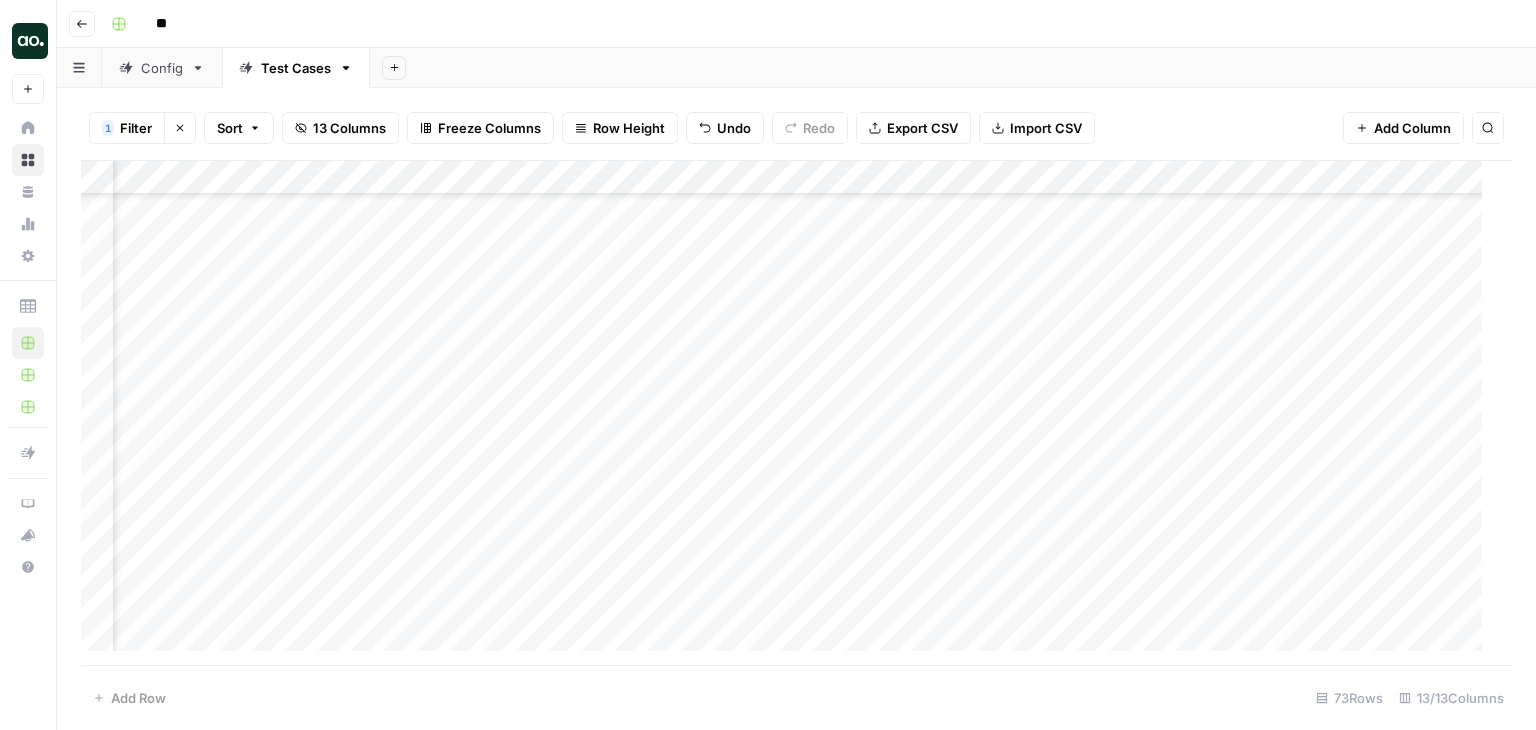 scroll, scrollTop: 0, scrollLeft: 0, axis: both 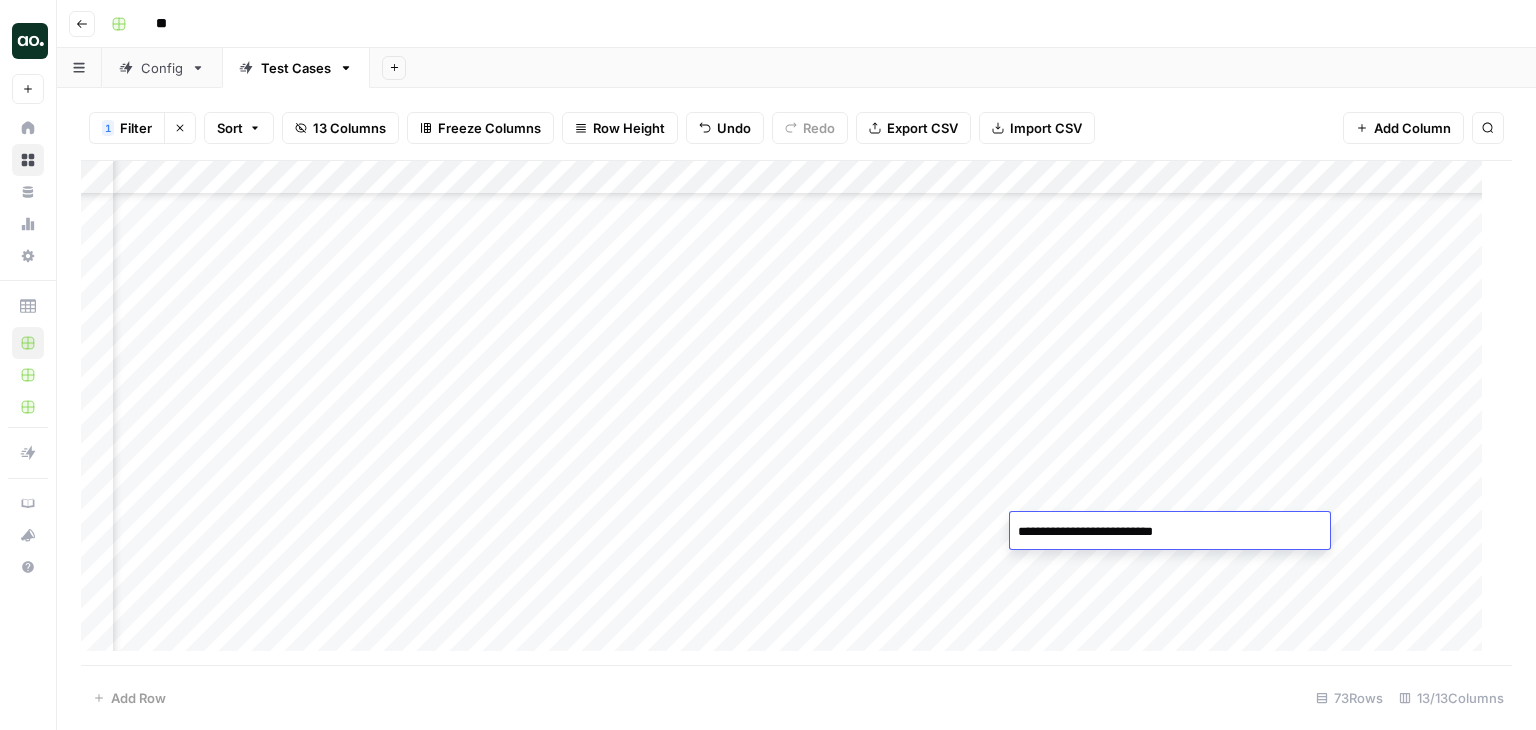 type on "**********" 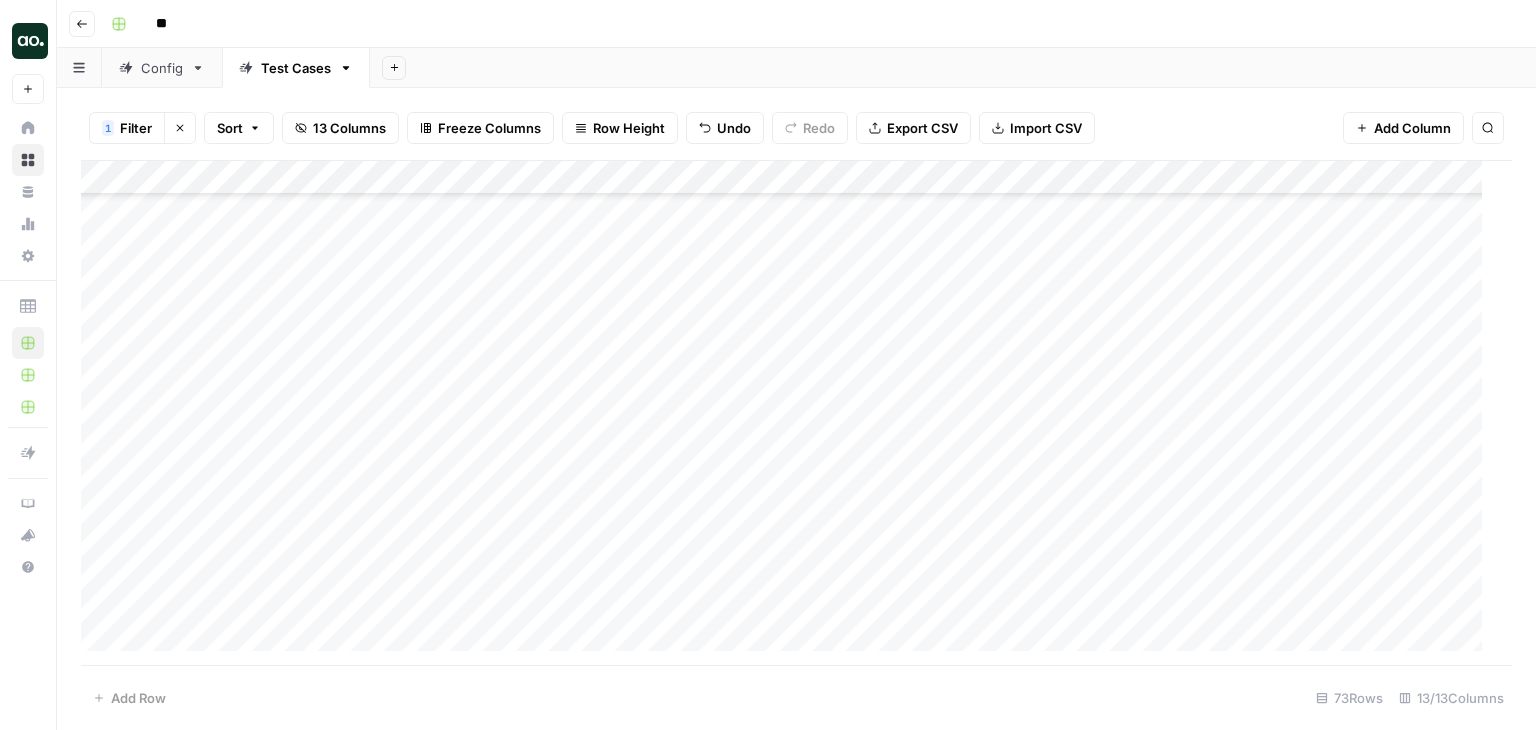 scroll, scrollTop: 2024, scrollLeft: 0, axis: vertical 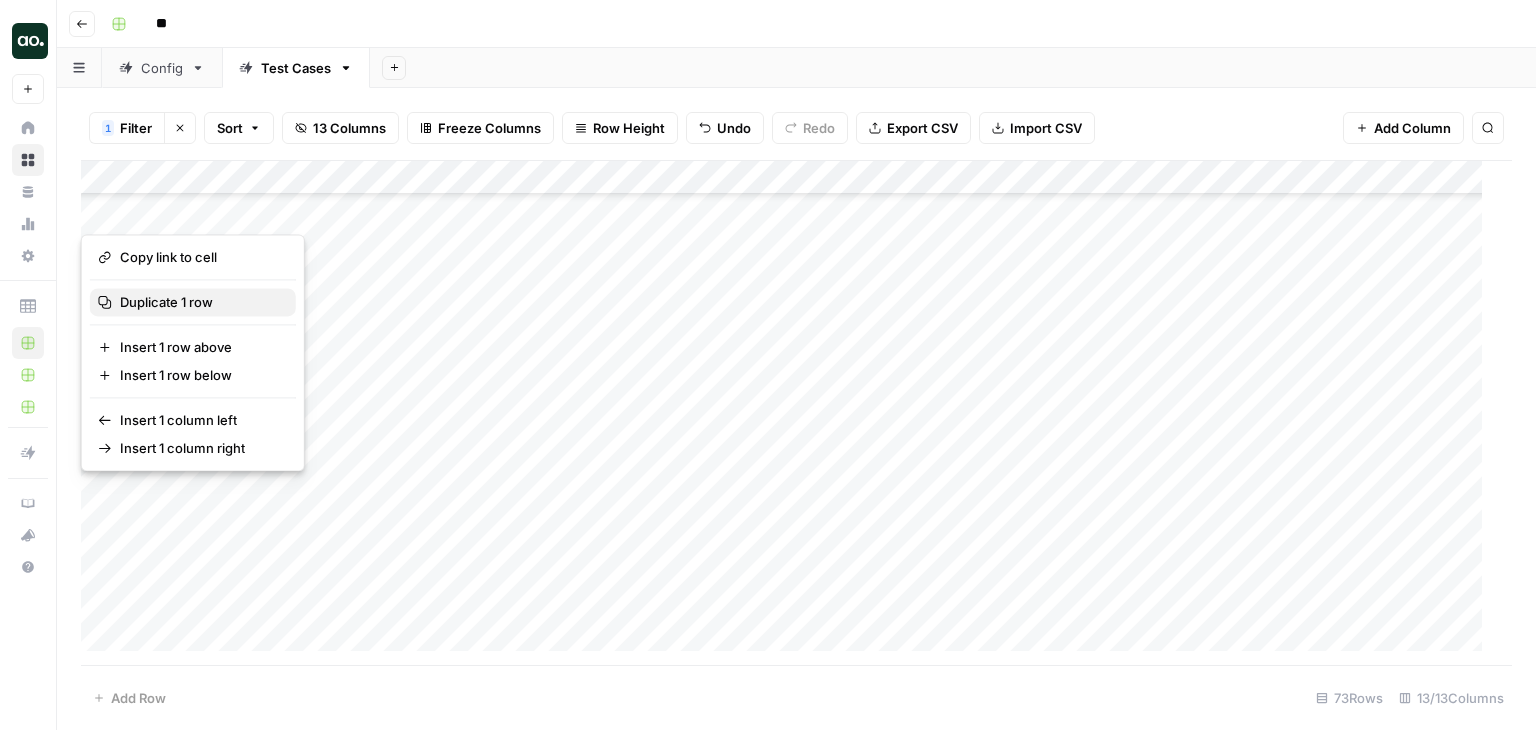 click on "Duplicate 1 row" at bounding box center [193, 302] 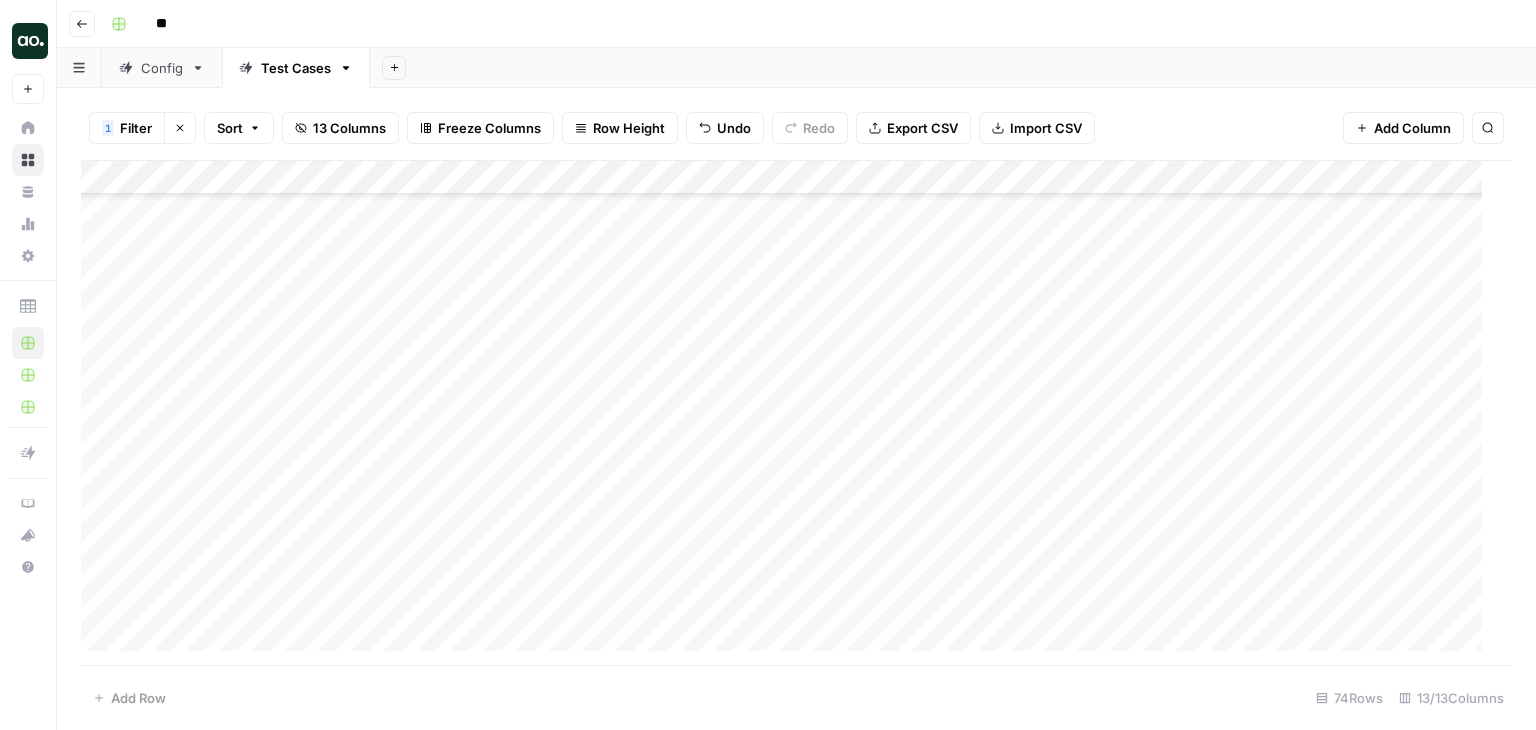 click on "Add Column" at bounding box center (789, 413) 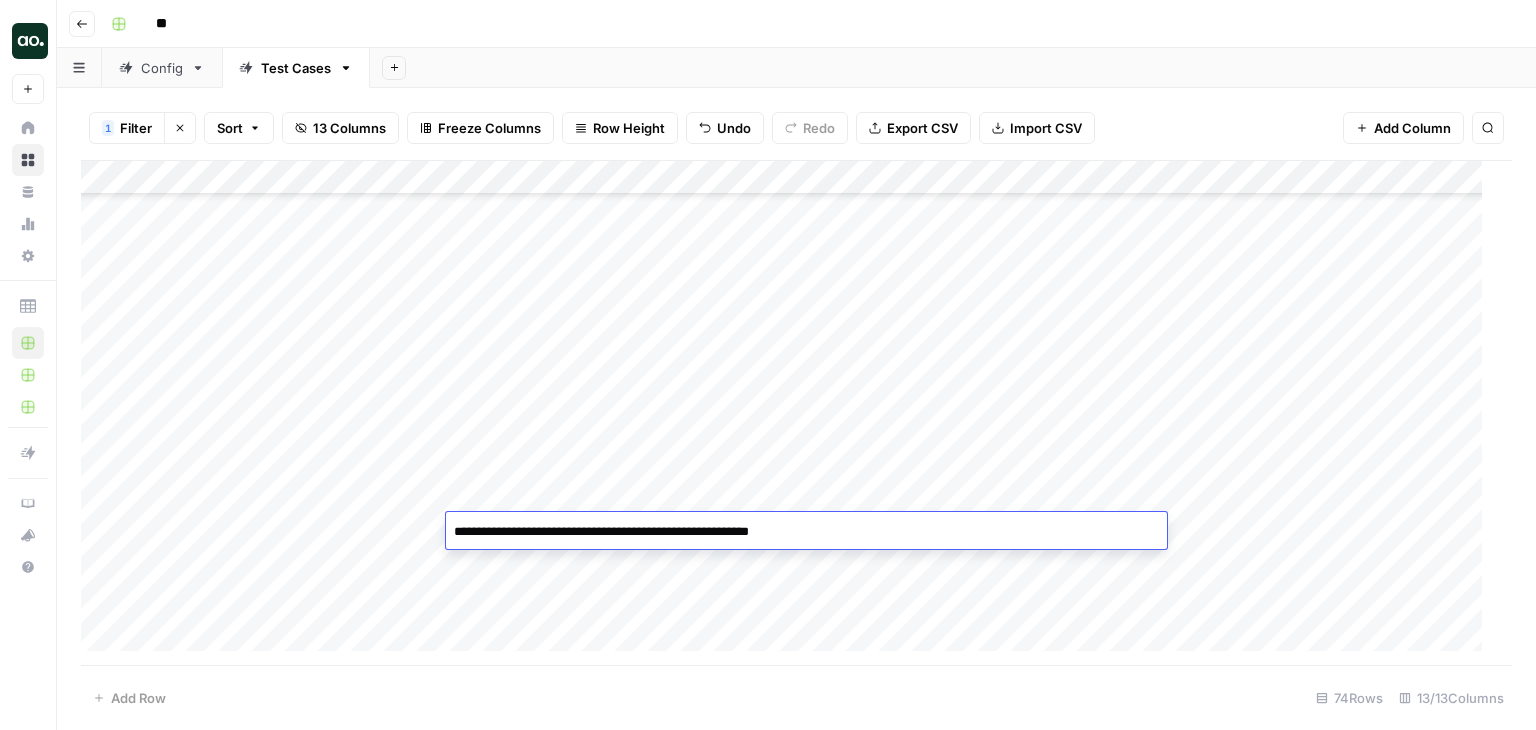 click on "**********" at bounding box center [806, 532] 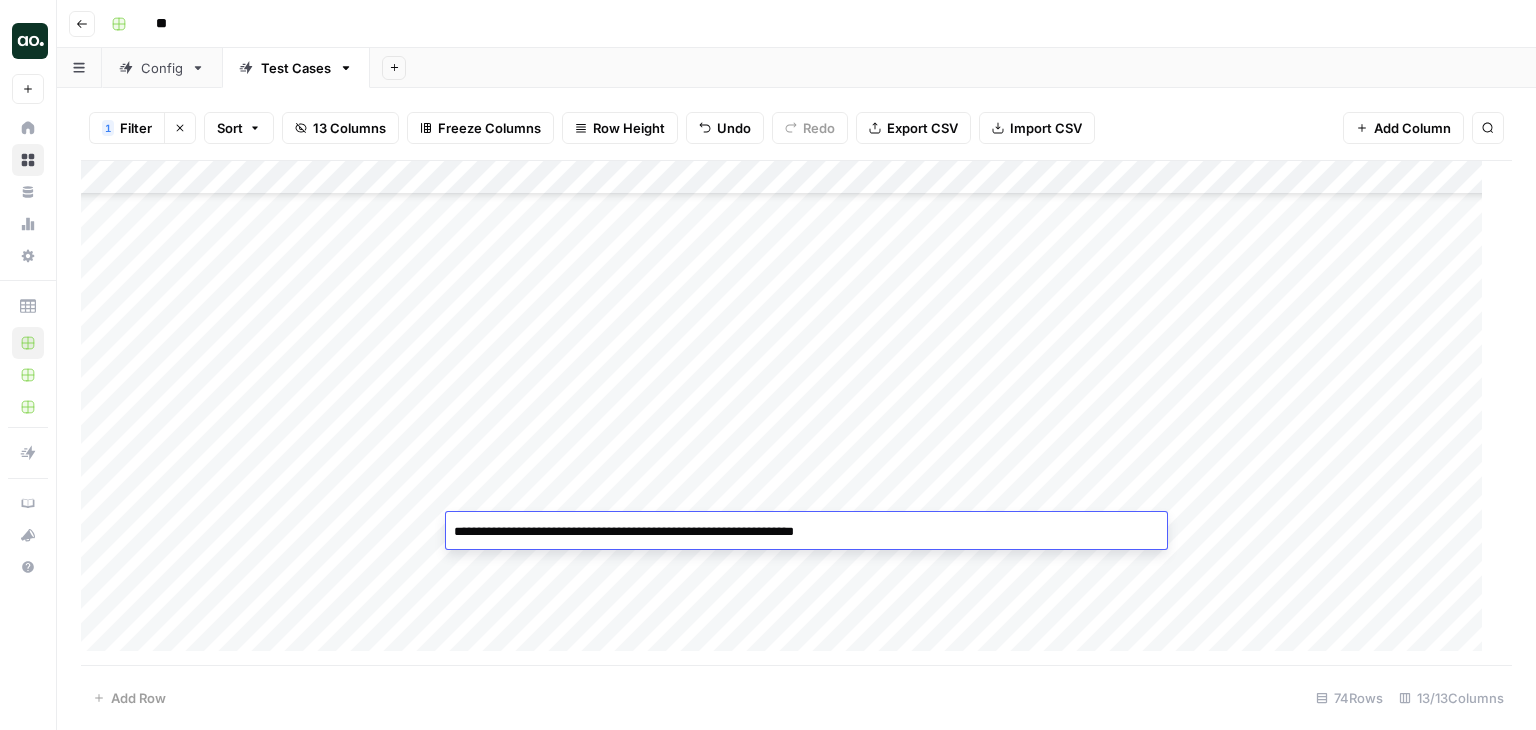 click on "**********" at bounding box center [806, 532] 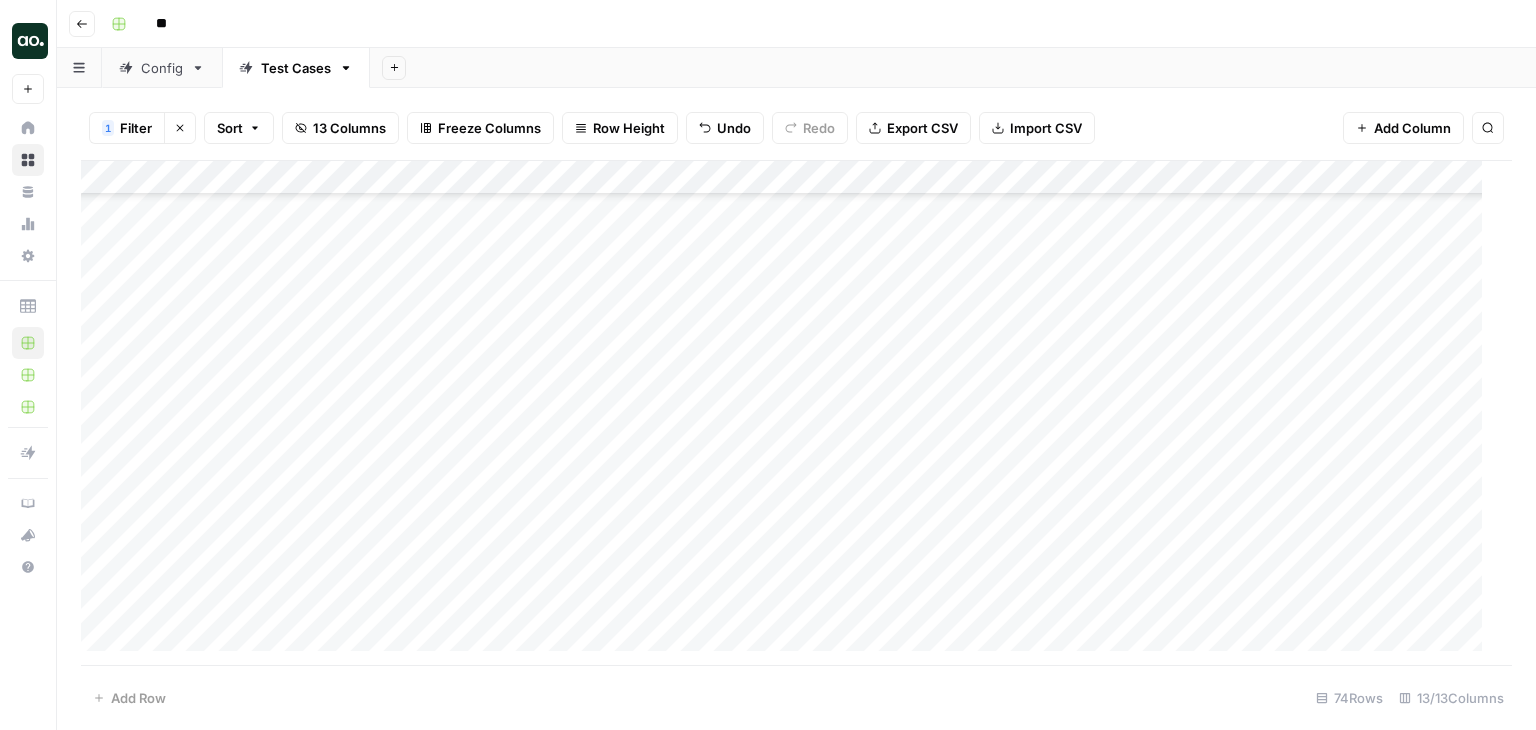 click on "Add Column" at bounding box center [789, 413] 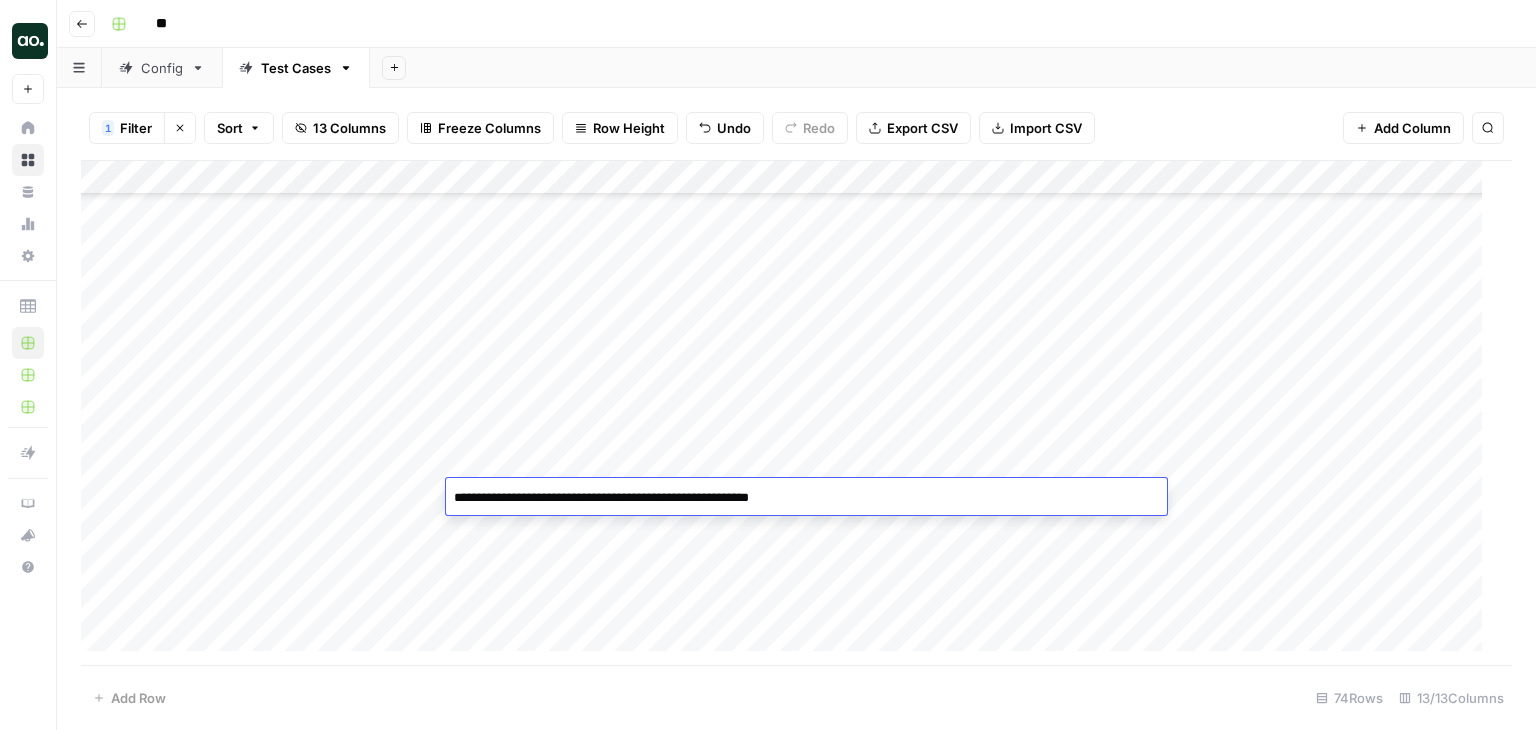 click on "**********" at bounding box center [806, 498] 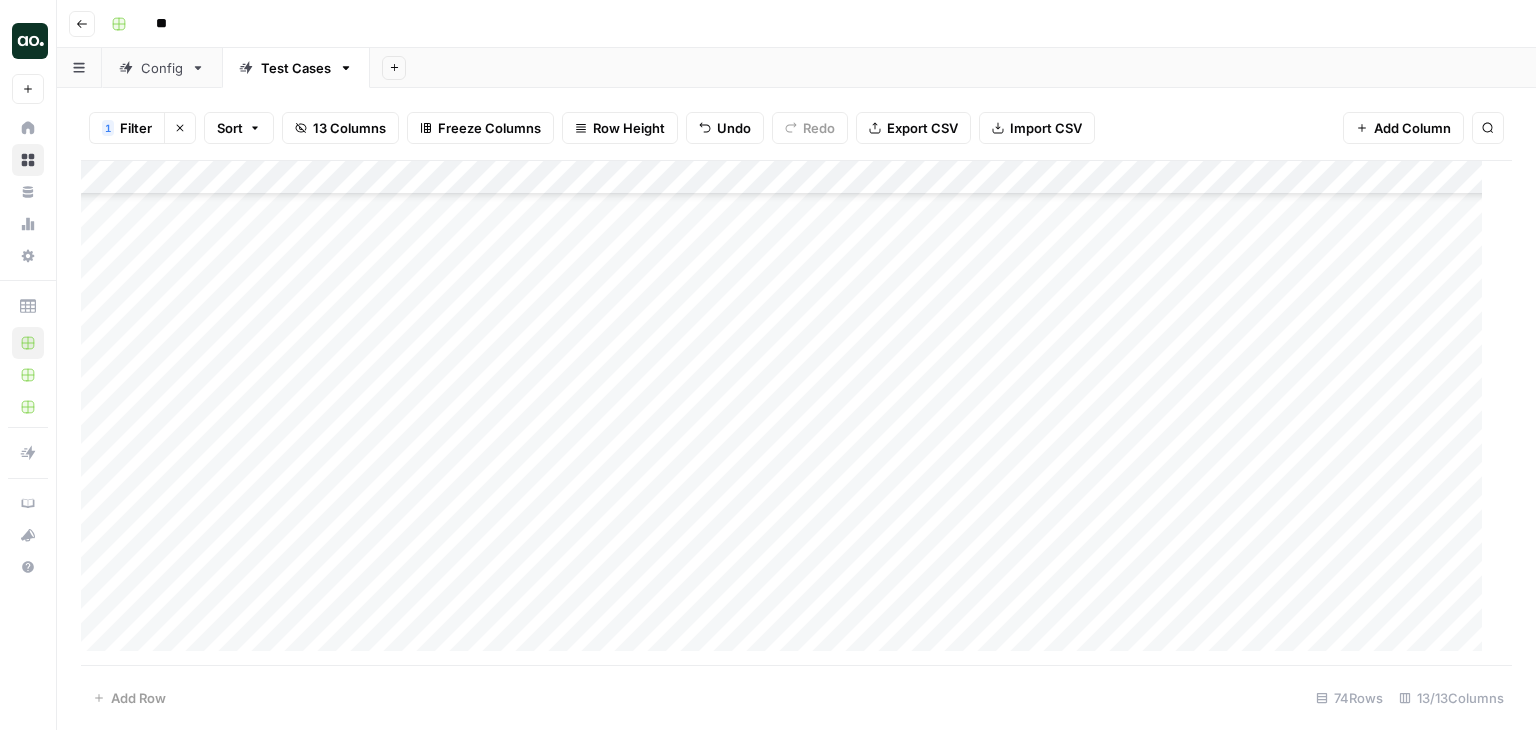 click on "Add Column" at bounding box center [789, 413] 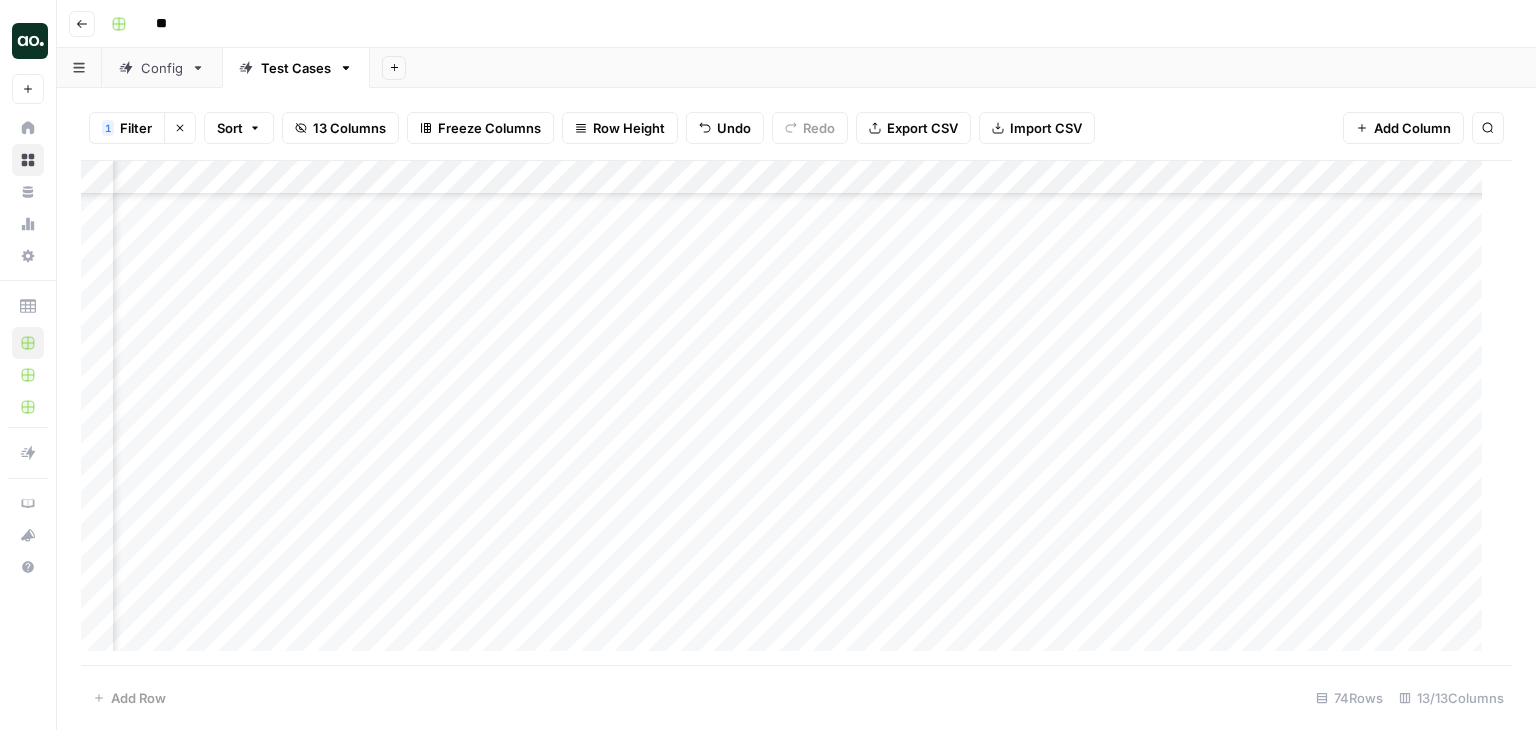 scroll, scrollTop: 2024, scrollLeft: 584, axis: both 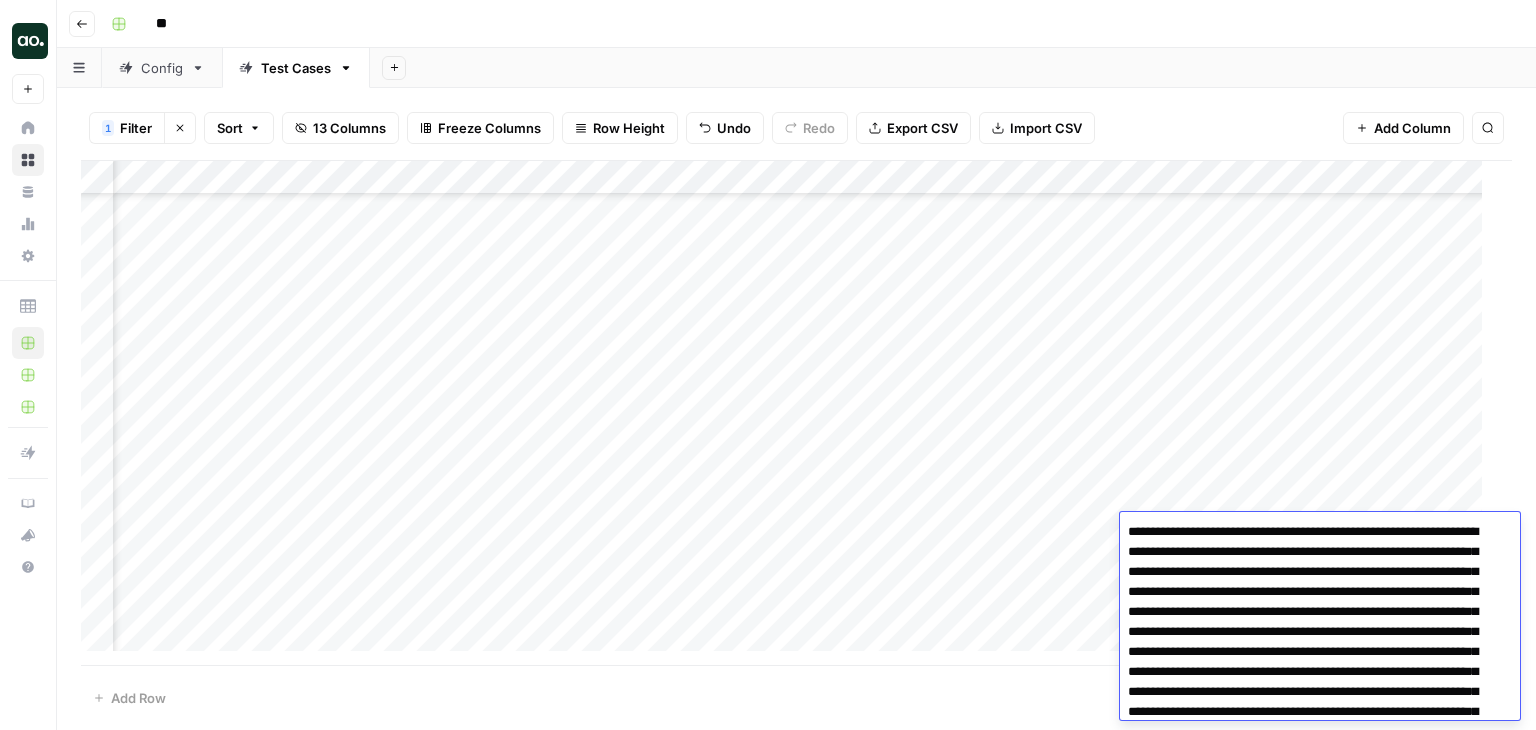 drag, startPoint x: 1432, startPoint y: 529, endPoint x: 1186, endPoint y: 553, distance: 247.16795 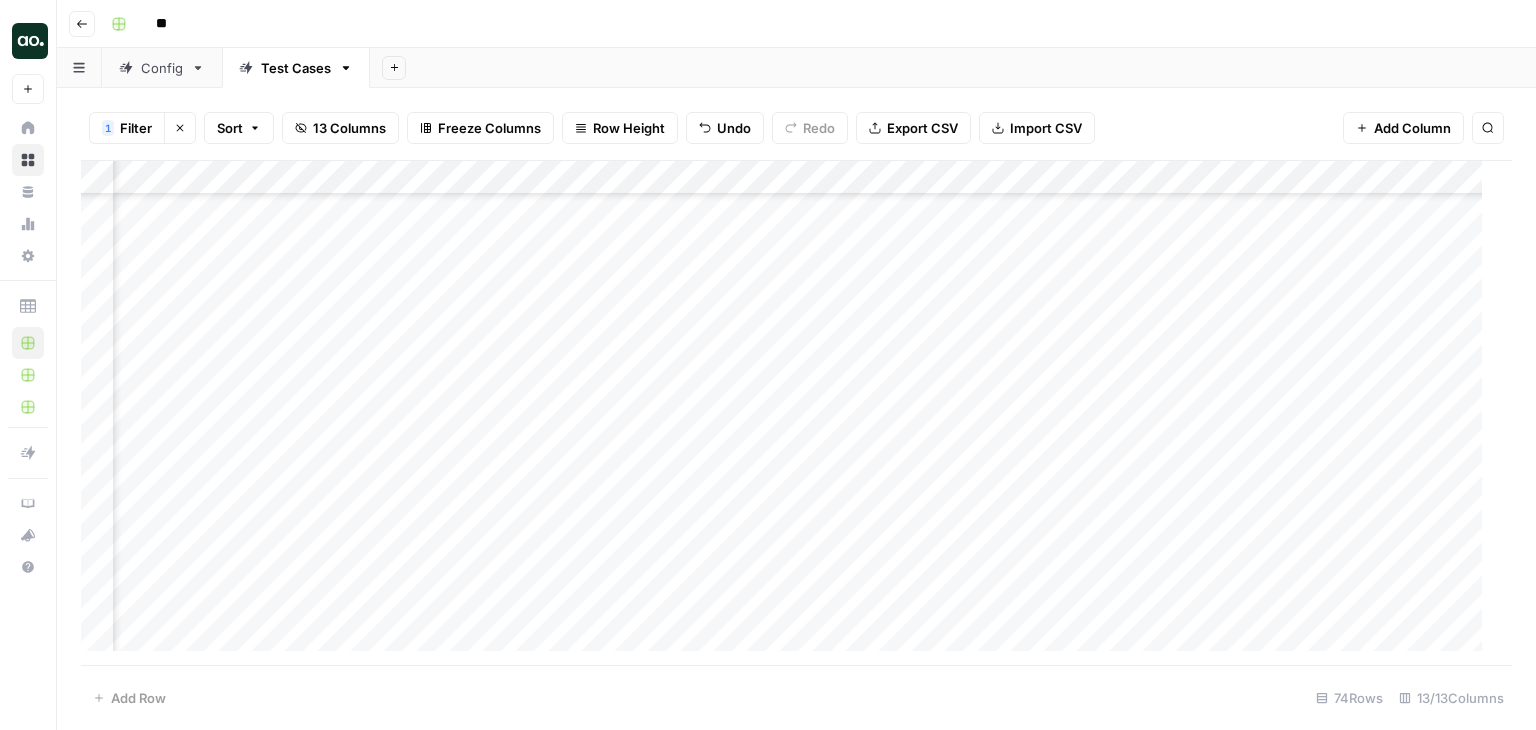 click on "Add Column" at bounding box center (789, 413) 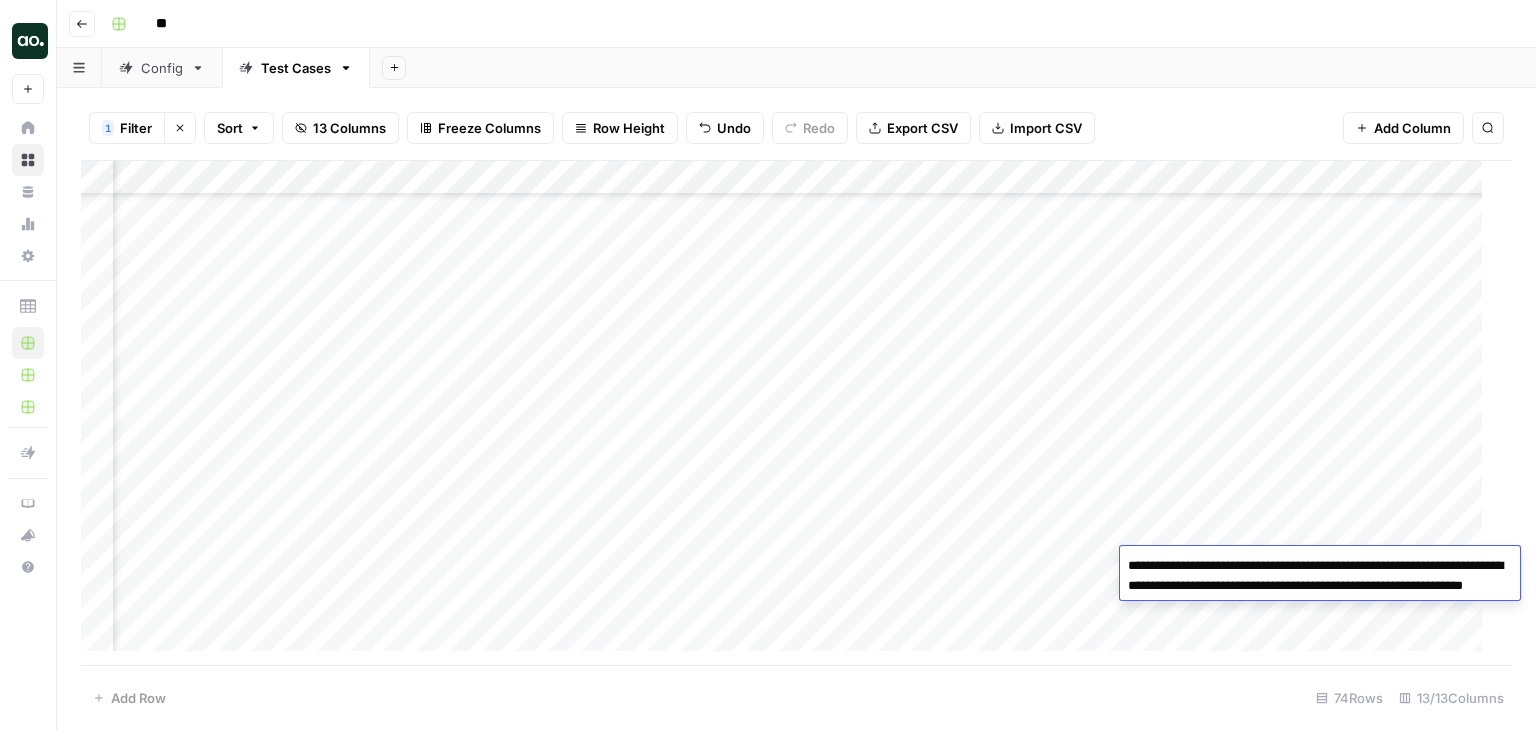 click on "**********" at bounding box center [1320, 586] 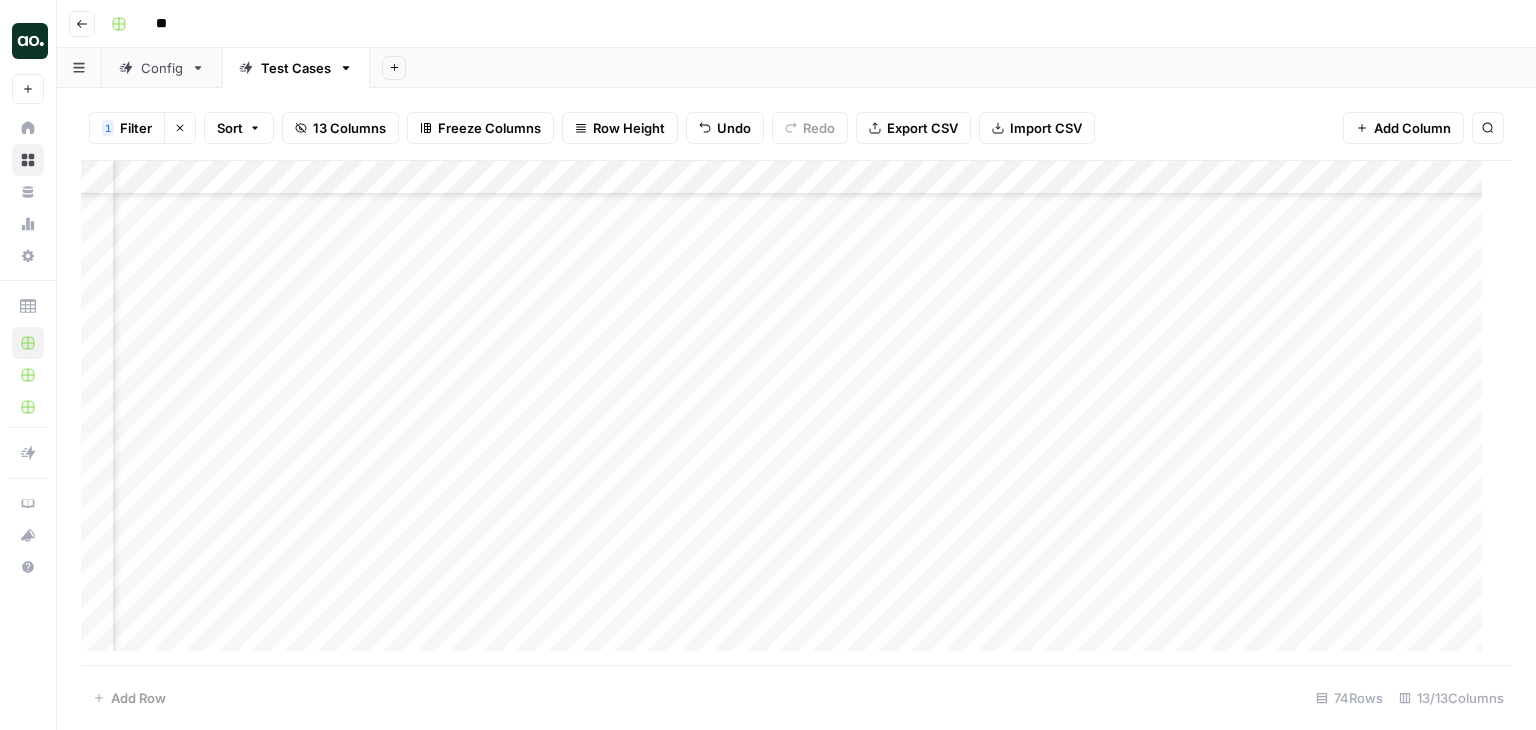 click on "Add Column" at bounding box center [789, 413] 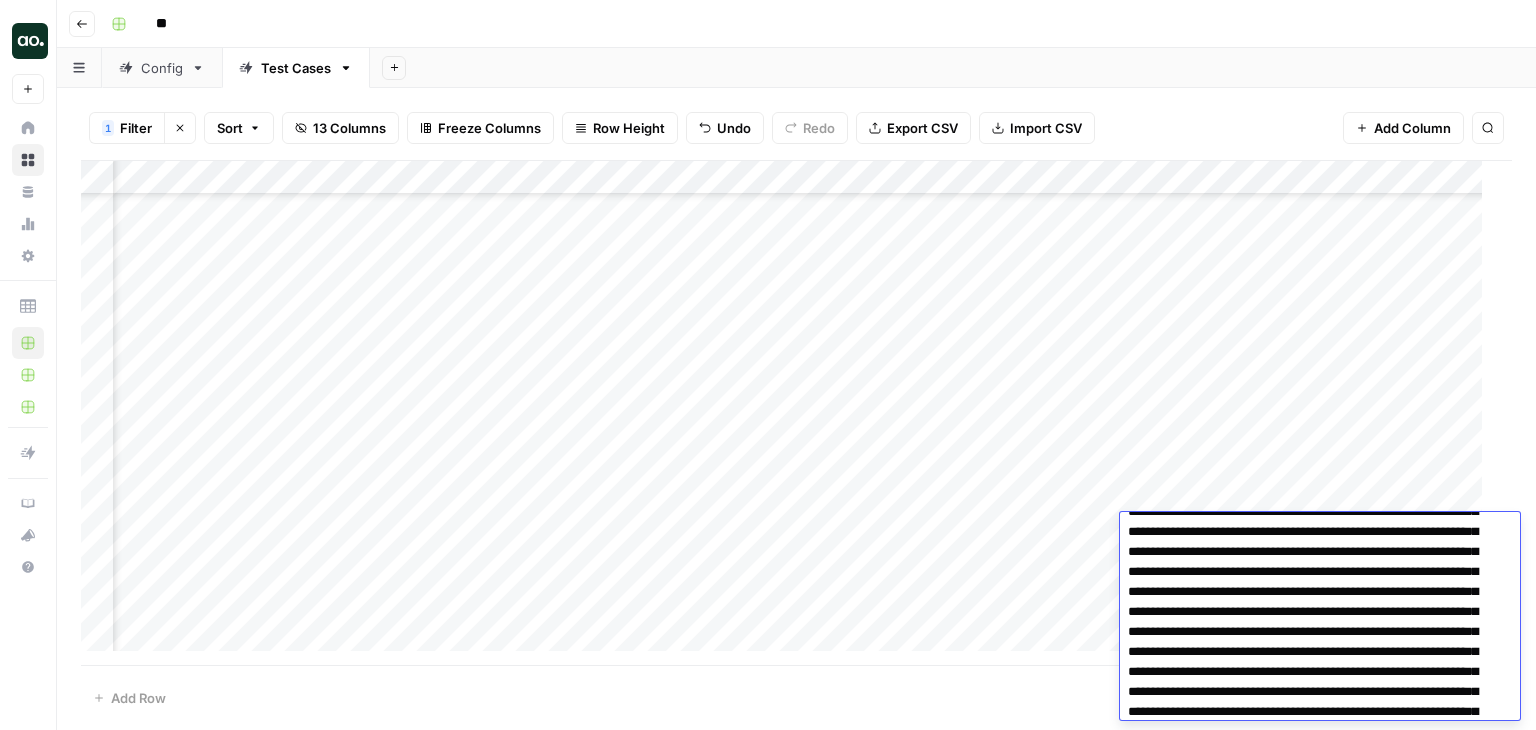 scroll, scrollTop: 0, scrollLeft: 0, axis: both 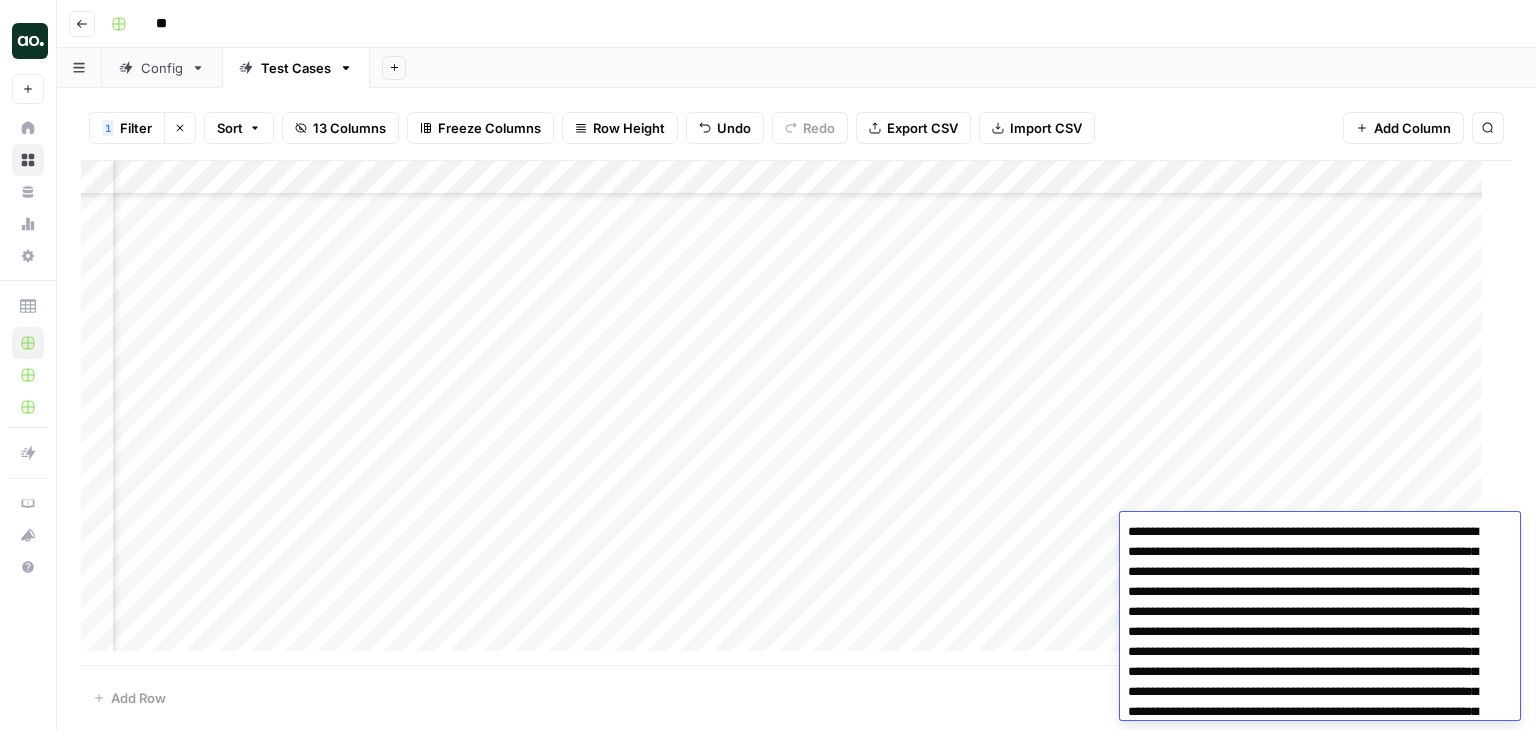 drag, startPoint x: 1272, startPoint y: 529, endPoint x: 1299, endPoint y: 527, distance: 27.073973 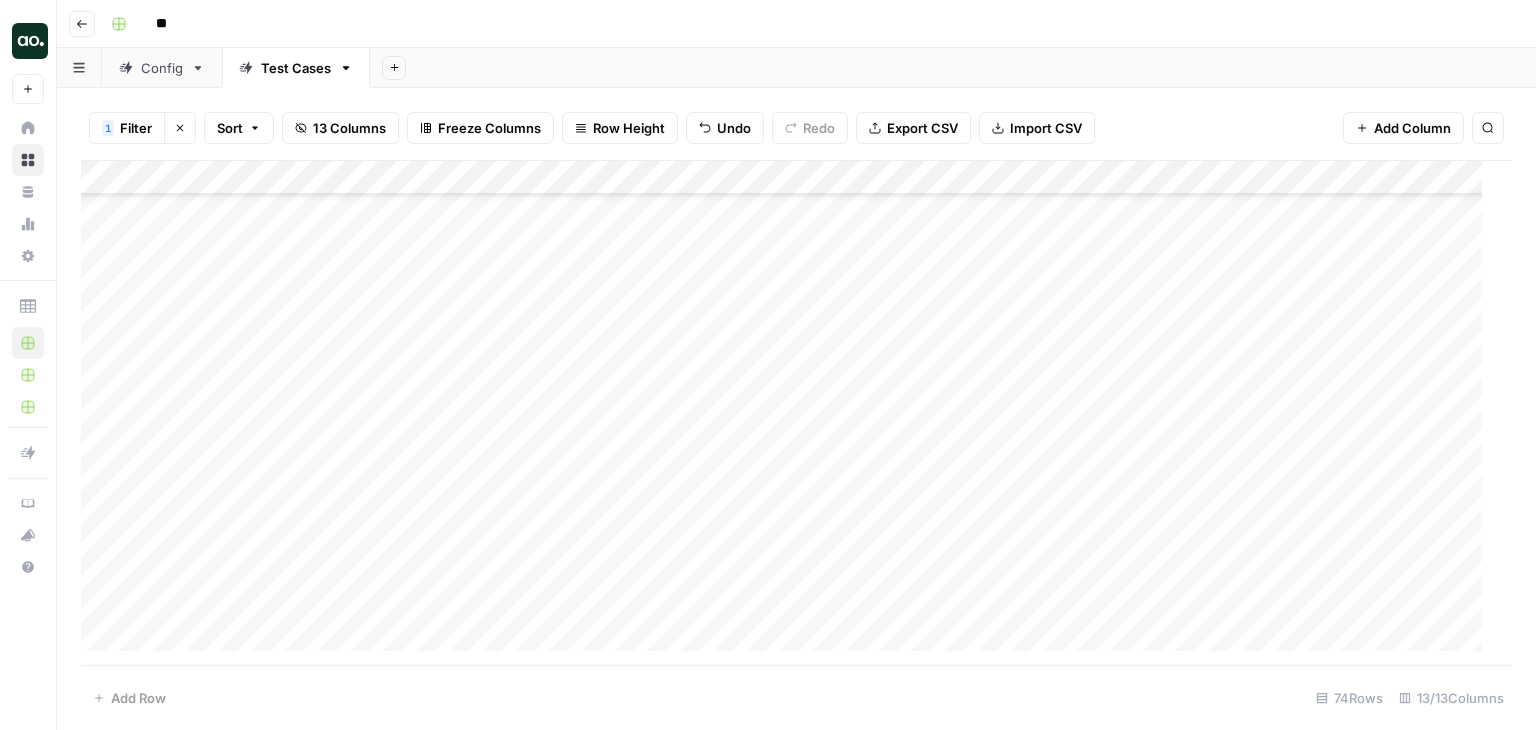 scroll, scrollTop: 2024, scrollLeft: 0, axis: vertical 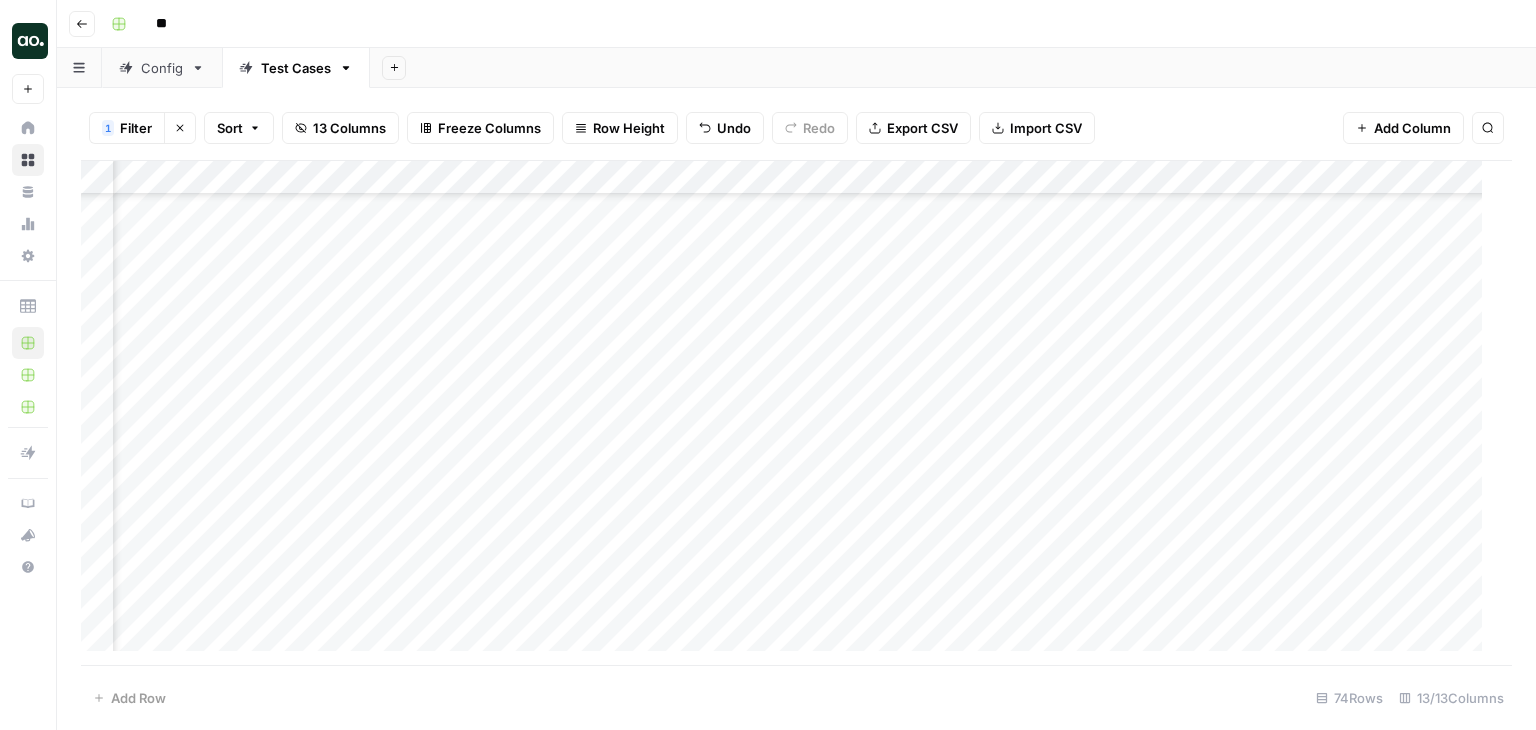 click on "Add Column" at bounding box center (789, 413) 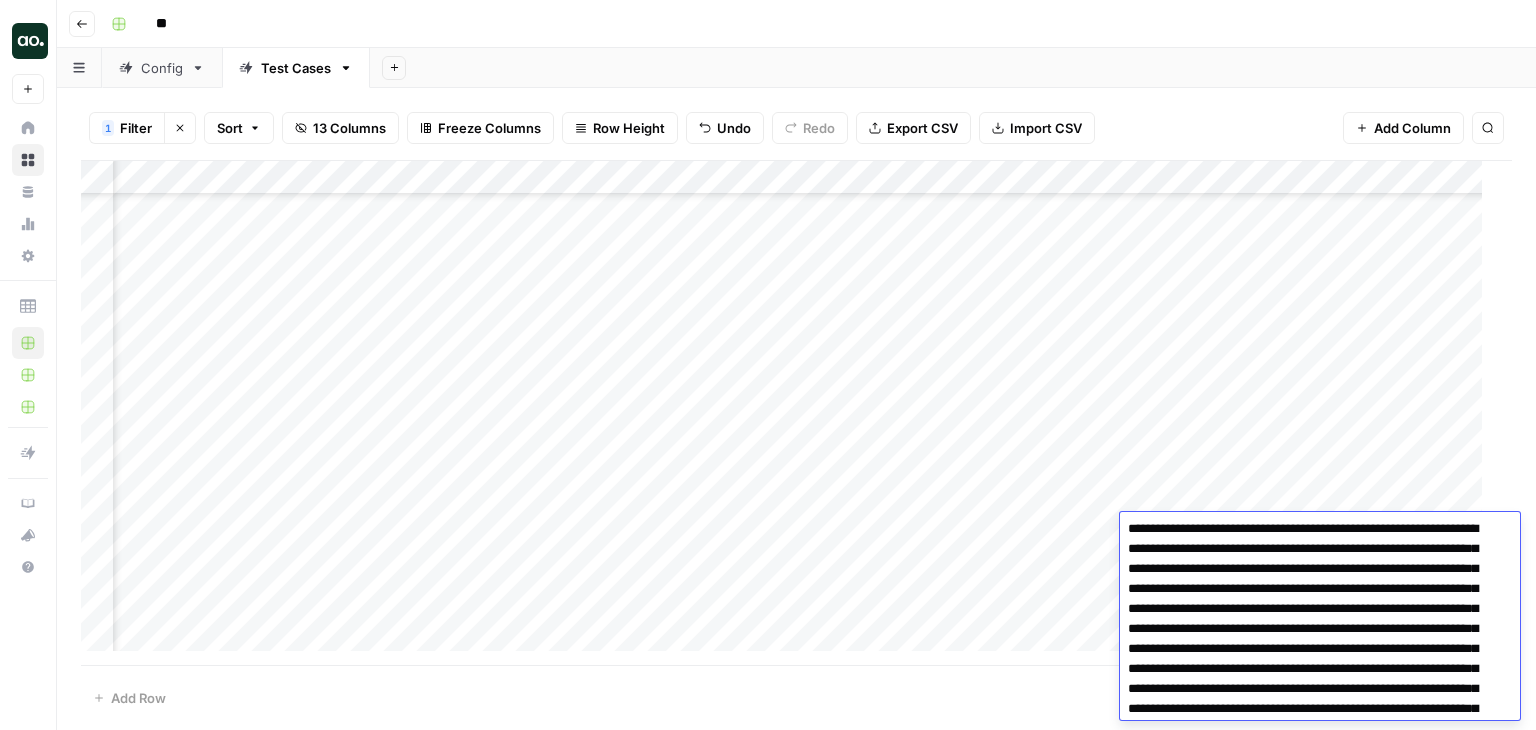 scroll, scrollTop: 0, scrollLeft: 0, axis: both 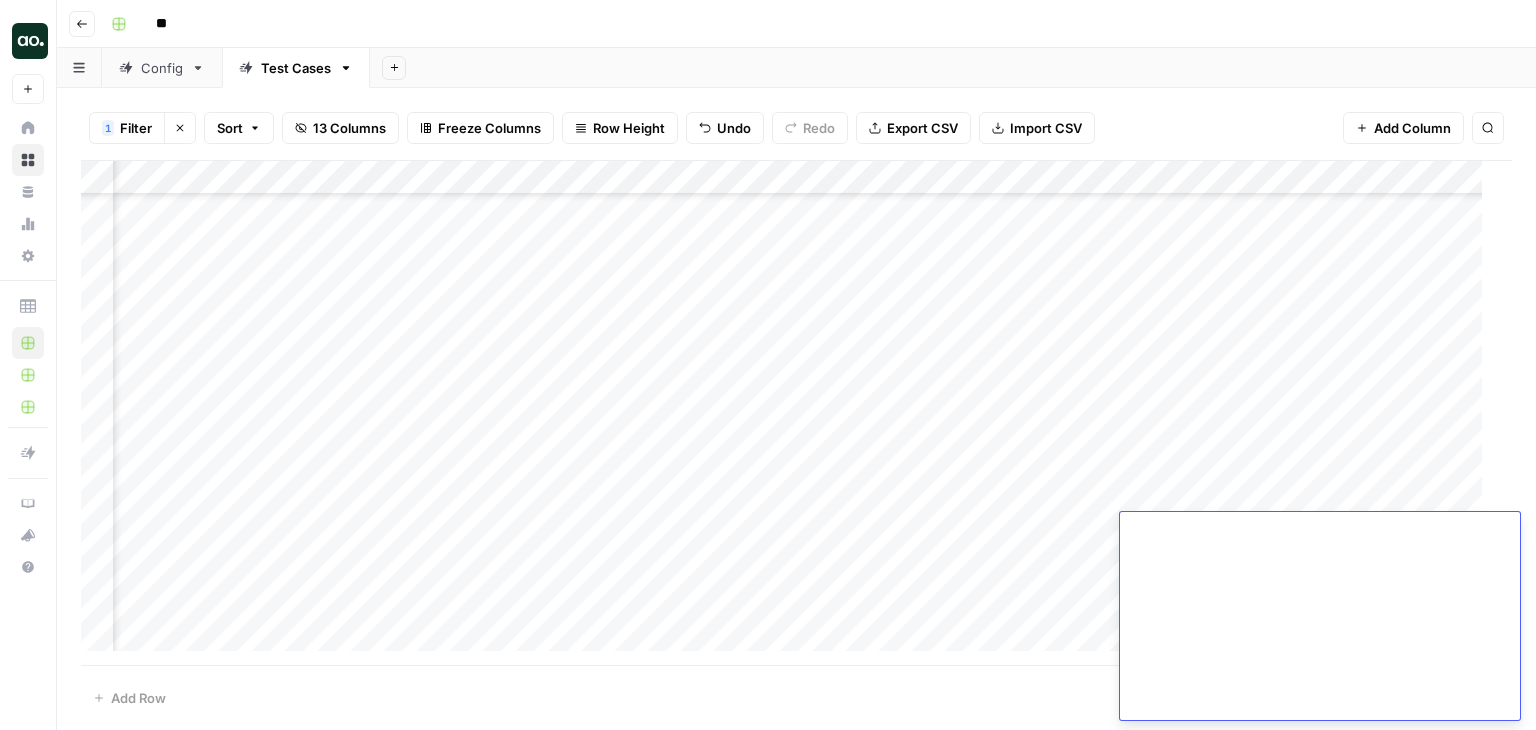 drag, startPoint x: 1272, startPoint y: 549, endPoint x: 1308, endPoint y: 705, distance: 160.09998 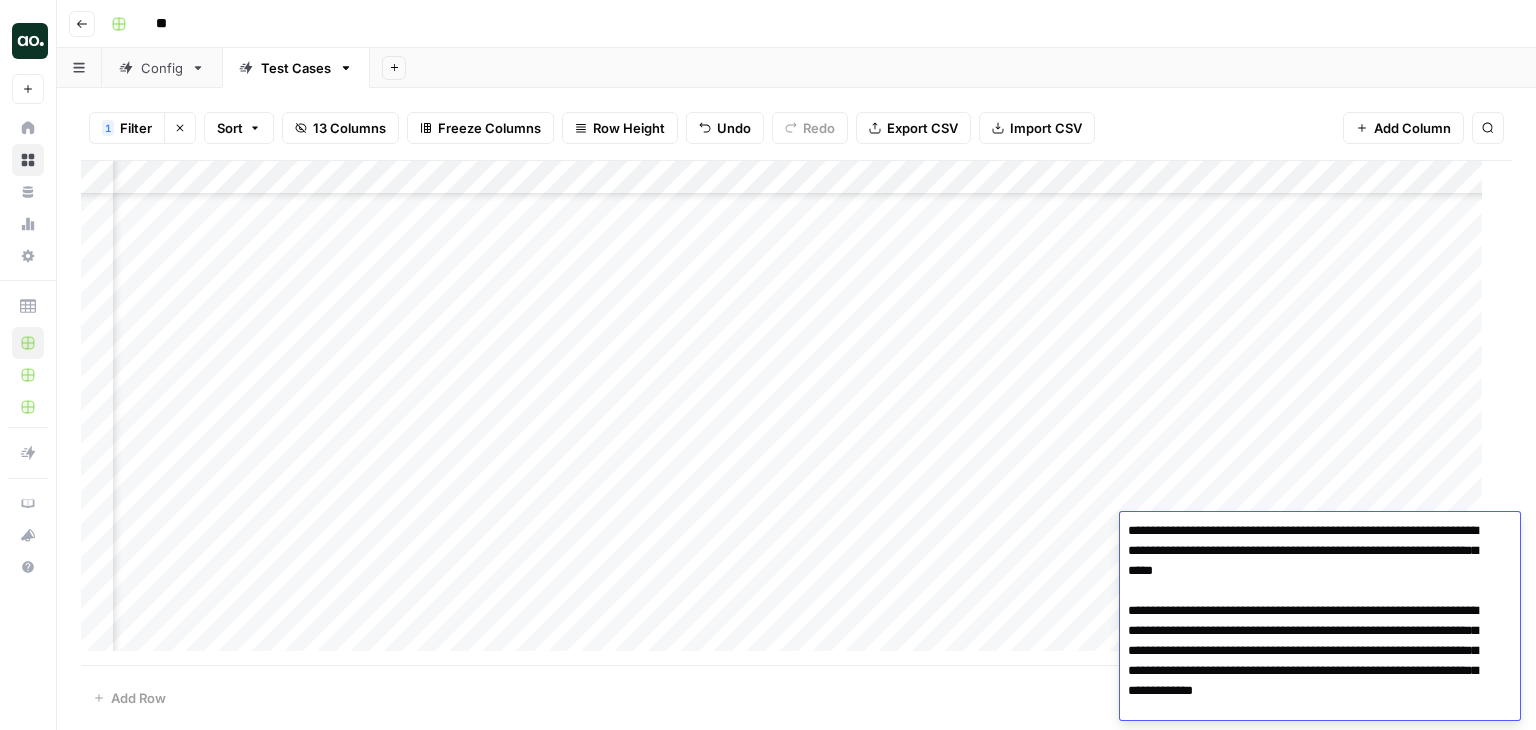 scroll, scrollTop: 0, scrollLeft: 0, axis: both 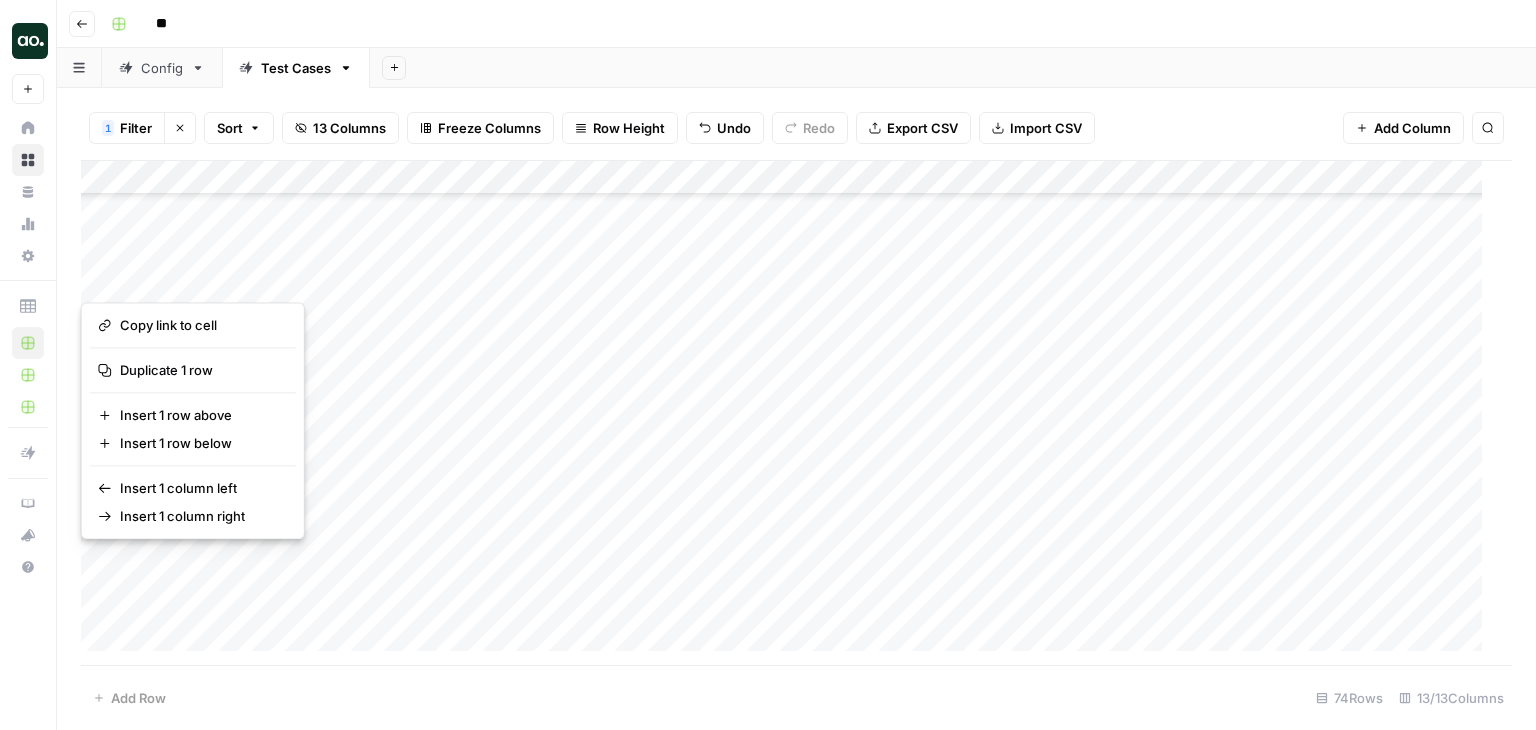 click on "Add Column" at bounding box center (789, 413) 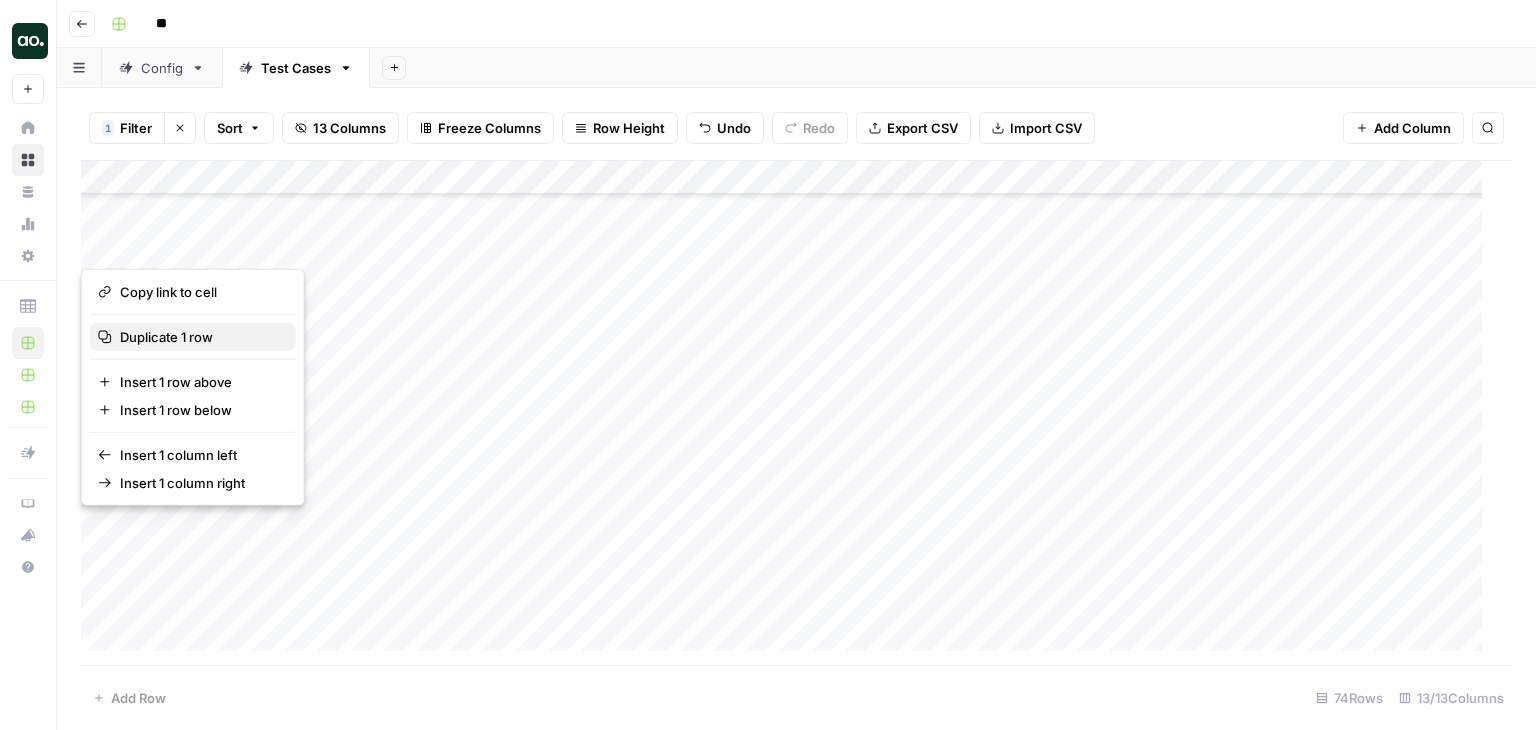 click on "Duplicate 1 row" at bounding box center (166, 337) 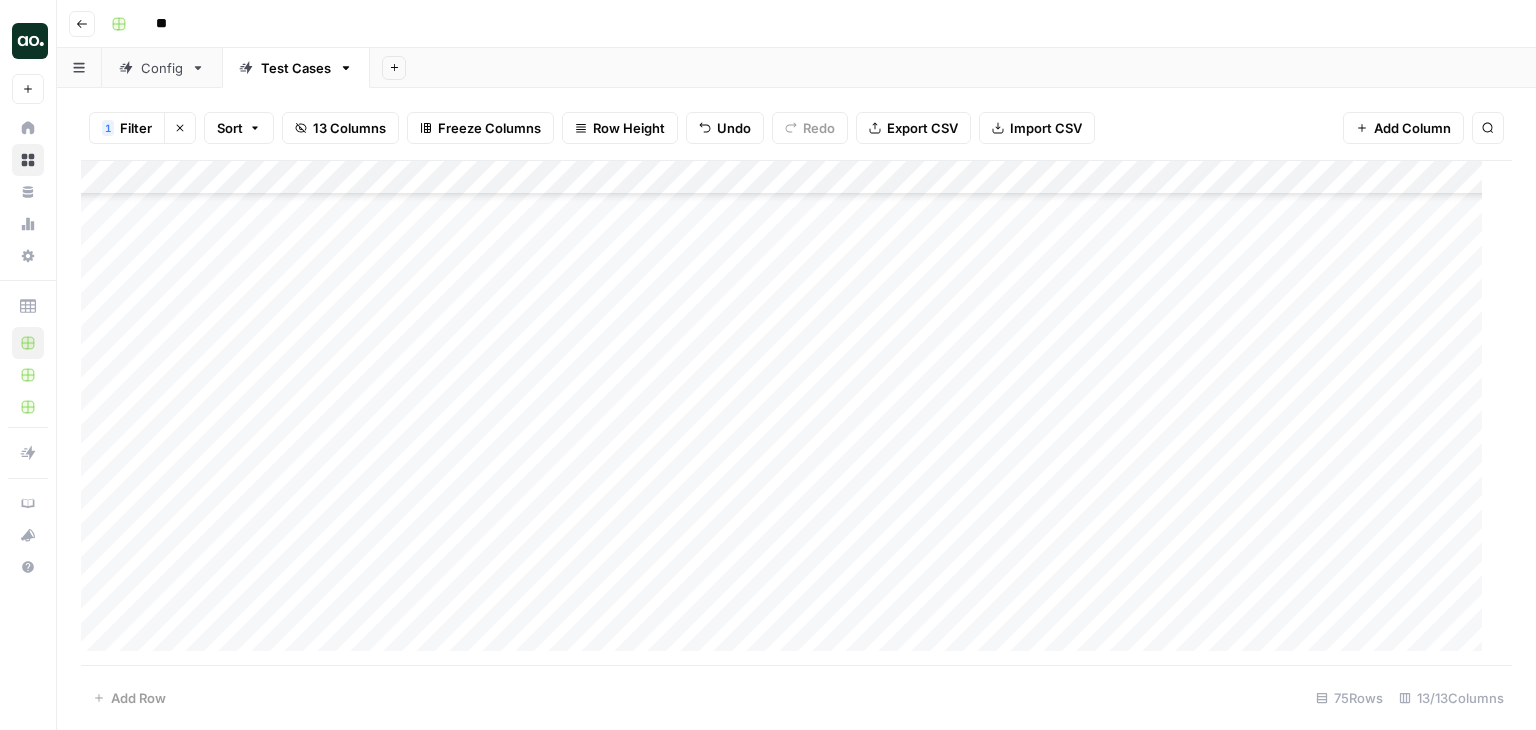 click on "Add Column" at bounding box center (789, 413) 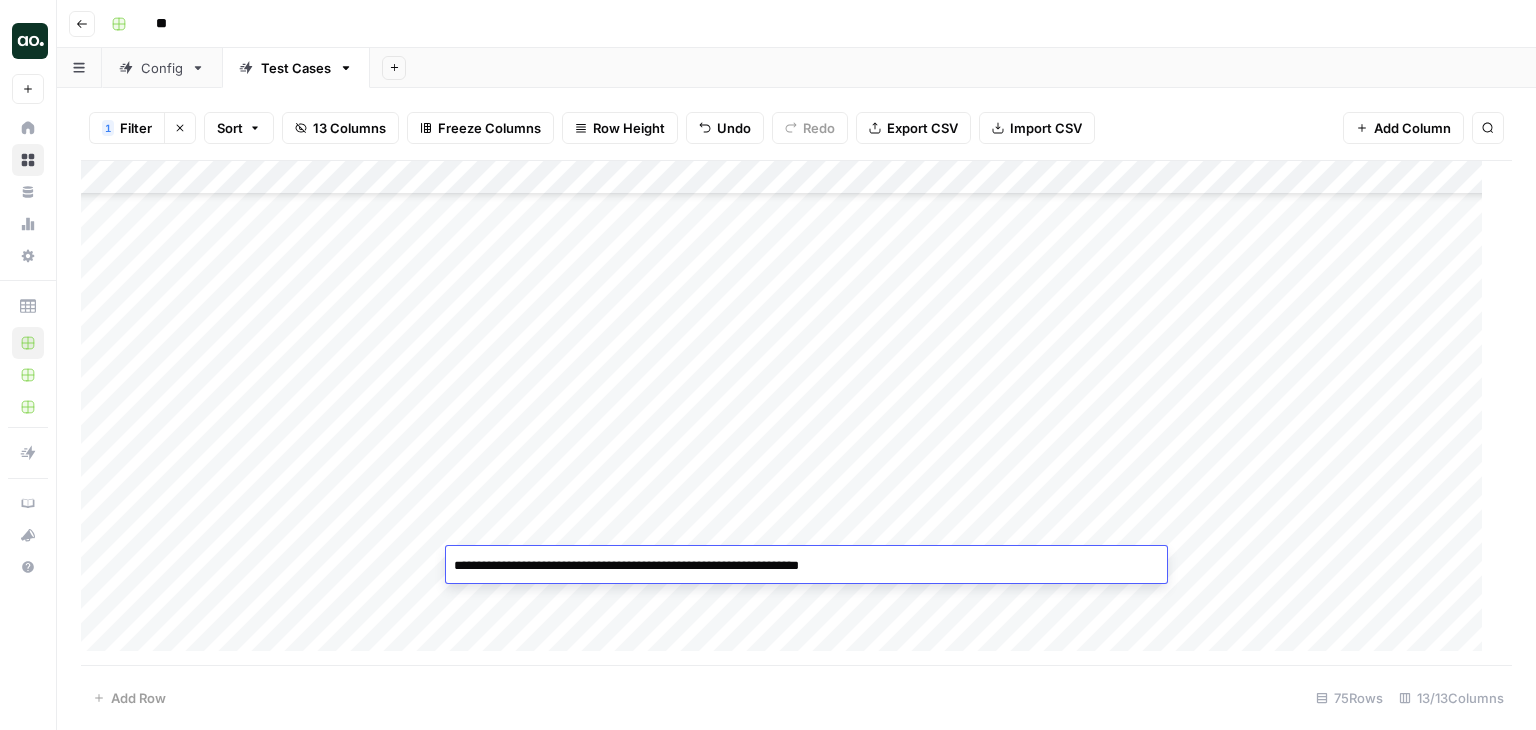 drag, startPoint x: 890, startPoint y: 569, endPoint x: 452, endPoint y: 581, distance: 438.16437 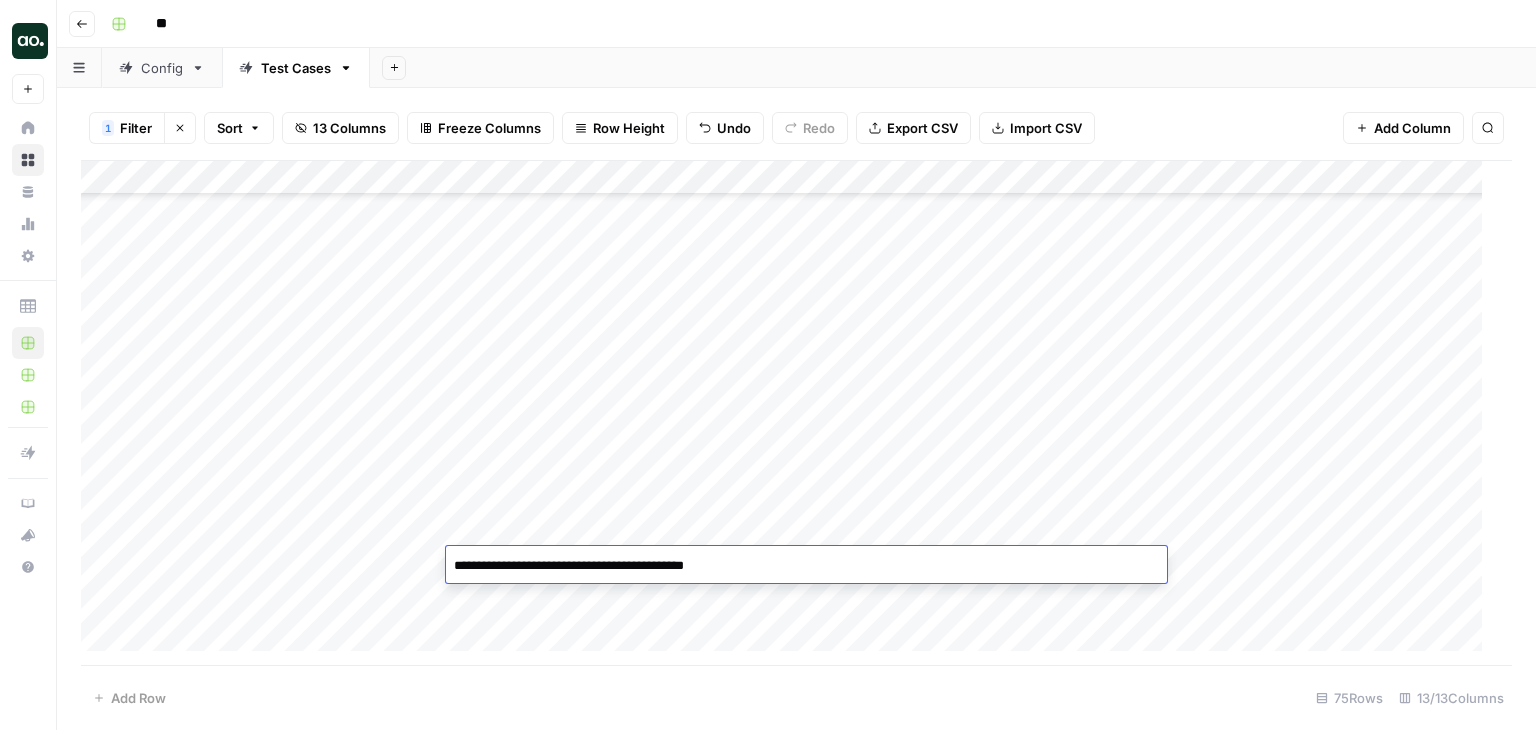type on "**********" 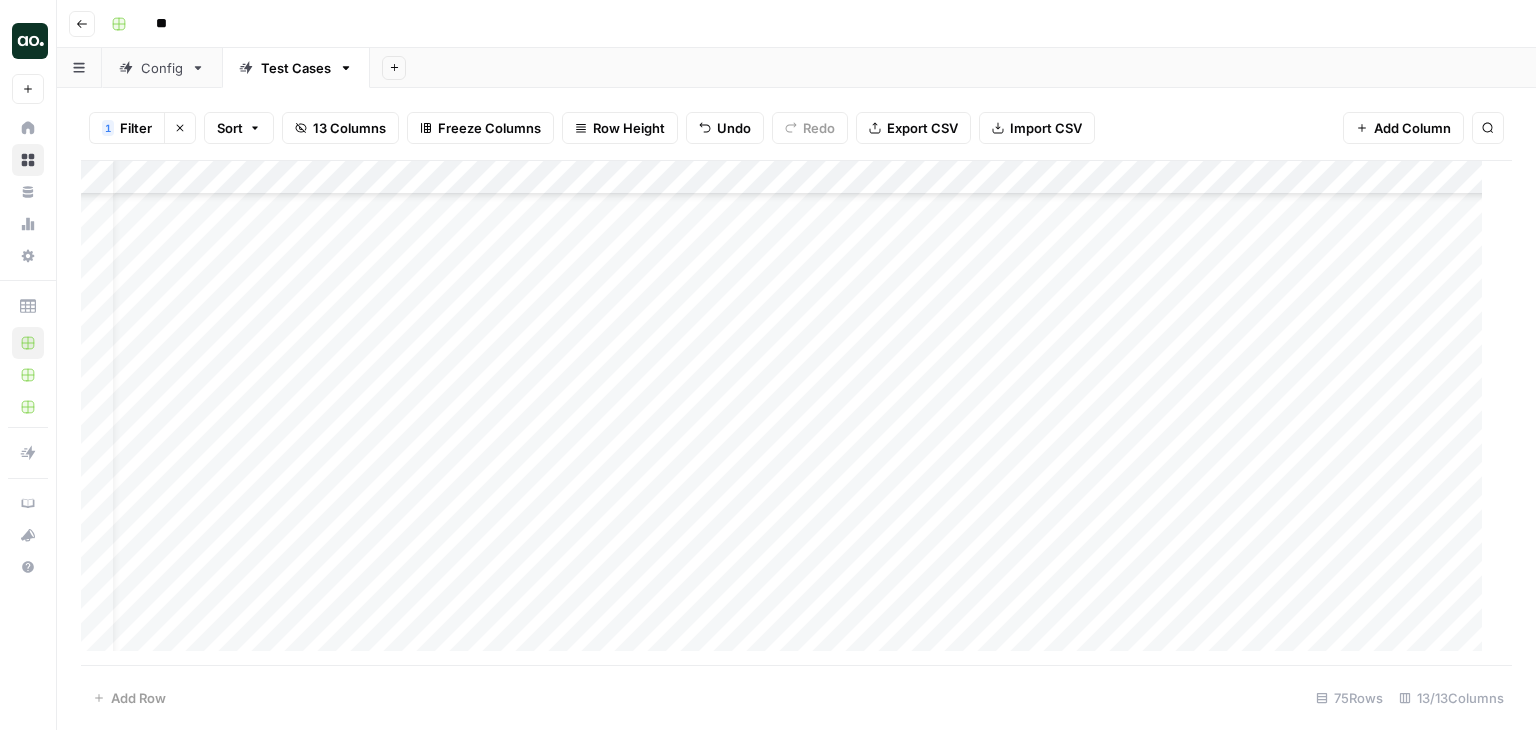 scroll, scrollTop: 2024, scrollLeft: 224, axis: both 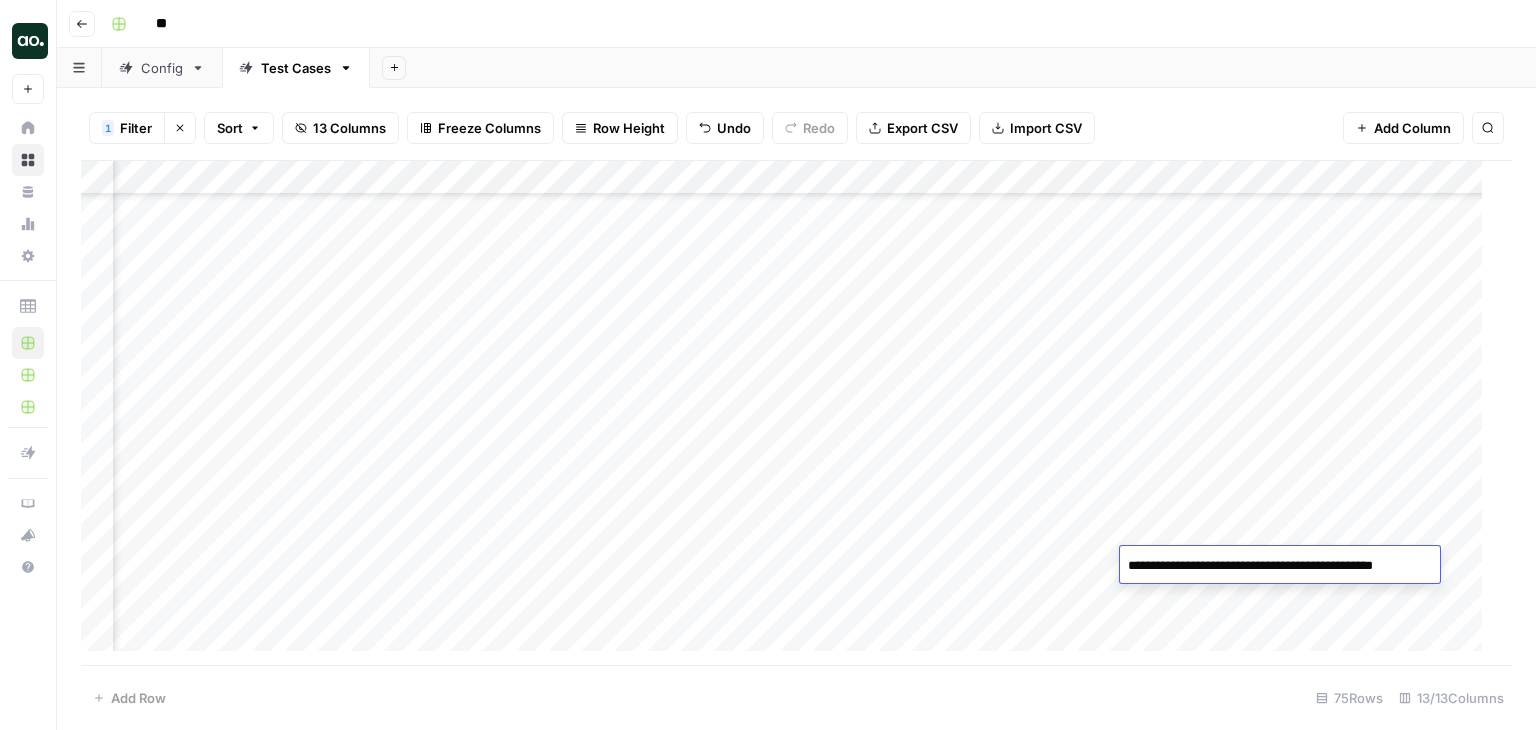 type on "**********" 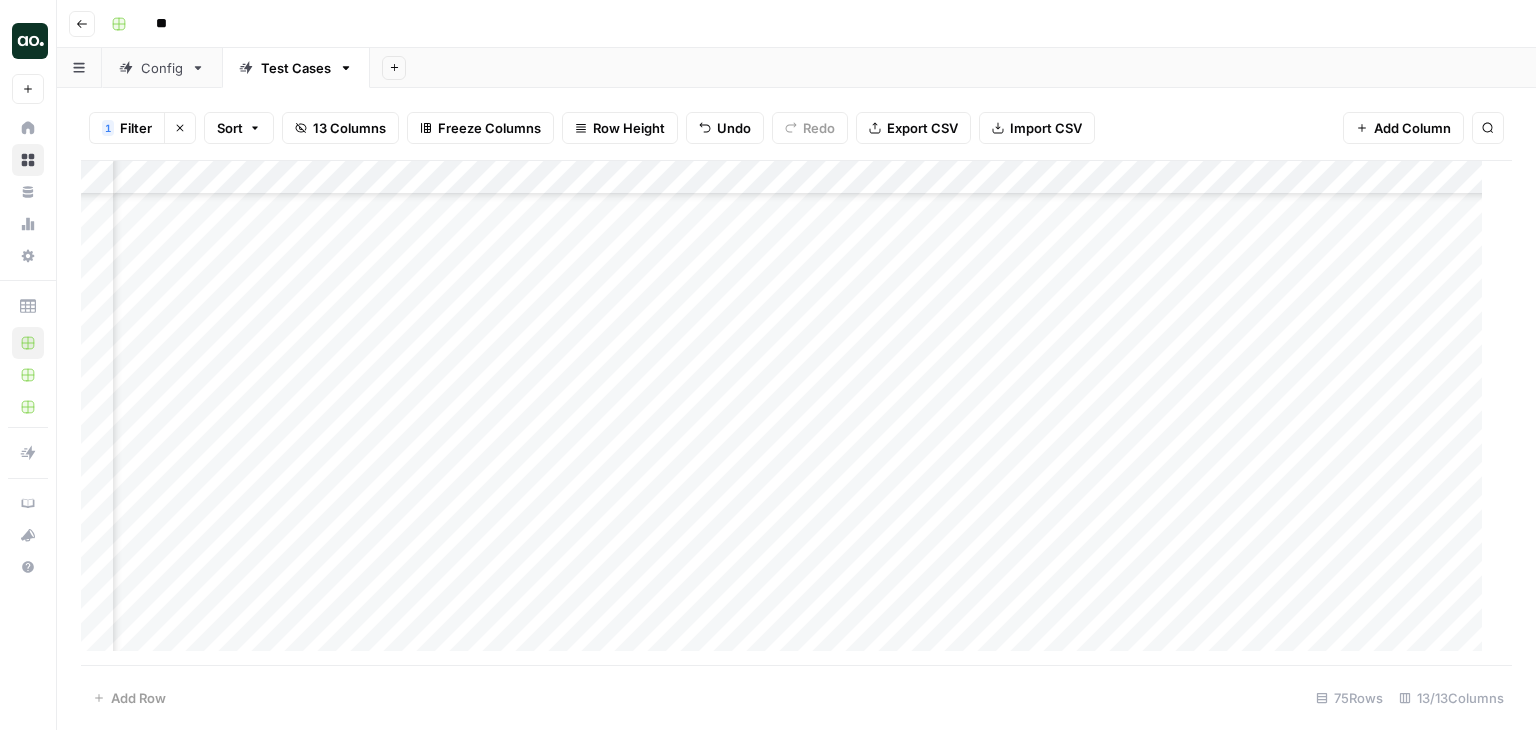 scroll, scrollTop: 2024, scrollLeft: 1228, axis: both 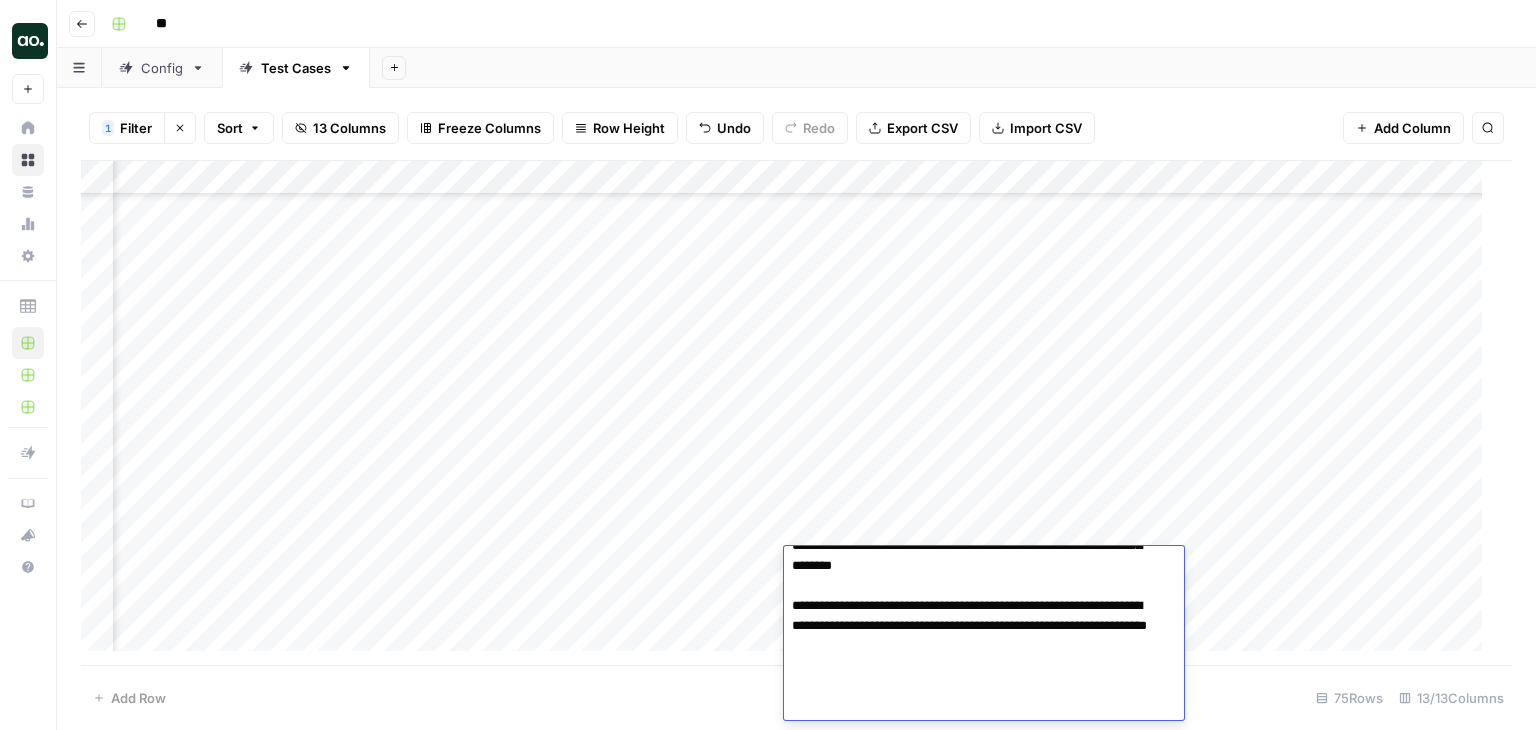 click on "Add Column" at bounding box center (789, 413) 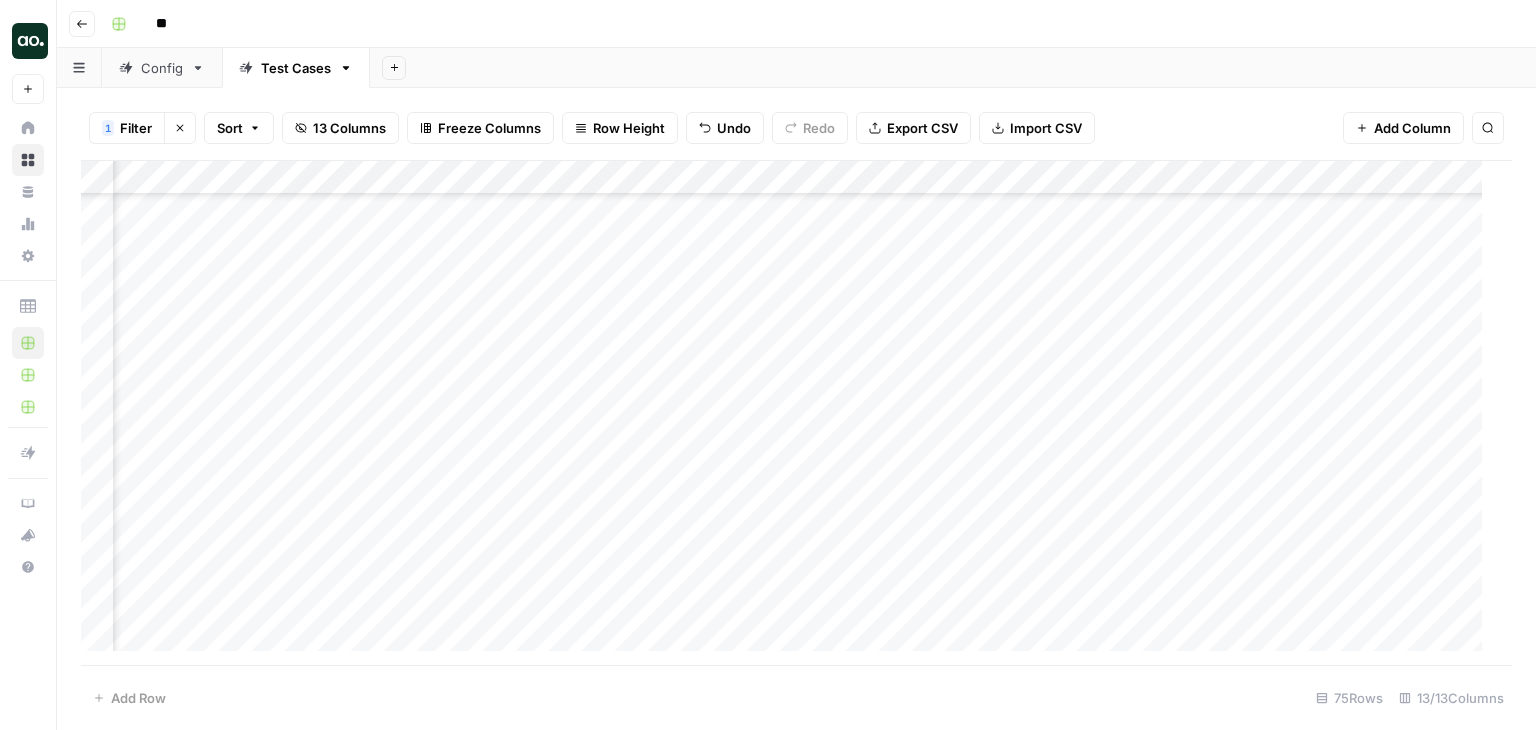 scroll, scrollTop: 2024, scrollLeft: 0, axis: vertical 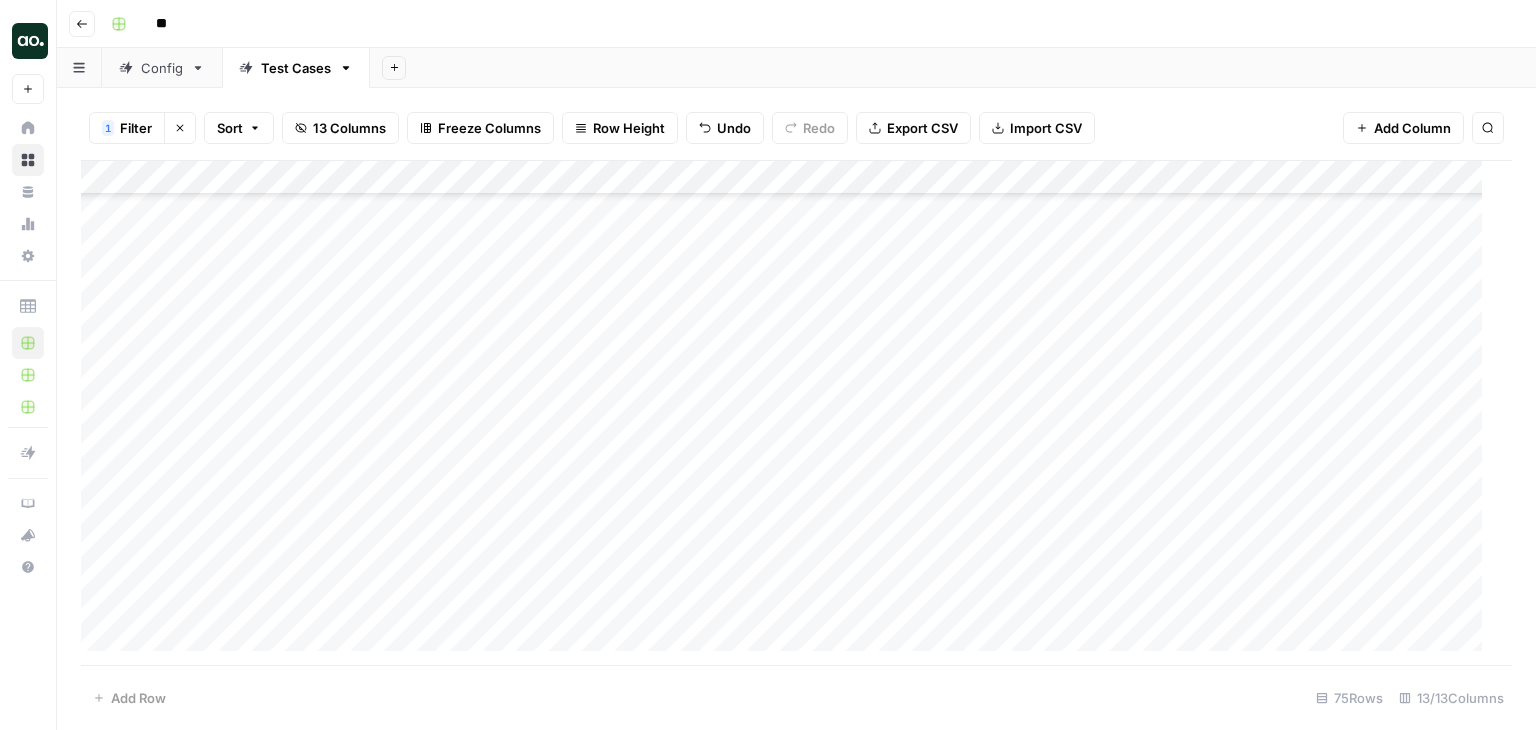 click on "Add Column" at bounding box center (789, 413) 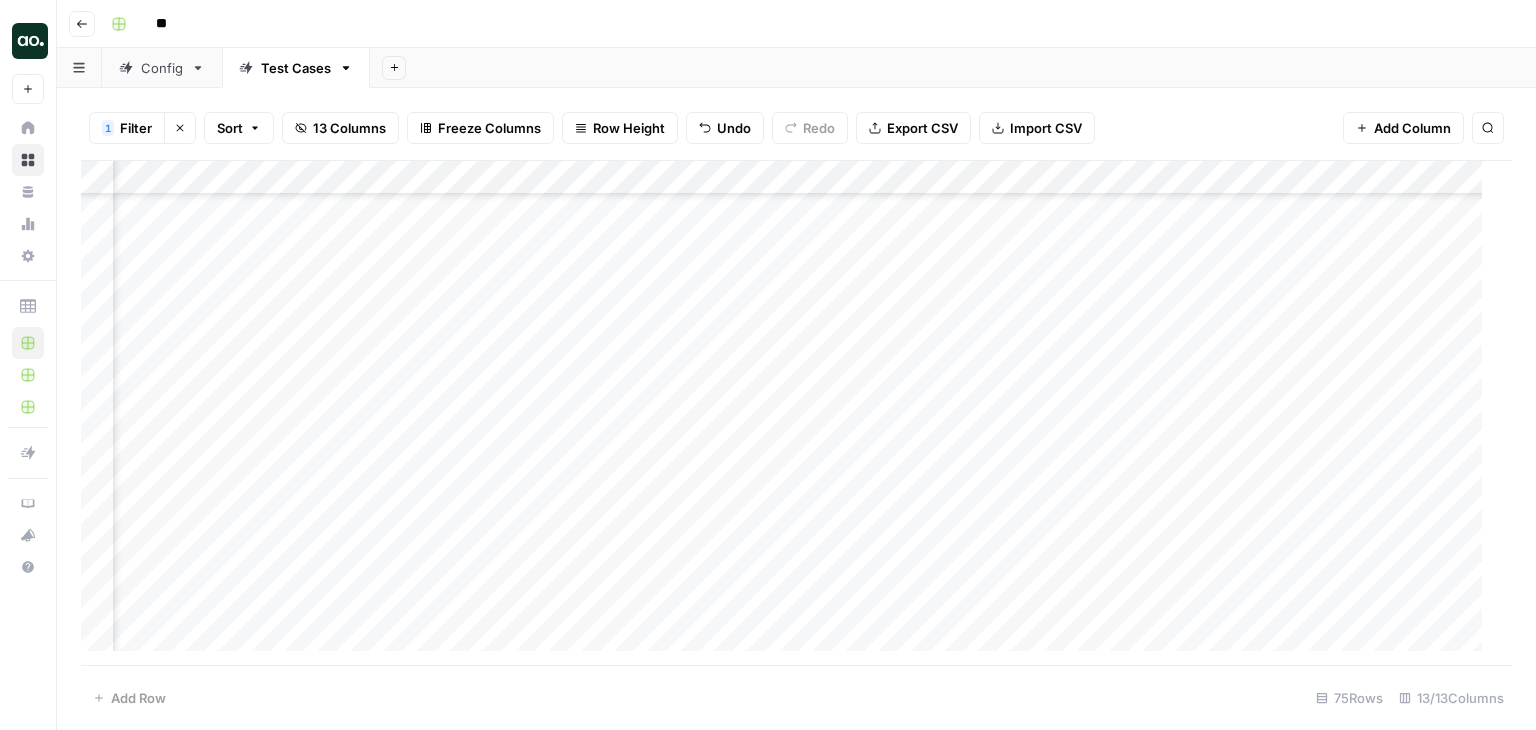 scroll, scrollTop: 2024, scrollLeft: 584, axis: both 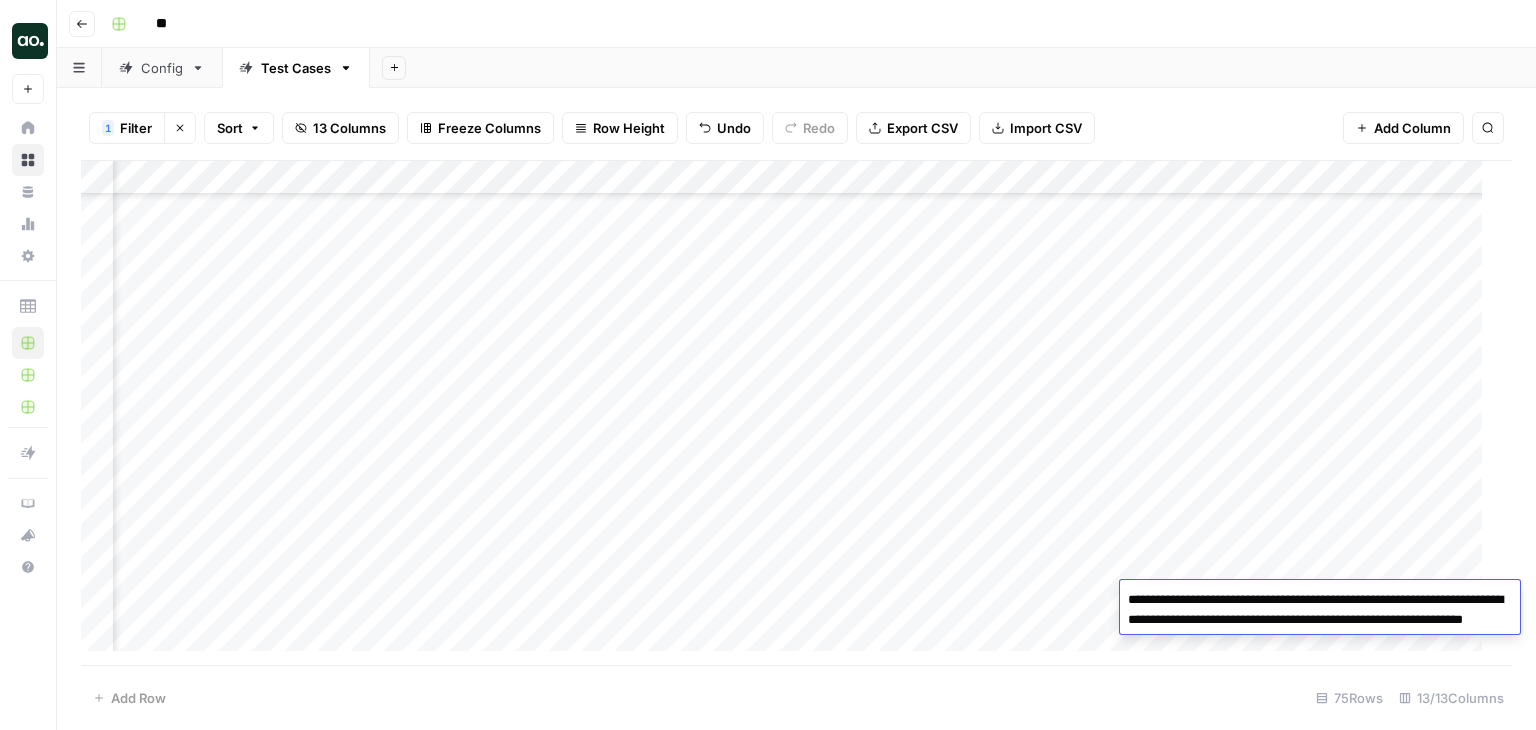 click on "Add Column" at bounding box center [789, 413] 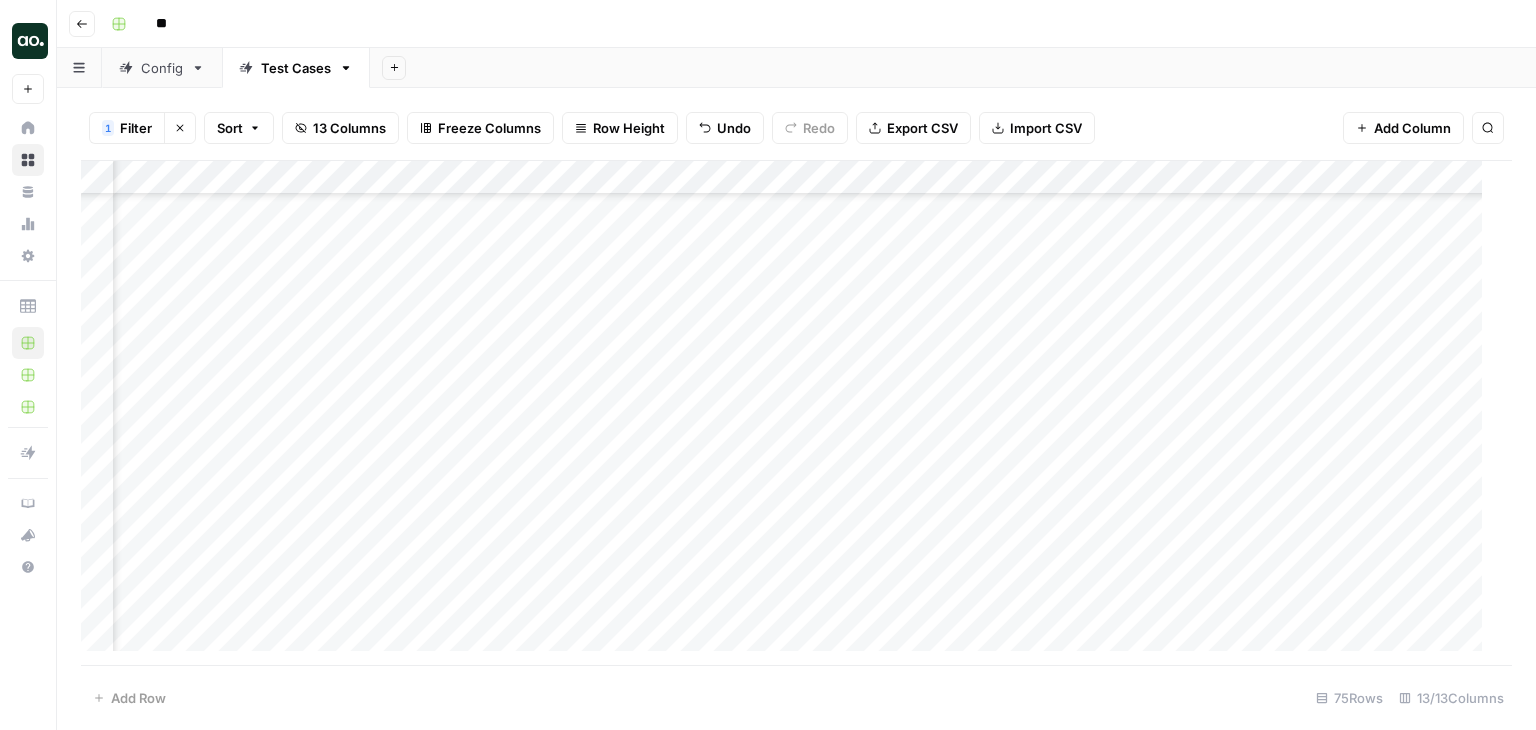 scroll, scrollTop: 2024, scrollLeft: 200, axis: both 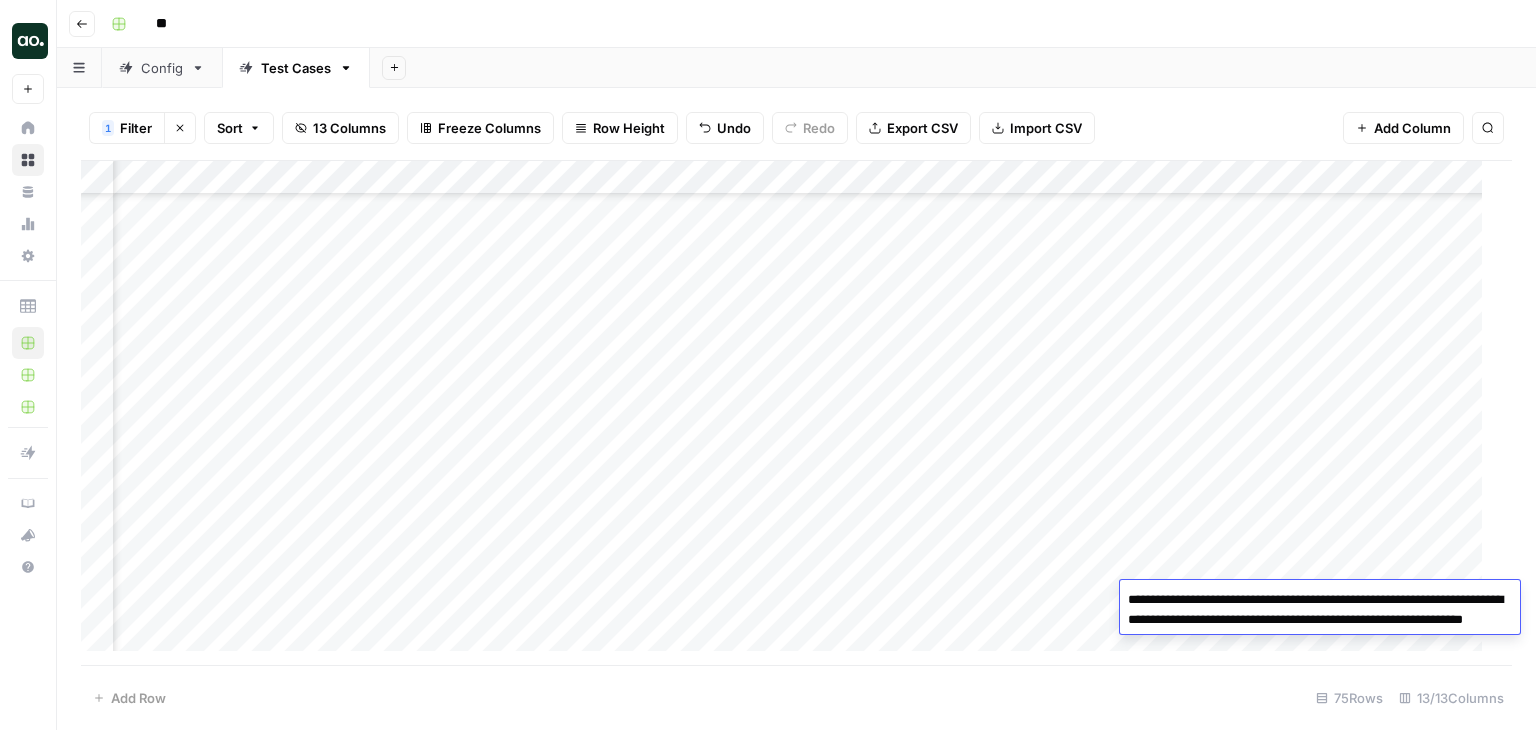 click on "**********" at bounding box center [1320, 620] 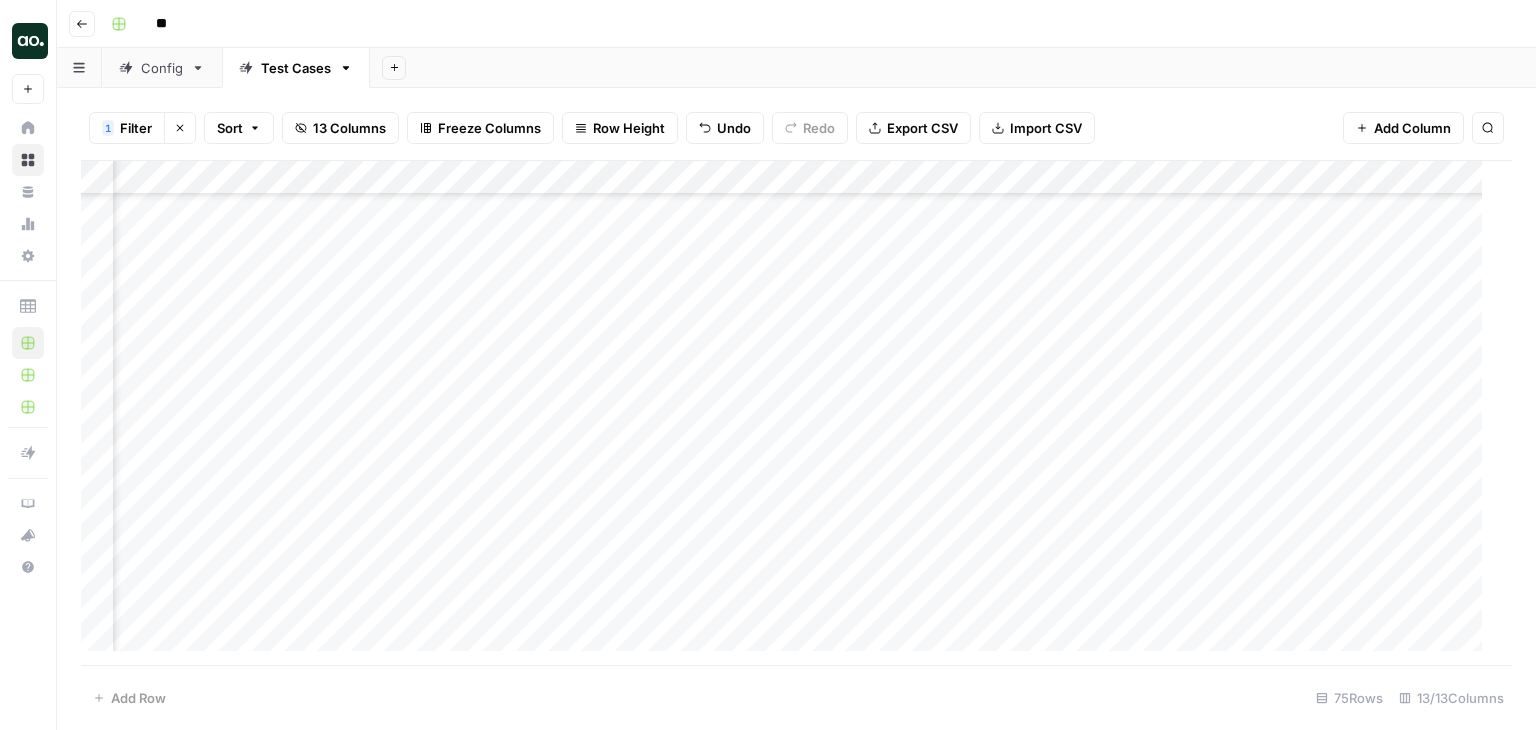 click on "Add Column" at bounding box center [789, 413] 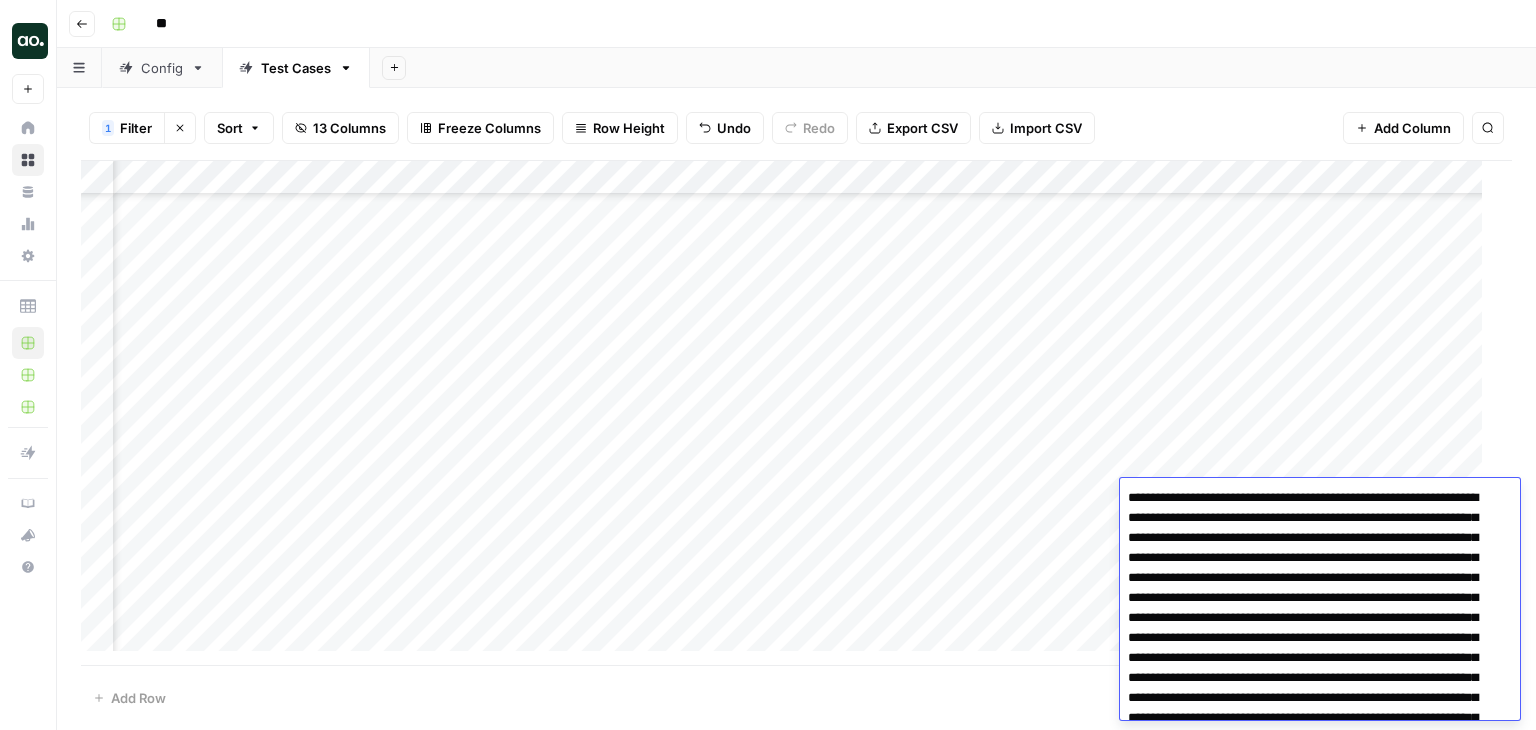 scroll, scrollTop: 1292, scrollLeft: 0, axis: vertical 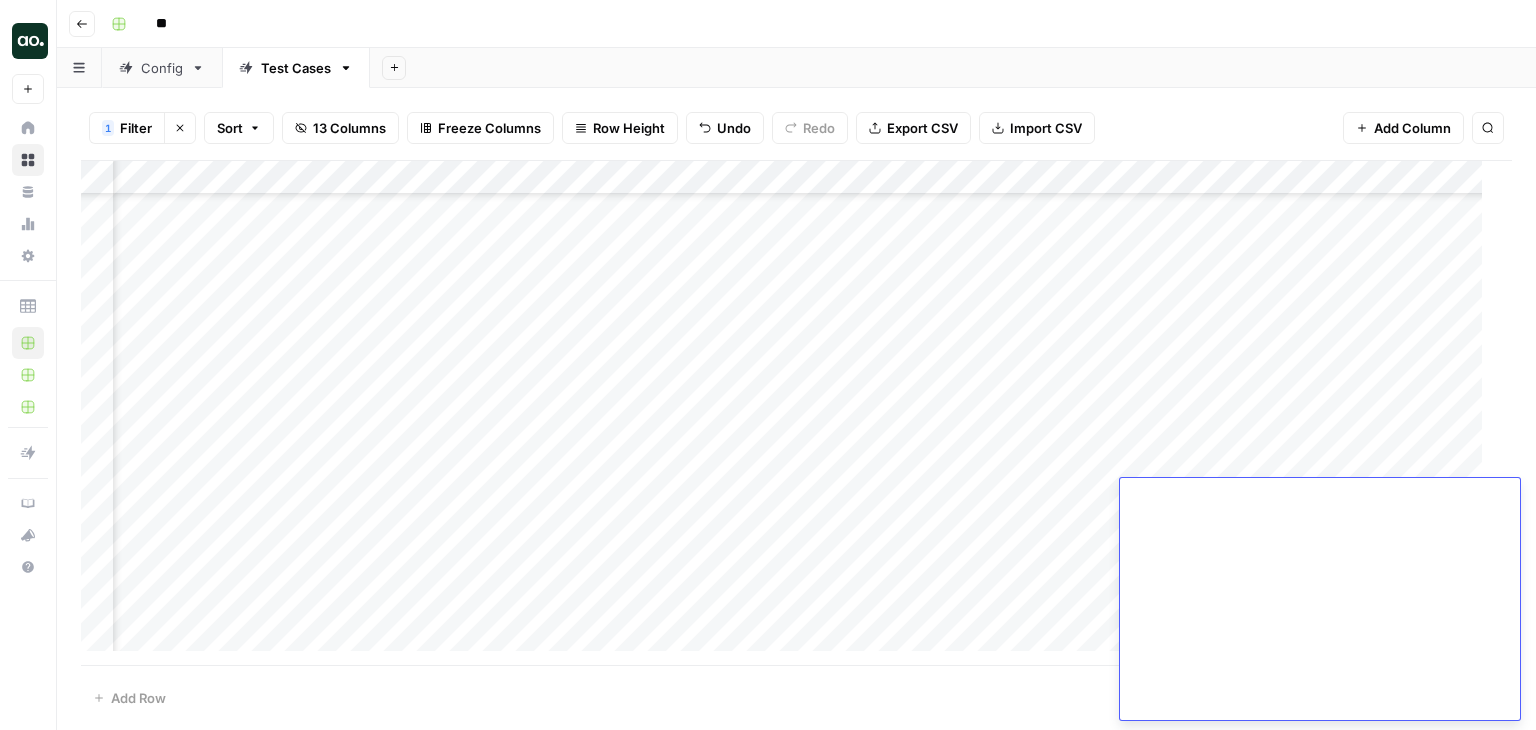 click at bounding box center (1312, -44) 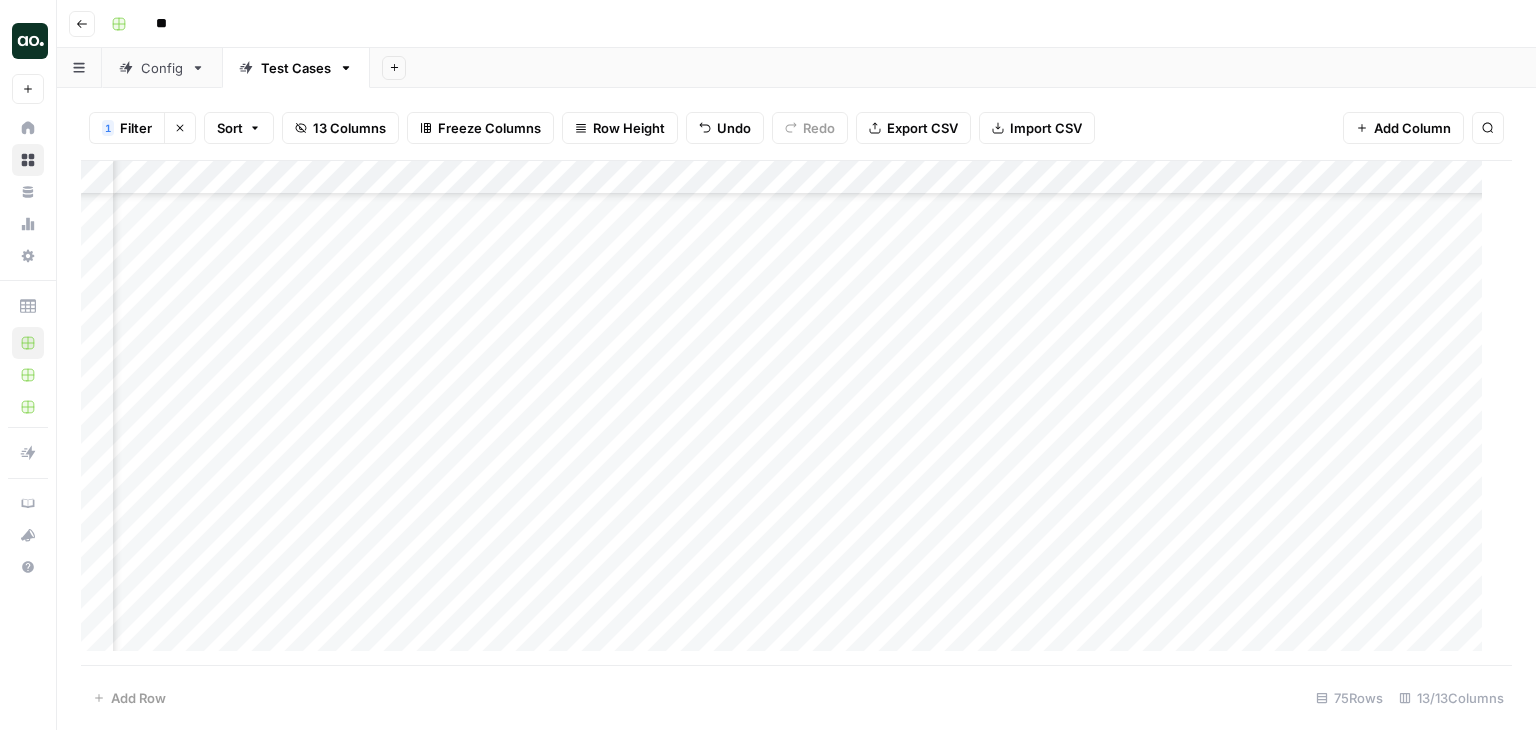 click on "Add Column" at bounding box center [789, 413] 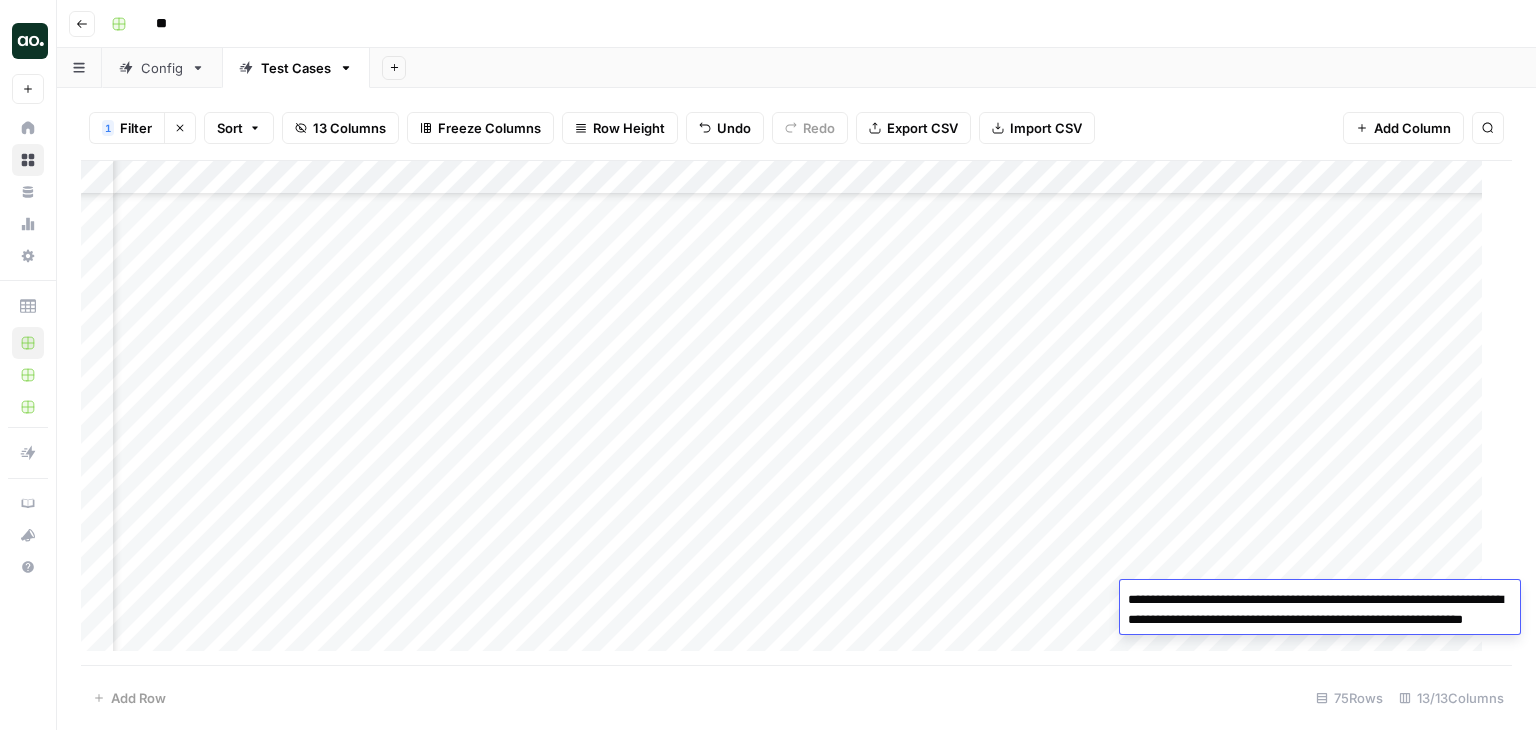 drag, startPoint x: 1251, startPoint y: 619, endPoint x: 1317, endPoint y: 637, distance: 68.41052 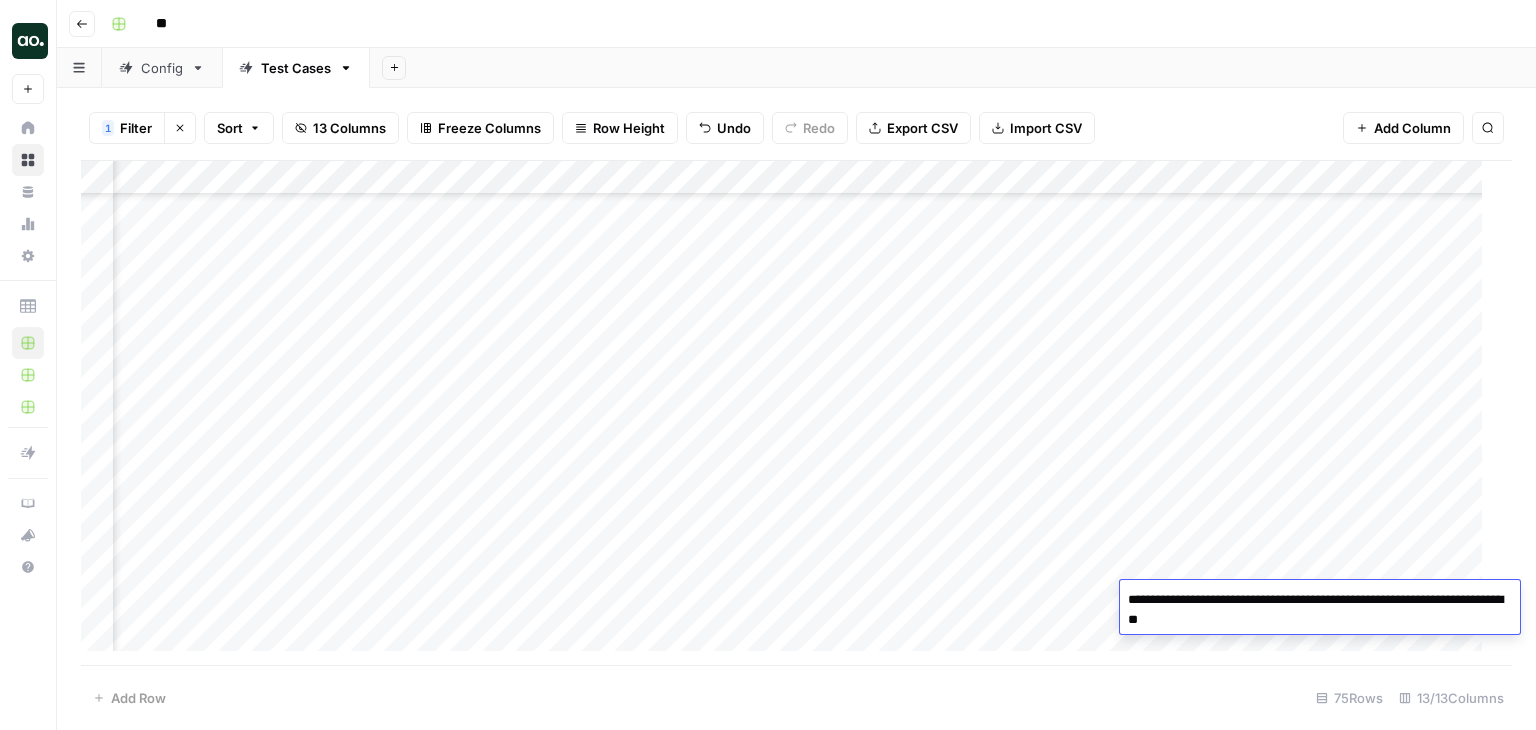 type on "**********" 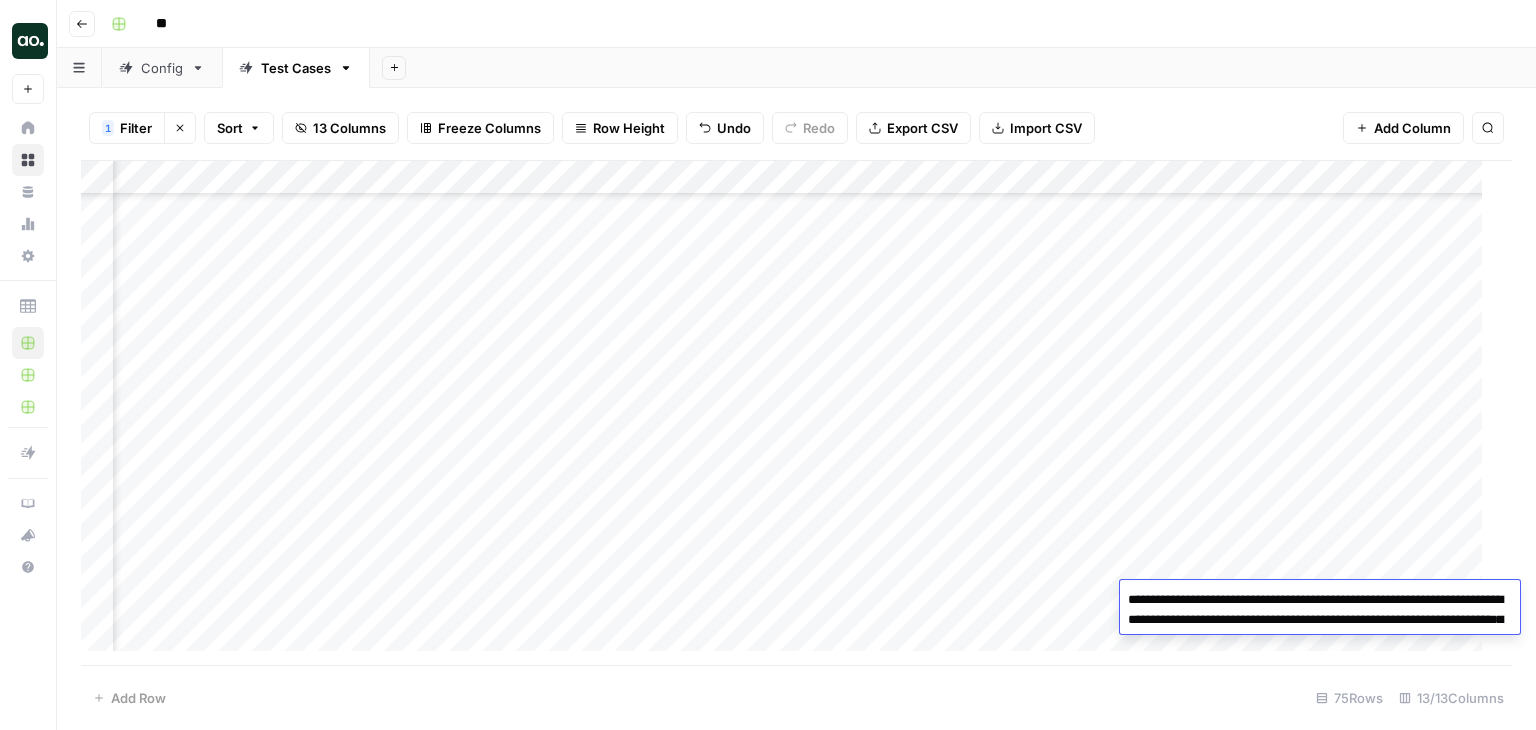 scroll, scrollTop: 1388, scrollLeft: 0, axis: vertical 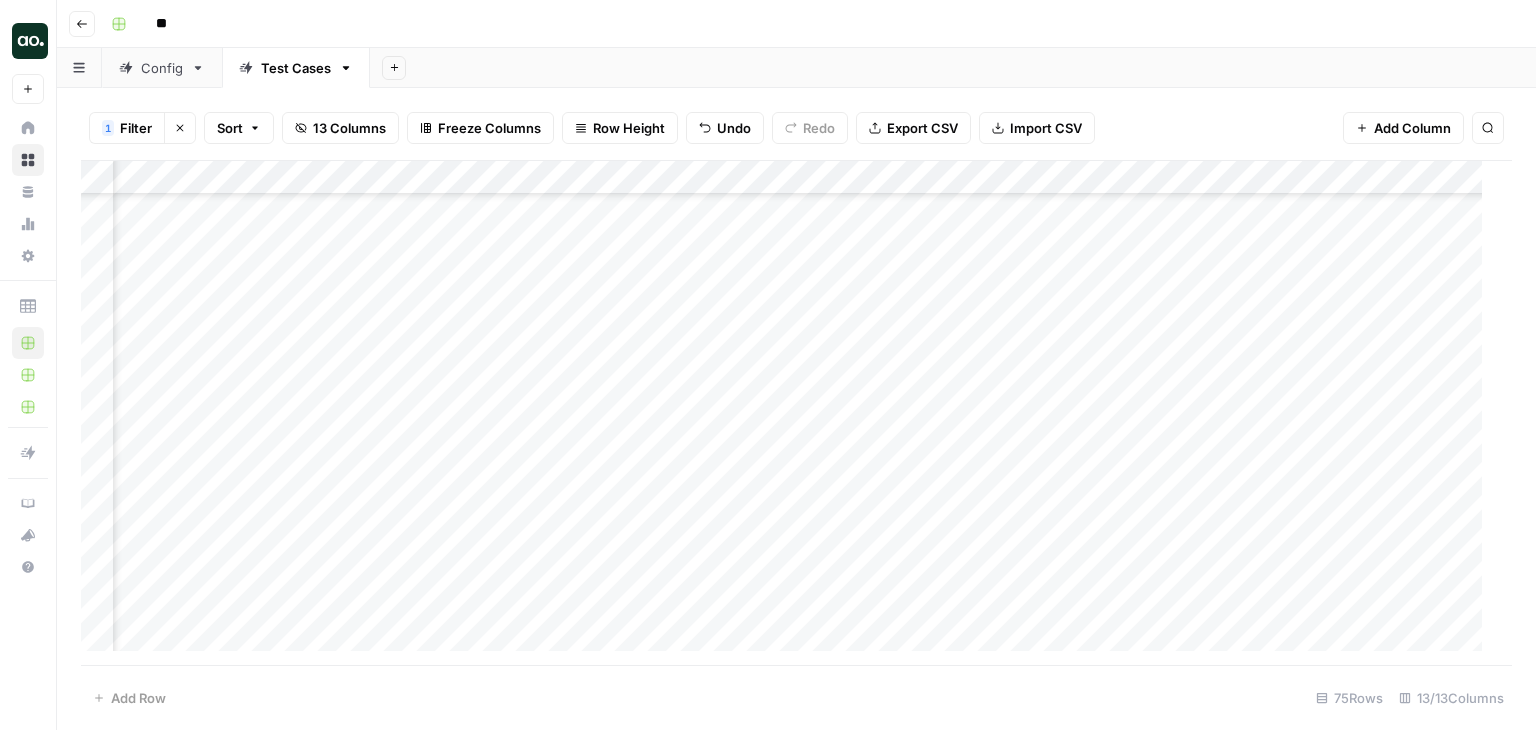 click on "Add Column" at bounding box center [789, 413] 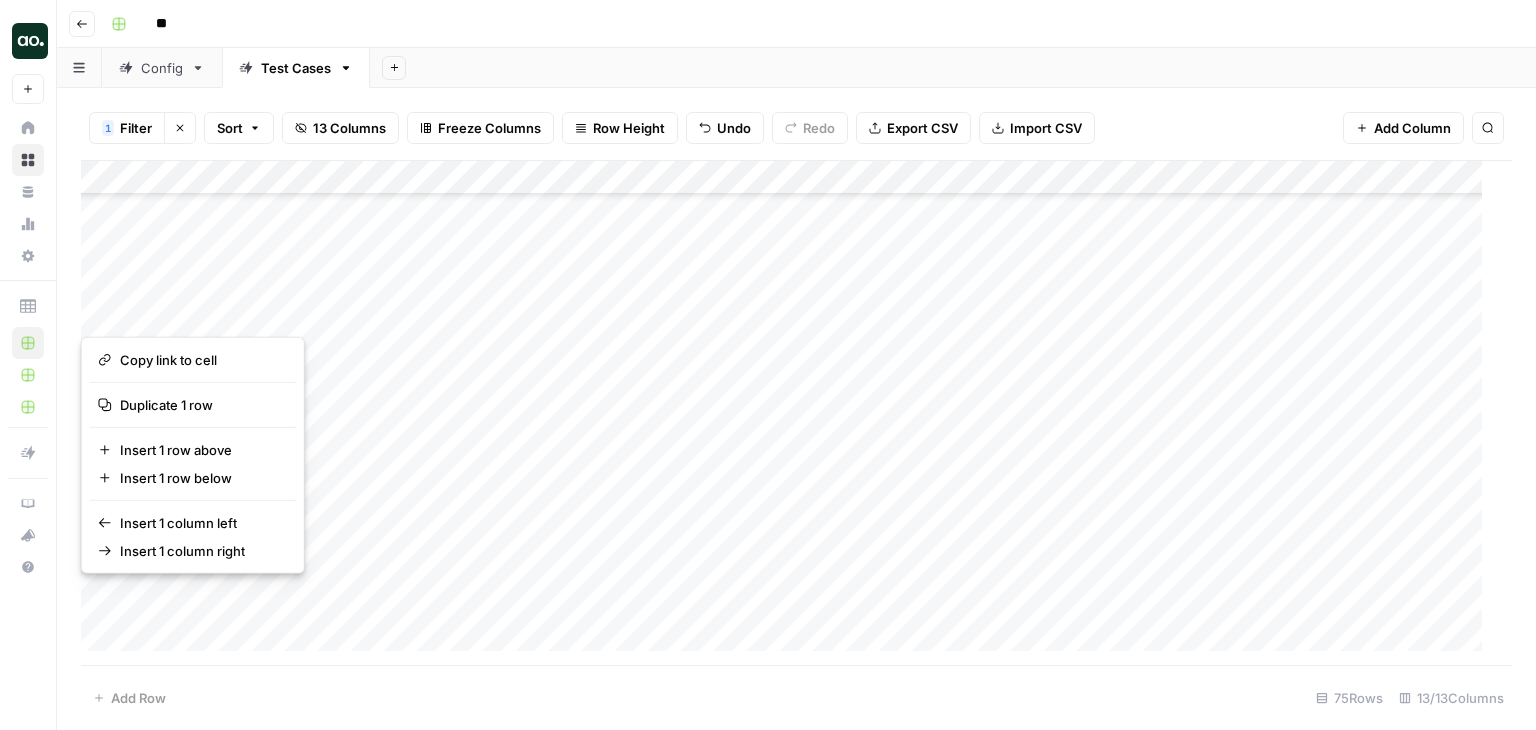 scroll, scrollTop: 2024, scrollLeft: 0, axis: vertical 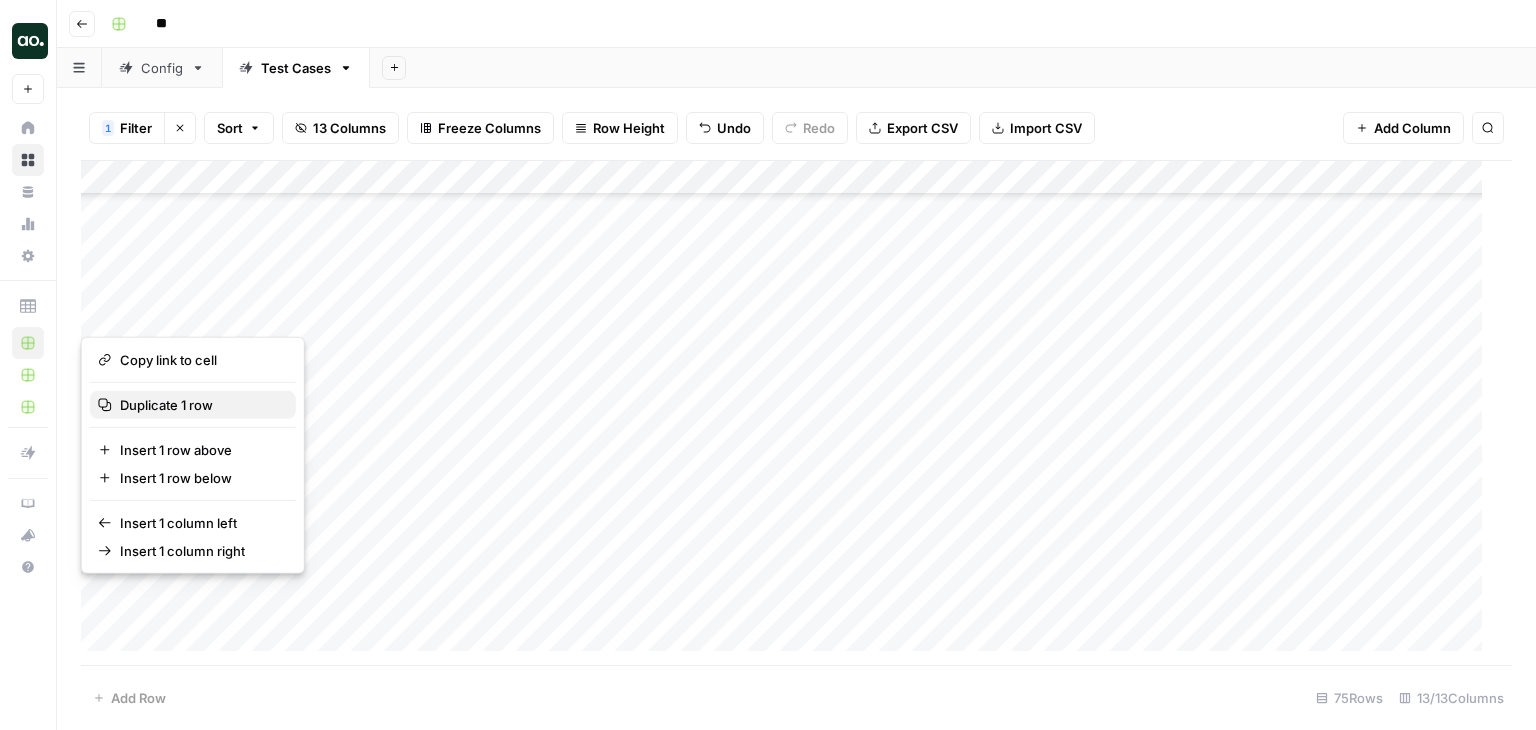 click on "Duplicate 1 row" at bounding box center (166, 405) 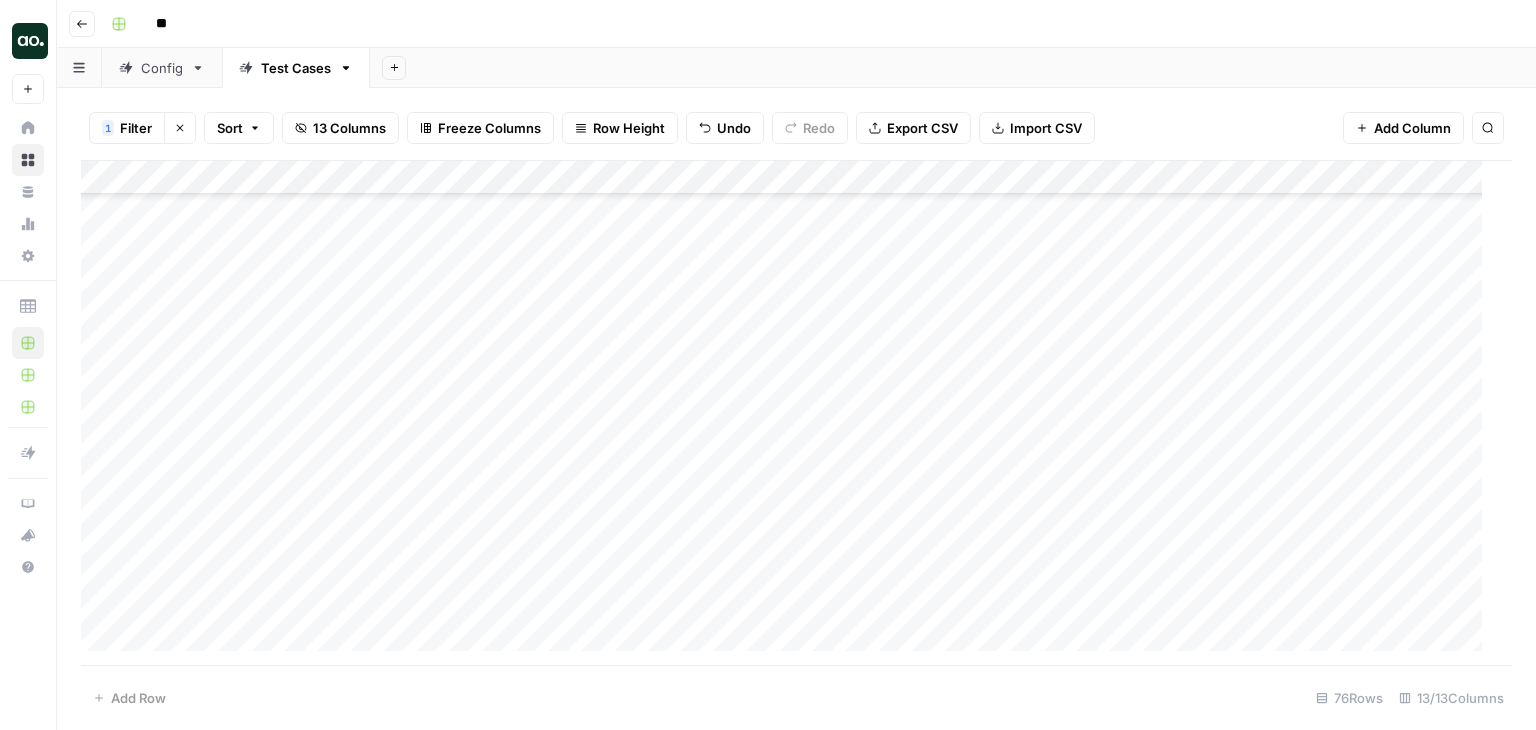 scroll, scrollTop: 2124, scrollLeft: 0, axis: vertical 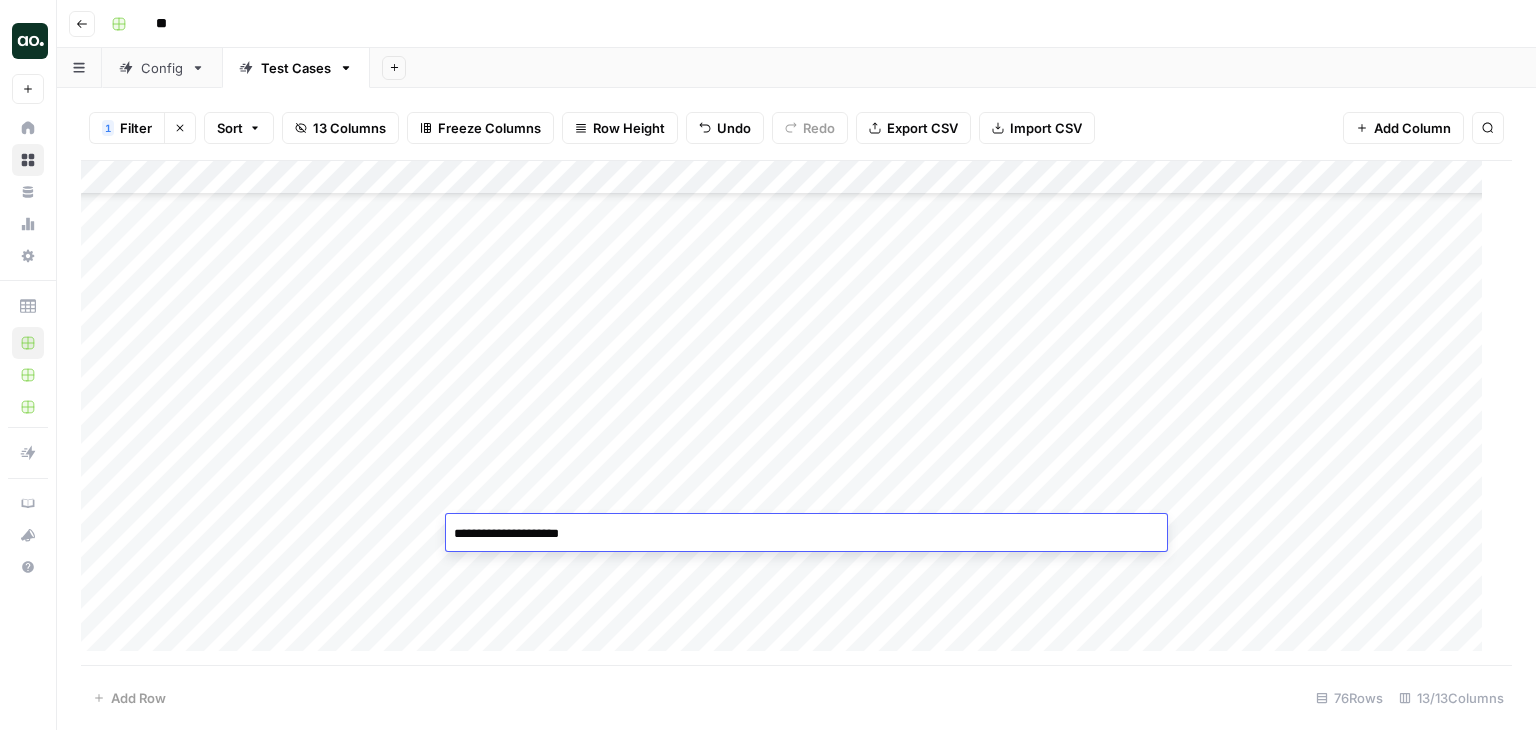 type on "**********" 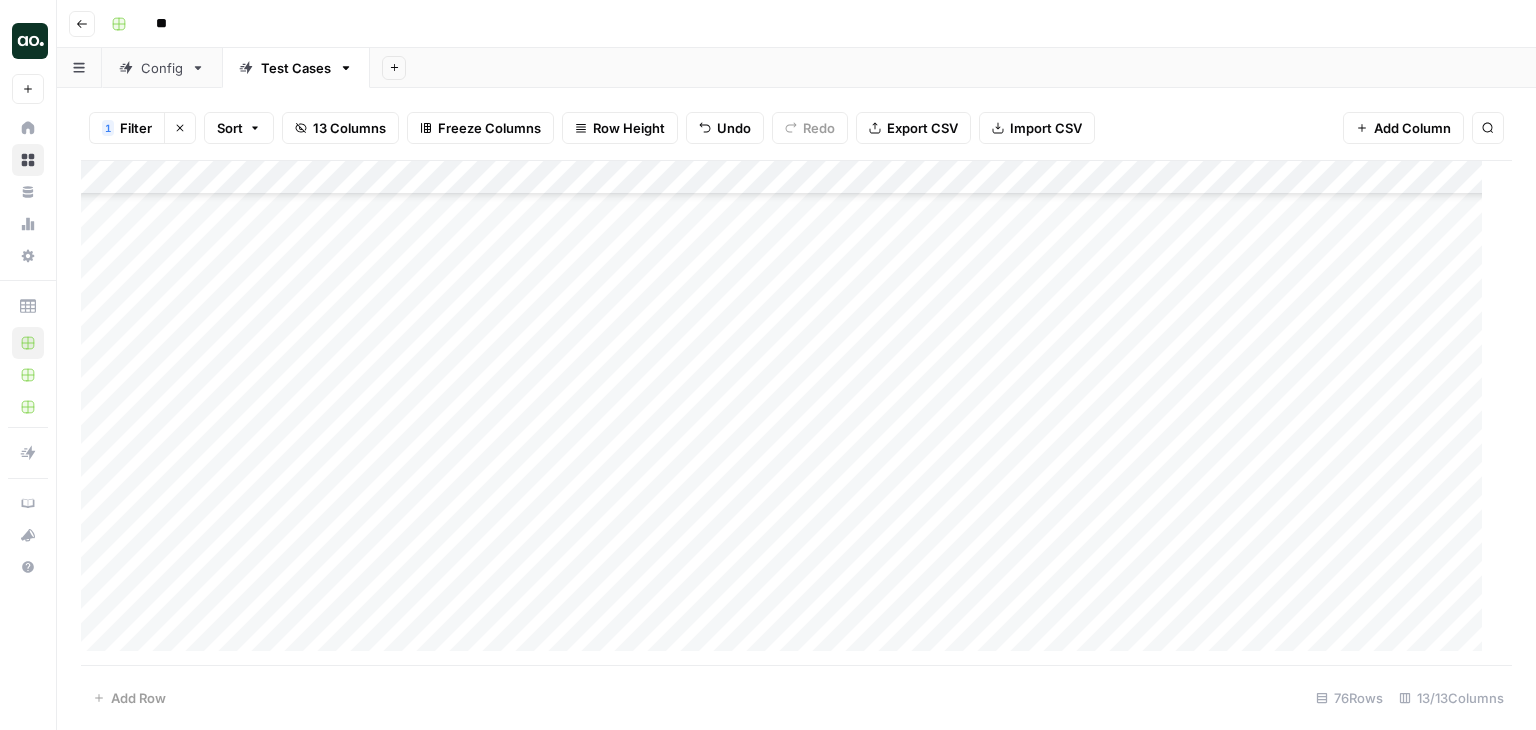 scroll, scrollTop: 2124, scrollLeft: 44, axis: both 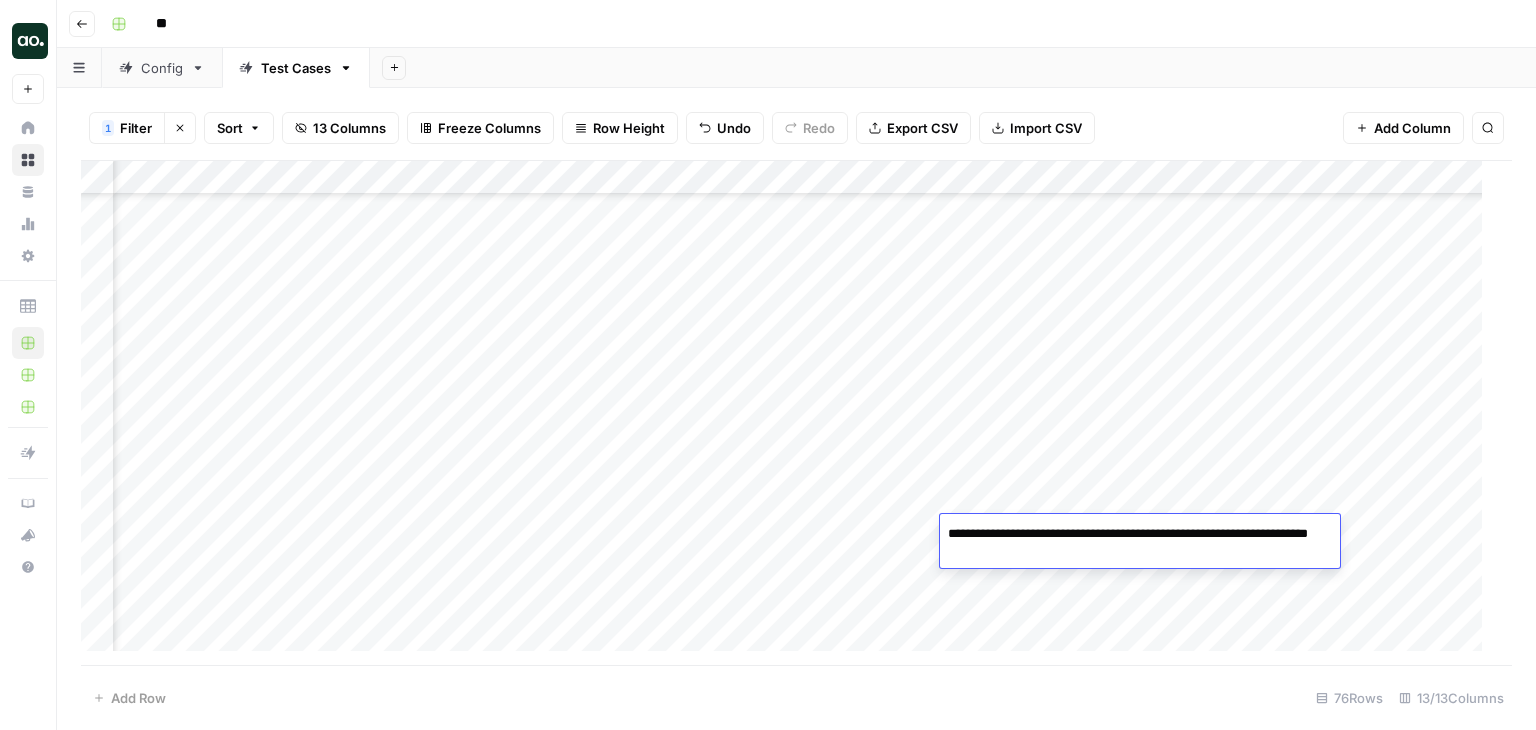 type on "**********" 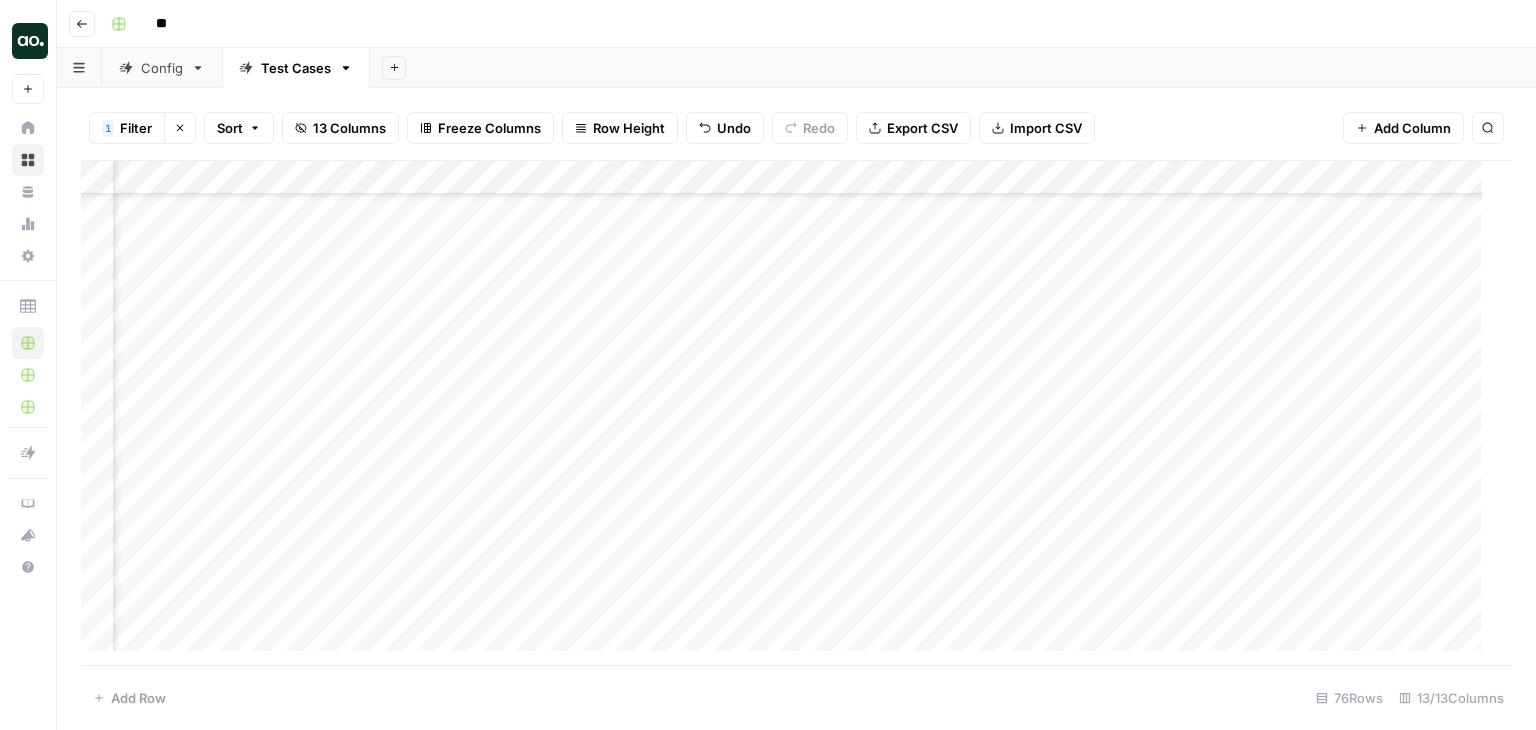 scroll, scrollTop: 2124, scrollLeft: 764, axis: both 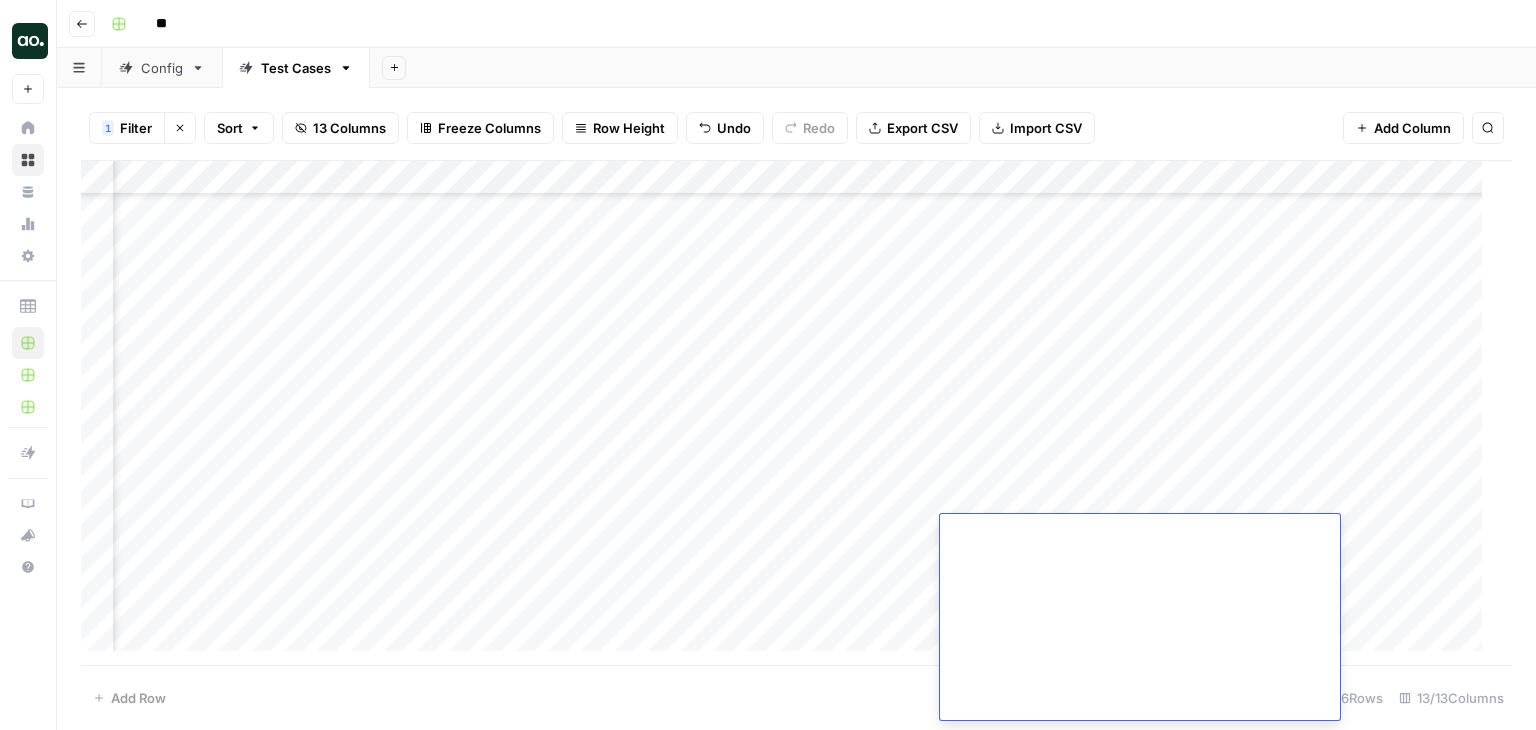 click at bounding box center (1132, -44) 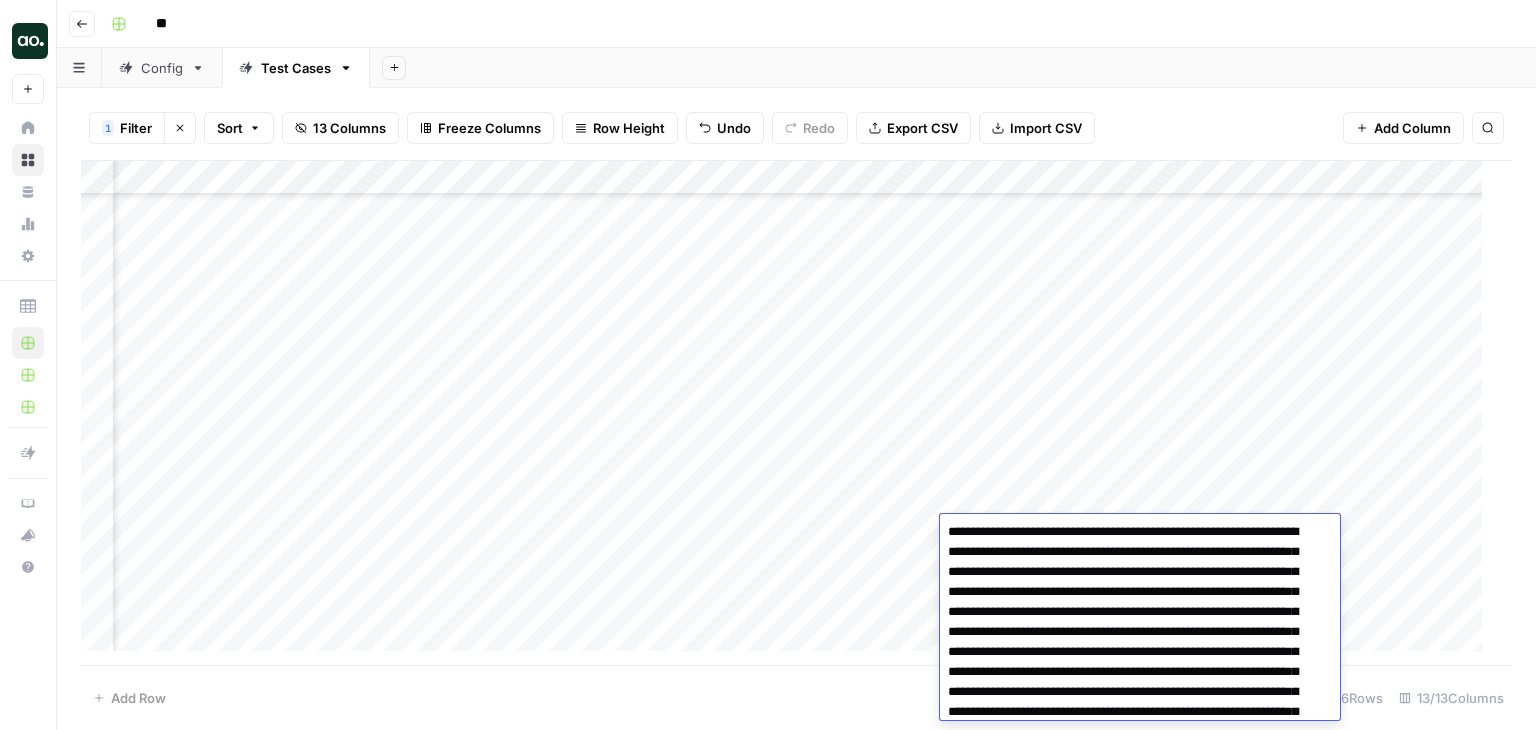 scroll, scrollTop: 0, scrollLeft: 0, axis: both 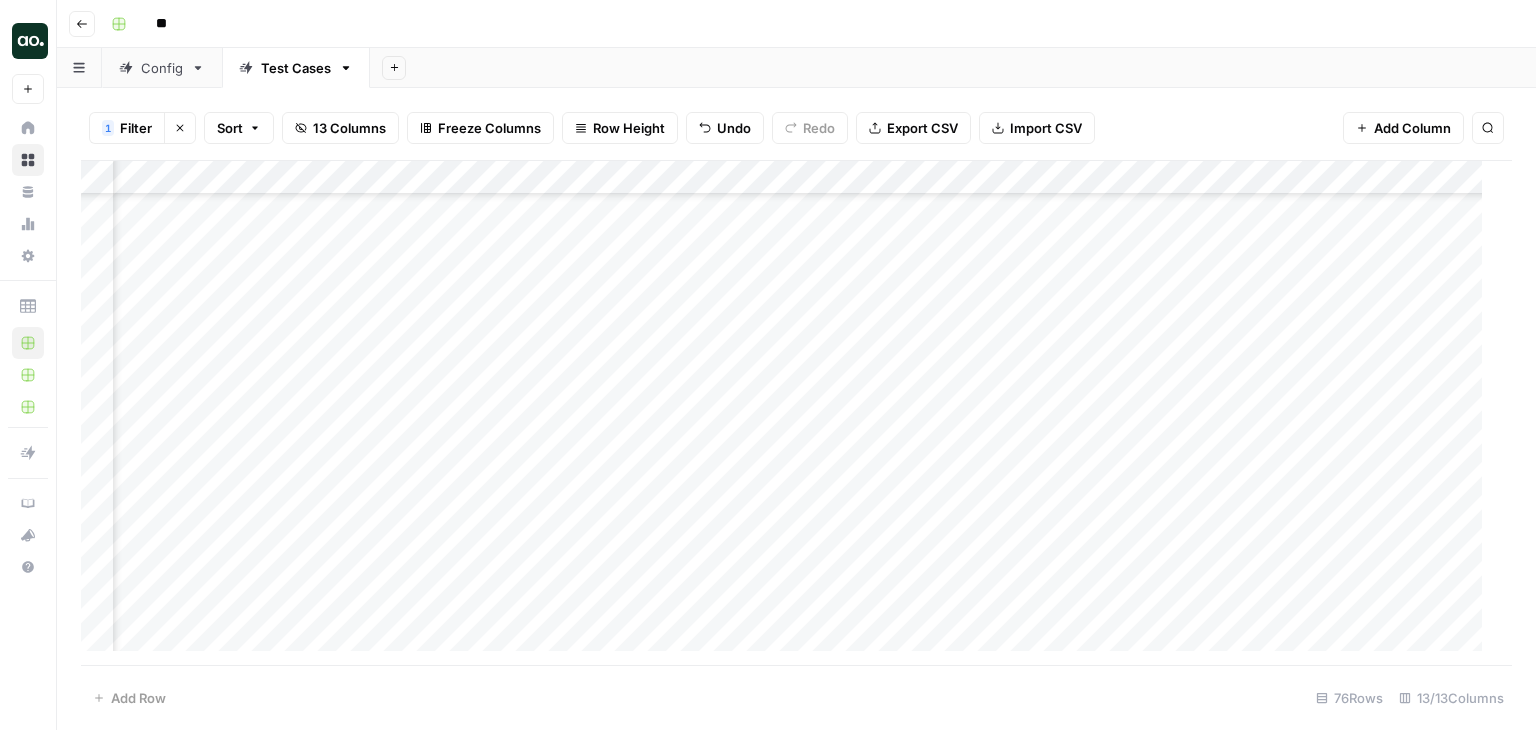click on "Add Column" at bounding box center [789, 413] 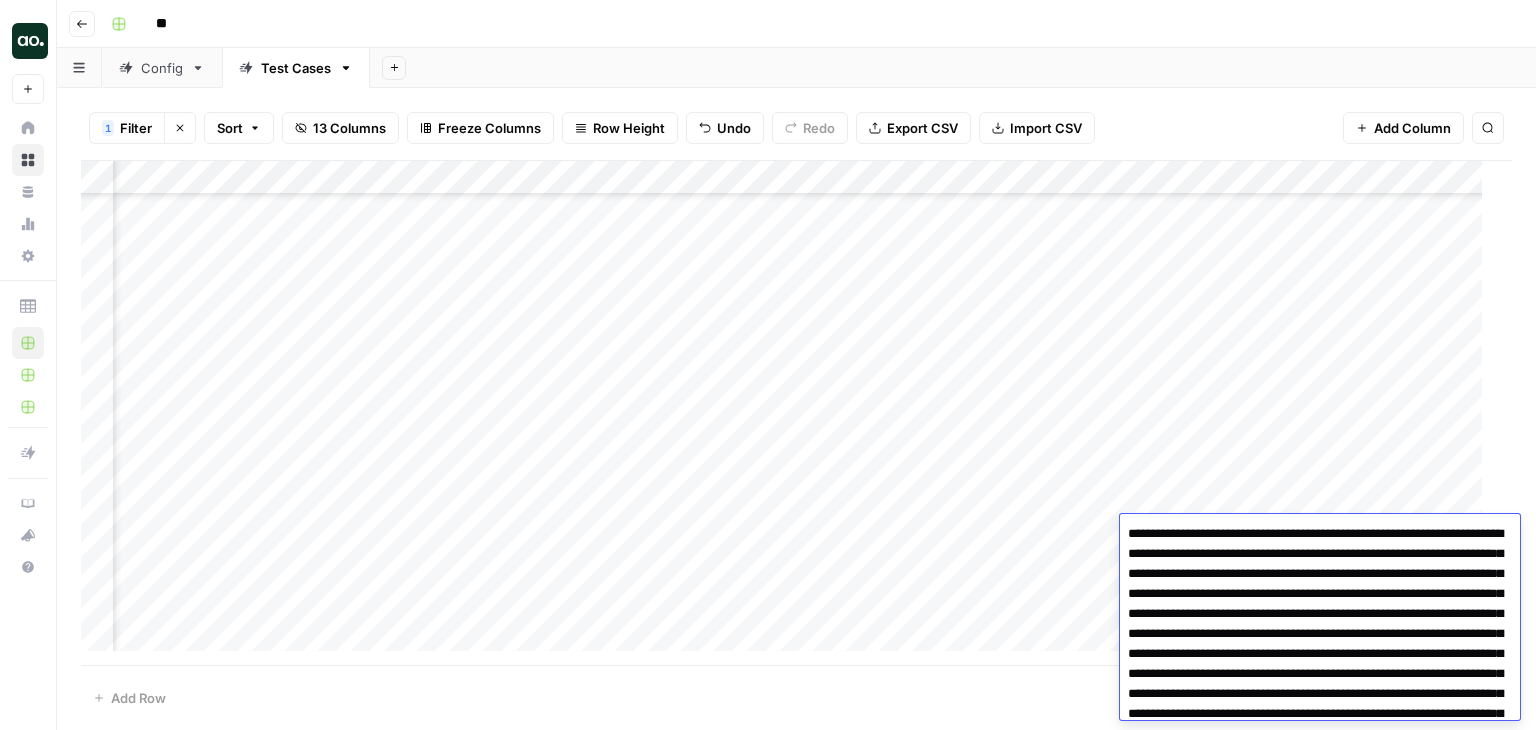 click at bounding box center (1320, 1254) 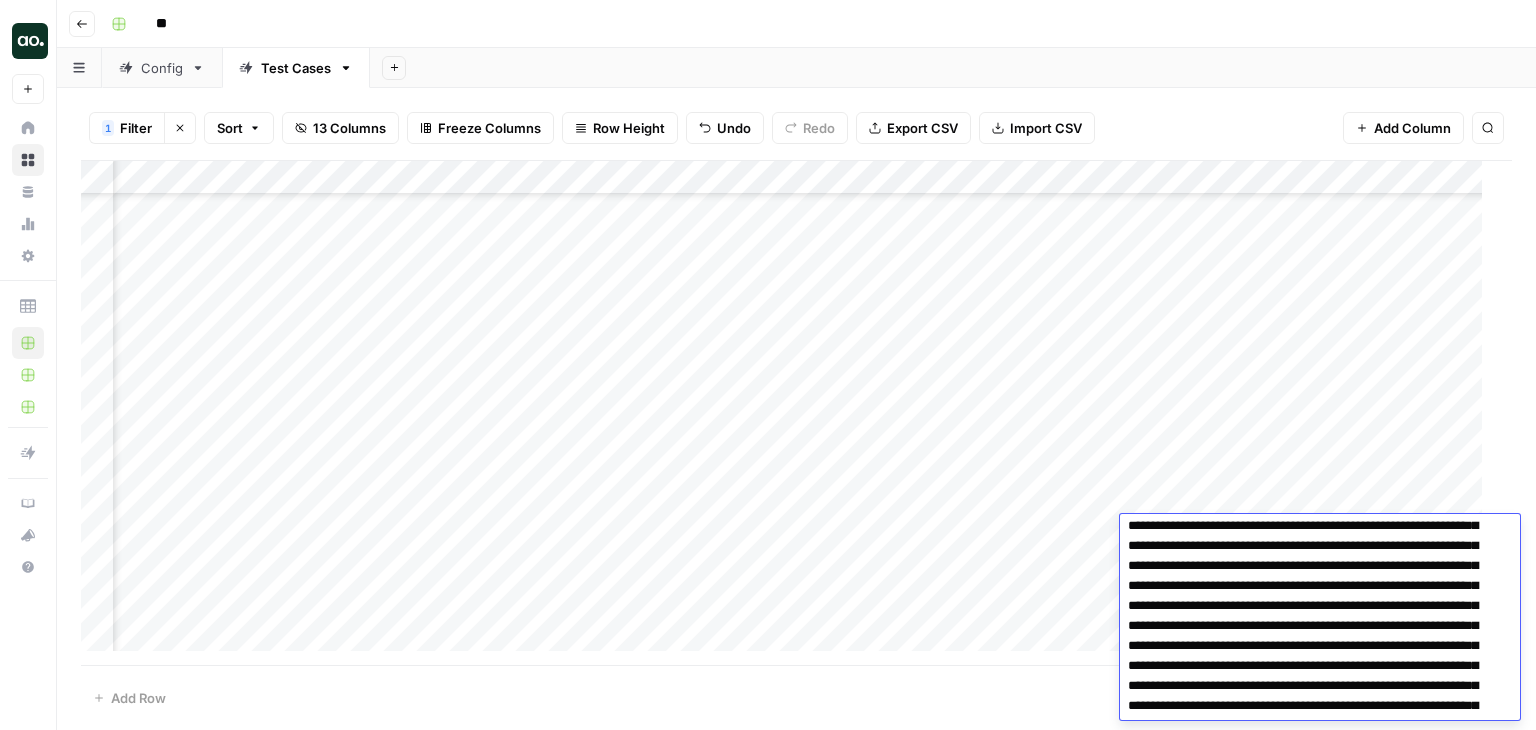 scroll, scrollTop: 0, scrollLeft: 0, axis: both 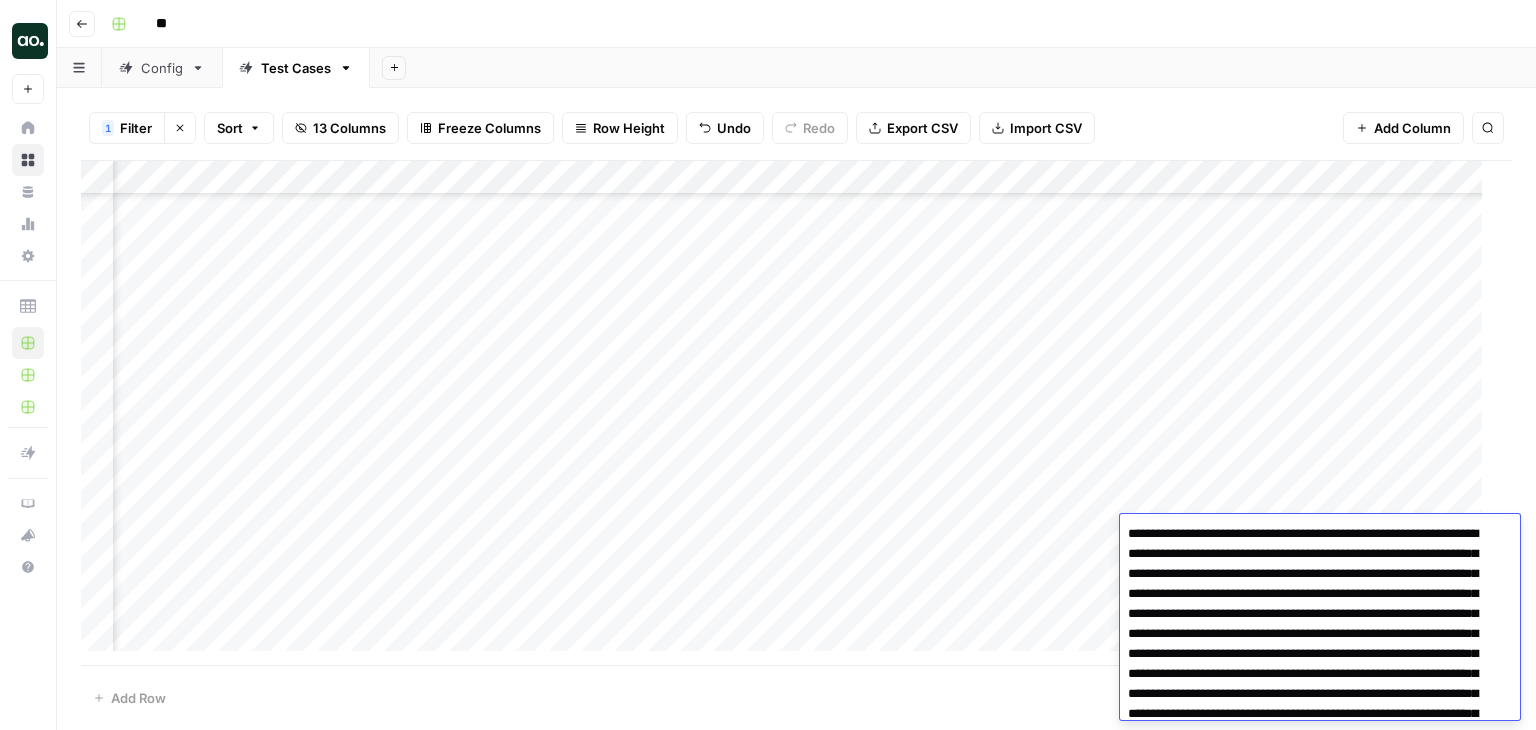 click on "Add Column" at bounding box center (789, 413) 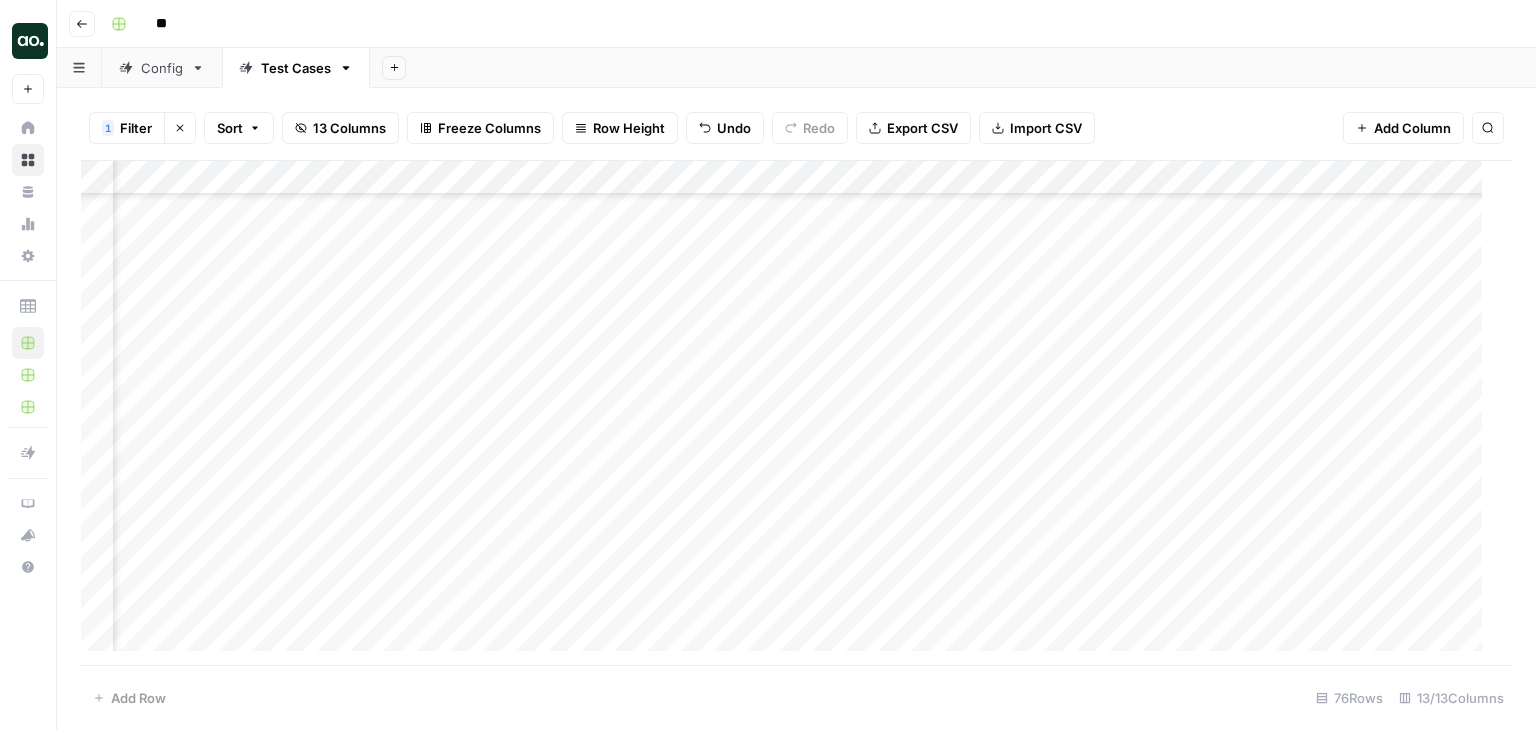 click on "Add Column" at bounding box center (789, 413) 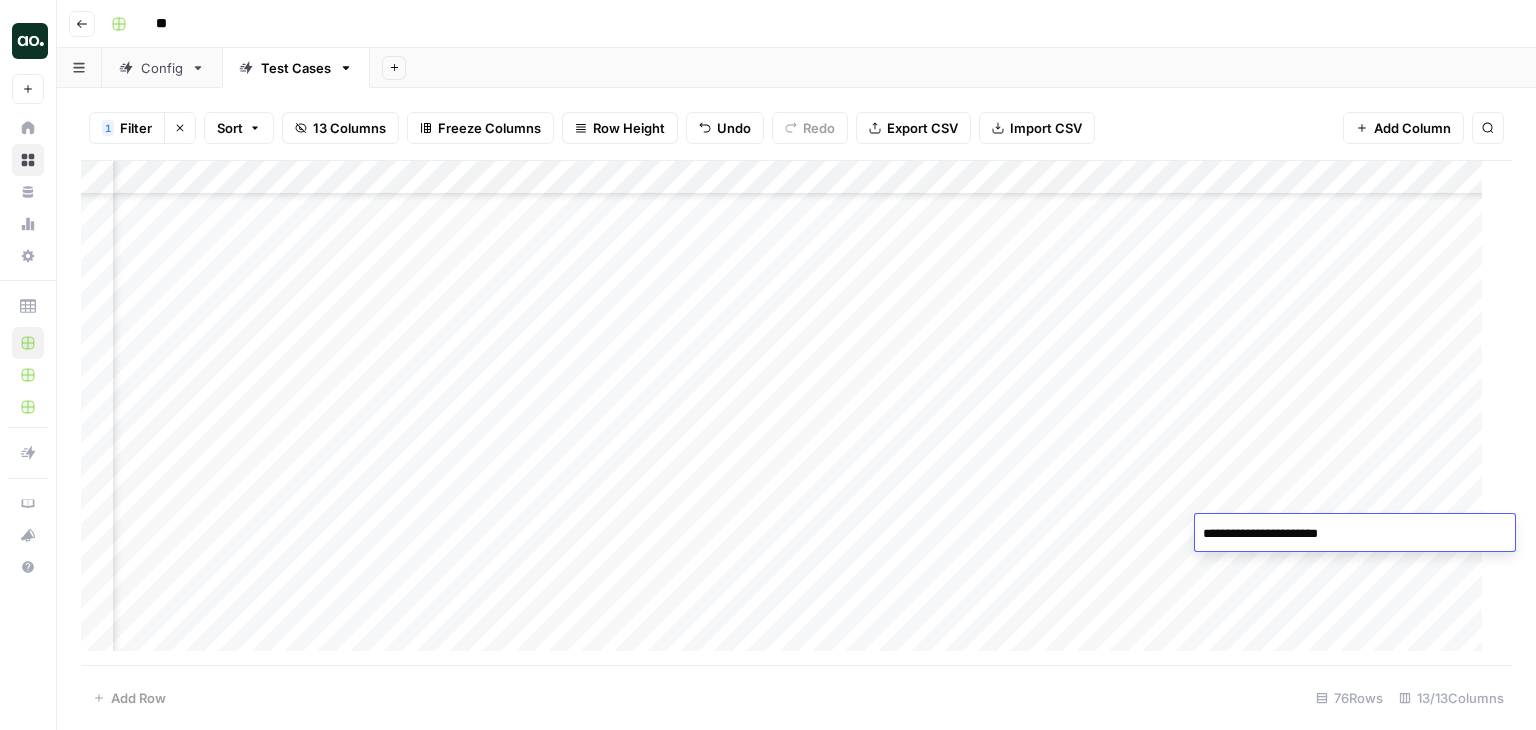 click on "**********" at bounding box center [1355, 534] 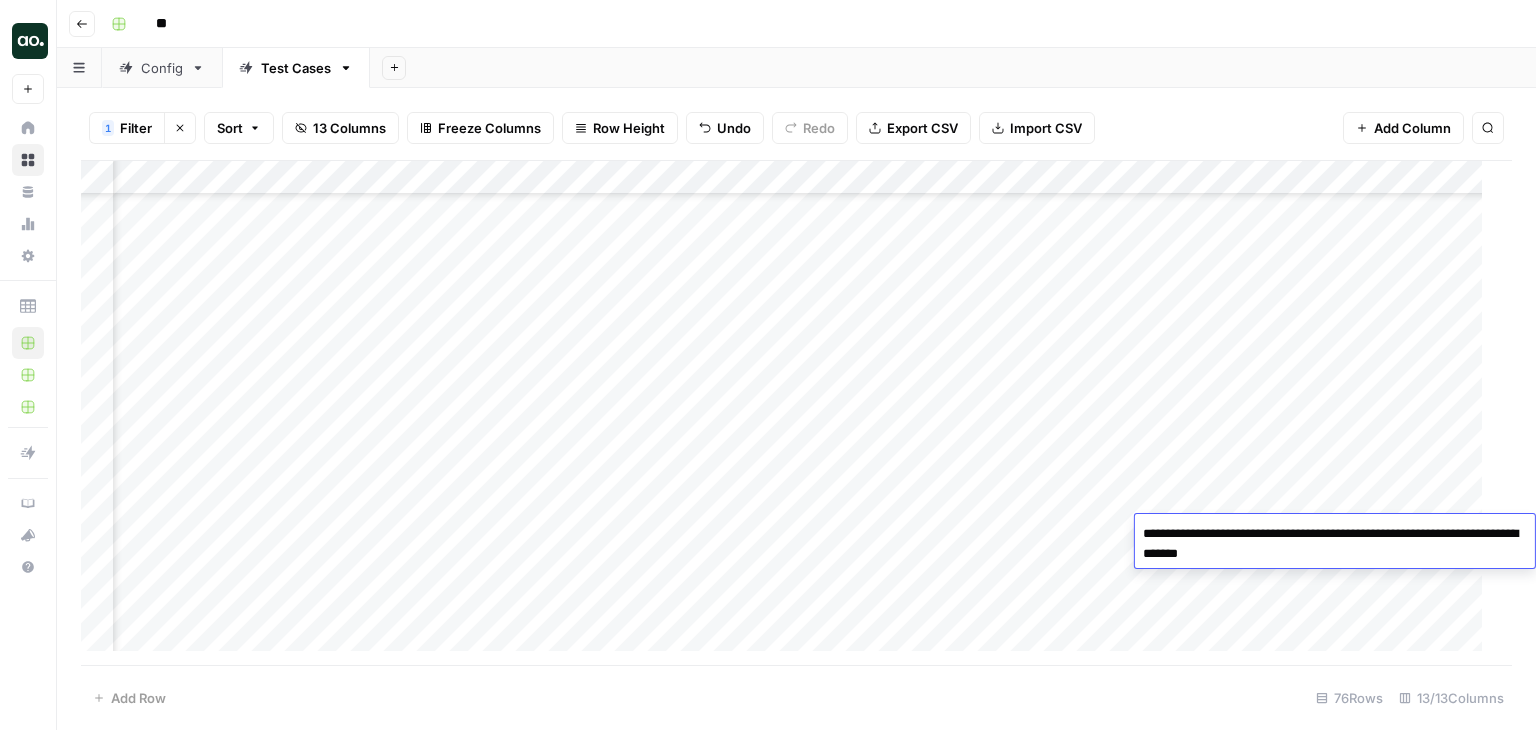 type on "**********" 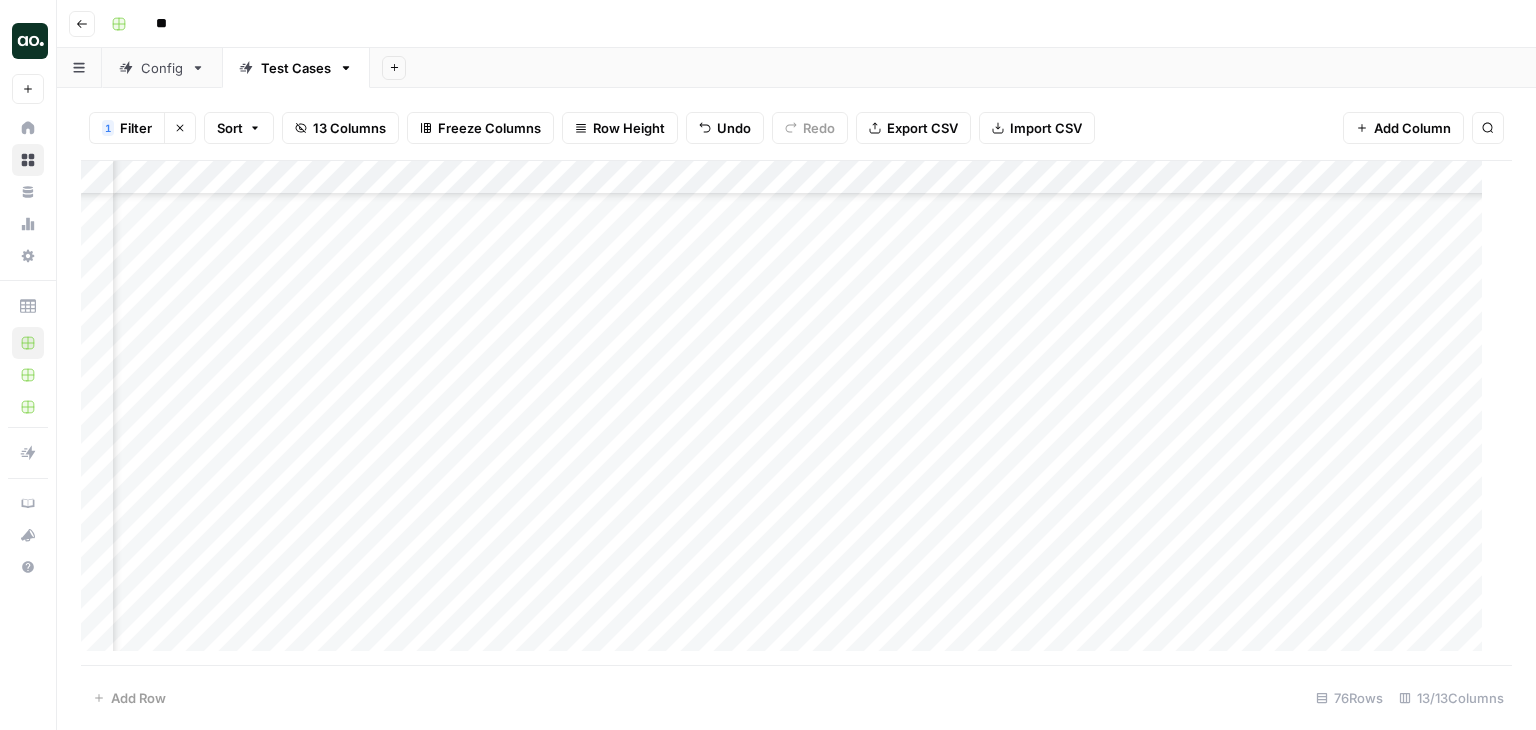scroll, scrollTop: 2124, scrollLeft: 0, axis: vertical 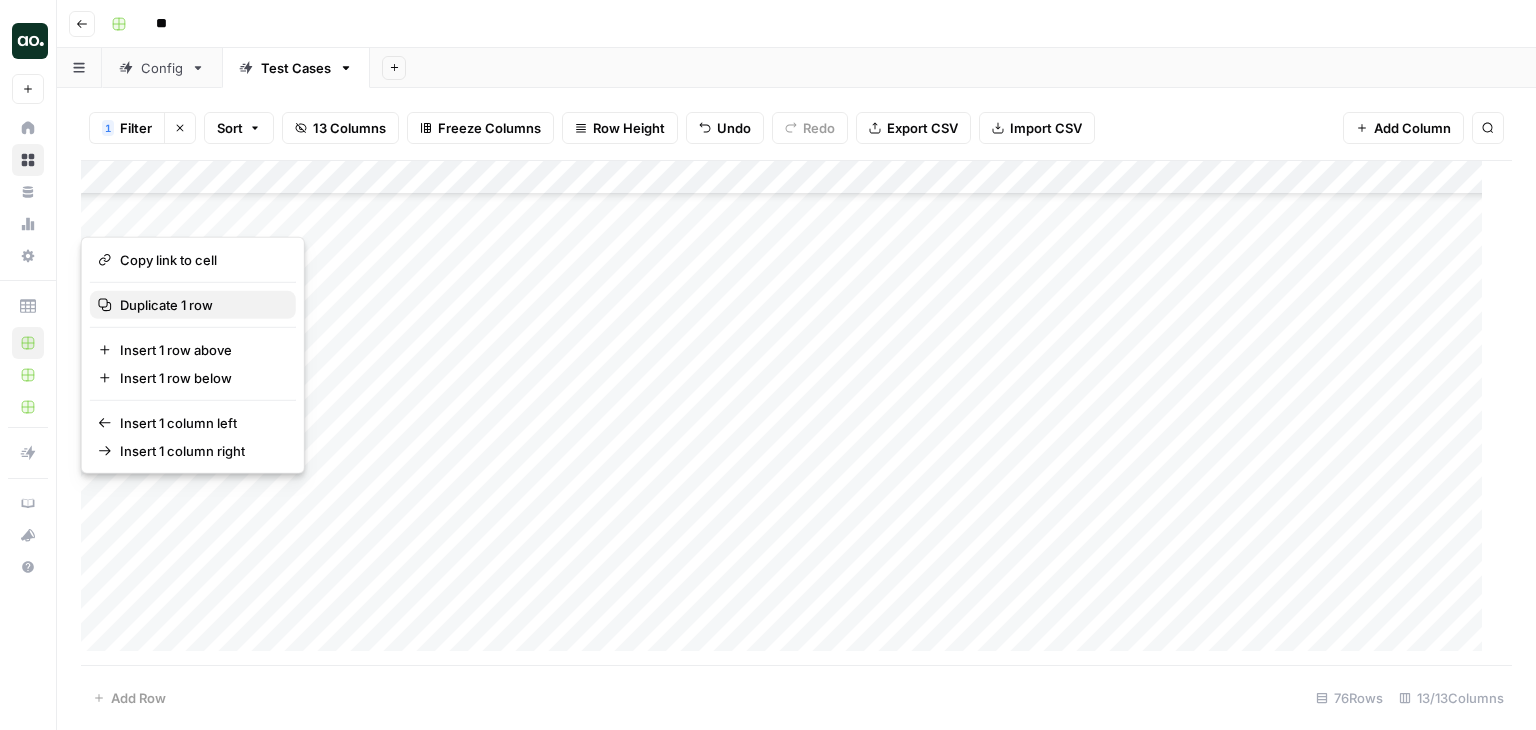 click on "Duplicate 1 row" at bounding box center (166, 305) 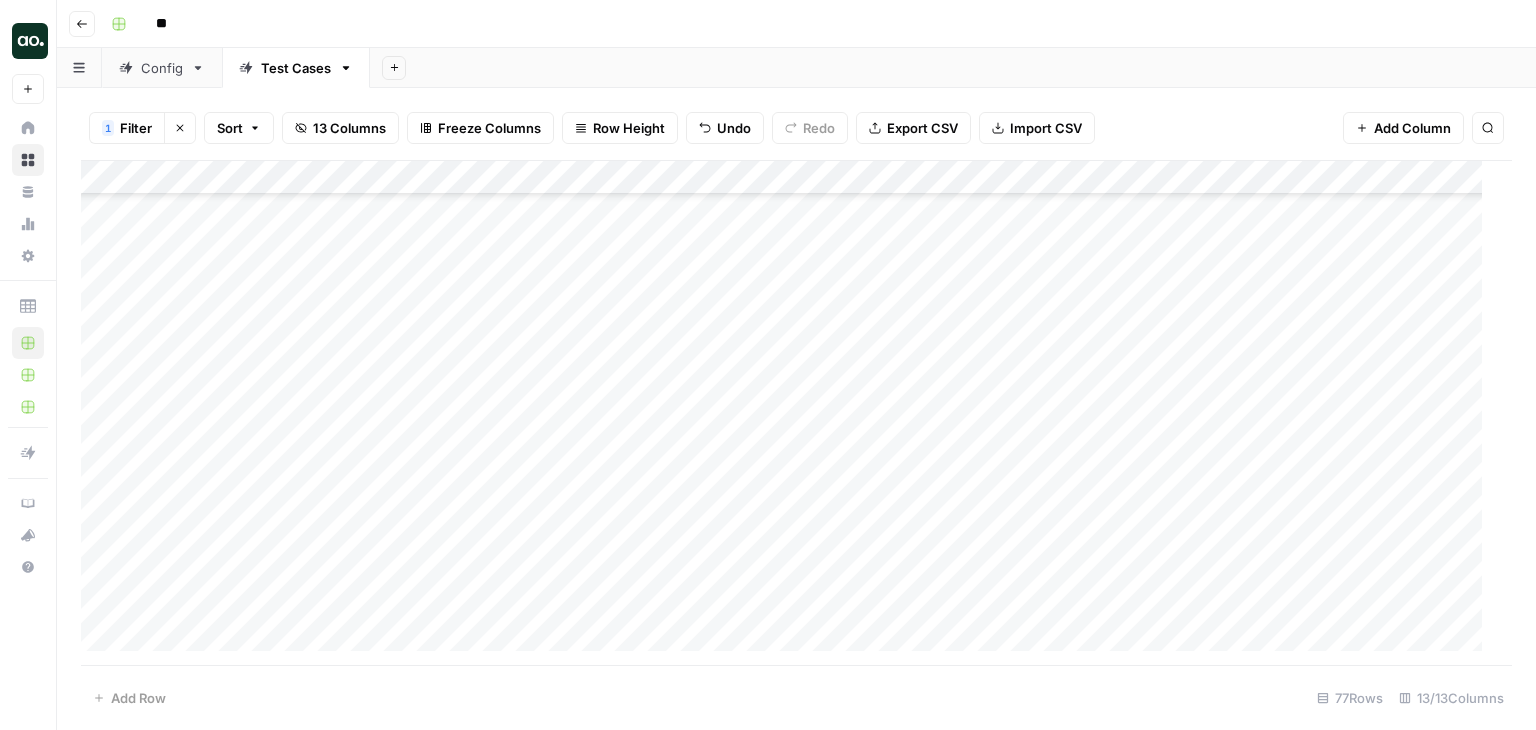 click on "Add Column" at bounding box center [789, 413] 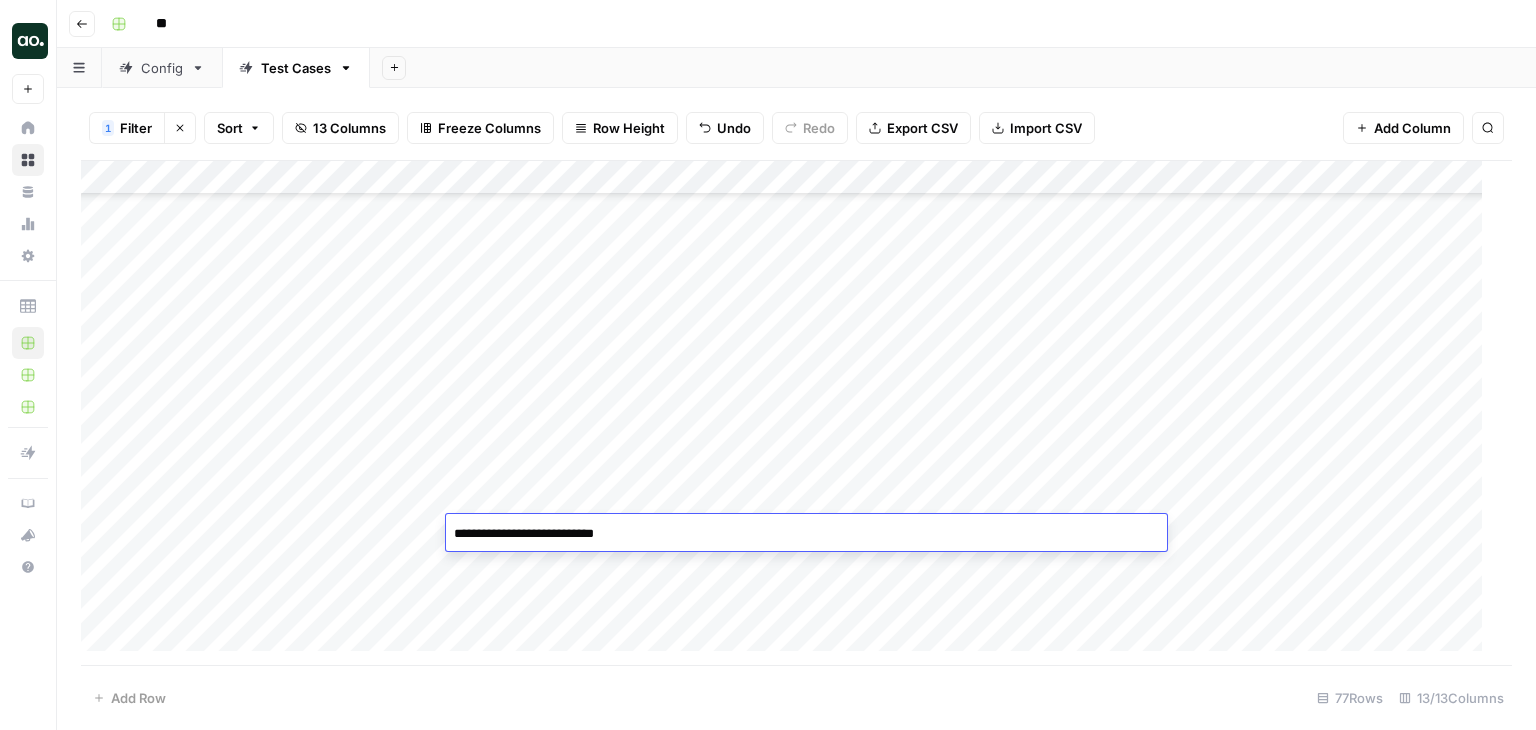 drag, startPoint x: 628, startPoint y: 536, endPoint x: 426, endPoint y: 546, distance: 202.24738 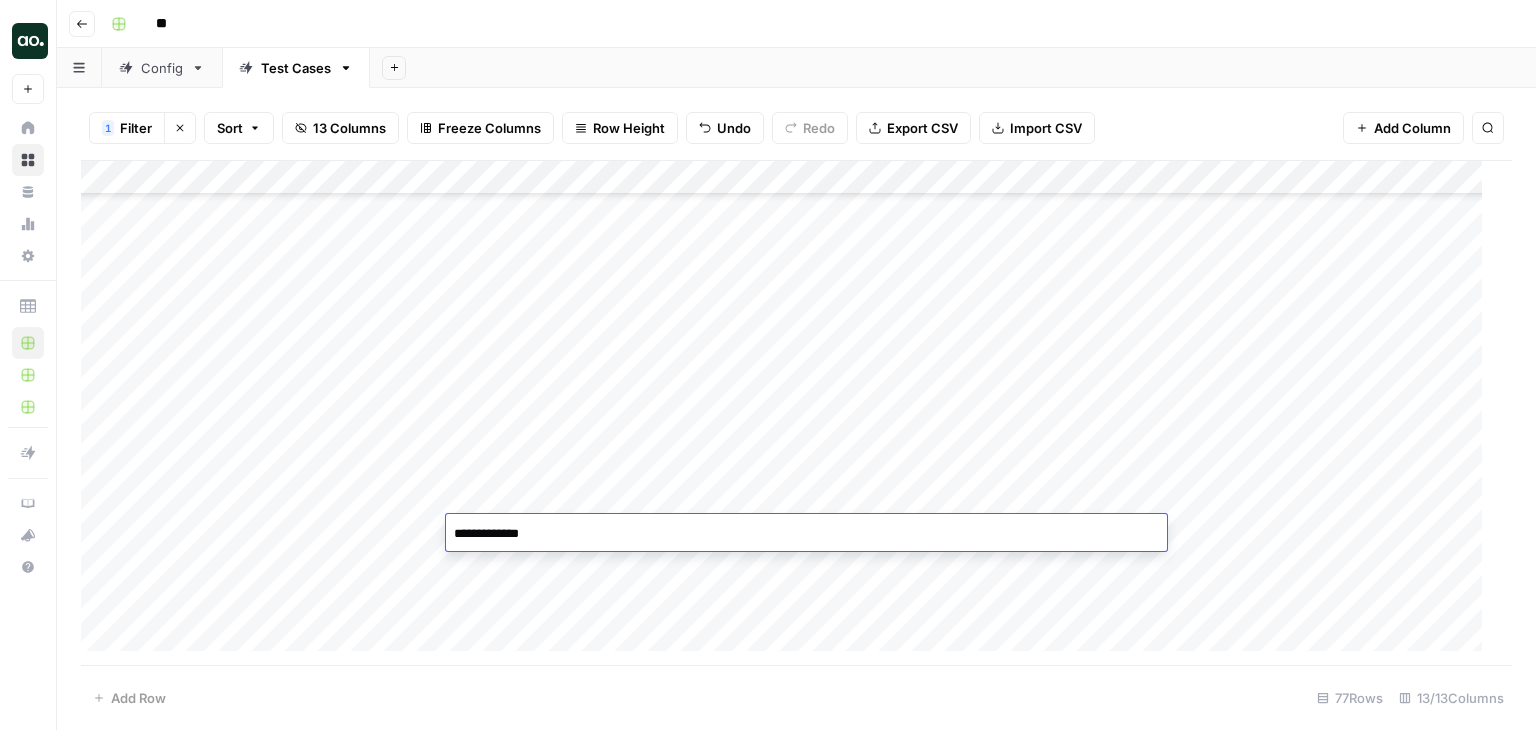 type on "**********" 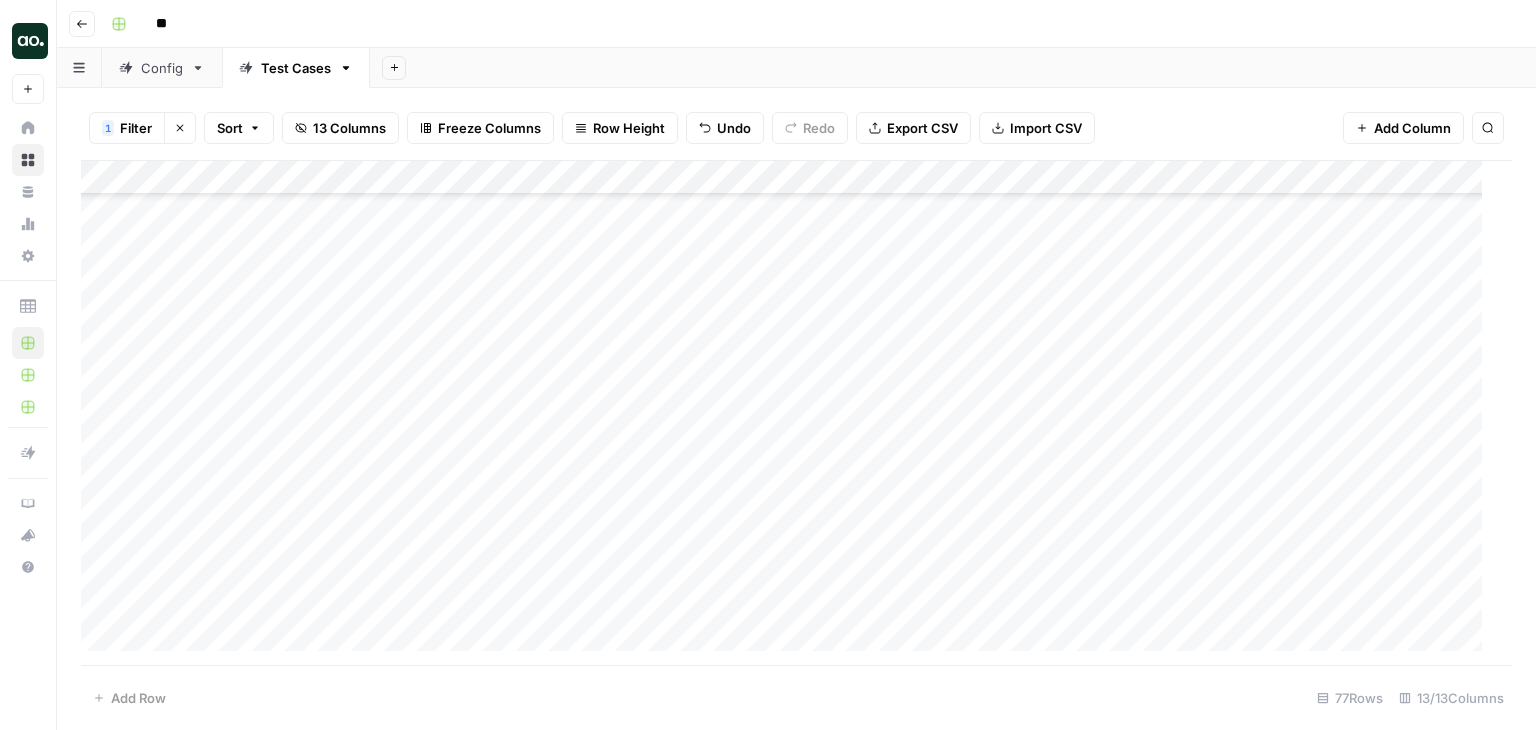 click on "Add Column" at bounding box center [789, 413] 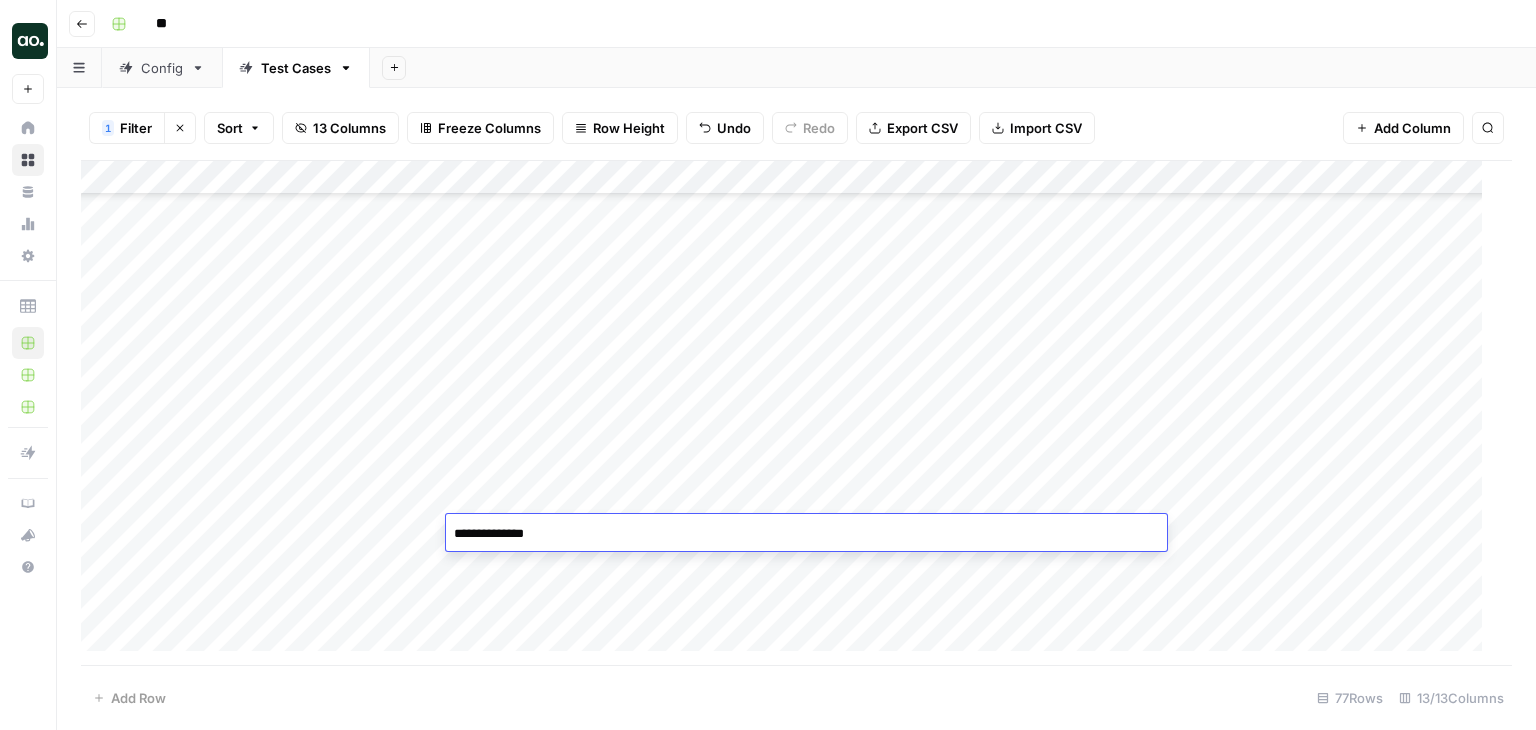 click on "**********" at bounding box center [806, 534] 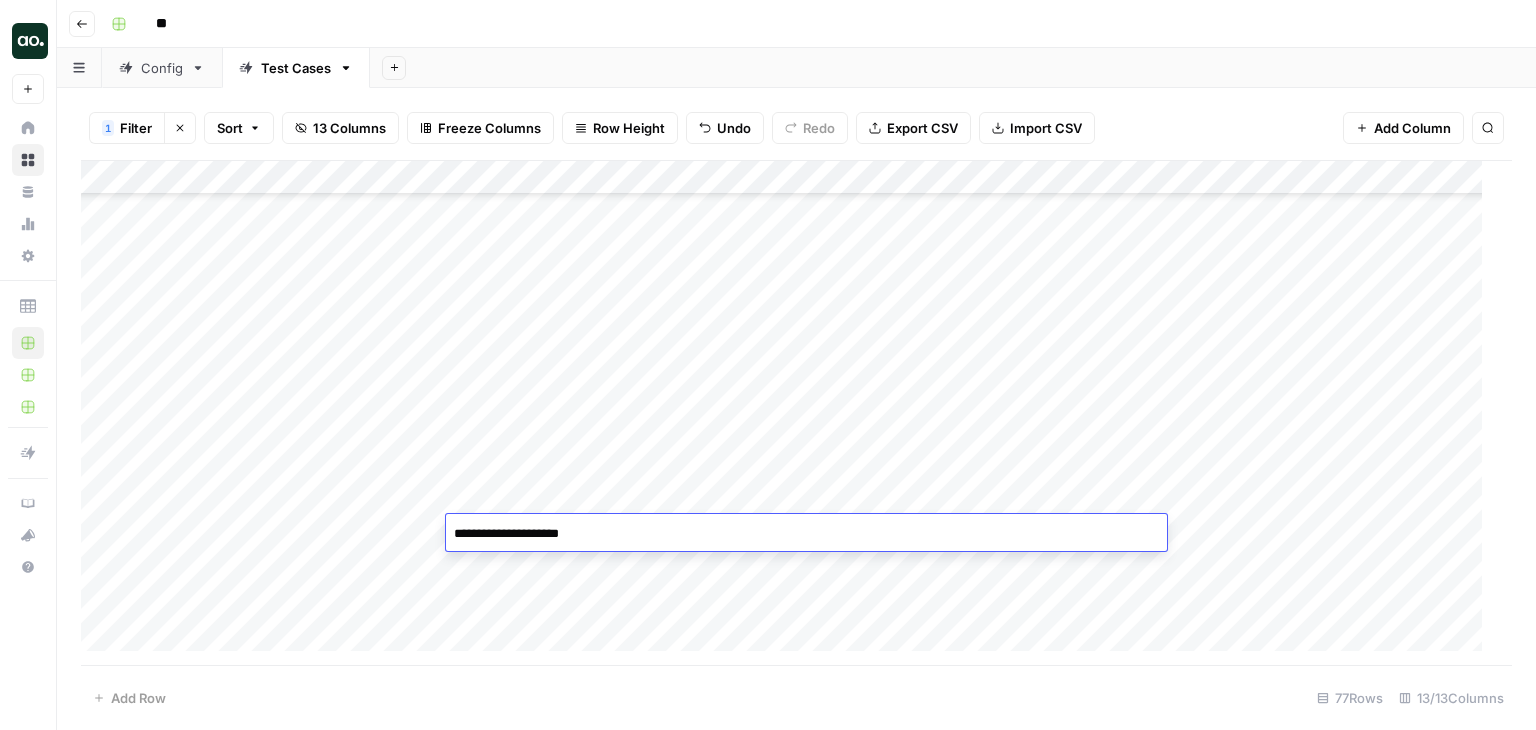 type on "**********" 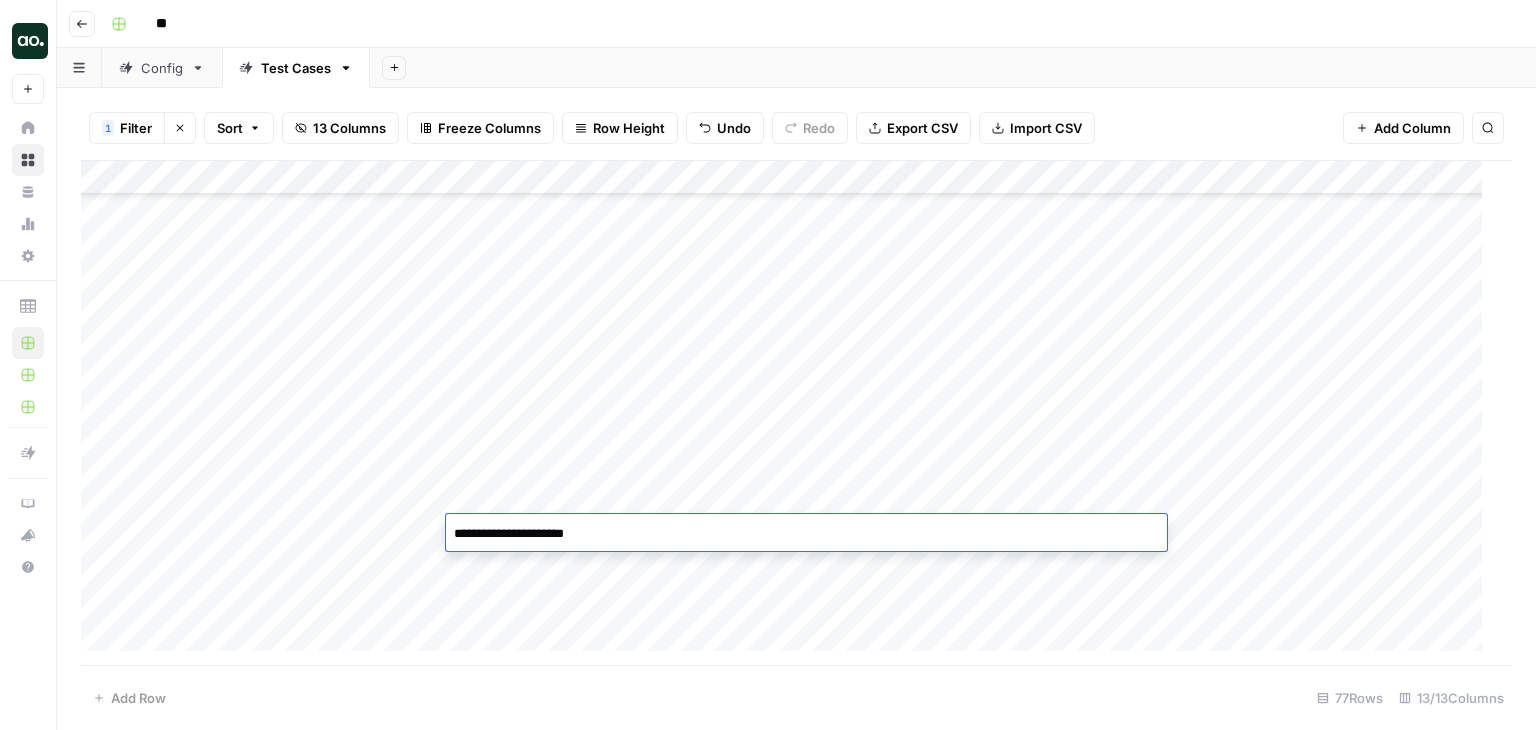 click on "**********" at bounding box center [806, 534] 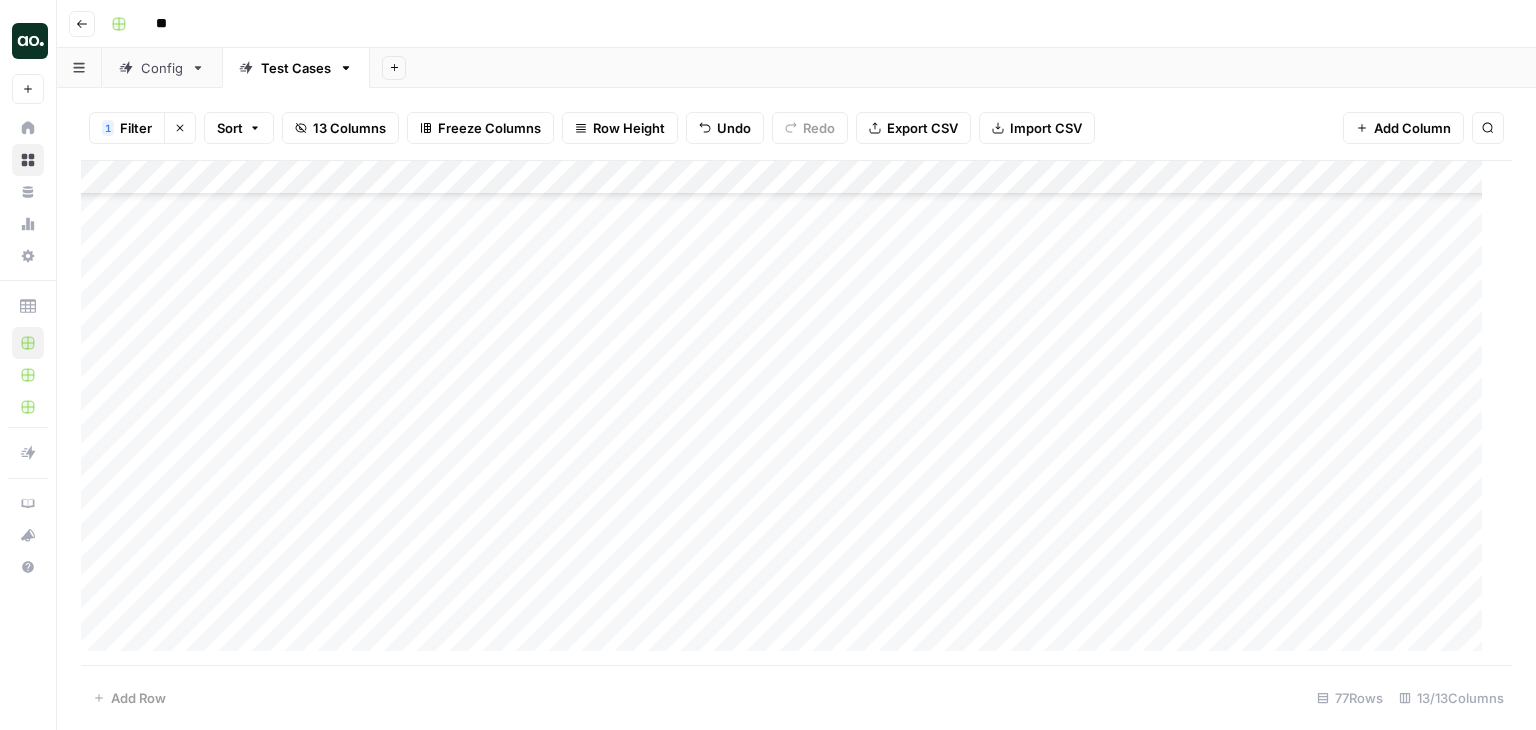 click on "Add Column" at bounding box center (789, 413) 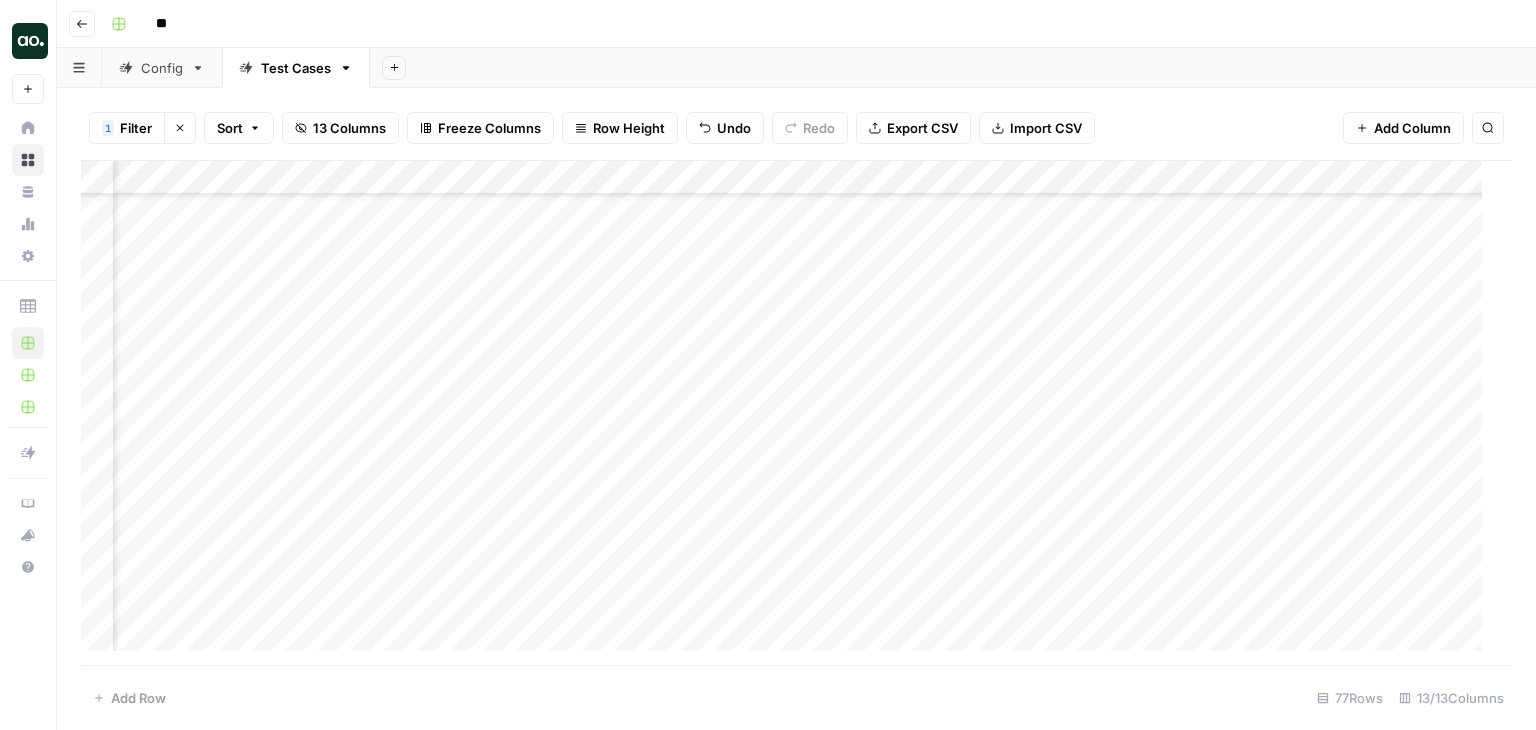 scroll, scrollTop: 2124, scrollLeft: 584, axis: both 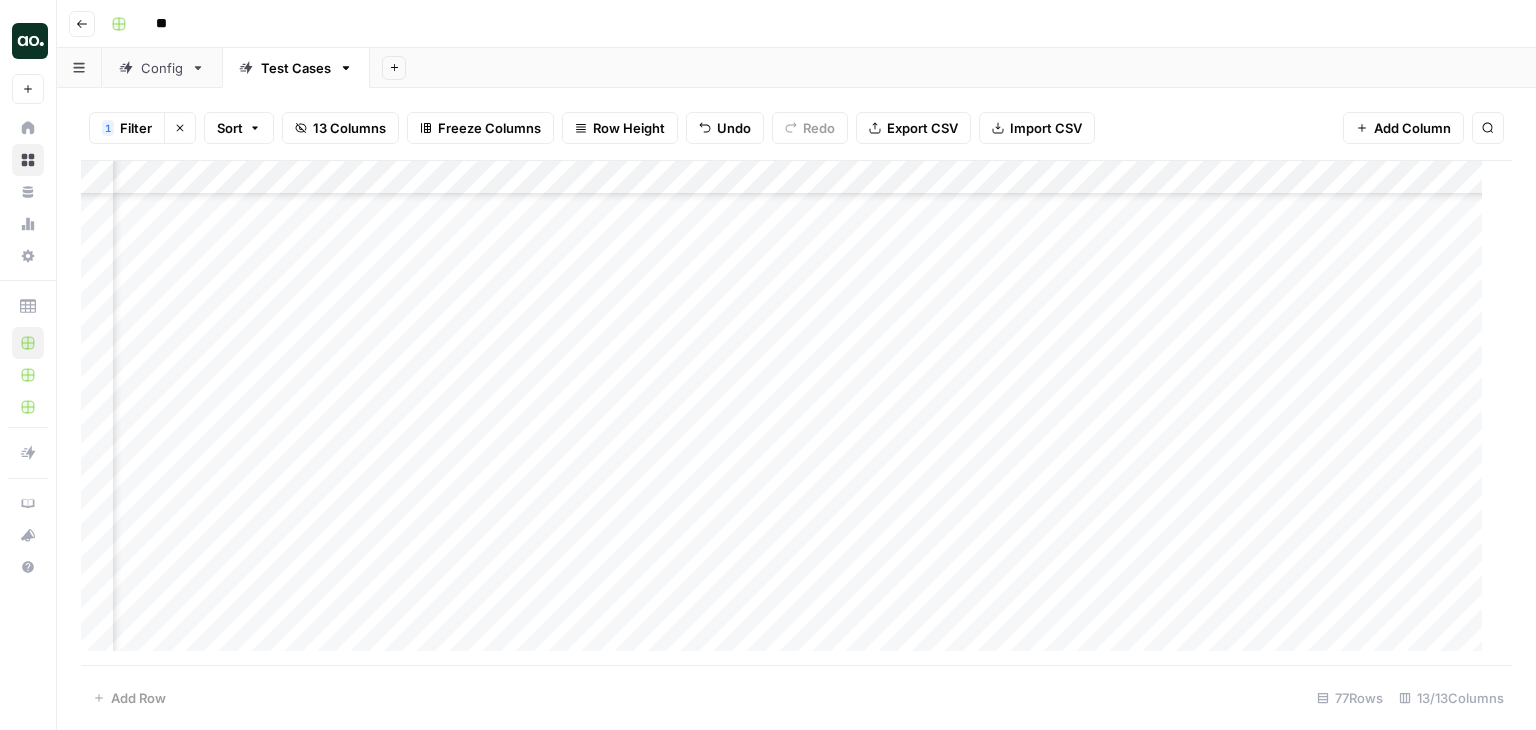 click on "Add Column" at bounding box center (789, 413) 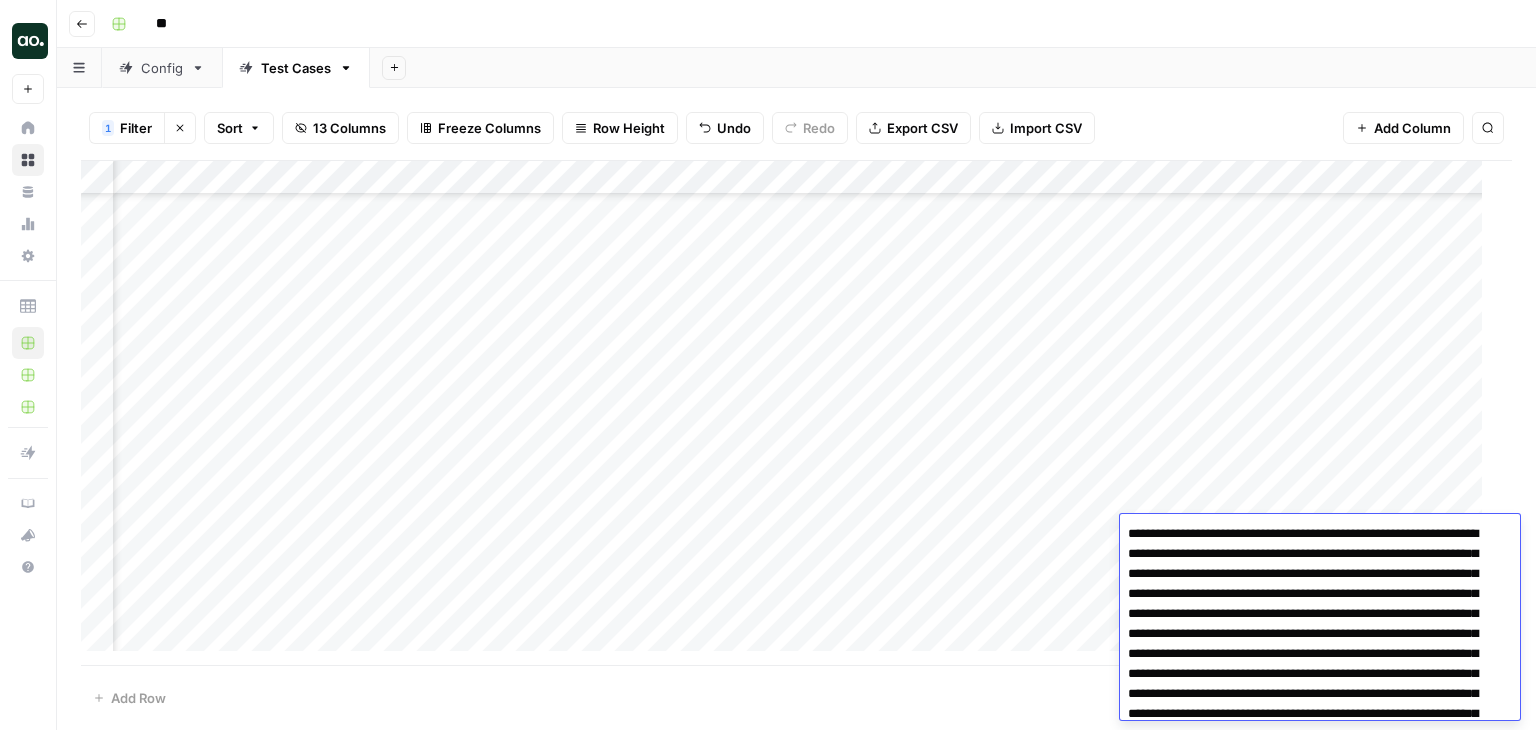 click at bounding box center (1312, 1284) 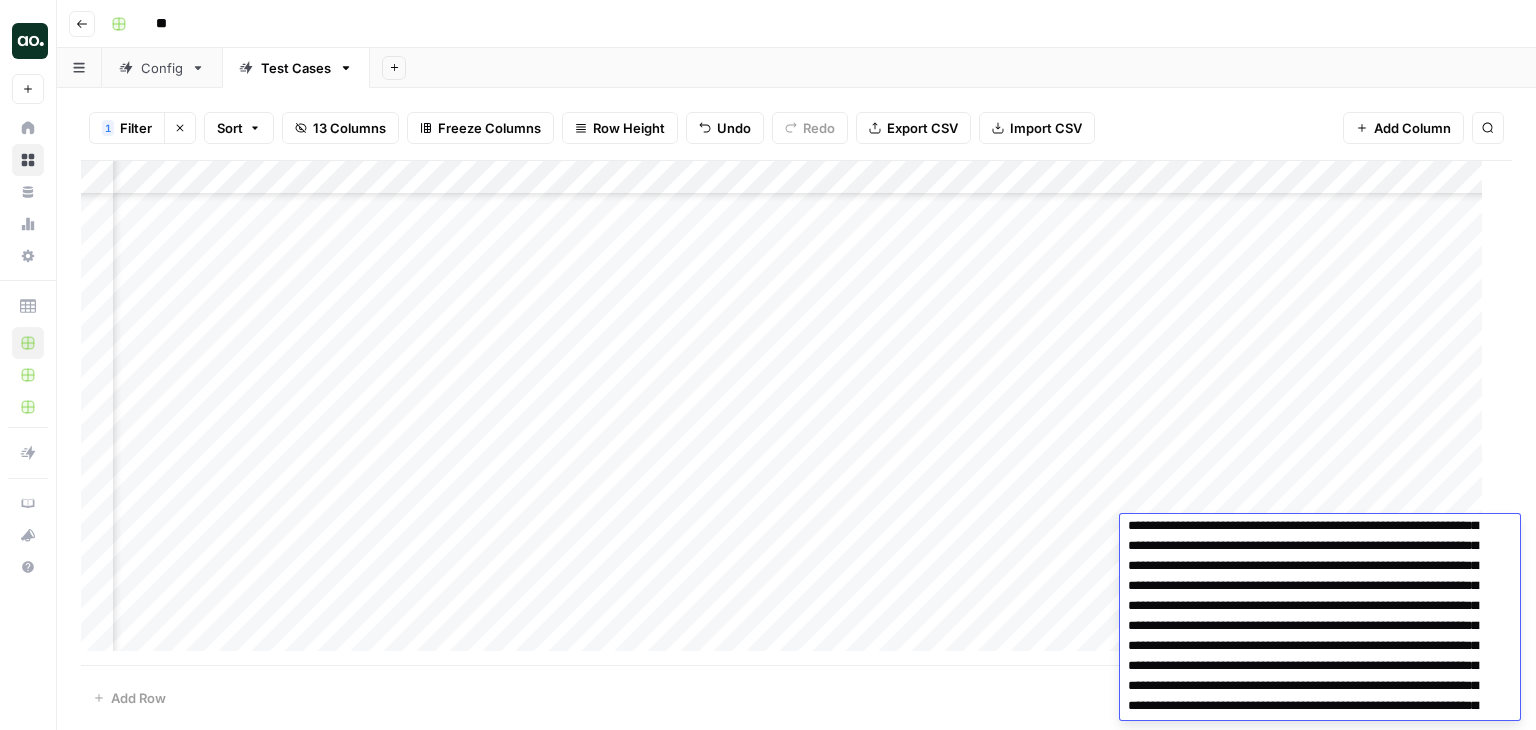 scroll, scrollTop: 0, scrollLeft: 0, axis: both 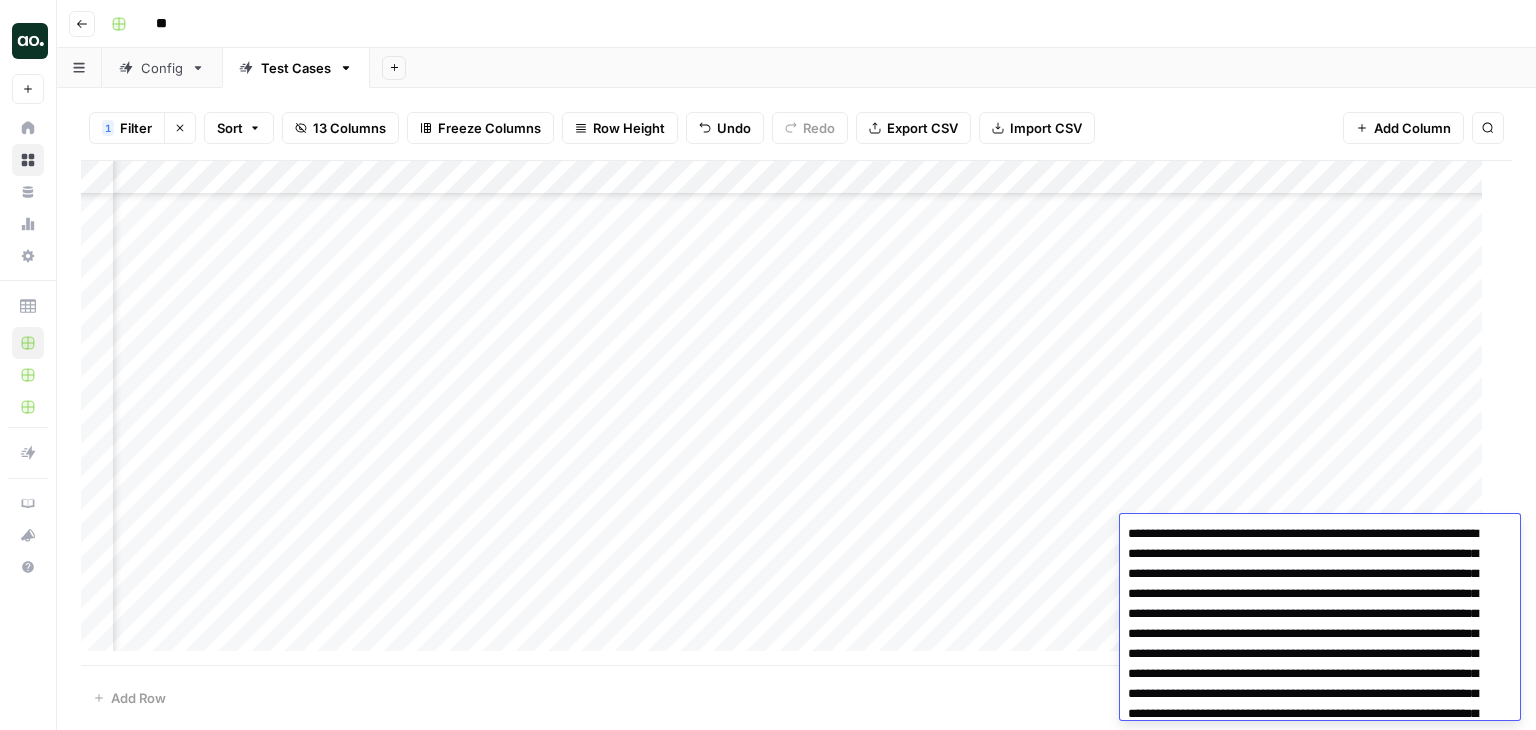 click at bounding box center [1312, 1284] 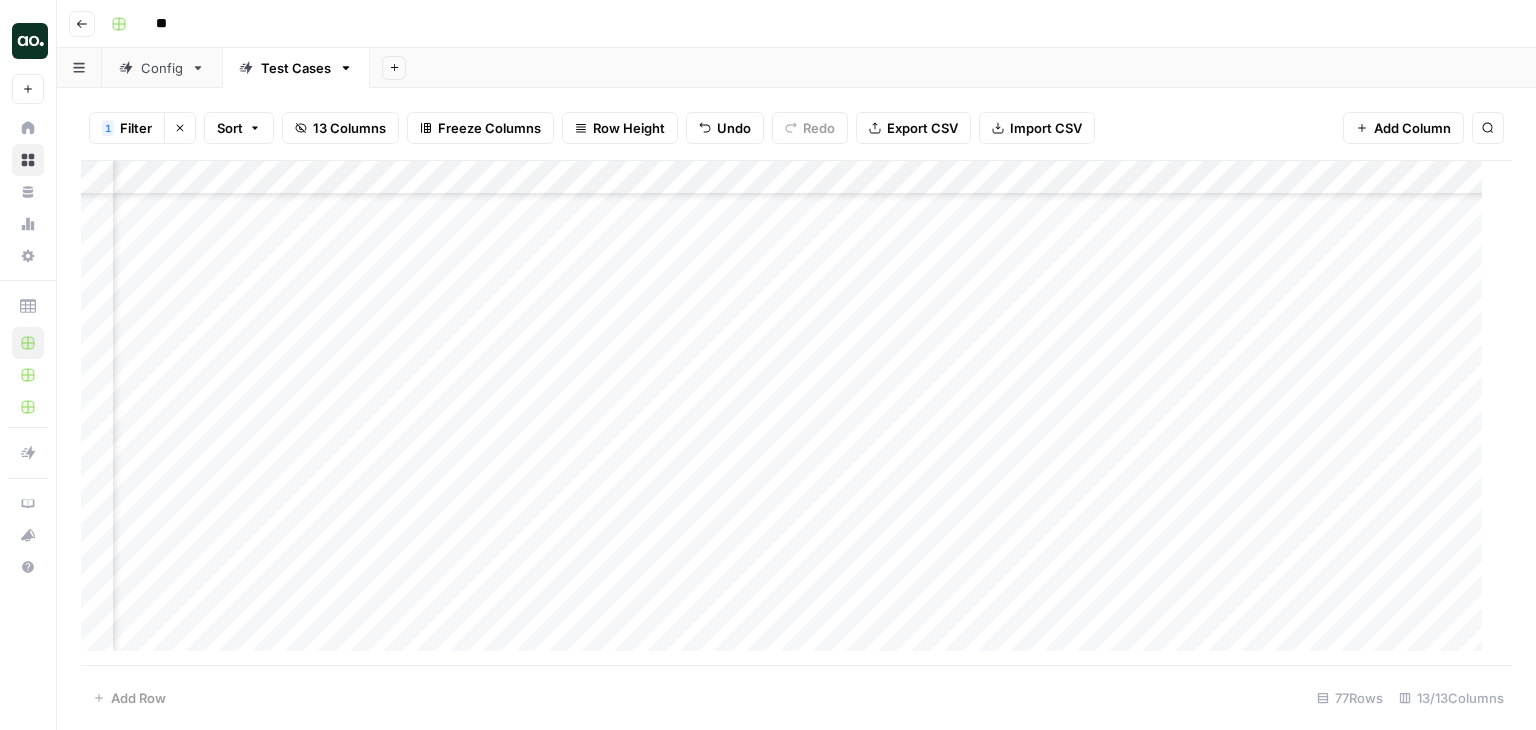 click on "Add Column" at bounding box center (789, 413) 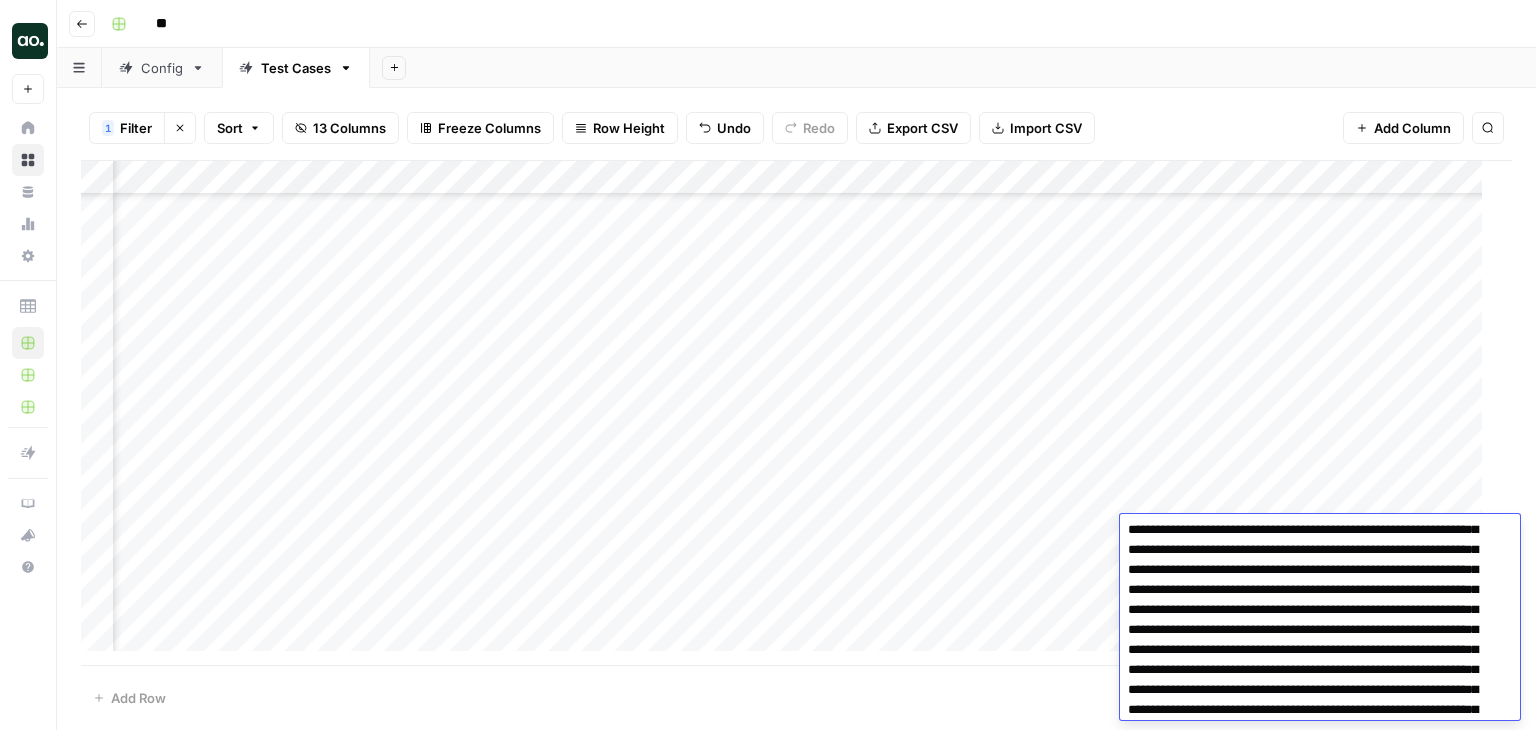 scroll, scrollTop: 0, scrollLeft: 0, axis: both 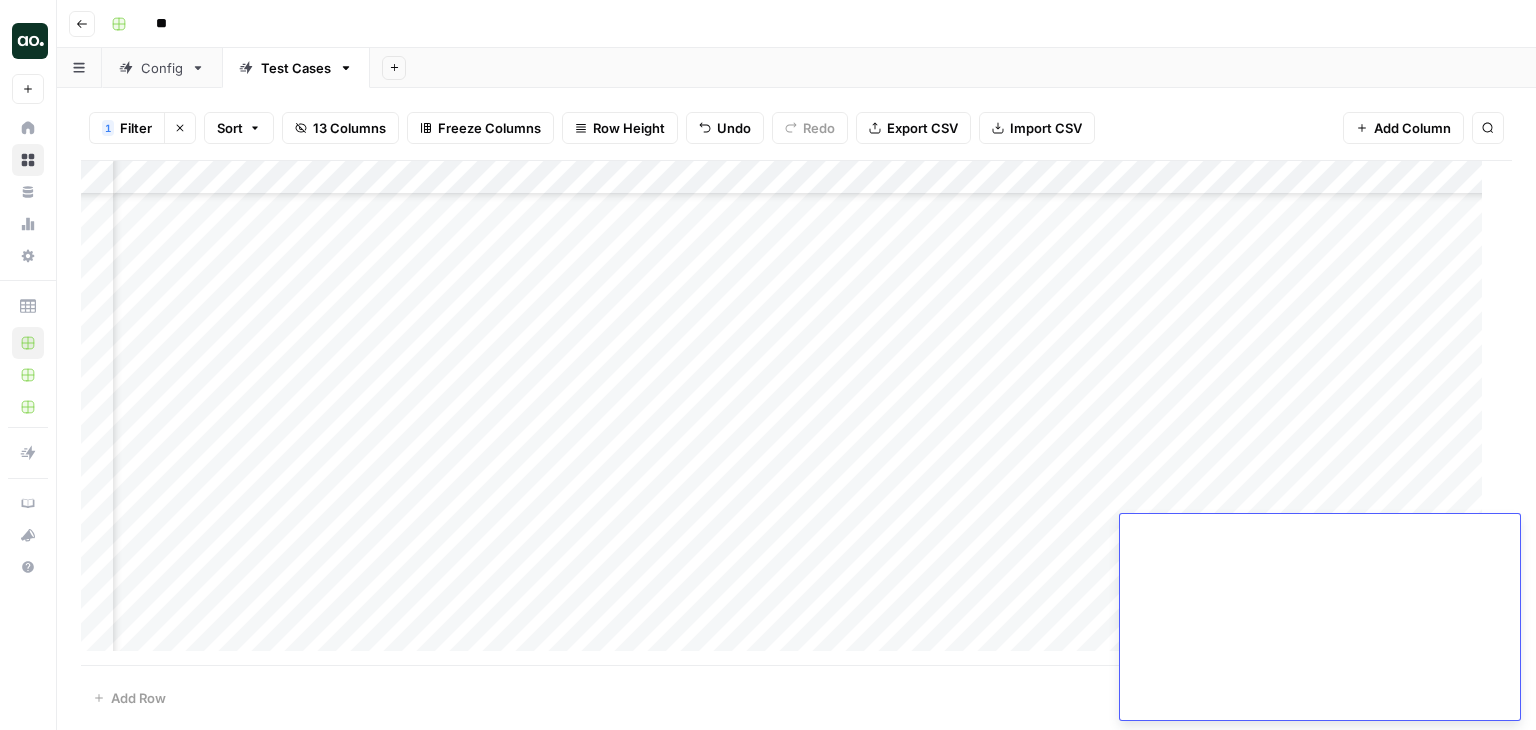 drag, startPoint x: 1260, startPoint y: 554, endPoint x: 1310, endPoint y: 757, distance: 209.06697 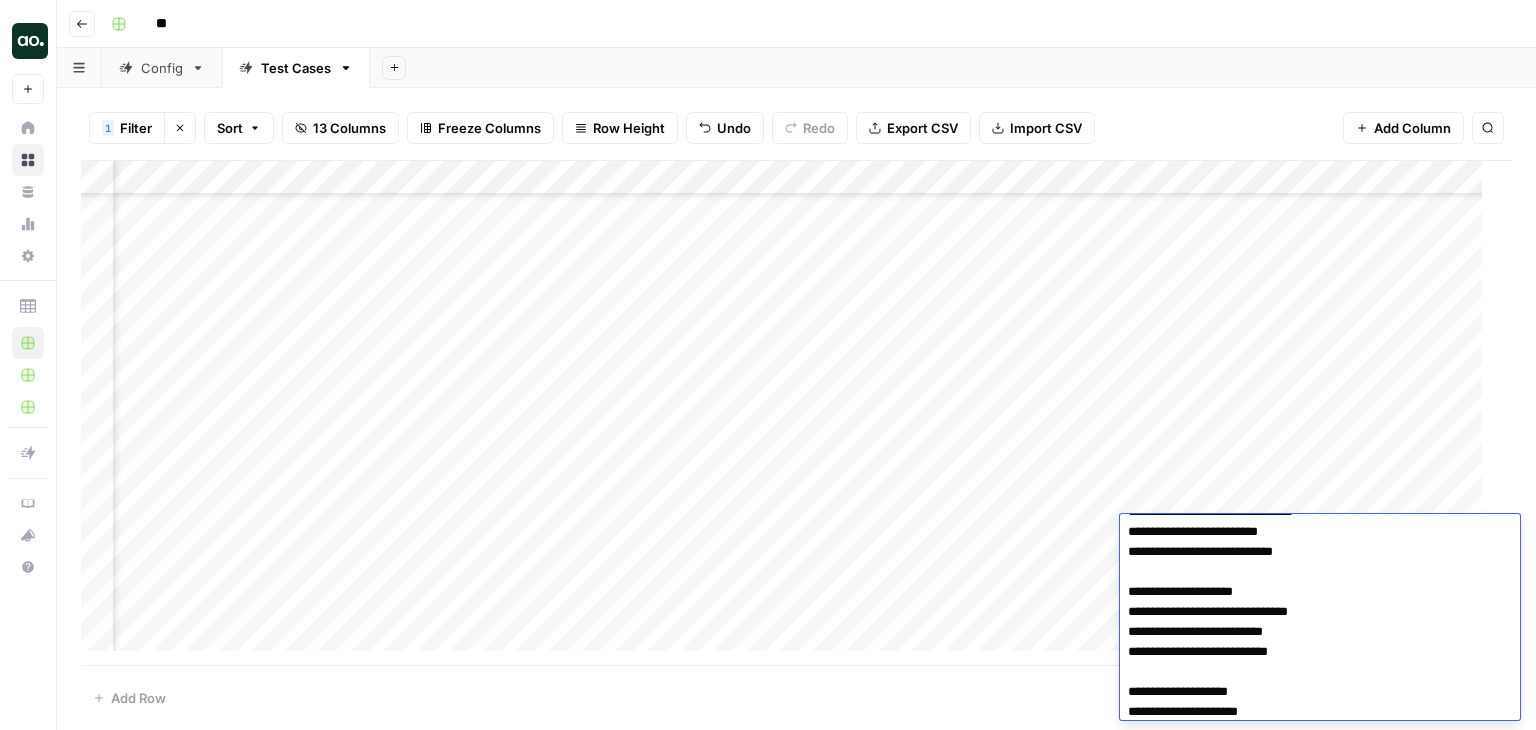 scroll, scrollTop: 0, scrollLeft: 0, axis: both 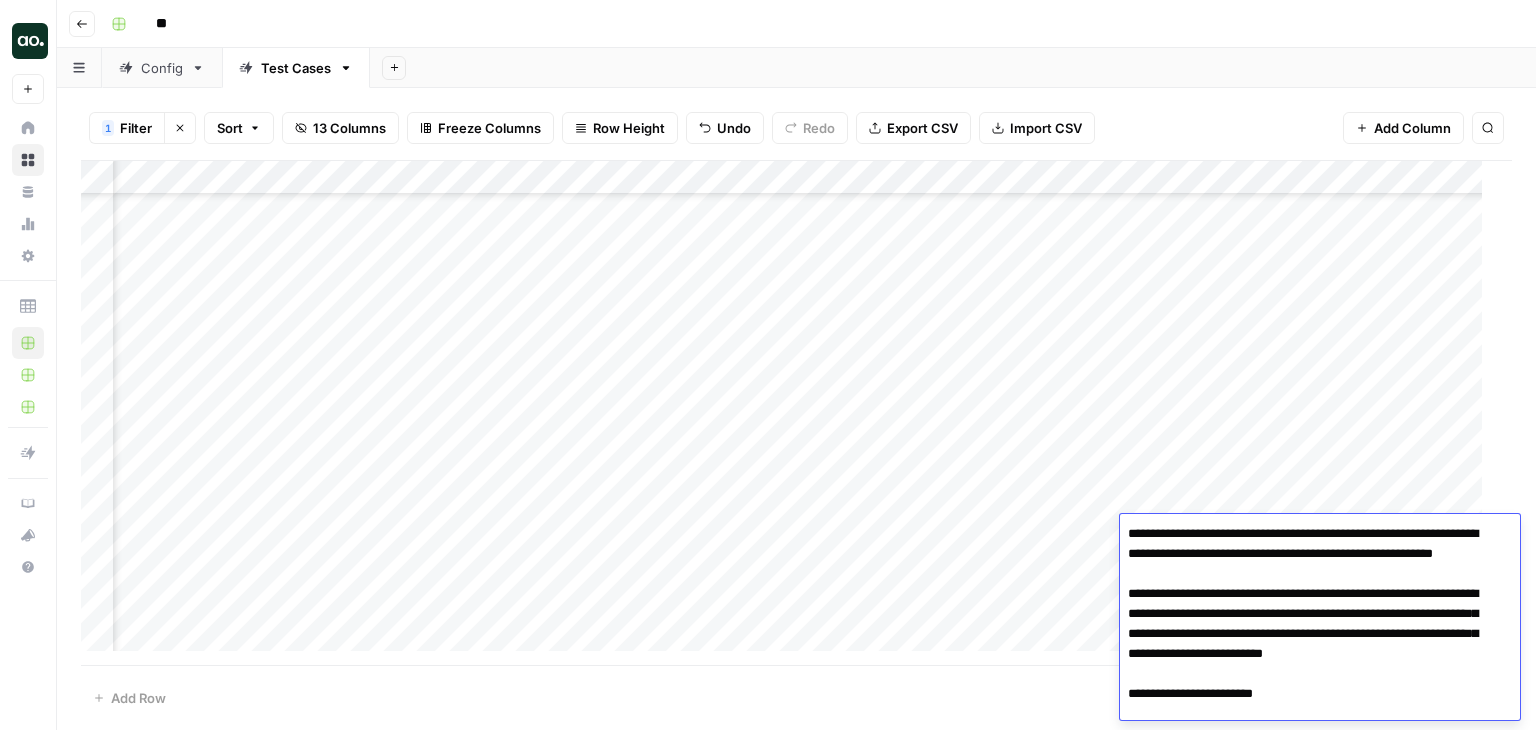 drag, startPoint x: 1435, startPoint y: 530, endPoint x: 1186, endPoint y: 553, distance: 250.06 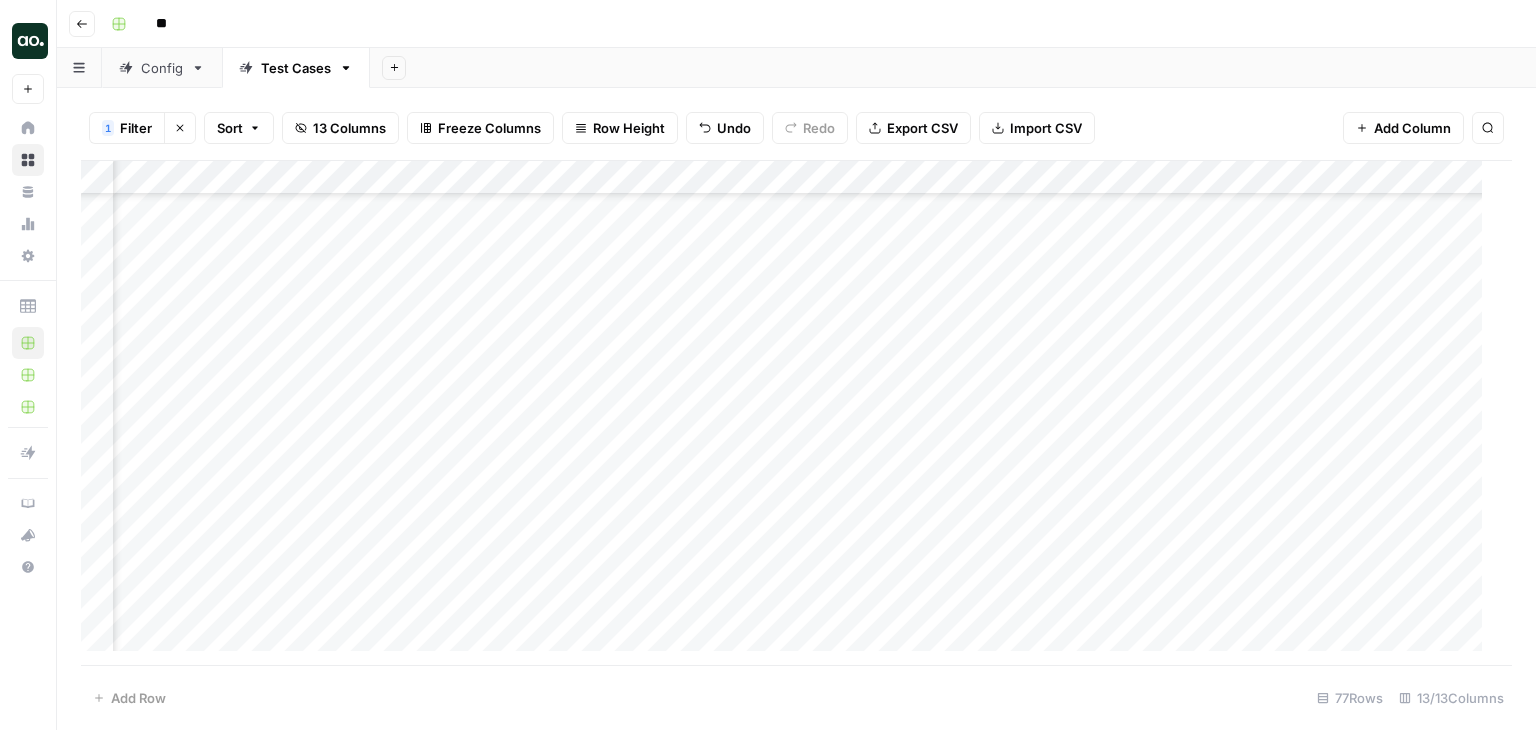 click on "Add Column" at bounding box center (789, 413) 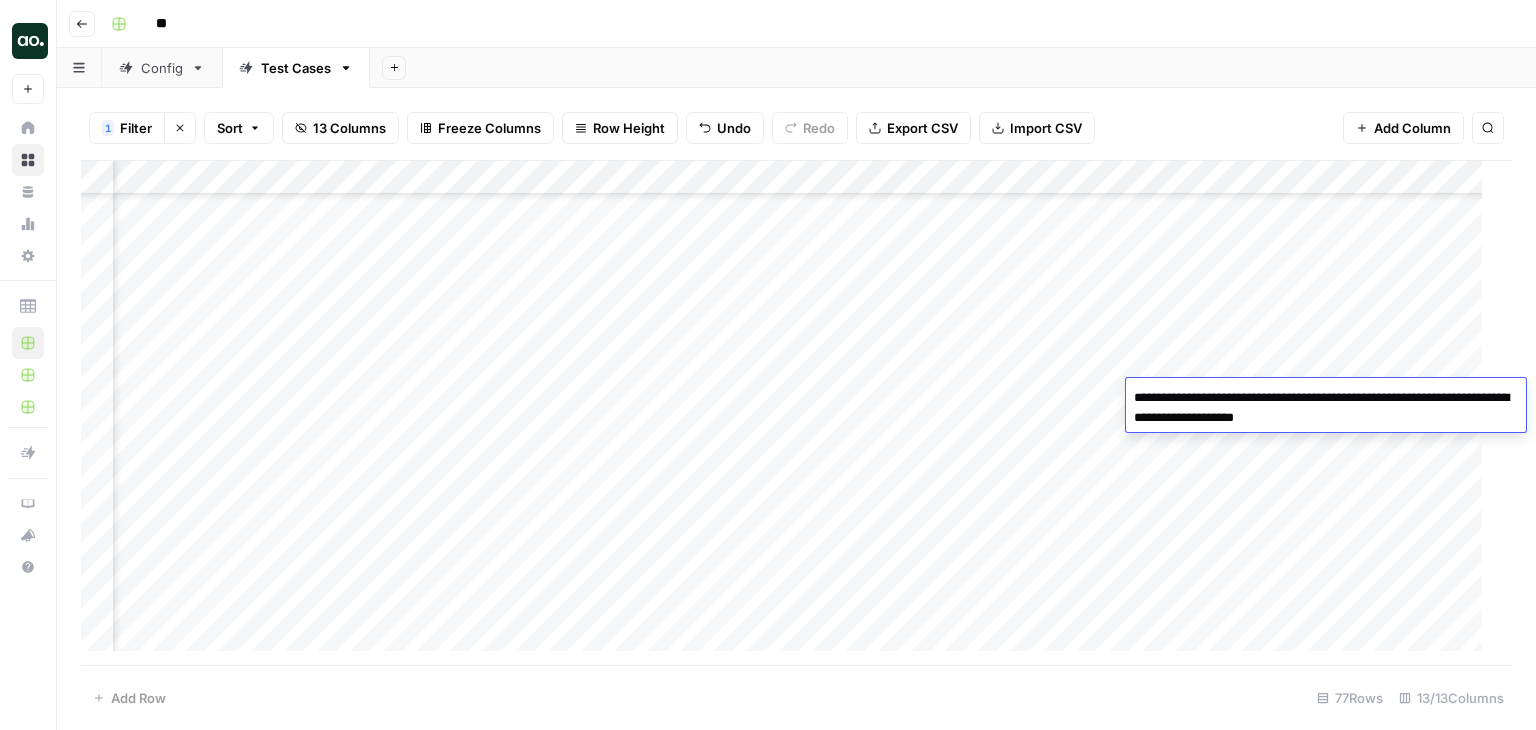 click on "**********" at bounding box center [1326, 408] 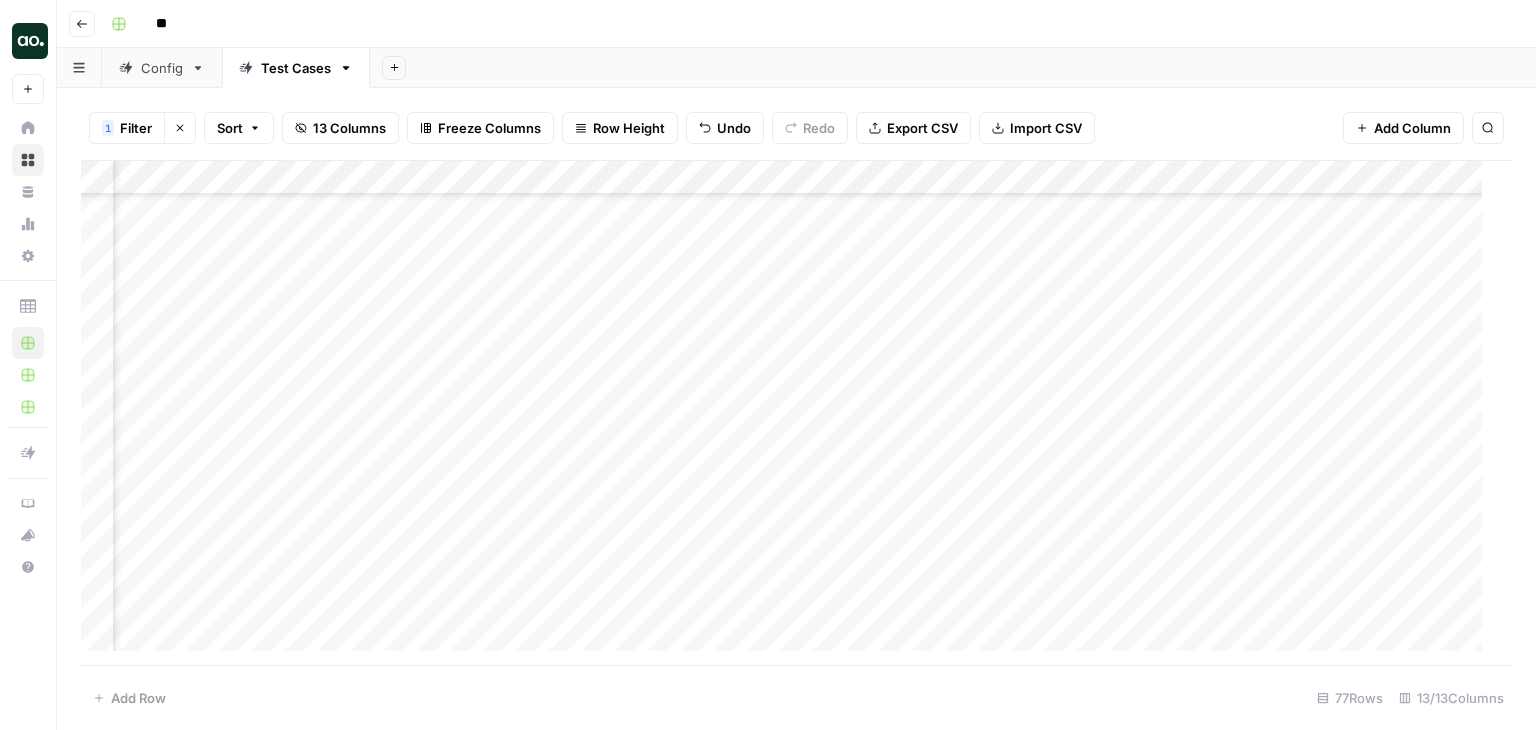 click on "Add Column" at bounding box center [789, 413] 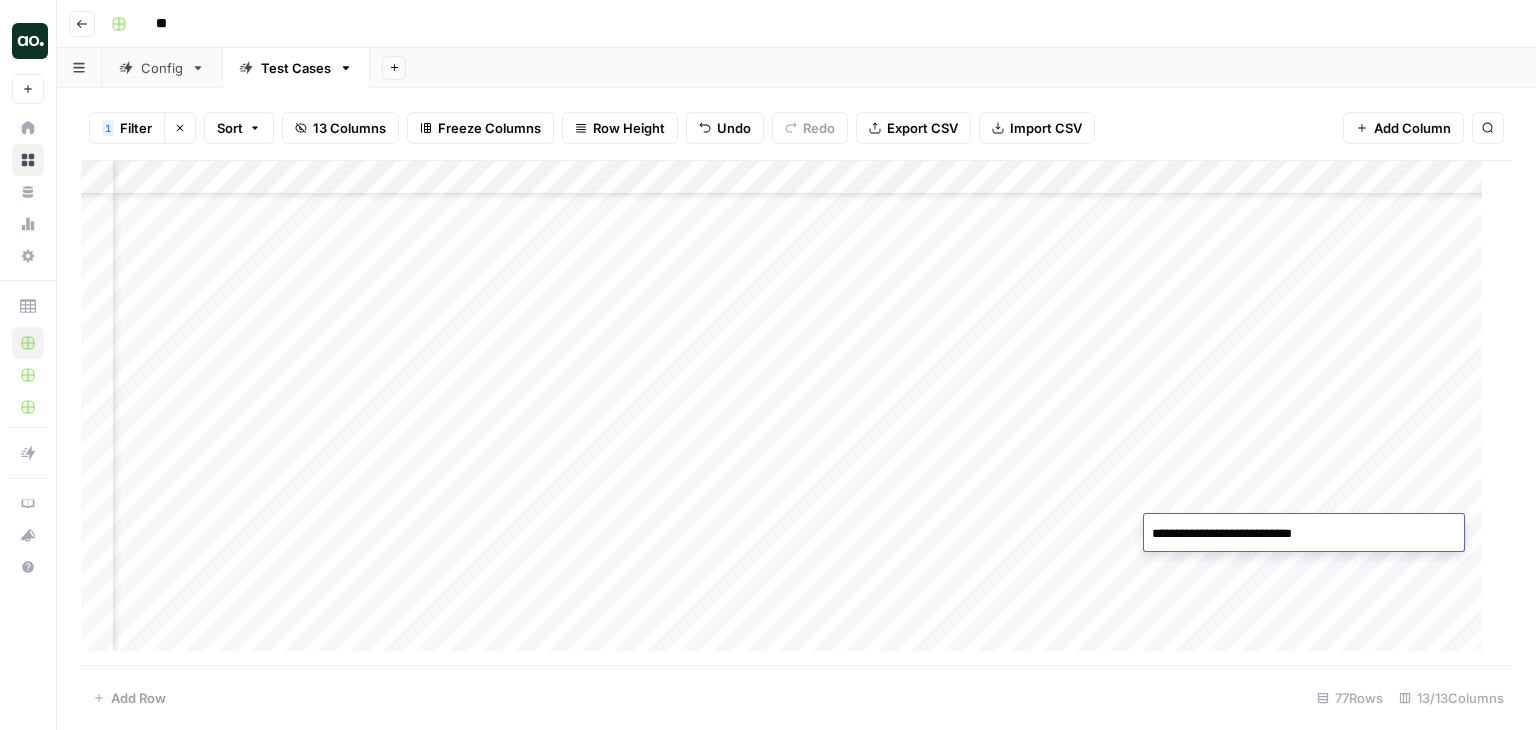 type on "**********" 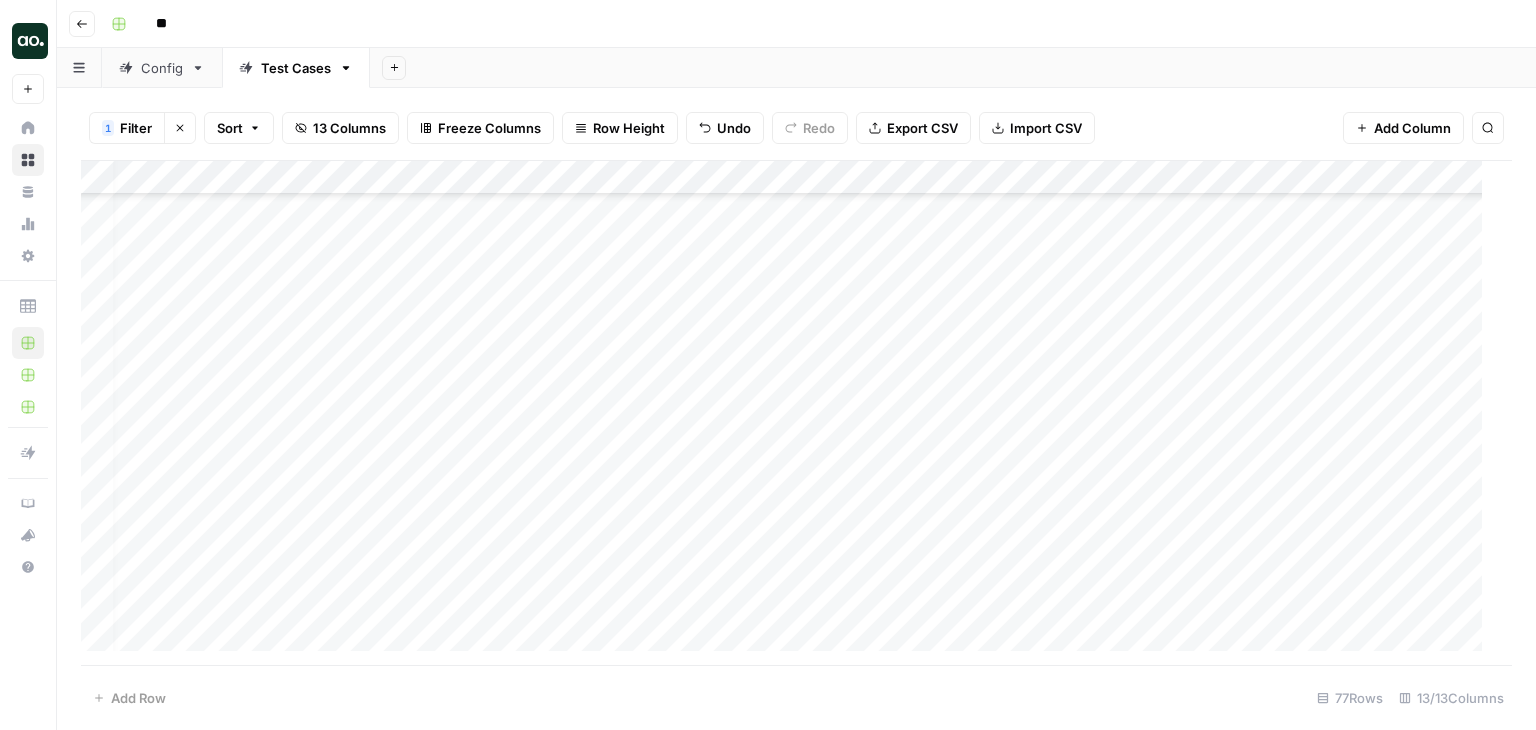 scroll, scrollTop: 2124, scrollLeft: 0, axis: vertical 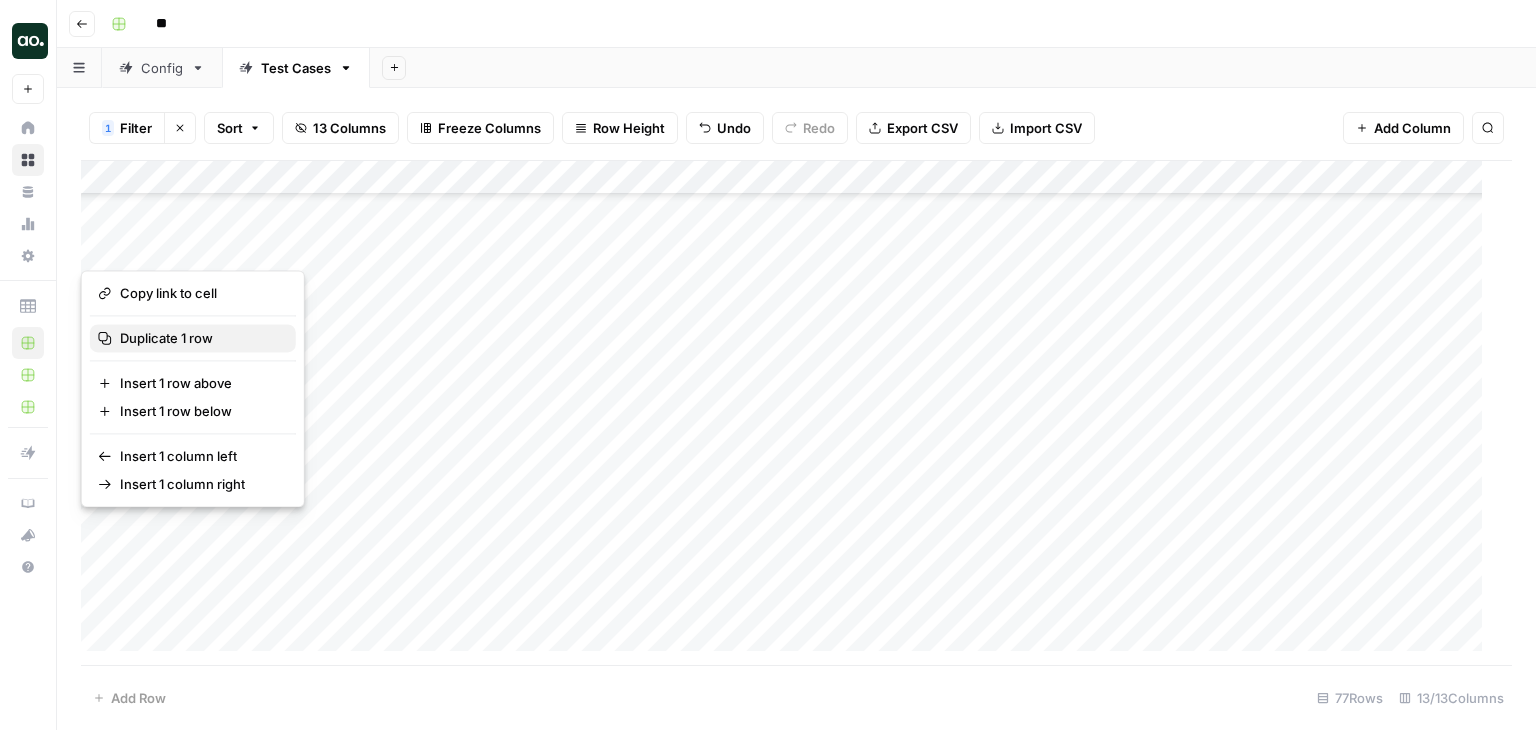 click on "Duplicate 1 row" at bounding box center (166, 338) 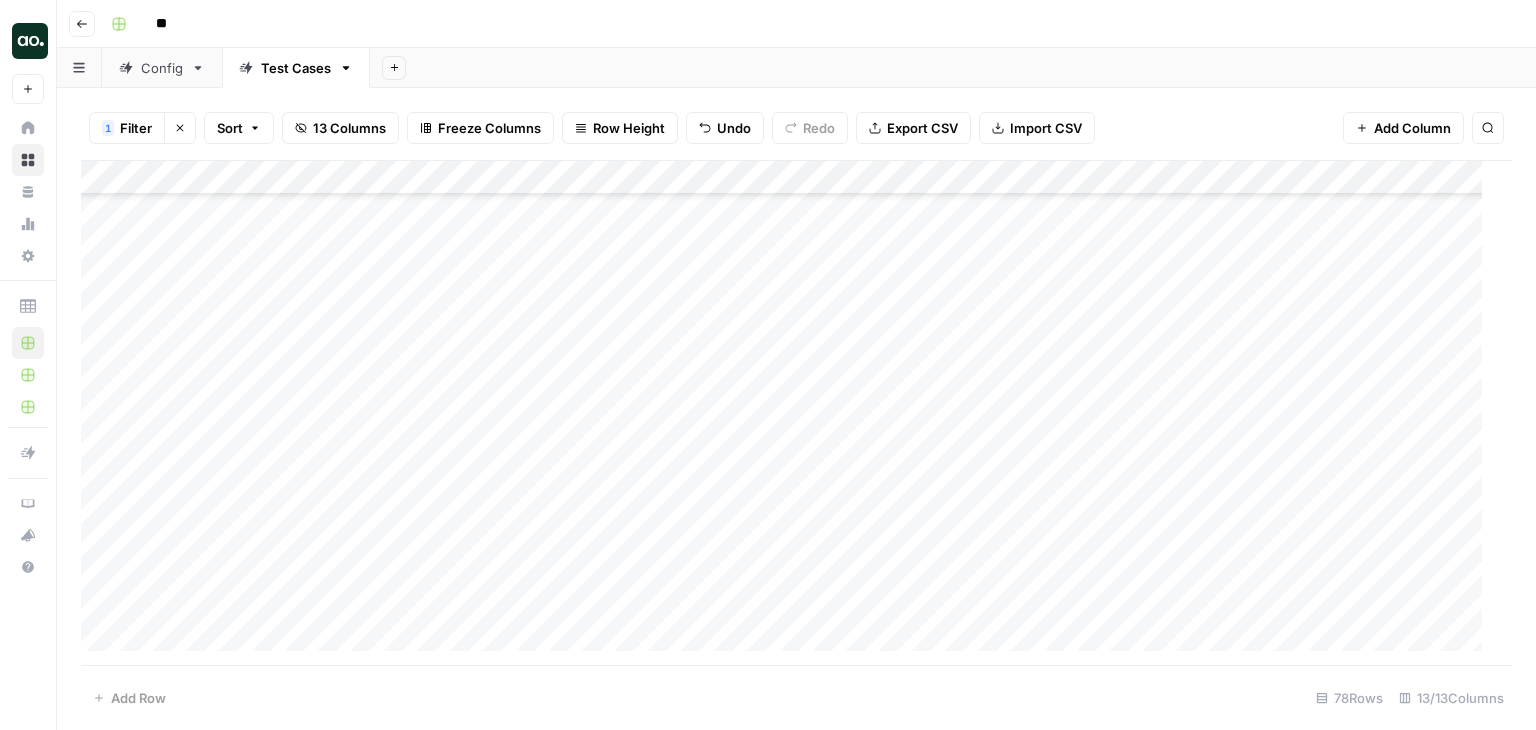 click on "Add Column" at bounding box center [789, 413] 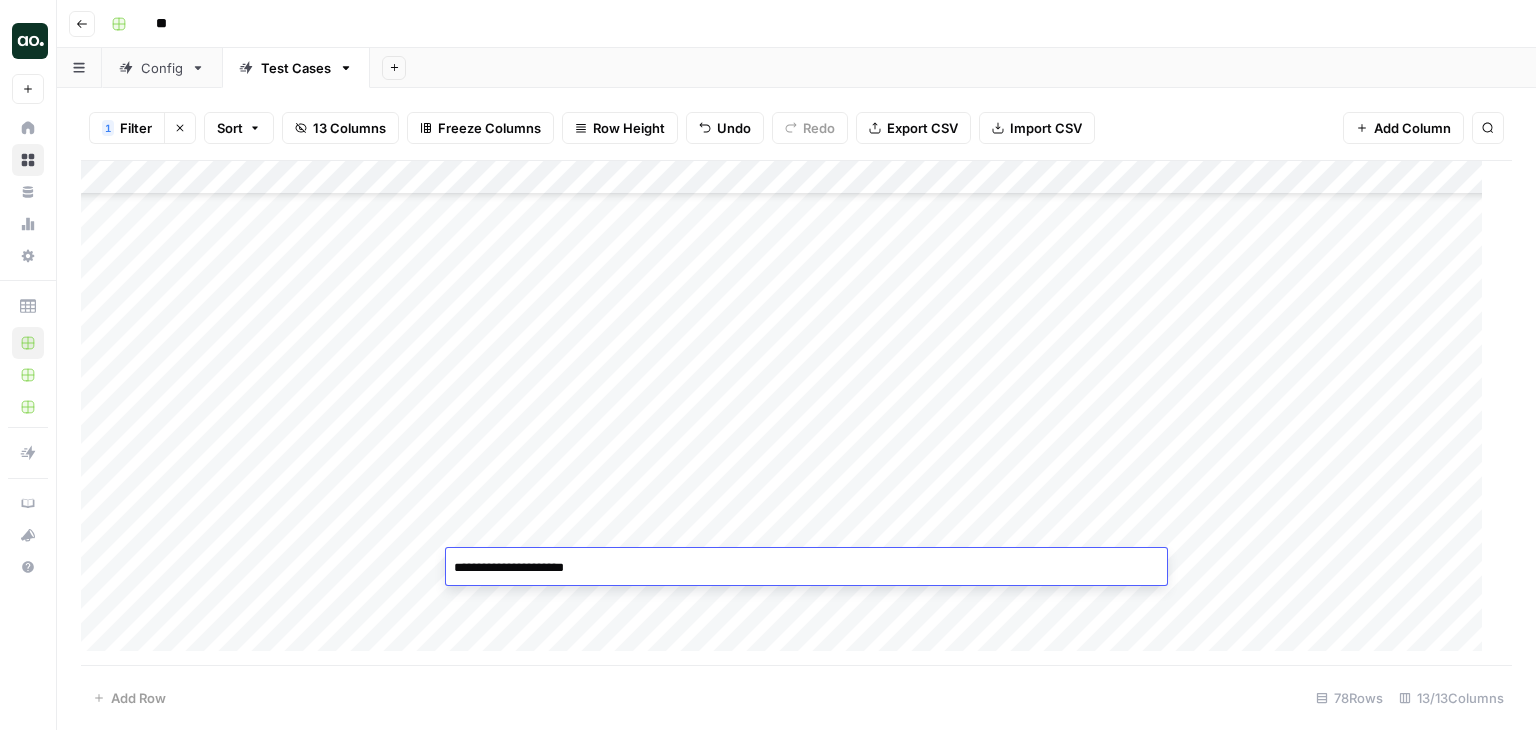 click on "**********" at bounding box center (806, 568) 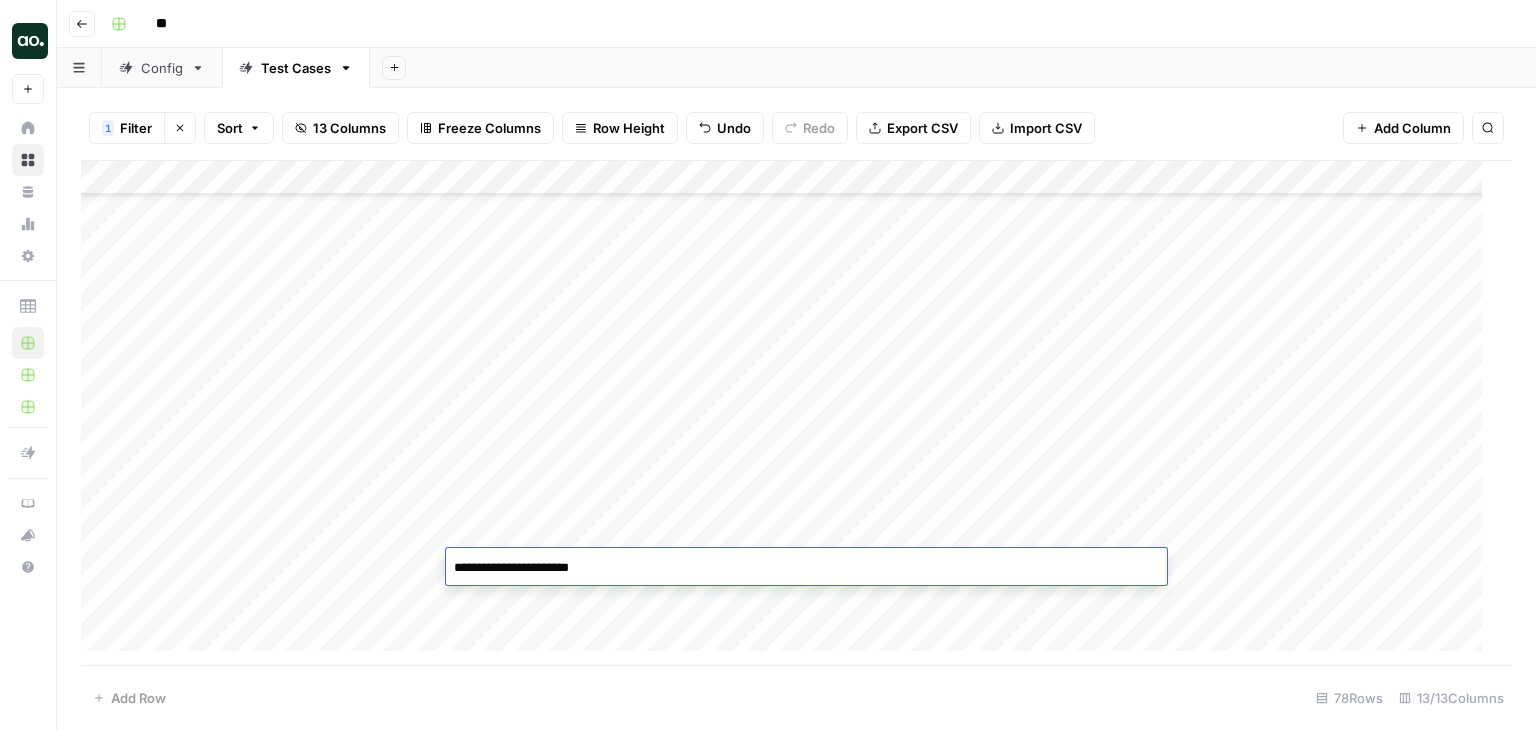 click on "**********" at bounding box center (806, 568) 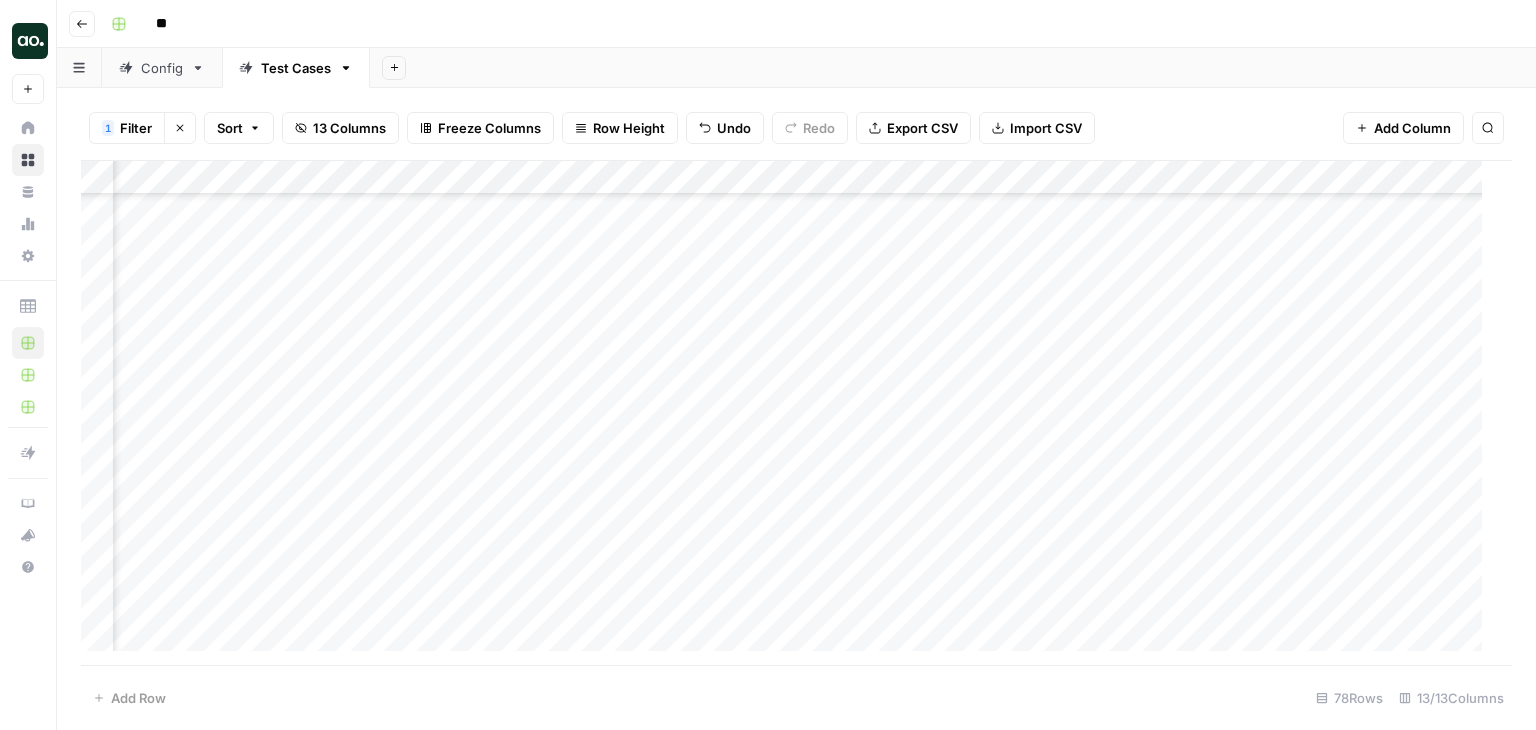 scroll, scrollTop: 2124, scrollLeft: 584, axis: both 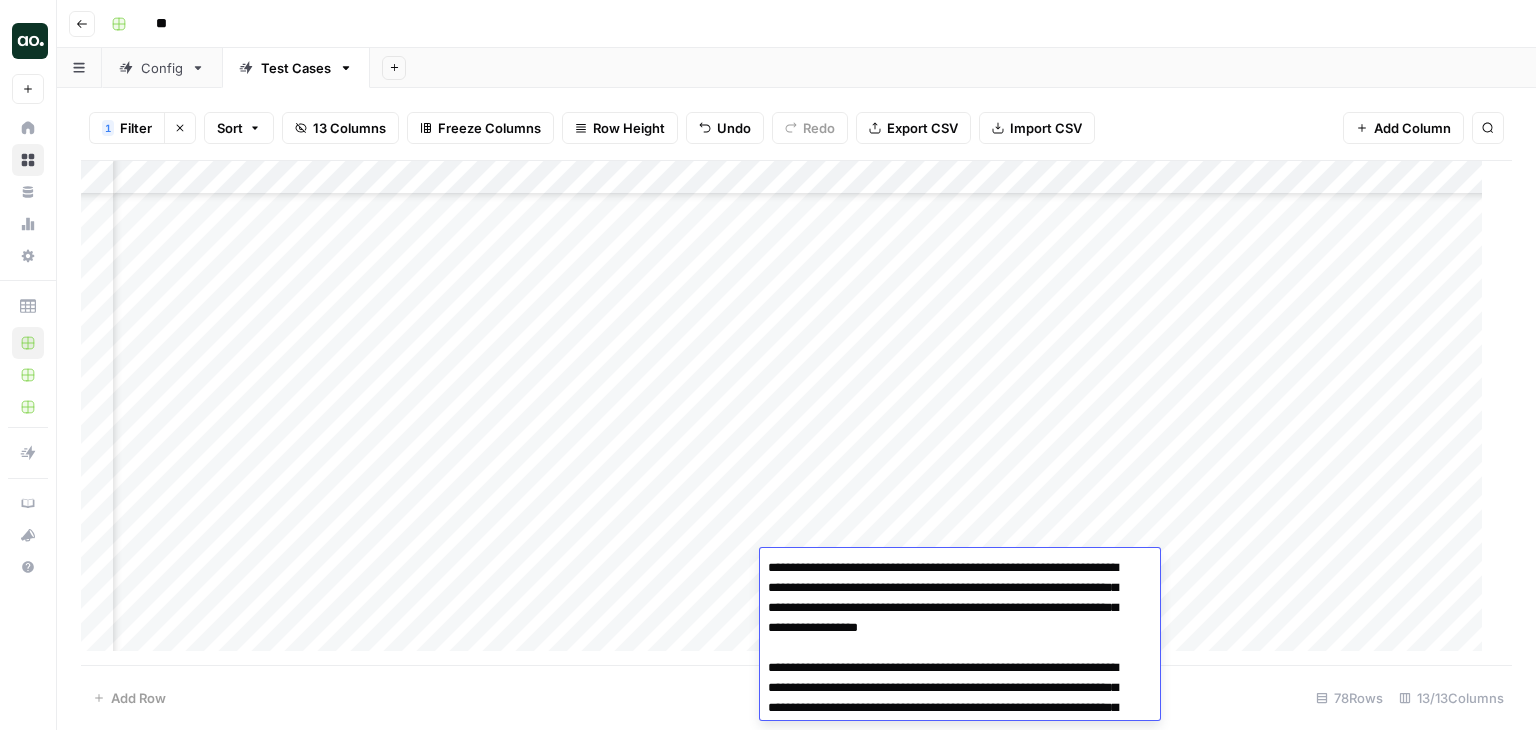 click at bounding box center (952, 1538) 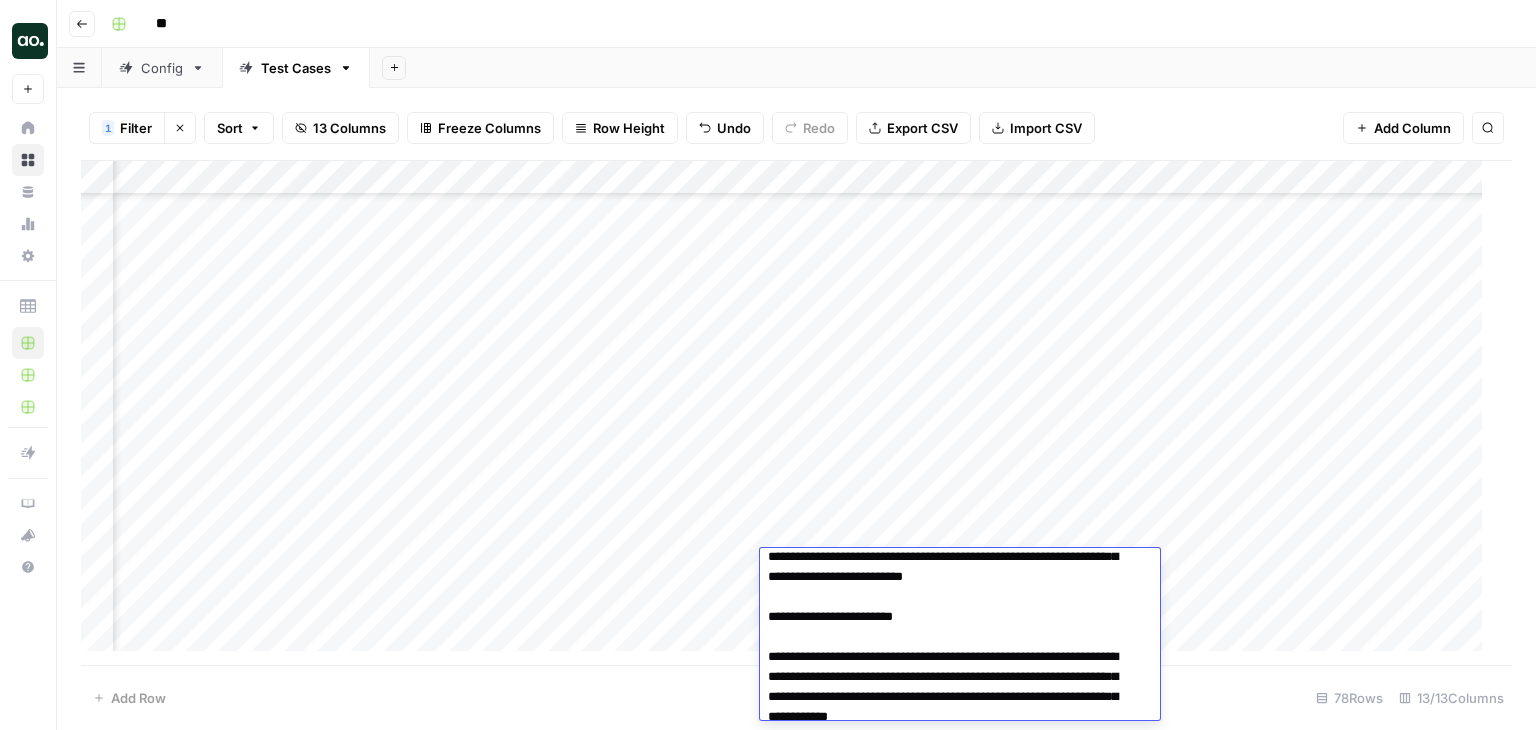 scroll, scrollTop: 0, scrollLeft: 0, axis: both 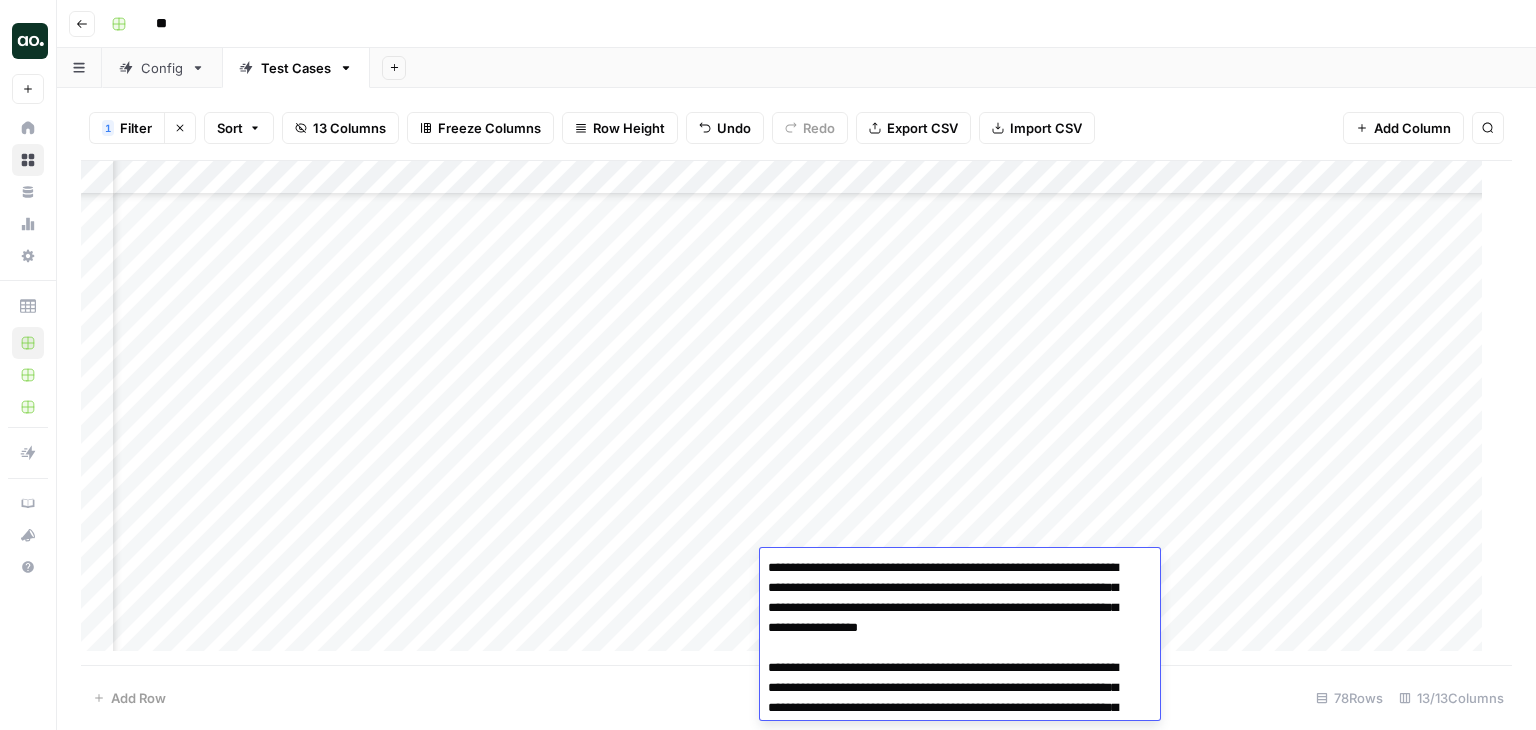 drag, startPoint x: 1075, startPoint y: 570, endPoint x: 1026, endPoint y: 591, distance: 53.310413 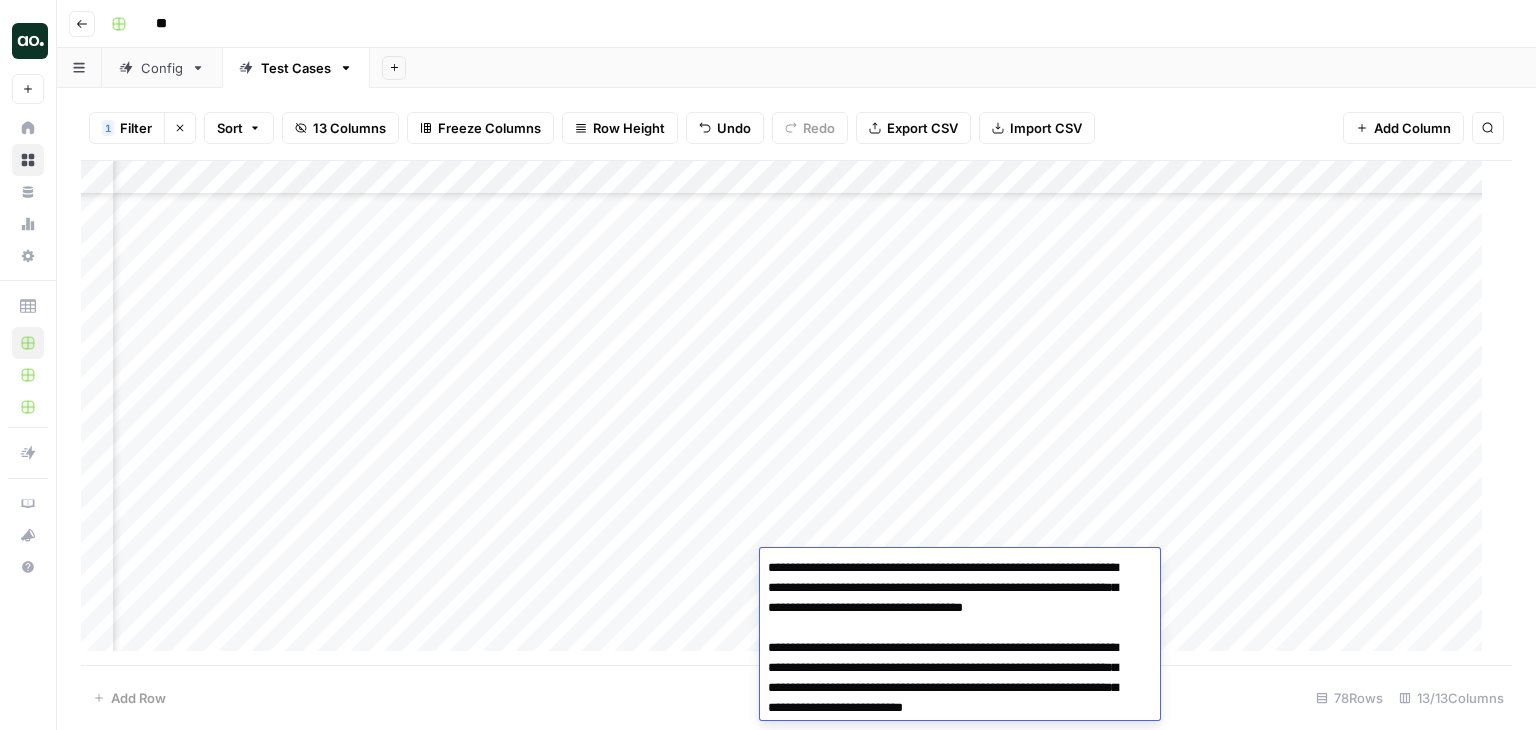 drag, startPoint x: 1102, startPoint y: 567, endPoint x: 1088, endPoint y: 592, distance: 28.653097 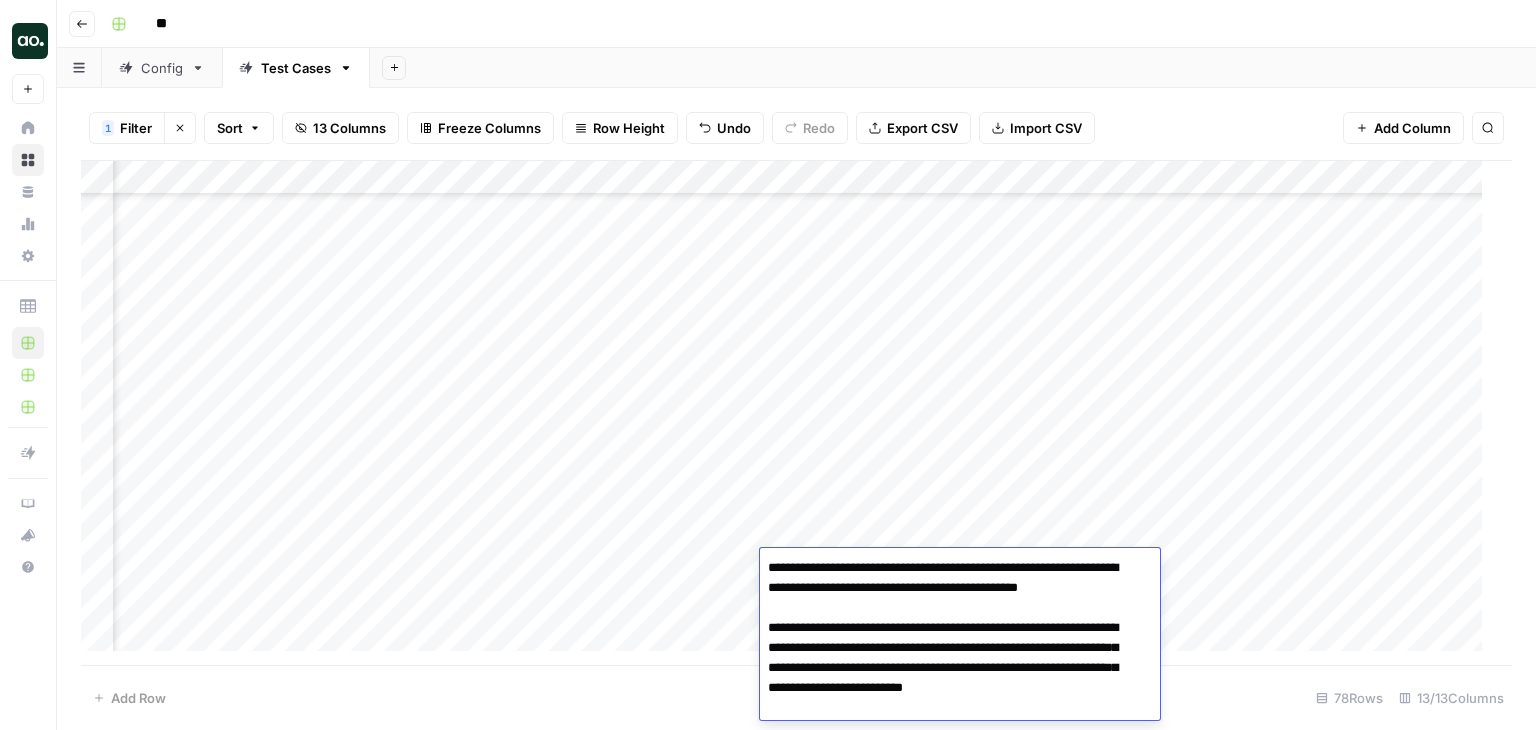 click on "Add Column" at bounding box center [789, 413] 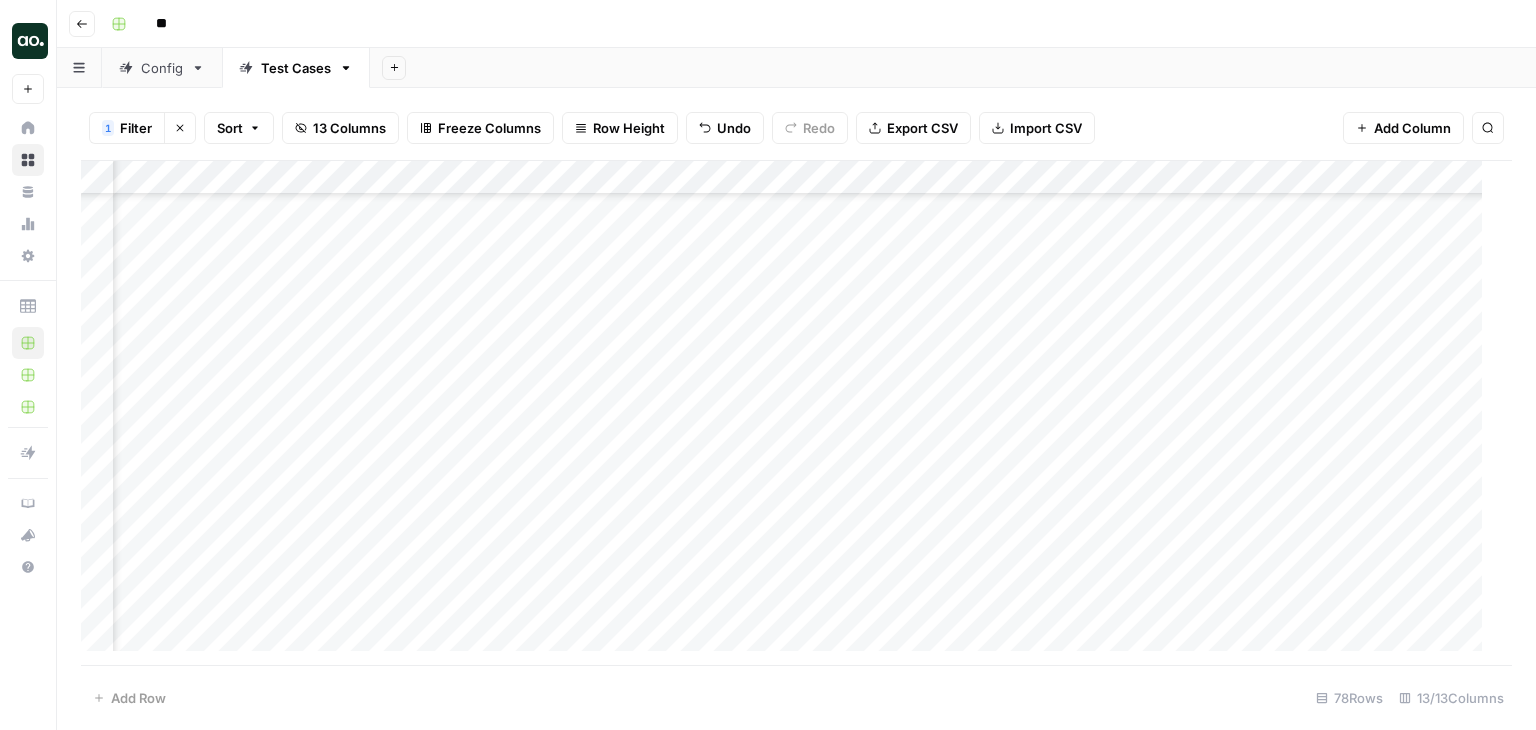 scroll, scrollTop: 2124, scrollLeft: 100, axis: both 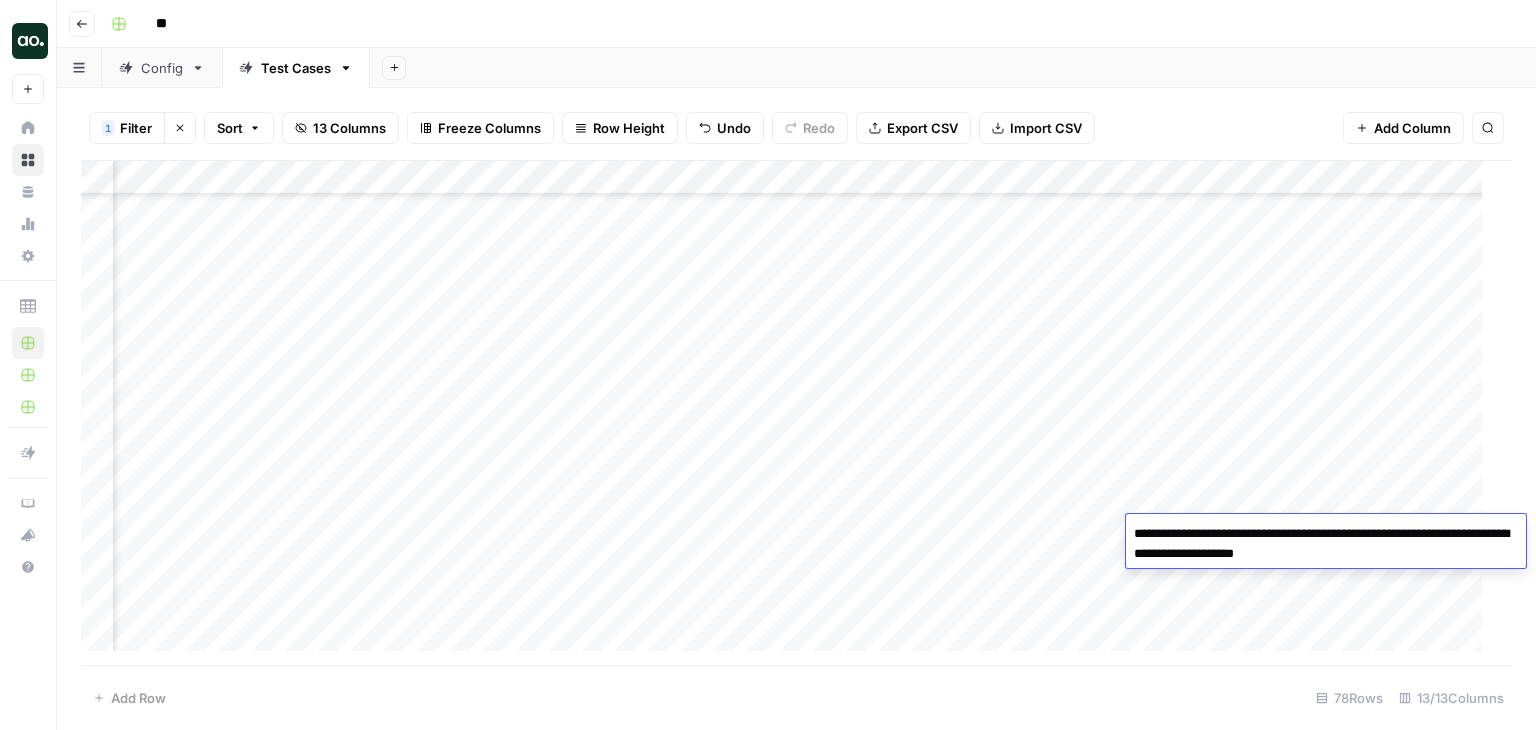 click on "**********" at bounding box center [1326, 544] 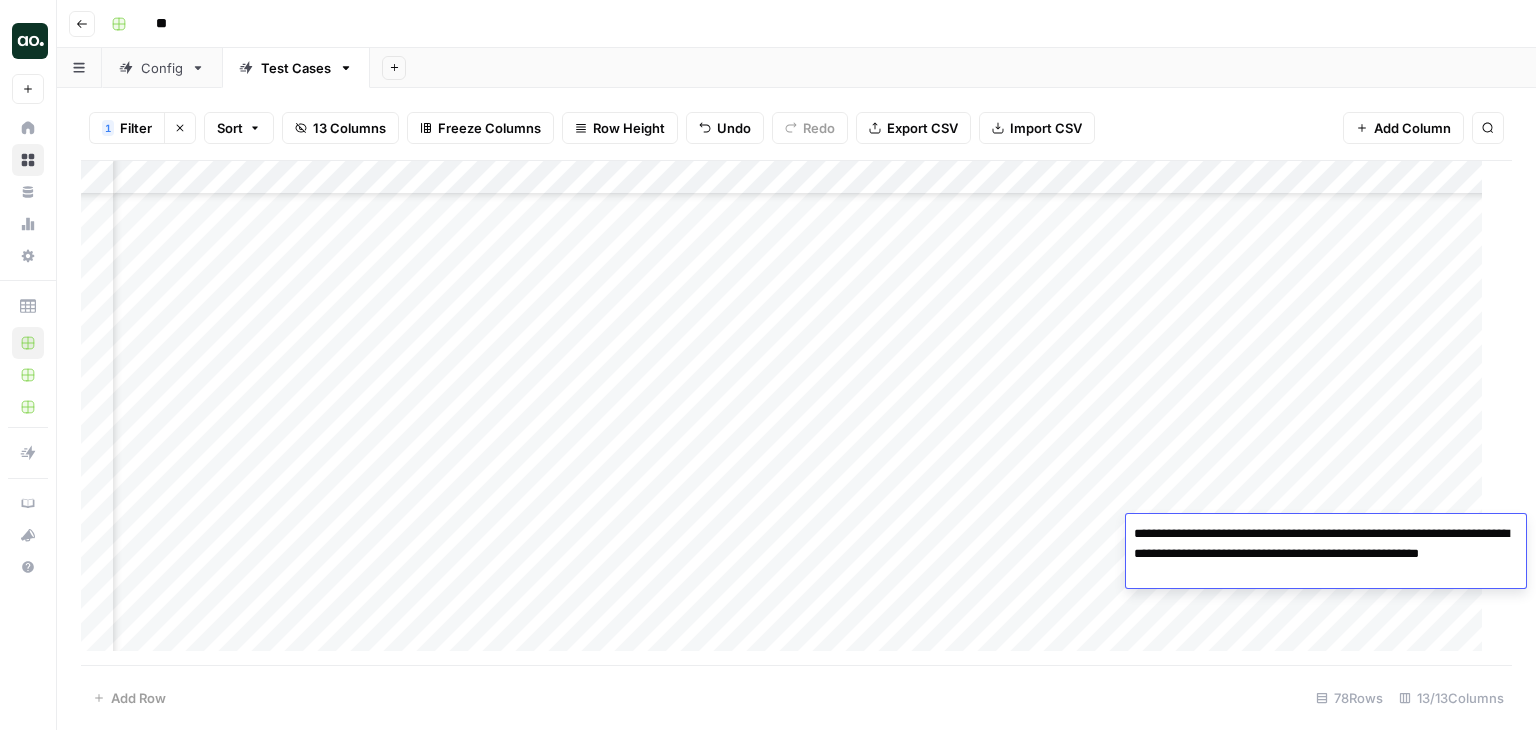 type on "**********" 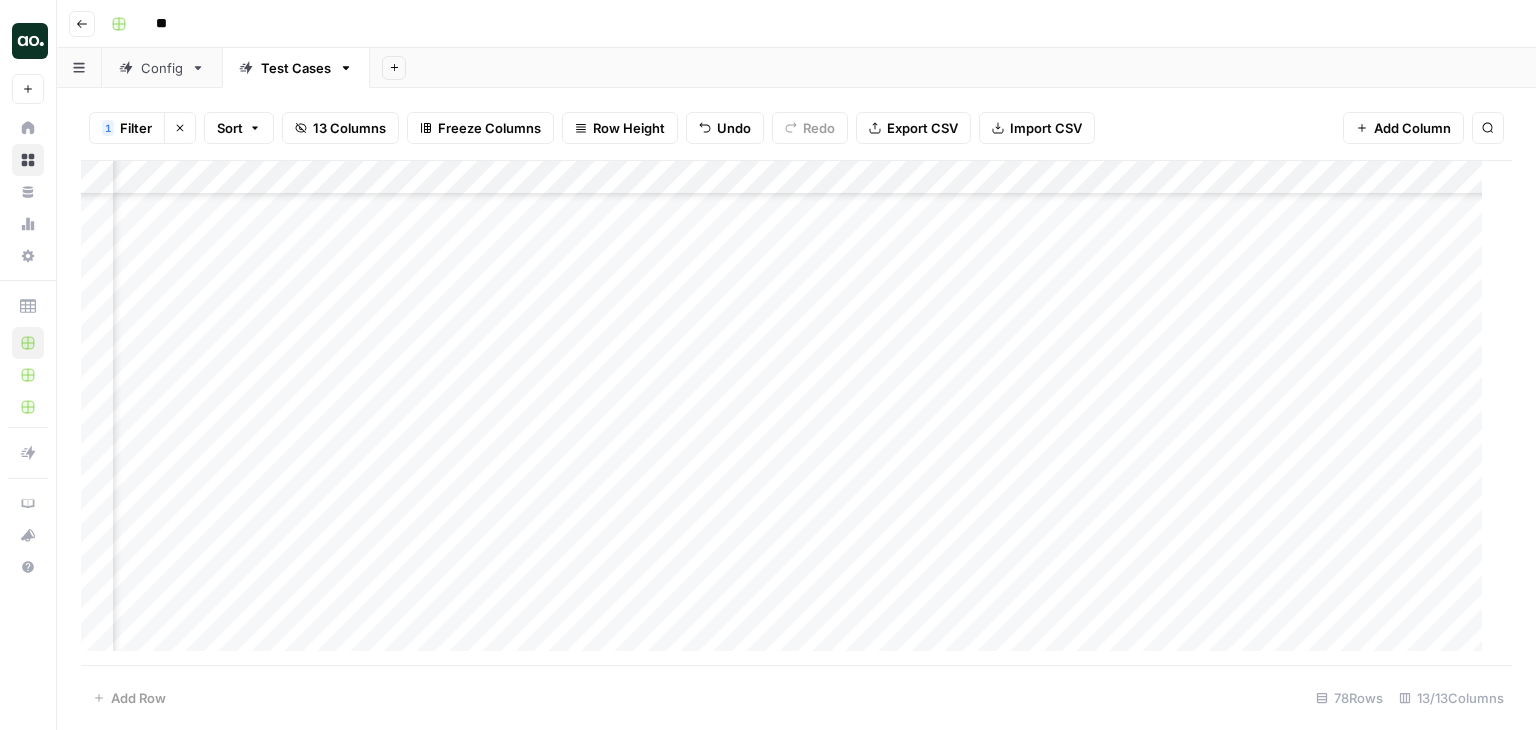 click on "Add Column" at bounding box center (789, 413) 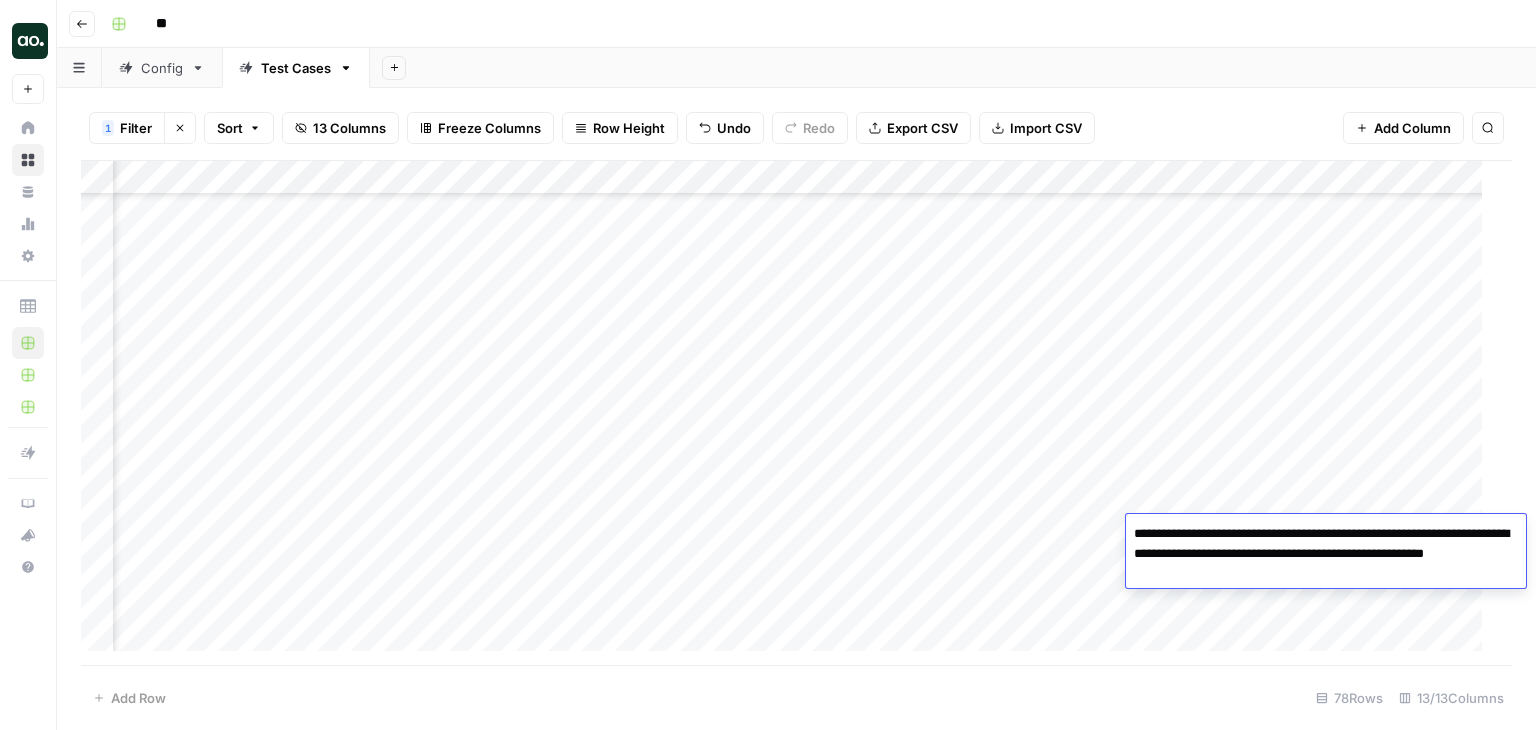 drag, startPoint x: 1400, startPoint y: 552, endPoint x: 1407, endPoint y: 568, distance: 17.464249 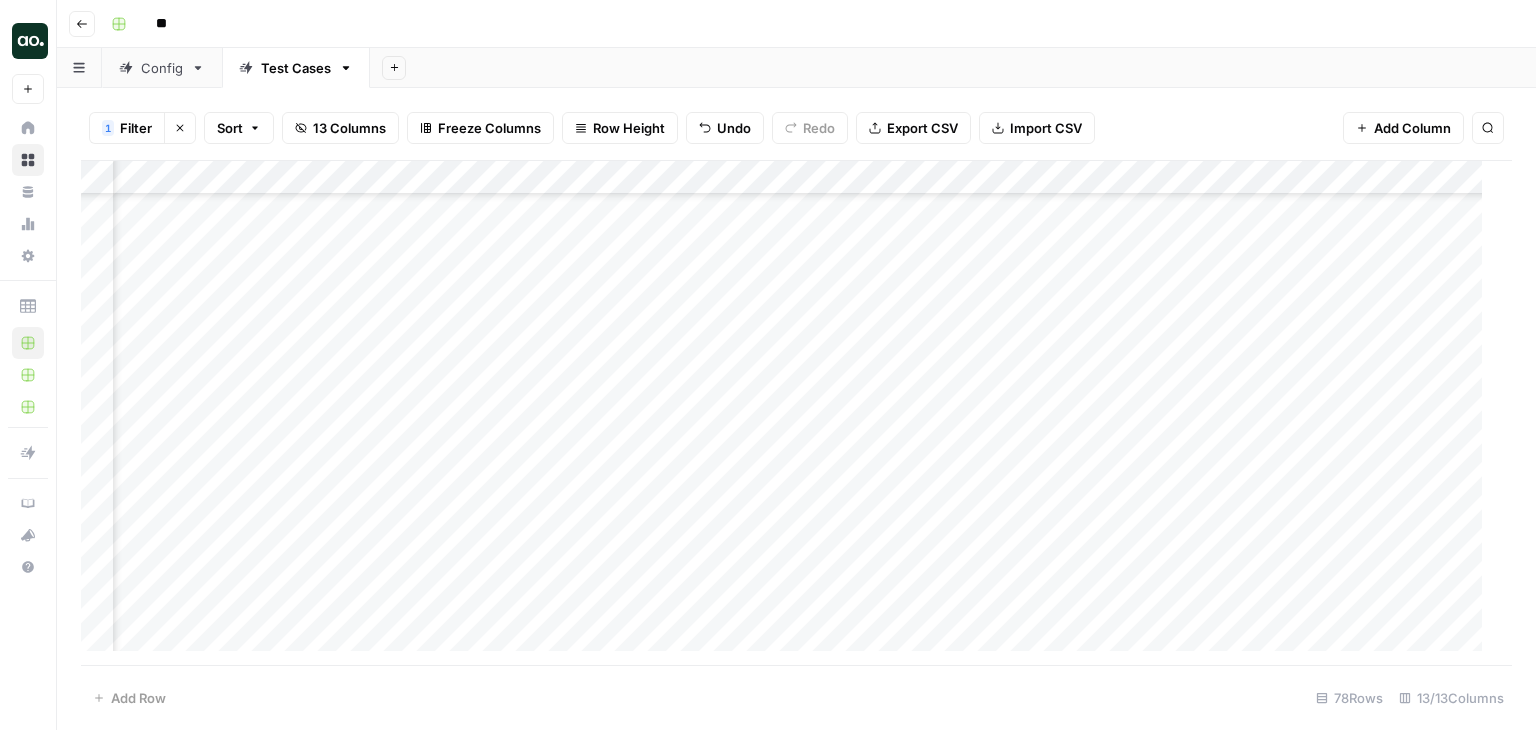click on "Add Column" at bounding box center [789, 413] 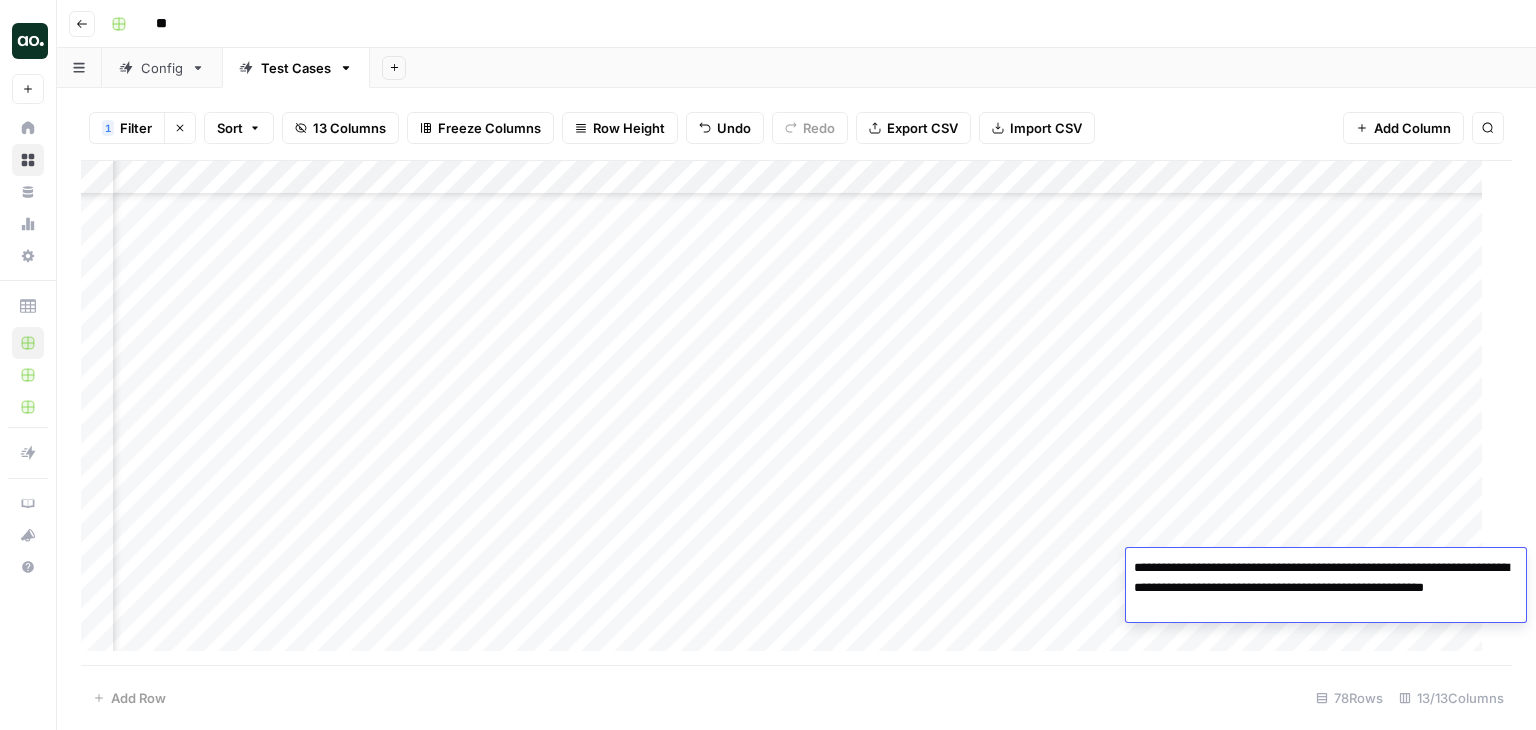 click on "**********" at bounding box center [1326, 588] 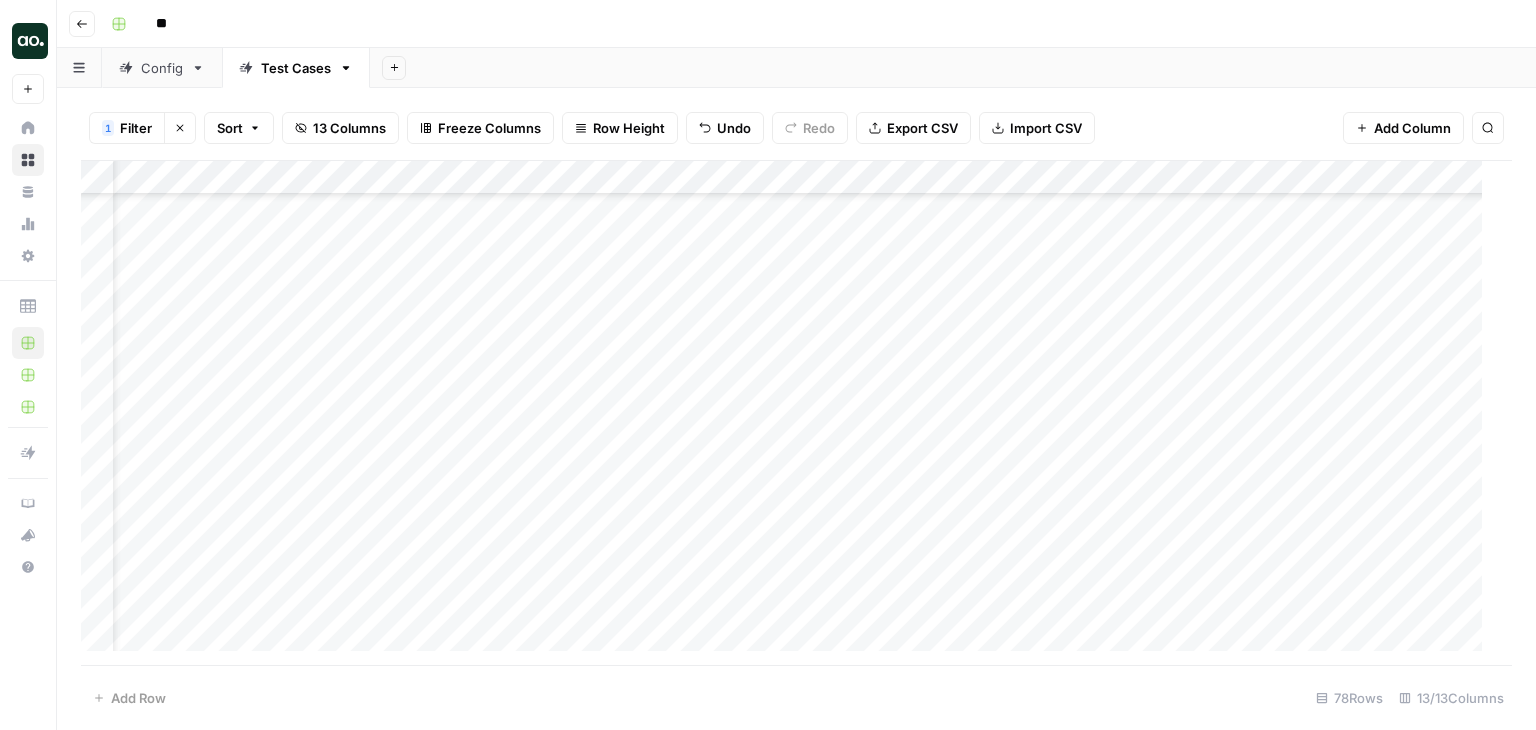 scroll, scrollTop: 2124, scrollLeft: 0, axis: vertical 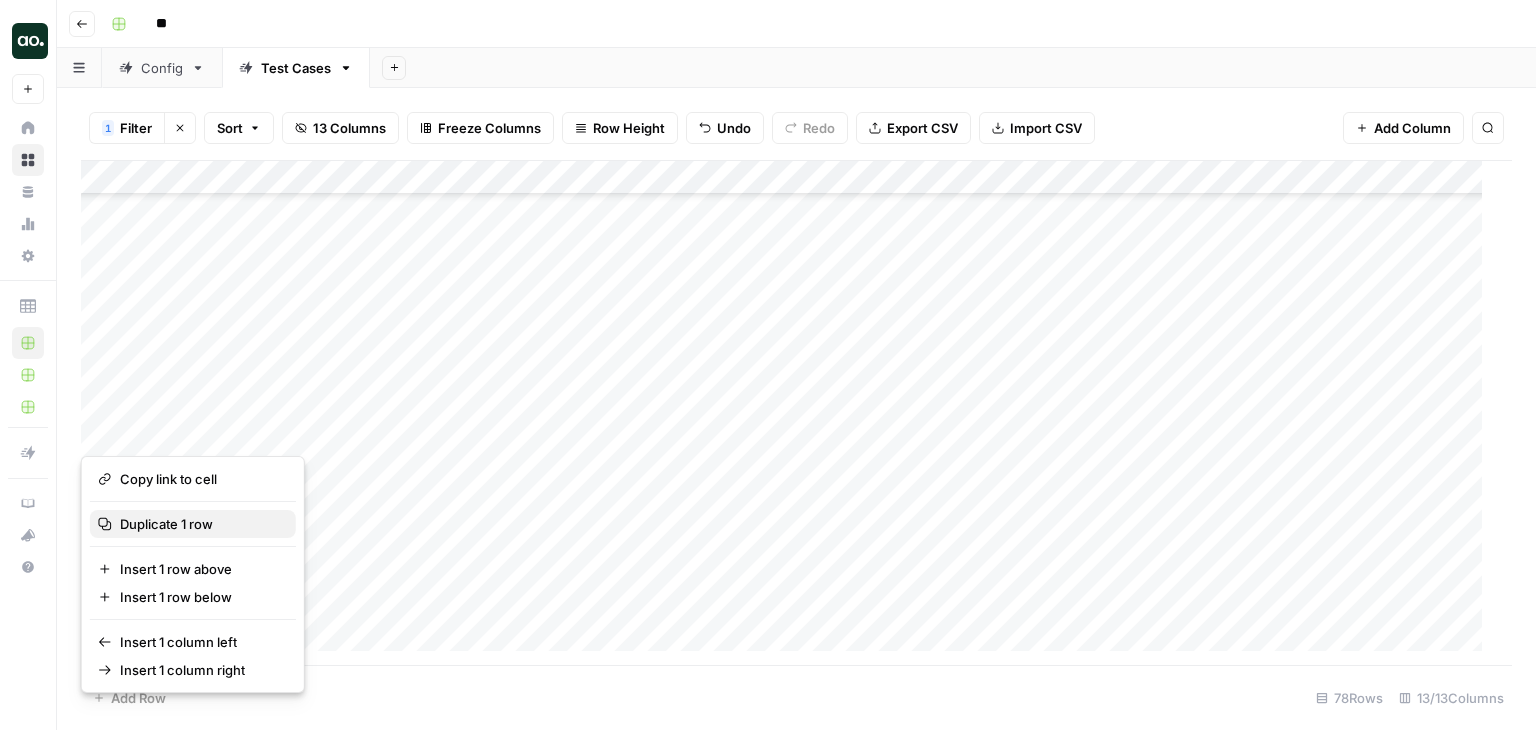 click on "Duplicate 1 row" at bounding box center [166, 524] 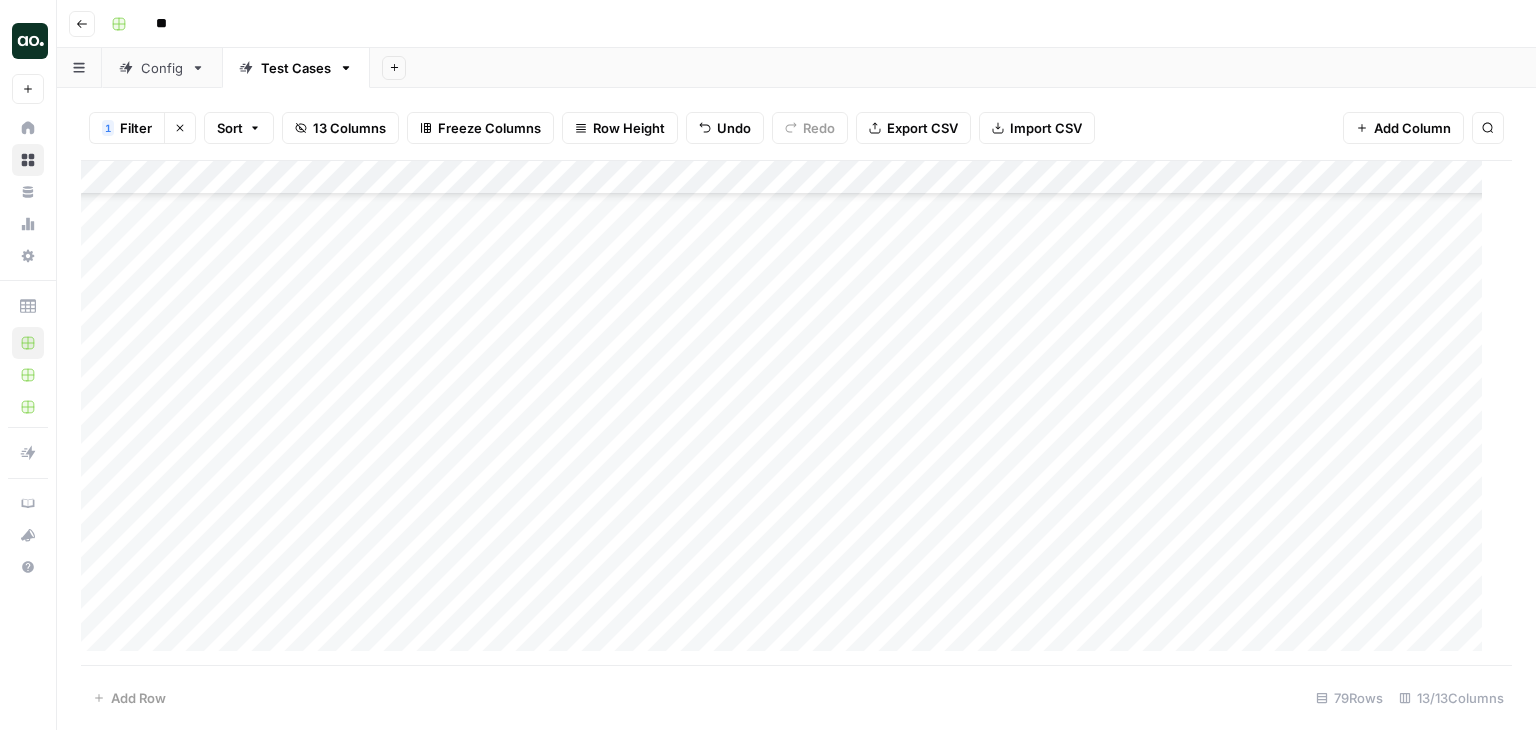 click on "Add Column" at bounding box center (789, 413) 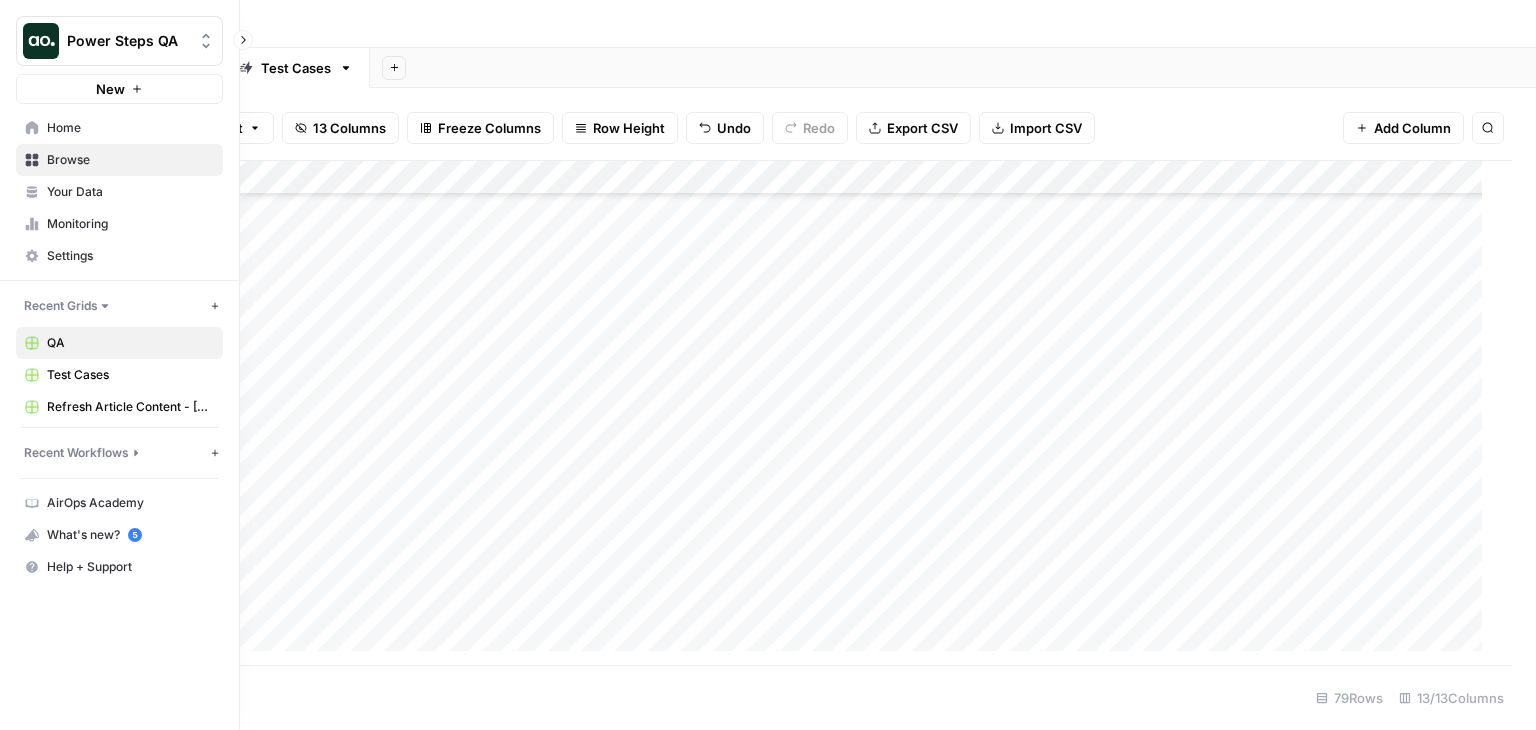drag, startPoint x: 84, startPoint y: 466, endPoint x: 56, endPoint y: 591, distance: 128.09763 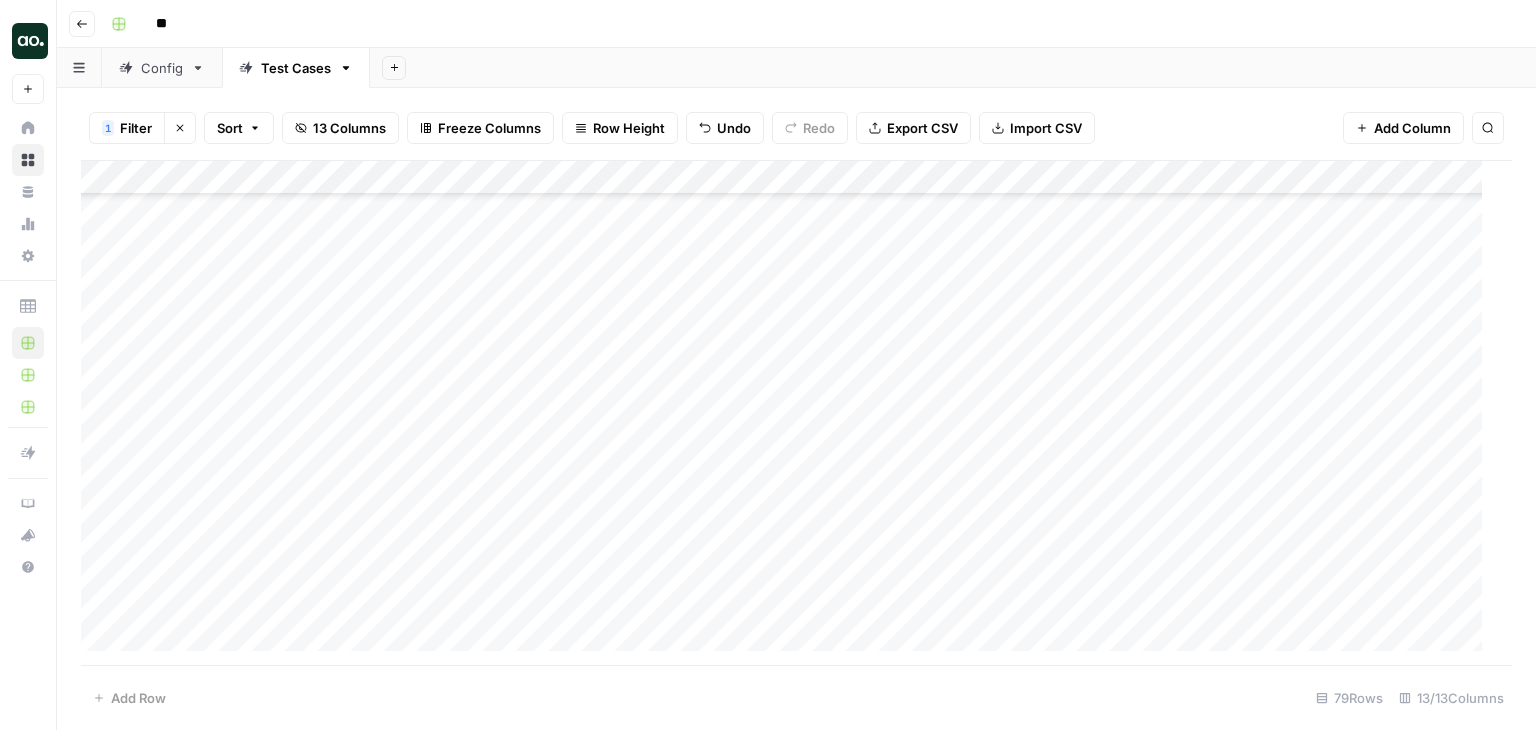 click on "Add Column" at bounding box center (789, 413) 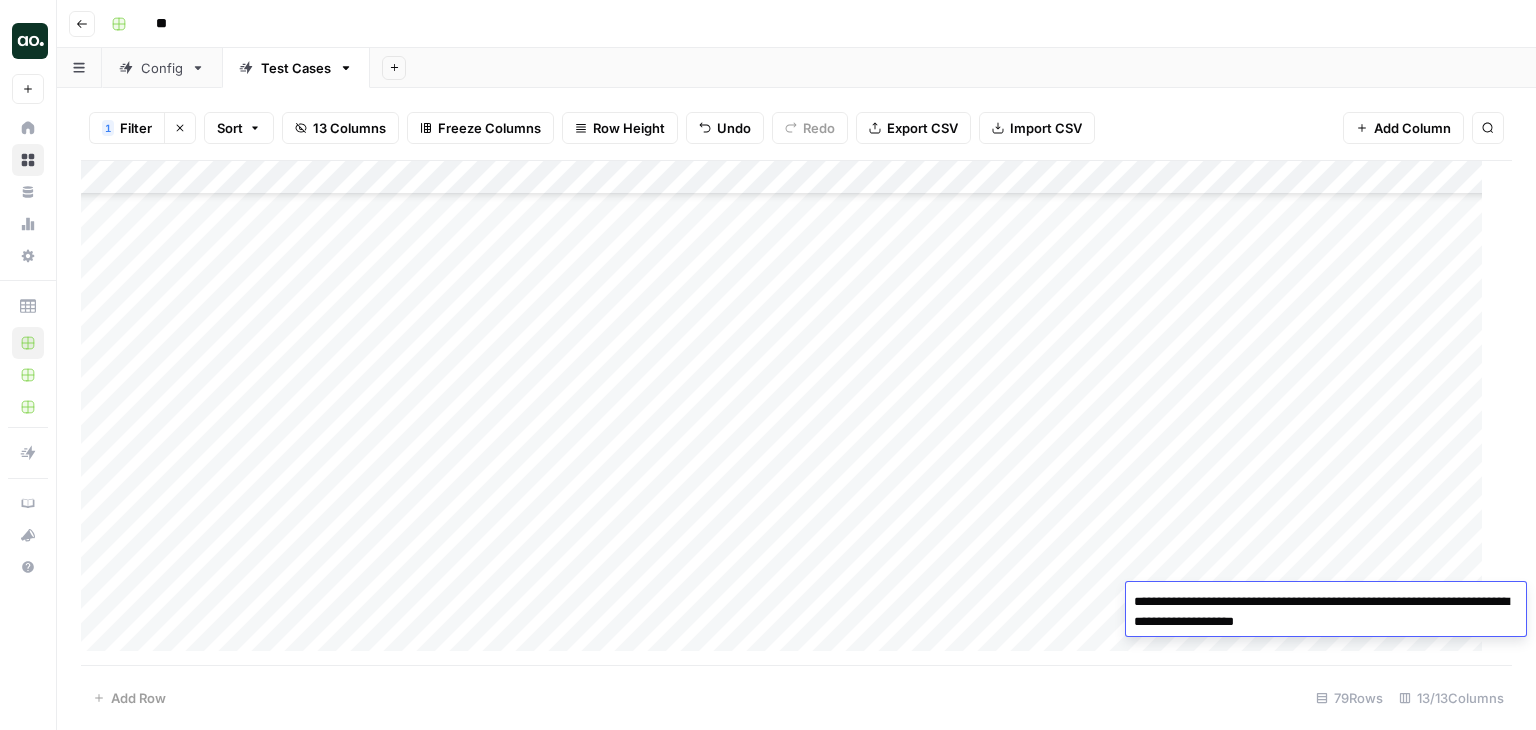 drag, startPoint x: 1249, startPoint y: 621, endPoint x: 1288, endPoint y: 622, distance: 39.012817 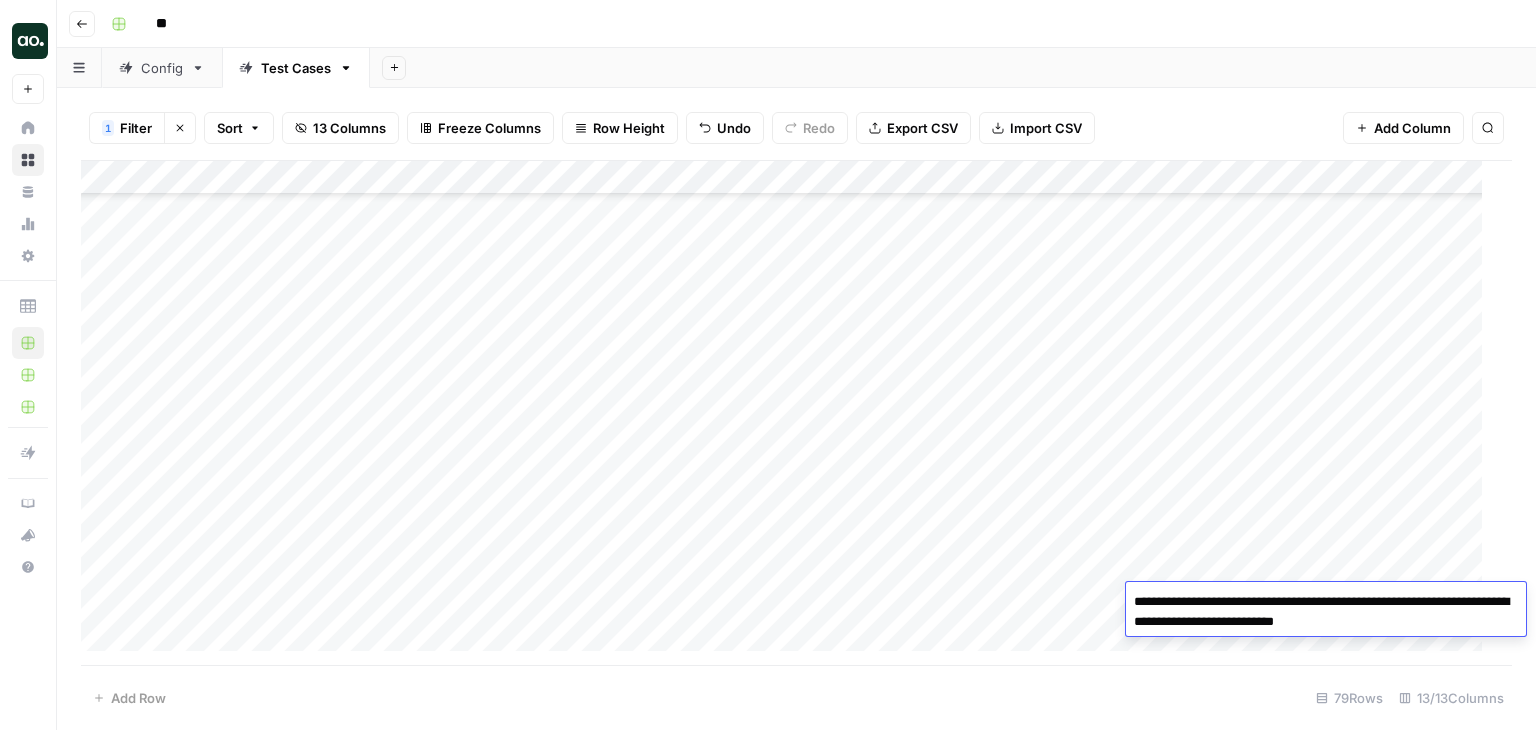 type on "**********" 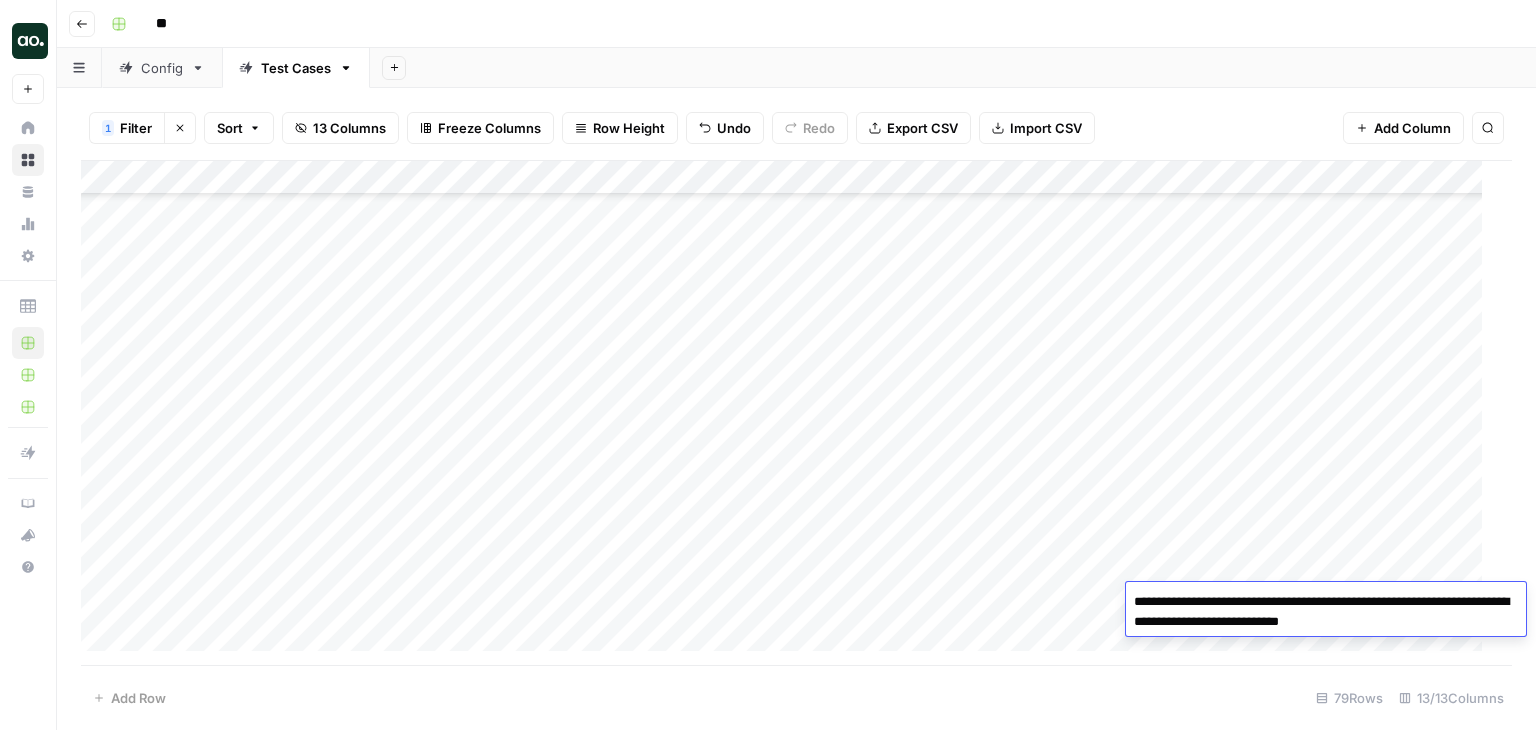 scroll, scrollTop: 2127, scrollLeft: 44, axis: both 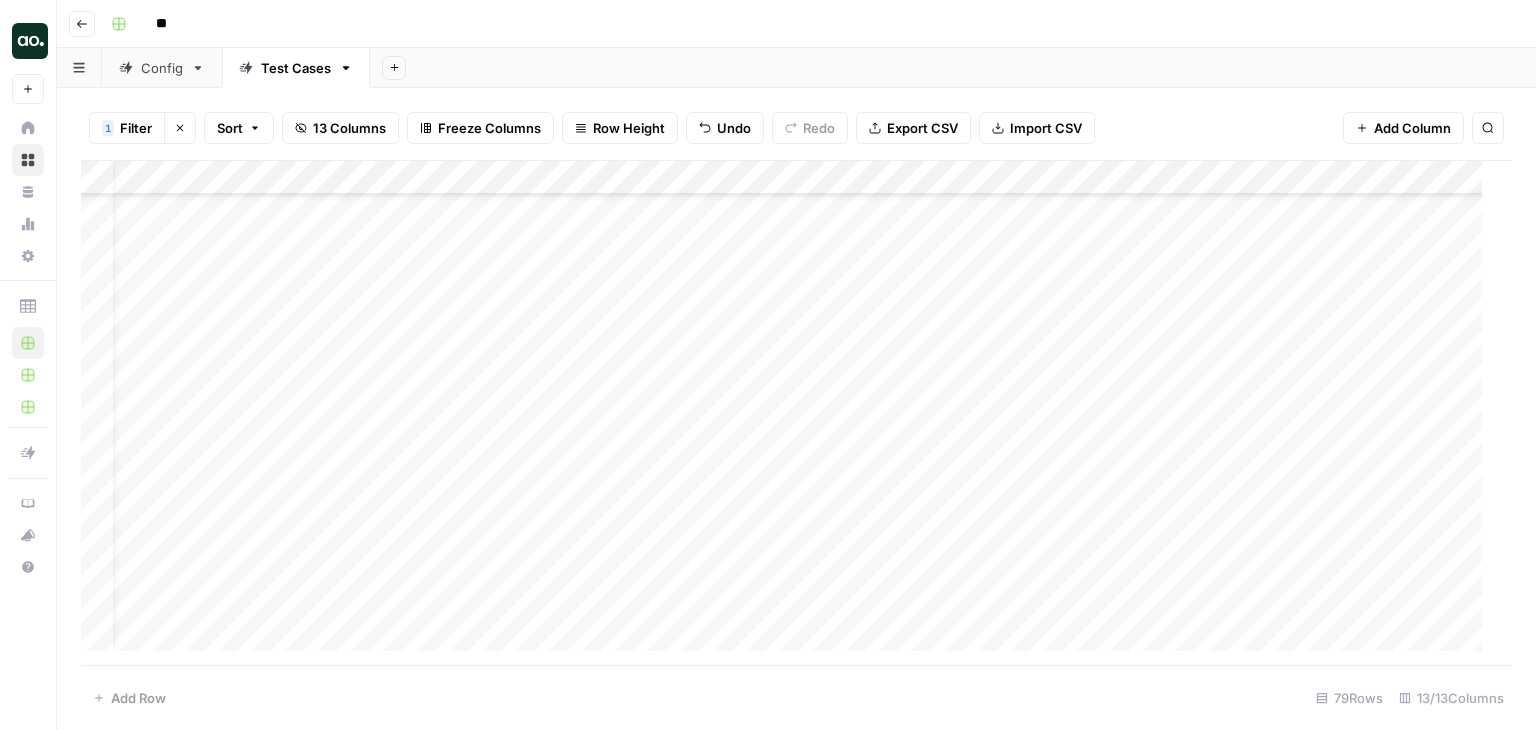 click on "Add Column" at bounding box center (789, 413) 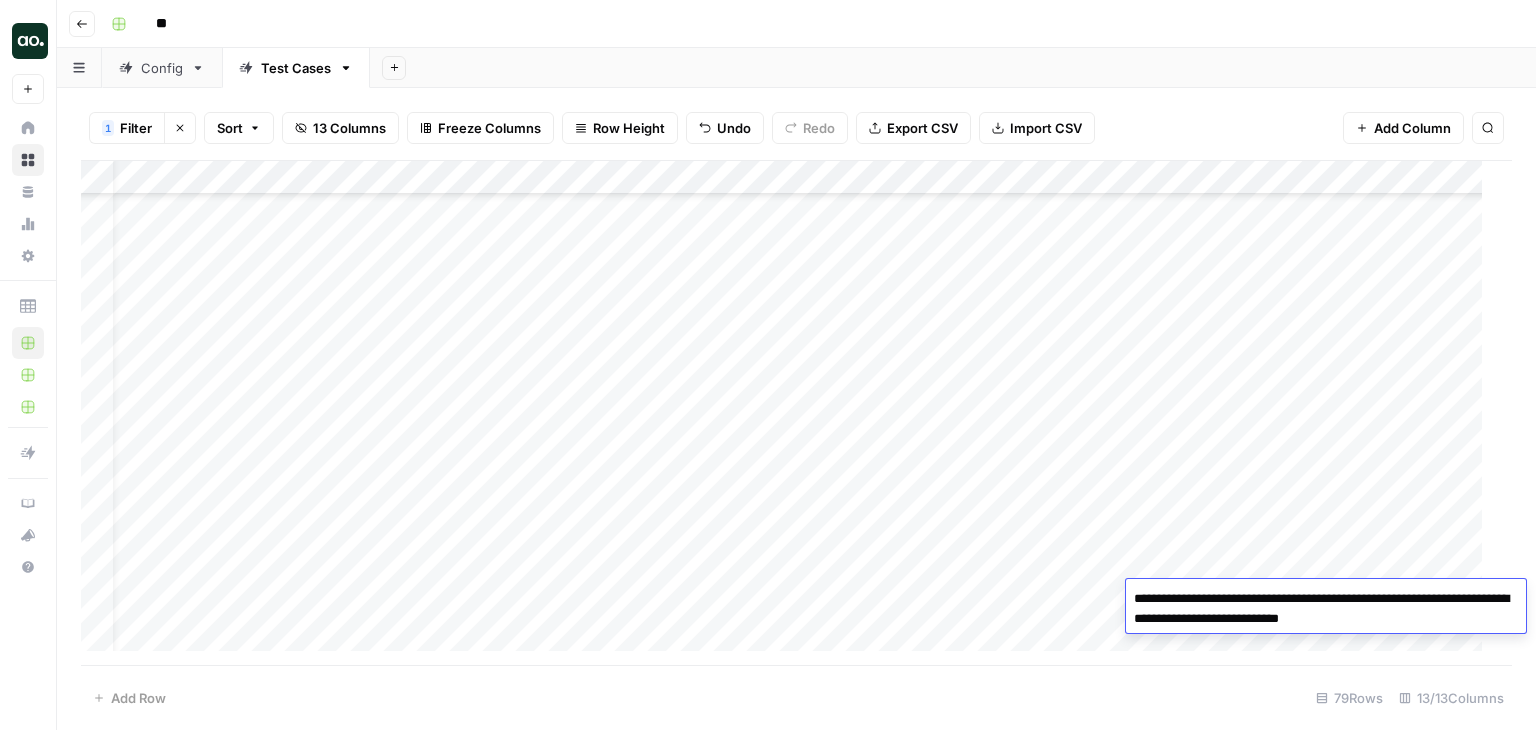 click on "**********" at bounding box center [1326, 609] 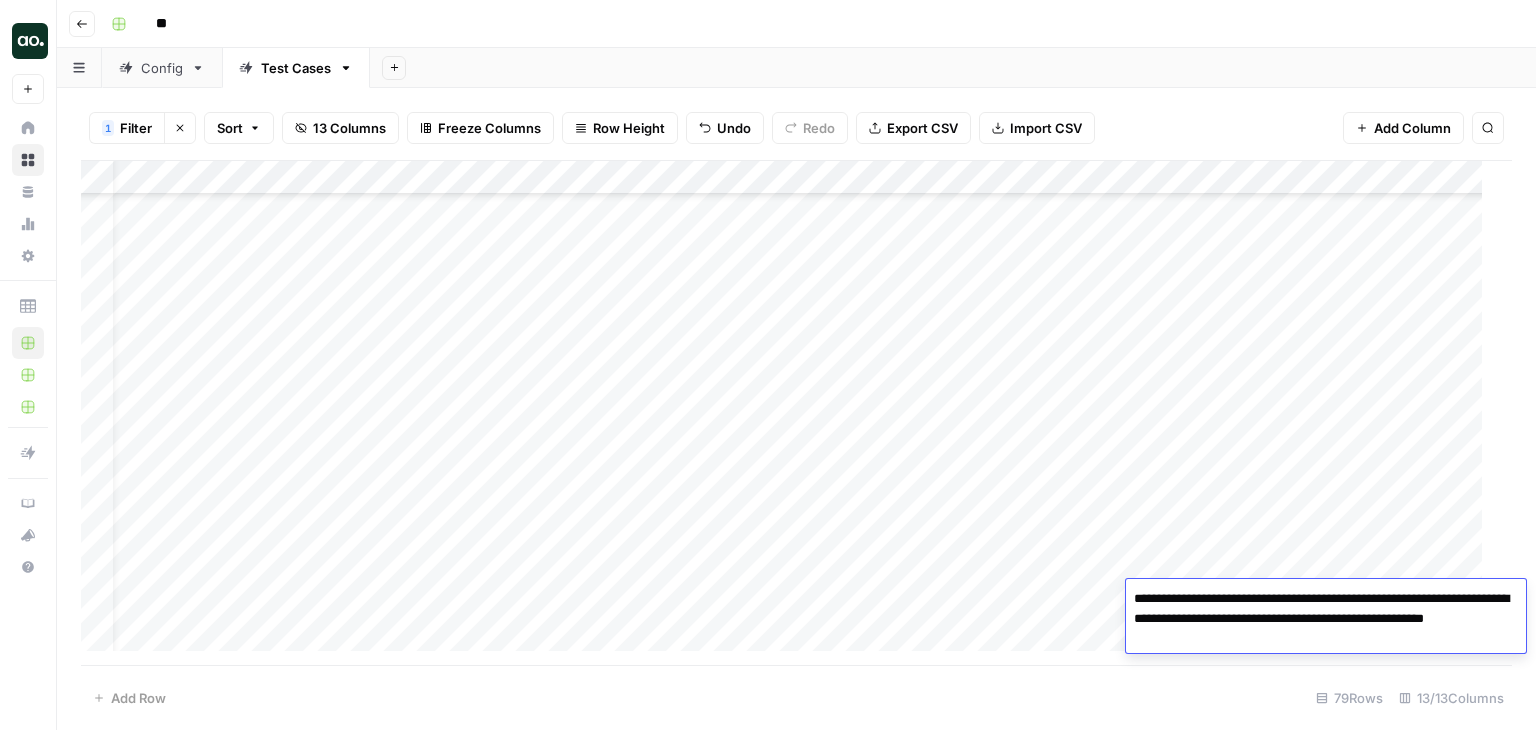 type on "**********" 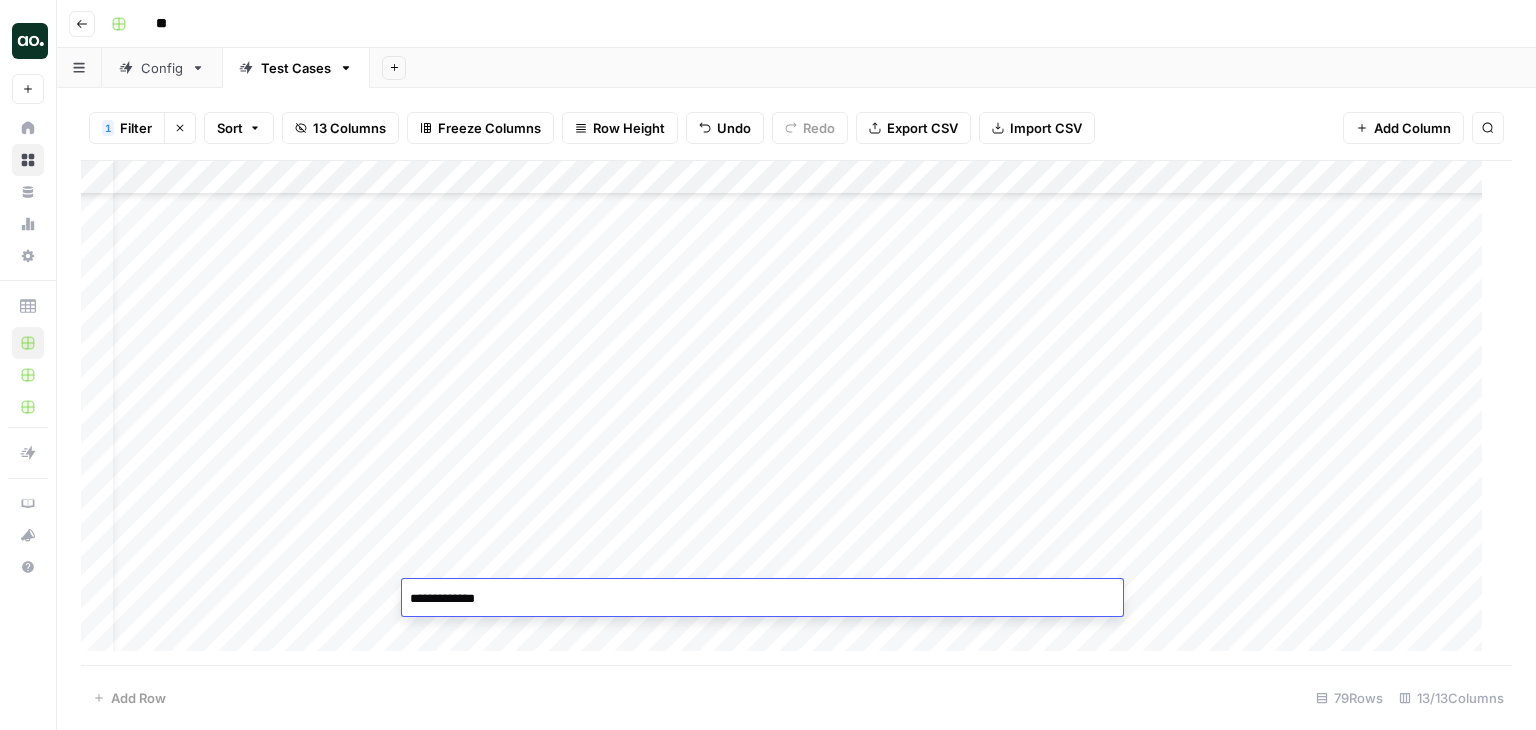 type on "**********" 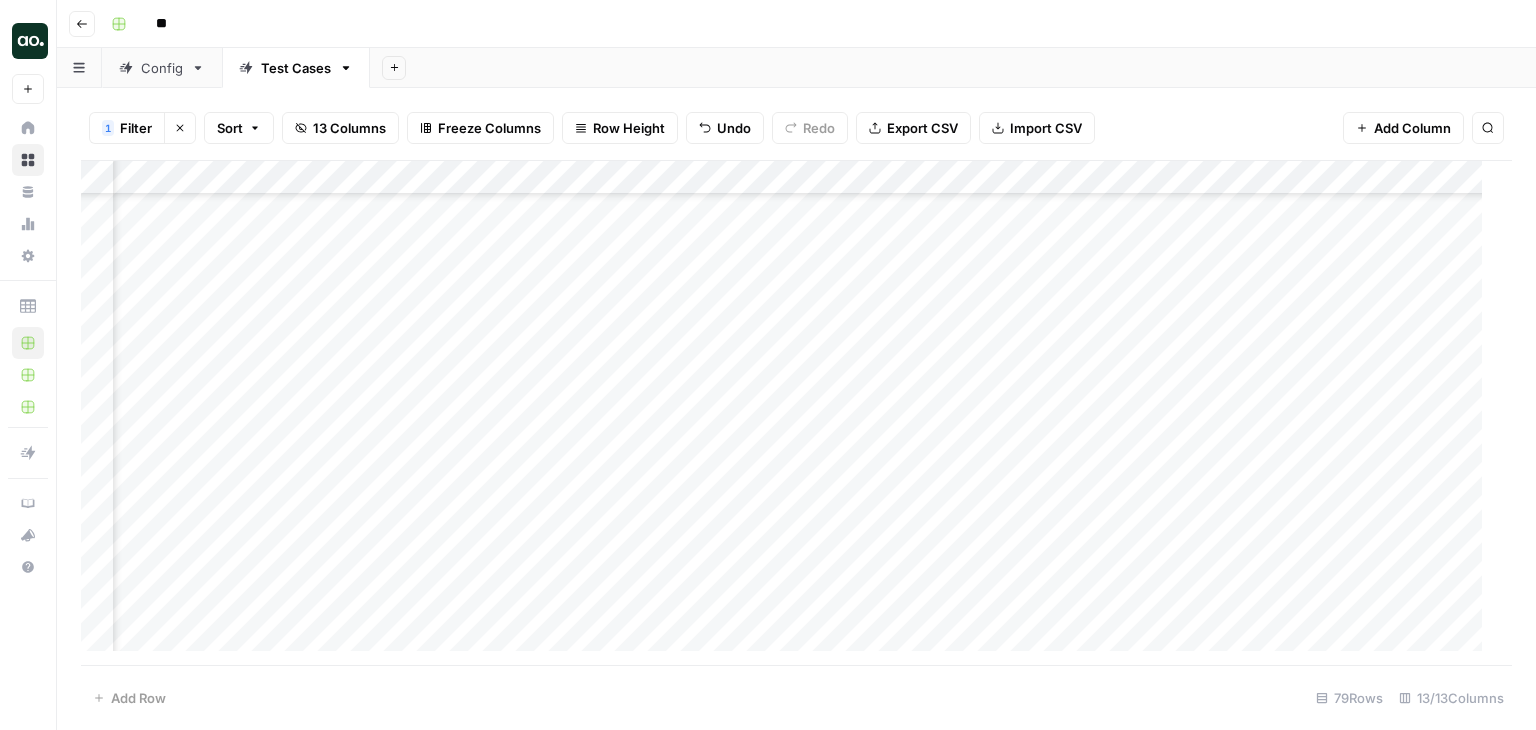 scroll, scrollTop: 2127, scrollLeft: 584, axis: both 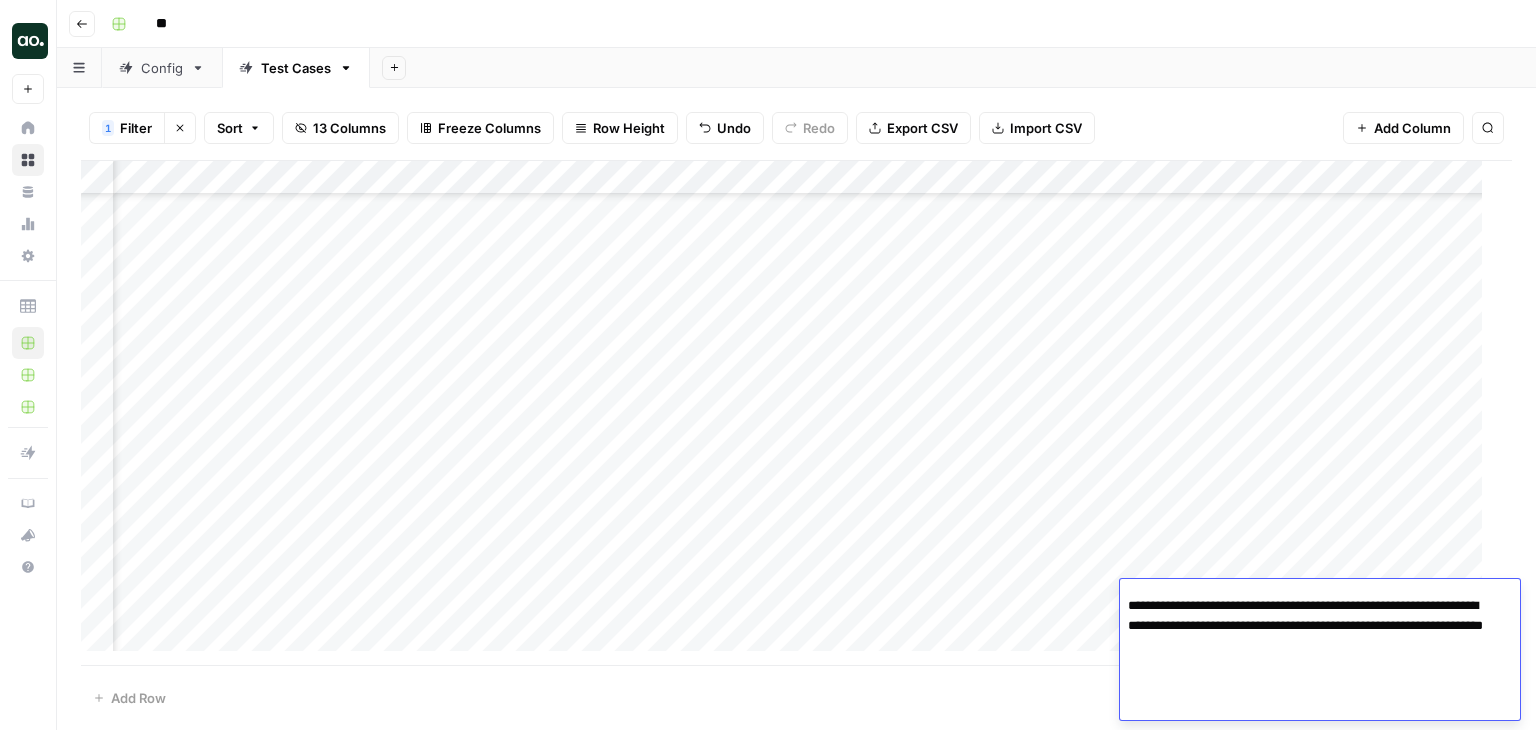 click at bounding box center [1312, -574] 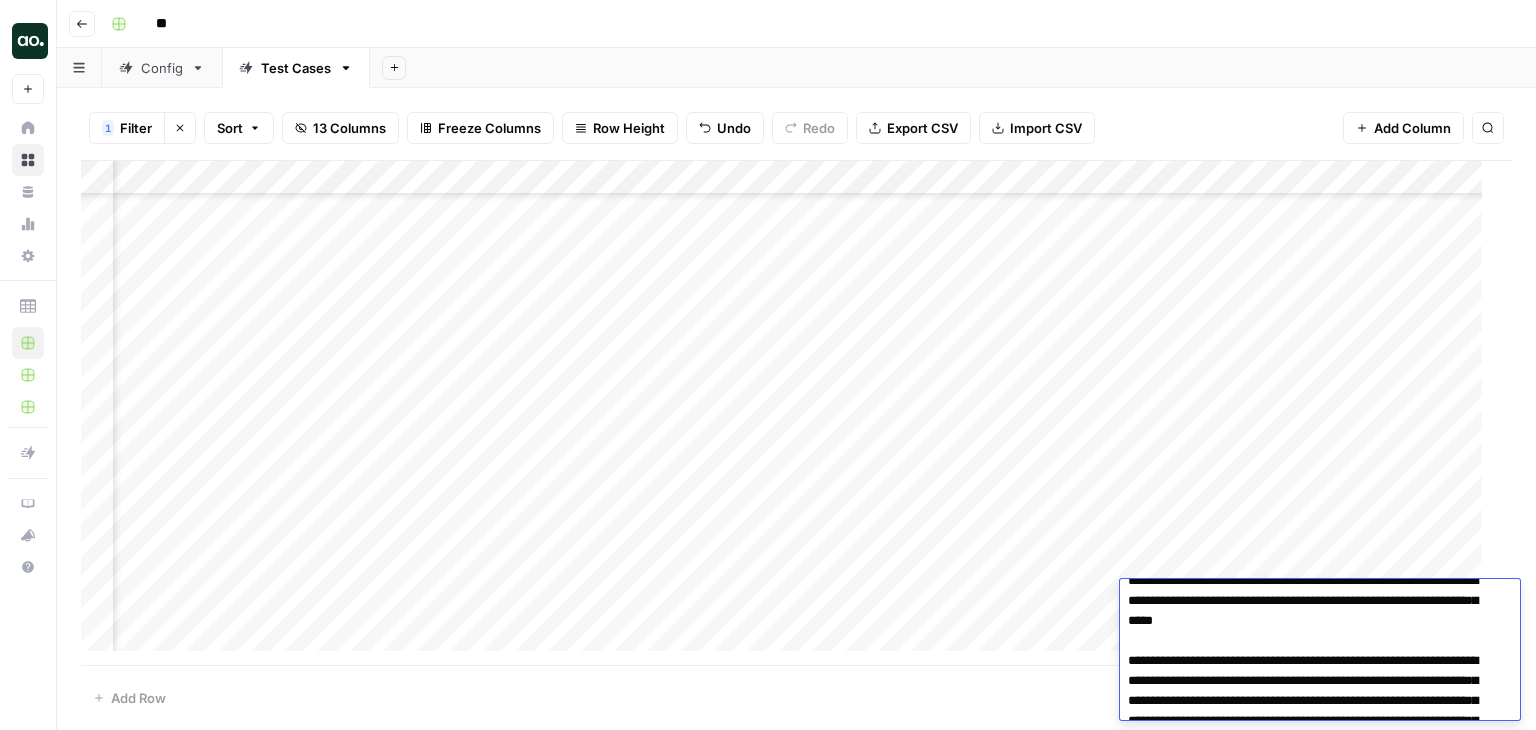 scroll, scrollTop: 0, scrollLeft: 0, axis: both 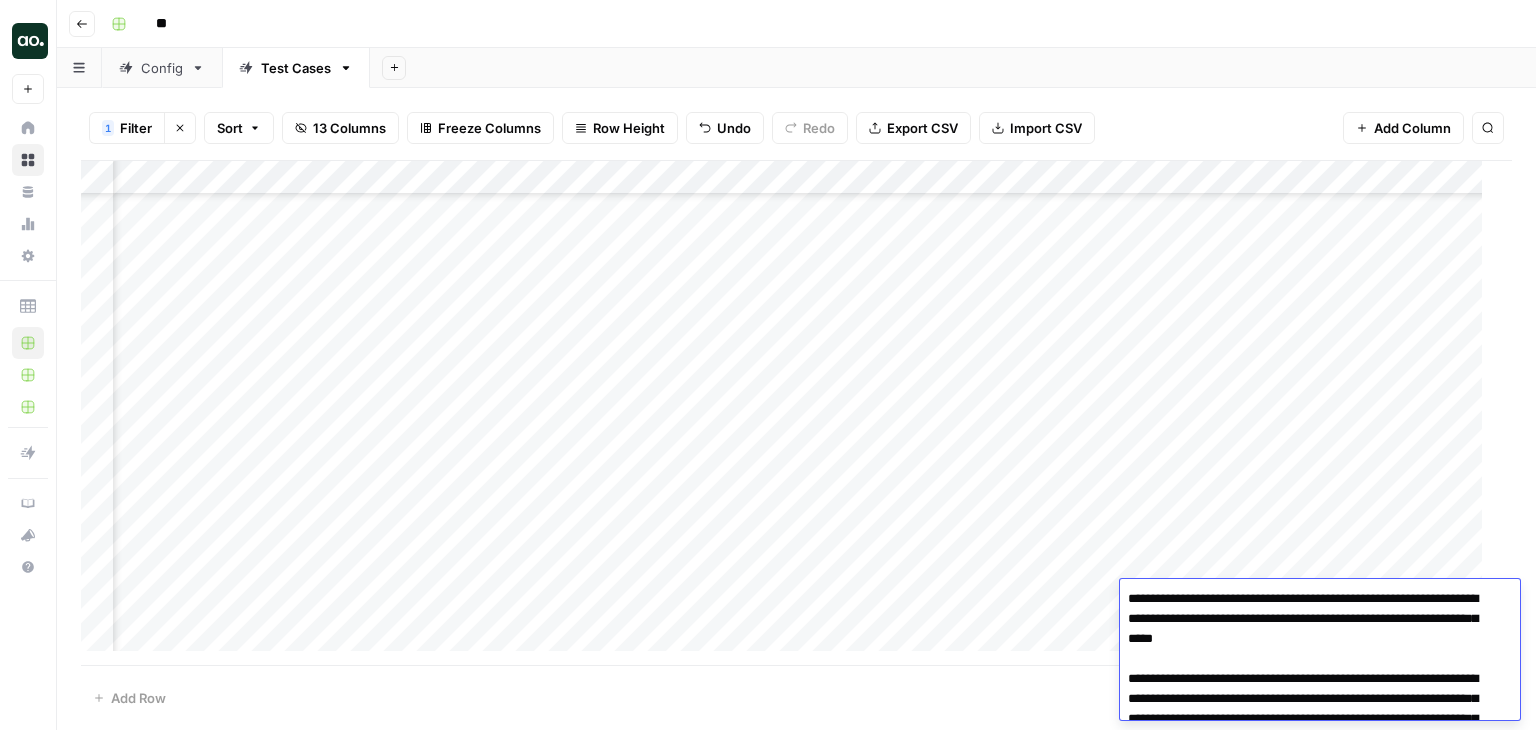 drag, startPoint x: 1267, startPoint y: 618, endPoint x: 1290, endPoint y: 697, distance: 82.28001 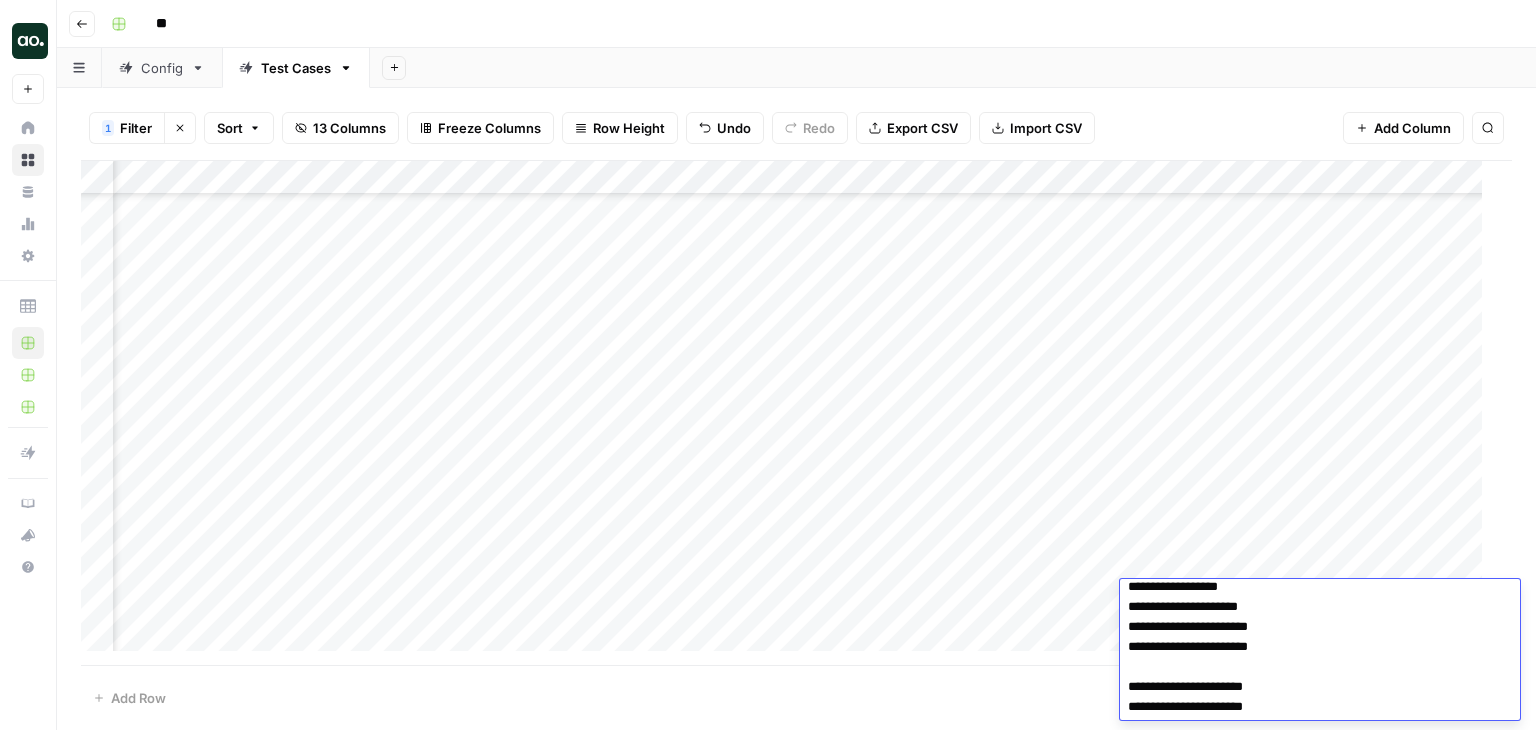 scroll, scrollTop: 2454, scrollLeft: 0, axis: vertical 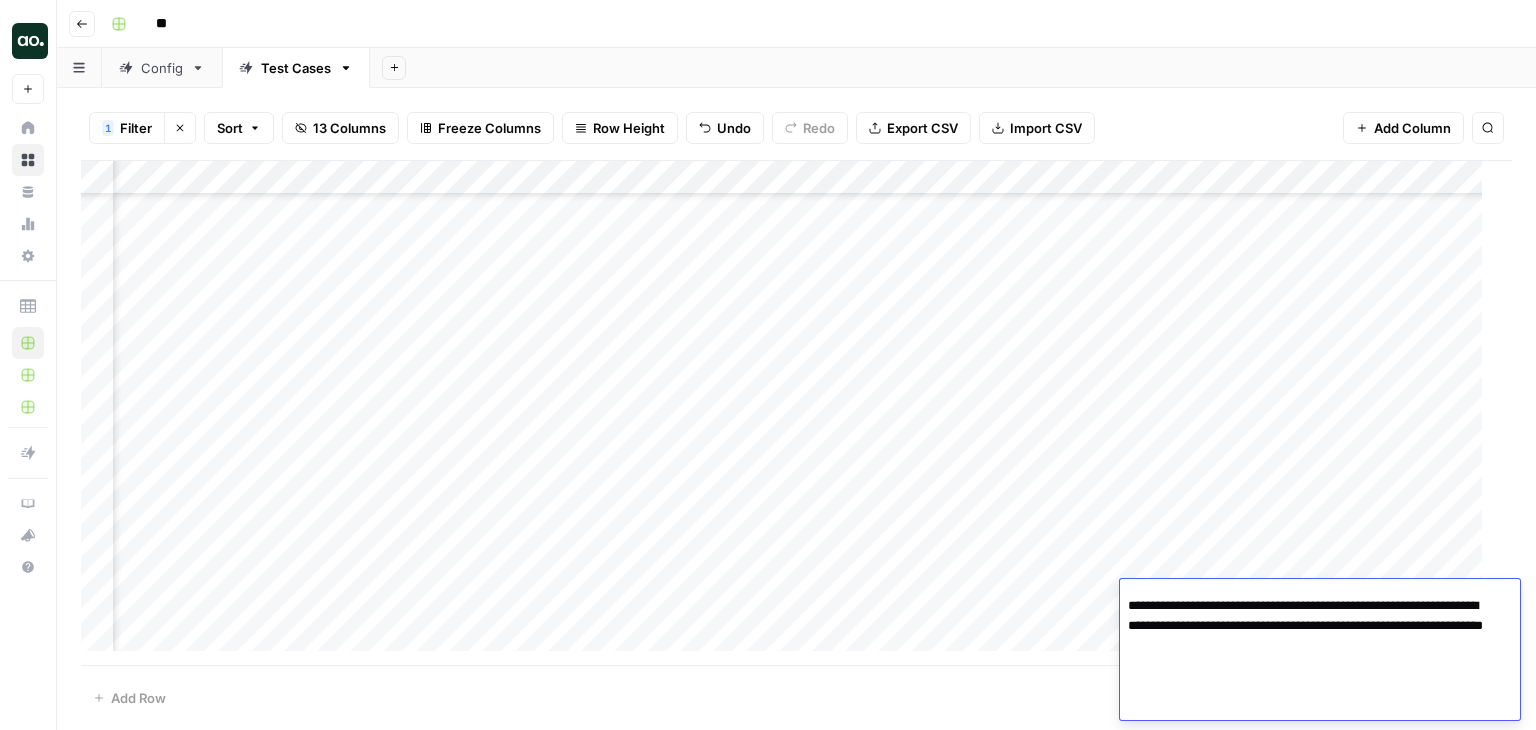 drag, startPoint x: 1271, startPoint y: 618, endPoint x: 1305, endPoint y: 709, distance: 97.144226 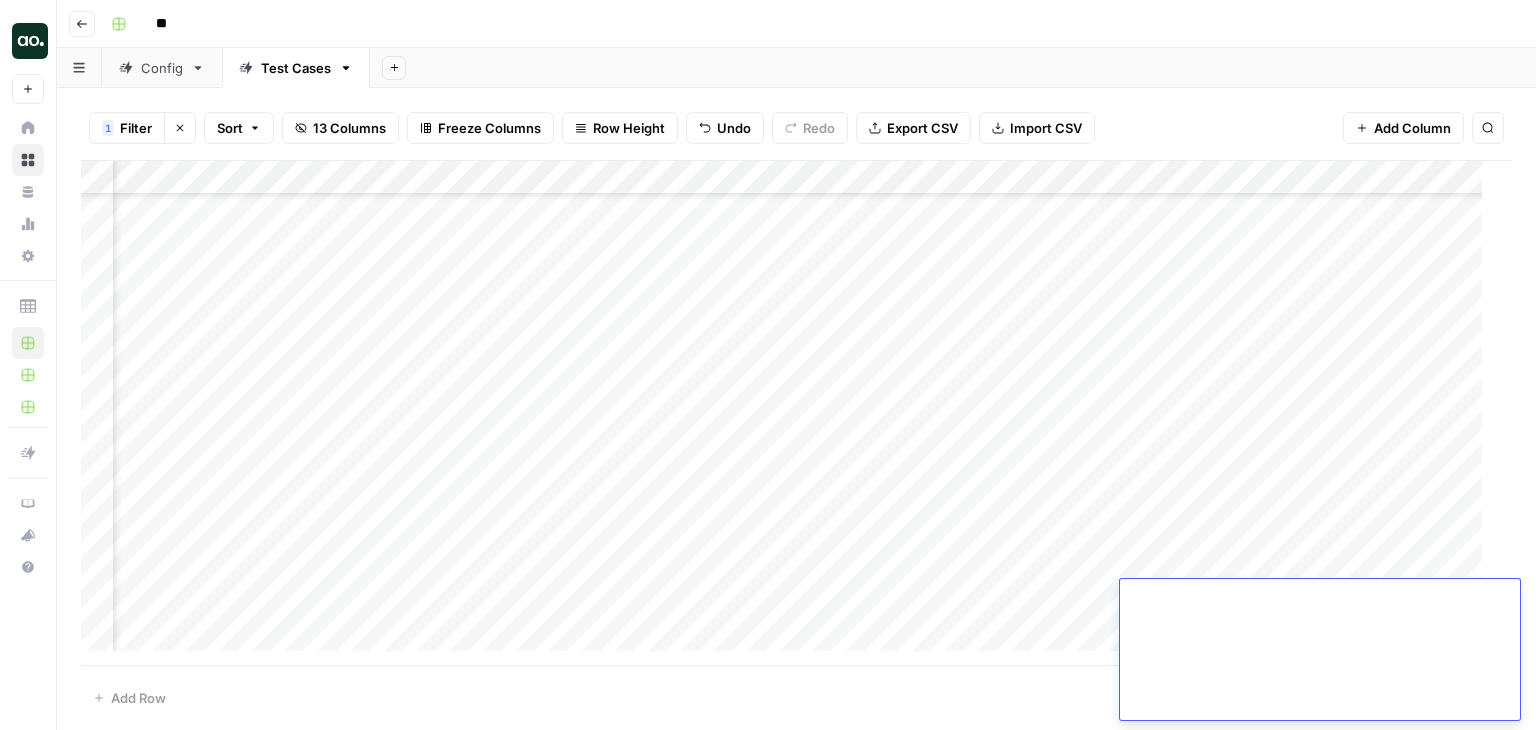 scroll, scrollTop: 0, scrollLeft: 0, axis: both 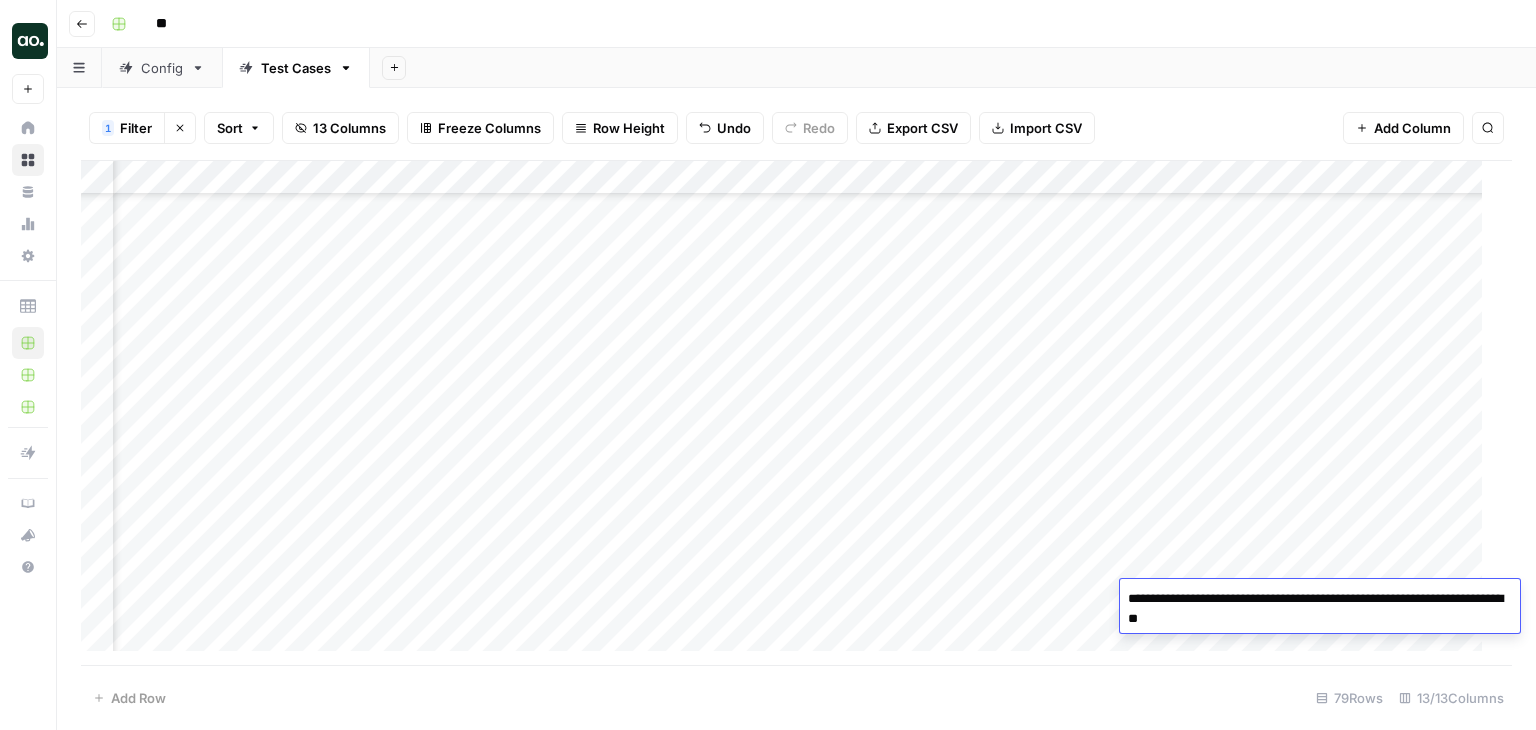 paste on "**********" 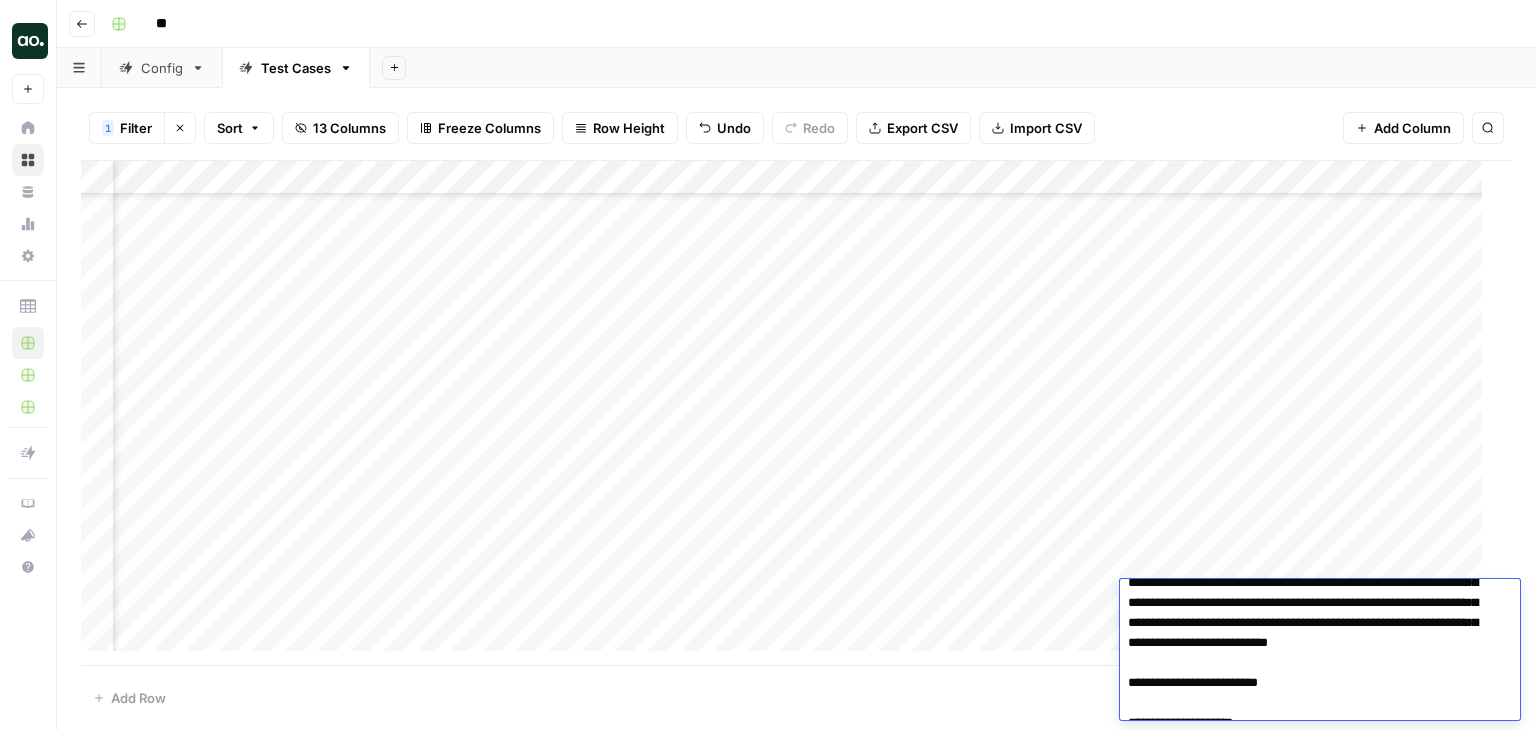 scroll, scrollTop: 0, scrollLeft: 0, axis: both 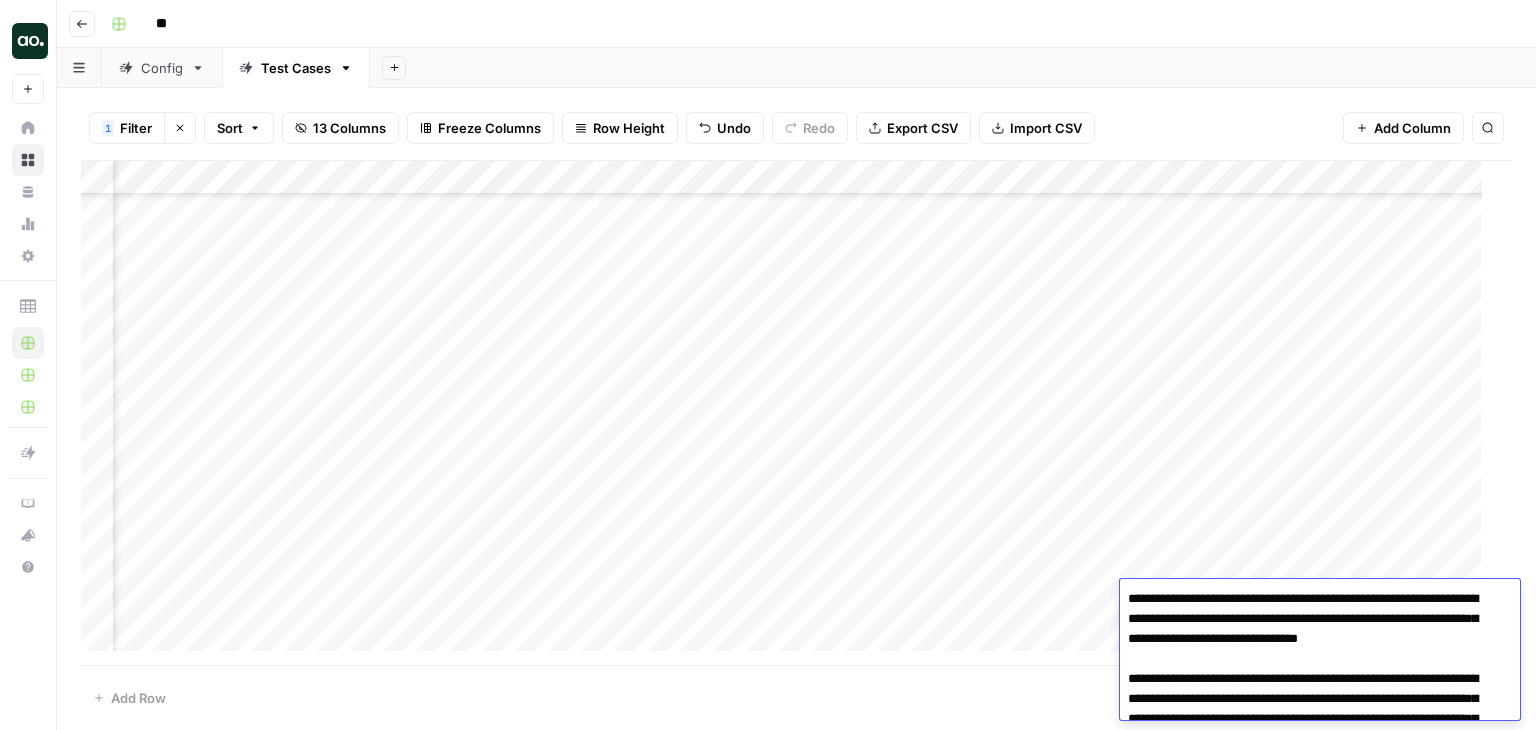 click on "Add Column" at bounding box center [789, 413] 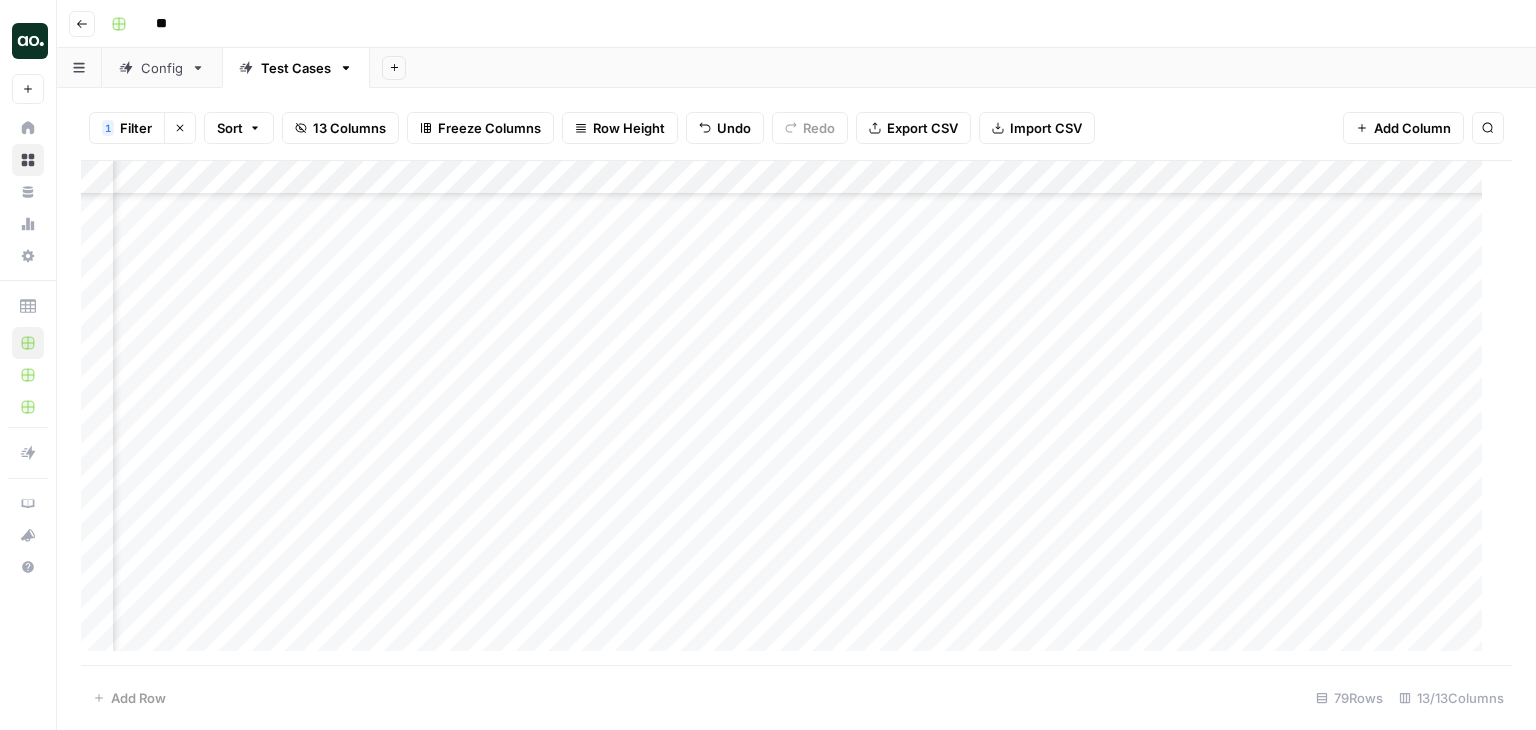scroll, scrollTop: 2127, scrollLeft: 1228, axis: both 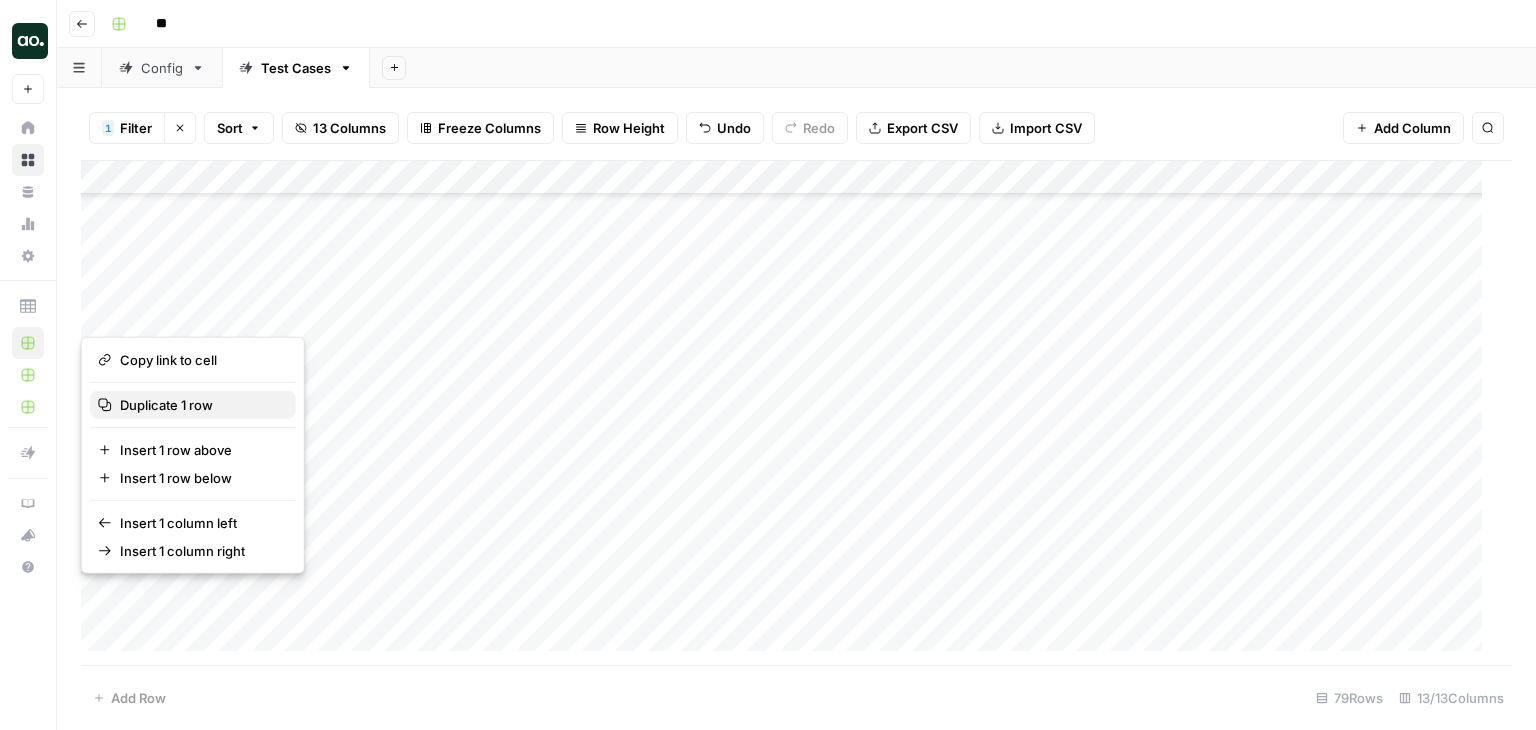 click on "Duplicate 1 row" at bounding box center [166, 405] 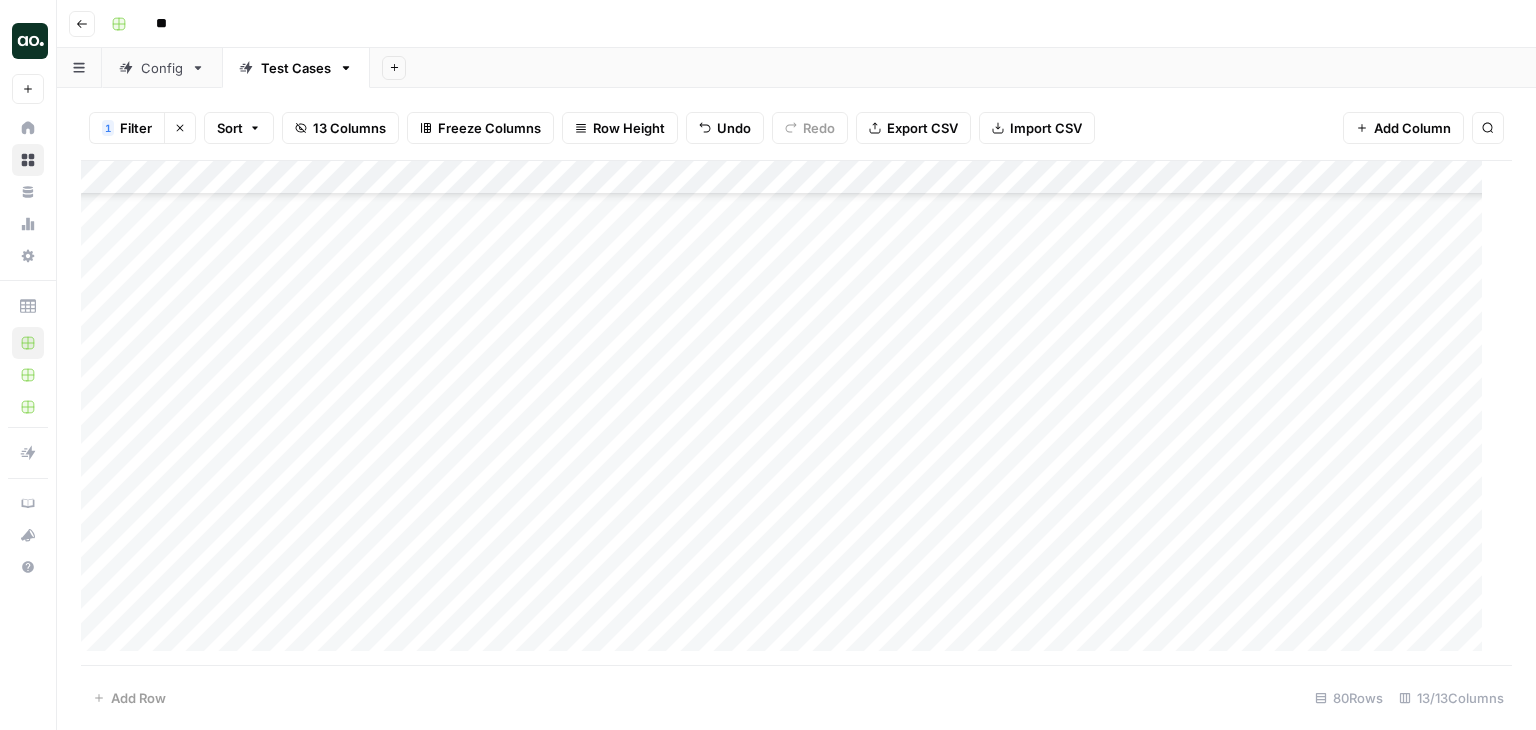 click on "Add Column" at bounding box center (789, 413) 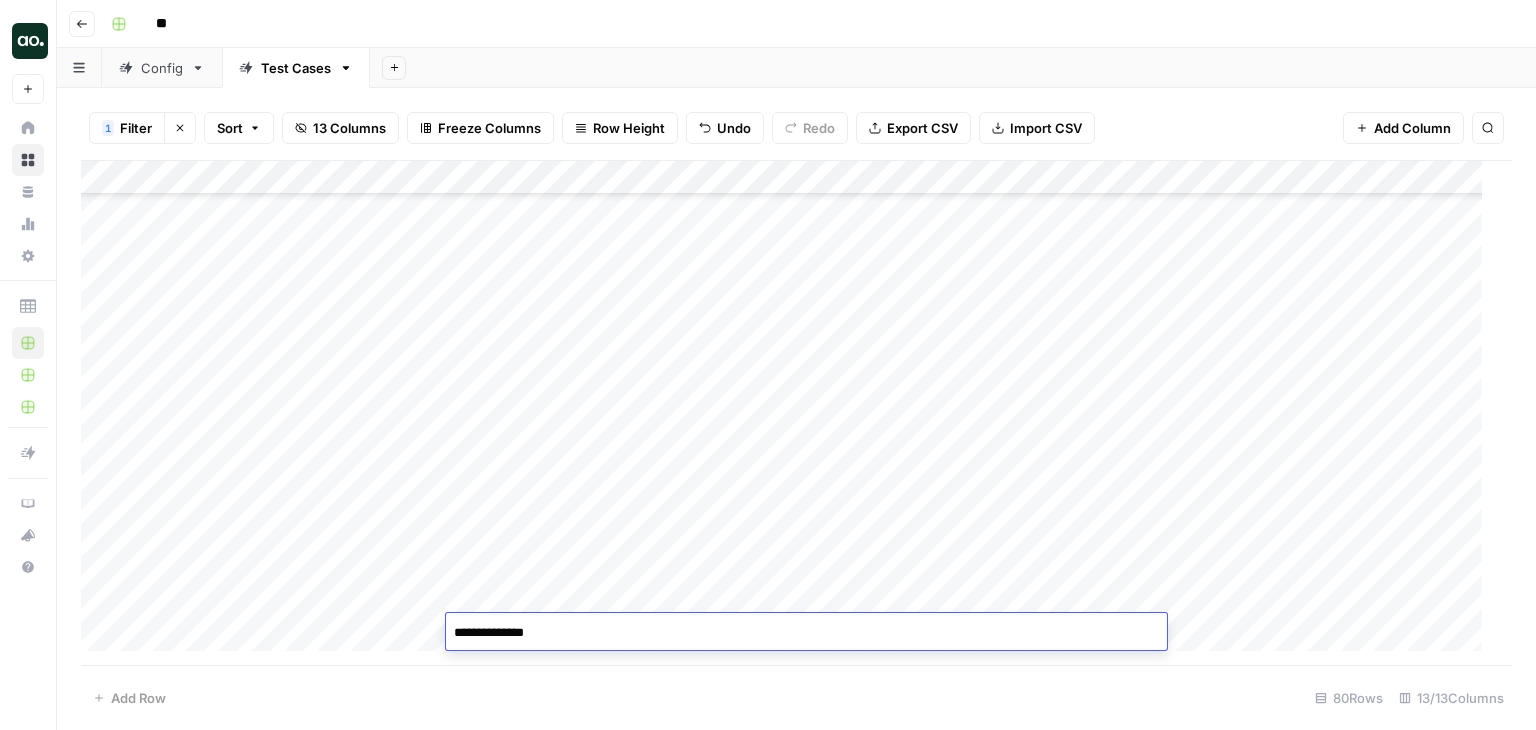 click on "**********" at bounding box center (806, 633) 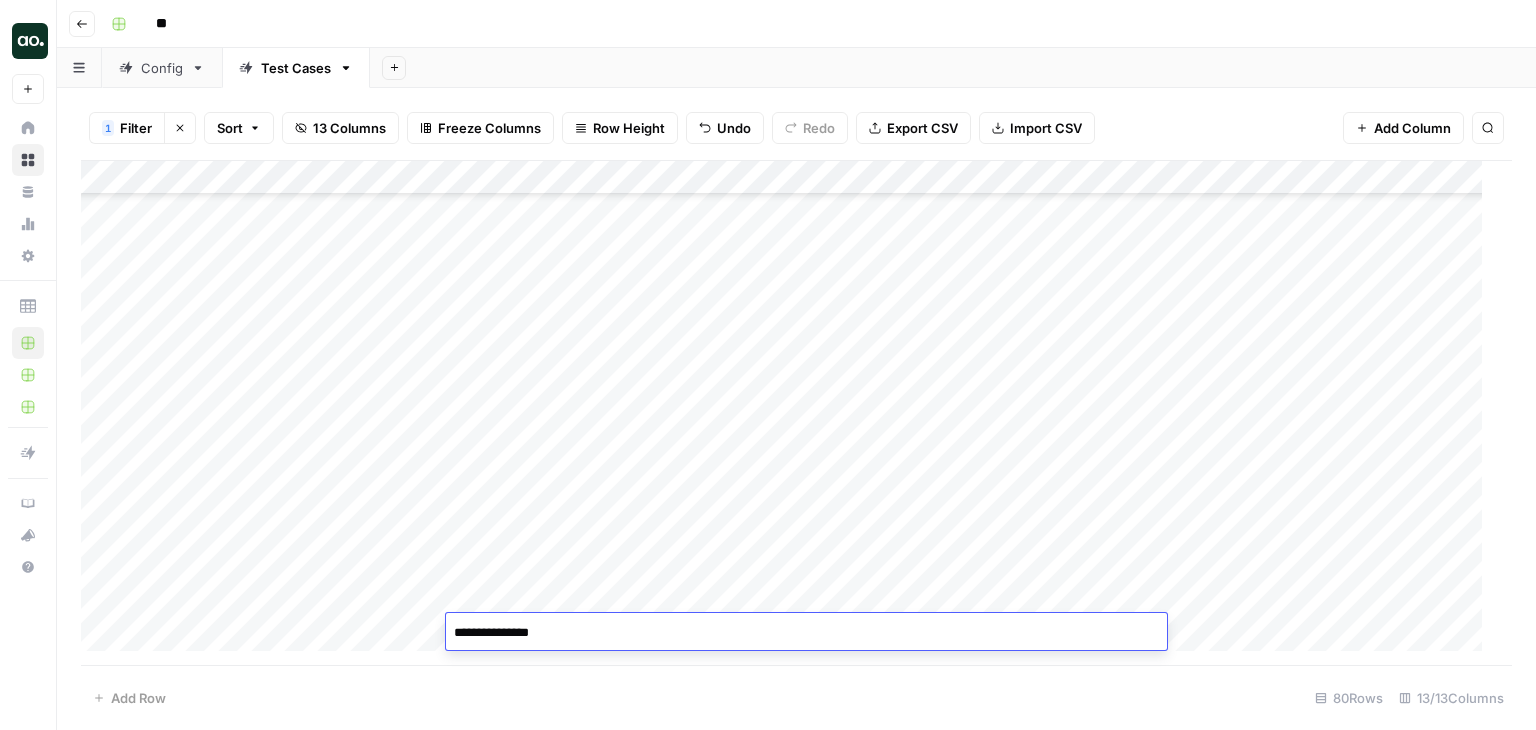 scroll, scrollTop: 2160, scrollLeft: 0, axis: vertical 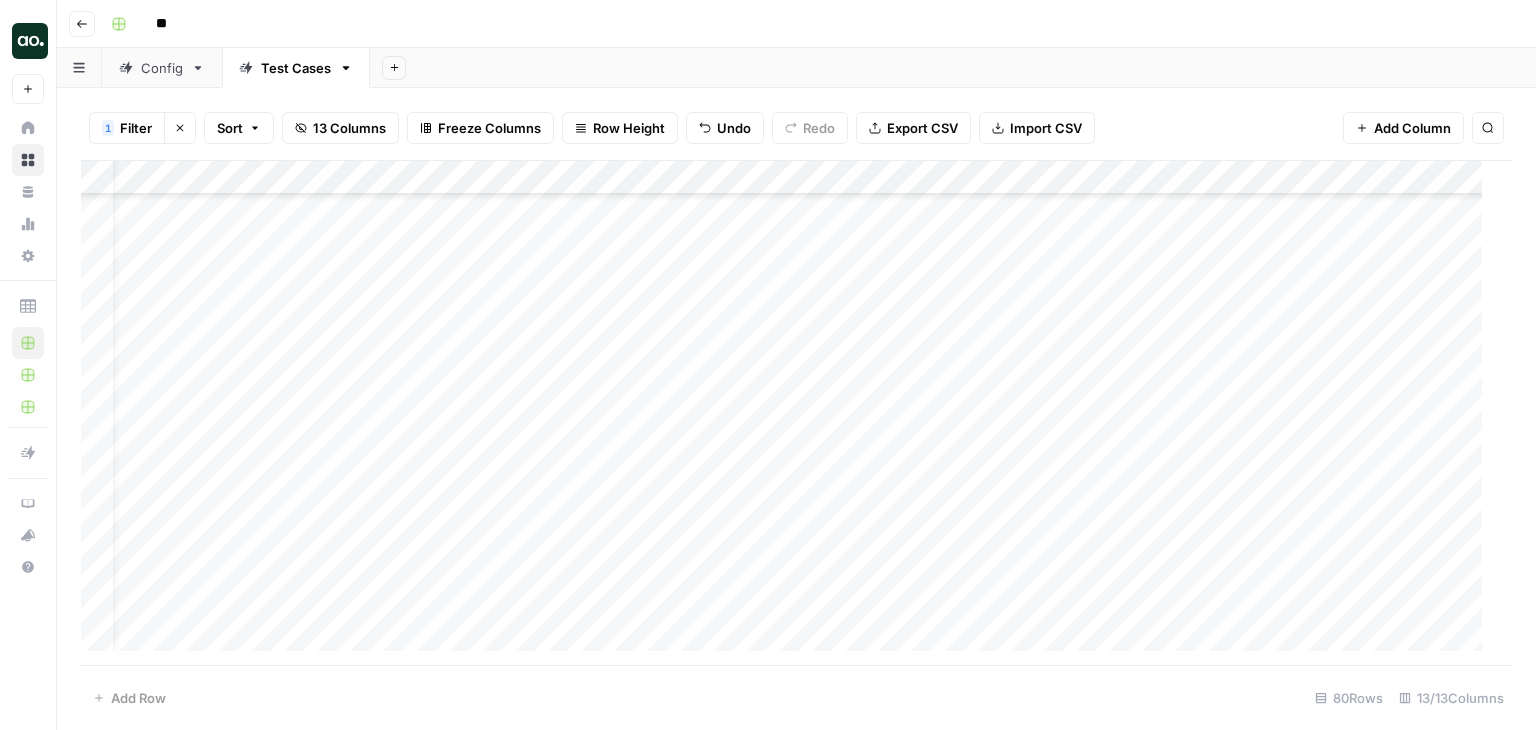 click on "Add Column" at bounding box center (789, 413) 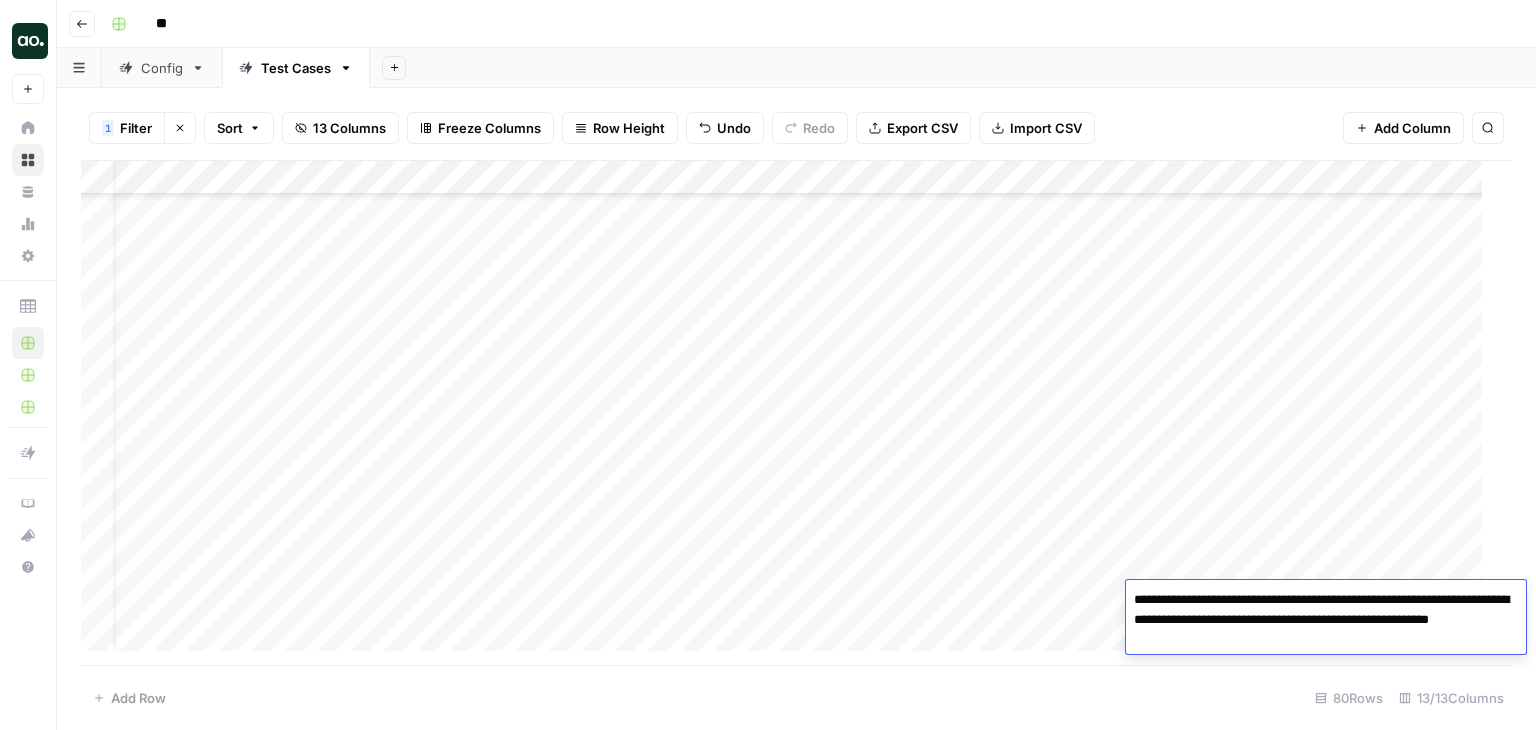 drag, startPoint x: 1172, startPoint y: 642, endPoint x: 1198, endPoint y: 640, distance: 26.076809 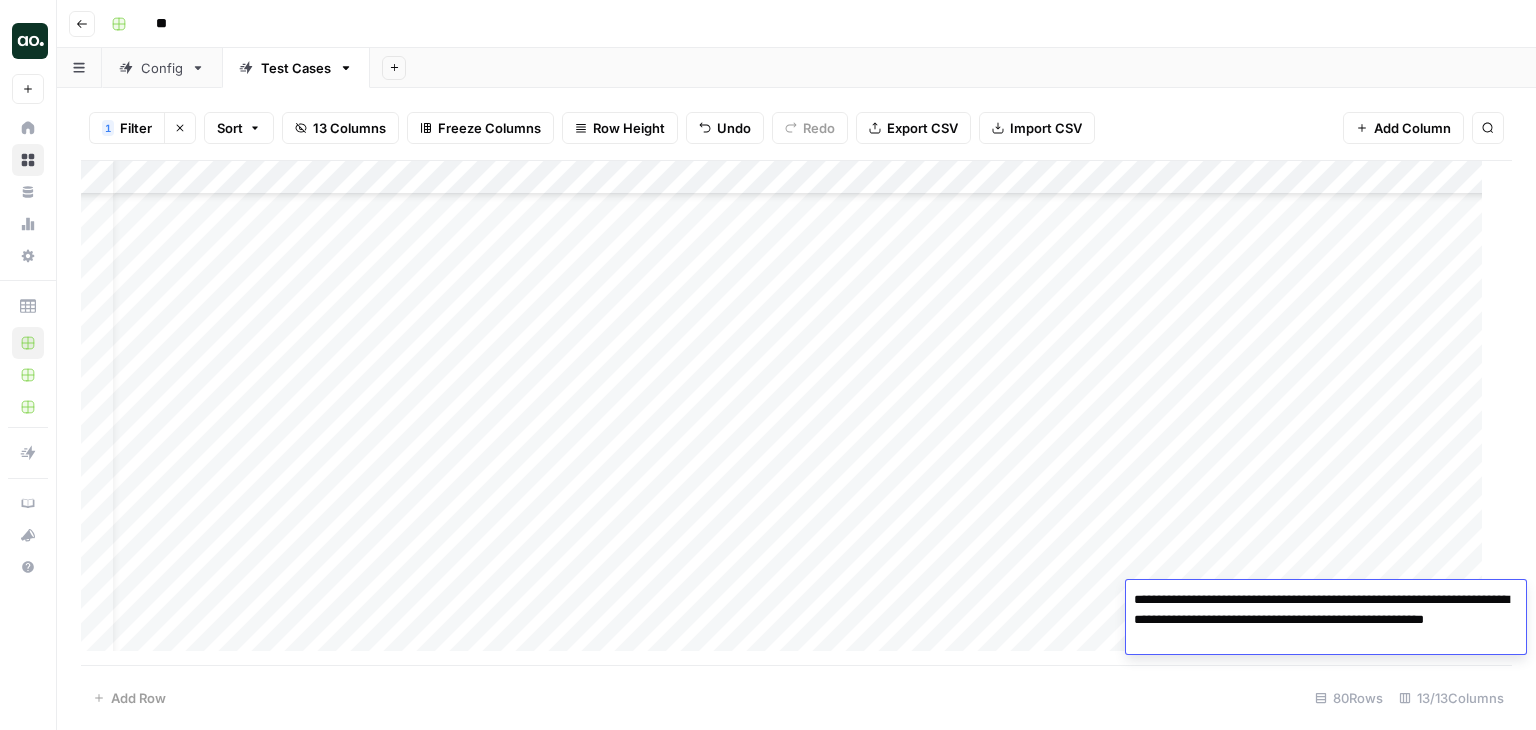 type on "**********" 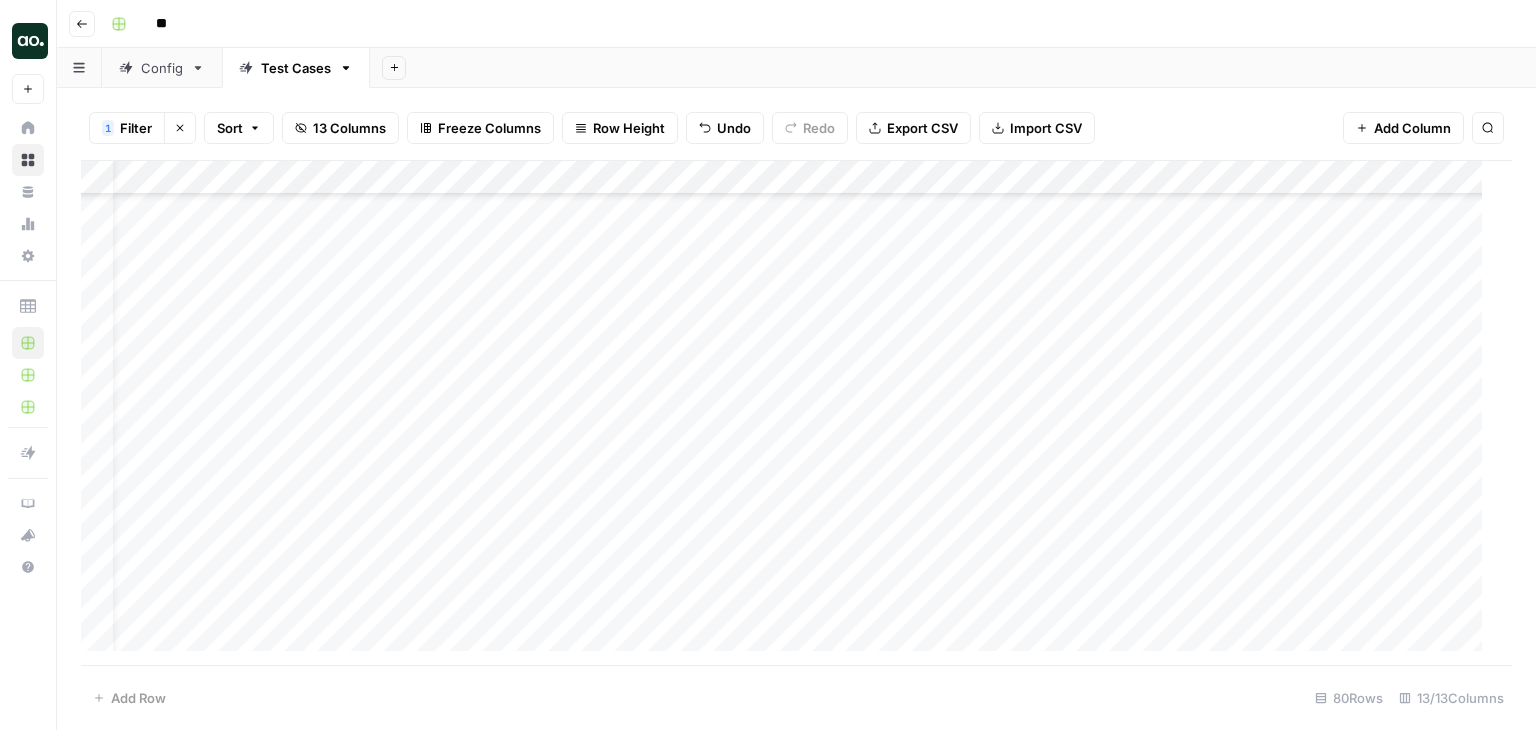 click on "Add Column" at bounding box center (789, 413) 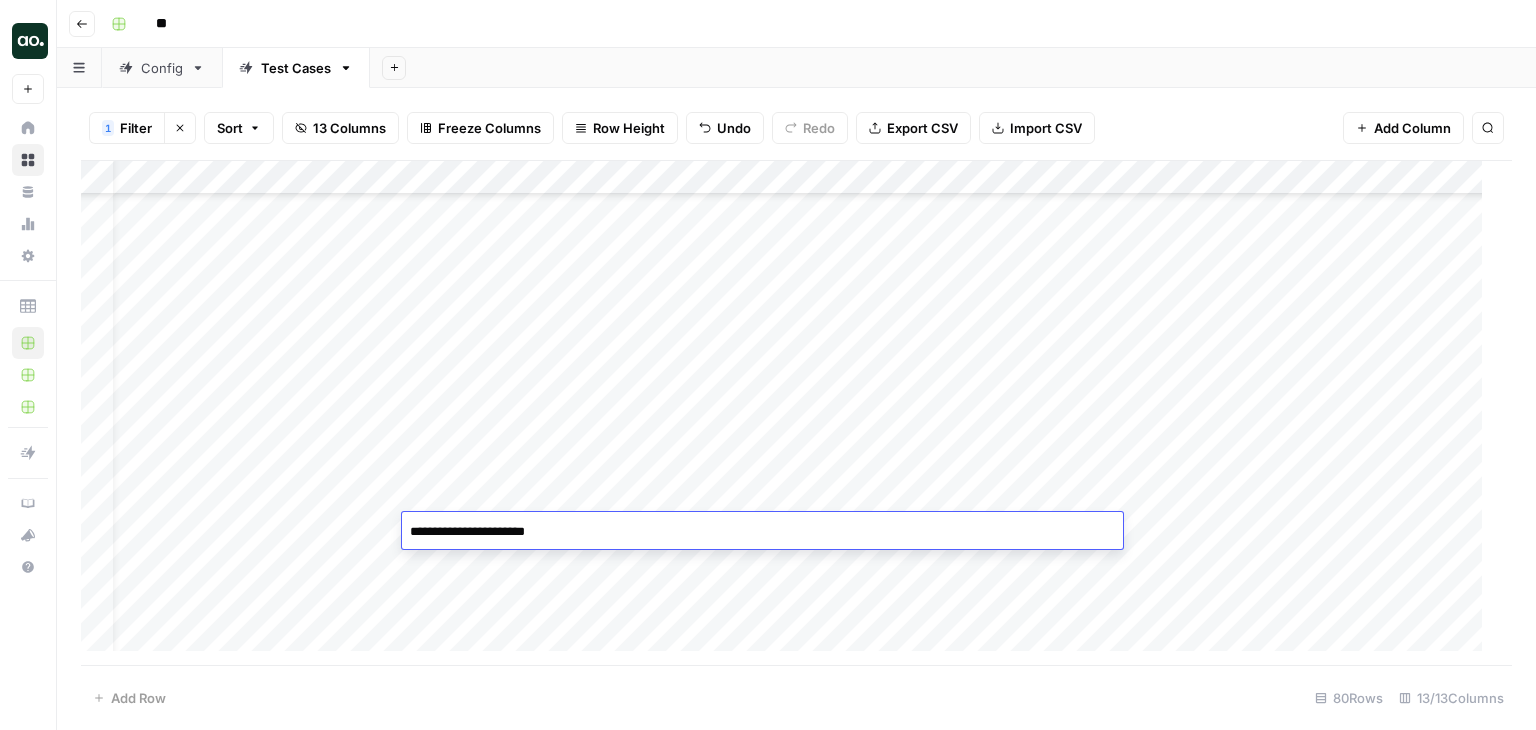 click on "Add Column" at bounding box center [789, 413] 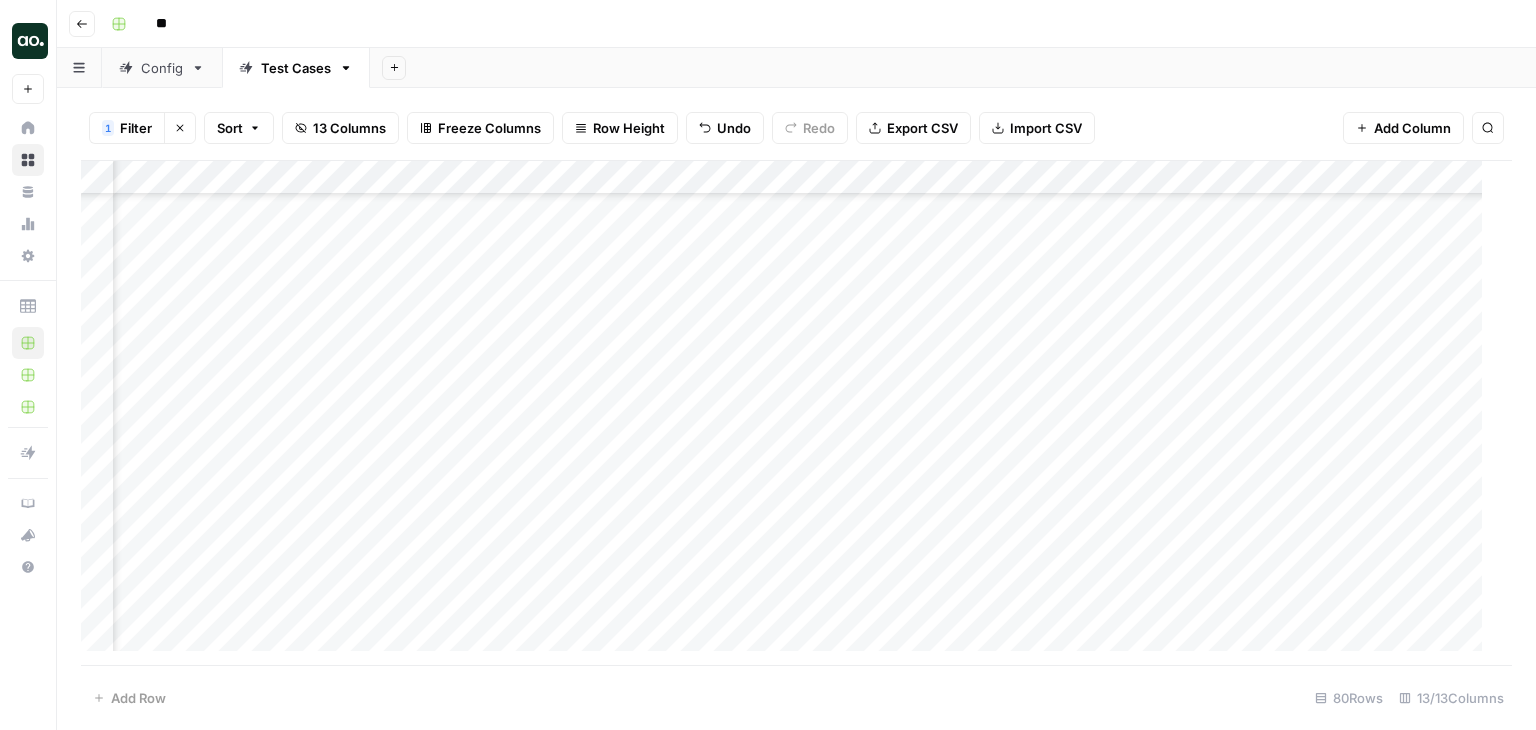 scroll, scrollTop: 2160, scrollLeft: 584, axis: both 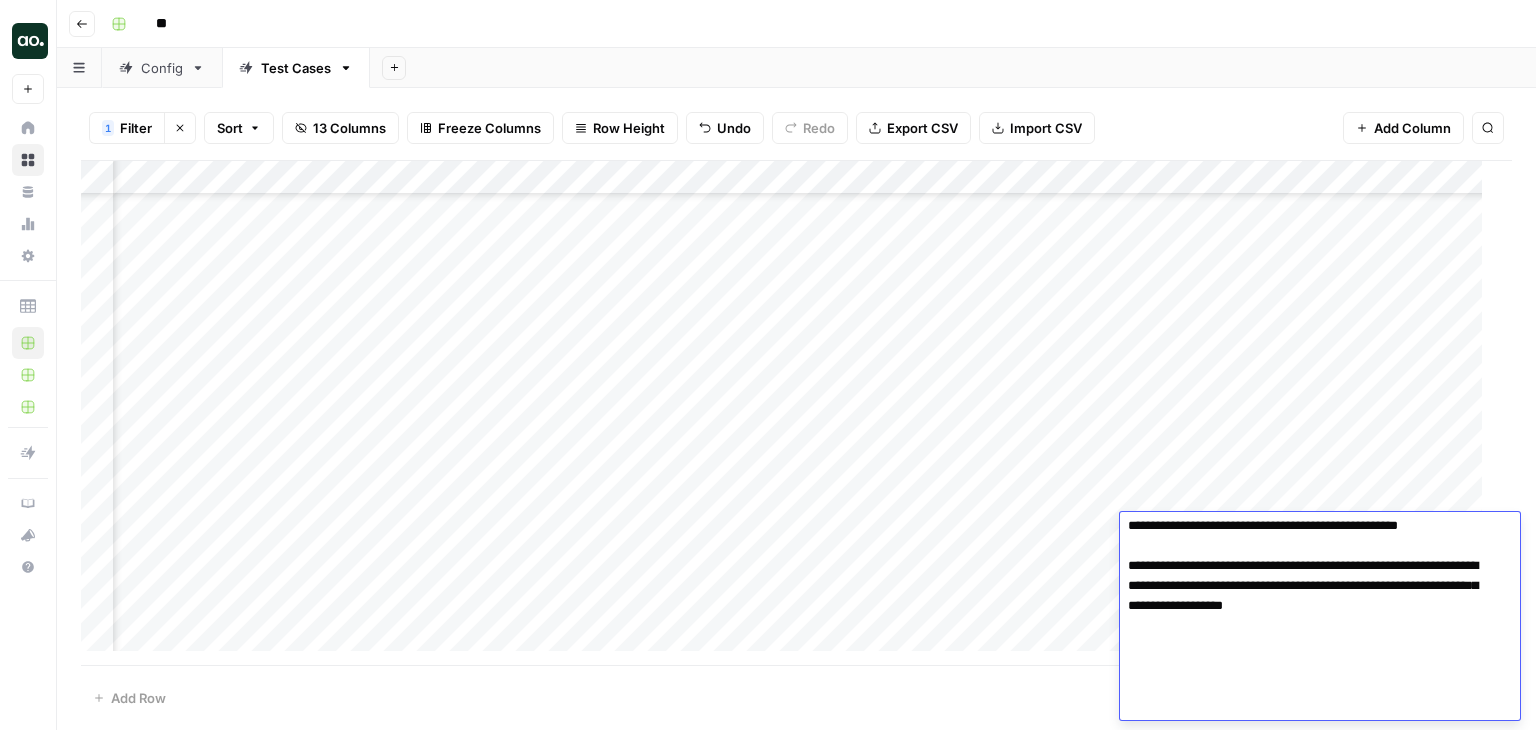 drag, startPoint x: 1188, startPoint y: 551, endPoint x: 1180, endPoint y: 709, distance: 158.20241 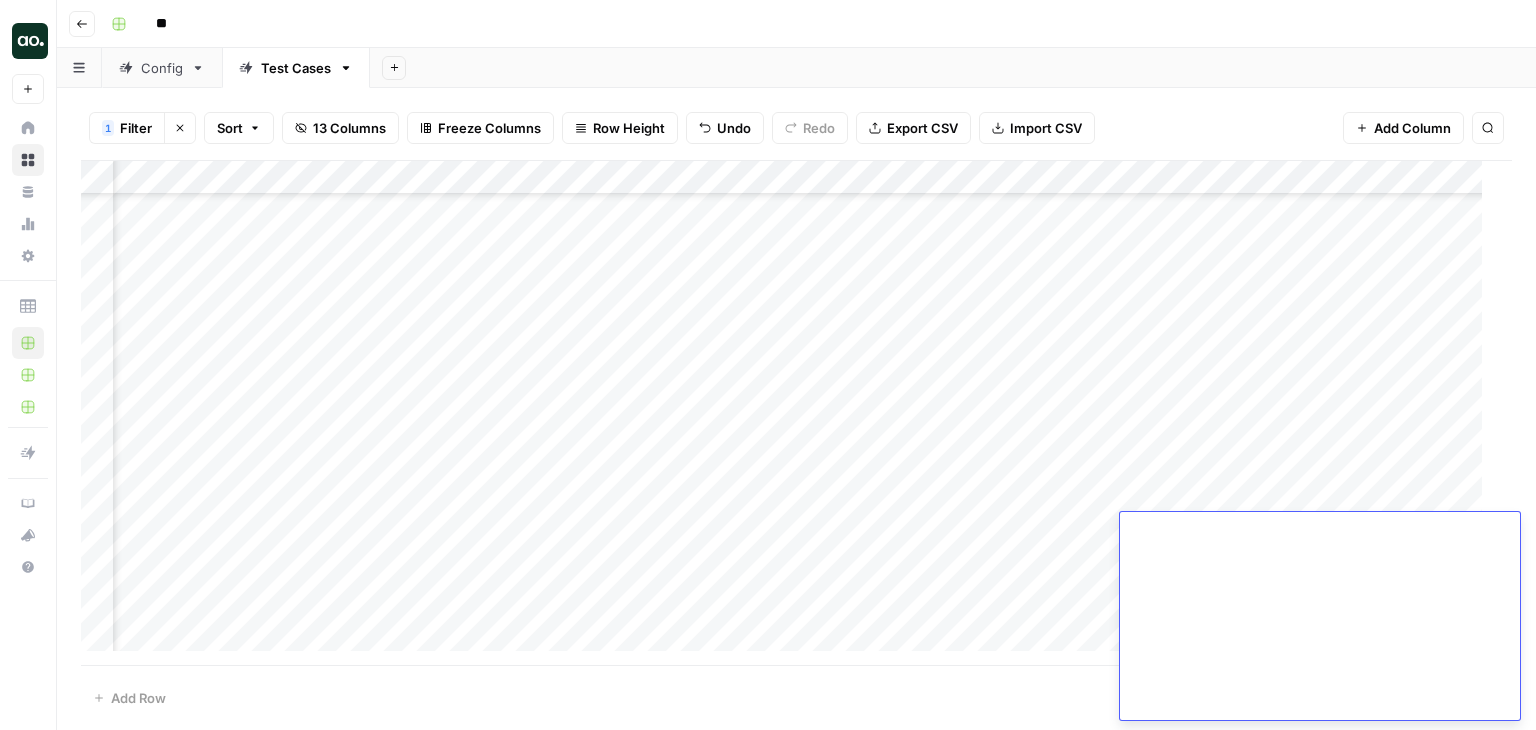 scroll, scrollTop: 0, scrollLeft: 0, axis: both 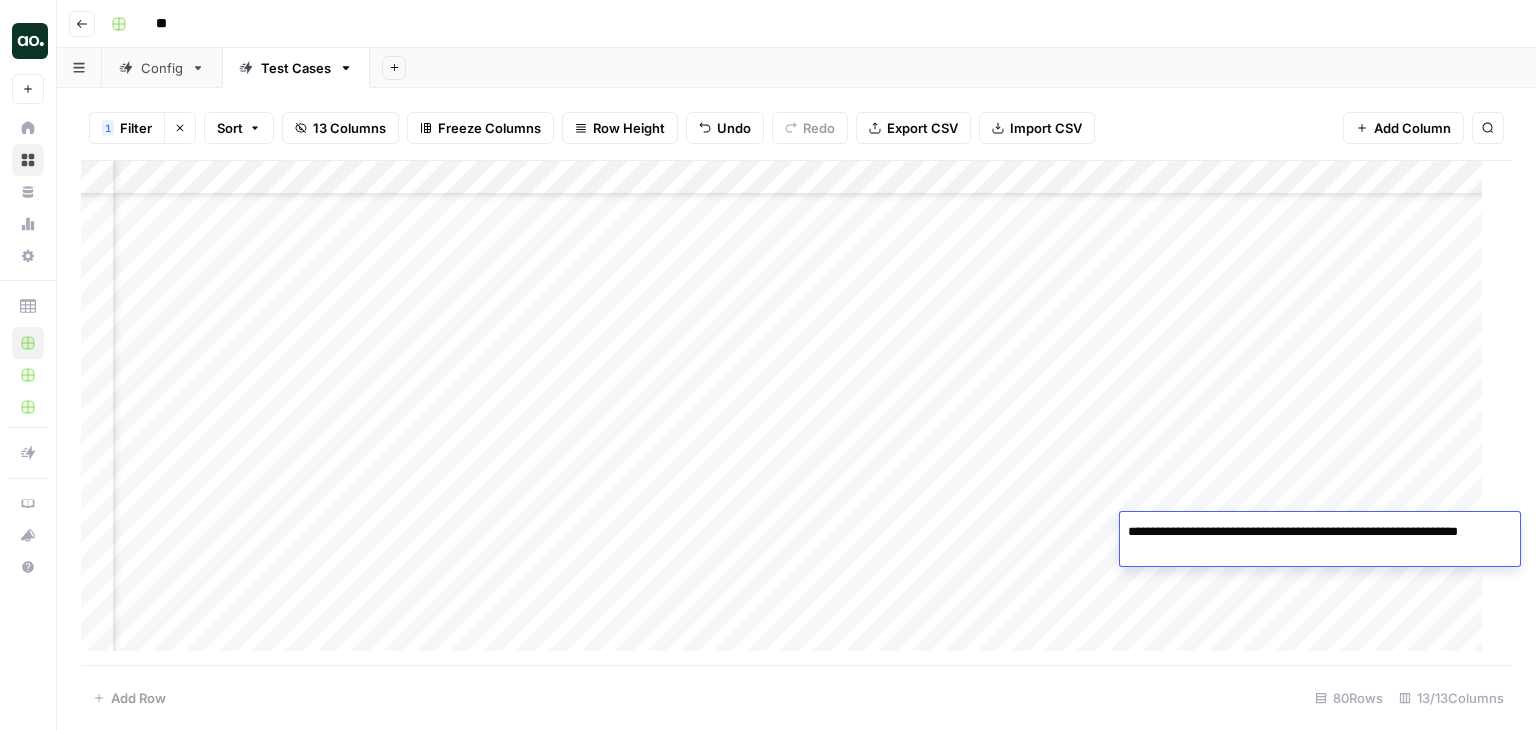type on "**********" 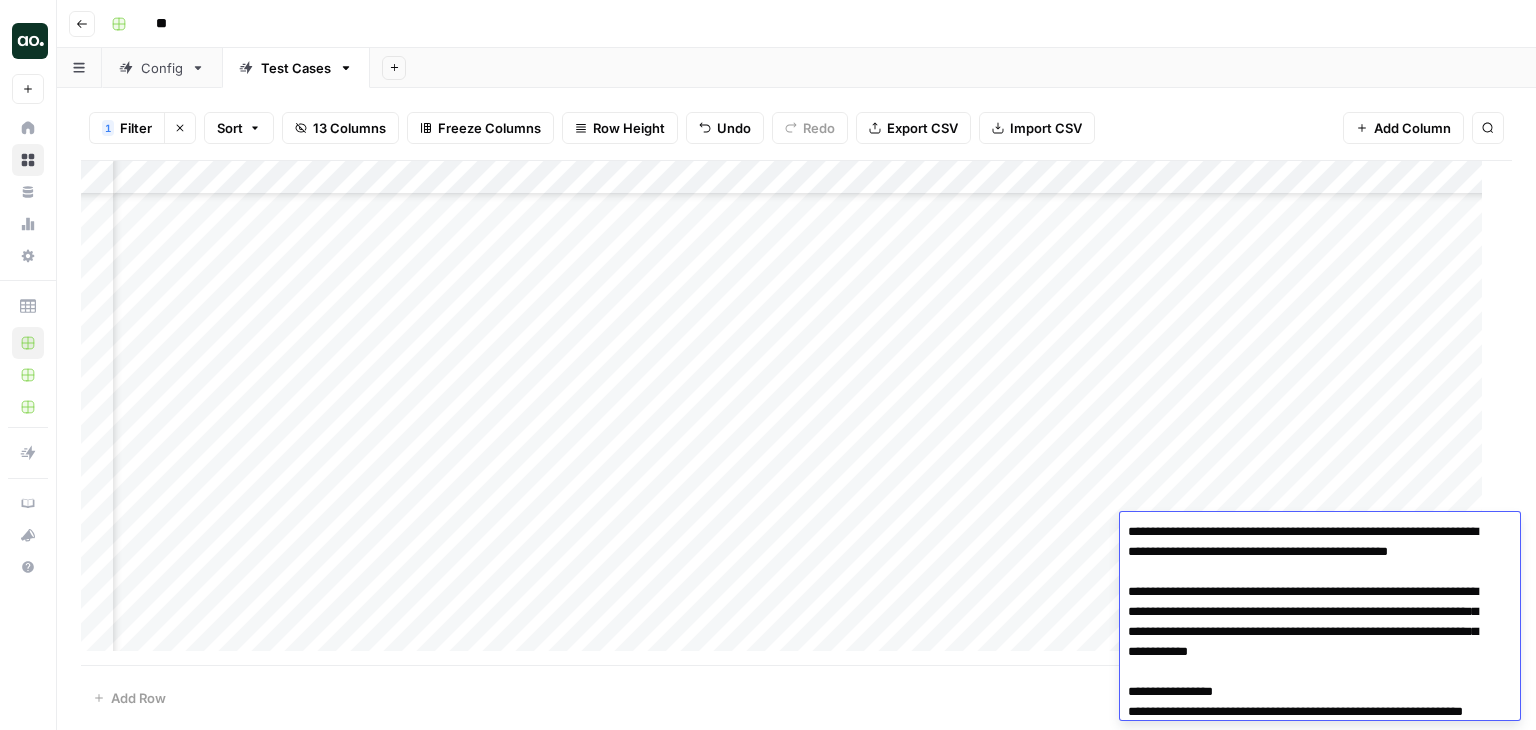scroll, scrollTop: 500, scrollLeft: 0, axis: vertical 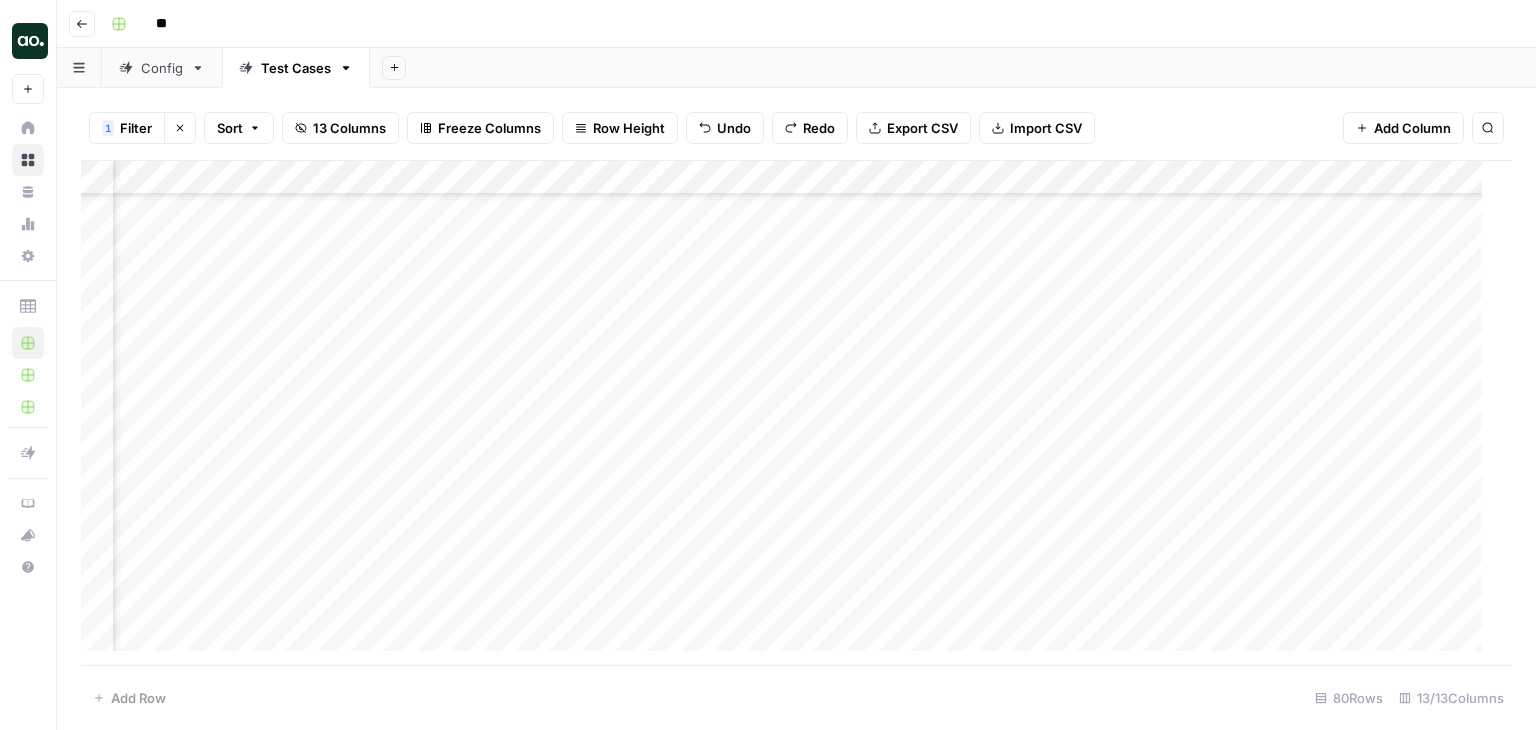 click on "Add Column" at bounding box center (789, 413) 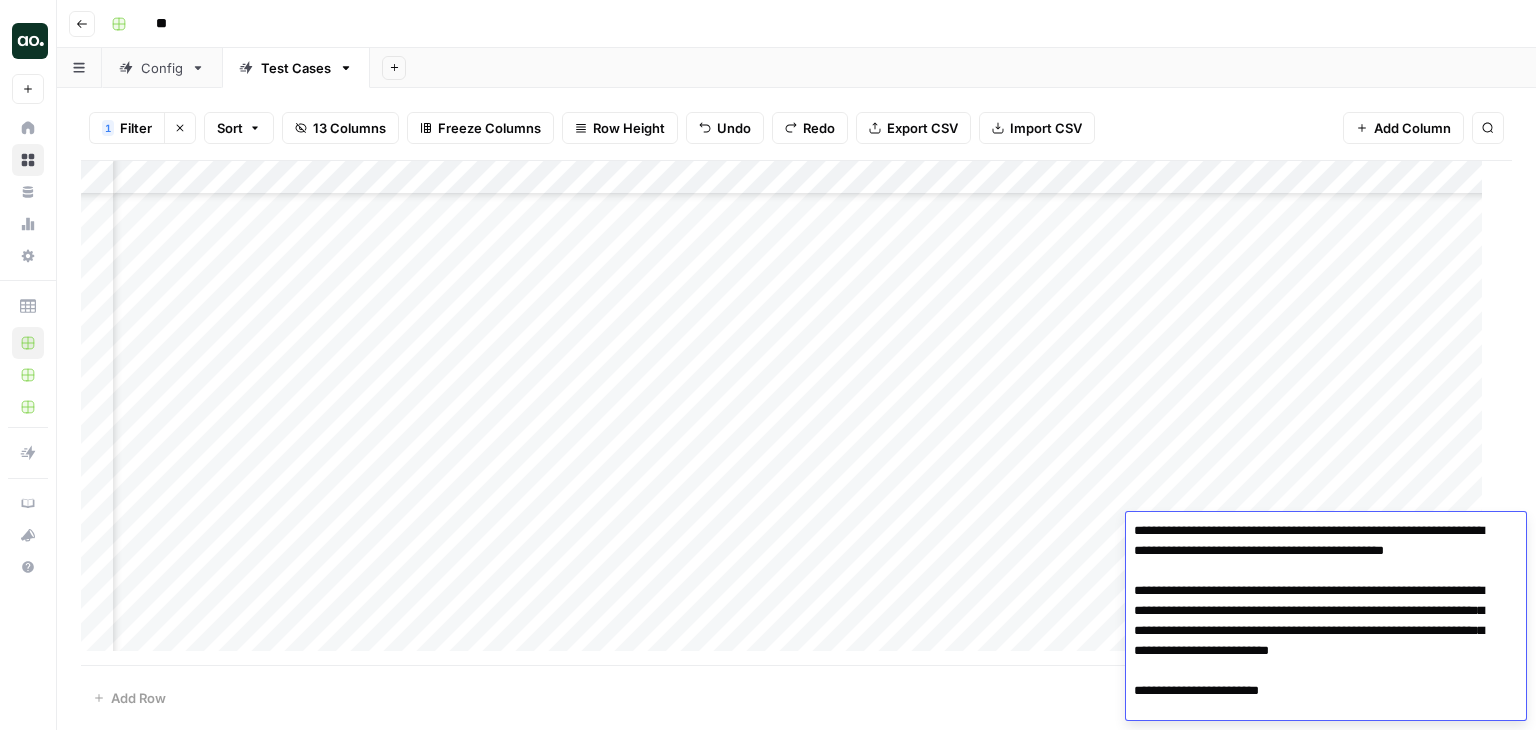 scroll, scrollTop: 0, scrollLeft: 0, axis: both 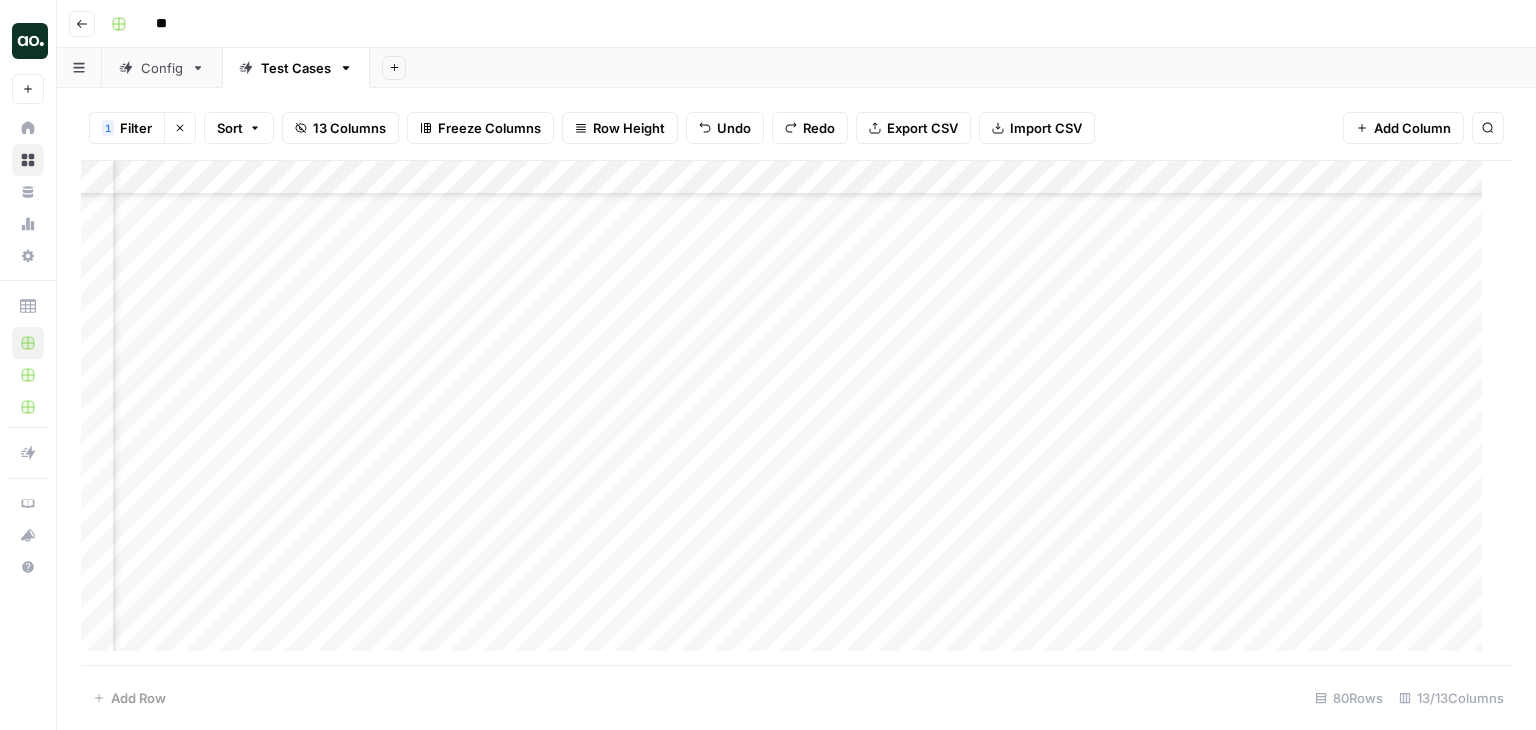 click on "Add Column" at bounding box center [789, 413] 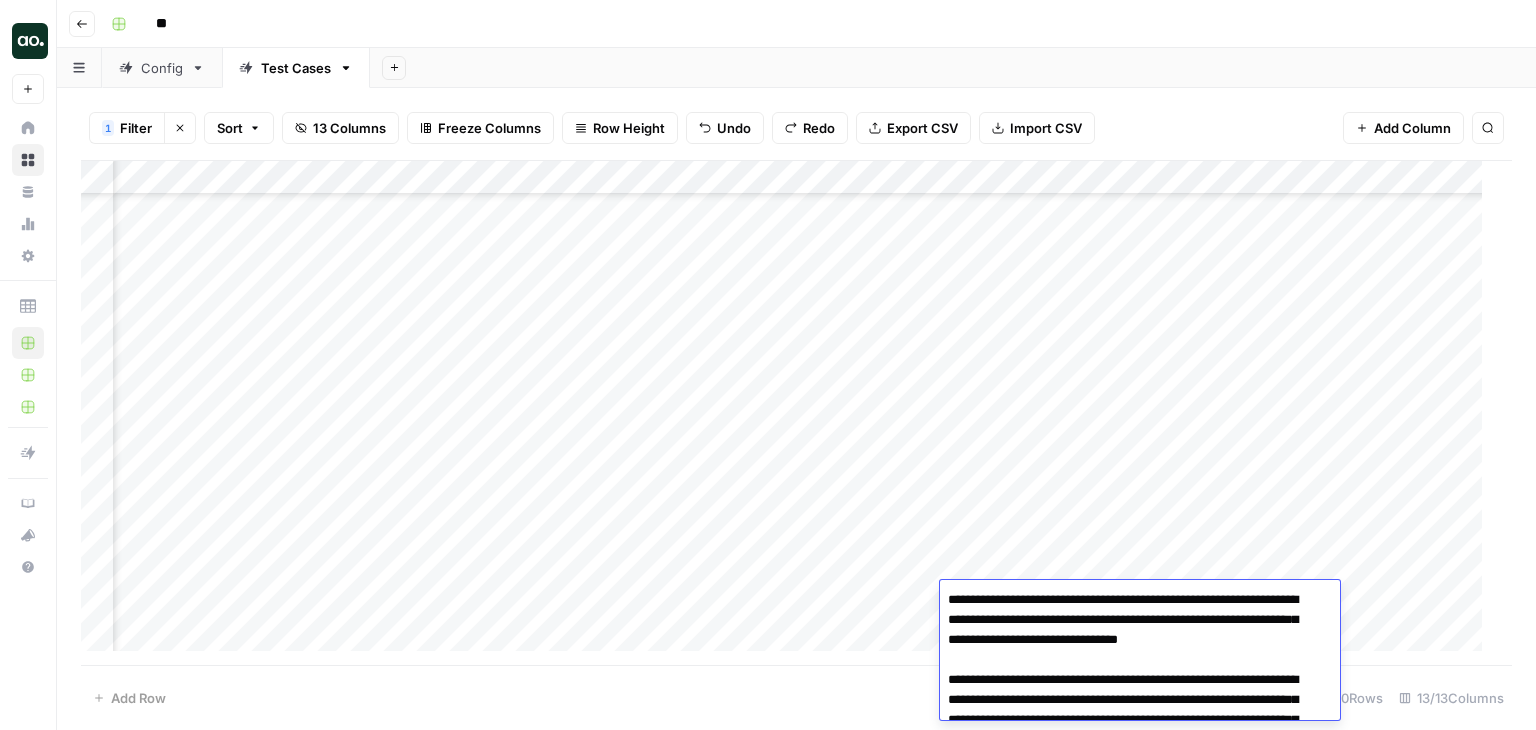 scroll, scrollTop: 8934, scrollLeft: 0, axis: vertical 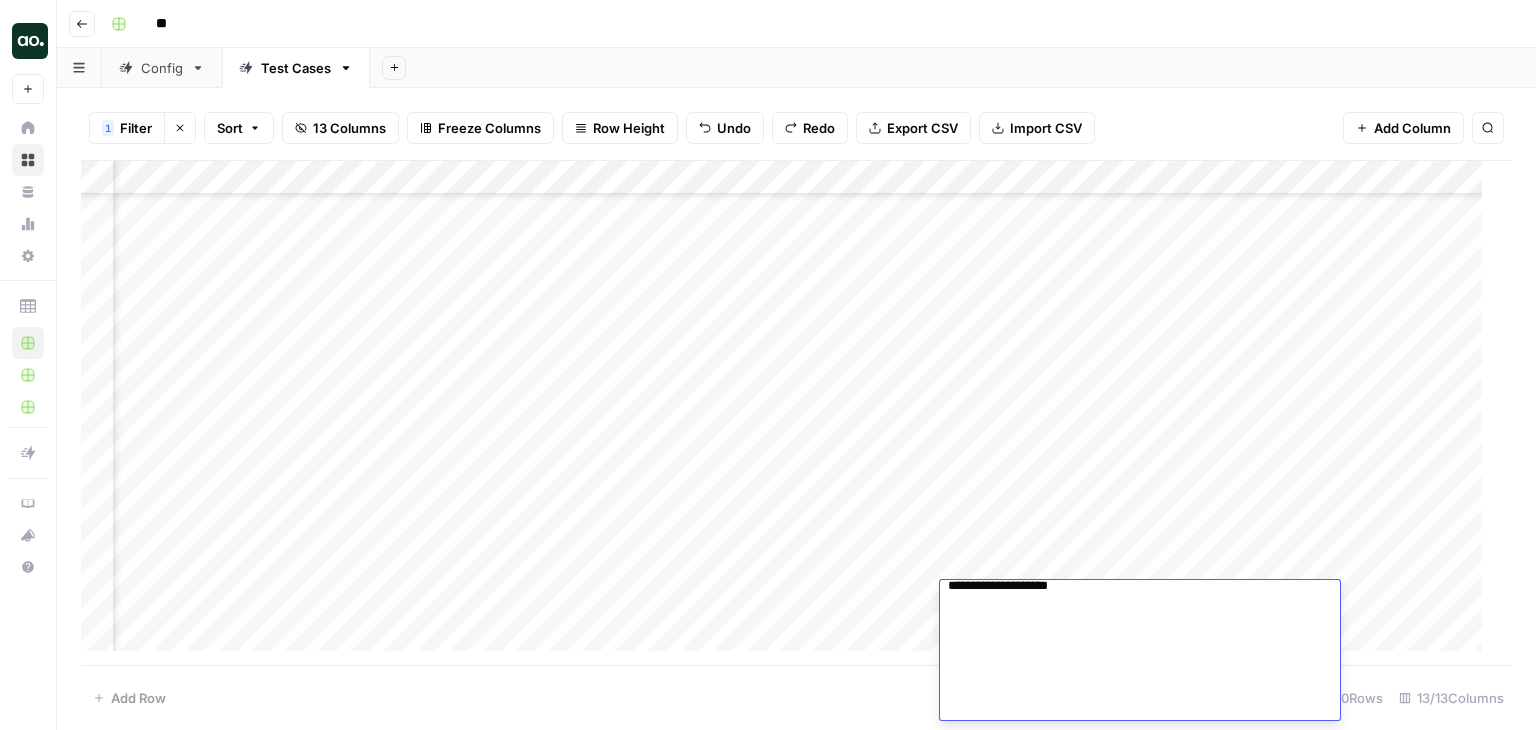 click at bounding box center (1132, -3814) 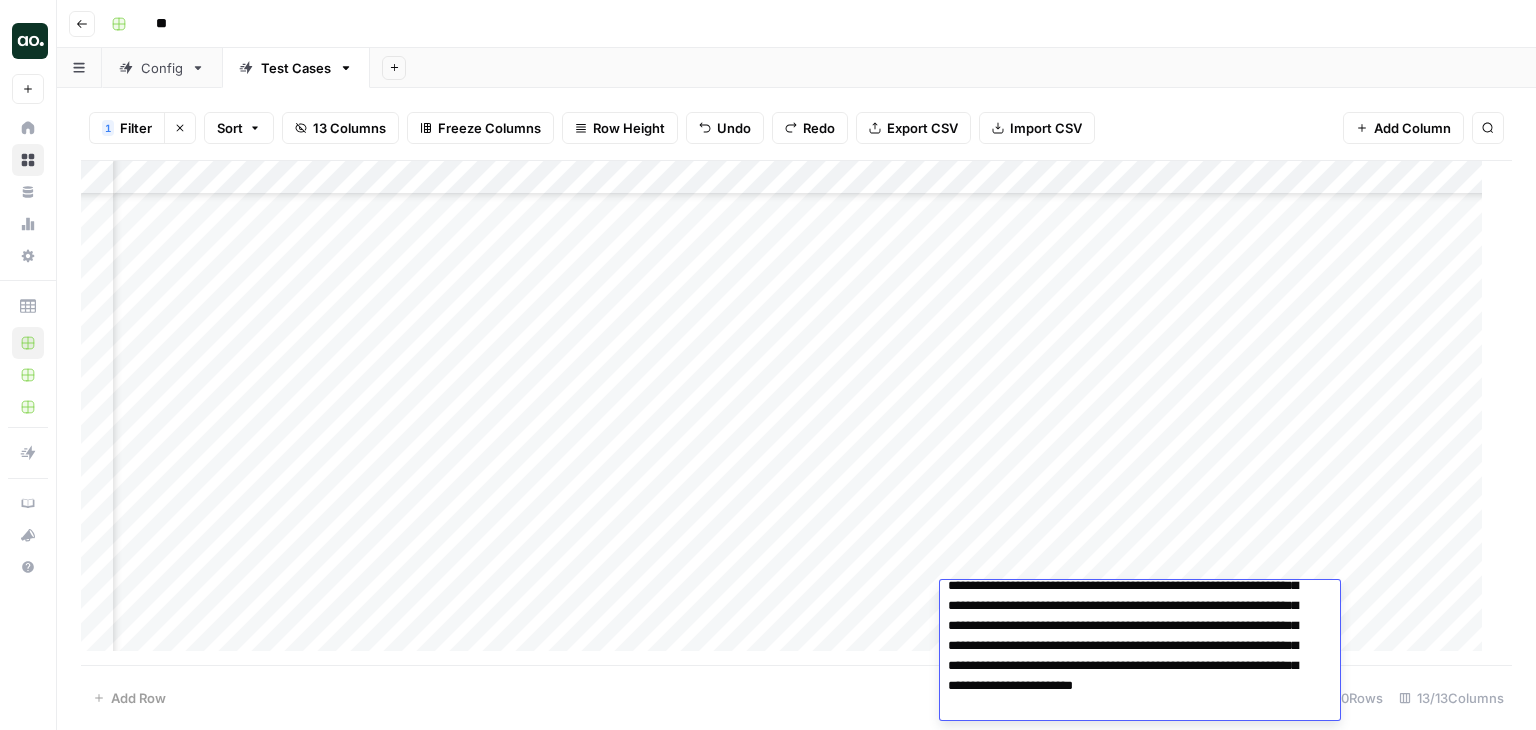 scroll, scrollTop: 0, scrollLeft: 0, axis: both 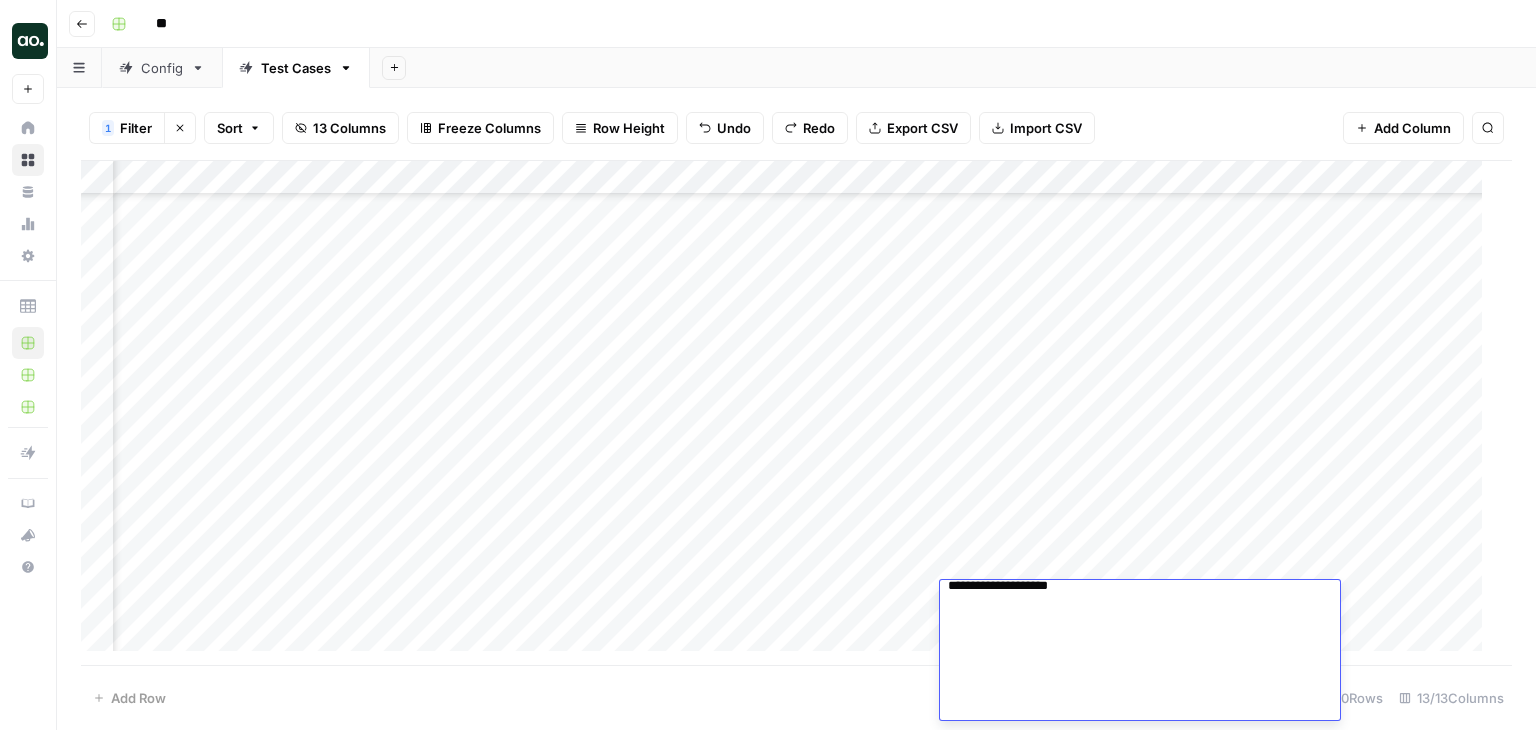 drag, startPoint x: 1092, startPoint y: 617, endPoint x: 1128, endPoint y: 767, distance: 154.25952 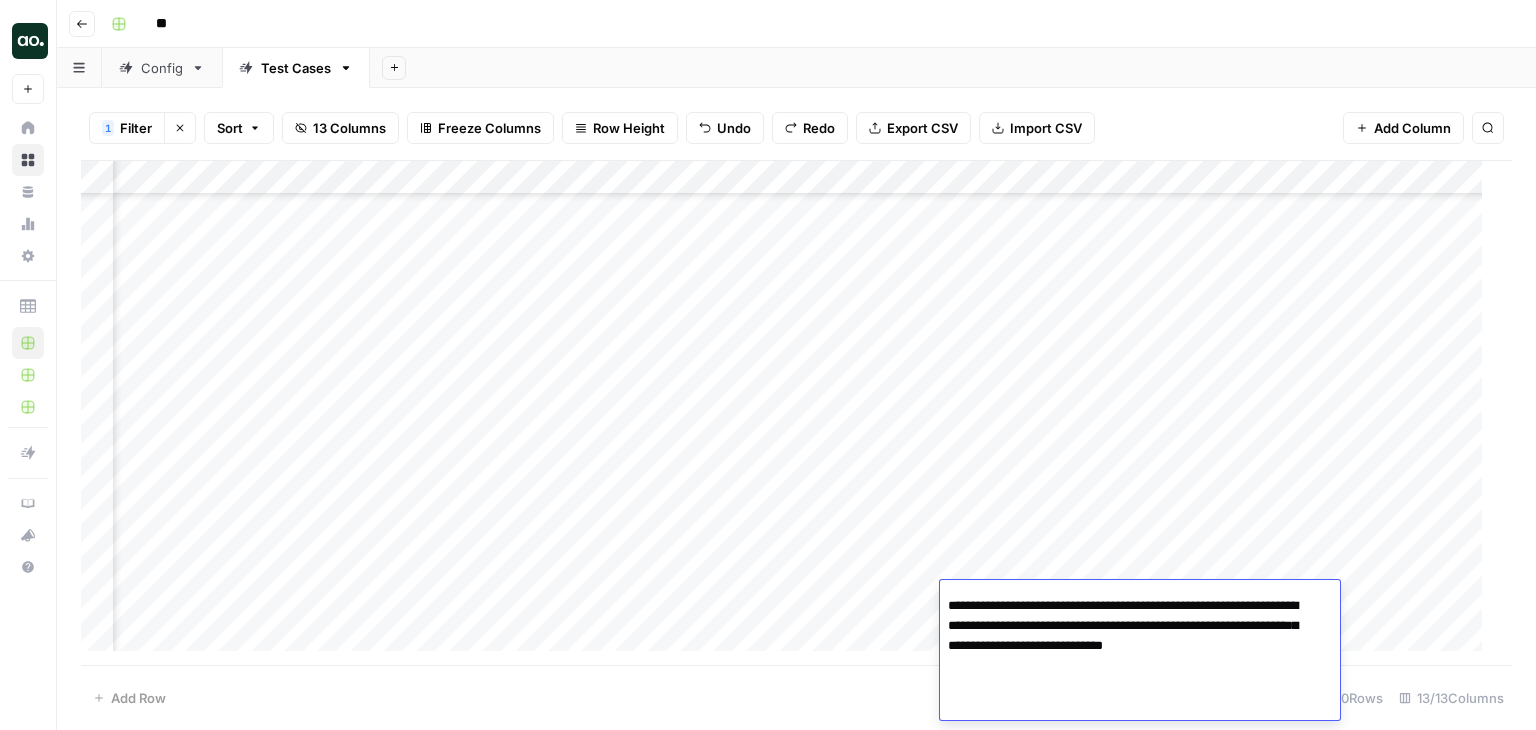 scroll, scrollTop: 0, scrollLeft: 0, axis: both 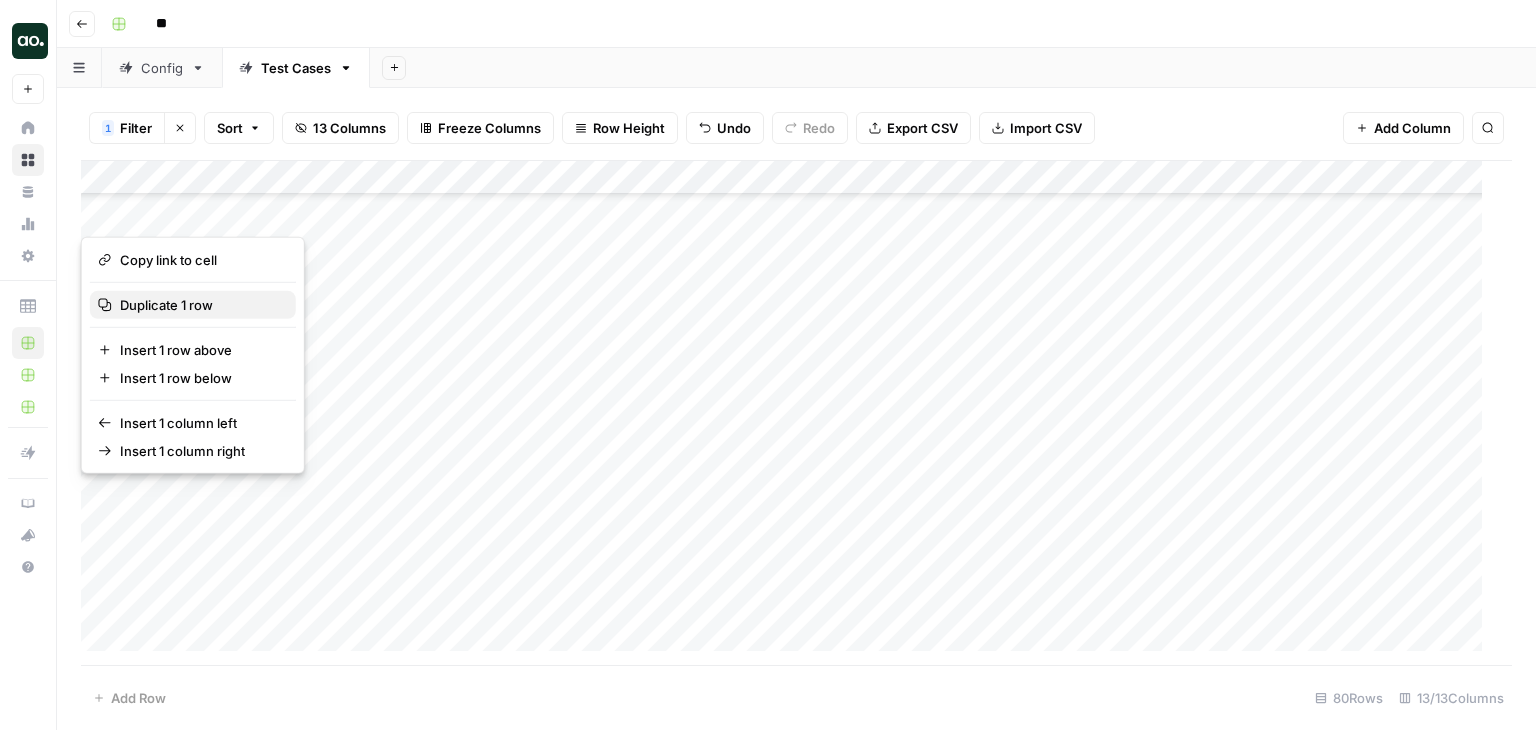 click on "Duplicate 1 row" at bounding box center [166, 305] 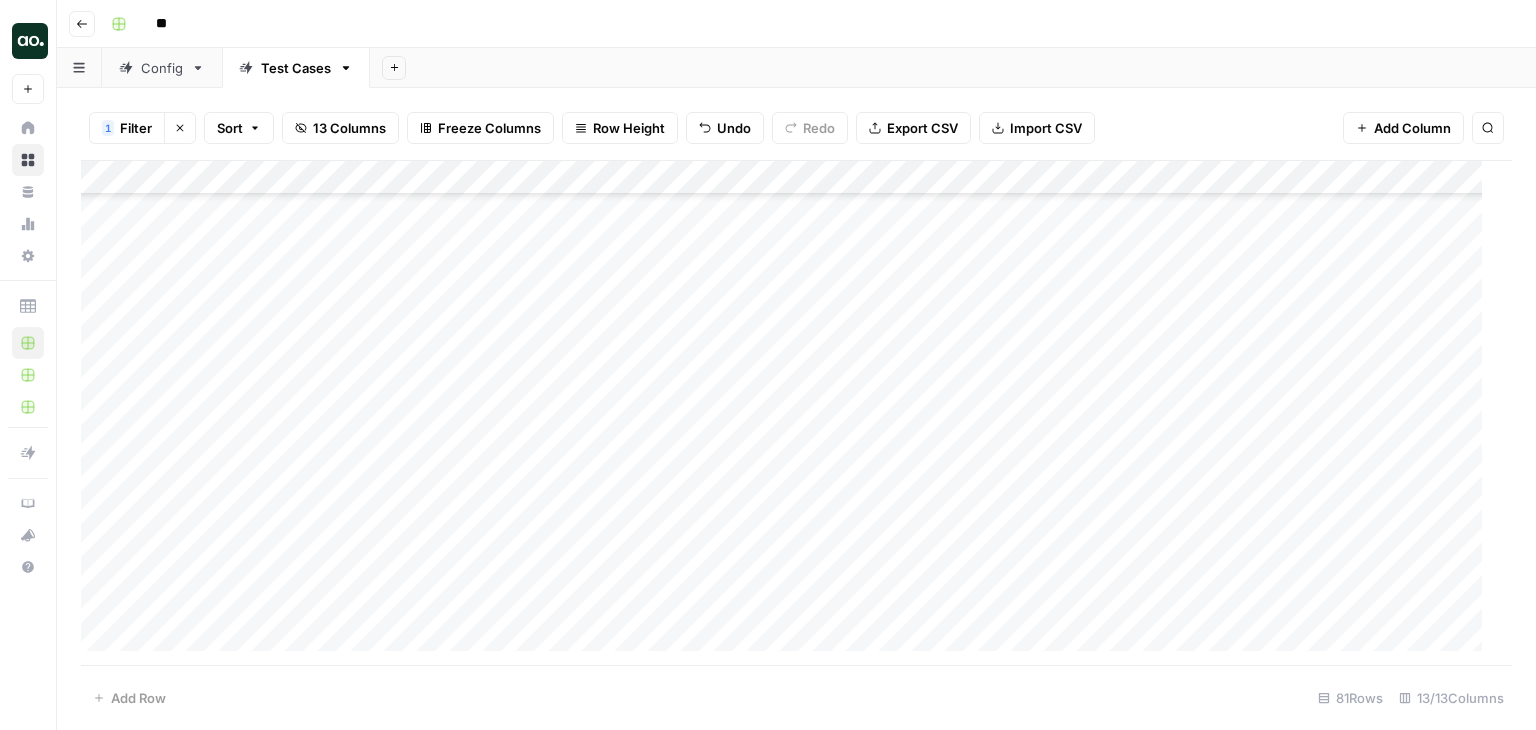 click on "Add Column" at bounding box center (789, 413) 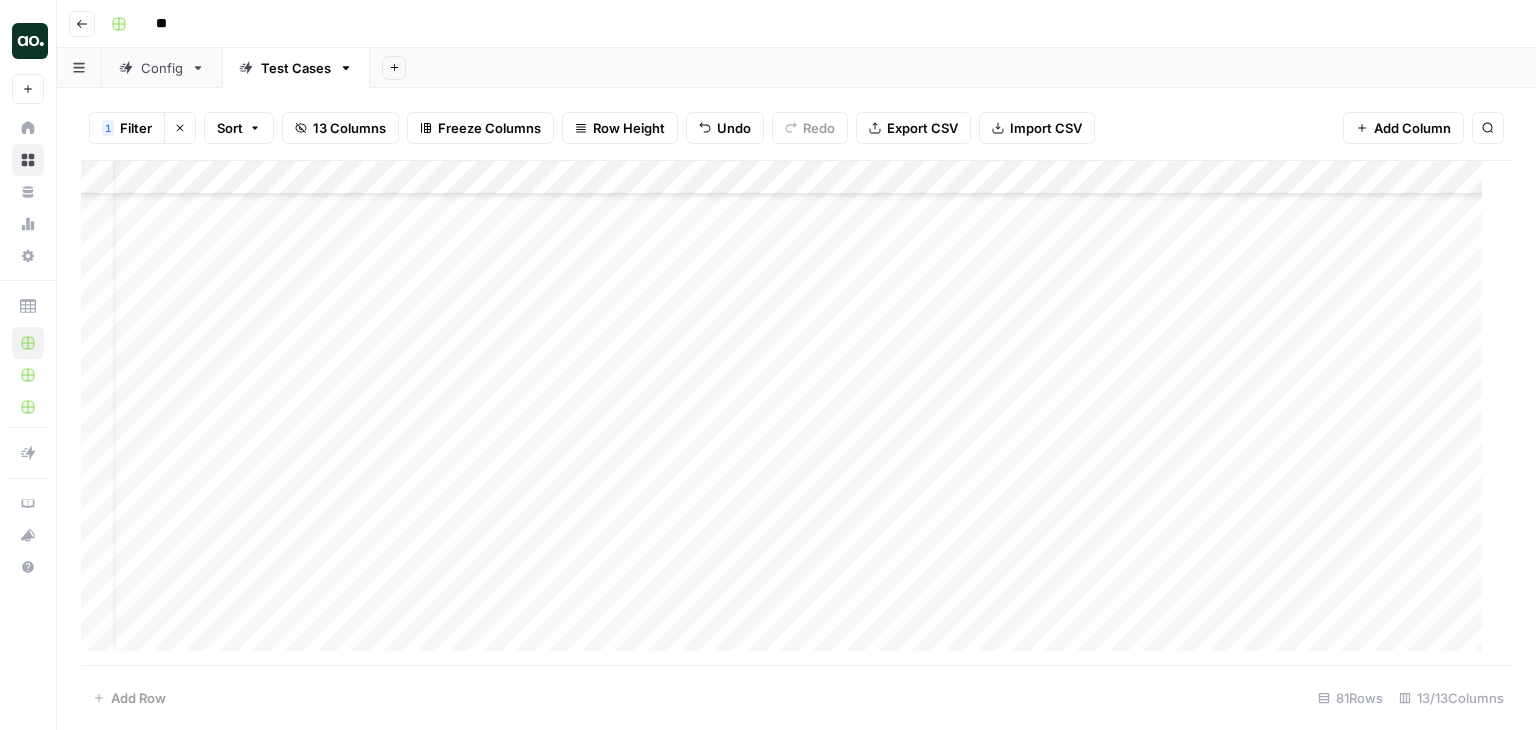 scroll, scrollTop: 2260, scrollLeft: 44, axis: both 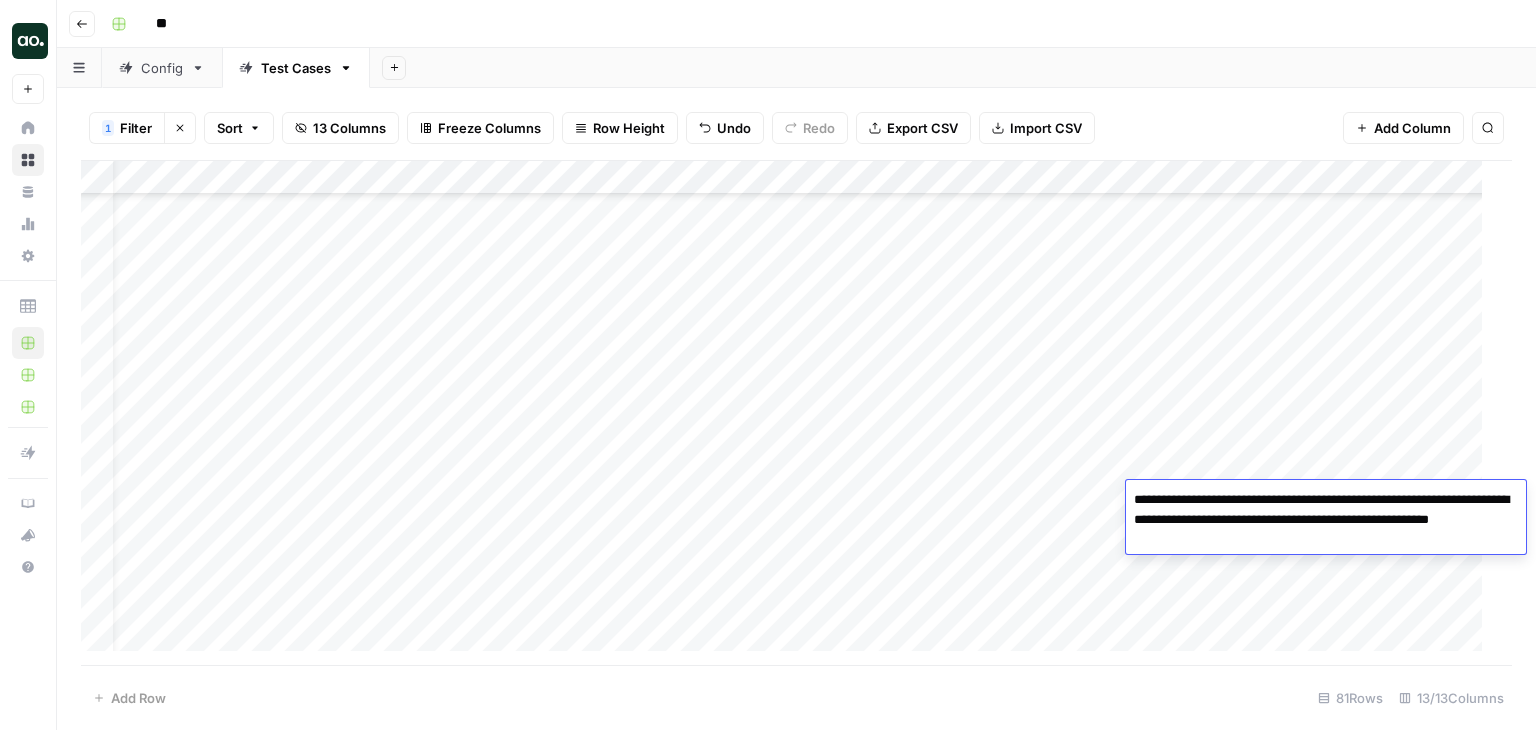 click on "Add Column" at bounding box center (789, 413) 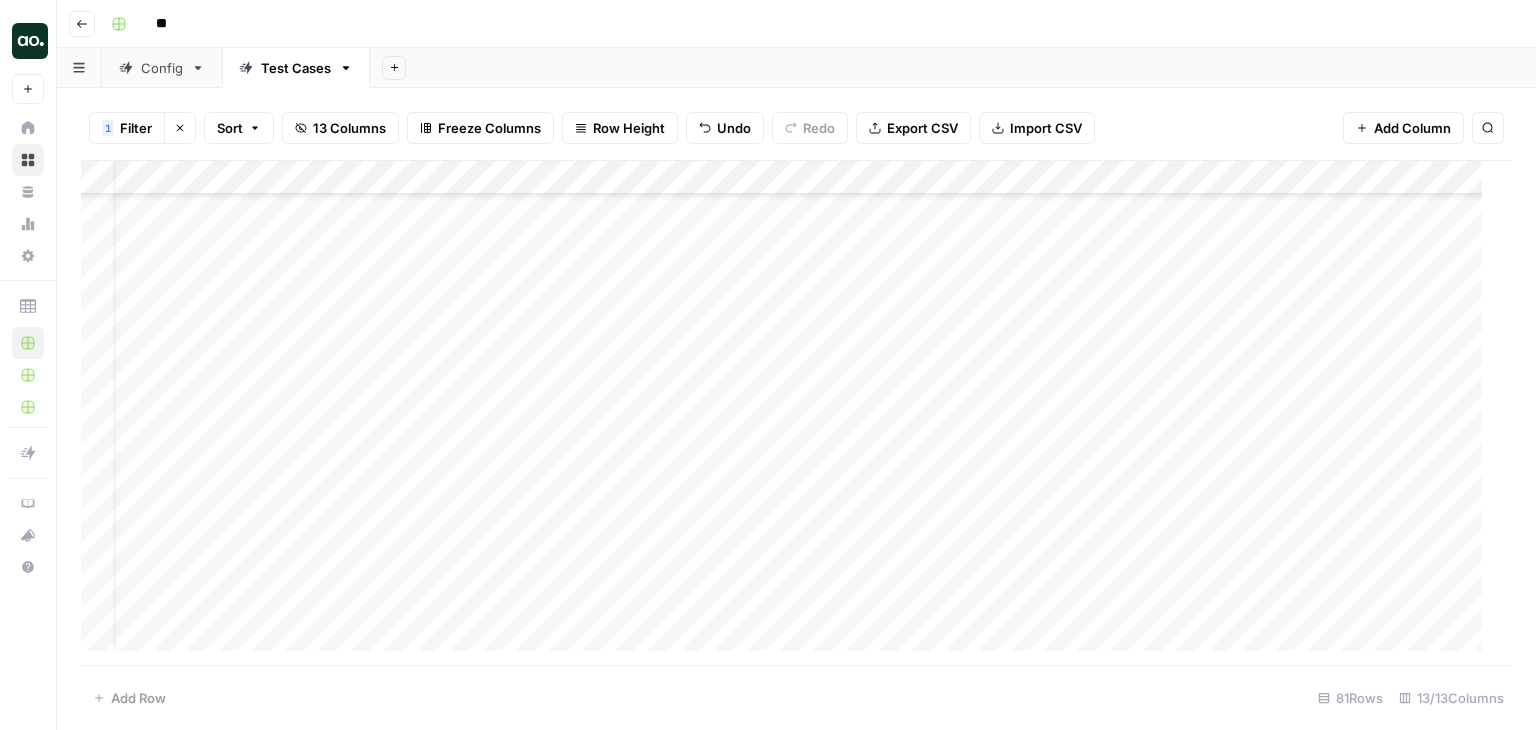 click on "Add Column" at bounding box center [789, 413] 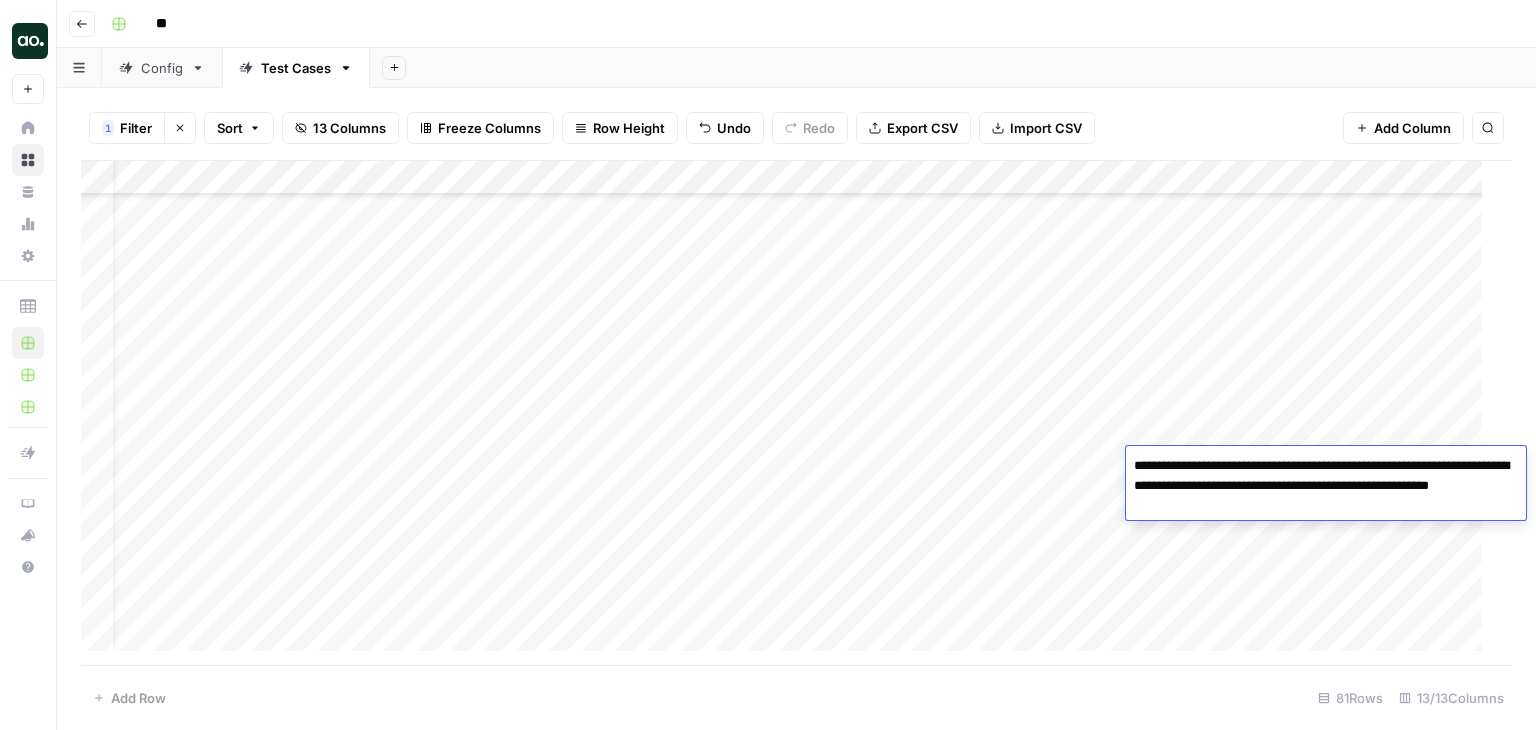 click on "Add Column" at bounding box center (789, 413) 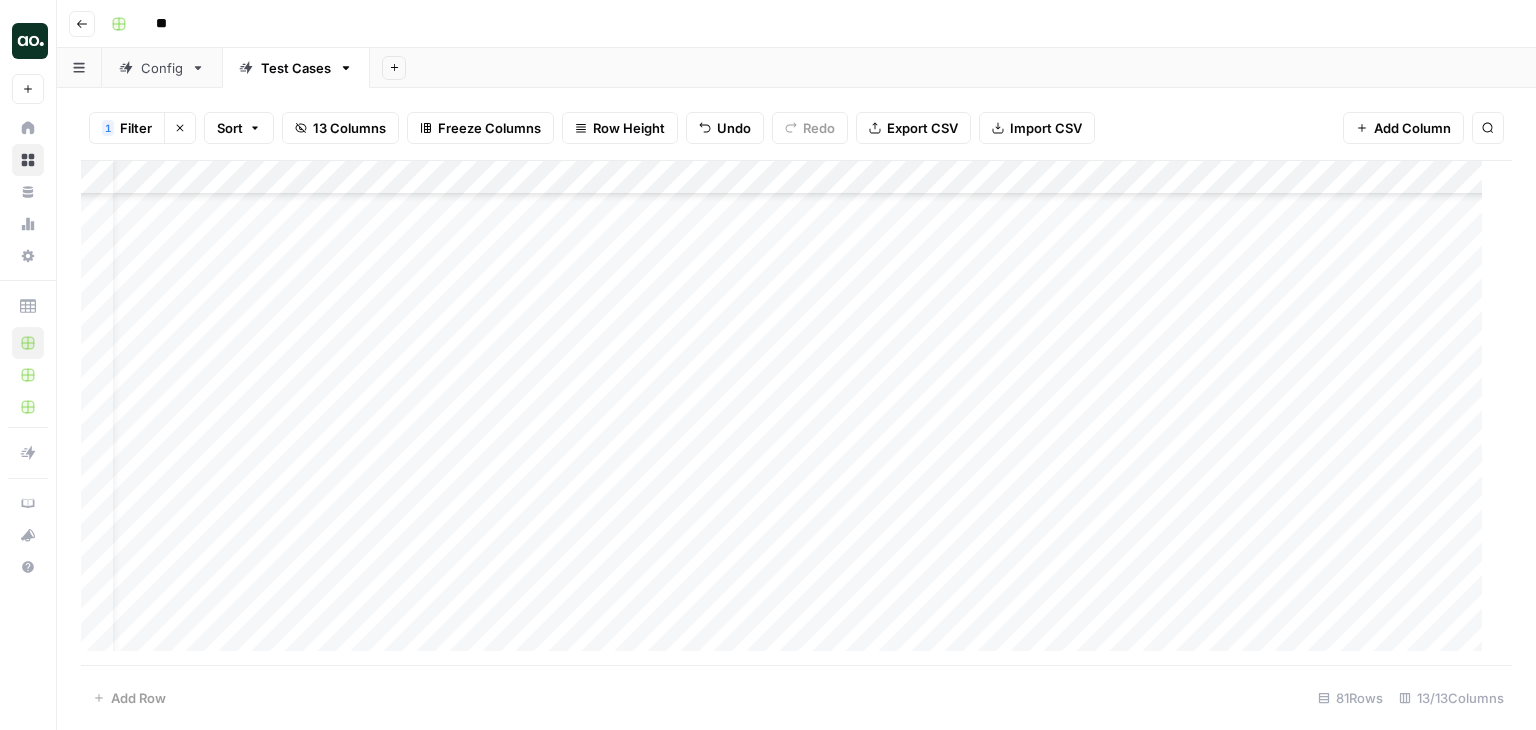 click on "Add Column" at bounding box center [789, 413] 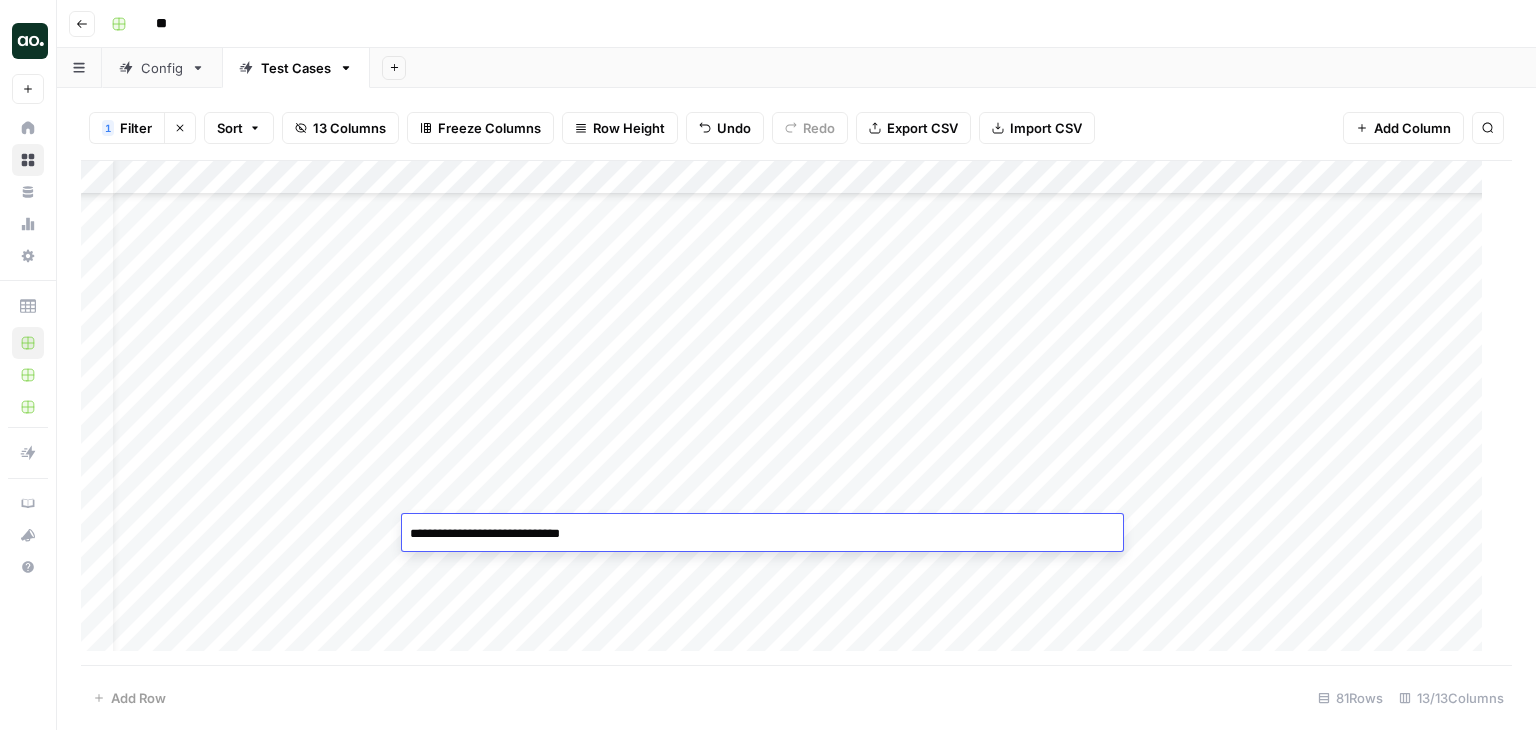 type on "**********" 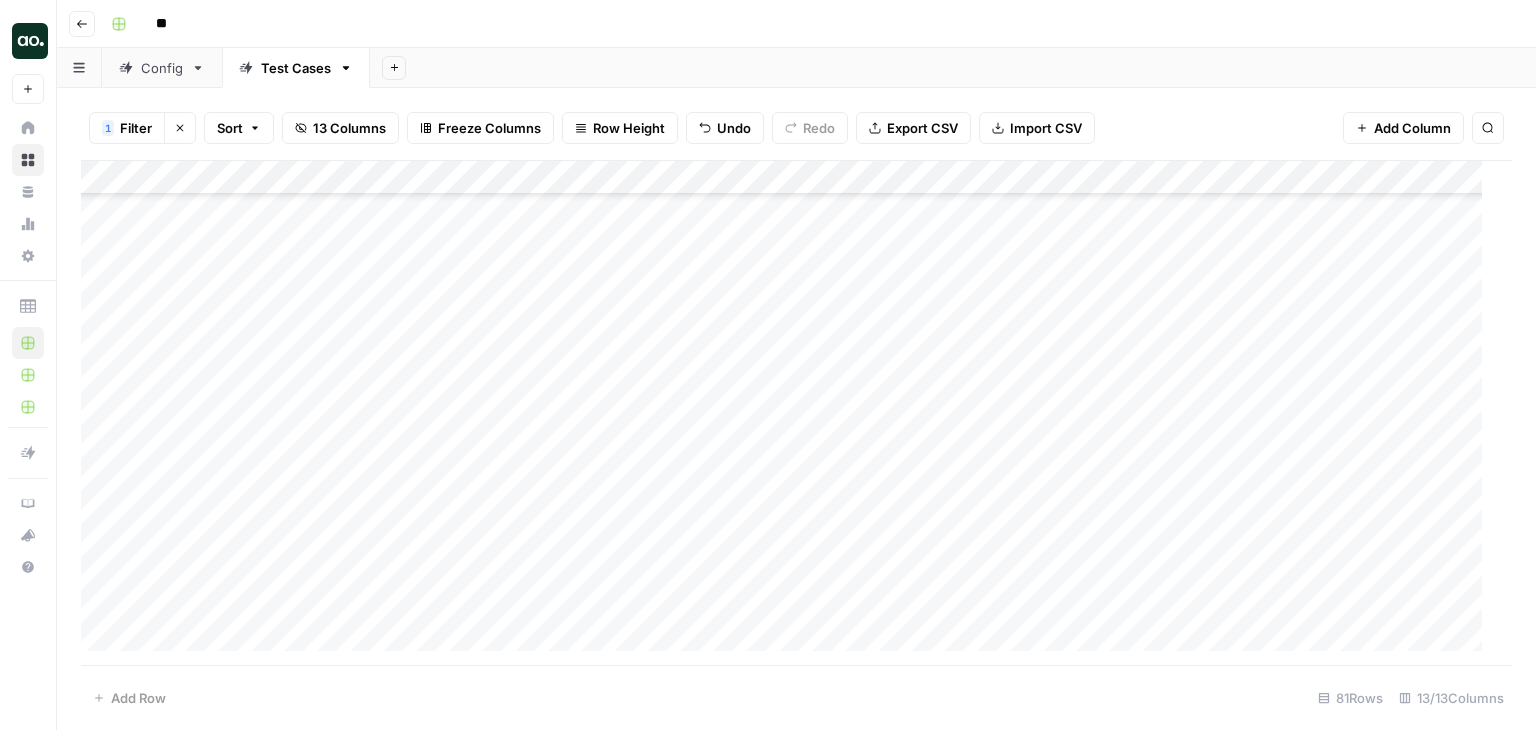 scroll, scrollTop: 2260, scrollLeft: 0, axis: vertical 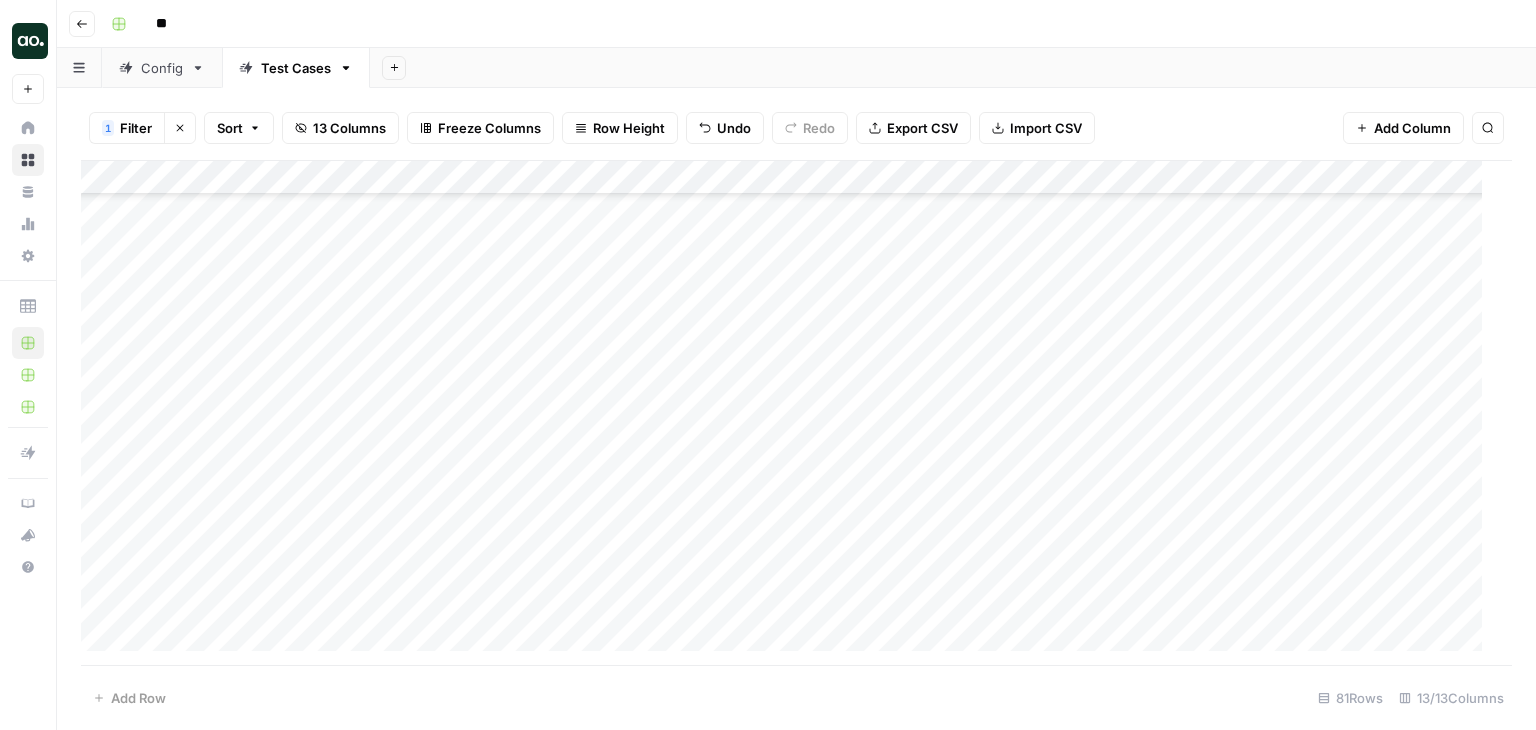 drag, startPoint x: 85, startPoint y: 537, endPoint x: 71, endPoint y: 571, distance: 36.769554 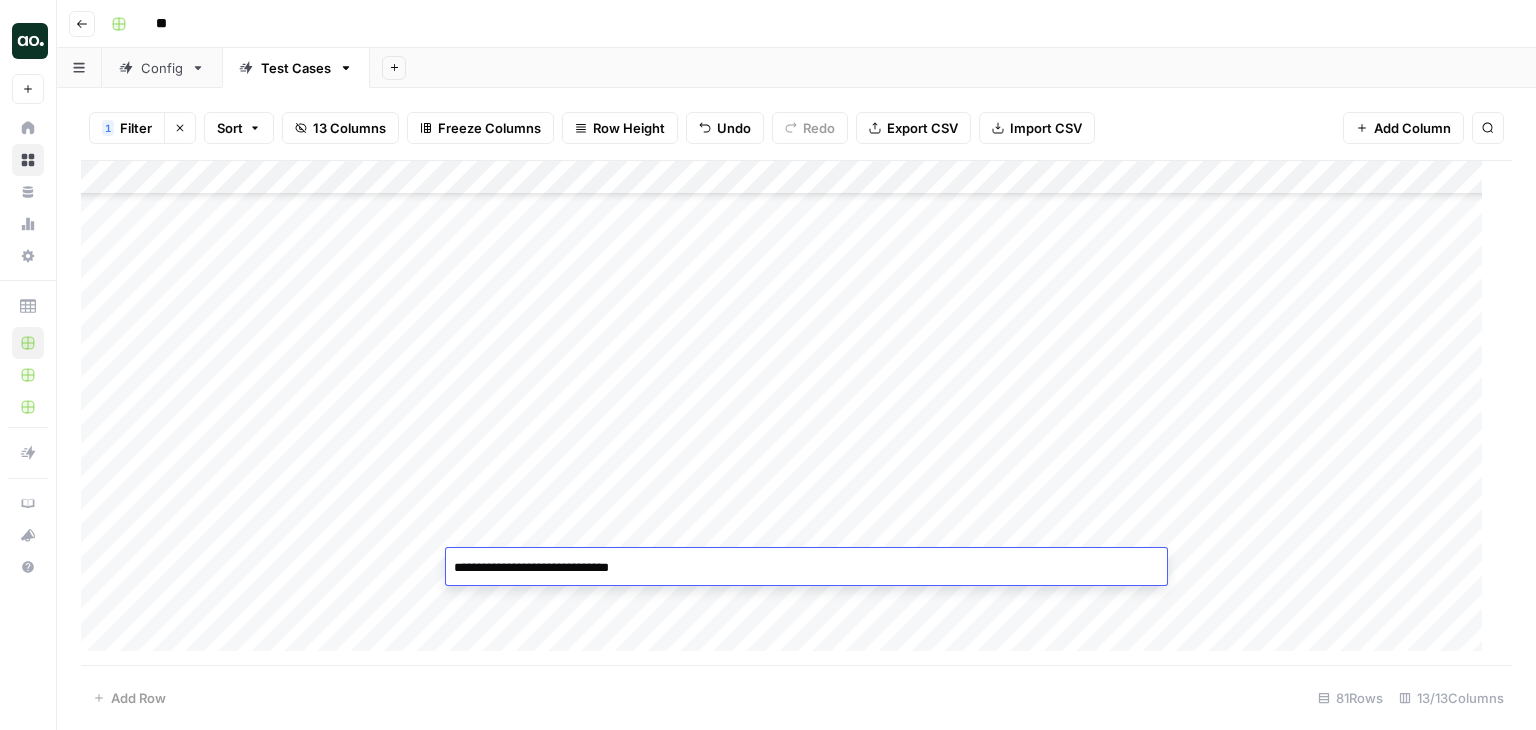click on "Add Column" at bounding box center (789, 413) 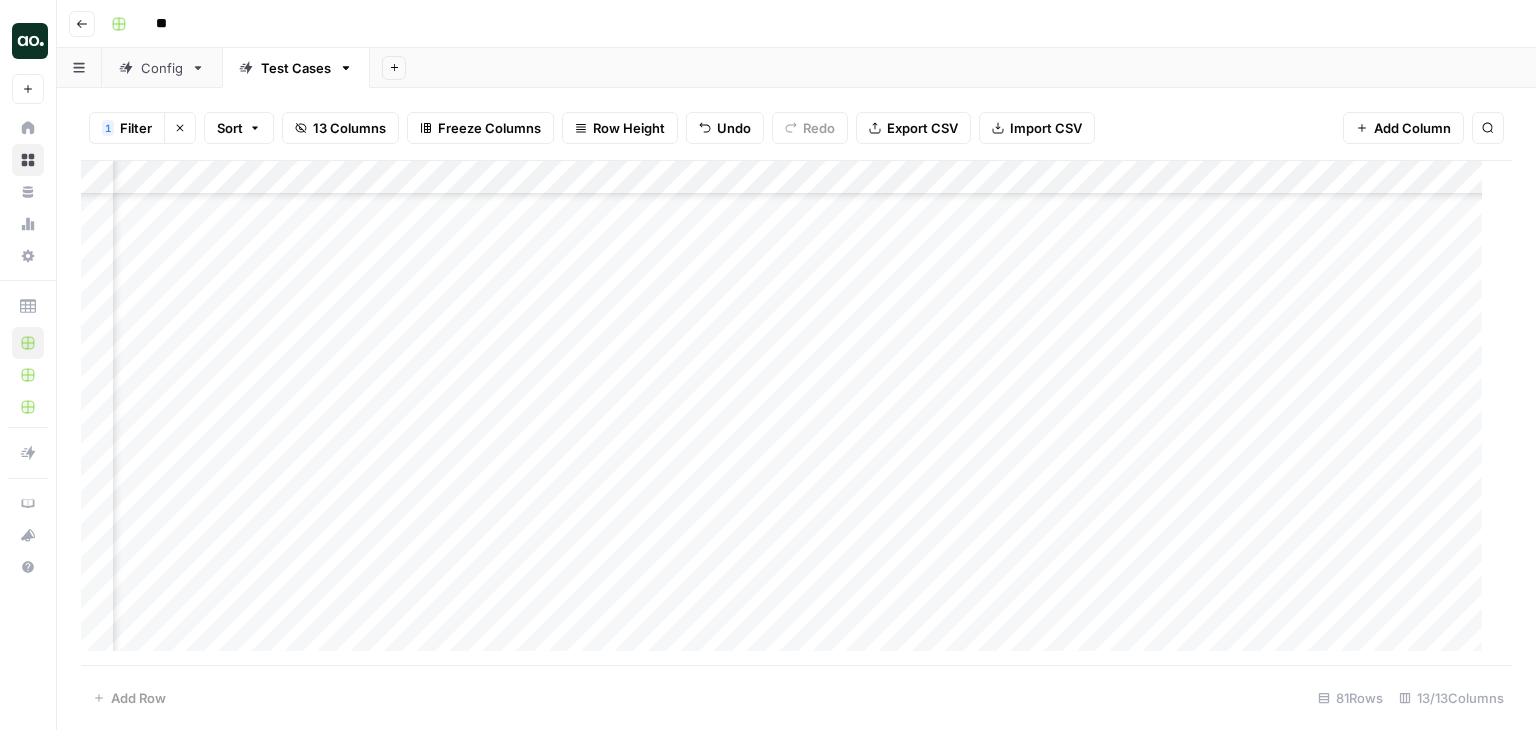 scroll, scrollTop: 2260, scrollLeft: 764, axis: both 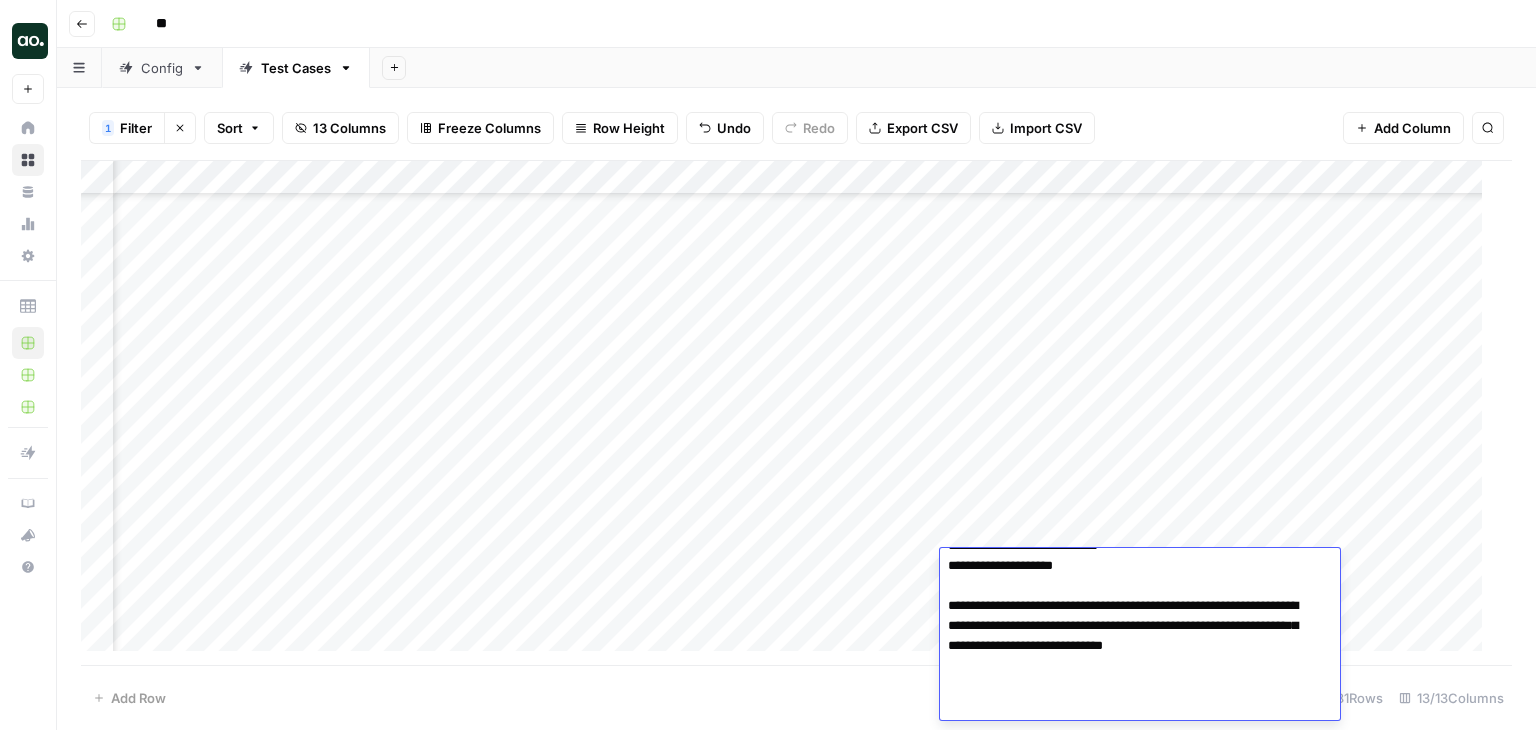 click at bounding box center (1132, 366) 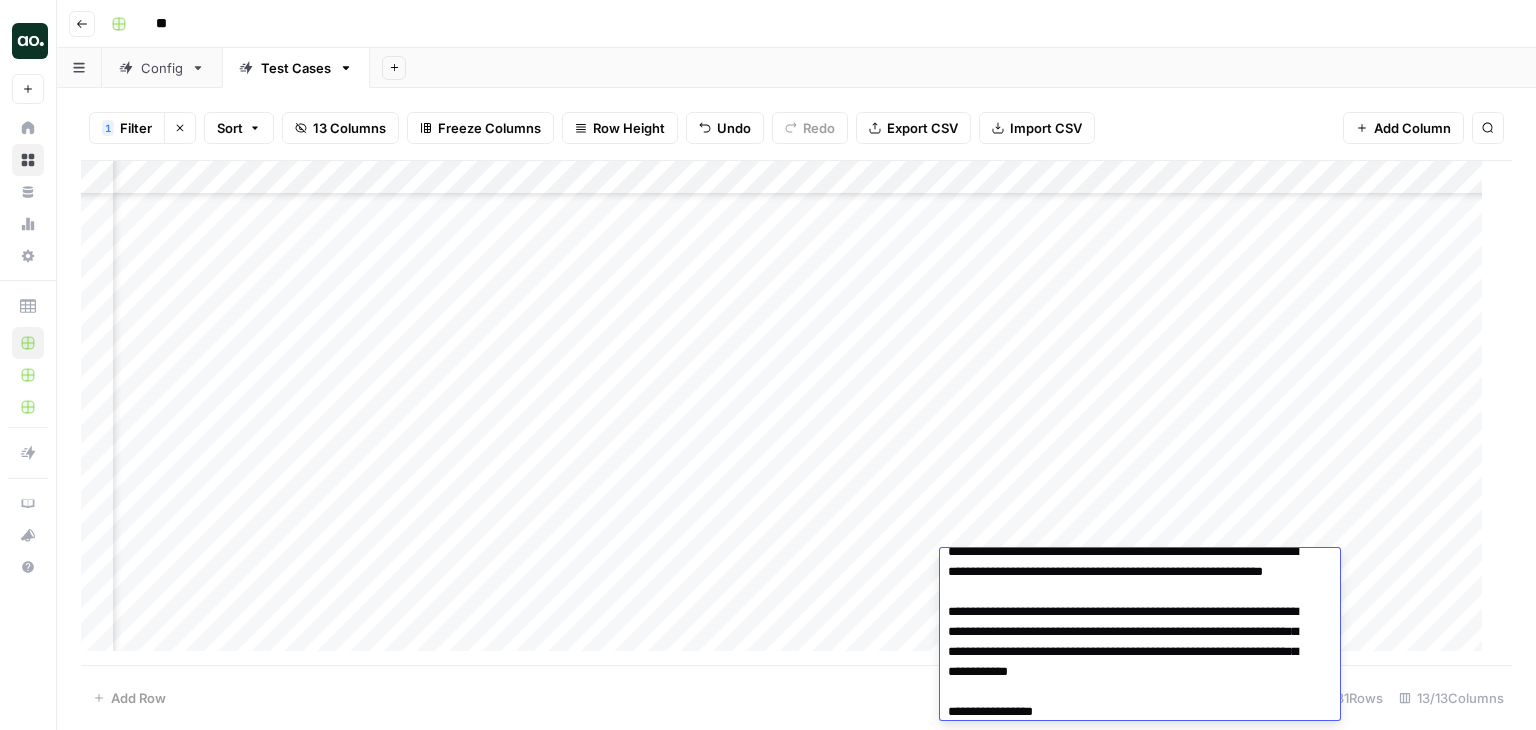 scroll, scrollTop: 0, scrollLeft: 0, axis: both 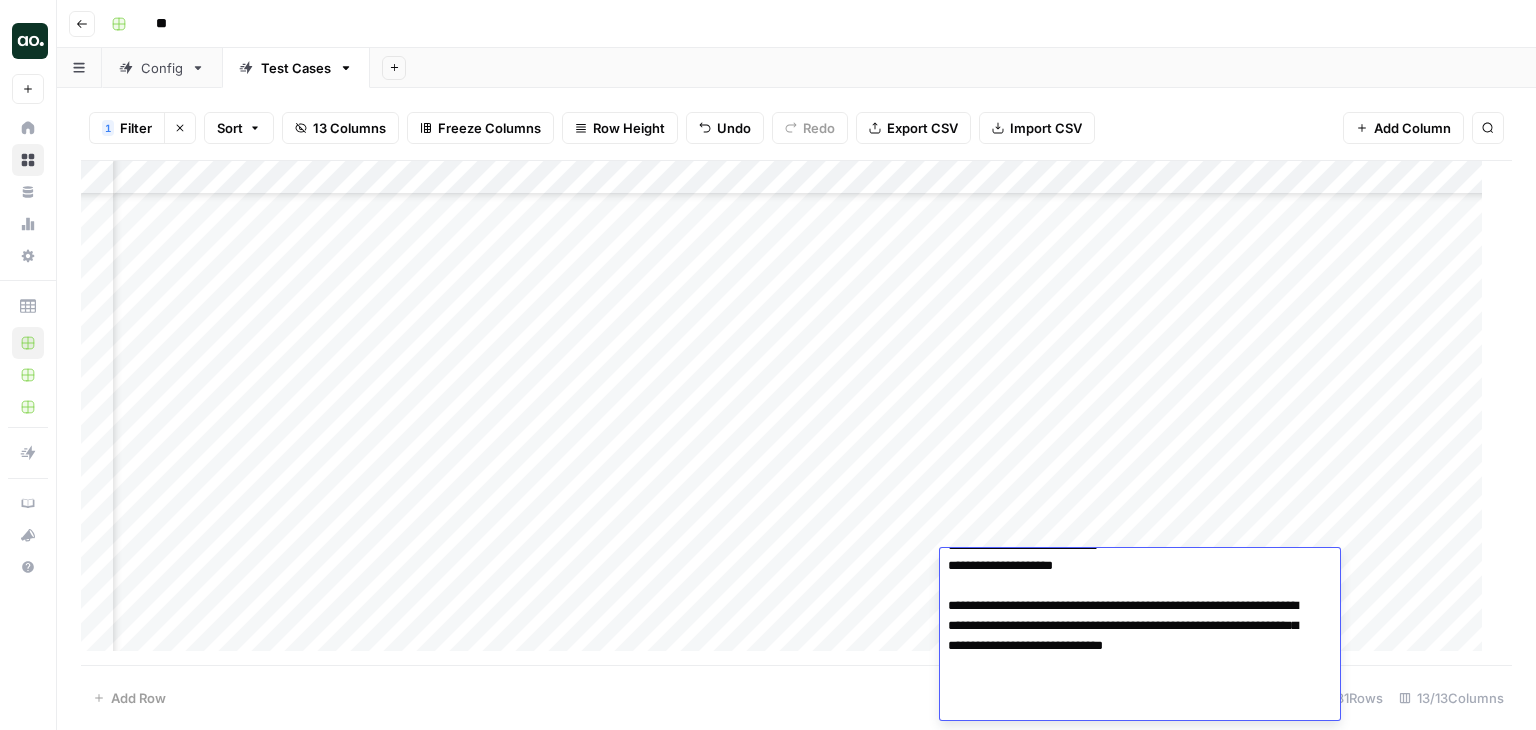 drag, startPoint x: 1092, startPoint y: 589, endPoint x: 1001, endPoint y: 700, distance: 143.53397 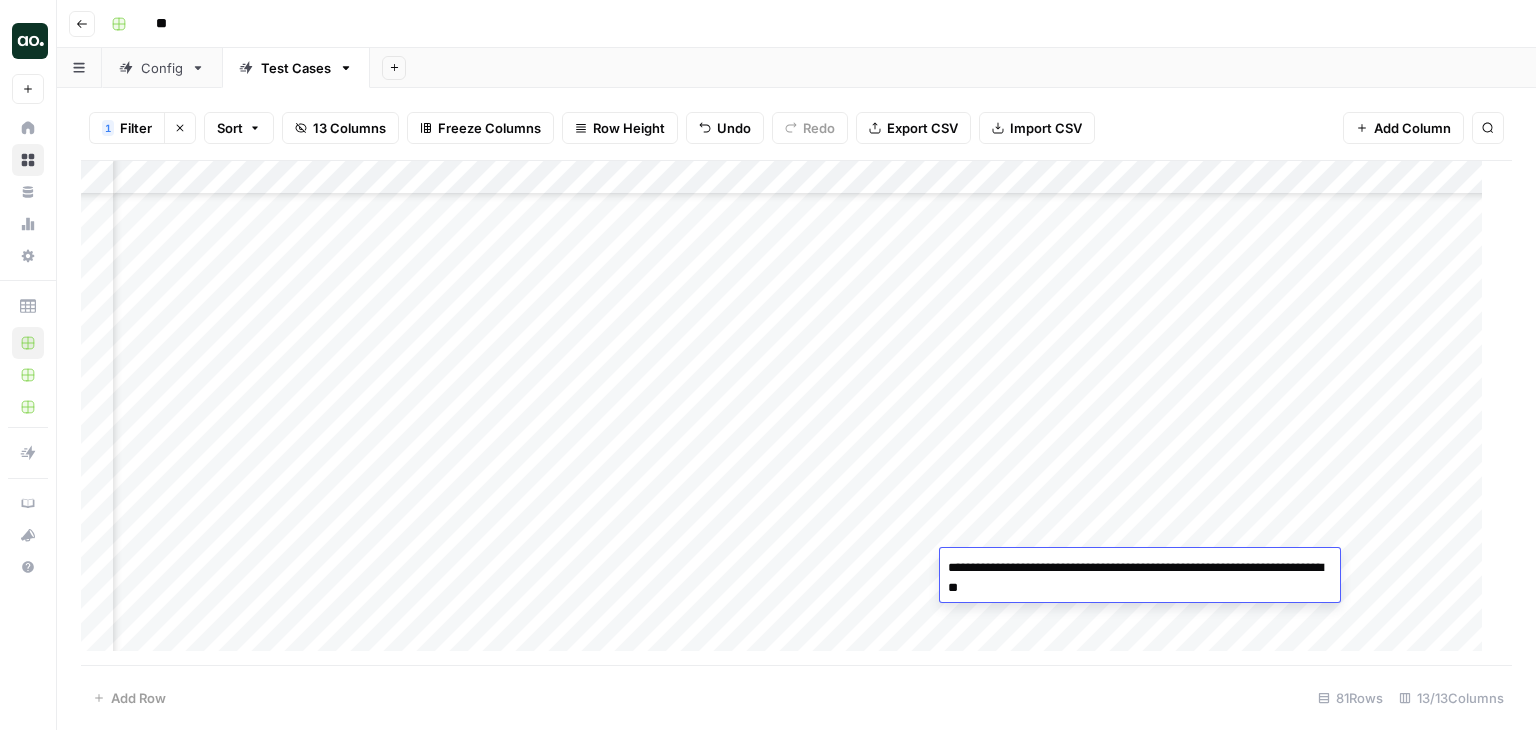 scroll, scrollTop: 0, scrollLeft: 0, axis: both 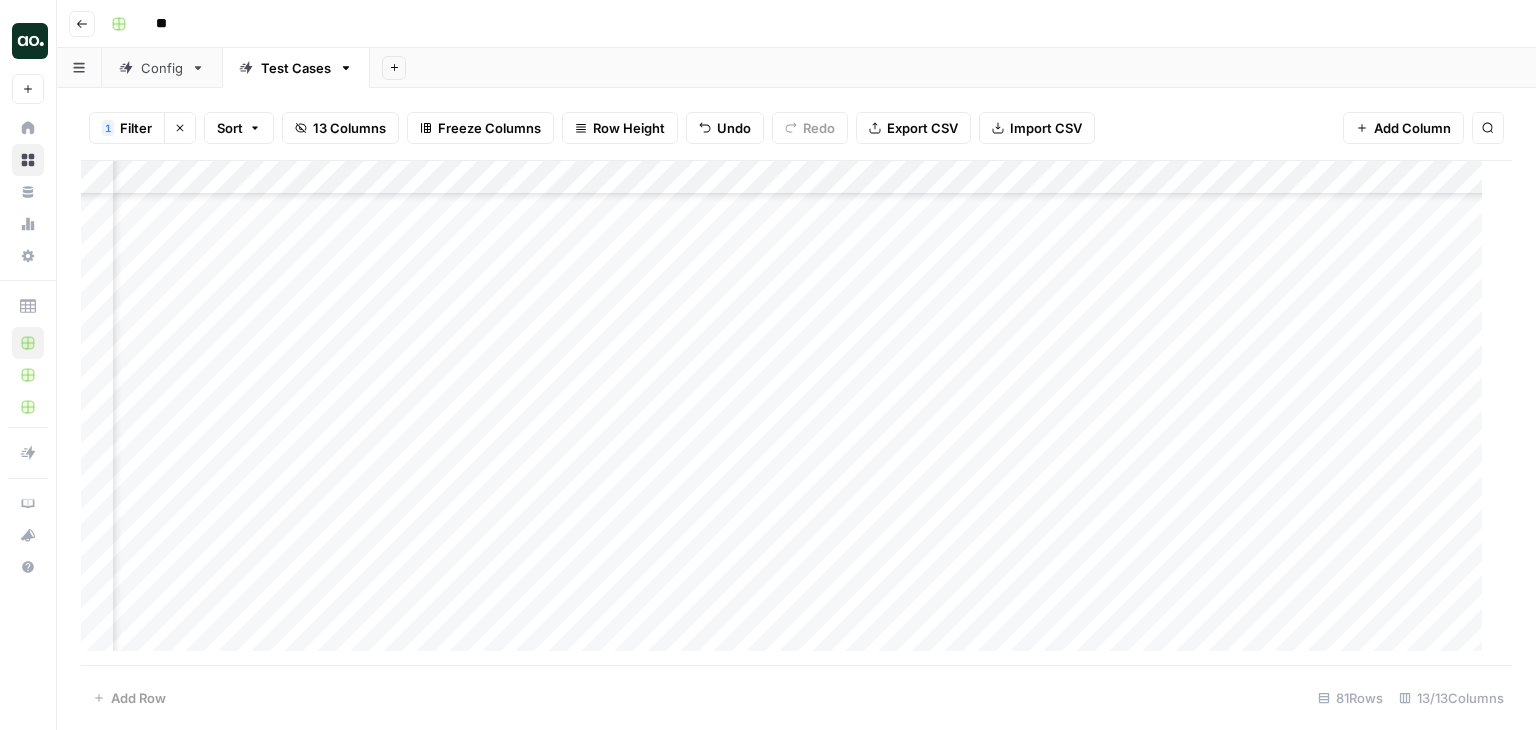 click on "Add Column" at bounding box center [789, 413] 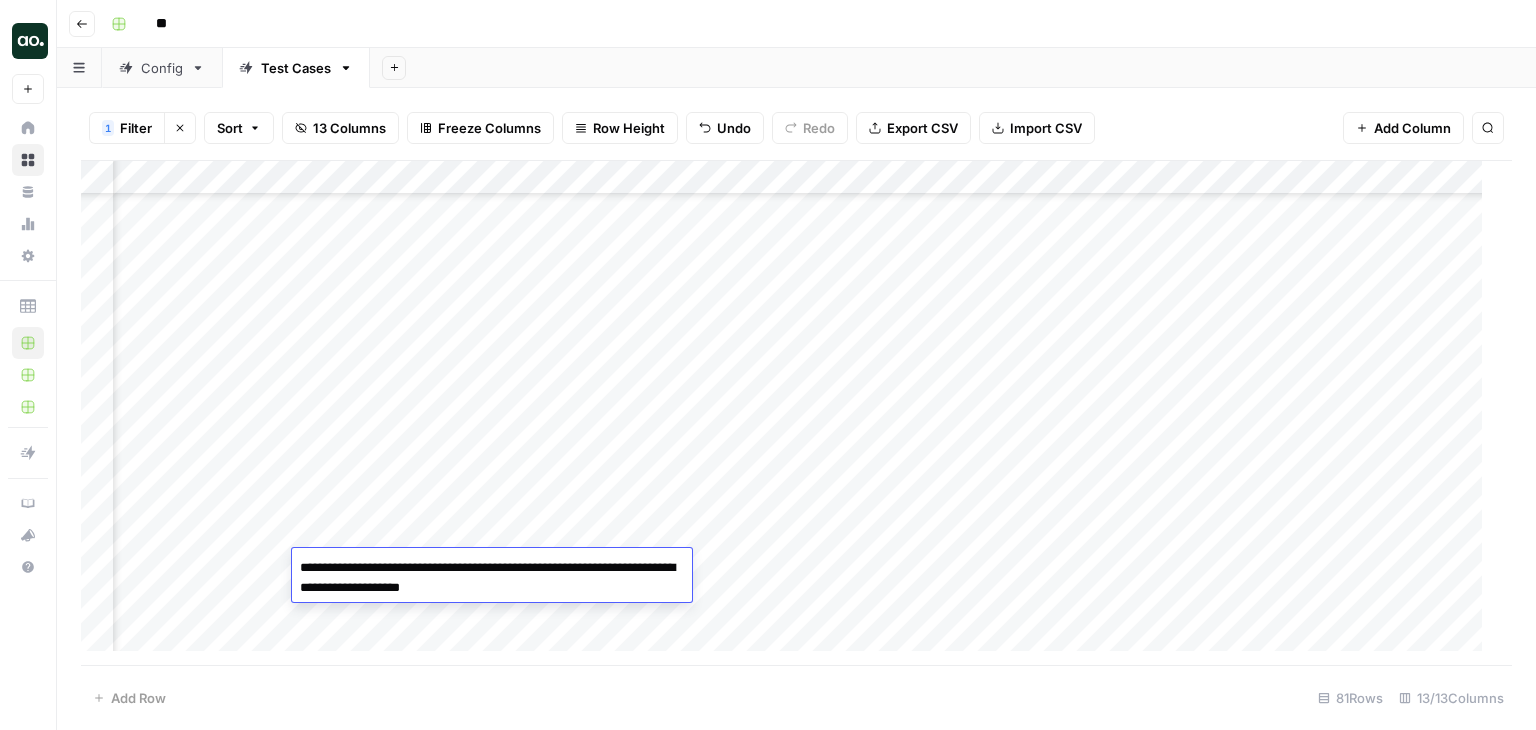 click on "**********" at bounding box center [492, 578] 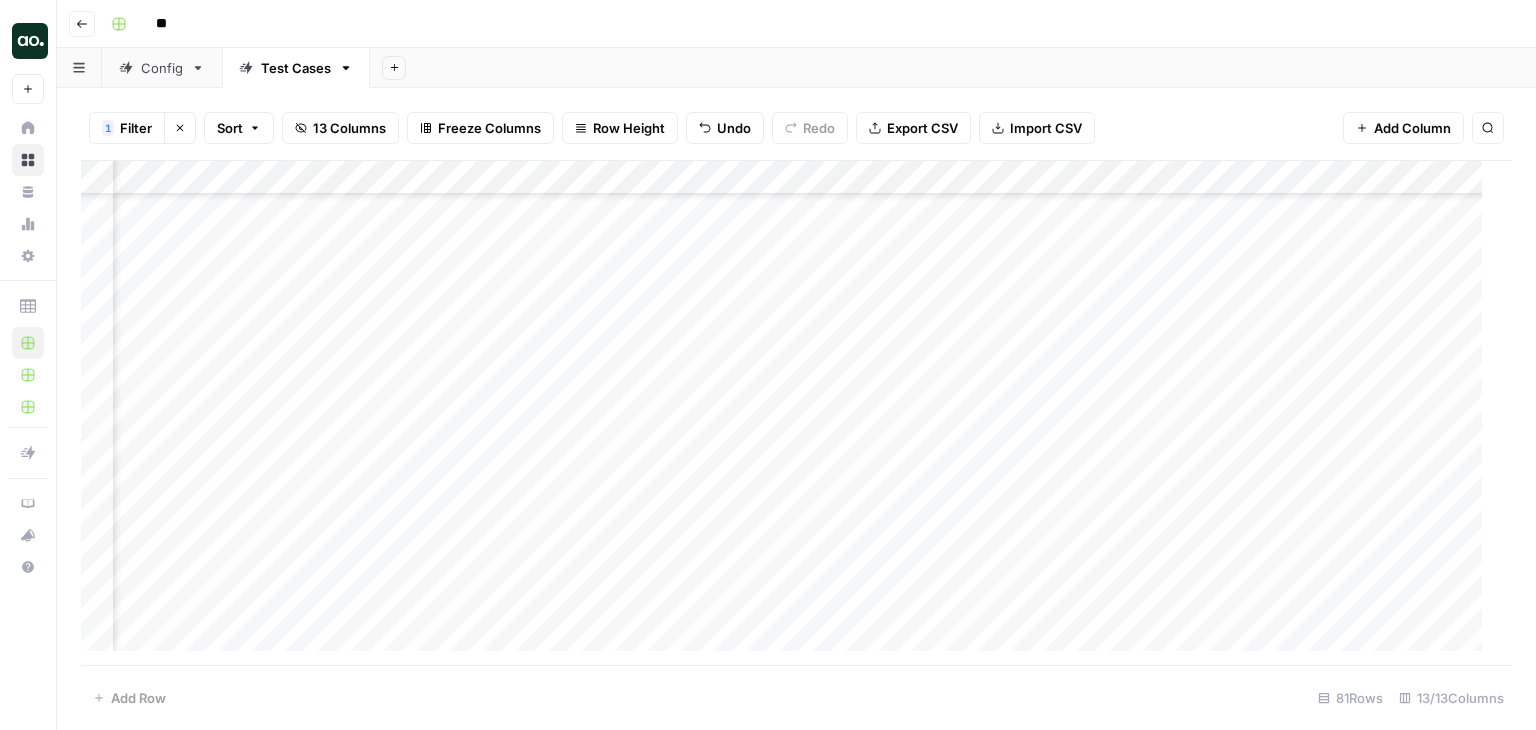 click on "Add Column" at bounding box center (789, 413) 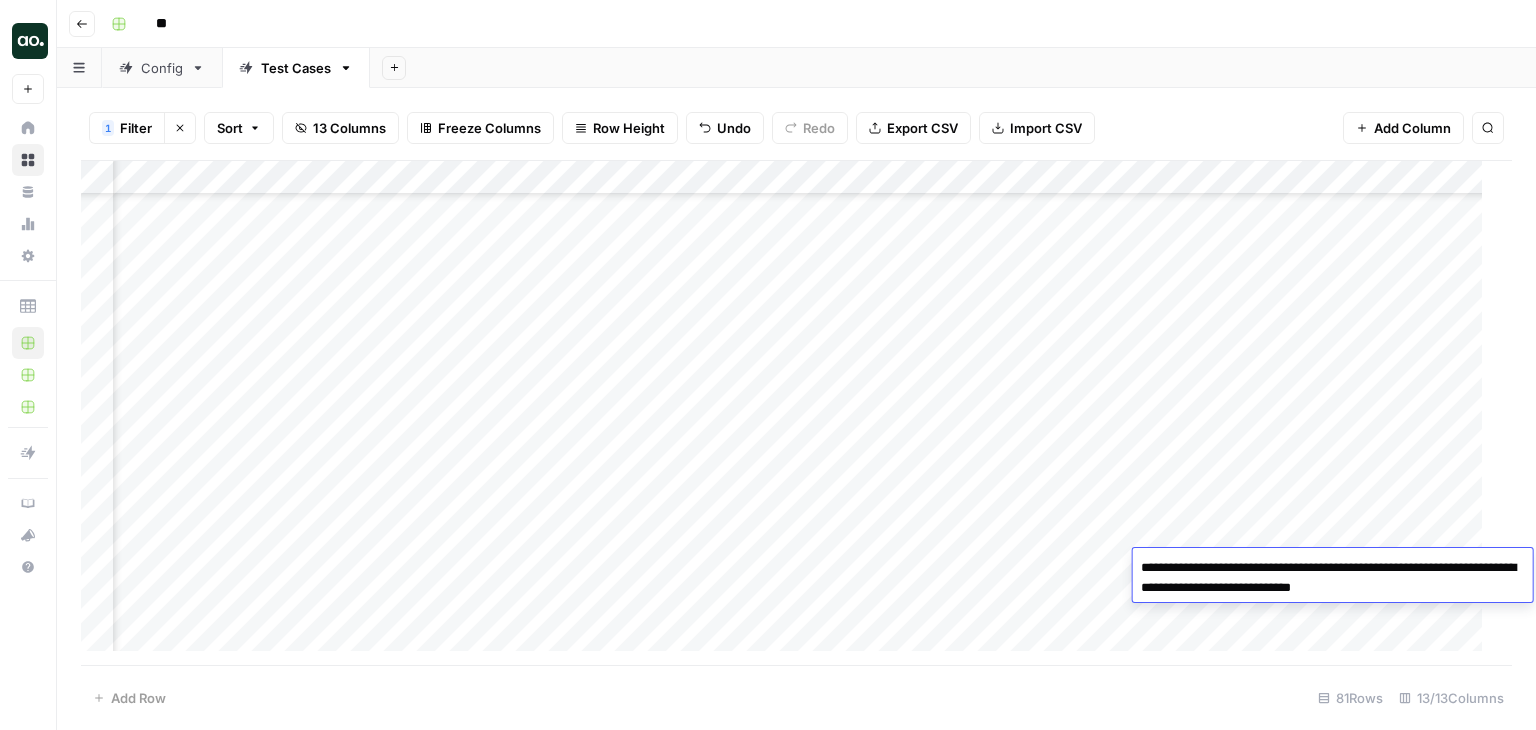 type on "**********" 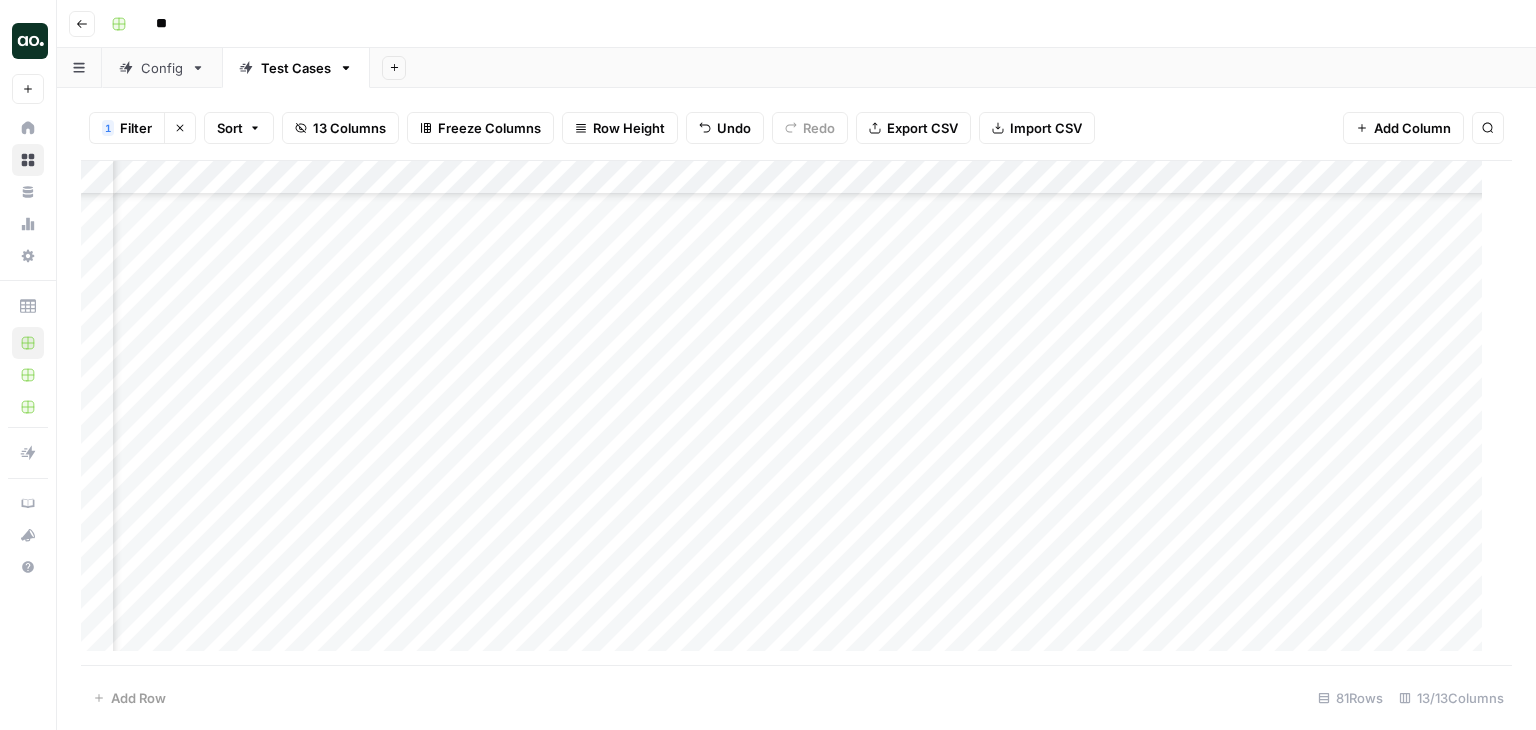 scroll, scrollTop: 2260, scrollLeft: 0, axis: vertical 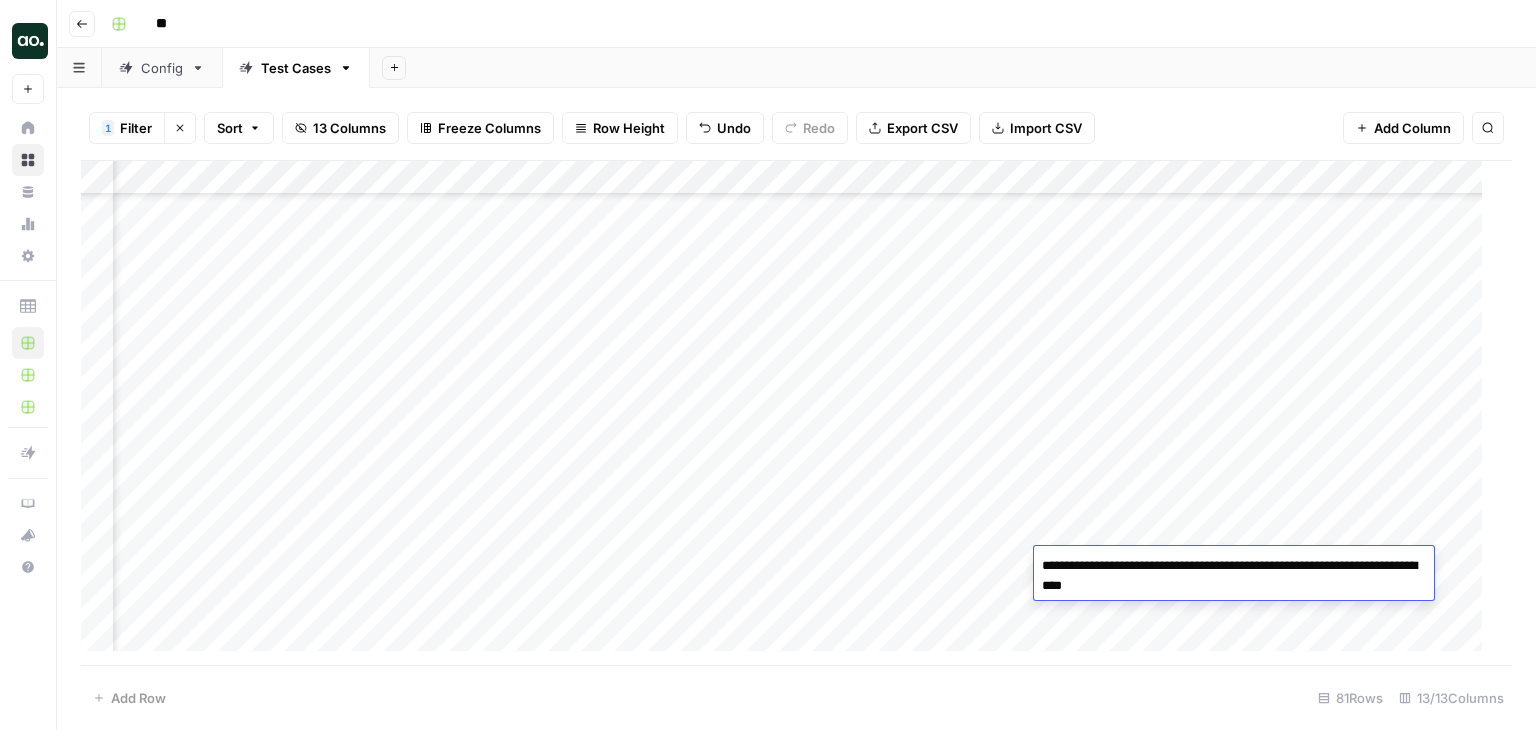 click on "**********" at bounding box center [1234, 576] 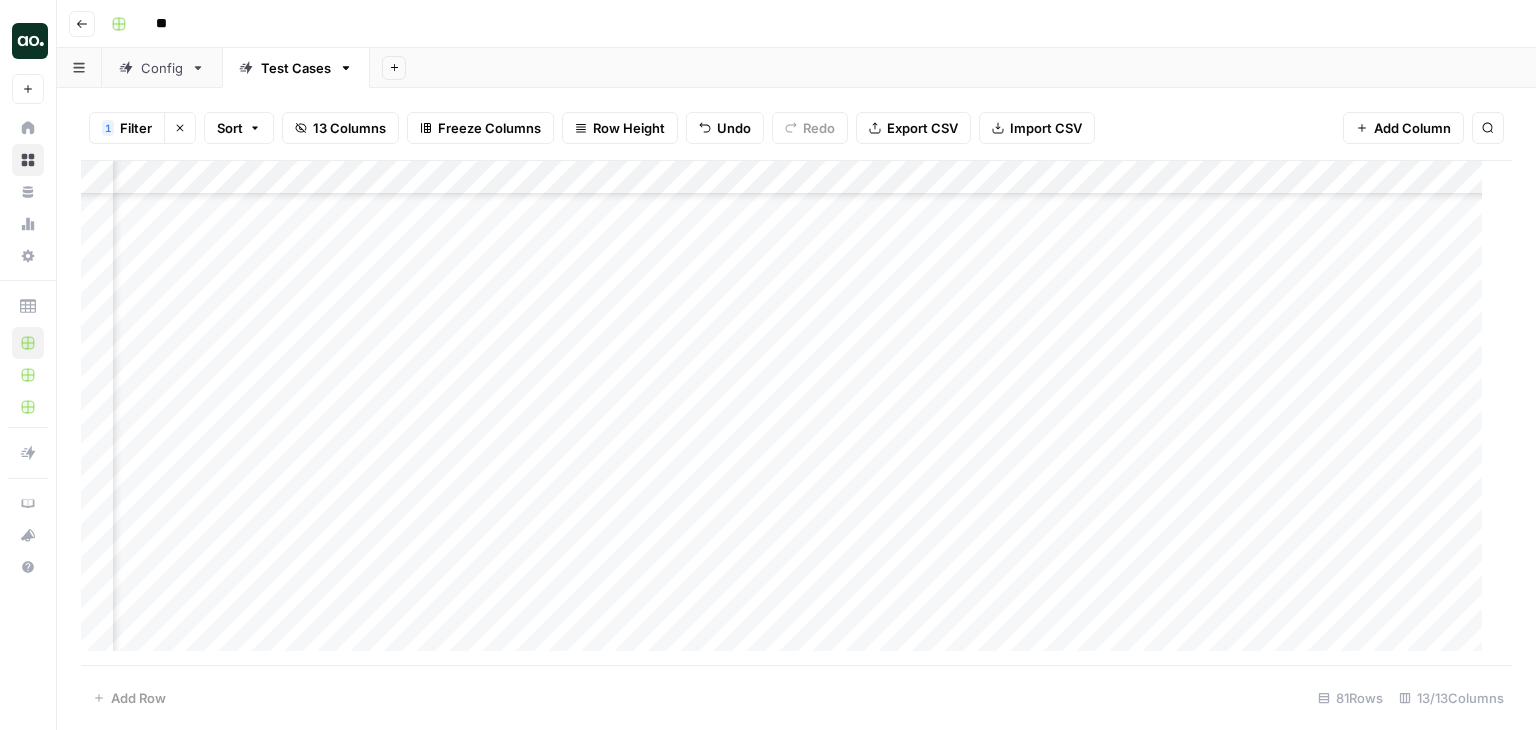 click on "Add Column" at bounding box center [789, 413] 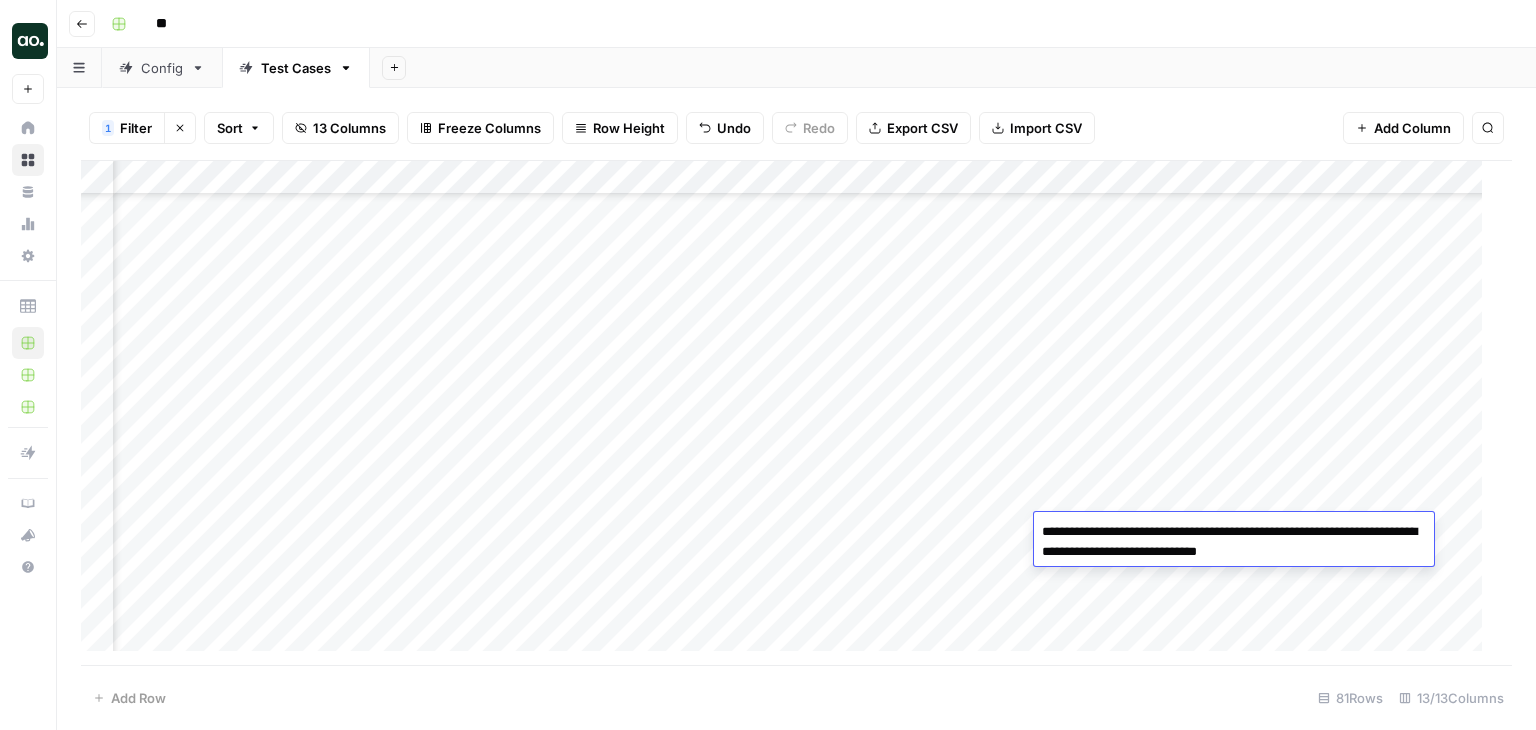 click on "Add Column" at bounding box center [789, 413] 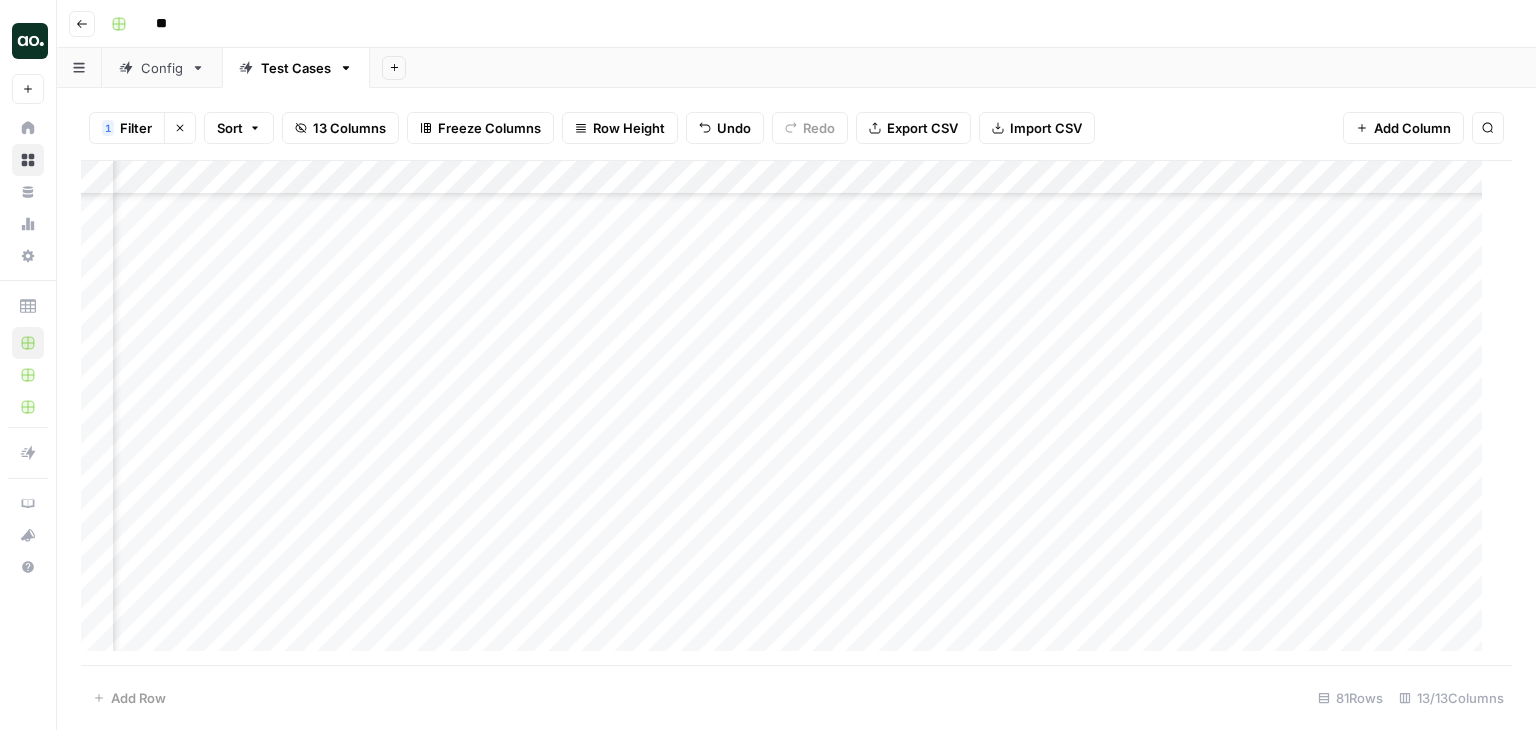 click on "Add Column" at bounding box center (789, 413) 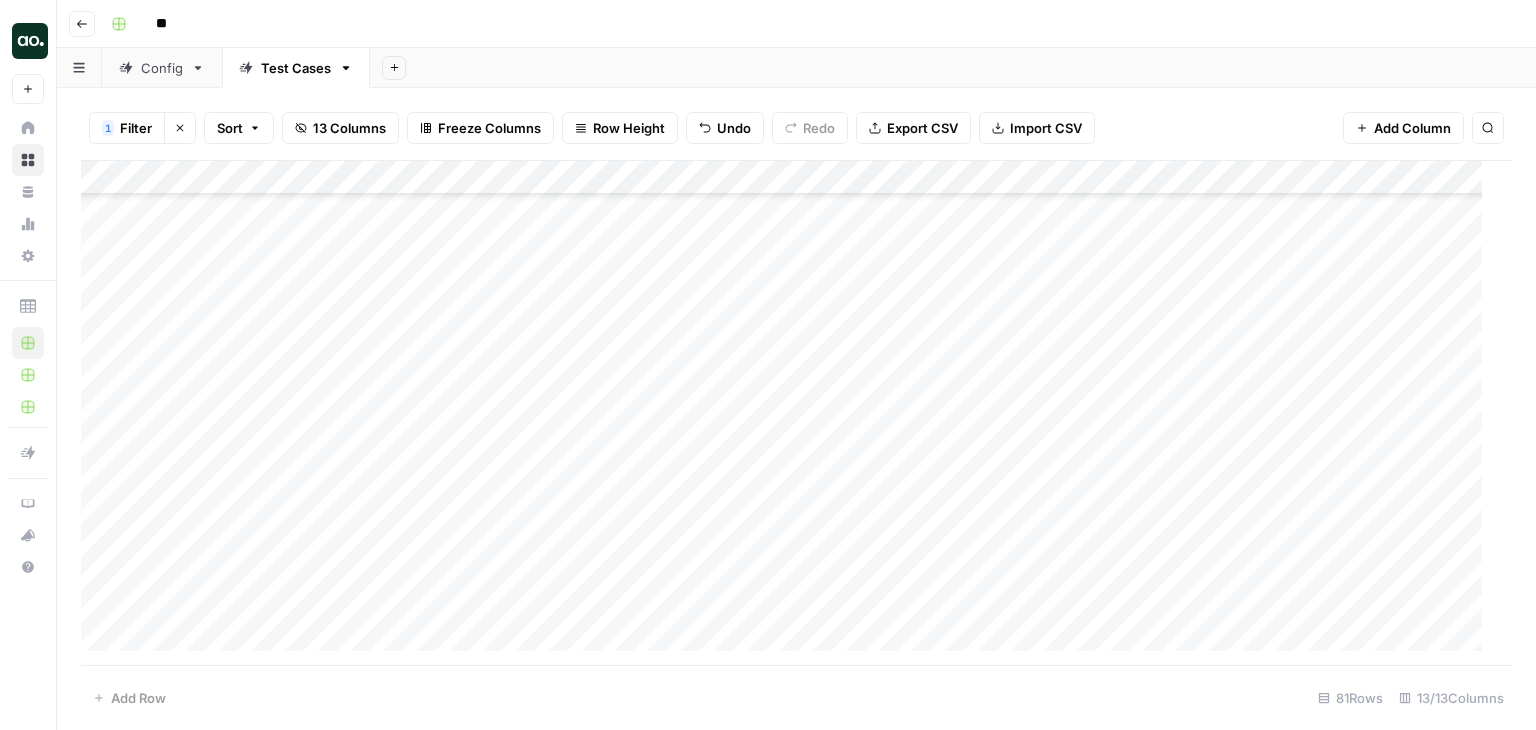 scroll, scrollTop: 2296, scrollLeft: 0, axis: vertical 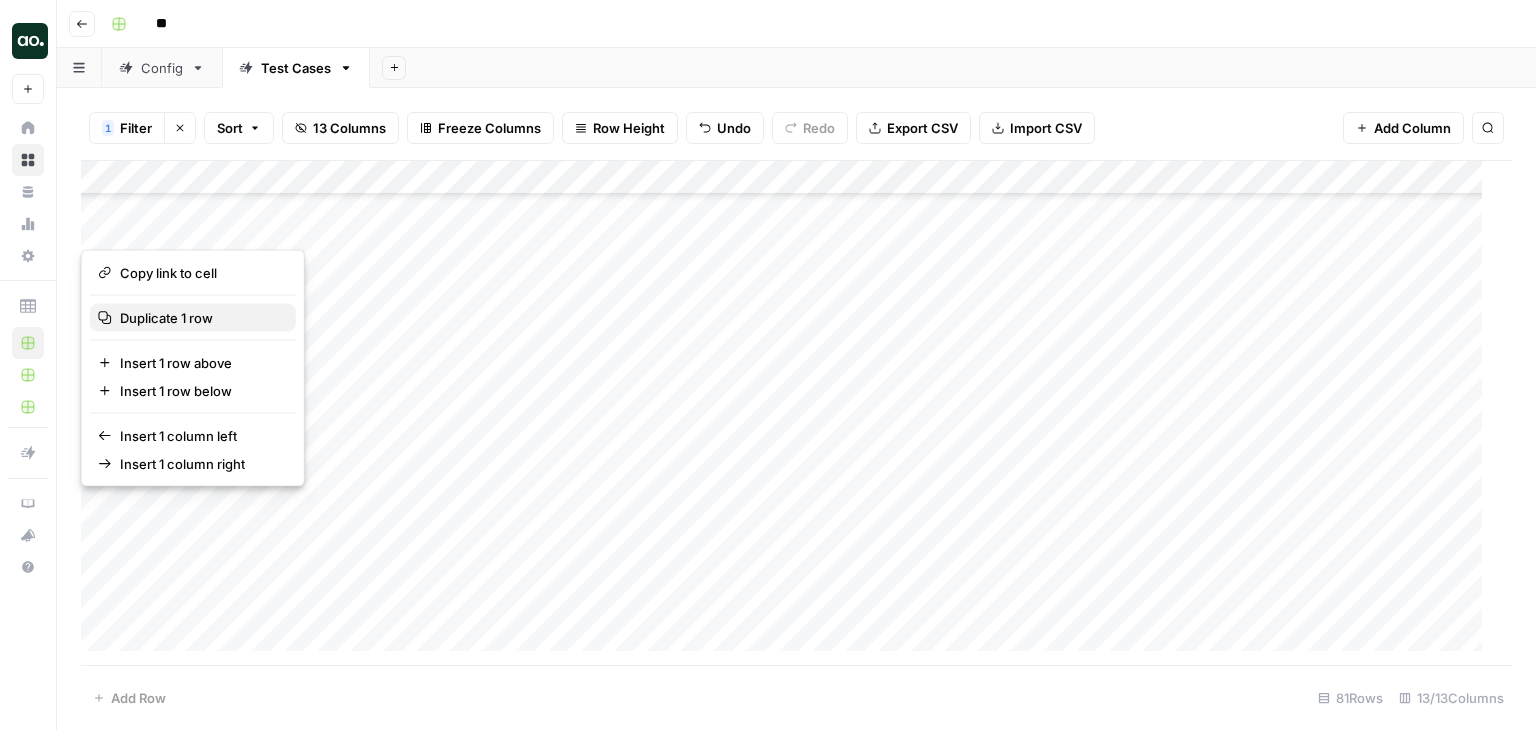 click on "Duplicate 1 row" at bounding box center [166, 318] 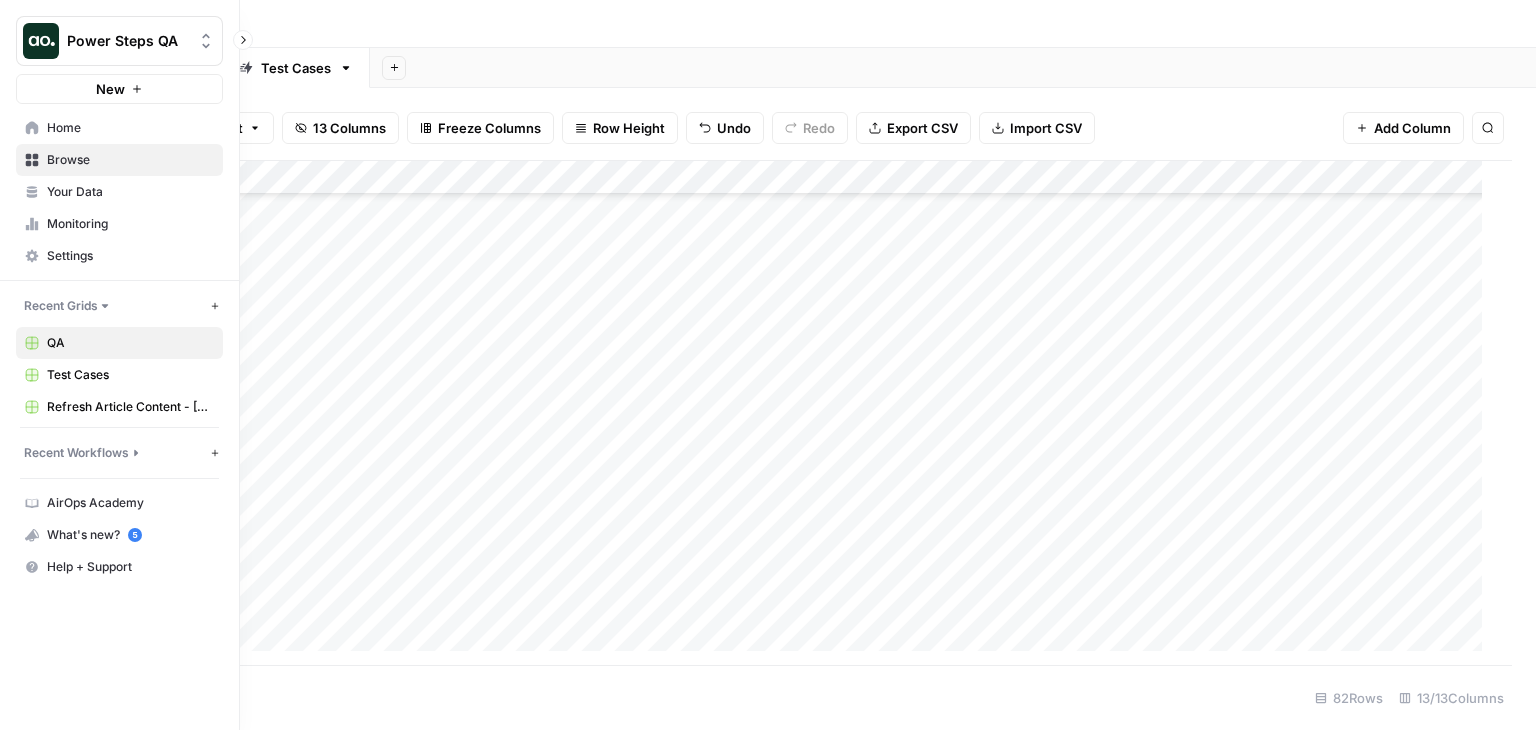 drag, startPoint x: 83, startPoint y: 260, endPoint x: 56, endPoint y: 521, distance: 262.39282 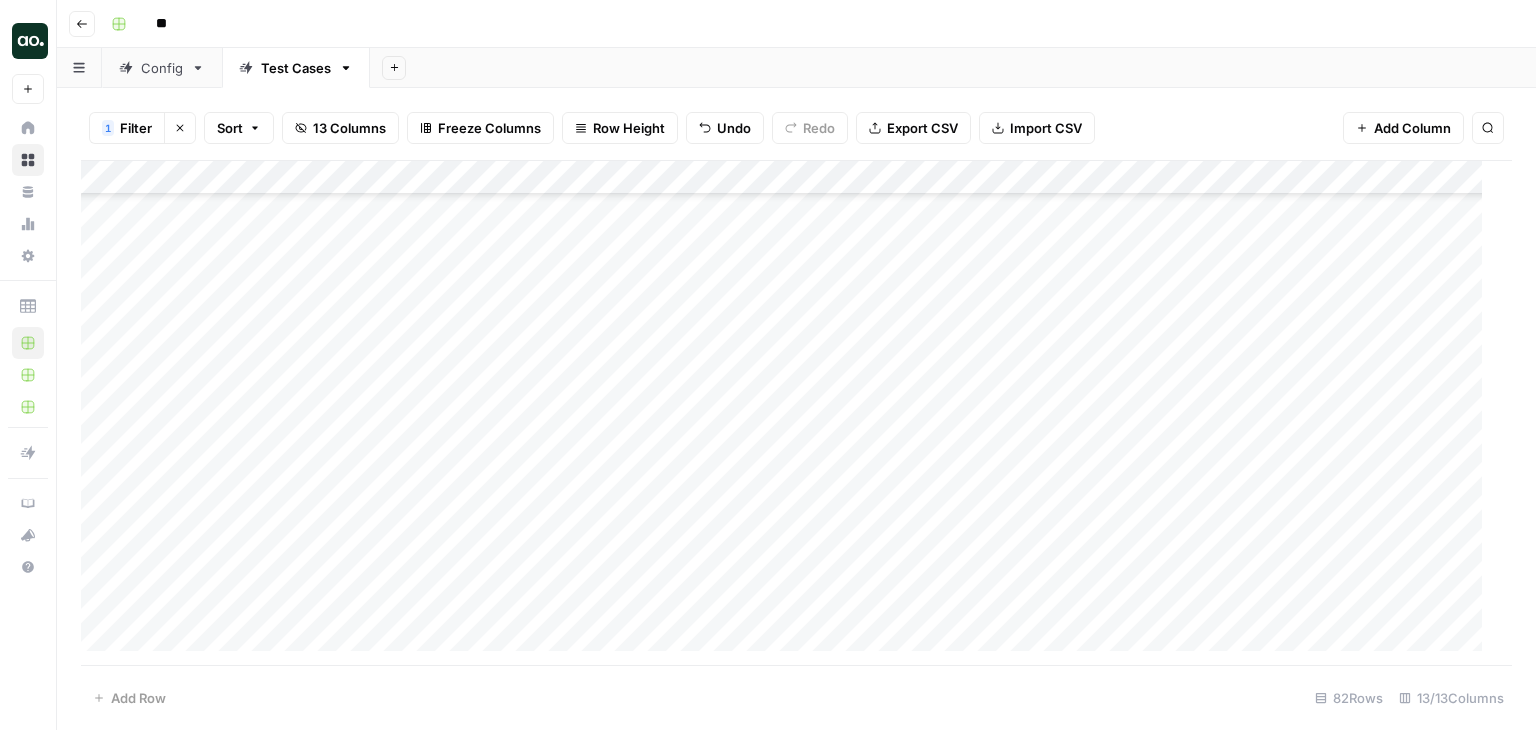 drag, startPoint x: 84, startPoint y: 536, endPoint x: 94, endPoint y: 519, distance: 19.723083 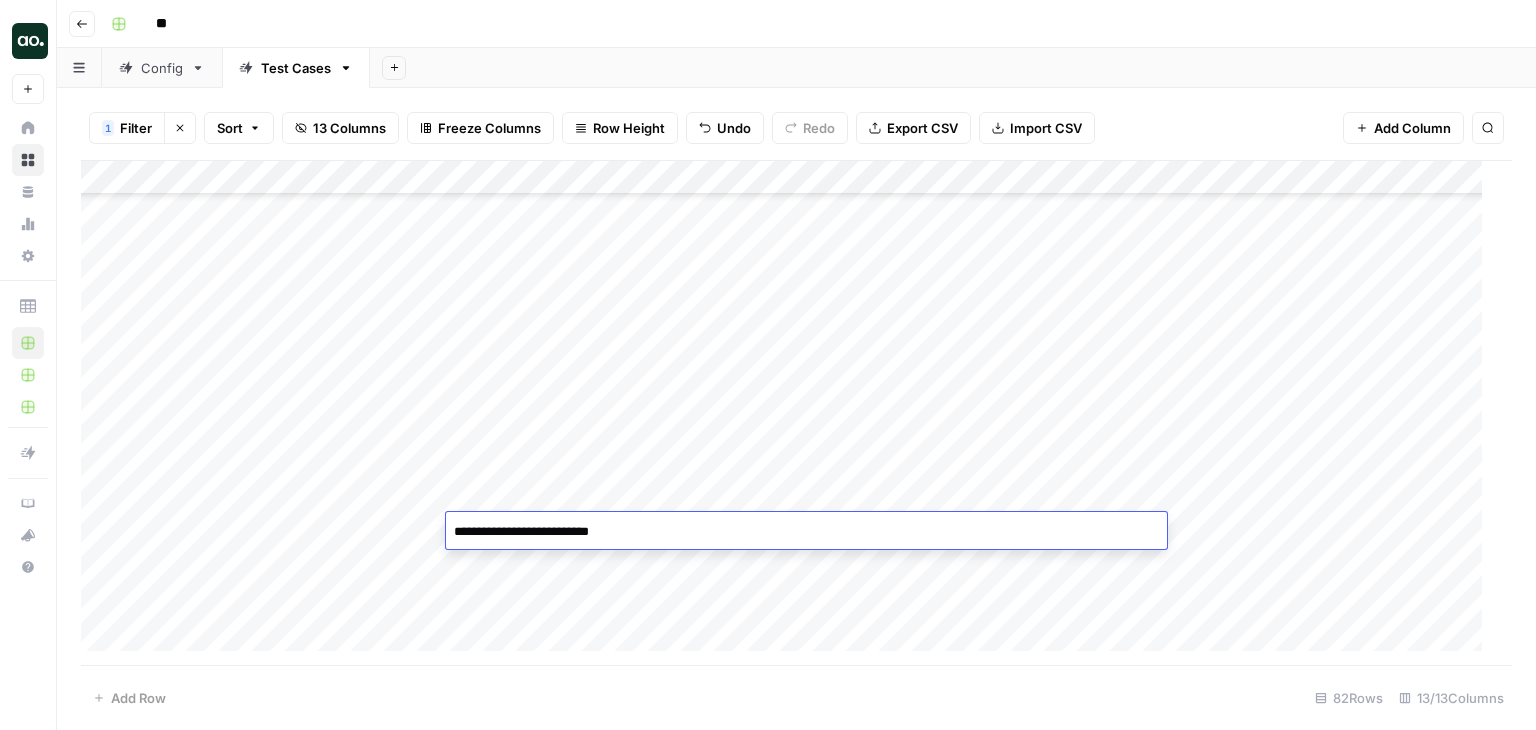type on "**********" 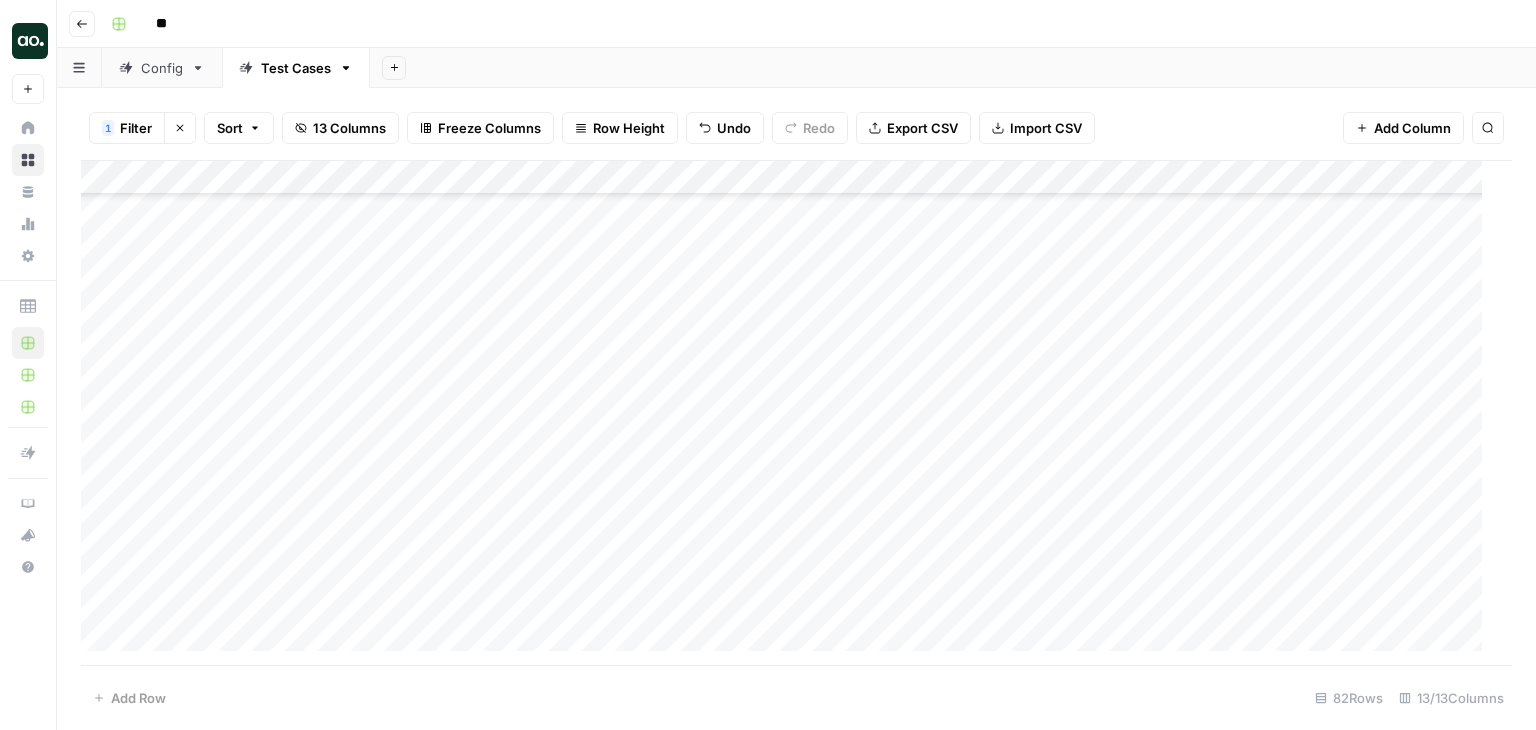click on "Add Column" at bounding box center (789, 413) 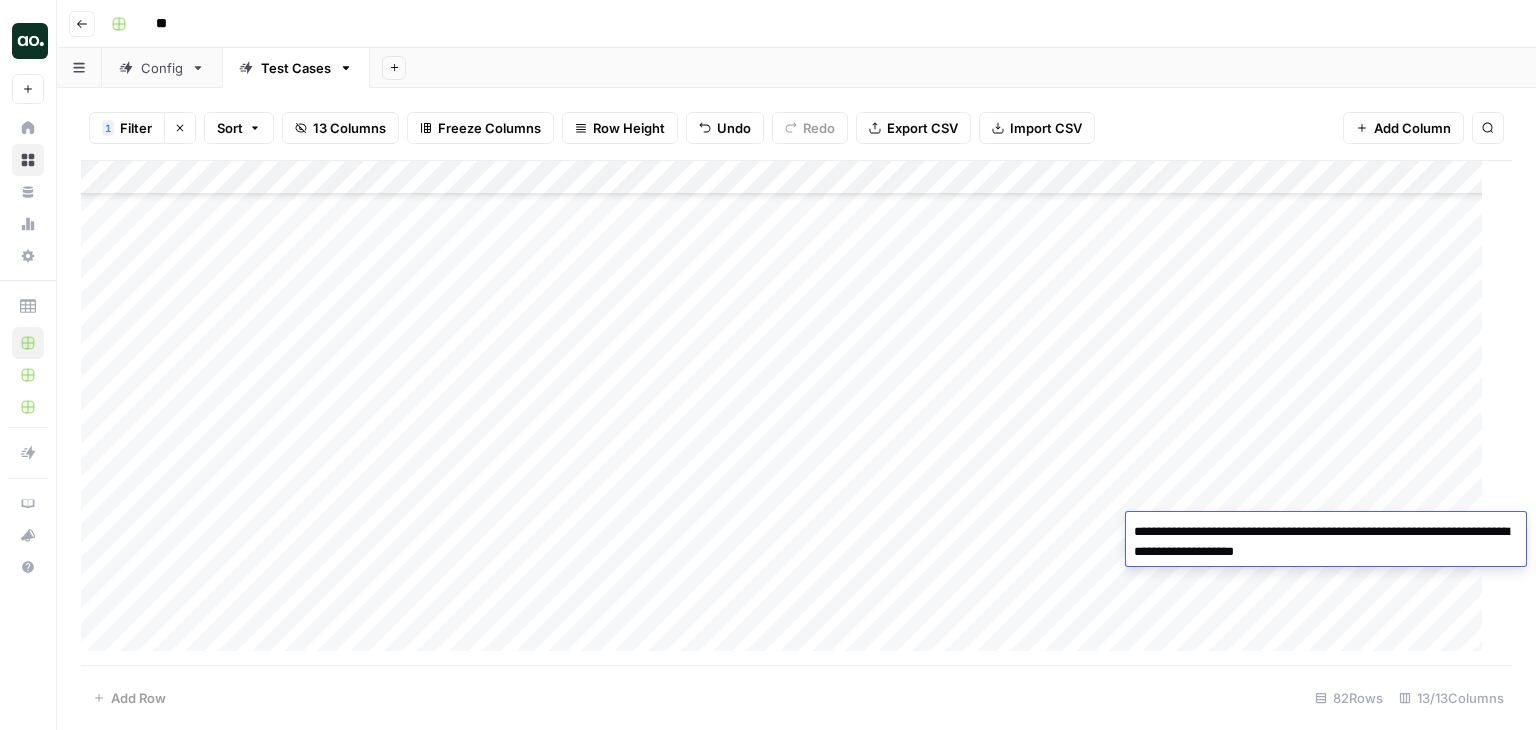 click on "**********" at bounding box center [1326, 542] 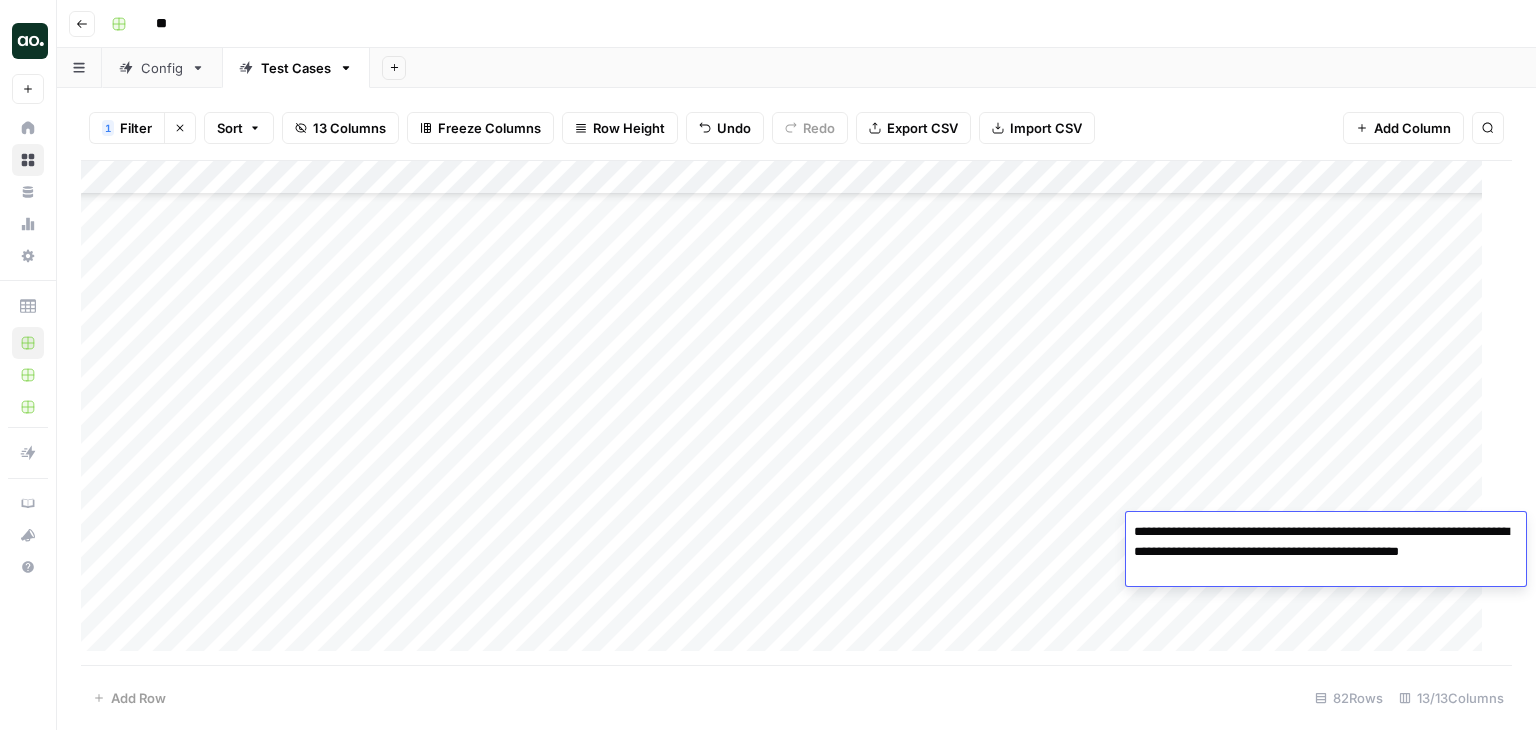 type on "**********" 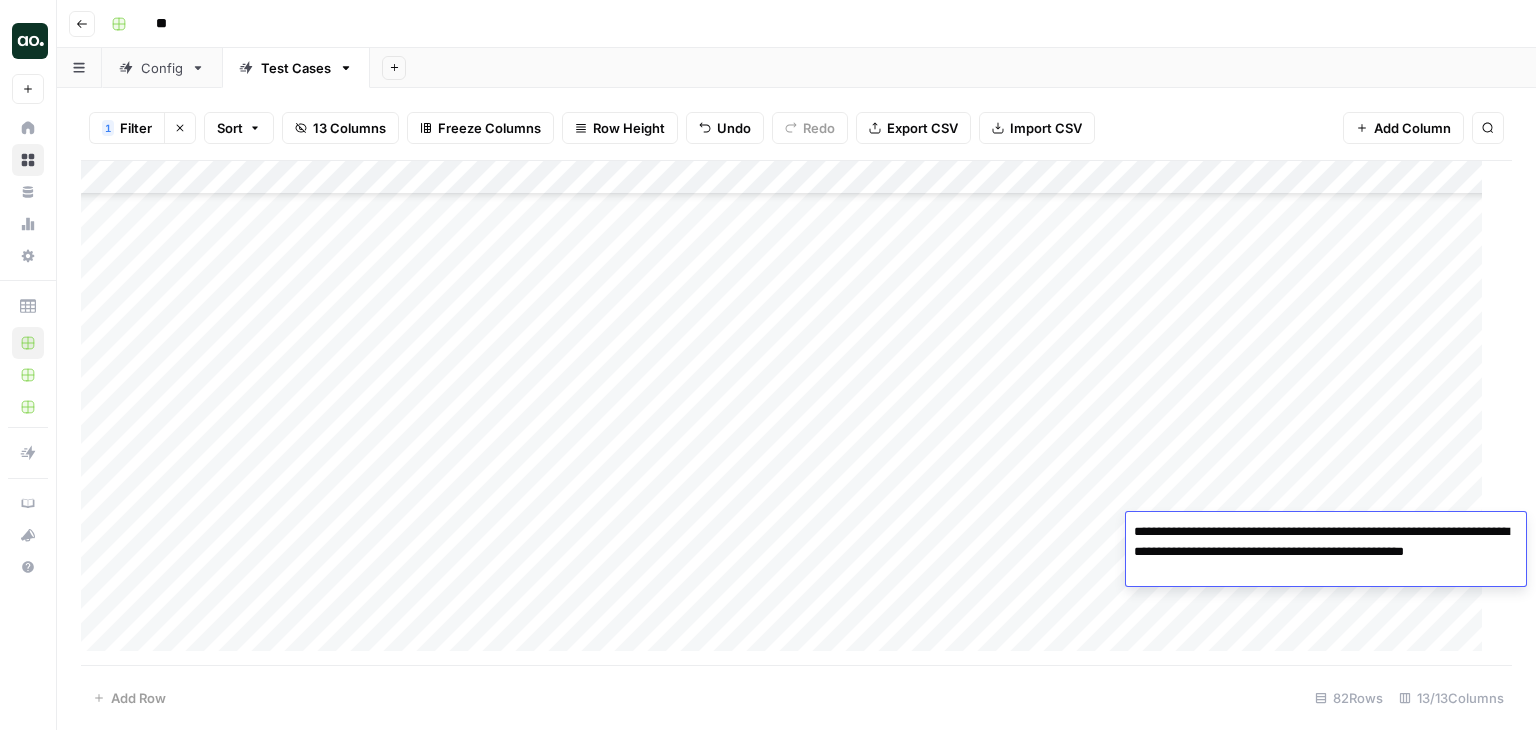 scroll, scrollTop: 2296, scrollLeft: 44, axis: both 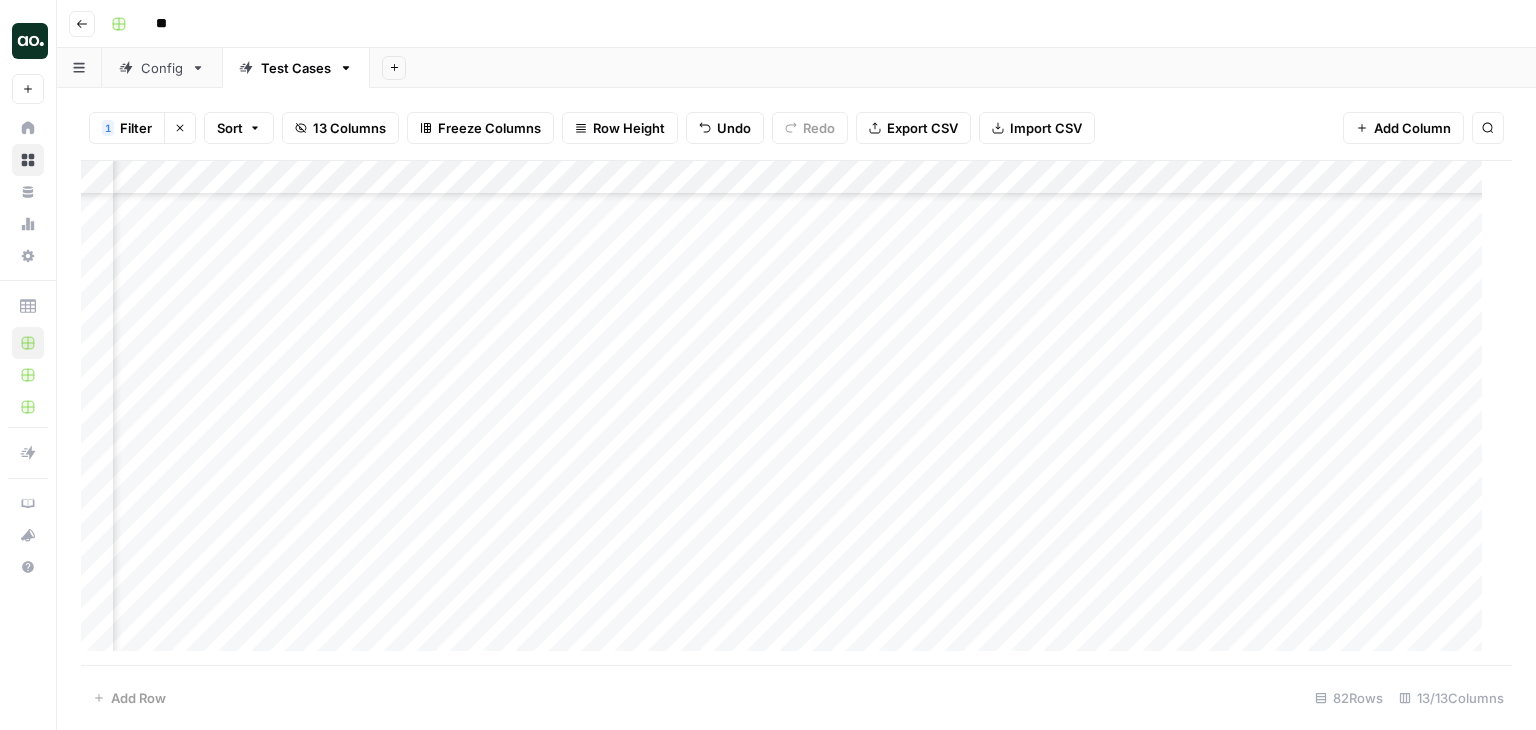 click on "Add Column" at bounding box center (789, 413) 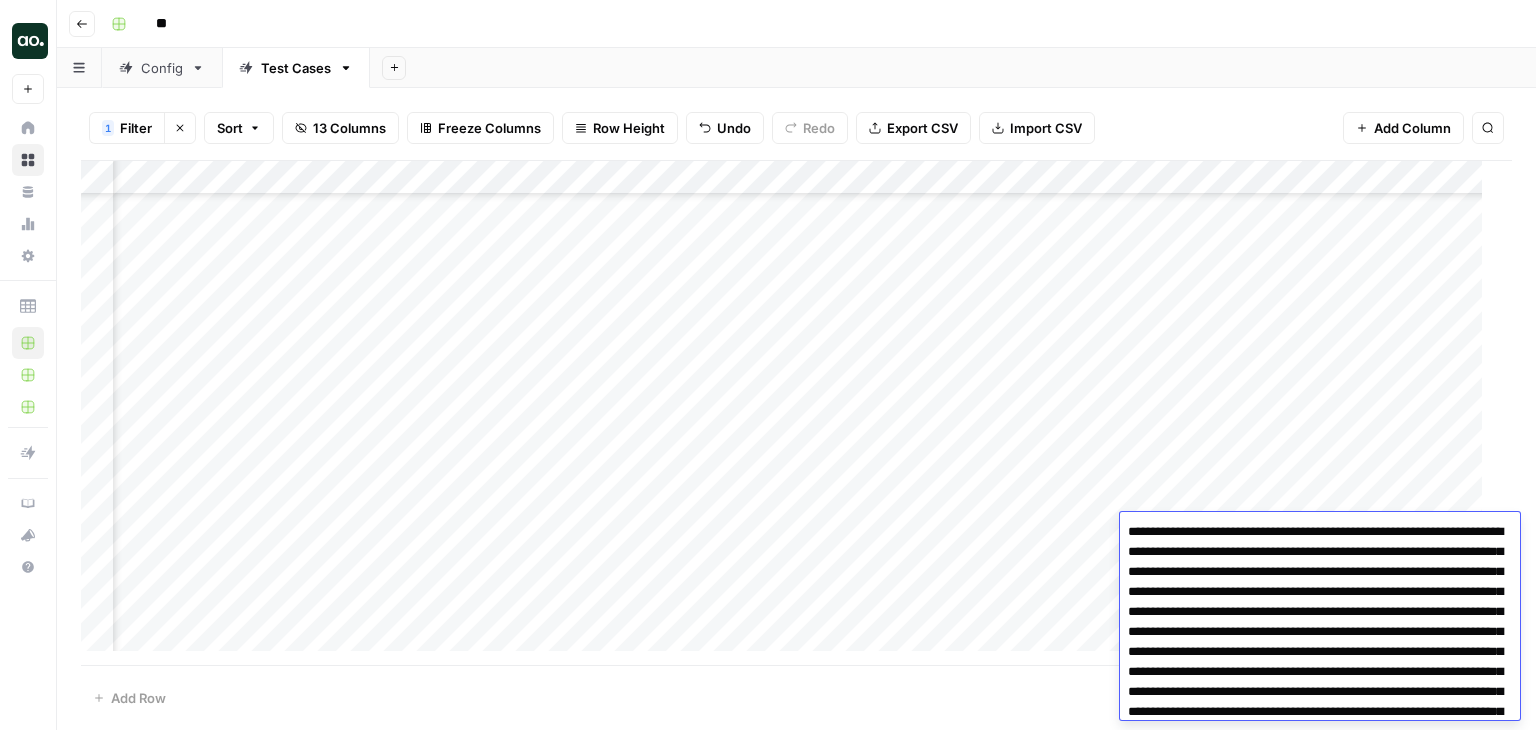 click at bounding box center (1320, 1252) 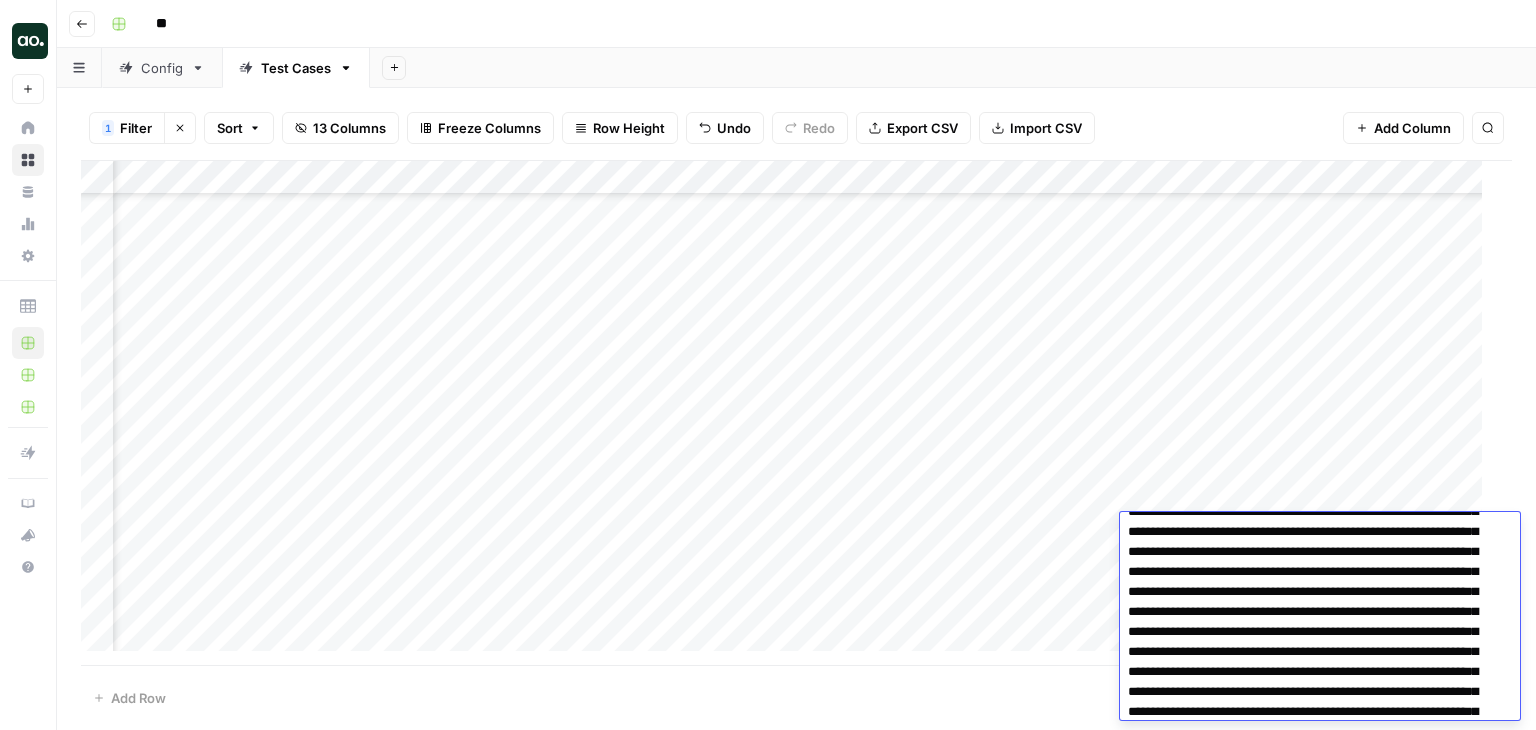 scroll, scrollTop: 0, scrollLeft: 0, axis: both 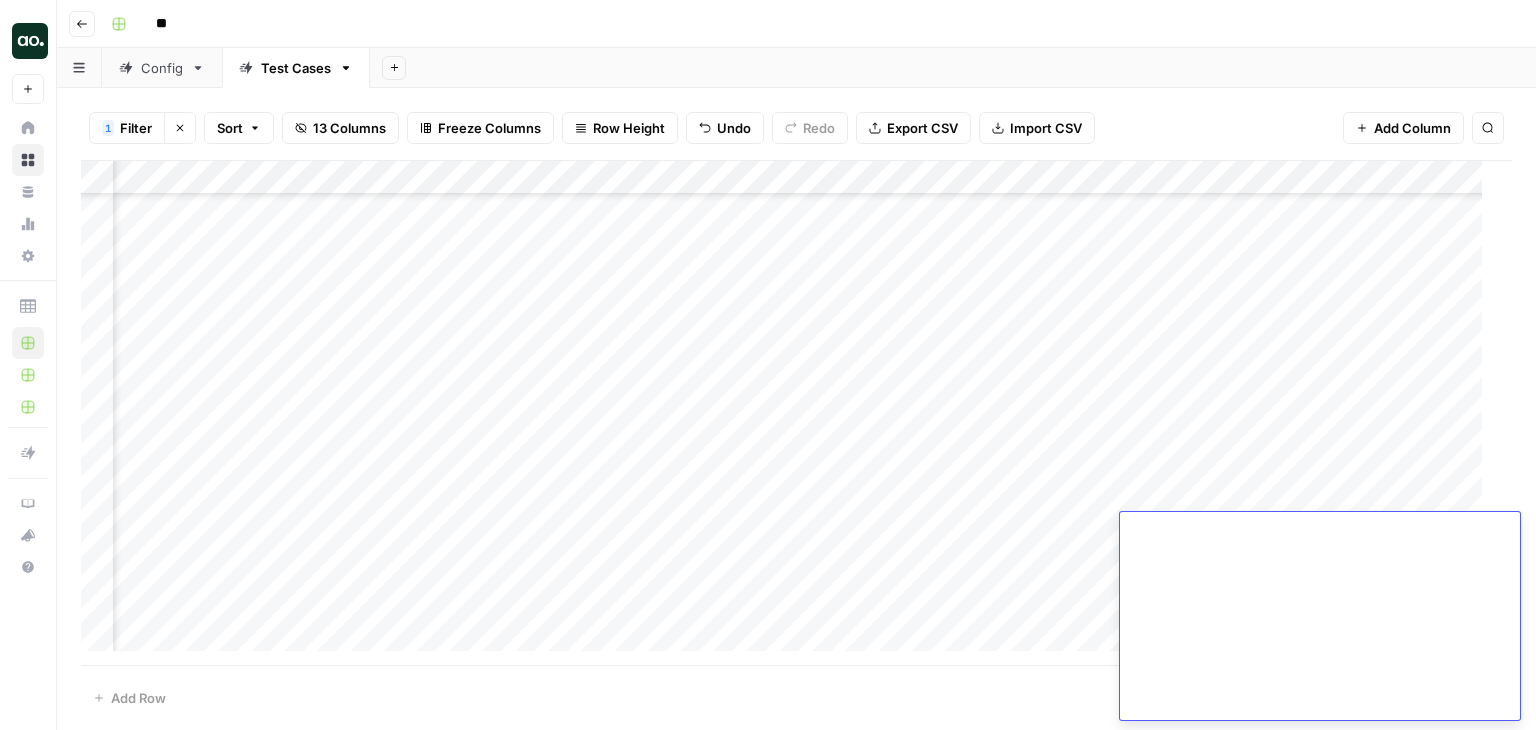 drag, startPoint x: 1251, startPoint y: 547, endPoint x: 1313, endPoint y: 717, distance: 180.95303 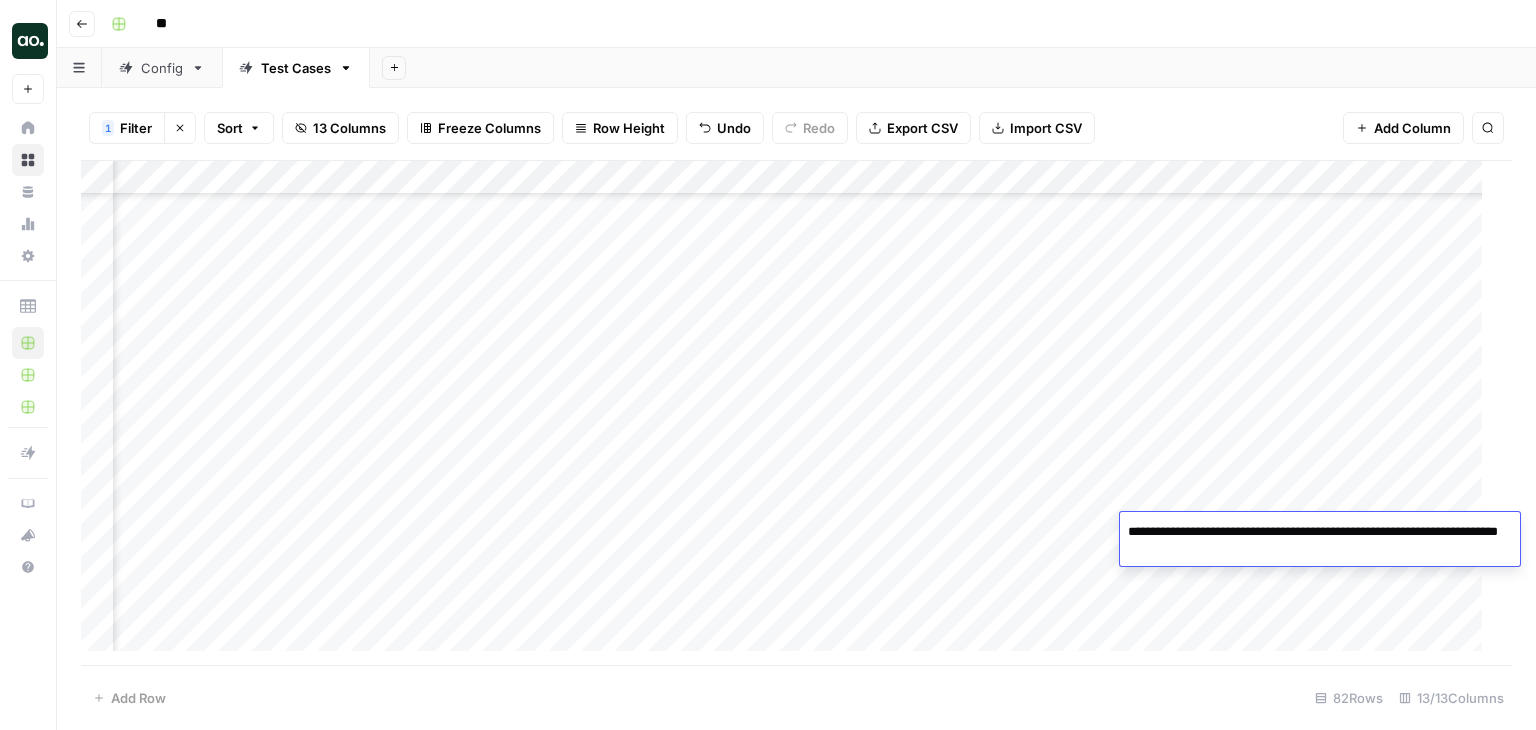 drag, startPoint x: 1432, startPoint y: 531, endPoint x: 1186, endPoint y: 564, distance: 248.20355 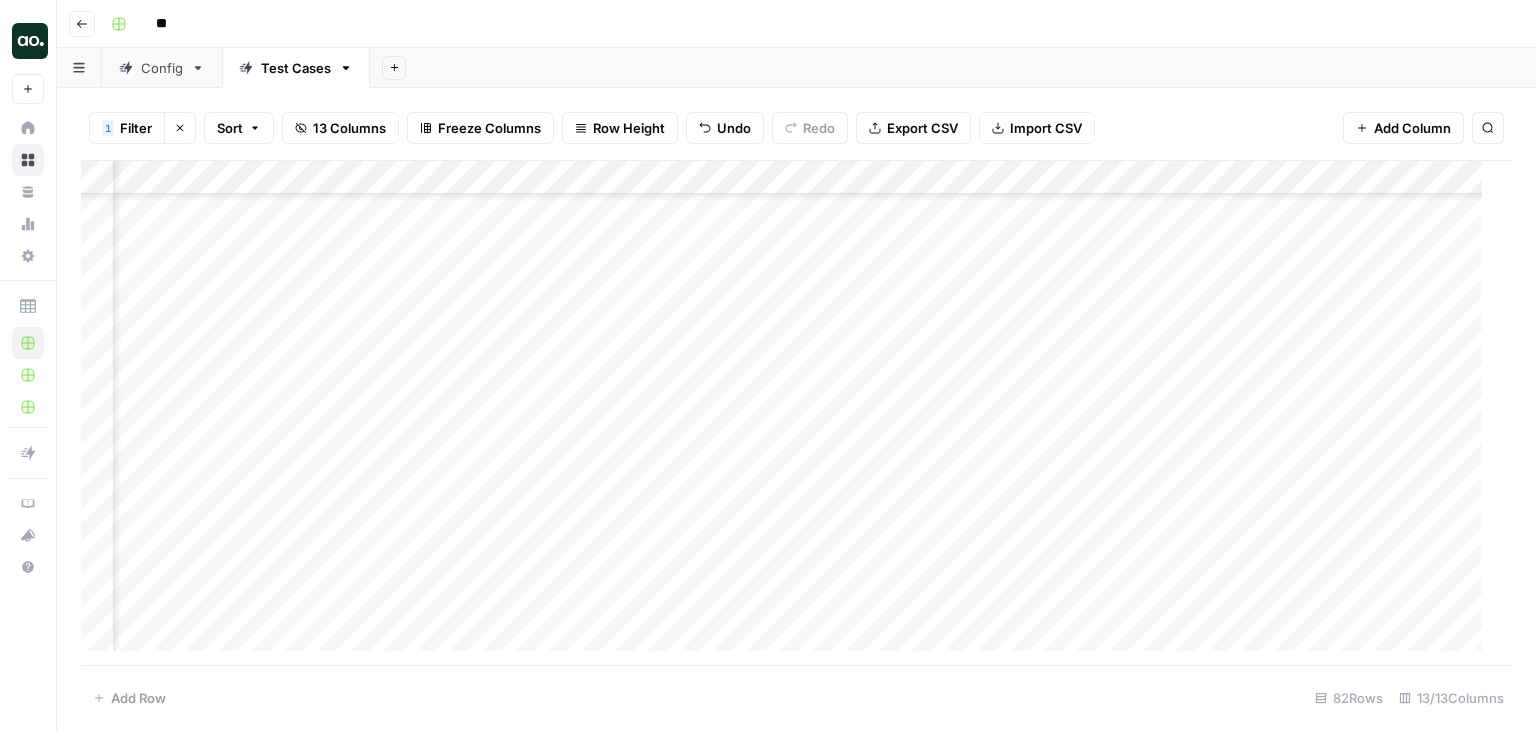 click on "Add Column" at bounding box center [789, 413] 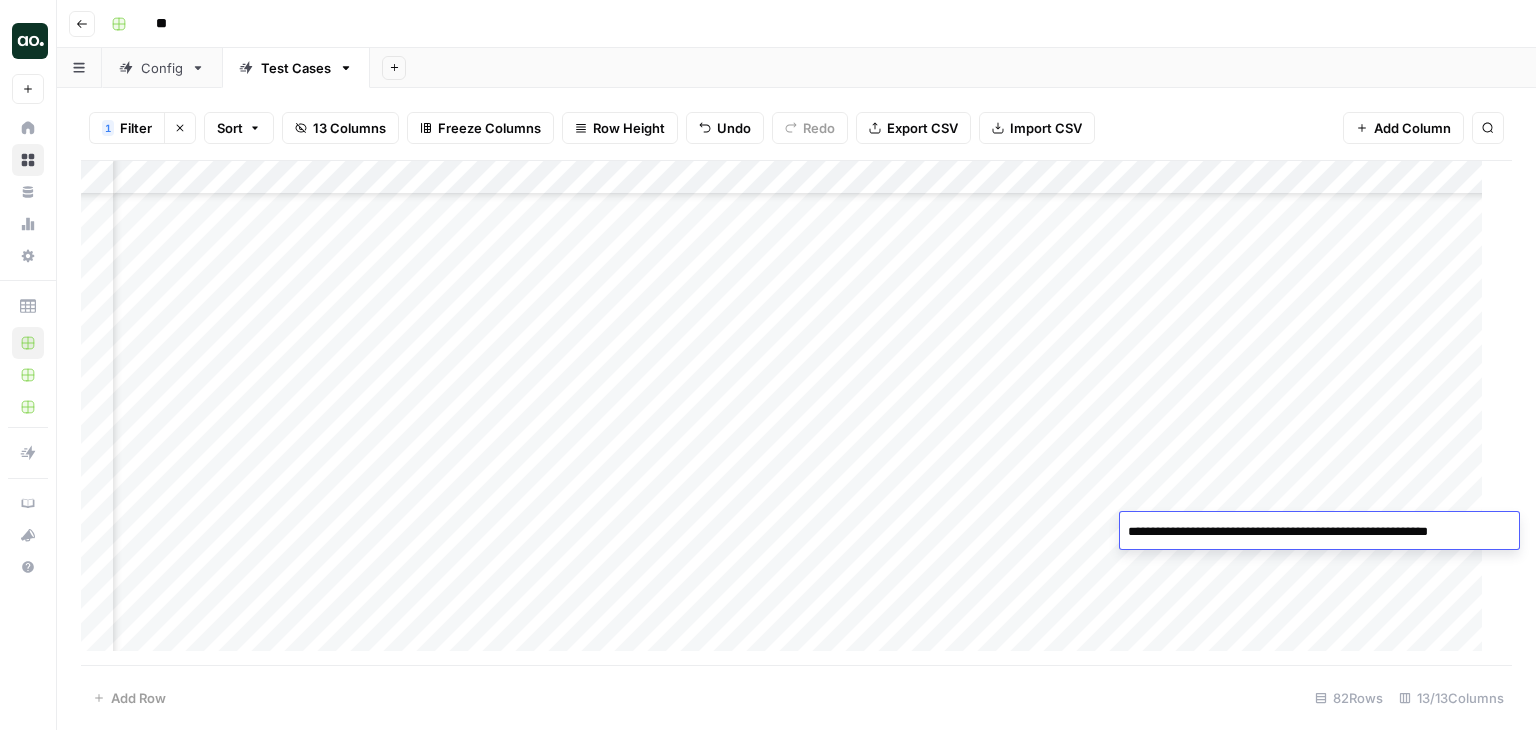 click on "**********" at bounding box center (1319, 532) 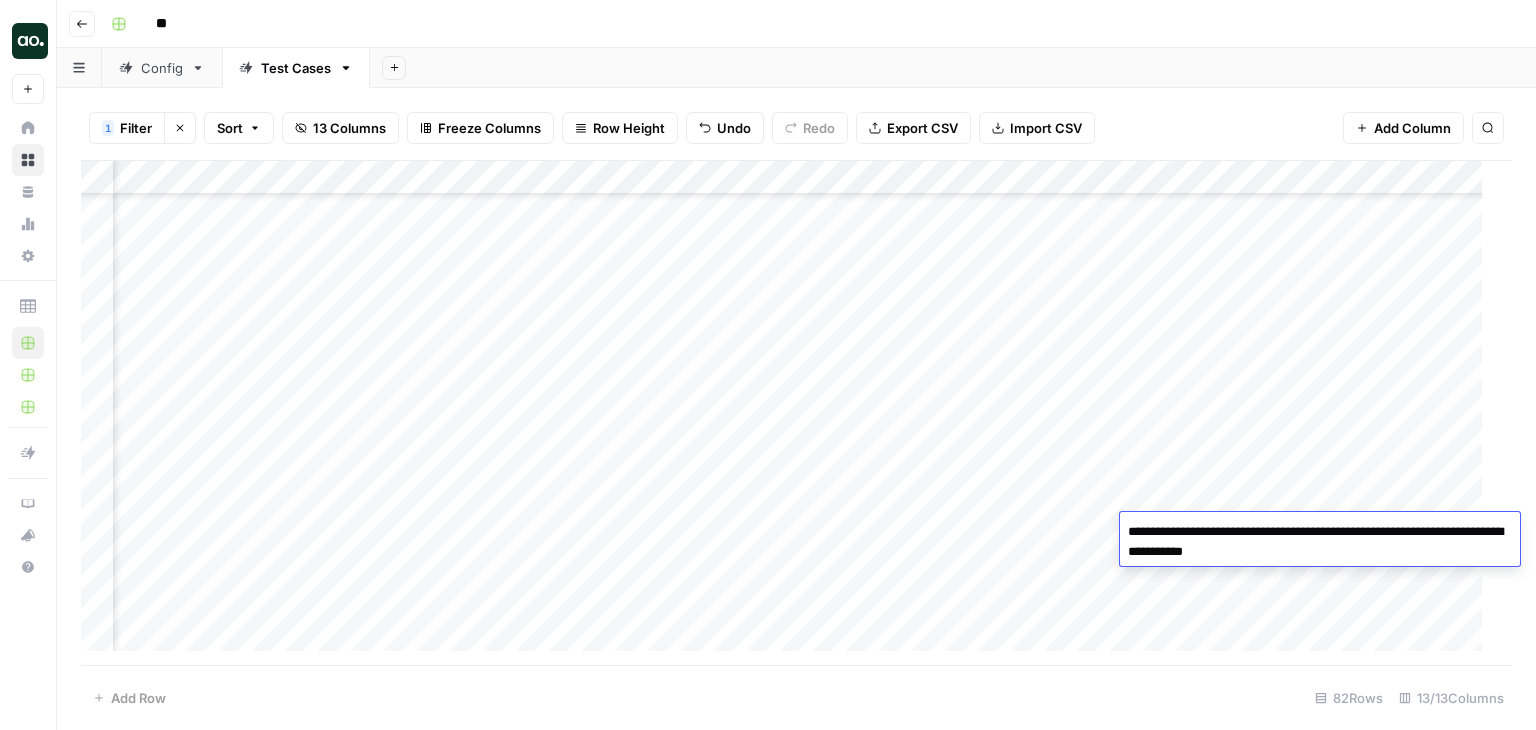 click on "Add Column" at bounding box center [789, 413] 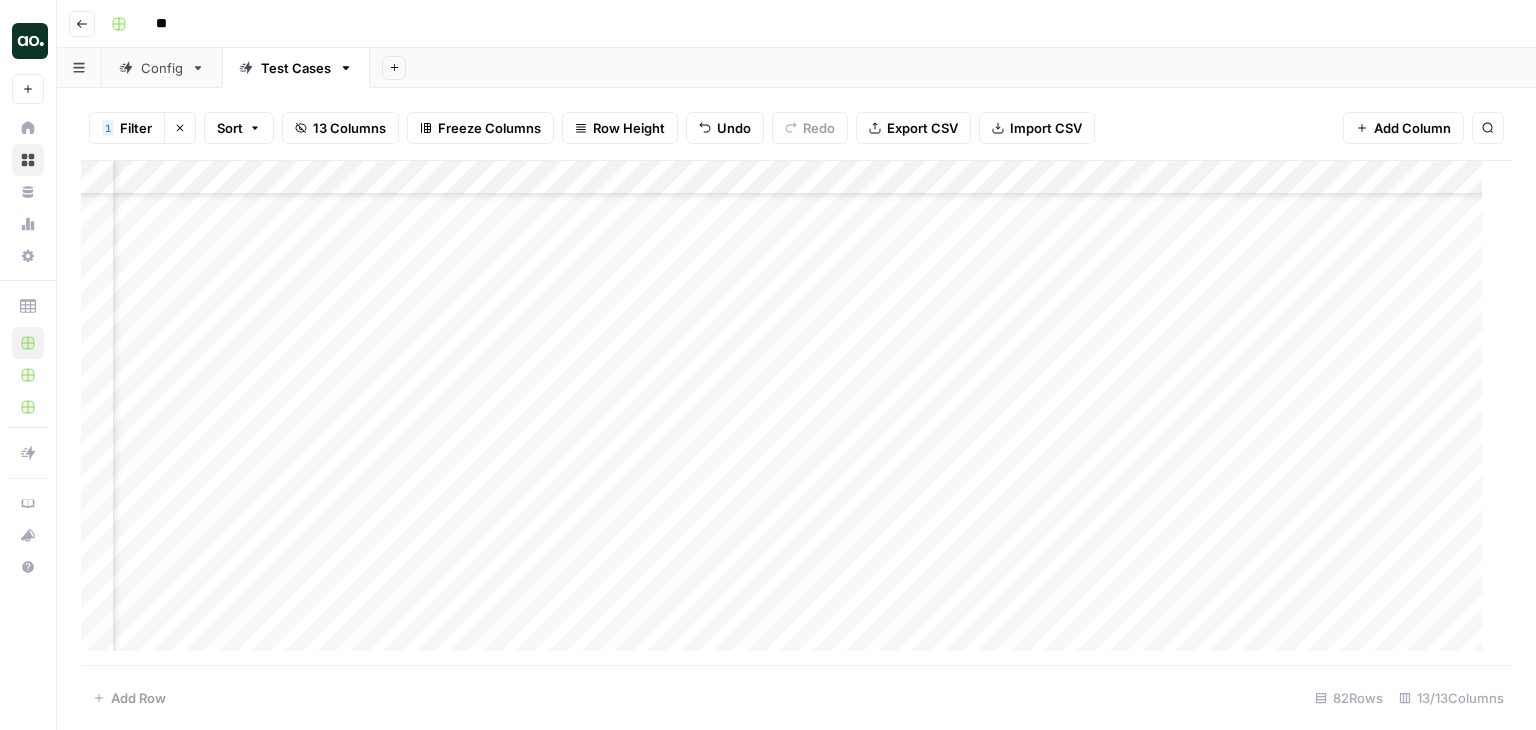 click on "Add Column" at bounding box center [789, 413] 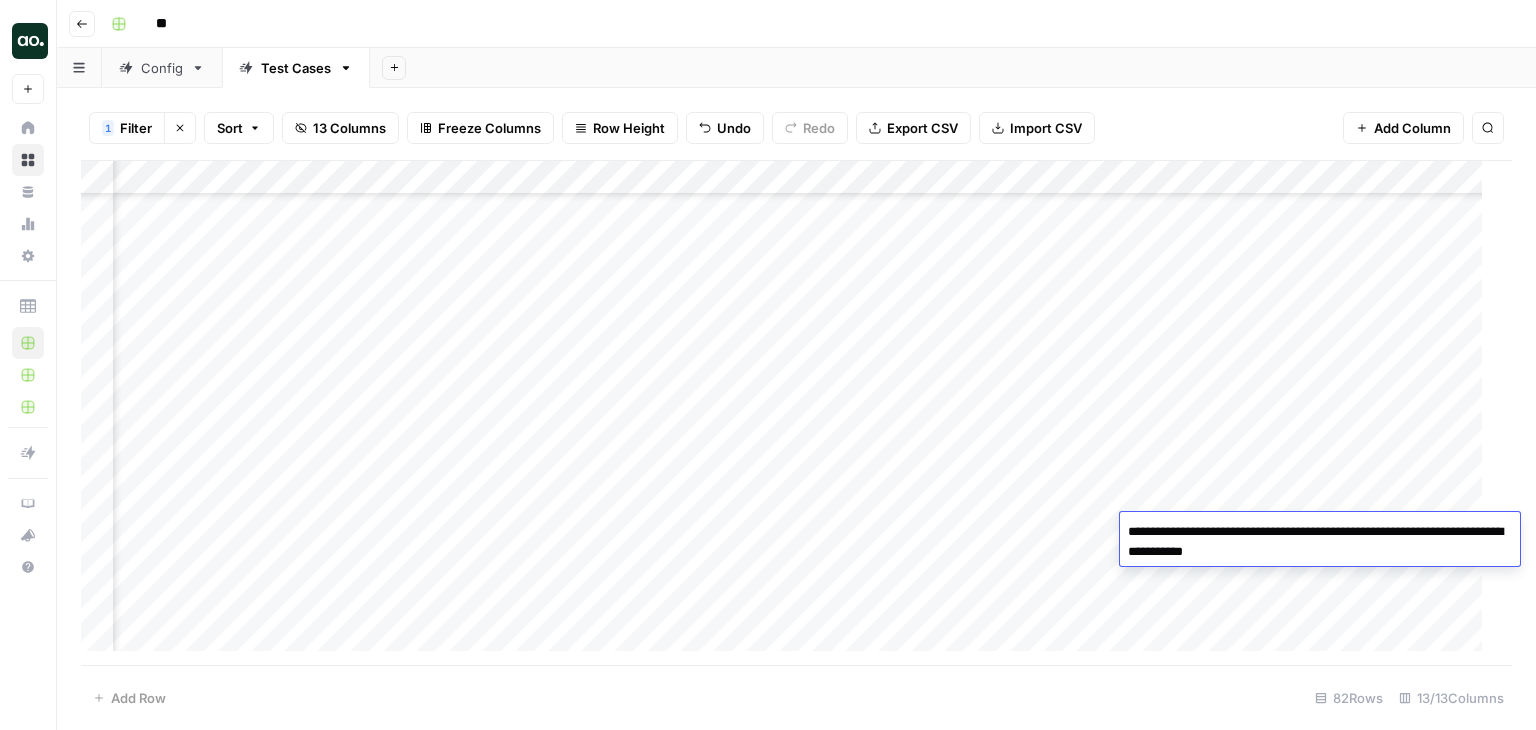 click on "**********" at bounding box center (1320, 542) 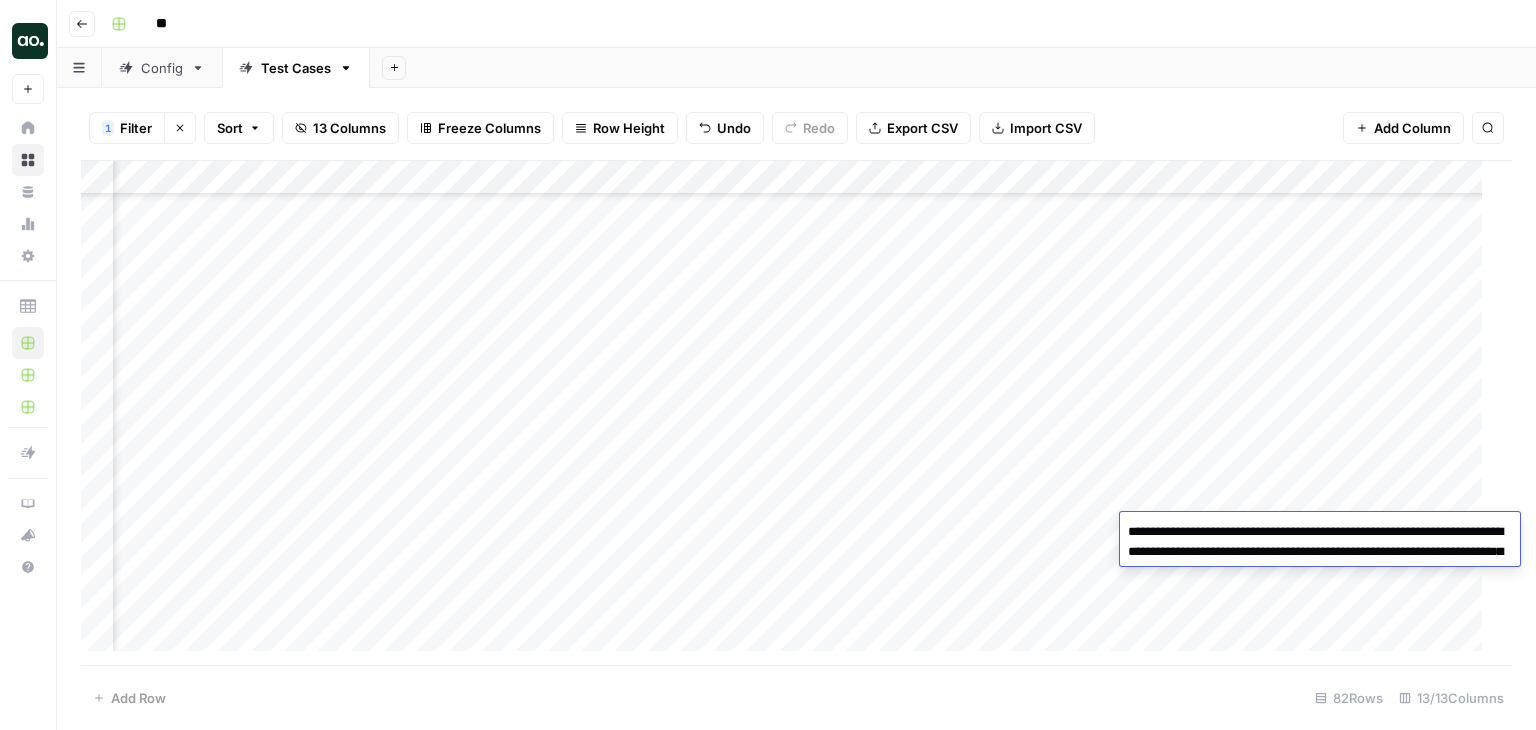 scroll, scrollTop: 2080, scrollLeft: 0, axis: vertical 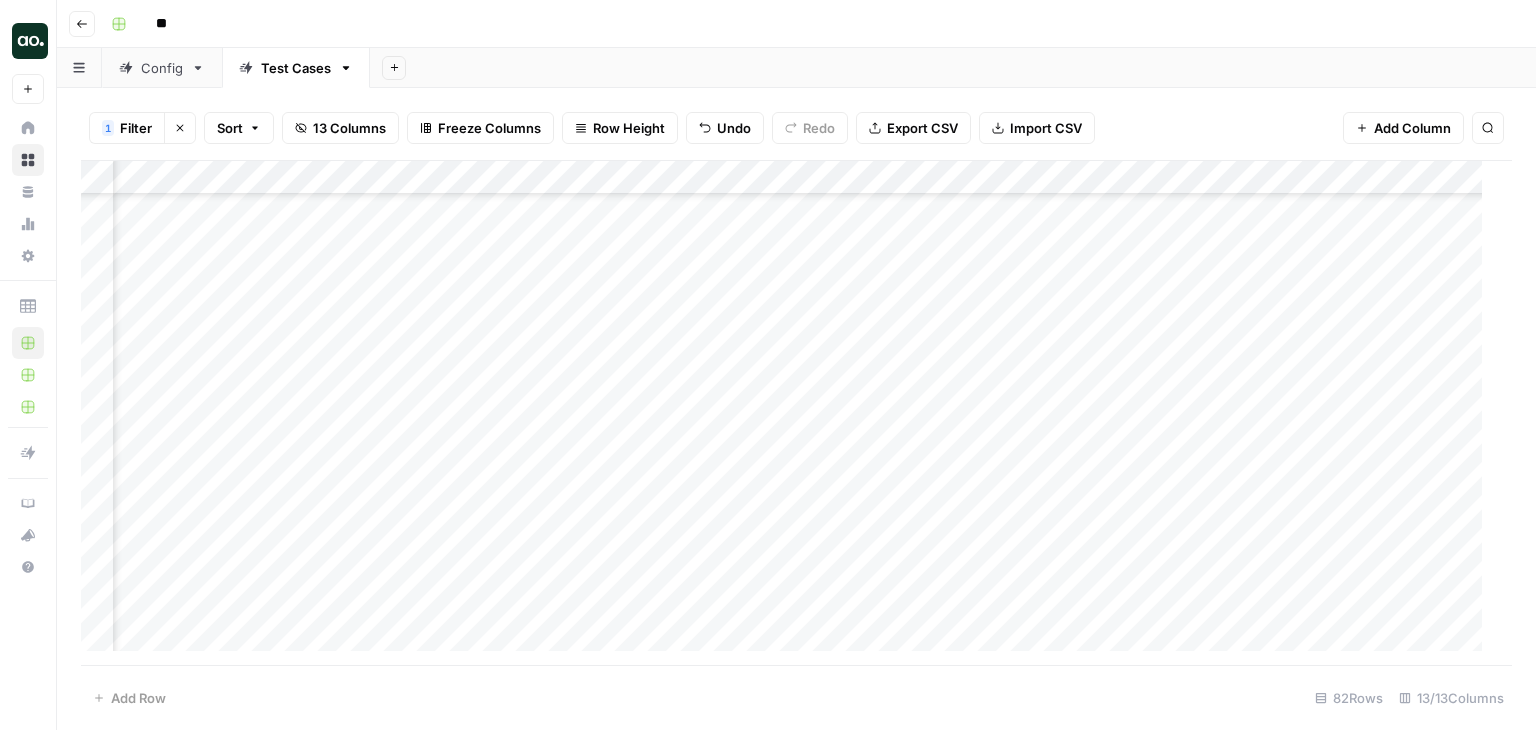 click on "Add Column" at bounding box center (789, 413) 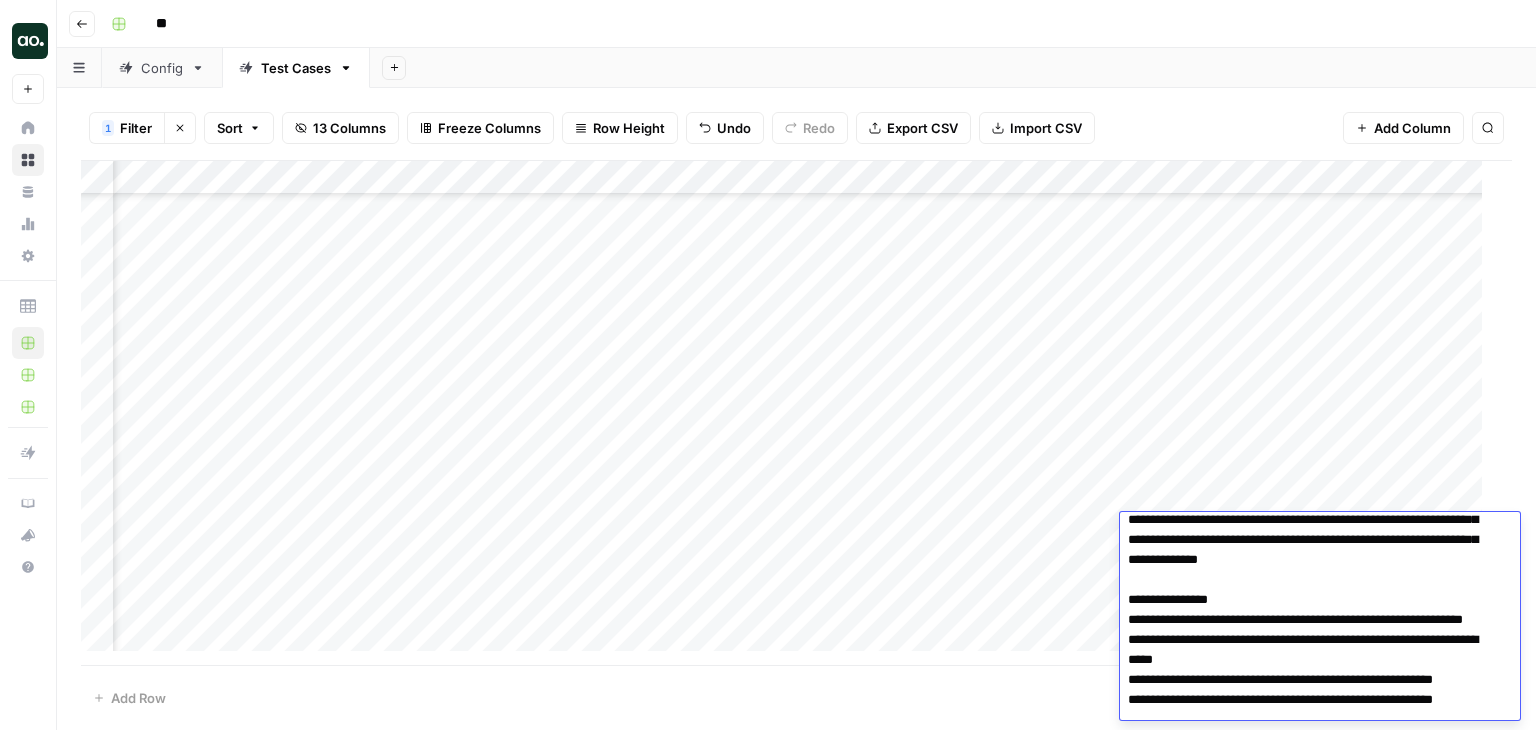 scroll, scrollTop: 0, scrollLeft: 0, axis: both 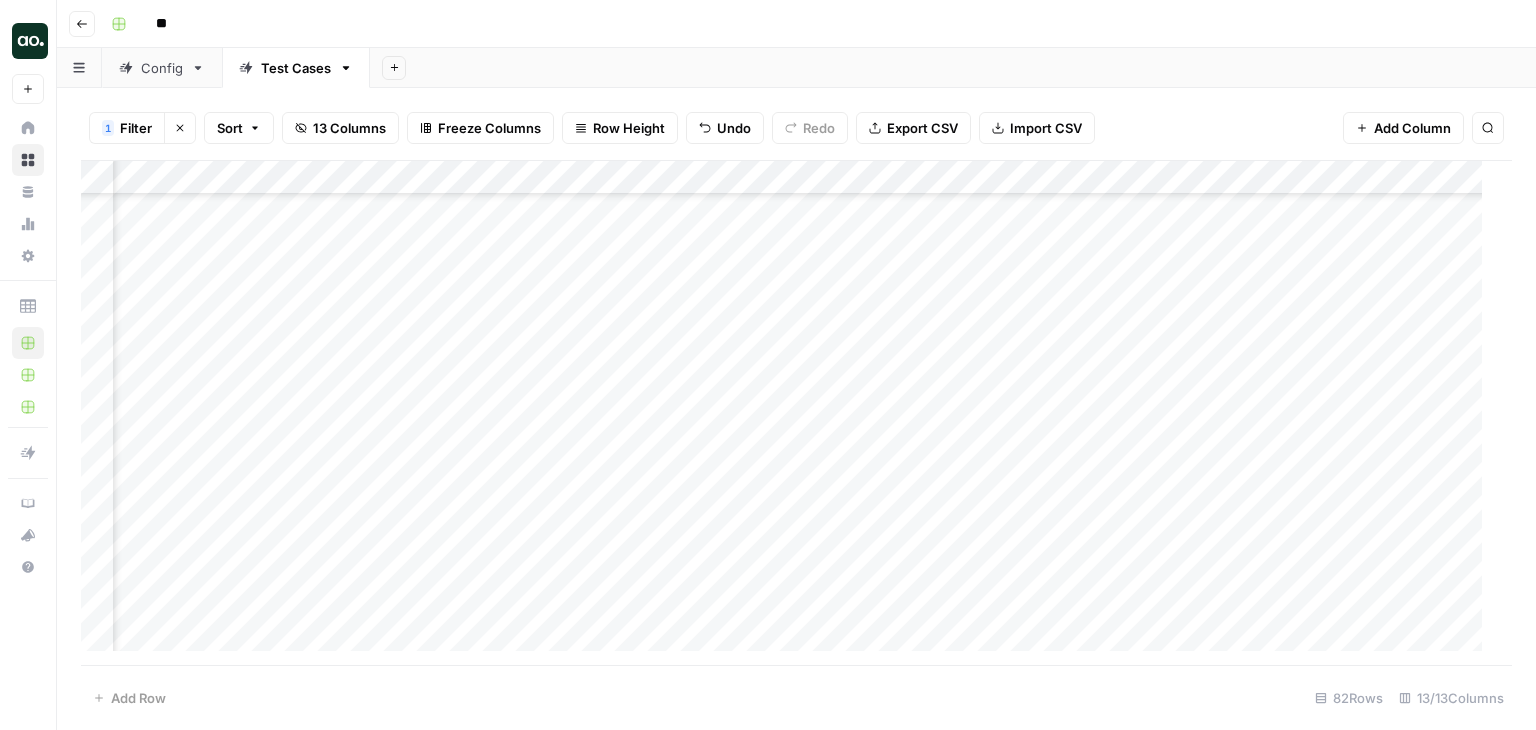 click on "Add Column" at bounding box center [789, 413] 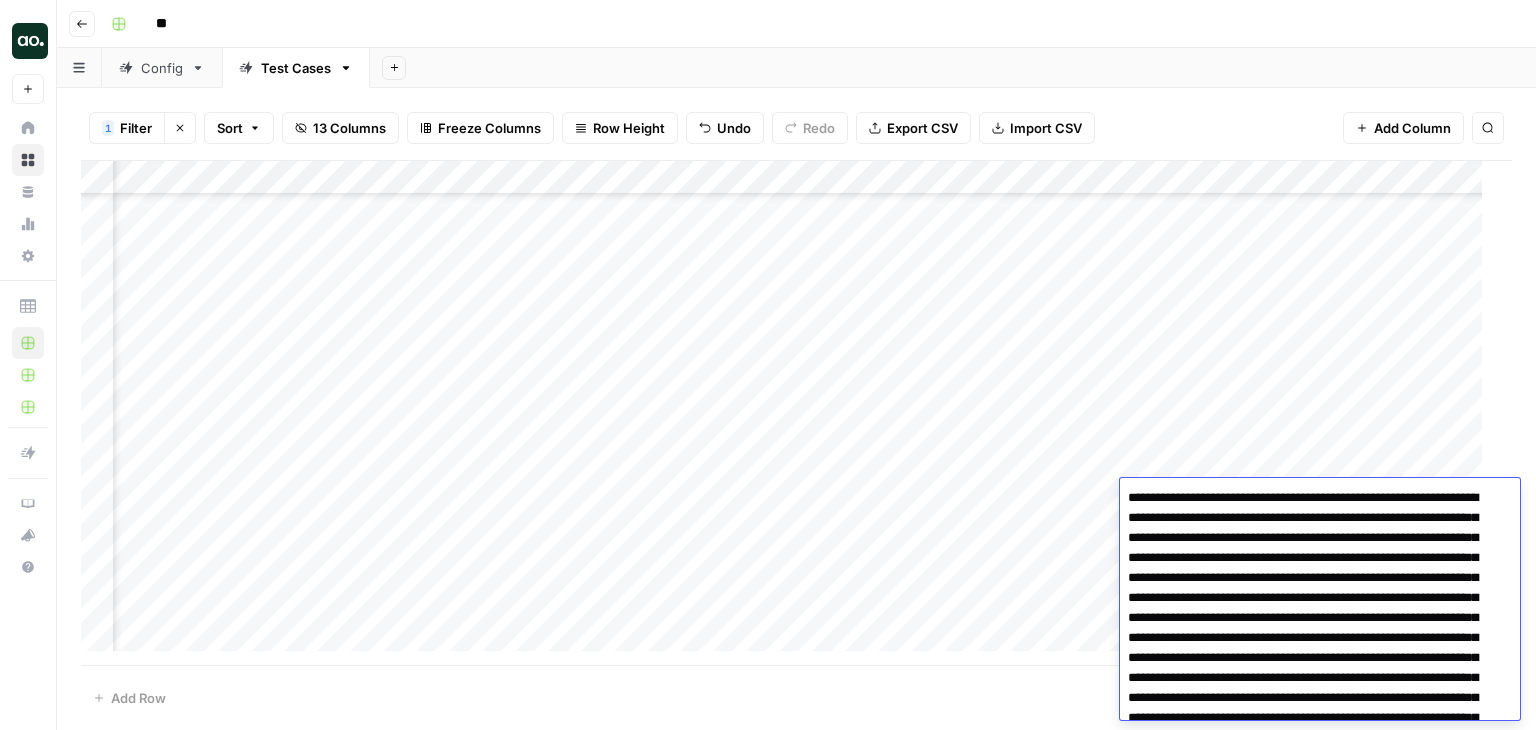 scroll, scrollTop: 1292, scrollLeft: 0, axis: vertical 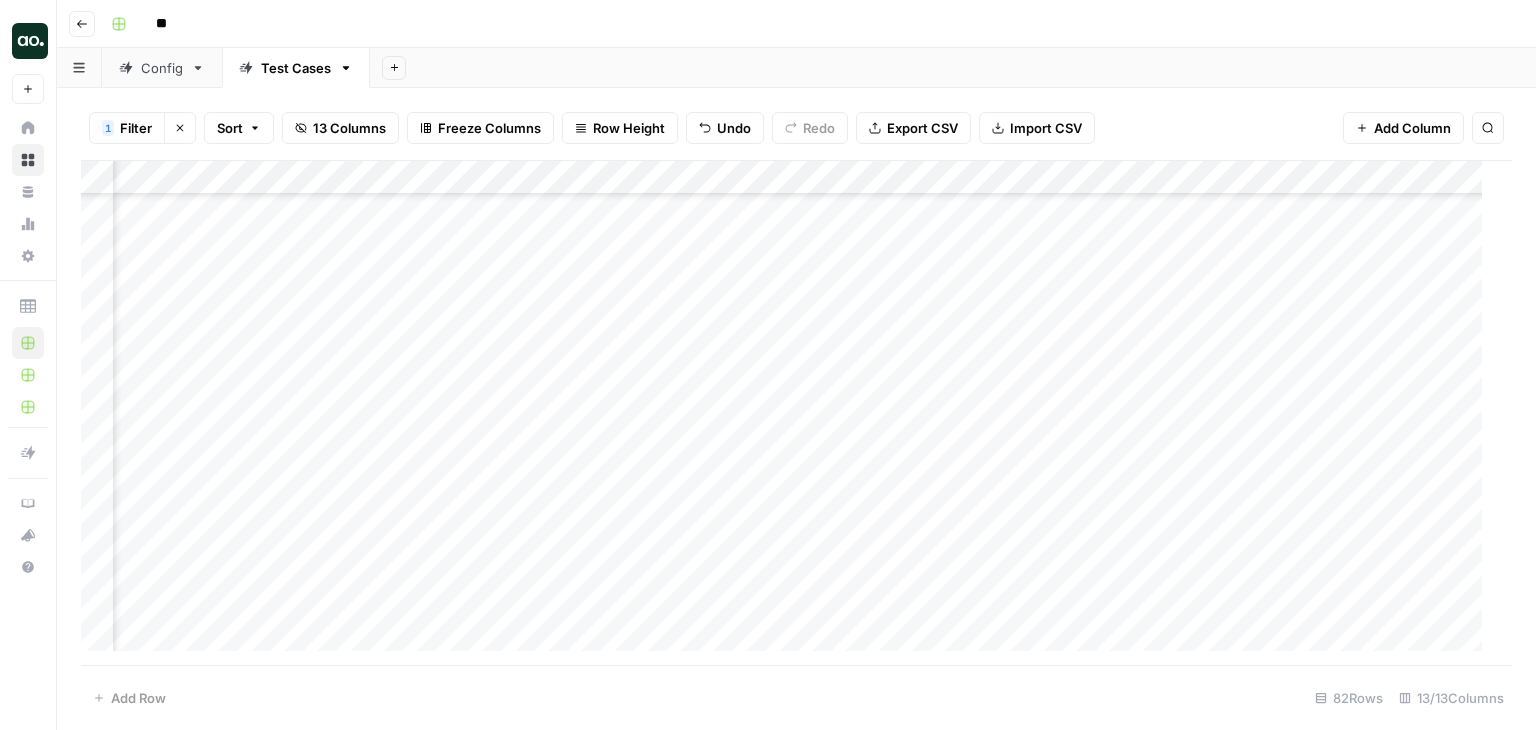 click on "Add Column" at bounding box center (789, 413) 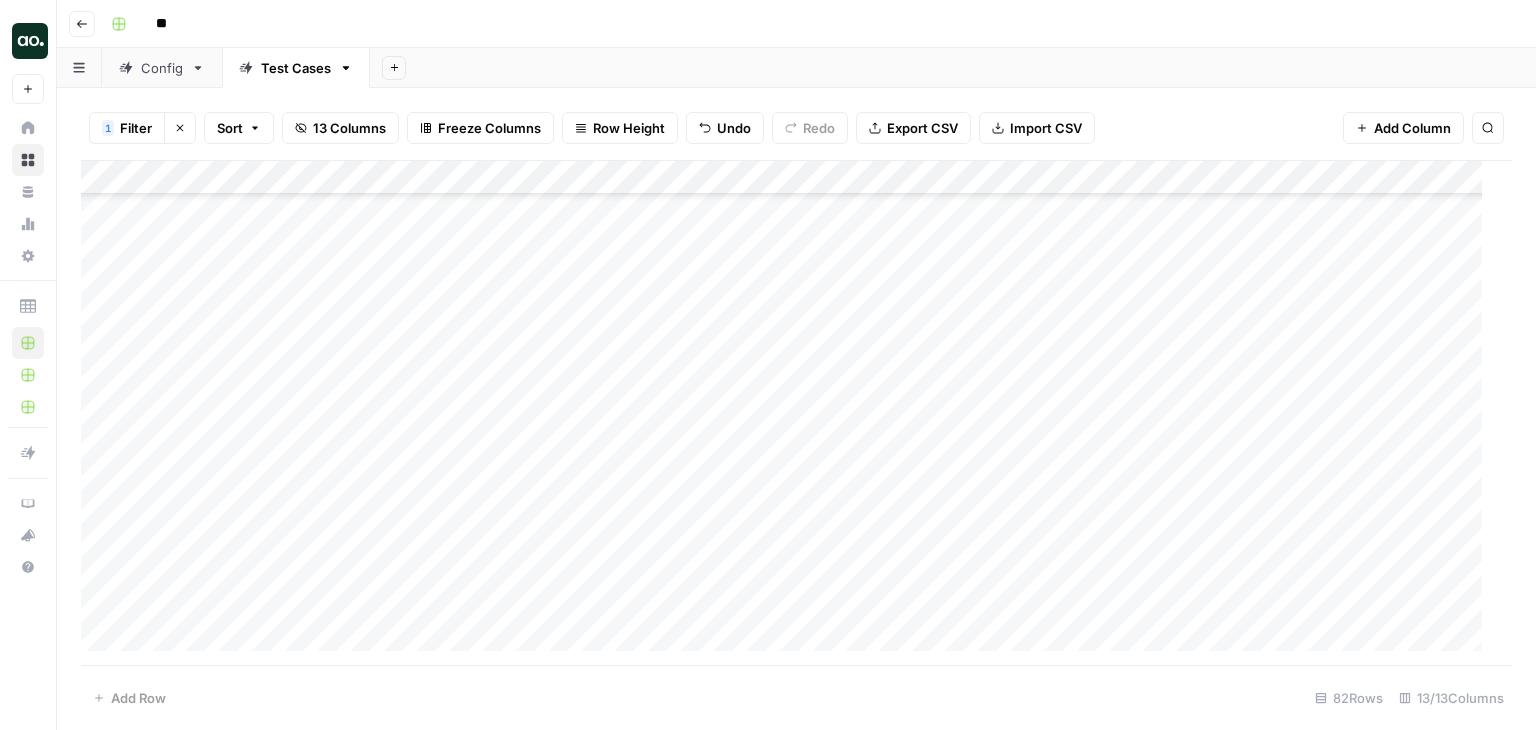 scroll, scrollTop: 2296, scrollLeft: 0, axis: vertical 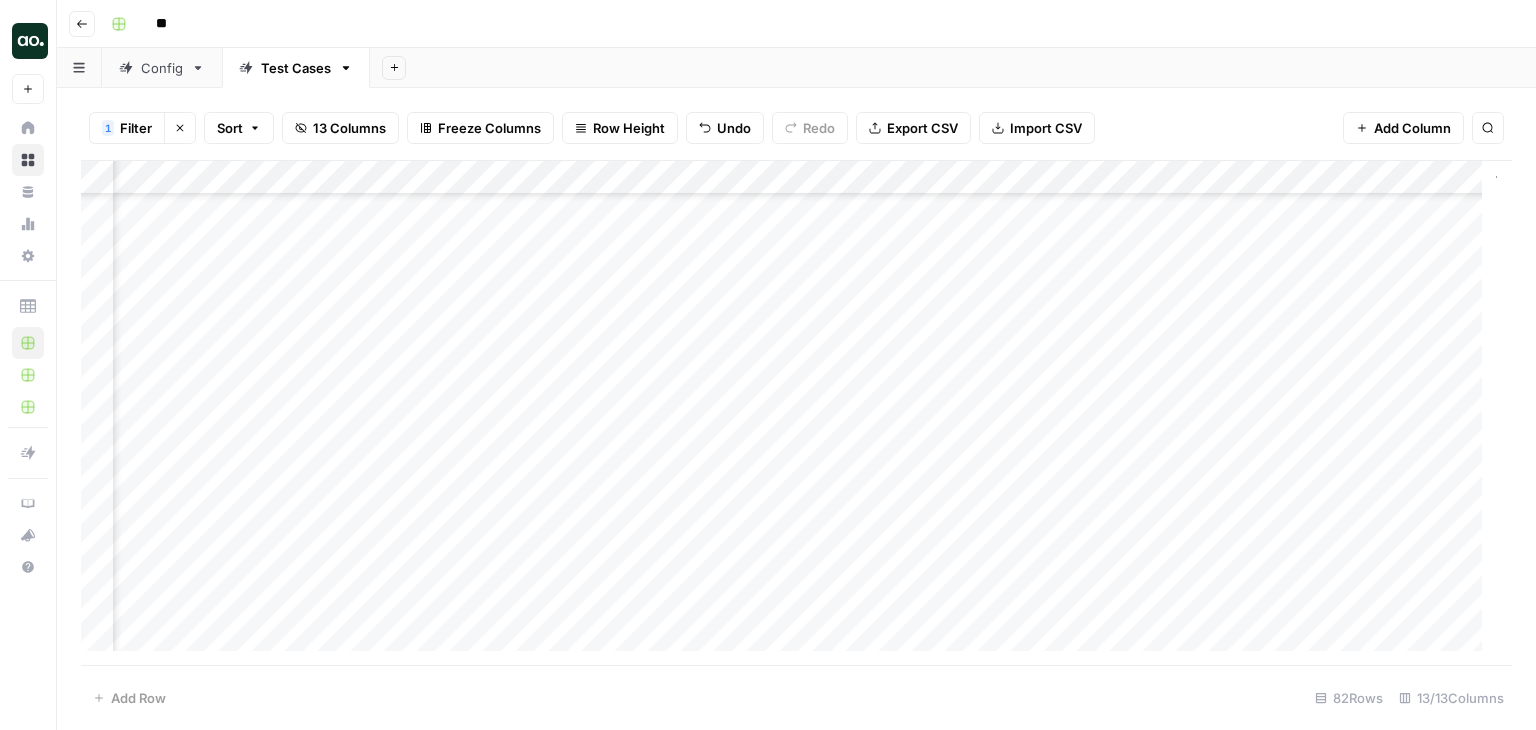 click on "Add Column" at bounding box center (789, 413) 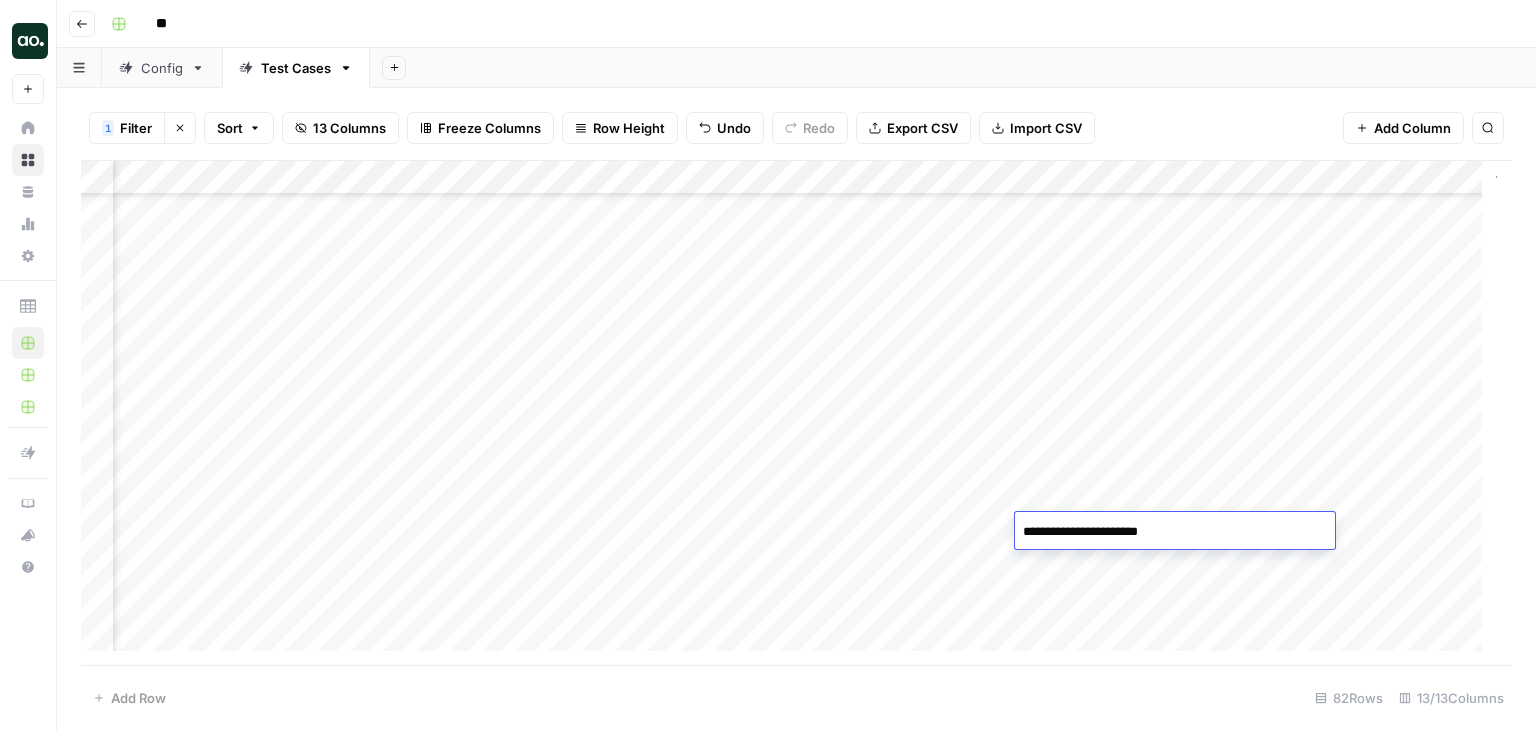 click on "**********" at bounding box center [1175, 532] 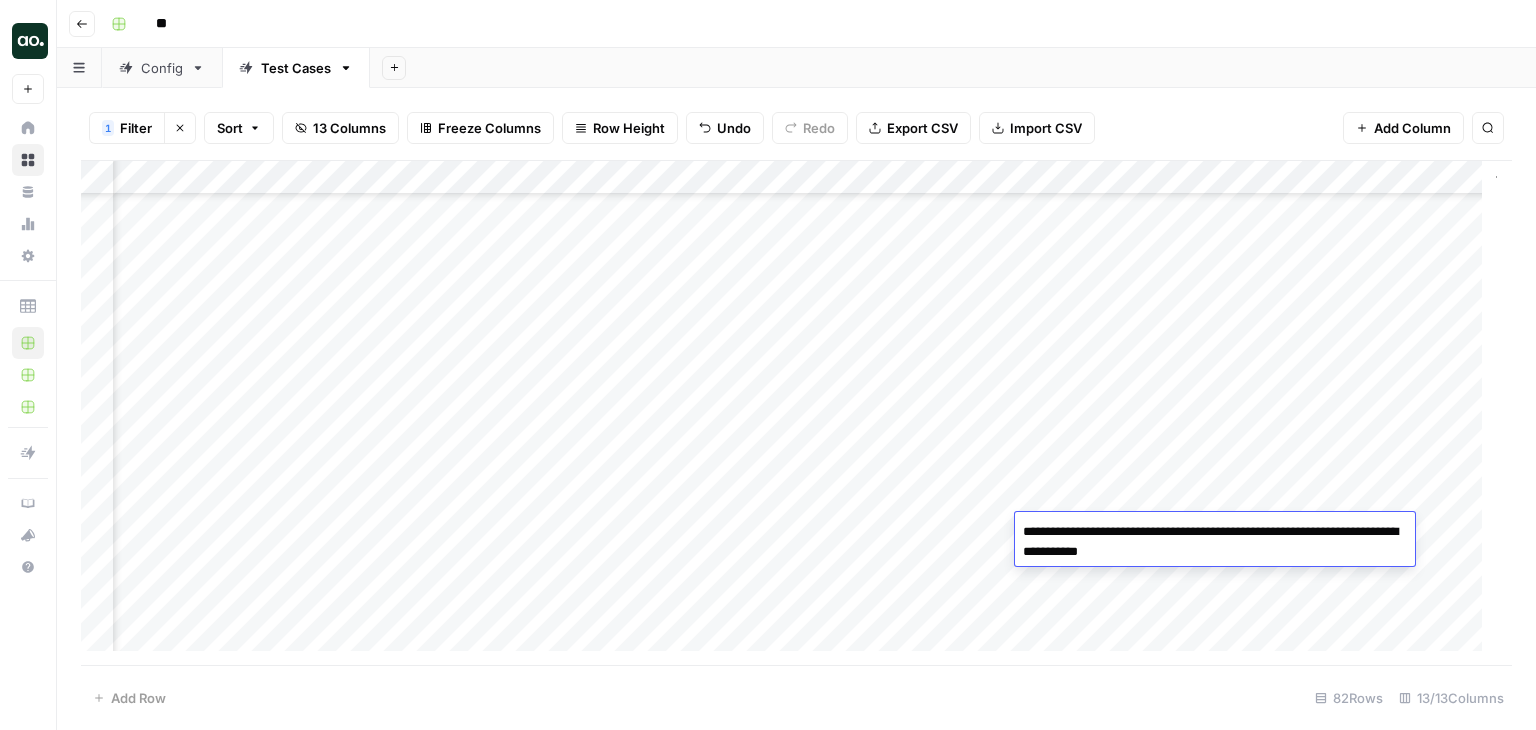type on "**********" 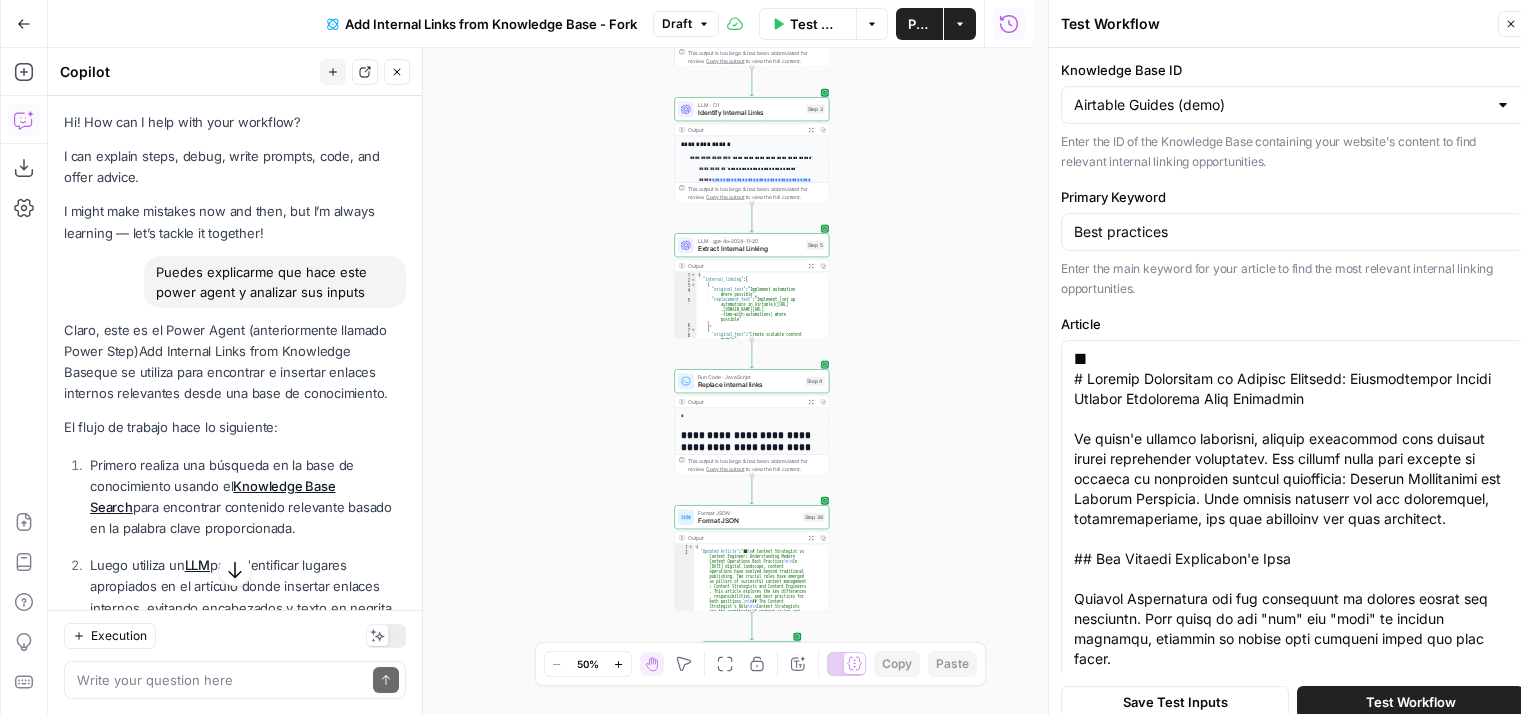 scroll, scrollTop: 16, scrollLeft: 0, axis: vertical 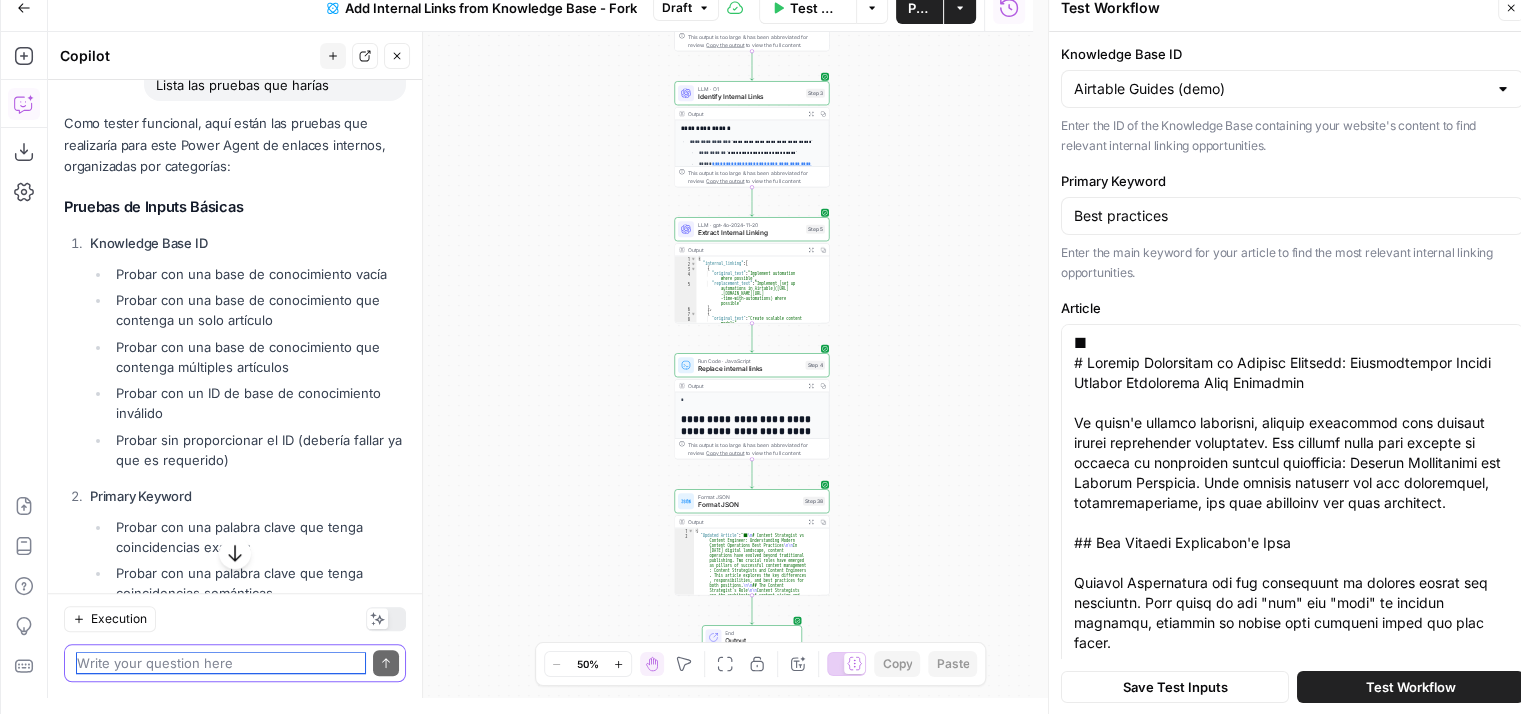 click at bounding box center [221, 663] 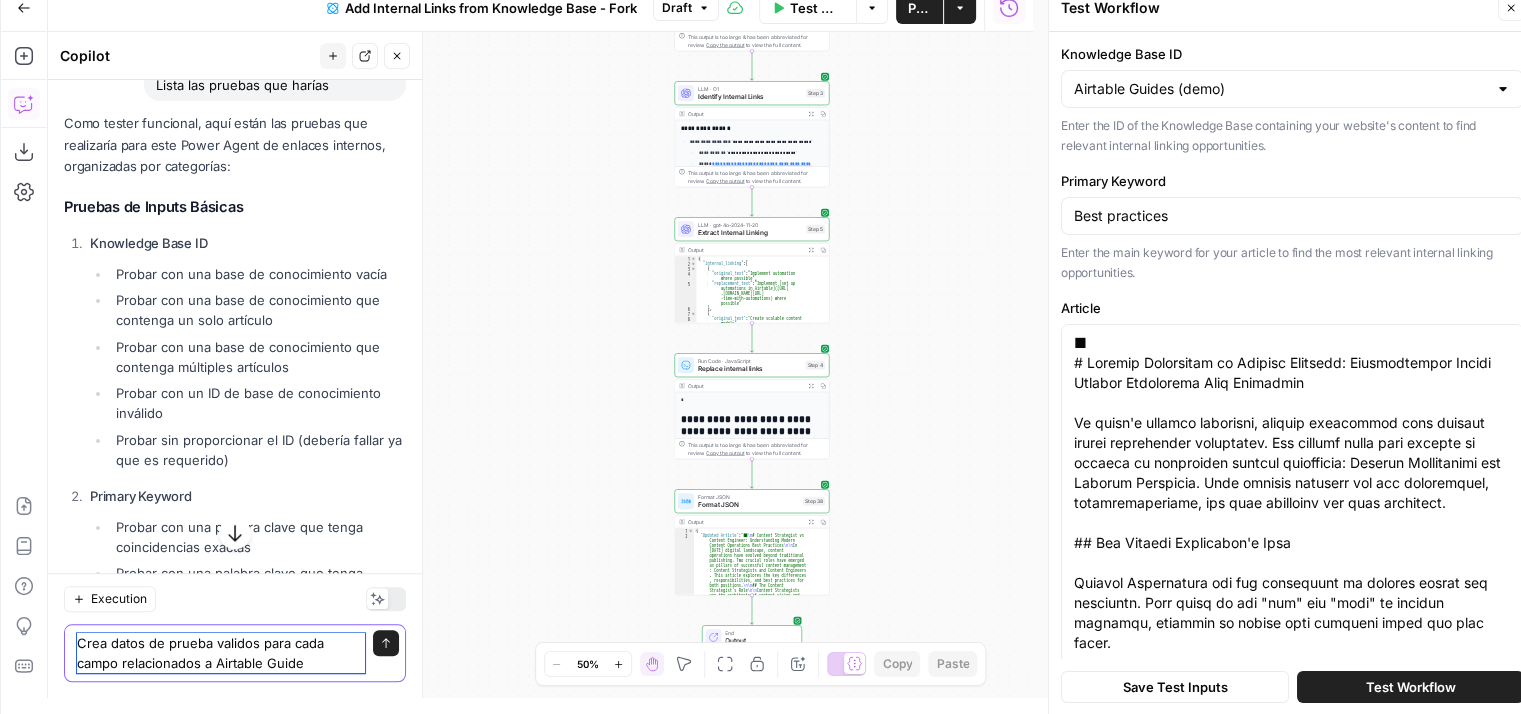 type on "Crea datos de prueba validos para cada campo relacionados a Airtable Guides" 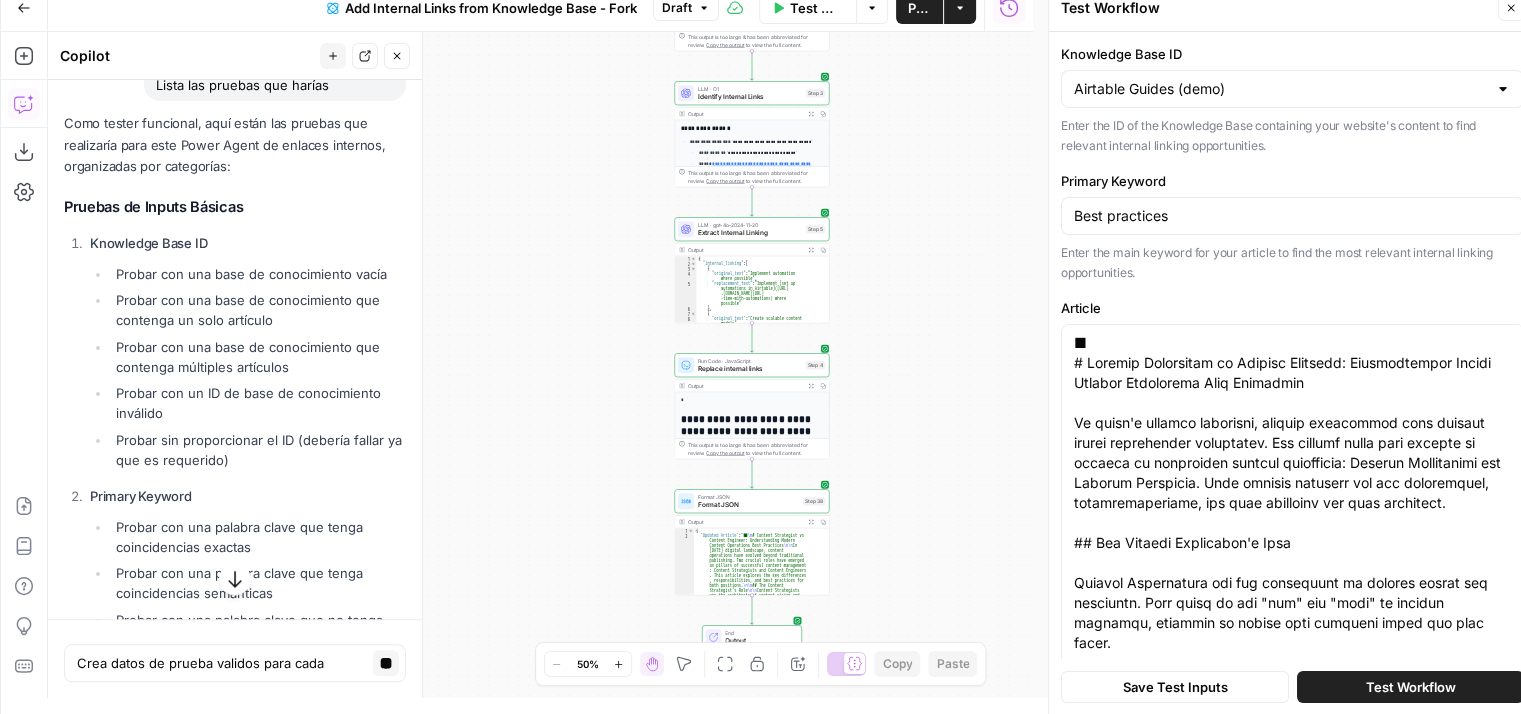click 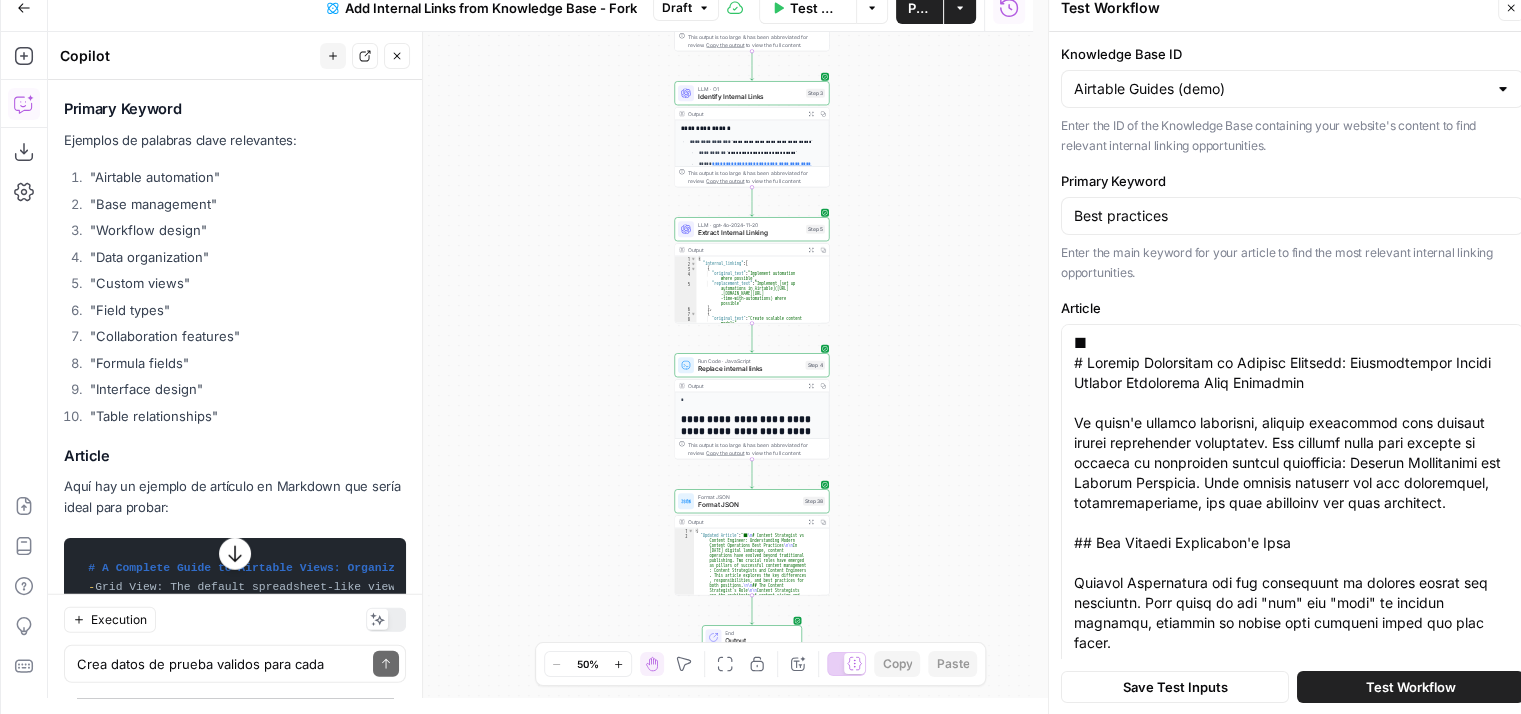 scroll, scrollTop: 5326, scrollLeft: 0, axis: vertical 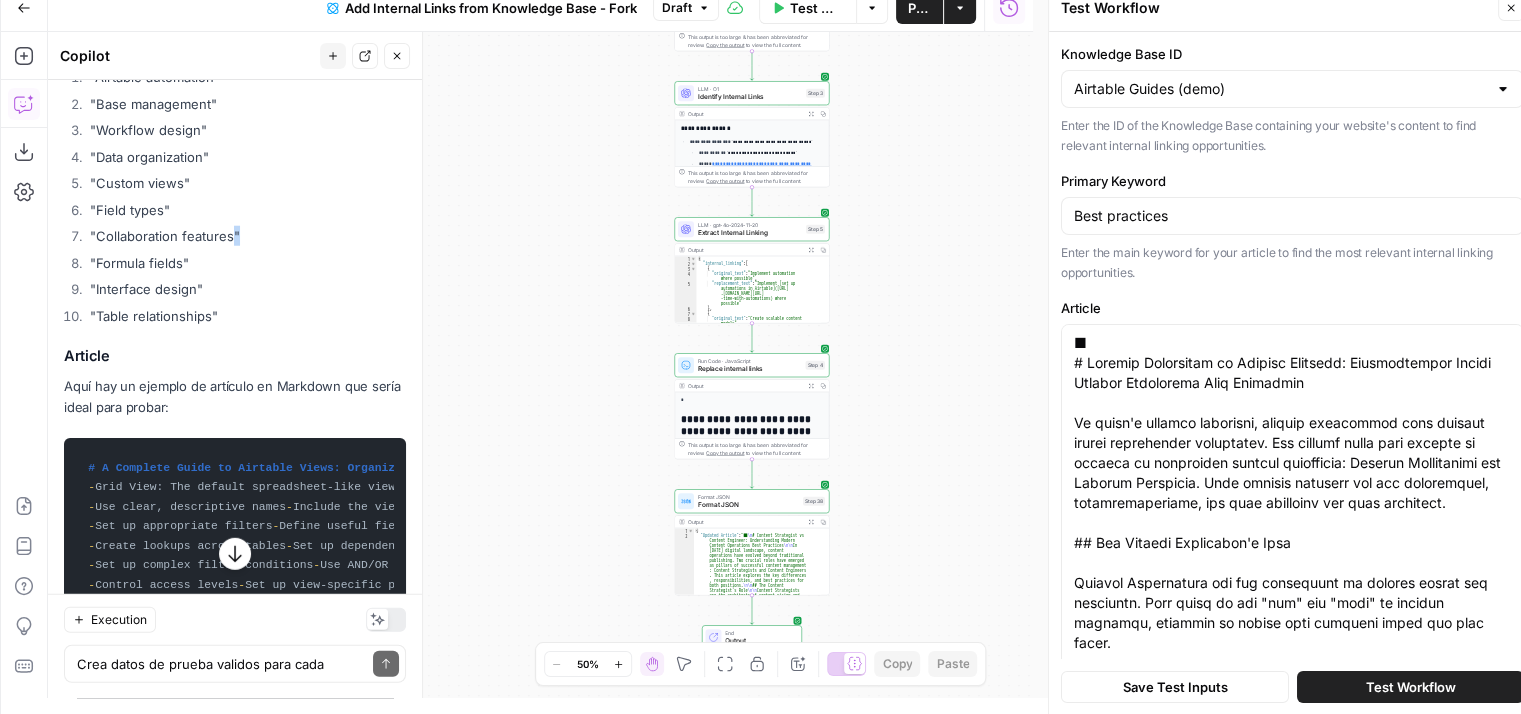 click on ""Collaboration features"" at bounding box center [245, 236] 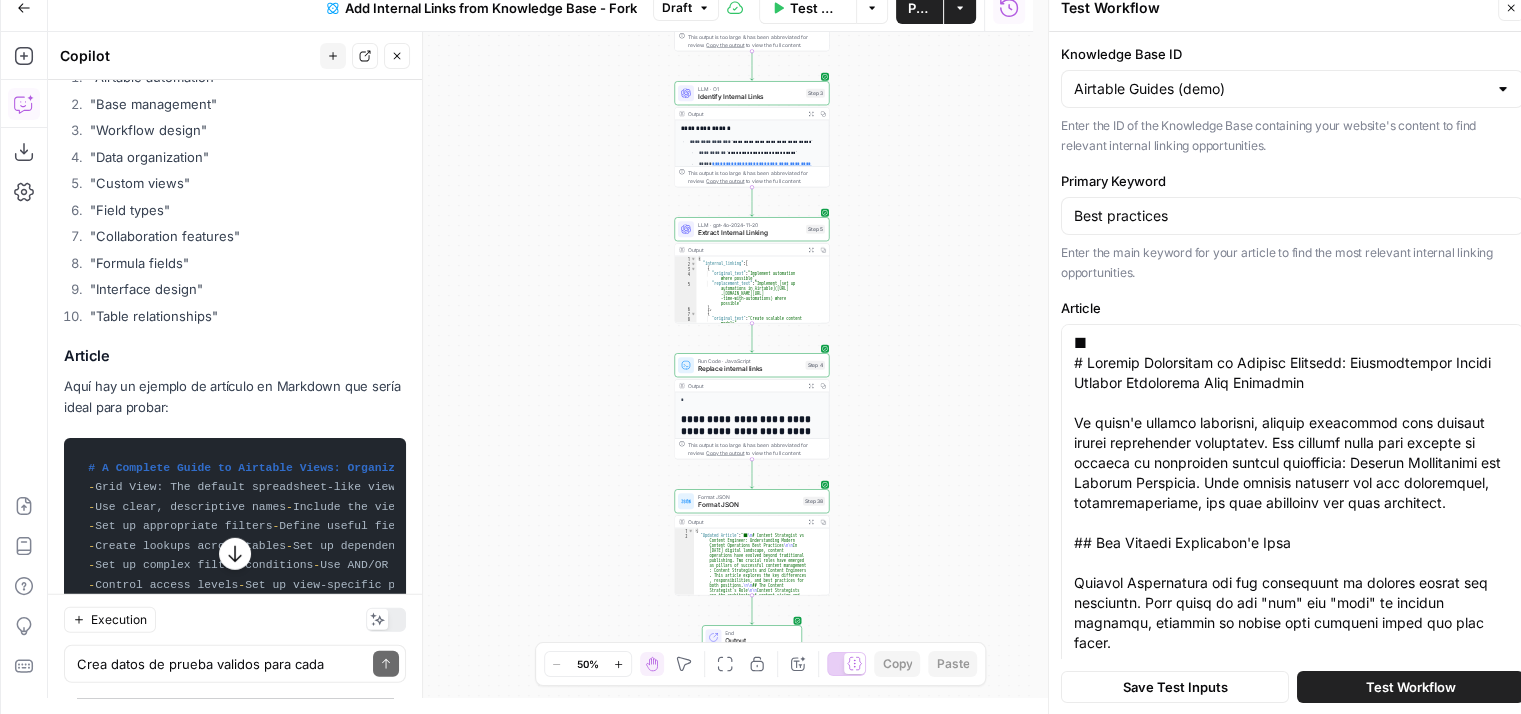 click on ""Collaboration features"" at bounding box center (245, 236) 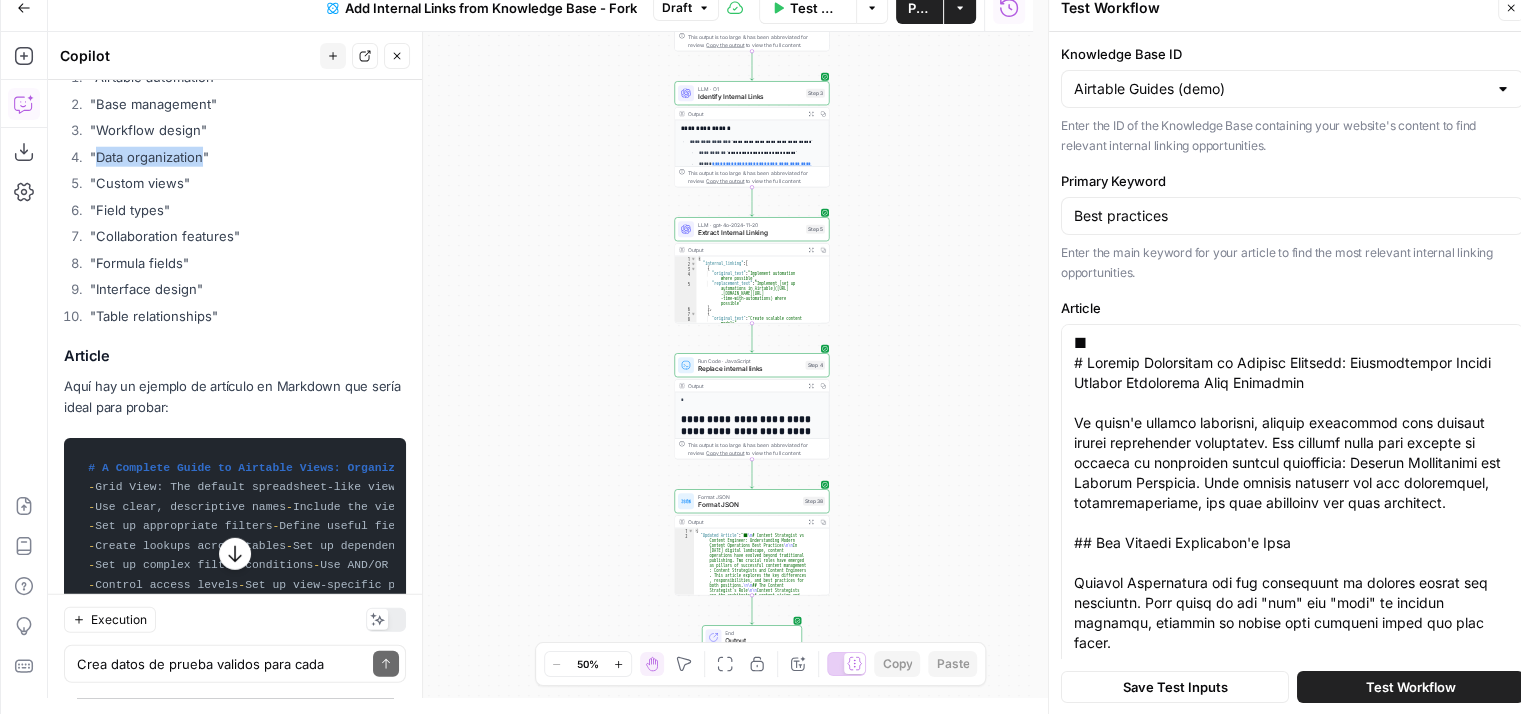 drag, startPoint x: 94, startPoint y: 233, endPoint x: 205, endPoint y: 234, distance: 111.0045 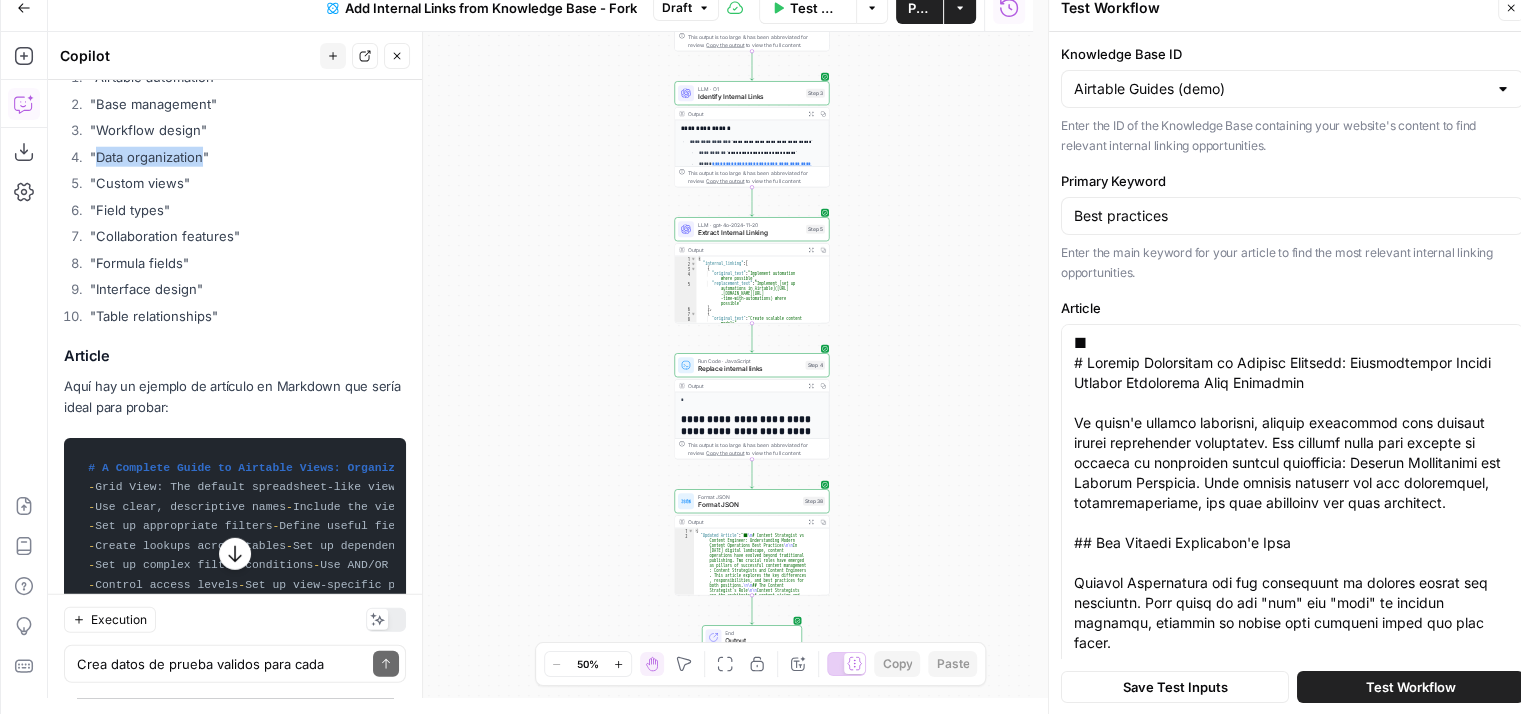 click on ""Data organization"" at bounding box center (245, 157) 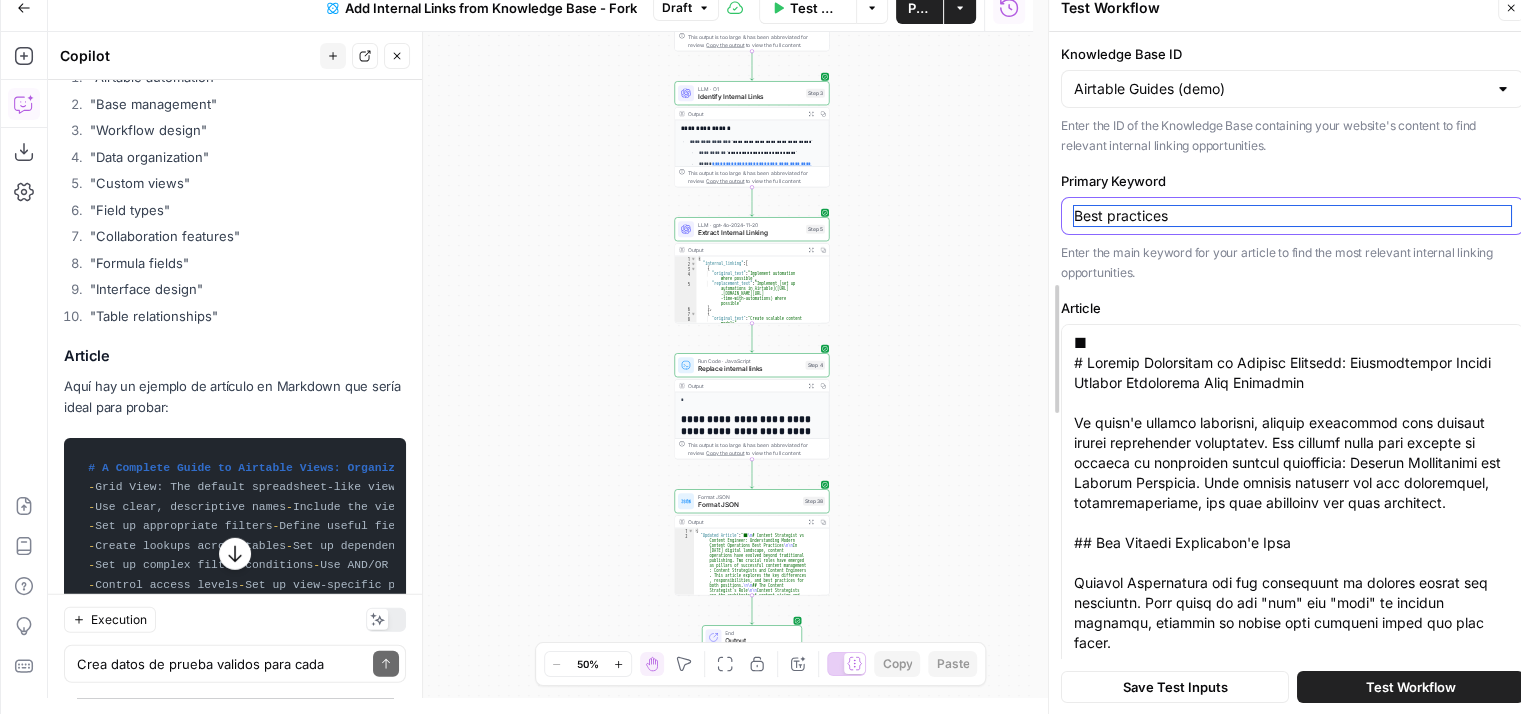 drag, startPoint x: 1220, startPoint y: 218, endPoint x: 1044, endPoint y: 239, distance: 177.24841 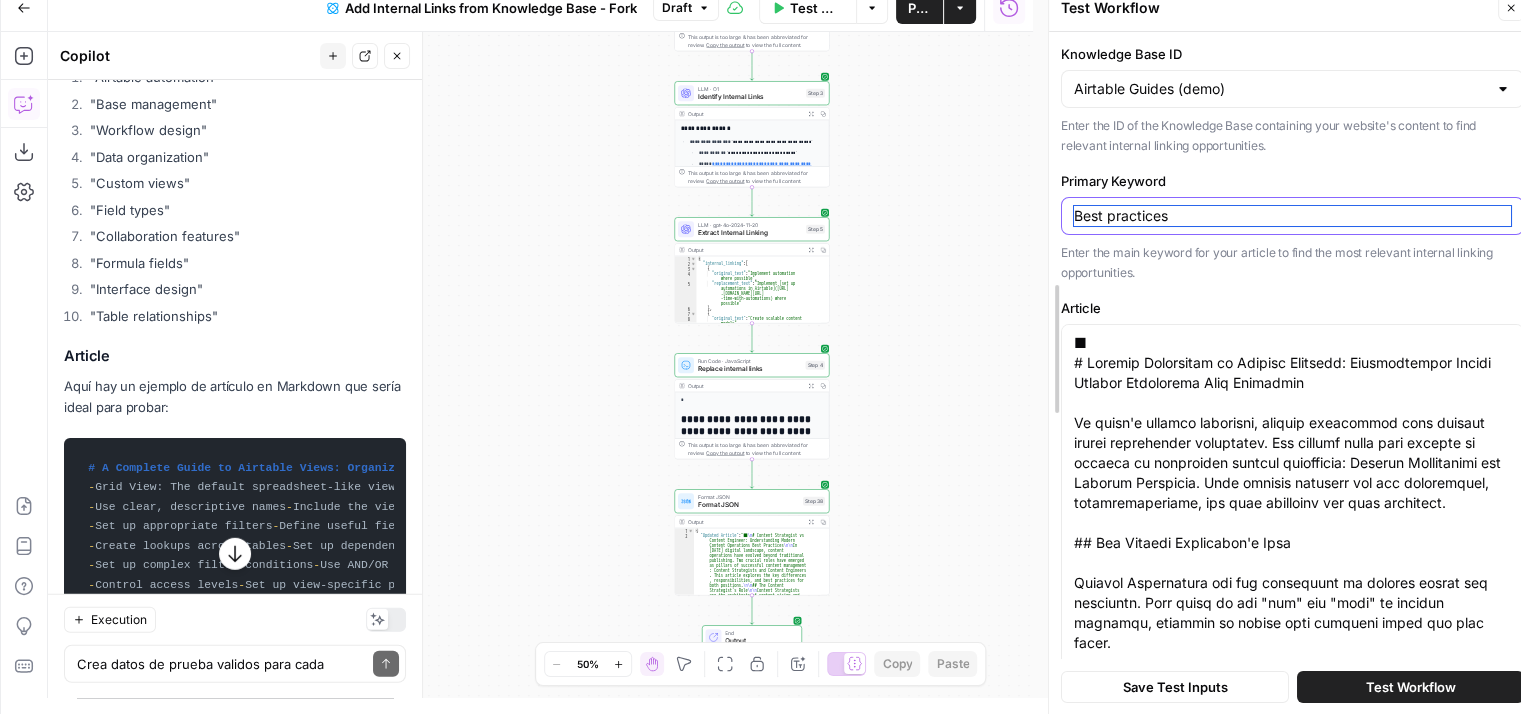 click on "Test Workflow Close Knowledge Base ID Airtable Guides (demo) Enter the ID of the Knowledge Base containing your website's content to find relevant internal linking opportunities. Primary Keyword Best practices Enter the main keyword for your article to find the most relevant internal linking opportunities. Article Paste your article in Markdown format. Save Test Inputs Test Workflow" at bounding box center [1292, 349] 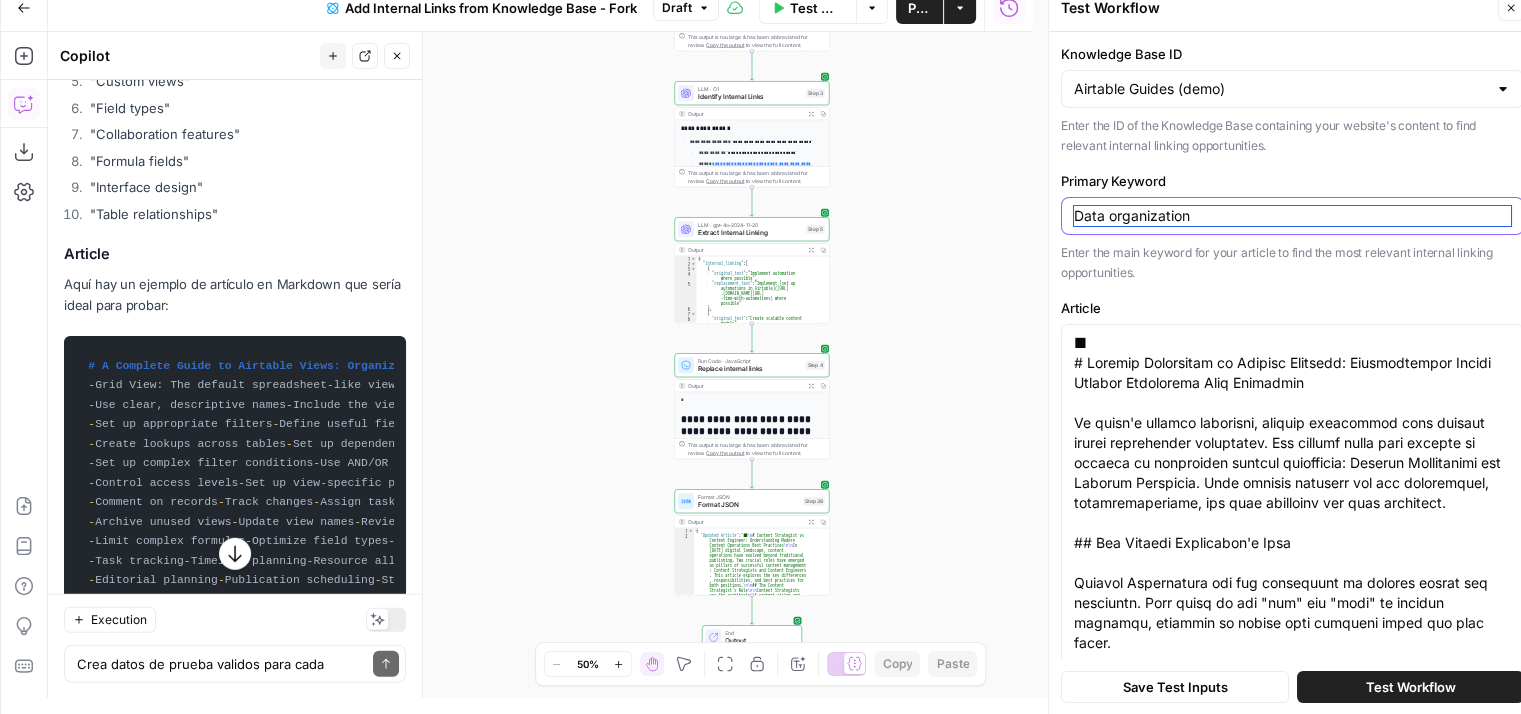 scroll, scrollTop: 5526, scrollLeft: 0, axis: vertical 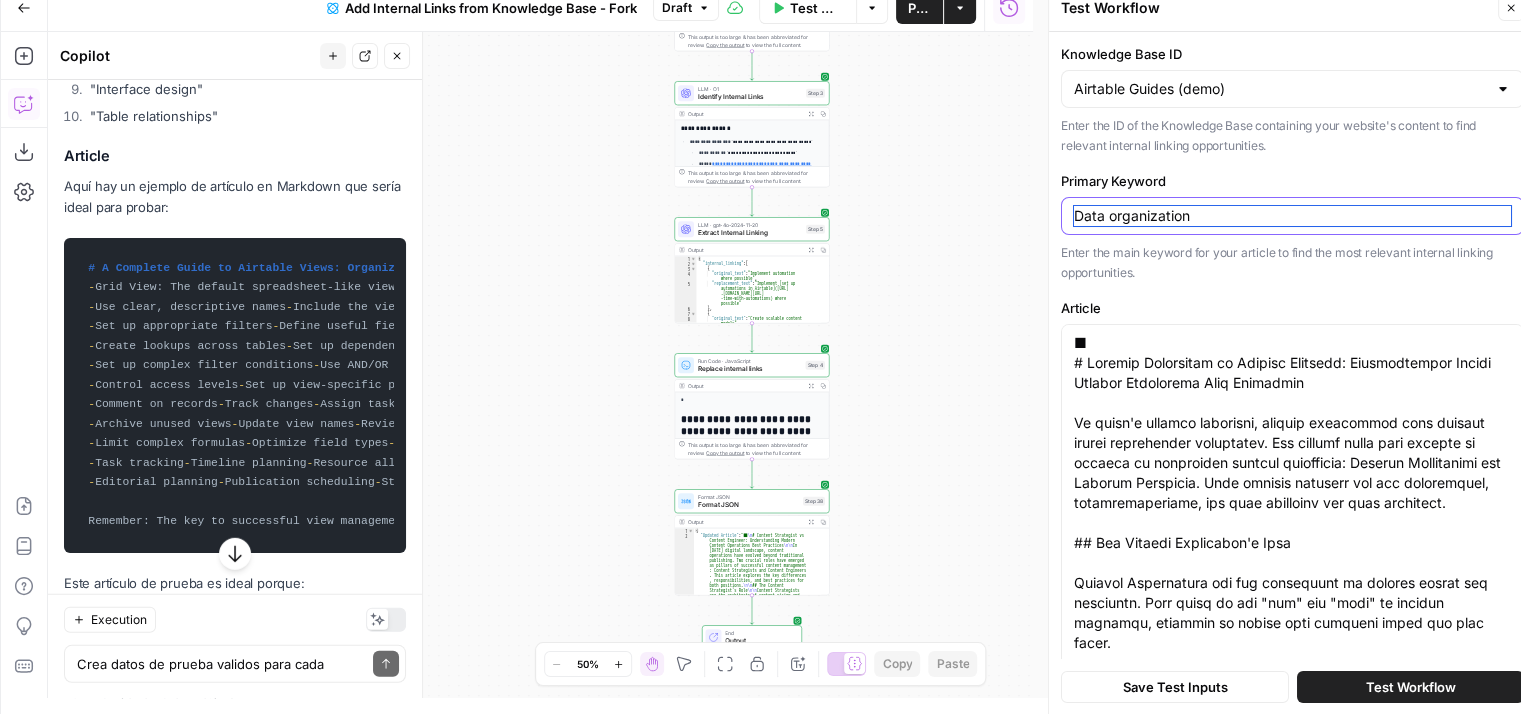 type on "Data organization" 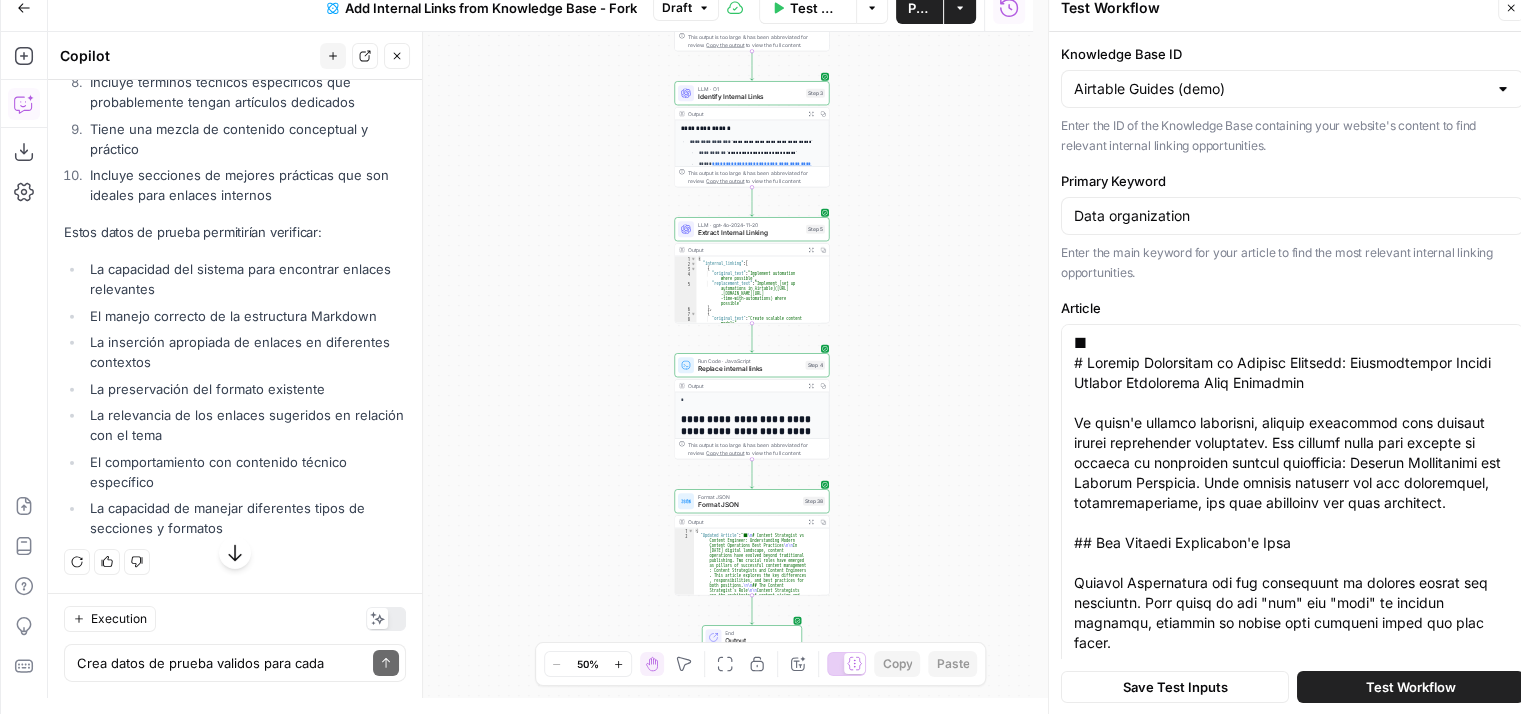 scroll, scrollTop: 7926, scrollLeft: 0, axis: vertical 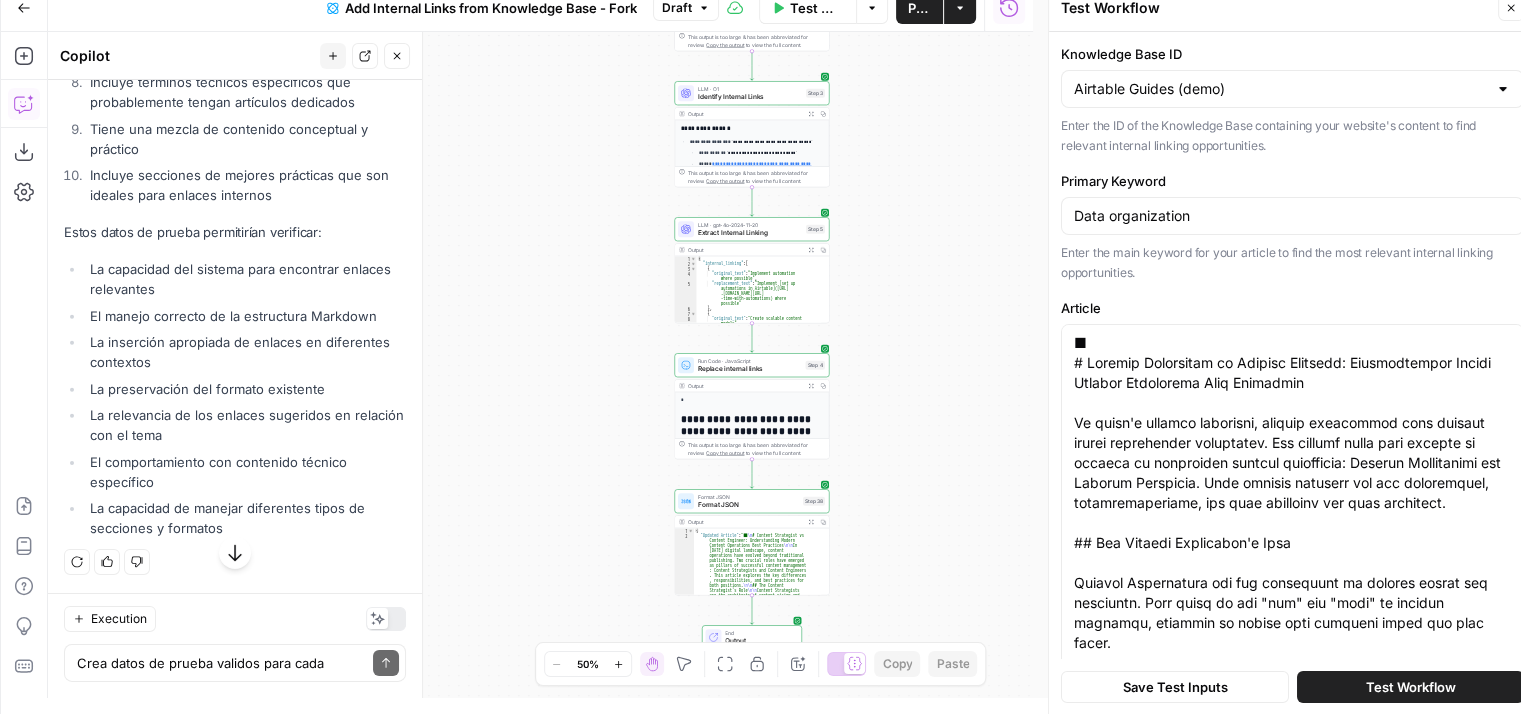 drag, startPoint x: 88, startPoint y: 349, endPoint x: 371, endPoint y: 128, distance: 359.06824 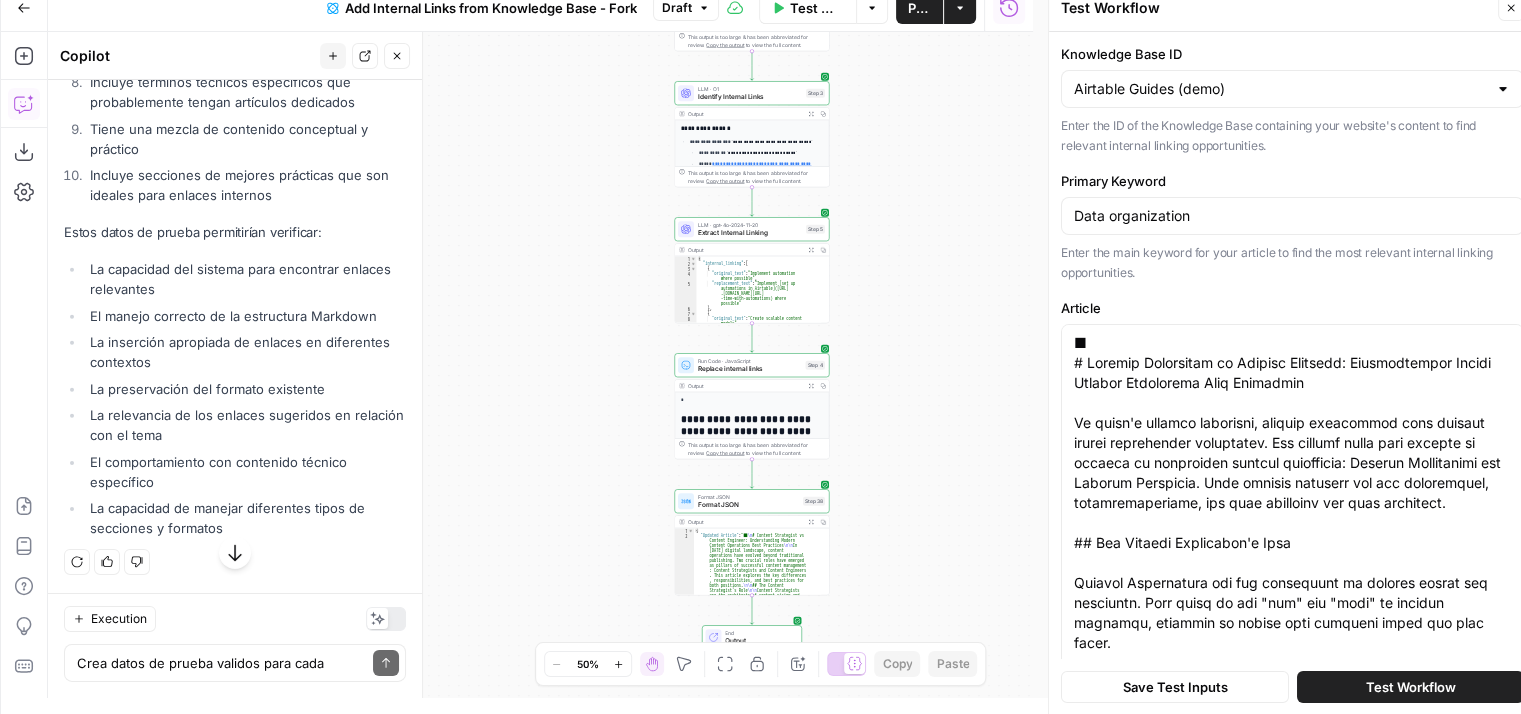 click on "# A Complete Guide to Airtable Views: Organizing Your Data Effectively
In today's data-driven workspace, organizing information efficiently is crucial for team productivity. Airtable views provide powerful ways to visualize and interact with your data. This comprehensive guide explores how to maximize the potential of Airtable views for better data organization.
## Understanding Airtable Views
Airtable views are different ways to look at the same data within your base. Each view type serves specific purposes and can help teams work more efficiently with their information.
### Types of Views Available
-  Grid View: The default spreadsheet-like view
-  Calendar View: Perfect for date-based information
-  Kanban View: Ideal for project management
-  Gallery View: Visual representation of records
-  Form View: Data collection interface
## Best Practices for View Organization
When setting up views in your base, consider these essential practices:
1.   **Naming Conventions**
-    -    - 2." at bounding box center [235, -387] 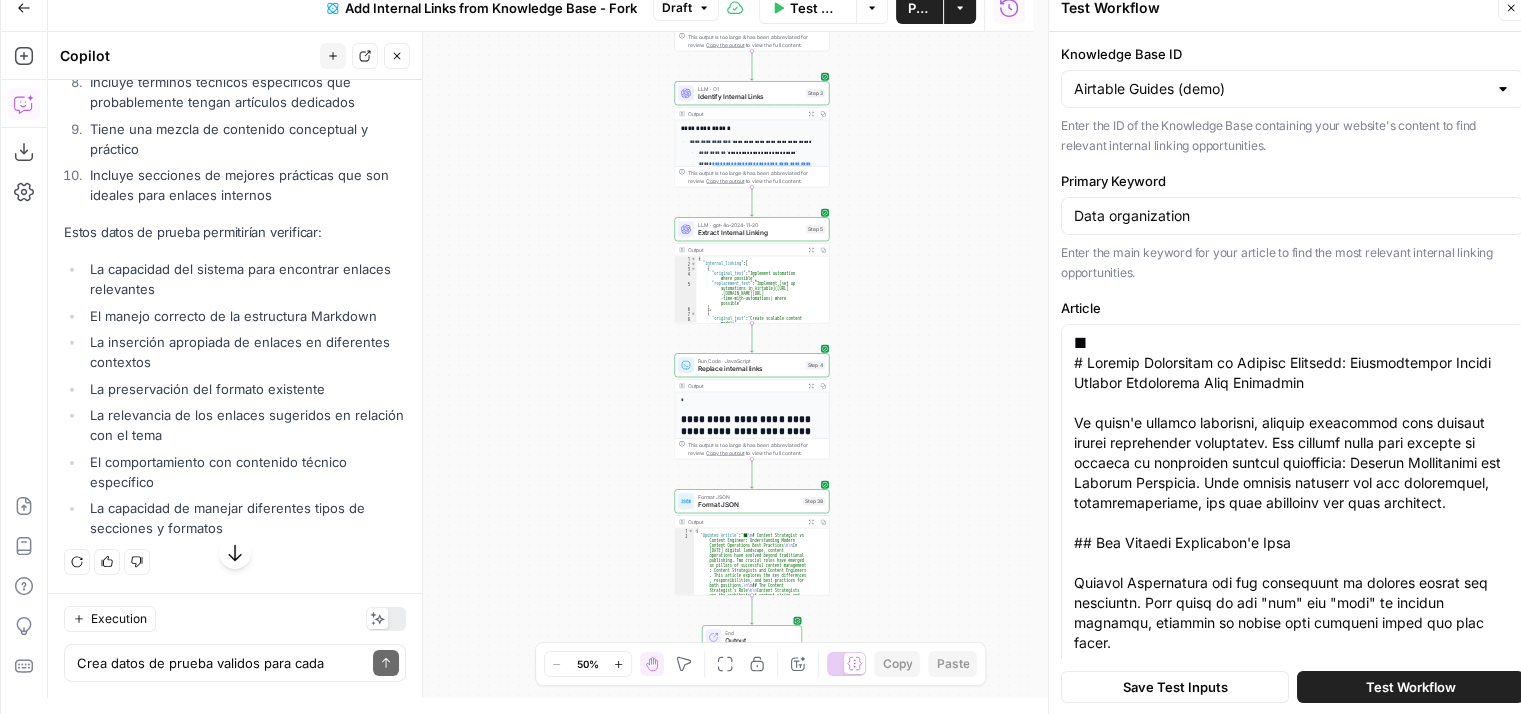 copy on "# A Complete Guide to Airtable Views: Organizing Your Data Effectively
In today's data-driven workspace, organizing information efficiently is crucial for team productivity. Airtable views provide powerful ways to visualize and interact with your data. This comprehensive guide explores how to maximize the potential of Airtable views for better data organization.
## Understanding Airtable Views
Airtable views are different ways to look at the same data within your base. Each view type serves specific purposes and can help teams work more efficiently with their information.
### Types of Views Available
-  Grid View: The default spreadsheet-like view
-  Calendar View: Perfect for date-based information
-  Kanban View: Ideal for project management
-  Gallery View: Visual representation of records
-  Form View: Data collection interface
## Best Practices for View Organization
When setting up views in your base, consider these essential practices:
1.   **Naming Conventions**
-  Use clear, descr..." 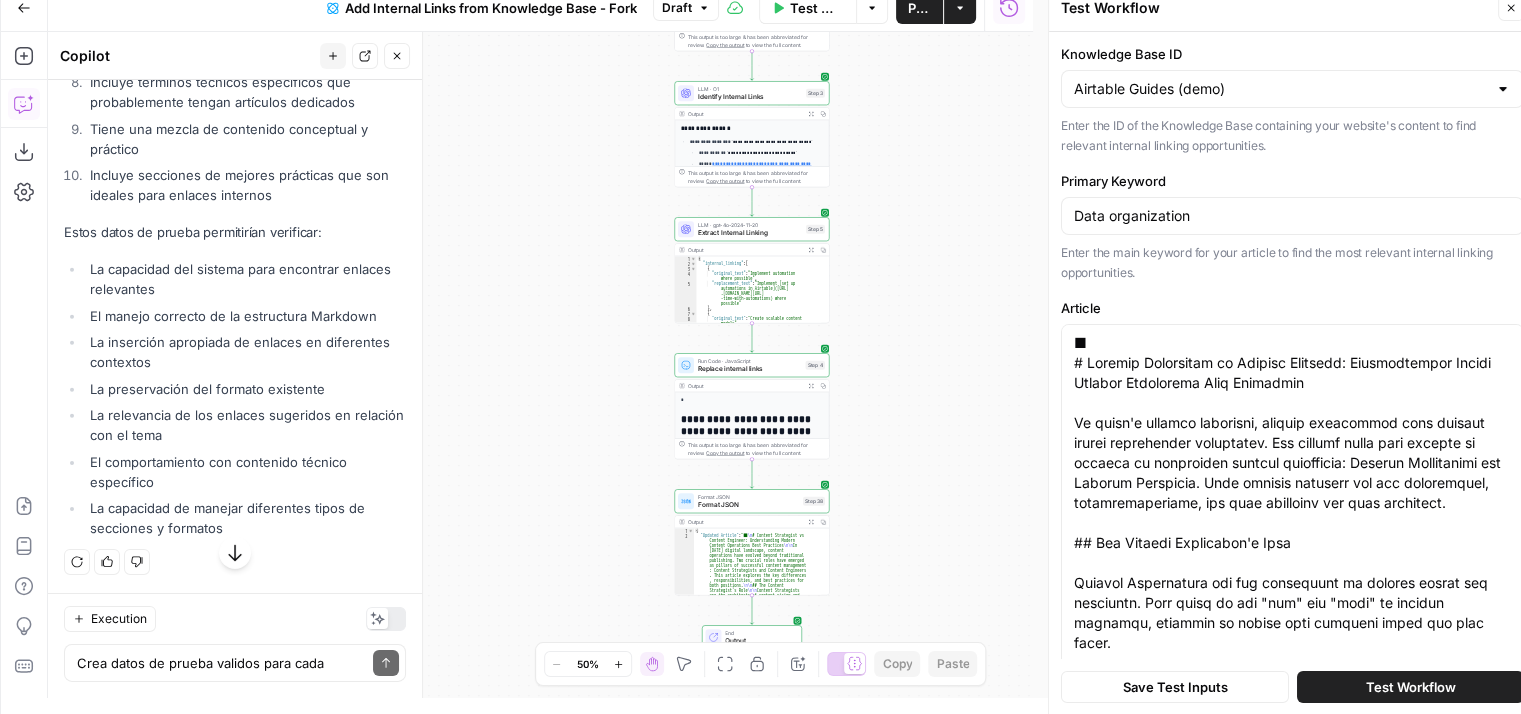 scroll, scrollTop: 0, scrollLeft: 0, axis: both 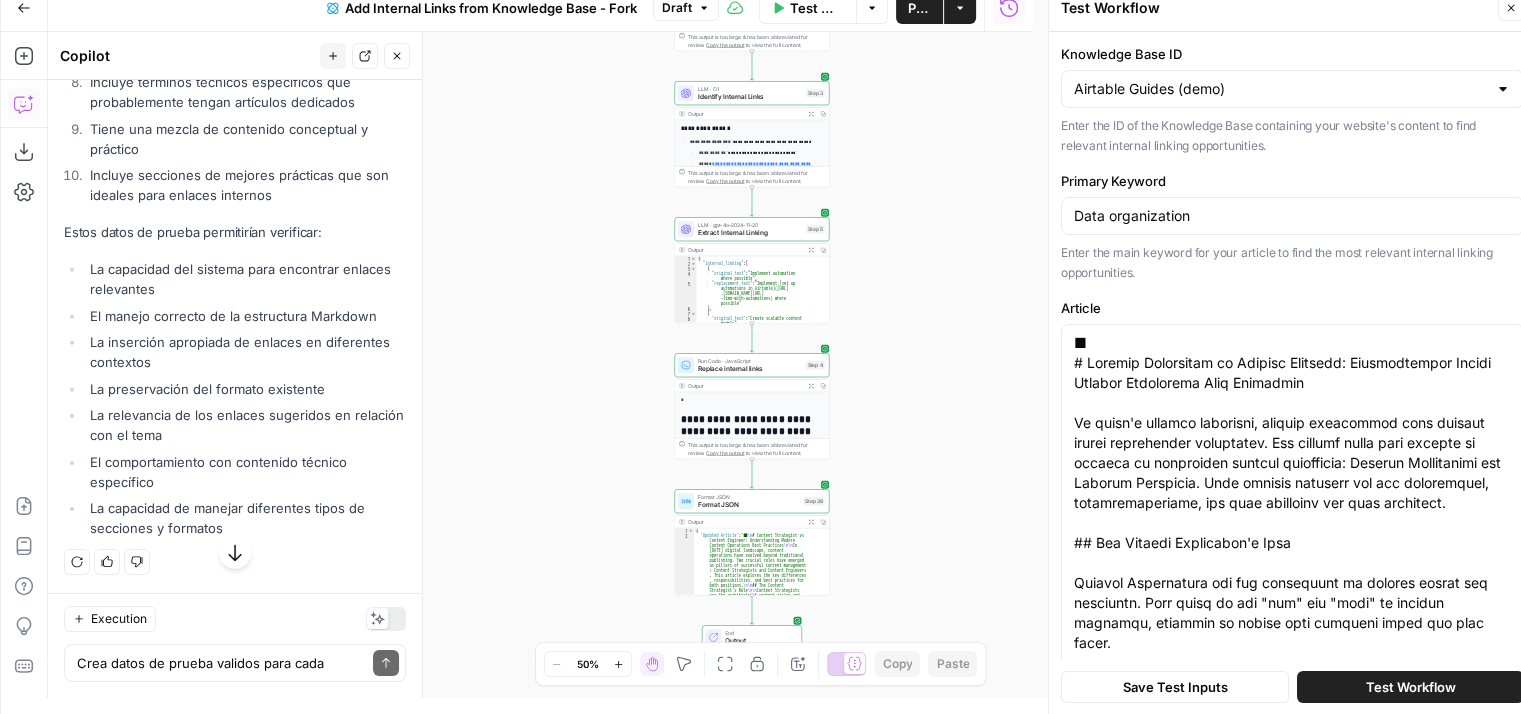 copy on "# A Complete Guide to Airtable Views: Organizing Your Data Effectively
In today's data-driven workspace, organizing information efficiently is crucial for team productivity. Airtable views provide powerful ways to visualize and interact with your data. This comprehensive guide explores how to maximize the potential of Airtable views for better data organization.
## Understanding Airtable Views
Airtable views are different ways to look at the same data within your base. Each view type serves specific purposes and can help teams work more efficiently with their information.
### Types of Views Available
-  Grid View: The default spreadsheet-like view
-  Calendar View: Perfect for date-based information
-  Kanban View: Ideal for project management
-  Gallery View: Visual representation of records
-  Form View: Data collection interface
## Best Practices for View Organization
When setting up views in your base, consider these essential practices:
1.   **Naming Conventions**
-  Use clear, descr..." 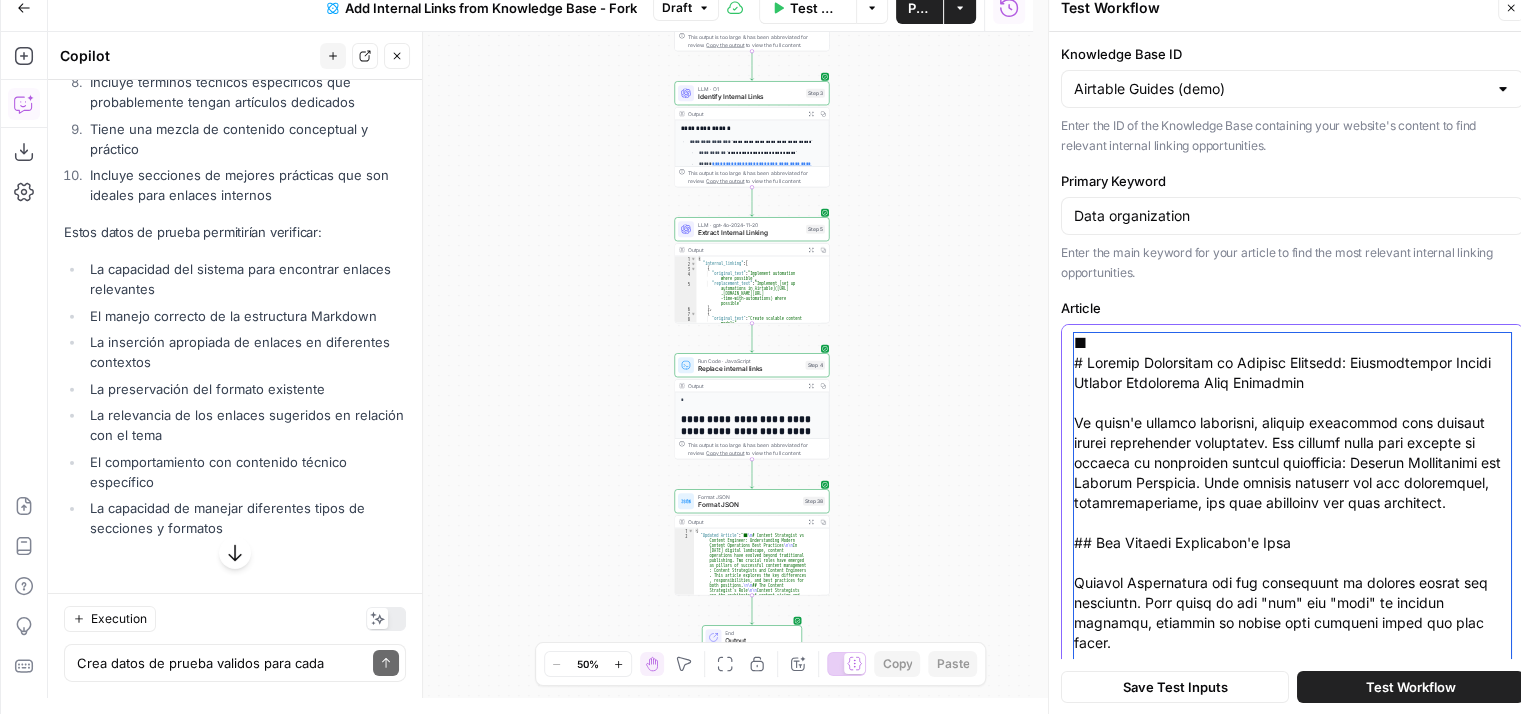 scroll, scrollTop: 26, scrollLeft: 0, axis: vertical 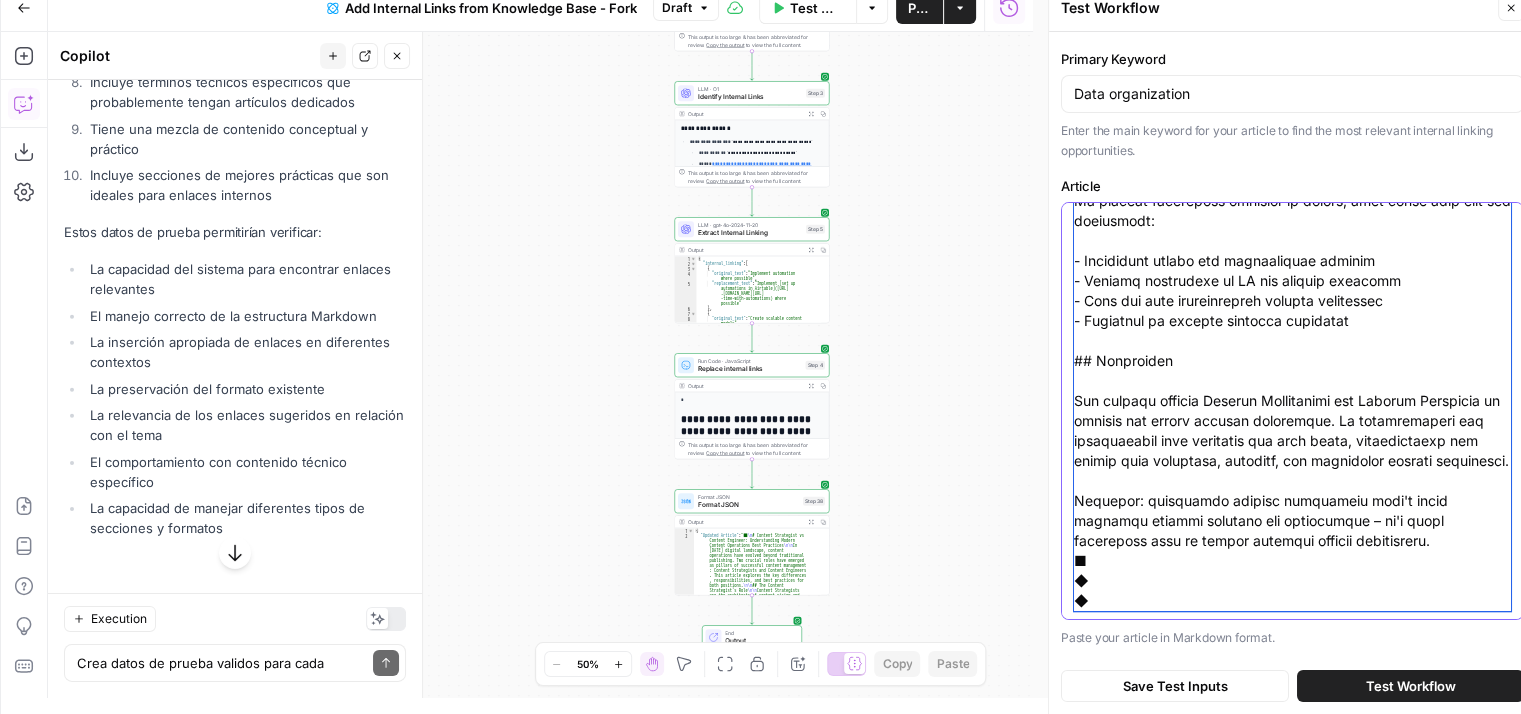 drag, startPoint x: 1074, startPoint y: 345, endPoint x: 1375, endPoint y: 728, distance: 487.1242 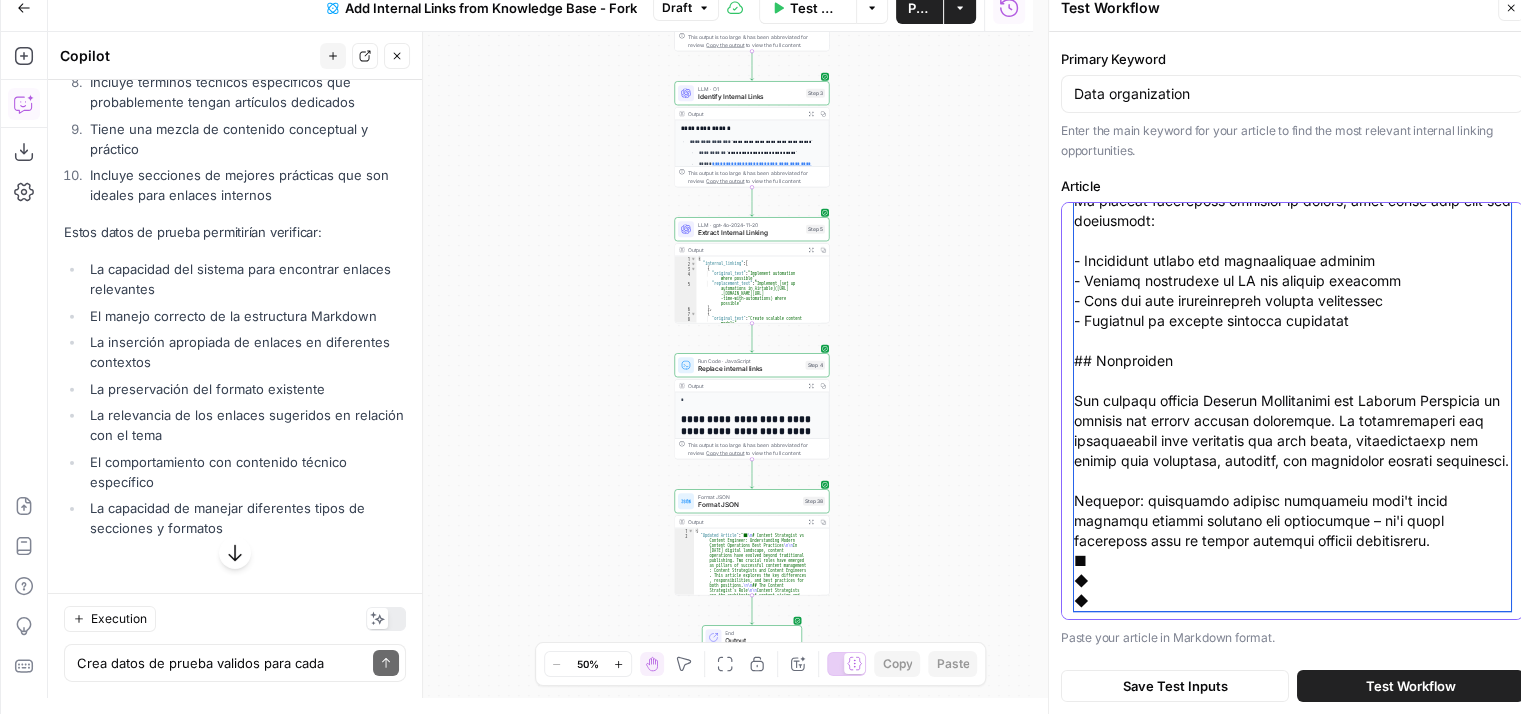 click on "Power Steps QA New Home Browse Your Data Monitoring Settings Recent Grids New grid Test Cases QA Refresh Article Content - Zoe Recent Workflows New Workflow New  Runner Untitled AirOps Academy What's new?
5
Help + Support Go Back Add Internal Links from Knowledge Base - Fork Draft Test Workflow Options Publish Actions Run History Add Steps Copilot Download as JSON Settings Import JSON AirOps Academy Help Give Feedback Shortcuts Workflow Set Inputs Inputs Search Knowledge Base Knowledge Base Search Step 2 Output Expand Output Copy 1 2 3 4 5 [    {      "id" :  "vsdid:27225:rid          :f60557d2b812d9bd27d96454cfbc7f14d16900bf          :cid:2" ,      "score" :  0.80106294 ,      "content" :  "Pro TipSet up a Slack channel to           capture ongoing feedback on Airtable from           your team. You can pin the link to your           feedback form at the top of the channel          . · \n · · ·" at bounding box center [760, 341] 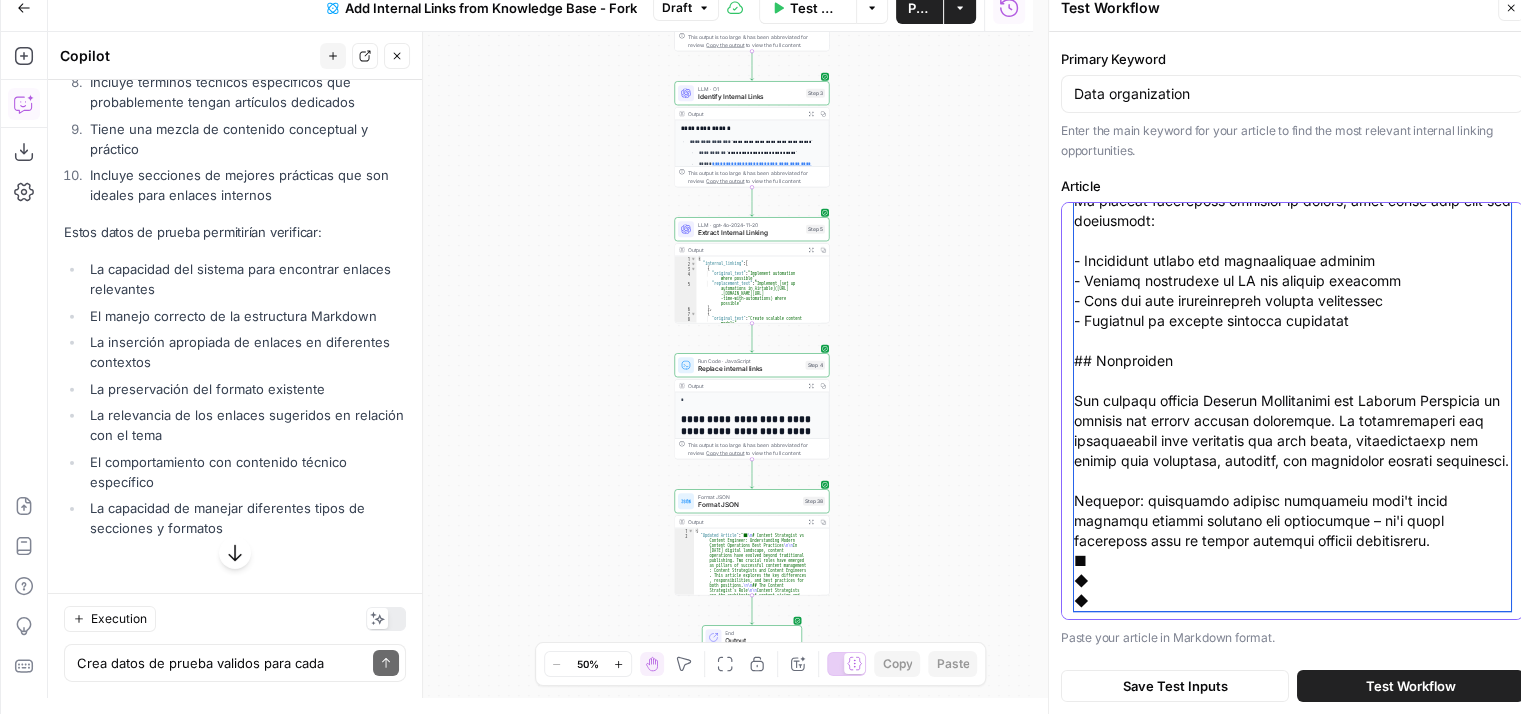 paste on "# A Complete Guide to Airtable Views: Organizing Your Data Effectively
In today's data-driven workspace, organizing information efficiently is crucial for team productivity. Airtable views provide powerful ways to visualize and interact with your data. This comprehensive guide explores how to maximize the potential of Airtable views for better data organization.
## Understanding Airtable Views
Airtable views are different ways to look at the same data within your base. Each view type serves specific purposes and can help teams work more efficiently with their information.
### Types of Views Available
- Grid View: The default spreadsheet-like view
- Calendar View: Perfect for date-based information
- Kanban View: Ideal for project management
- Gallery View: Visual representation of records
- Form View: Data collection interface
## Best Practices for View Organization
When setting up views in your base, consider these essential practices:
1. **Naming Conventions**
- Use clear, descriptive names
..." 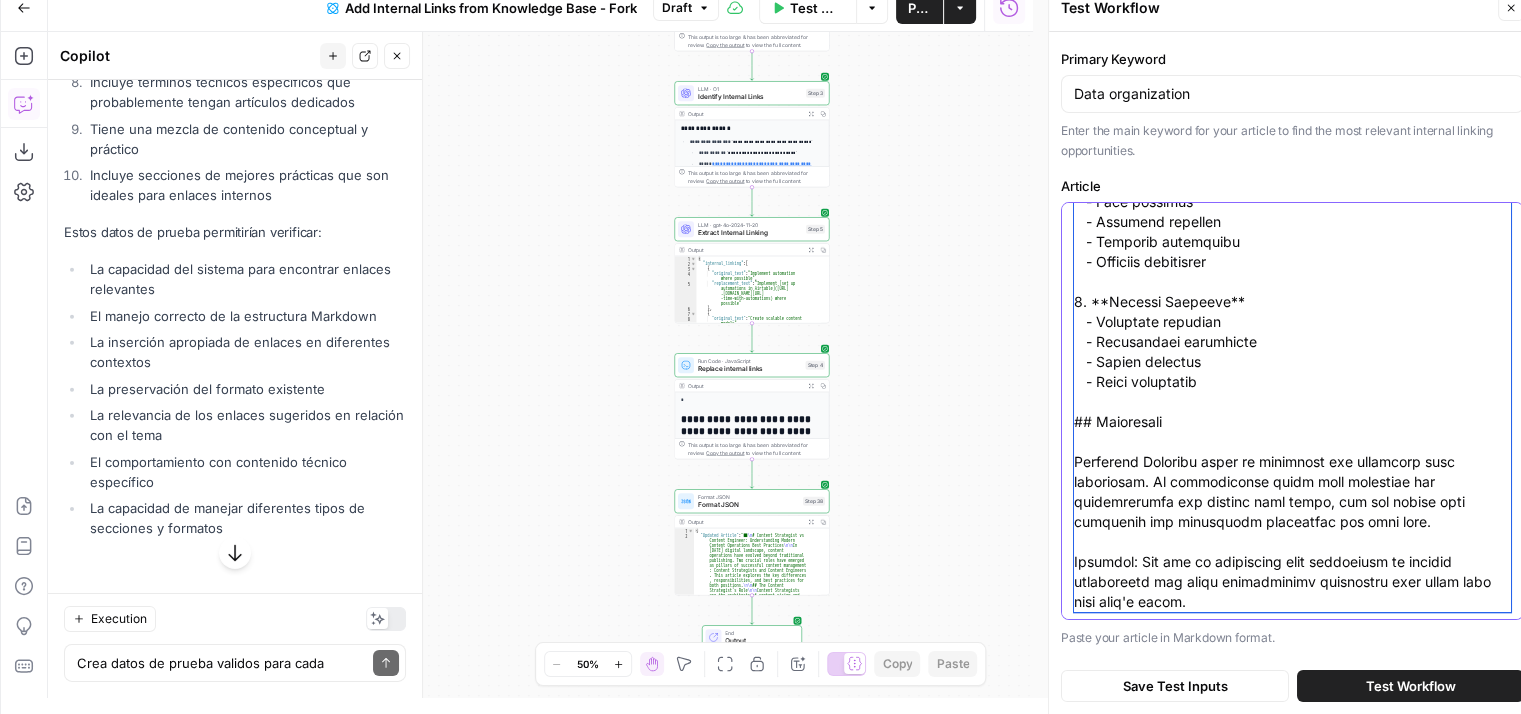 scroll, scrollTop: 2150, scrollLeft: 0, axis: vertical 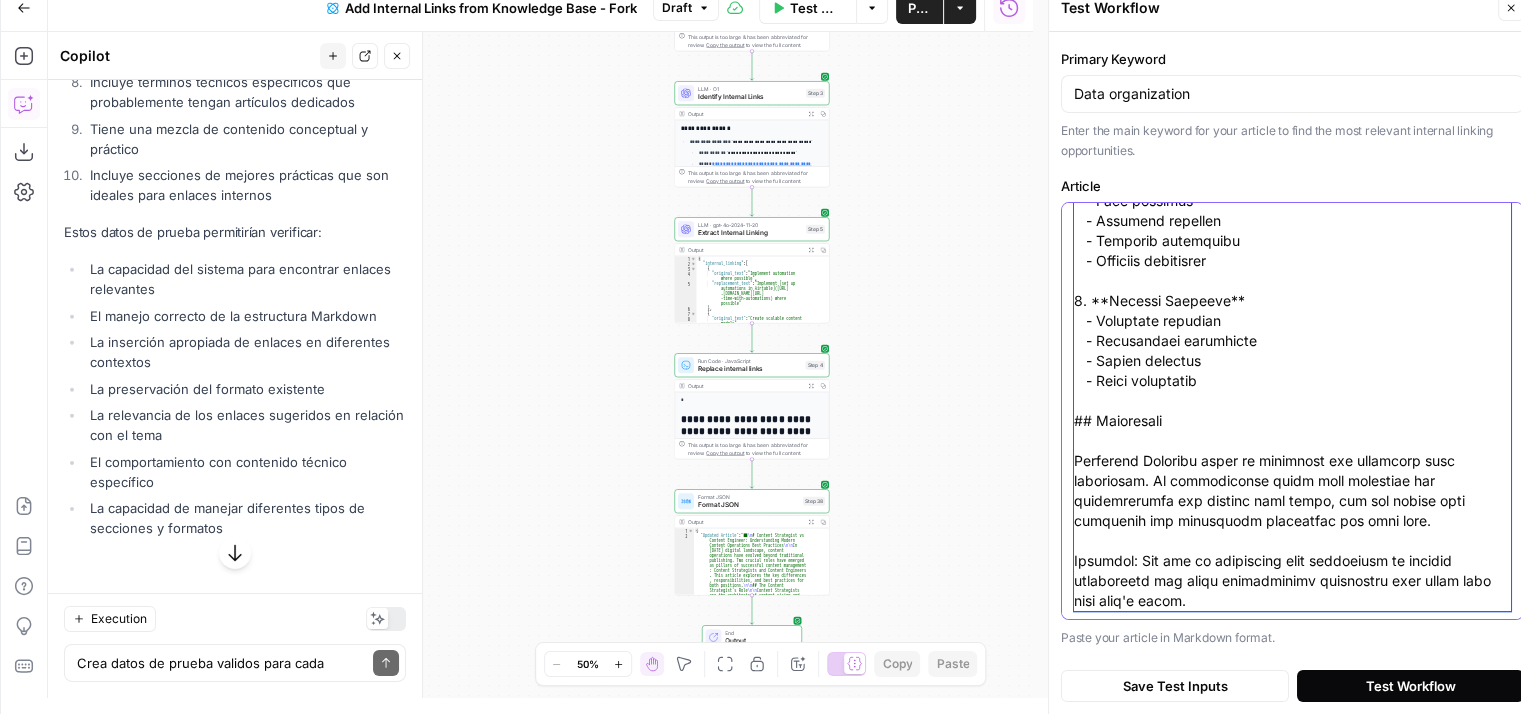 type on "# A Complete Guide to Airtable Views: Organizing Your Data Effectively
In today's data-driven workspace, organizing information efficiently is crucial for team productivity. Airtable views provide powerful ways to visualize and interact with your data. This comprehensive guide explores how to maximize the potential of Airtable views for better data organization.
## Understanding Airtable Views
Airtable views are different ways to look at the same data within your base. Each view type serves specific purposes and can help teams work more efficiently with their information.
### Types of Views Available
- Grid View: The default spreadsheet-like view
- Calendar View: Perfect for date-based information
- Kanban View: Ideal for project management
- Gallery View: Visual representation of records
- Form View: Data collection interface
## Best Practices for View Organization
When setting up views in your base, consider these essential practices:
1. **Naming Conventions**
- Use clear, descriptive names
..." 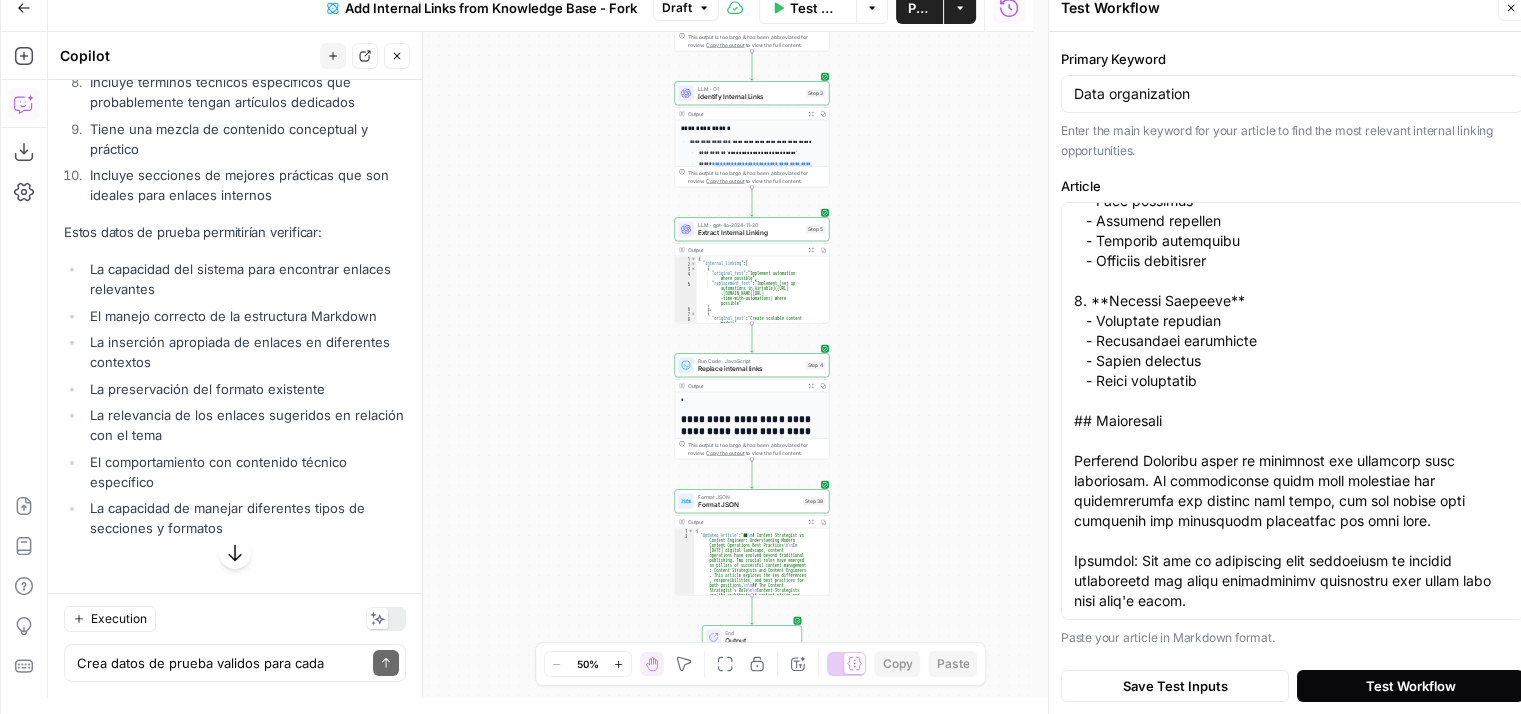click on "Test Workflow" at bounding box center [1411, 686] 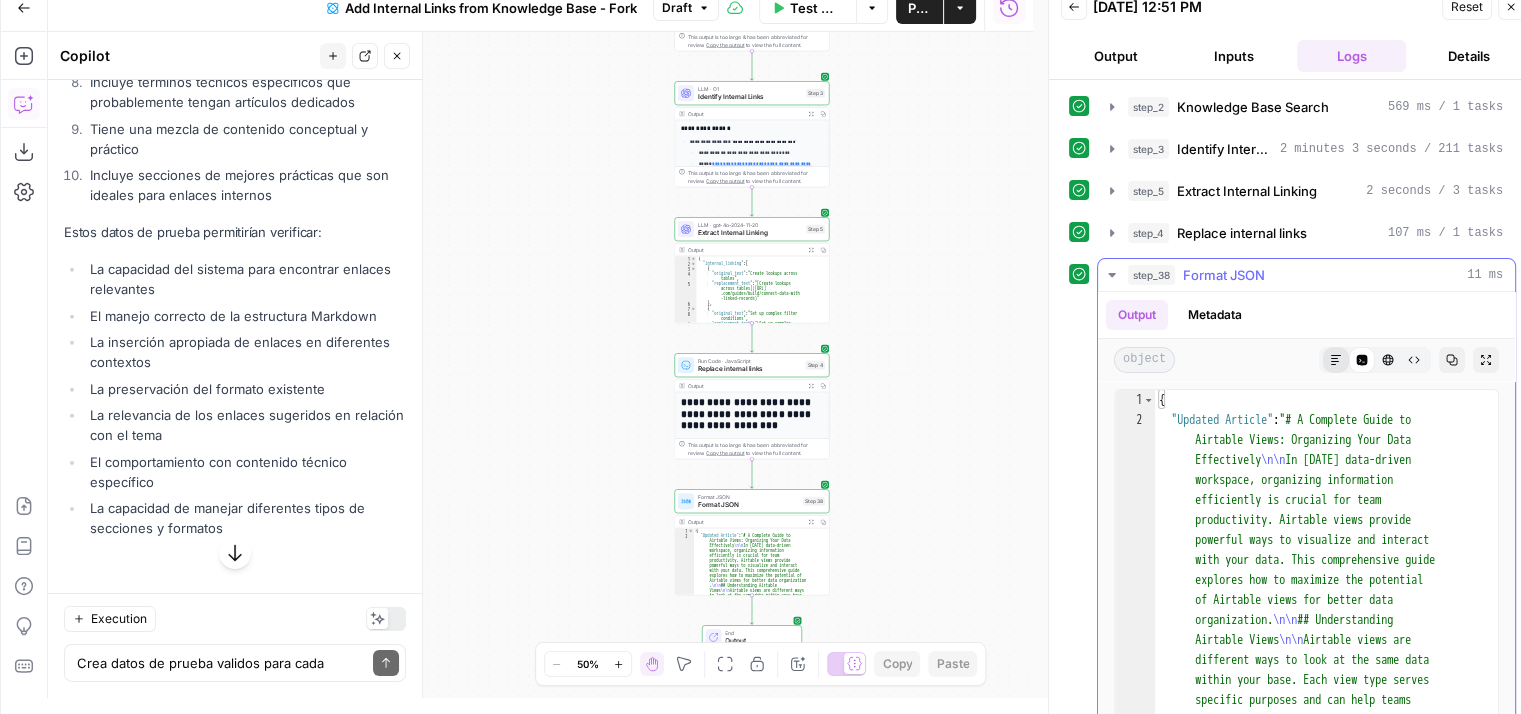click 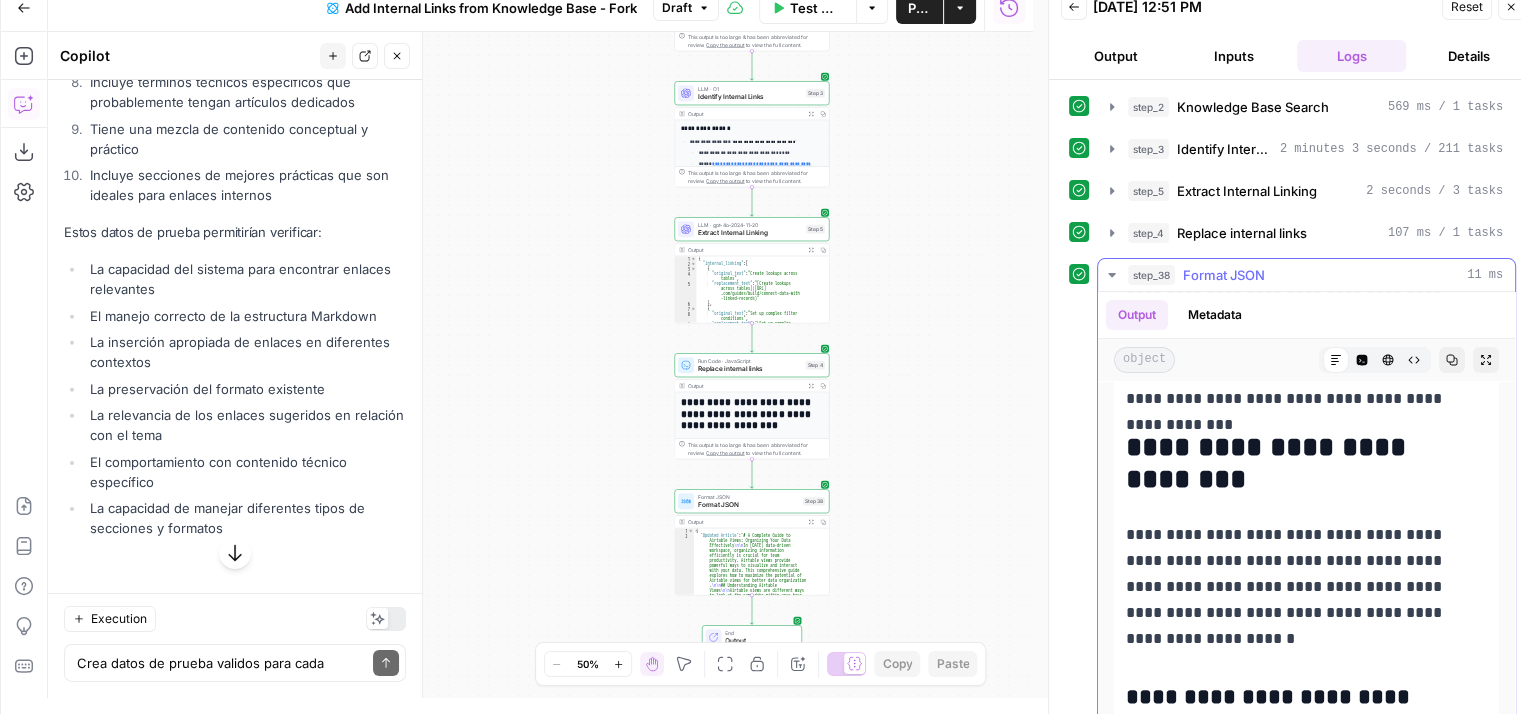 scroll, scrollTop: 0, scrollLeft: 0, axis: both 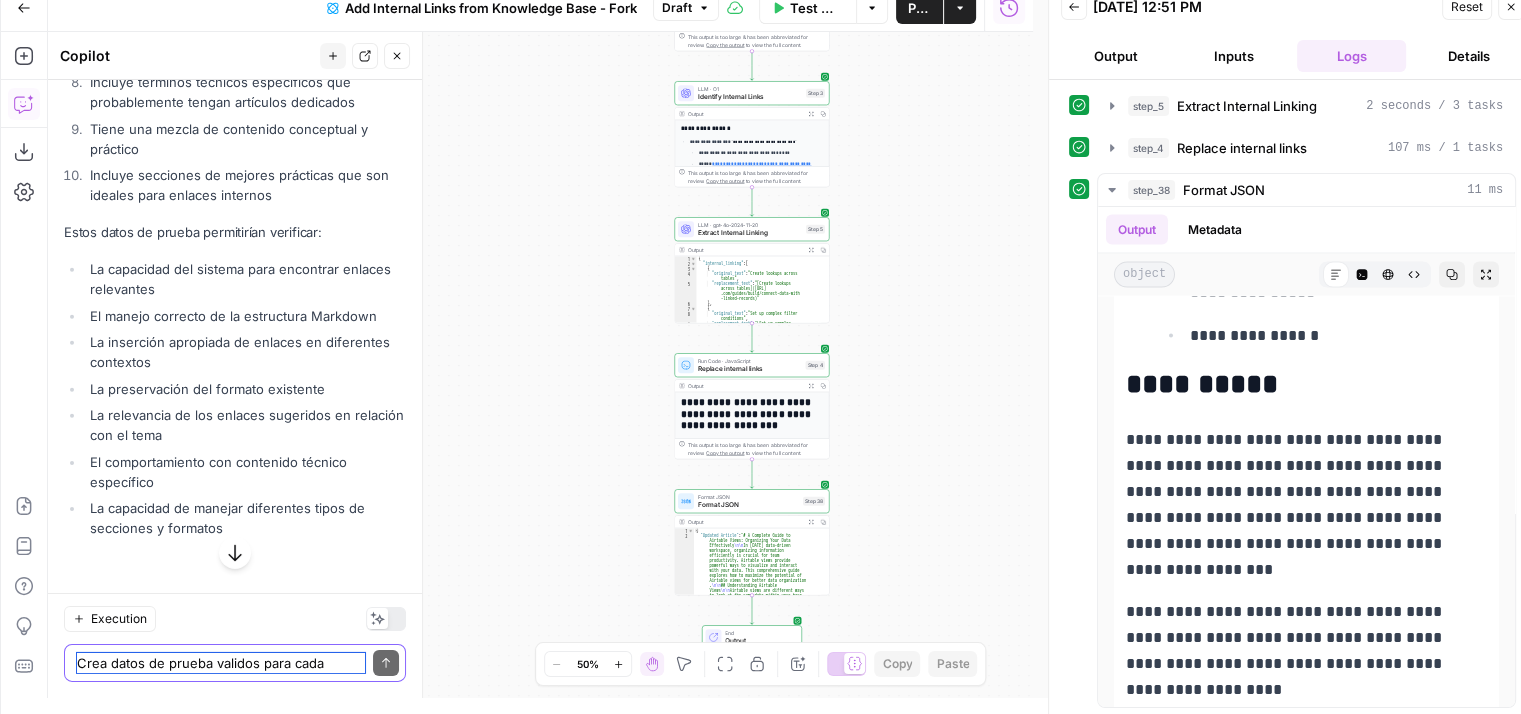 click on "Crea datos de prueba validos para cada campo relacionados a Airtable Guides" at bounding box center (221, 663) 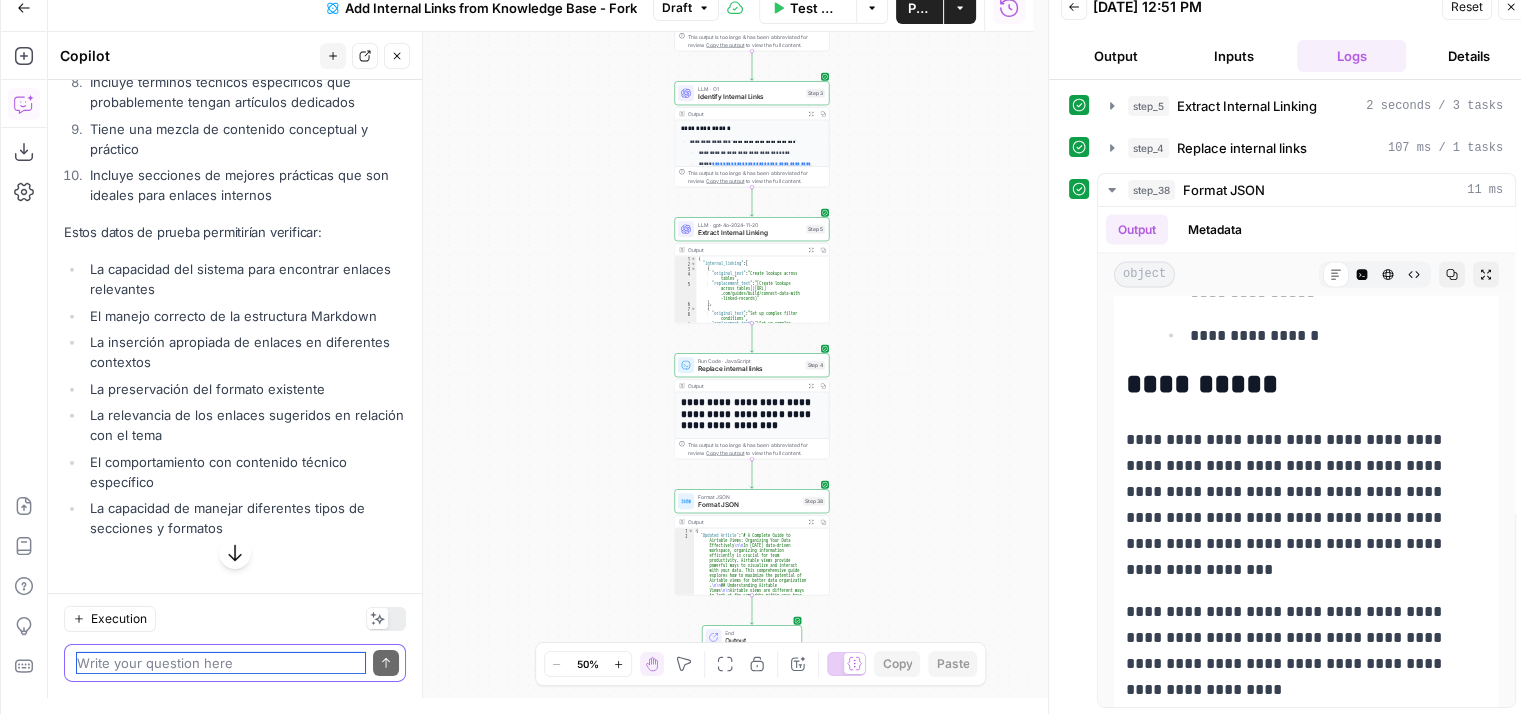 type on "h" 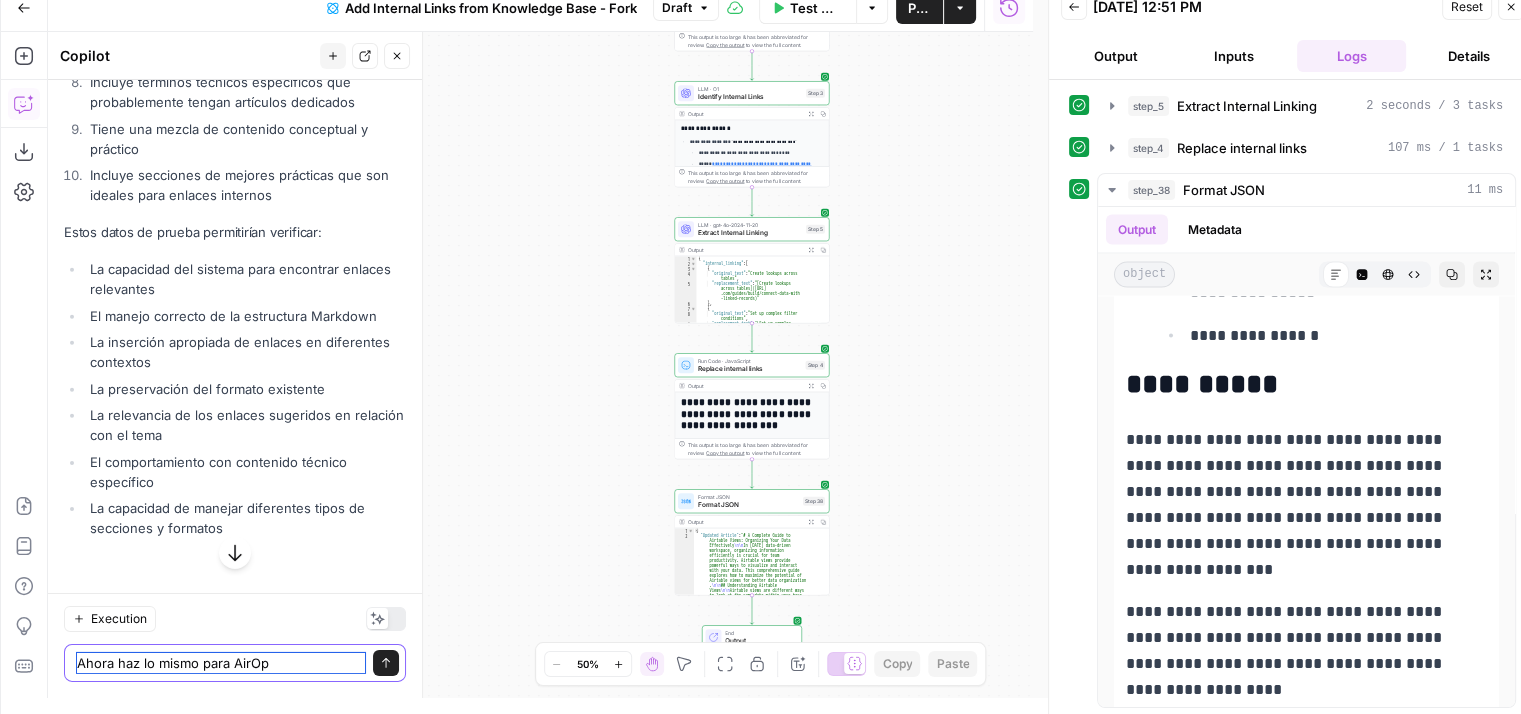type on "Ahora haz lo mismo para AirOps" 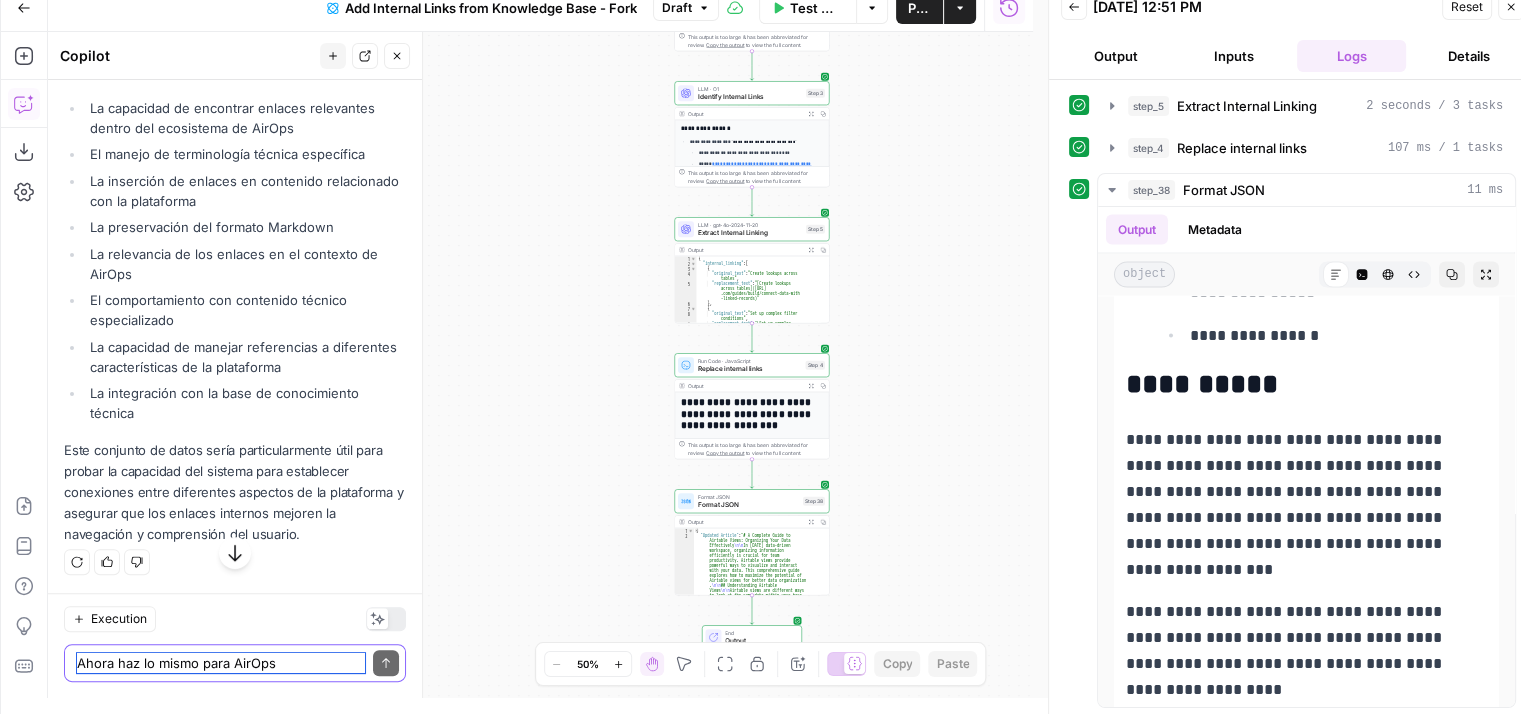 scroll, scrollTop: 11343, scrollLeft: 0, axis: vertical 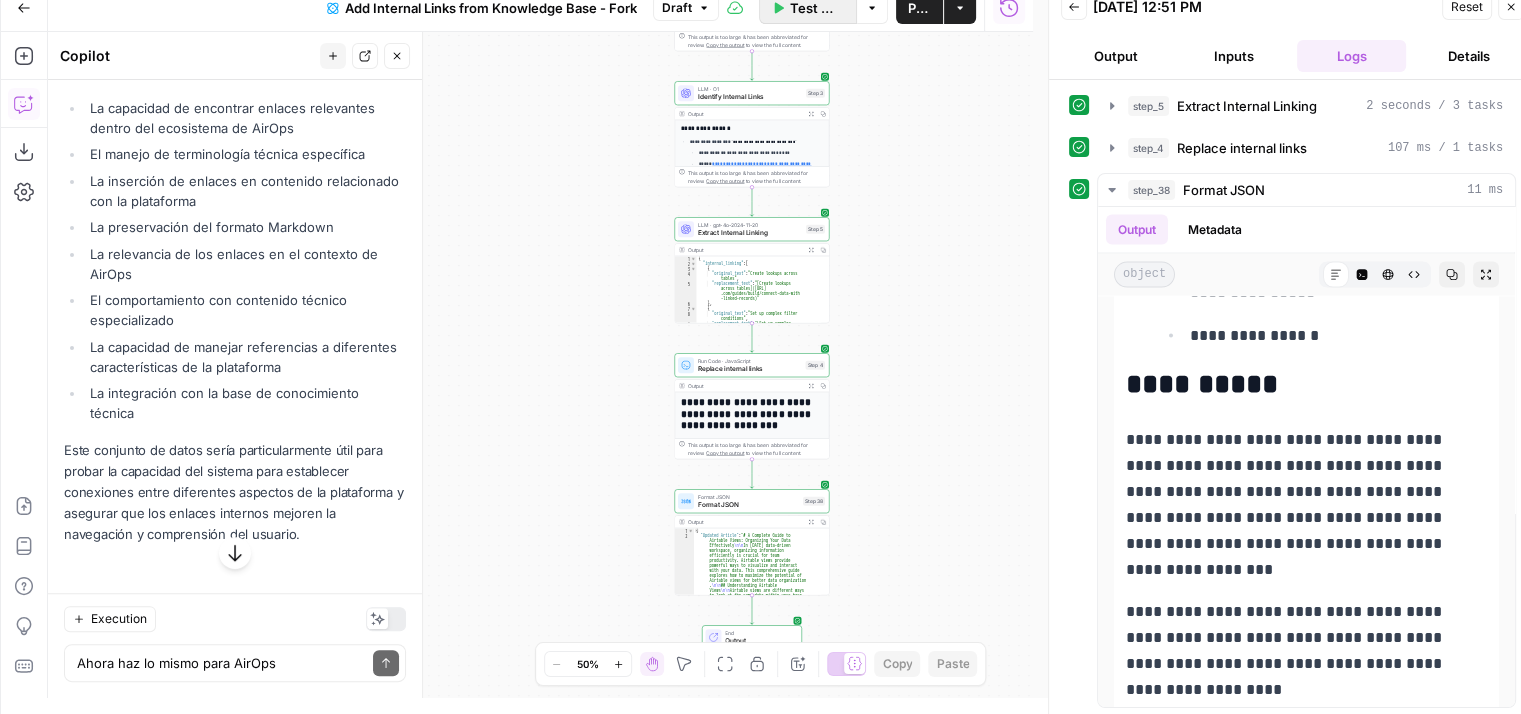 click on "Test Workflow" at bounding box center (808, 8) 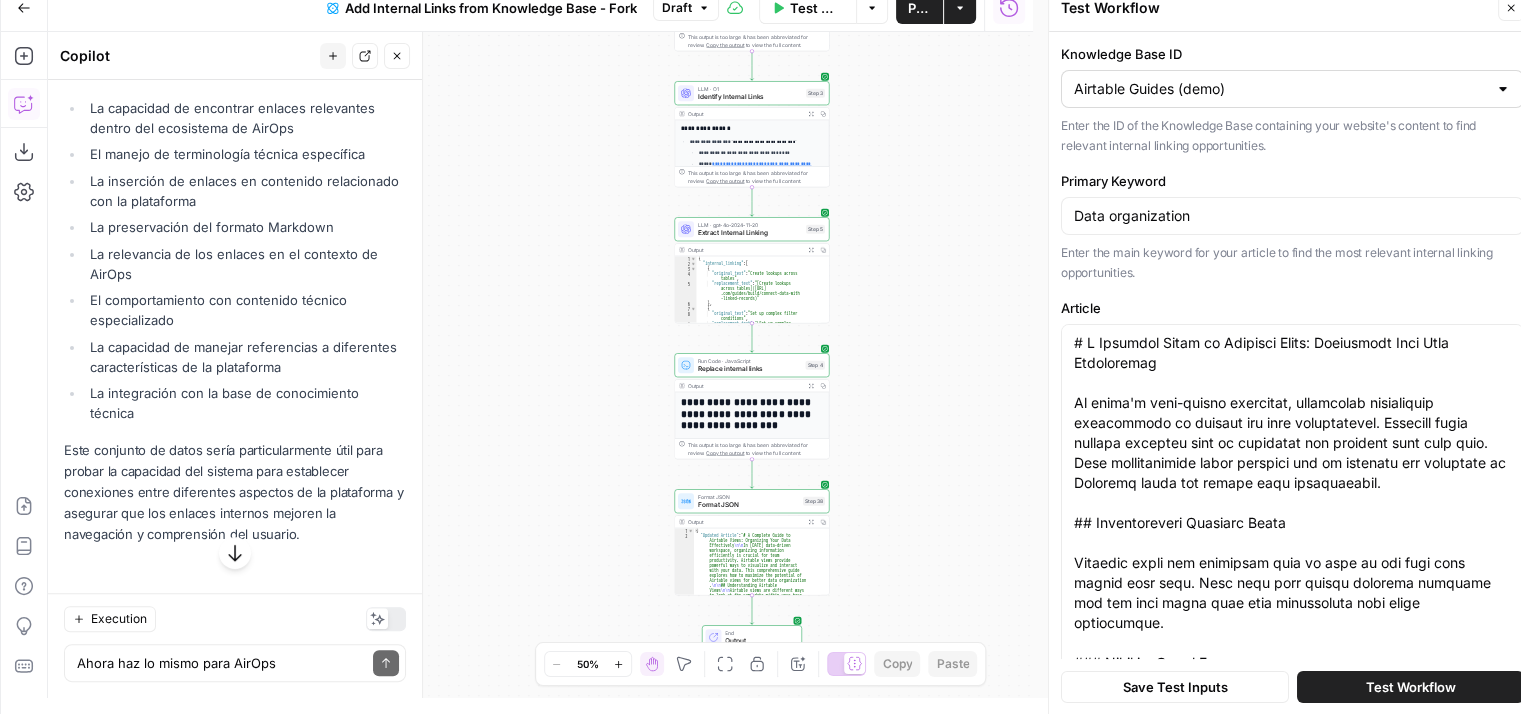 click at bounding box center (1503, 89) 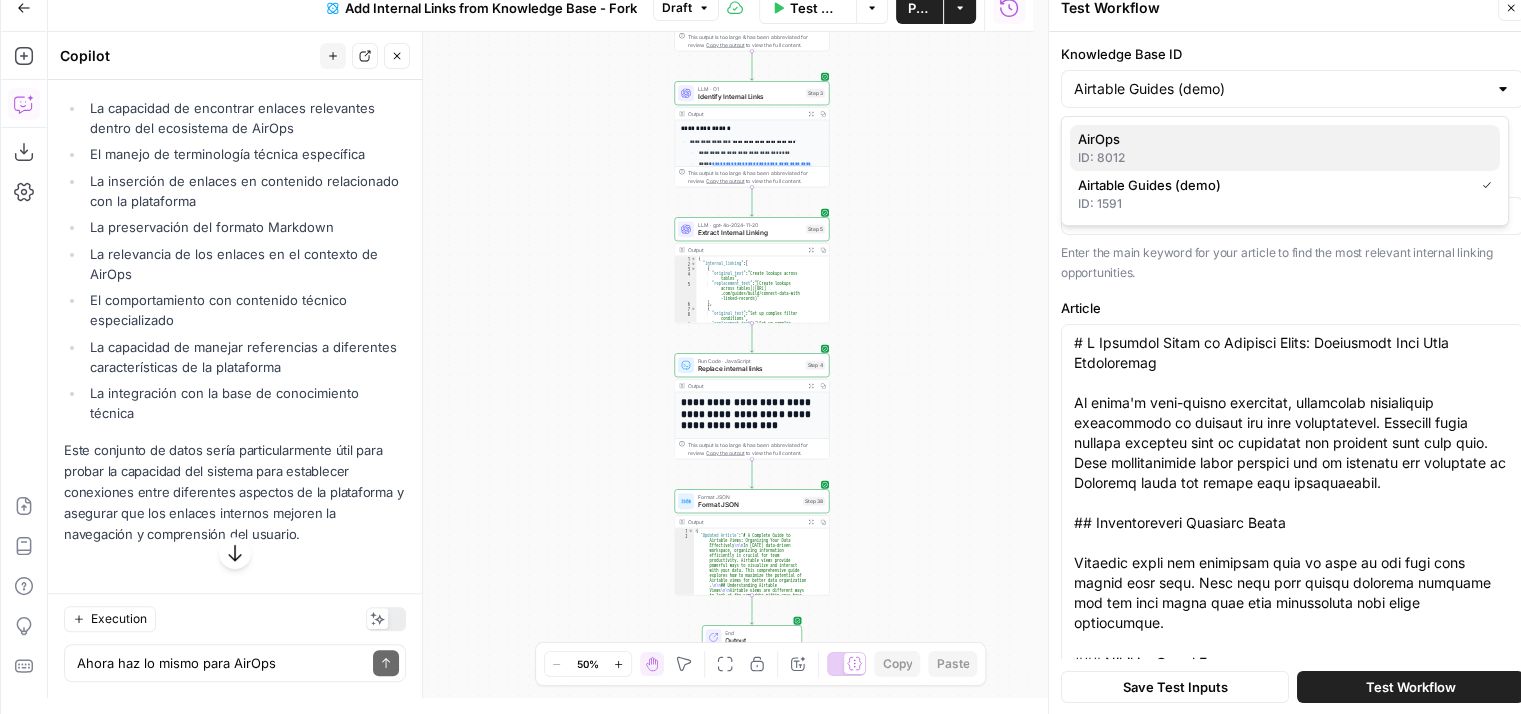 click on "ID: 8012" at bounding box center (1285, 158) 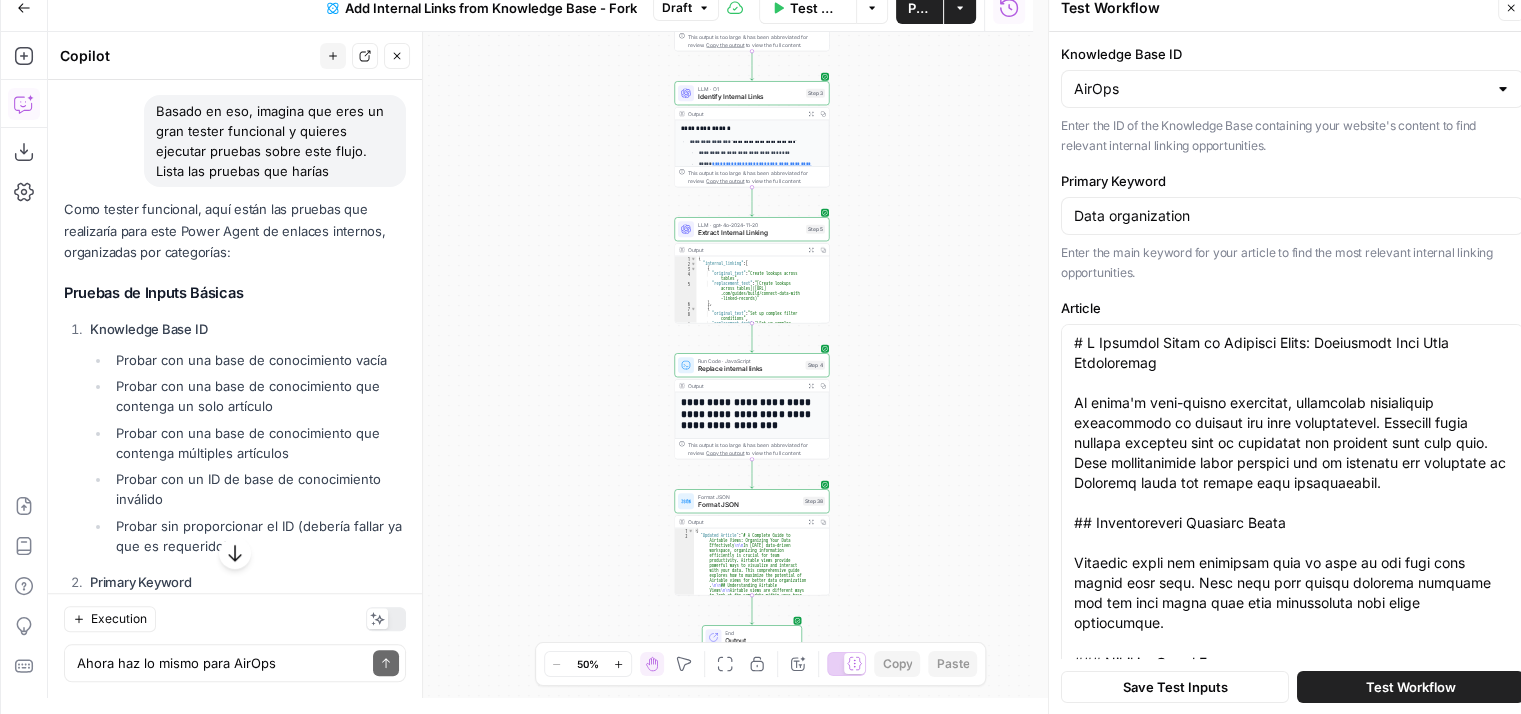 scroll, scrollTop: 1643, scrollLeft: 0, axis: vertical 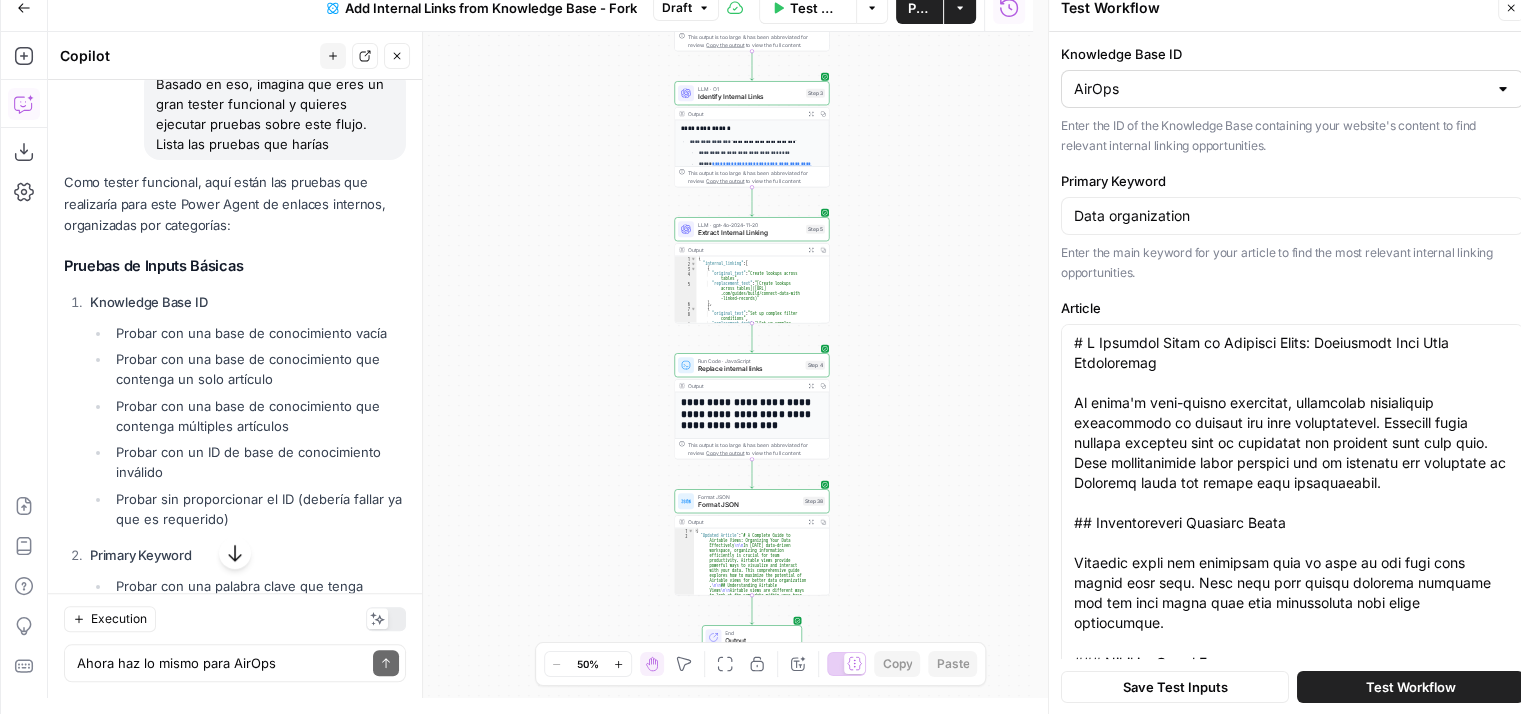 click at bounding box center (1503, 89) 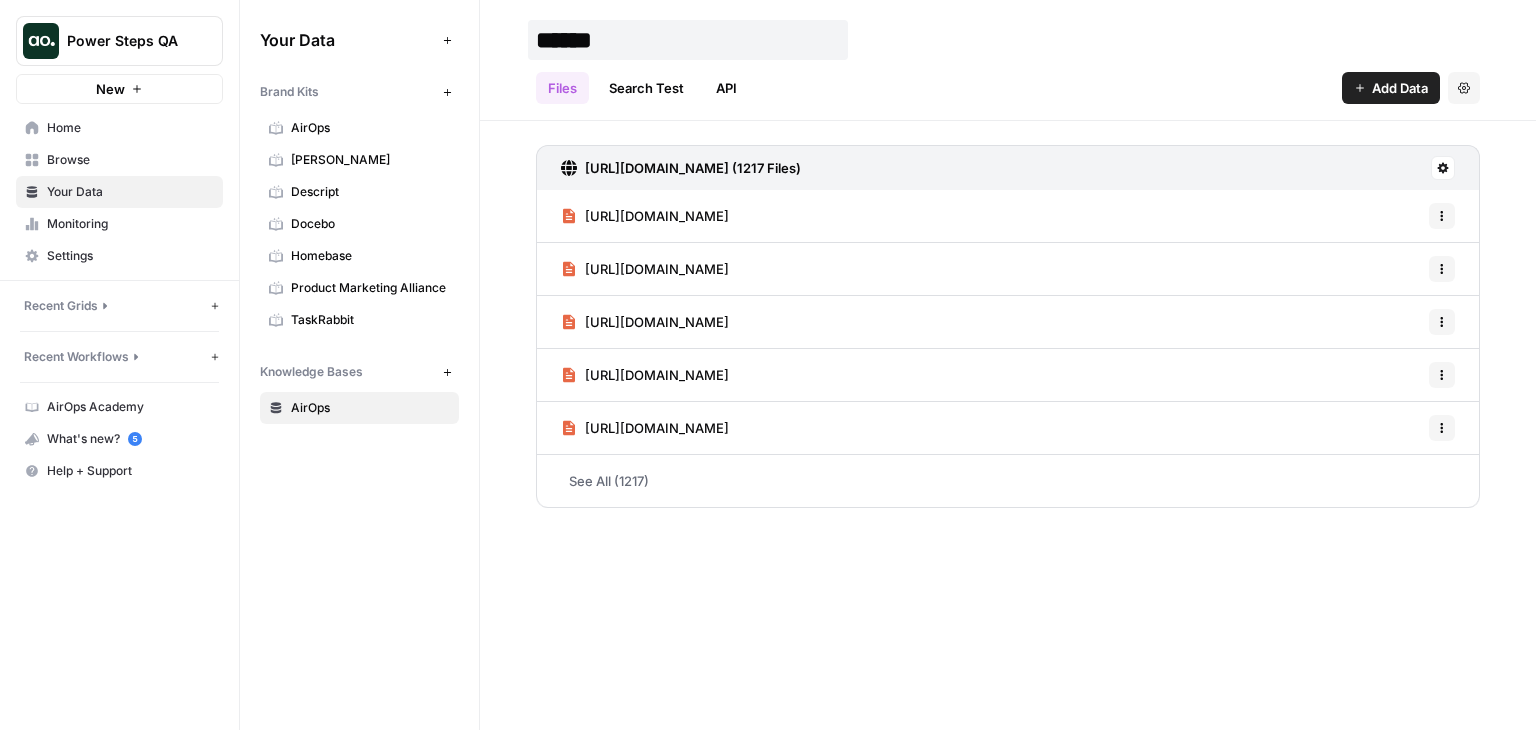 scroll, scrollTop: 0, scrollLeft: 0, axis: both 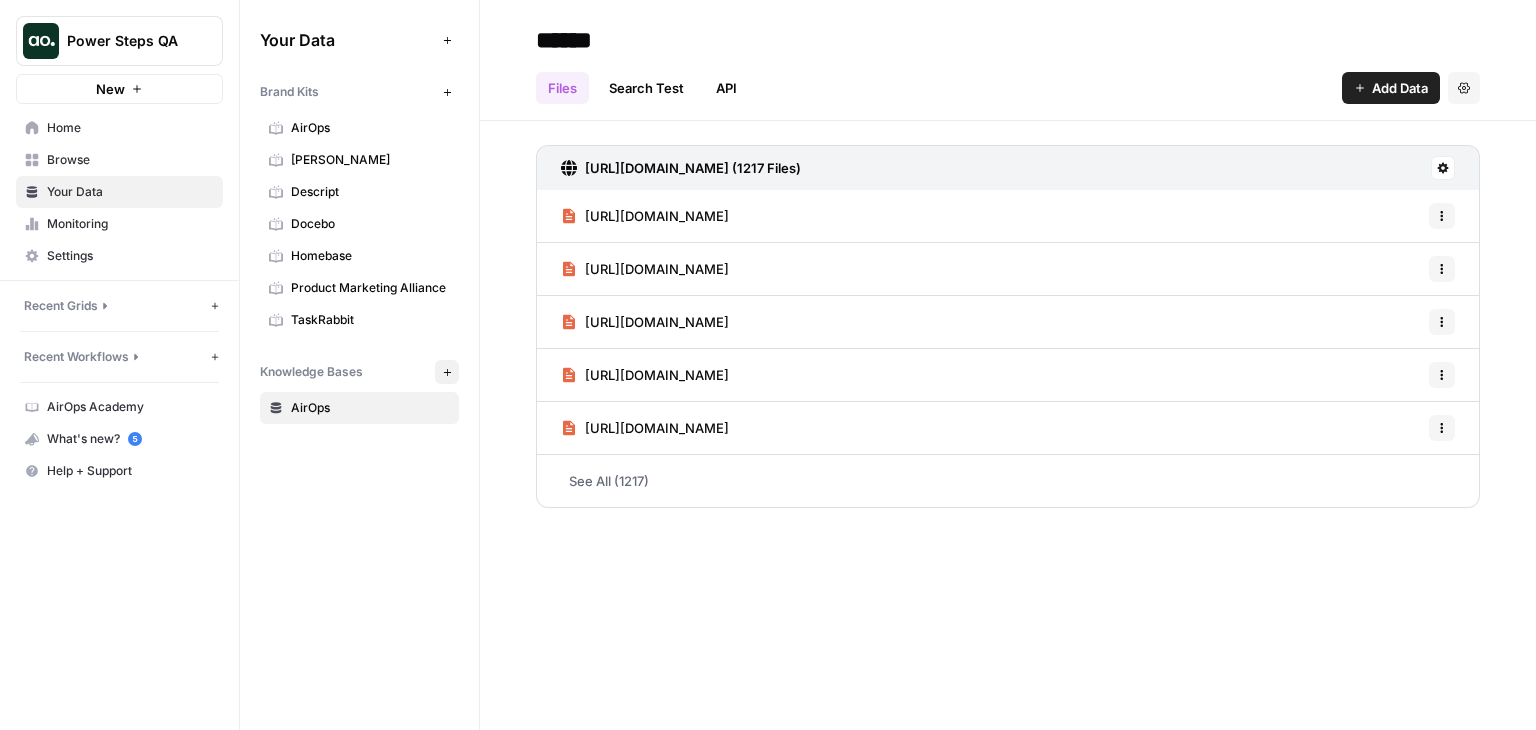 click on "New" at bounding box center (447, 372) 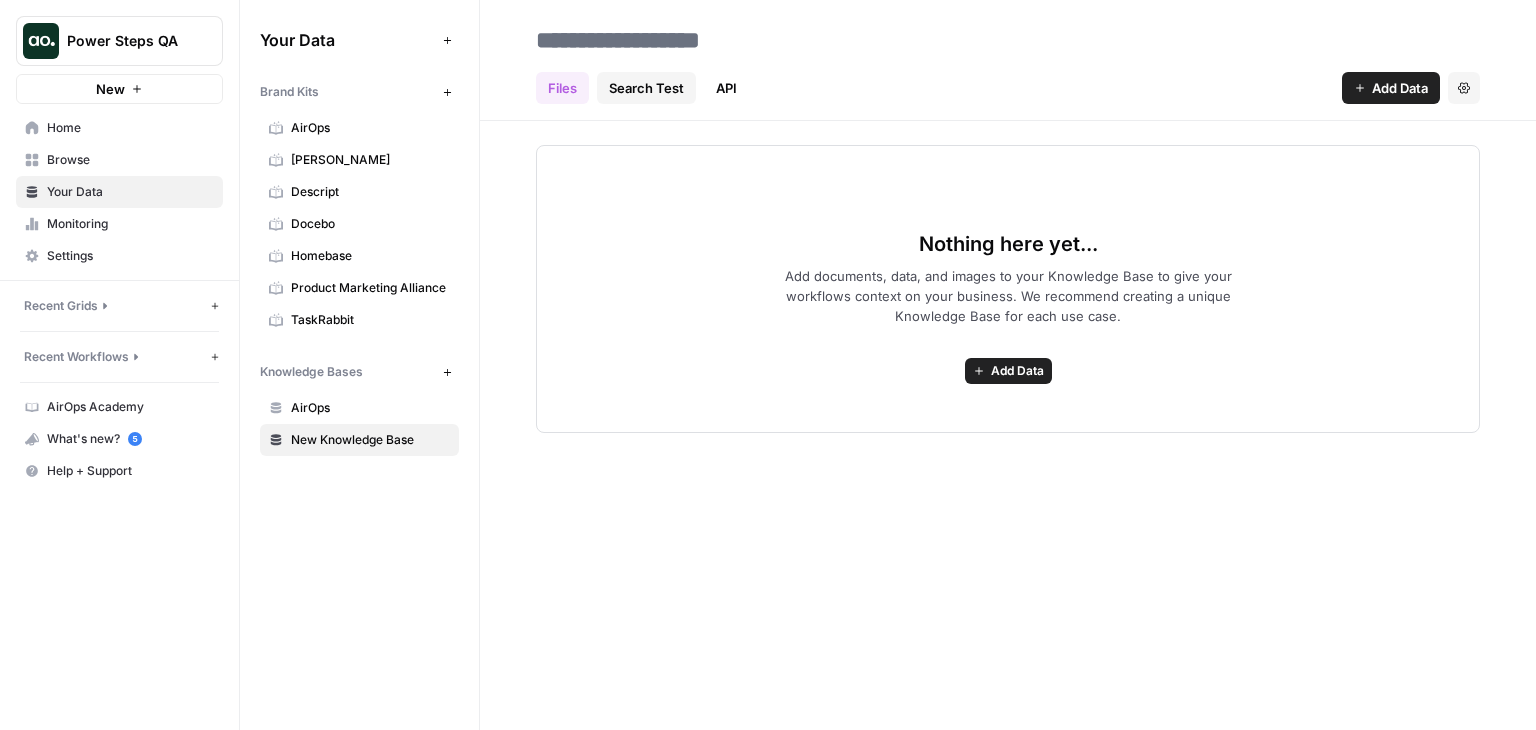 click on "Search Test" at bounding box center (646, 88) 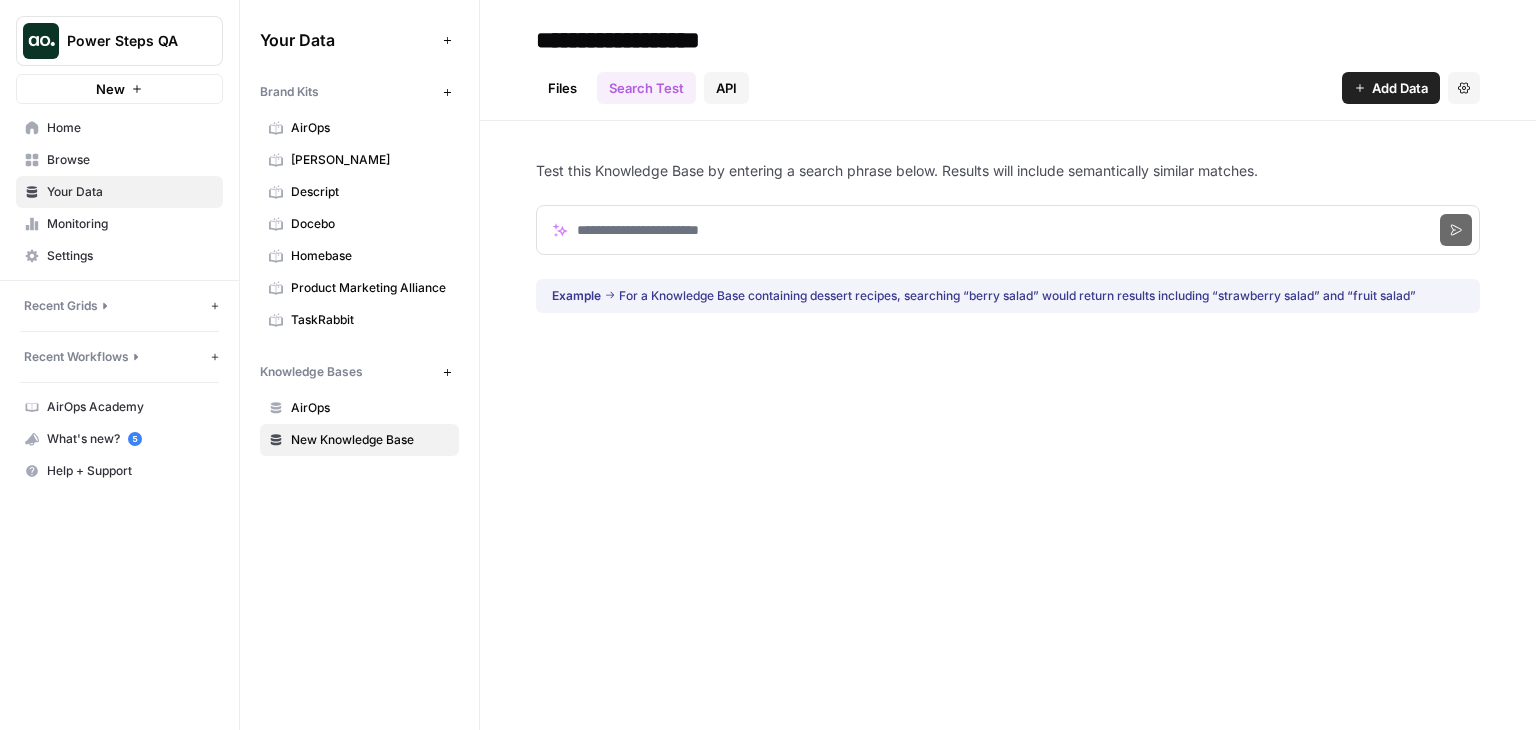 click on "API" at bounding box center [726, 88] 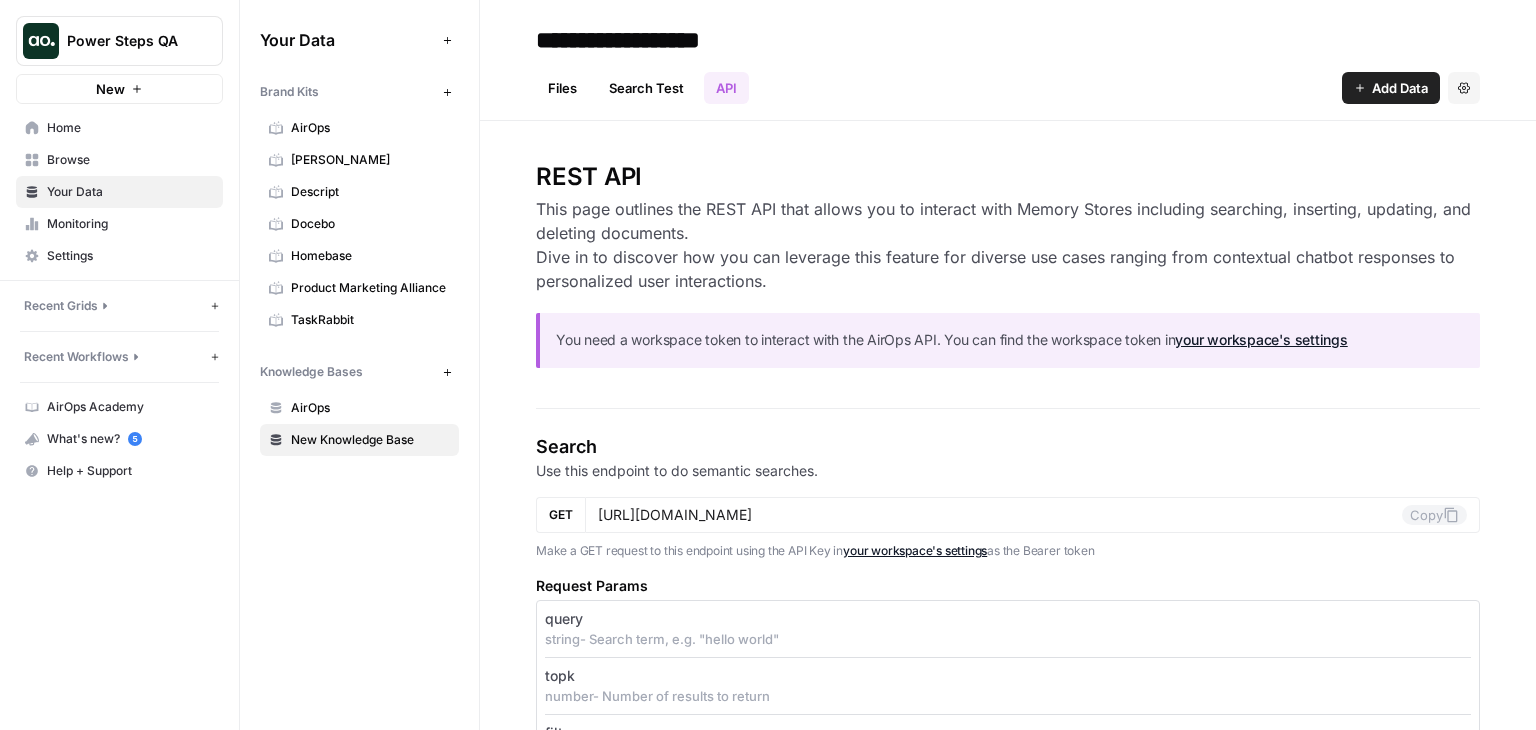 scroll, scrollTop: 0, scrollLeft: 0, axis: both 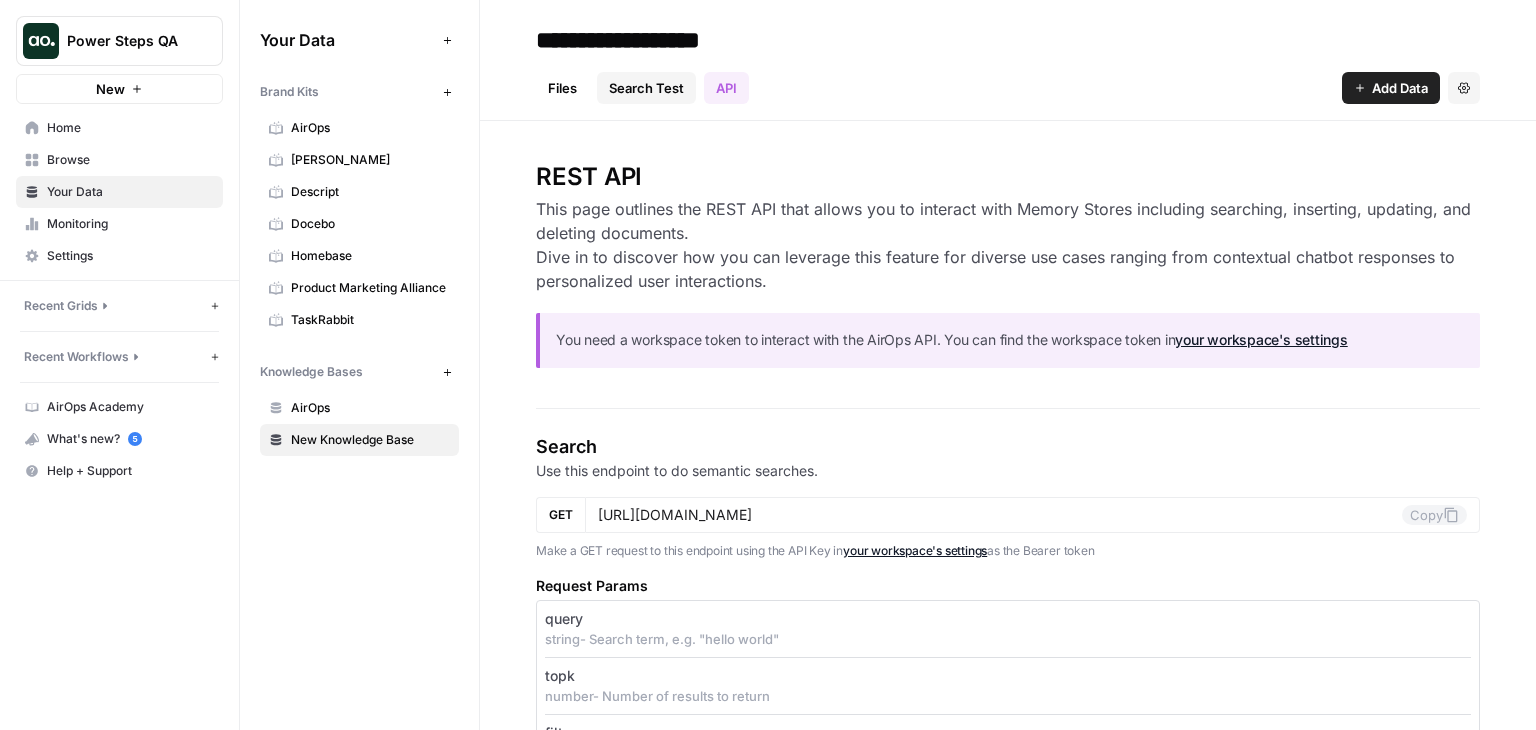 click on "Search Test" at bounding box center (646, 88) 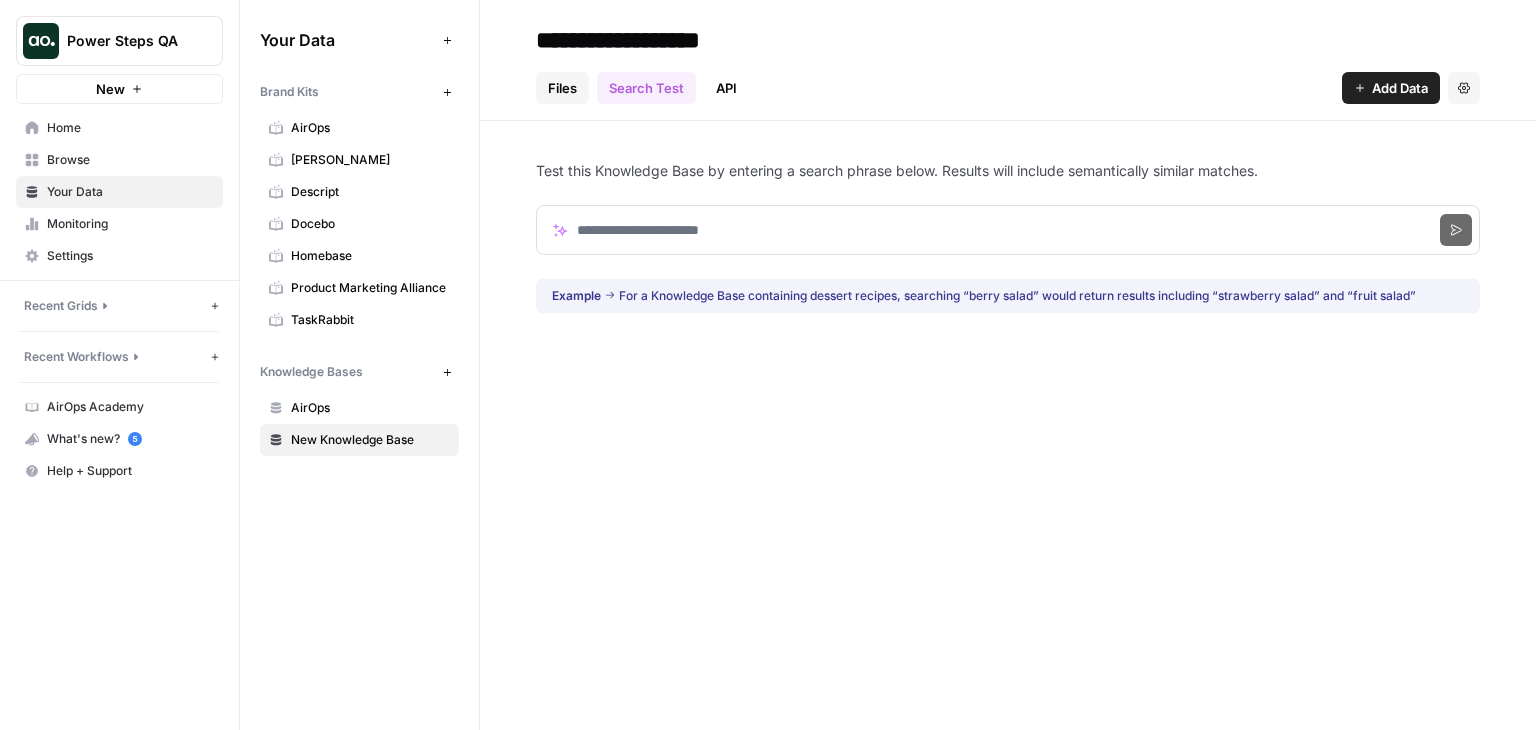 click on "Files" at bounding box center [562, 88] 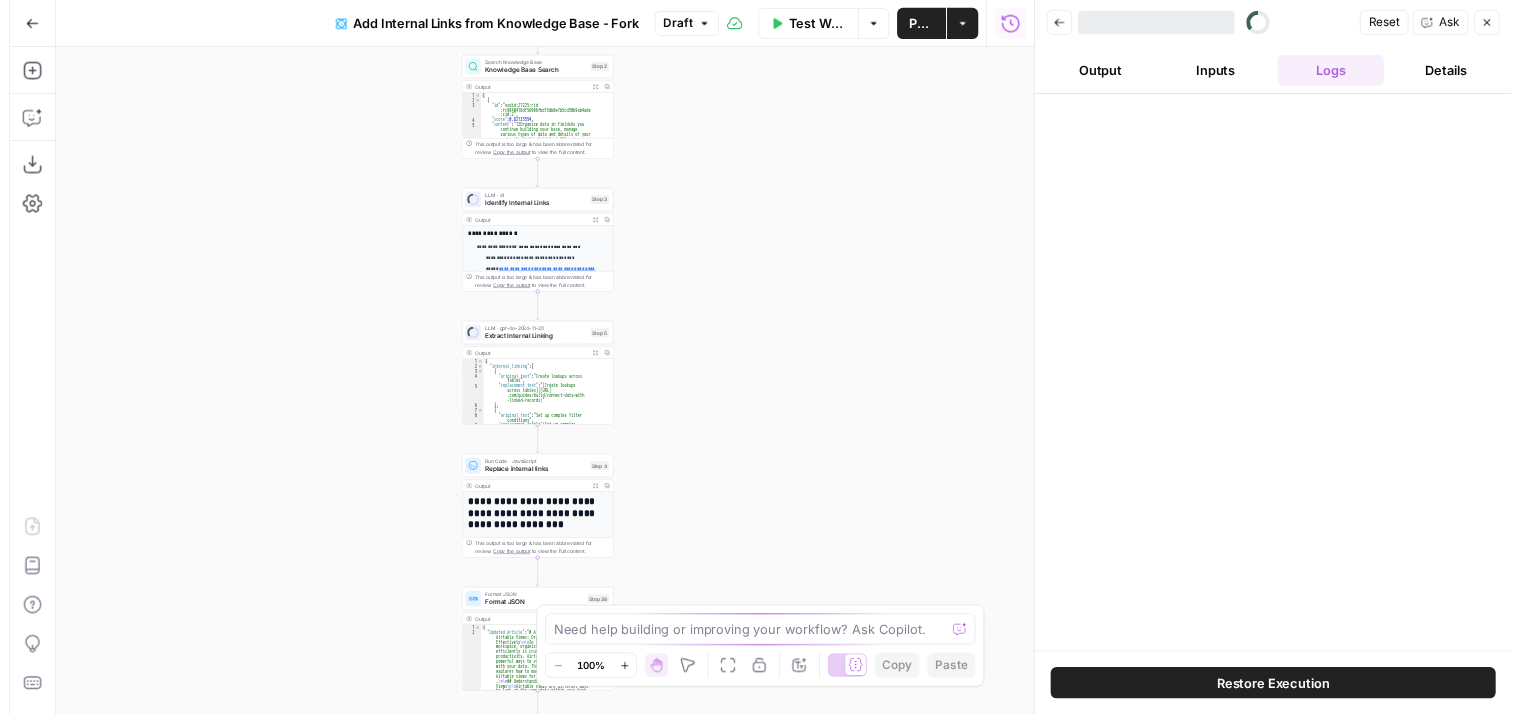 scroll, scrollTop: 16, scrollLeft: 0, axis: vertical 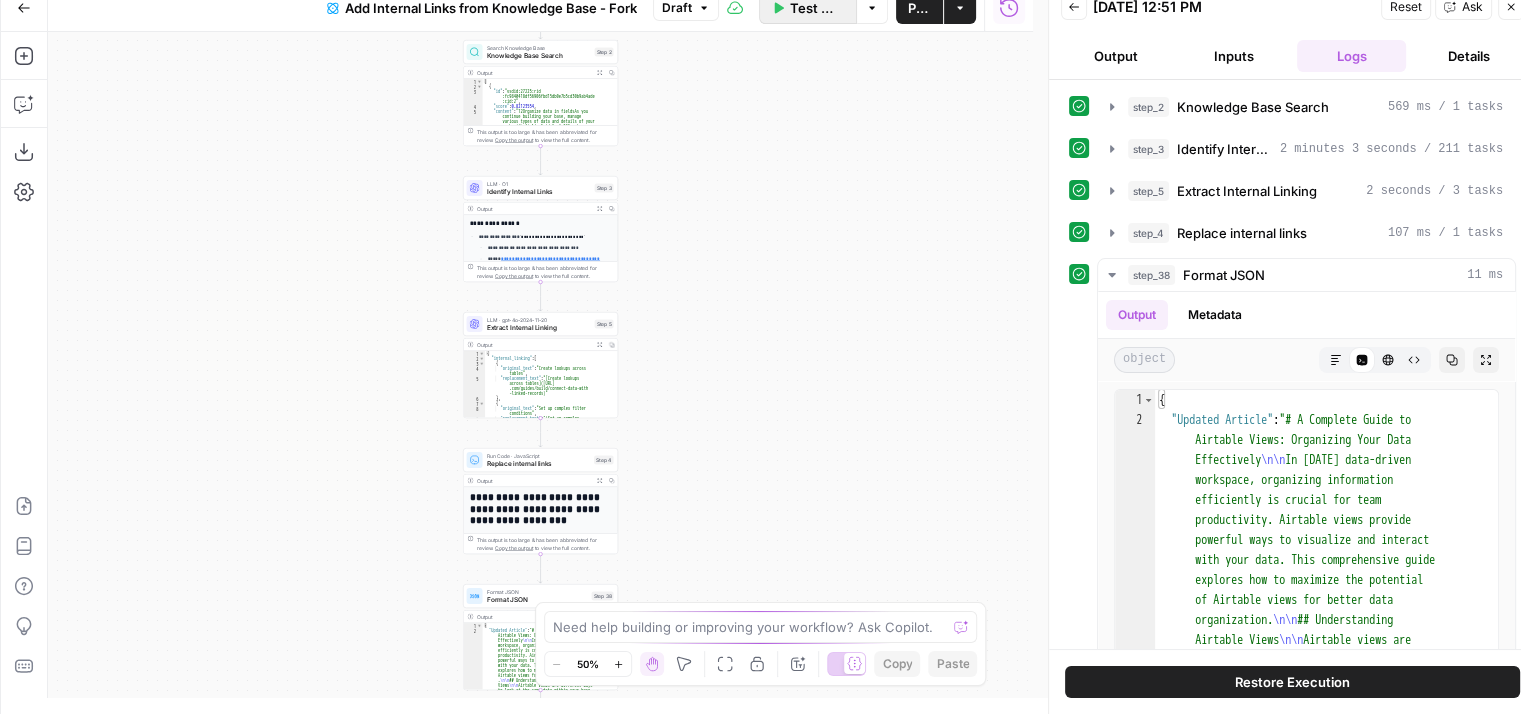click on "Test Workflow" at bounding box center [817, 8] 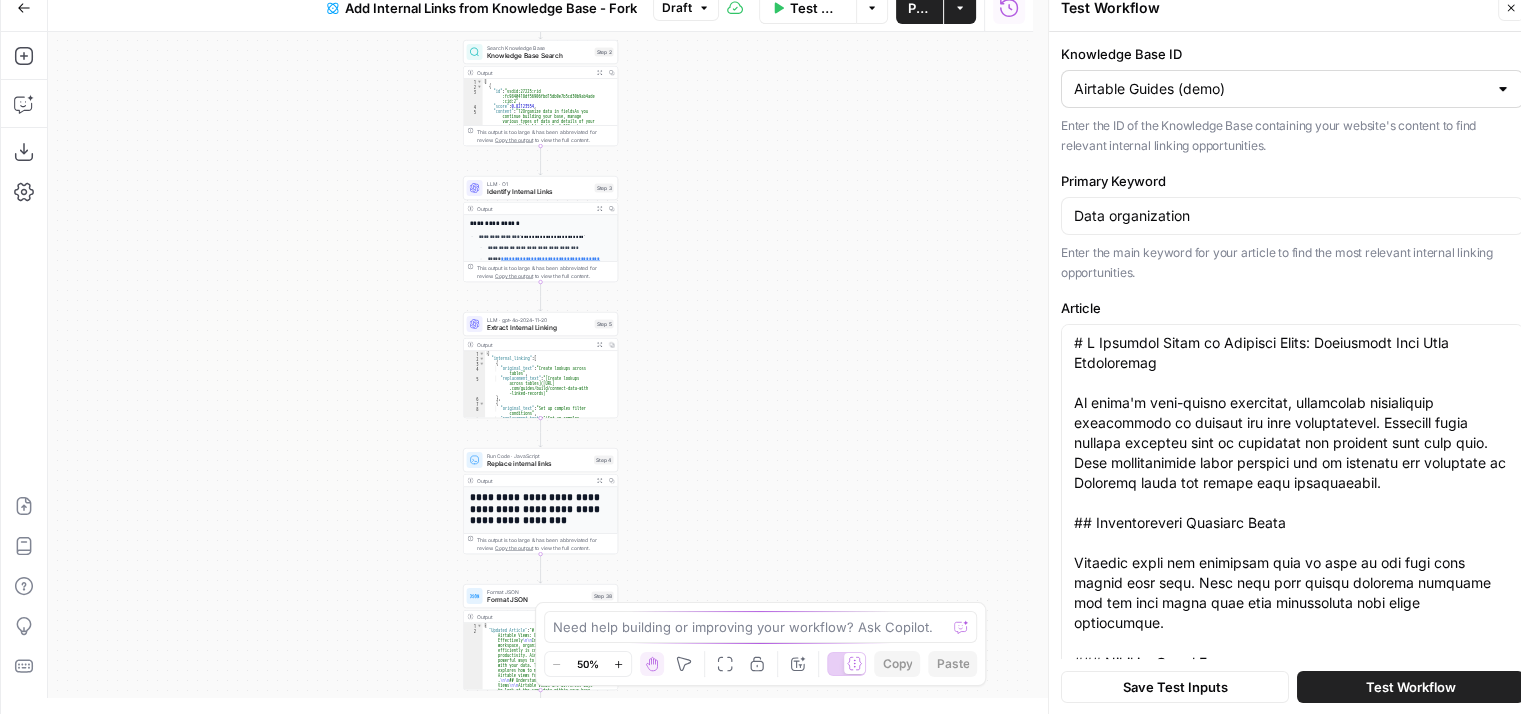 click at bounding box center (1503, 89) 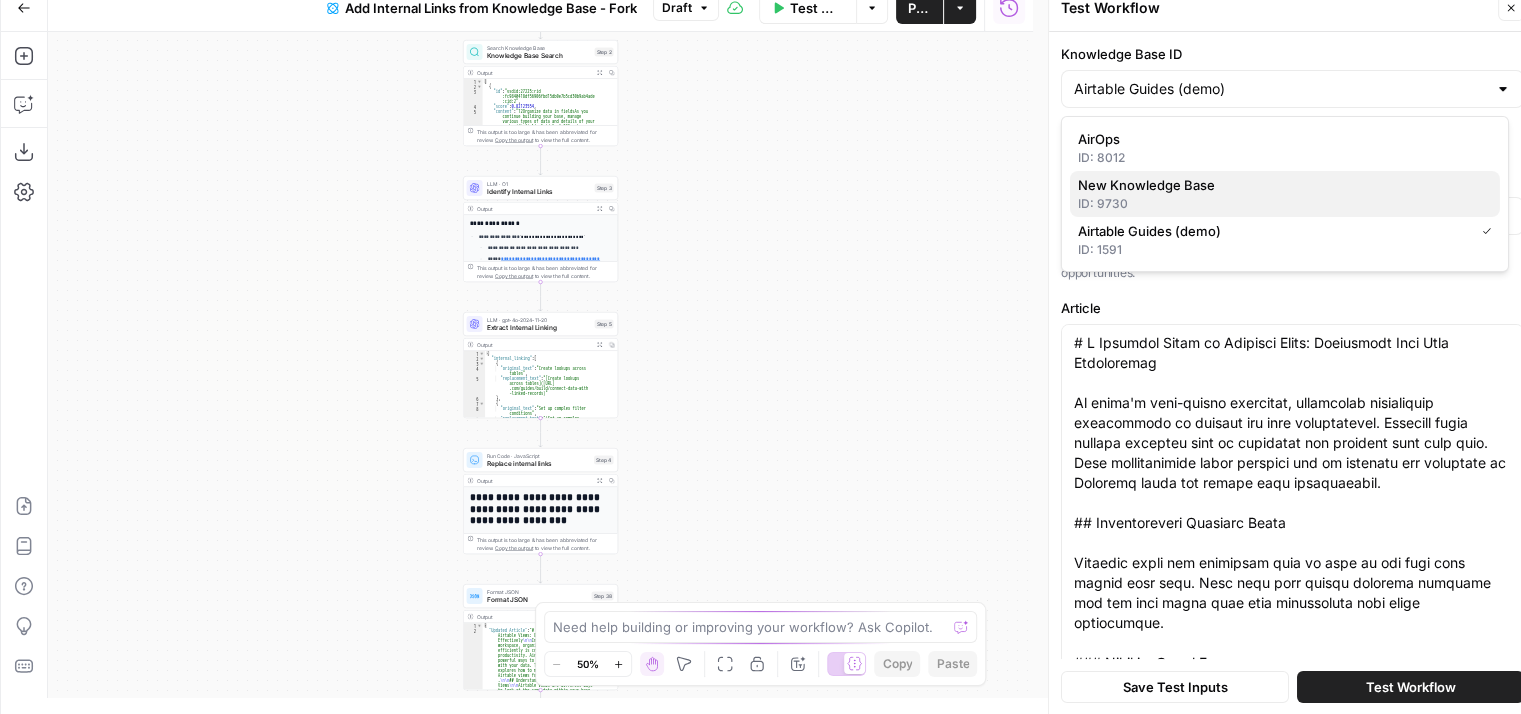 click on "ID: 9730" at bounding box center [1285, 204] 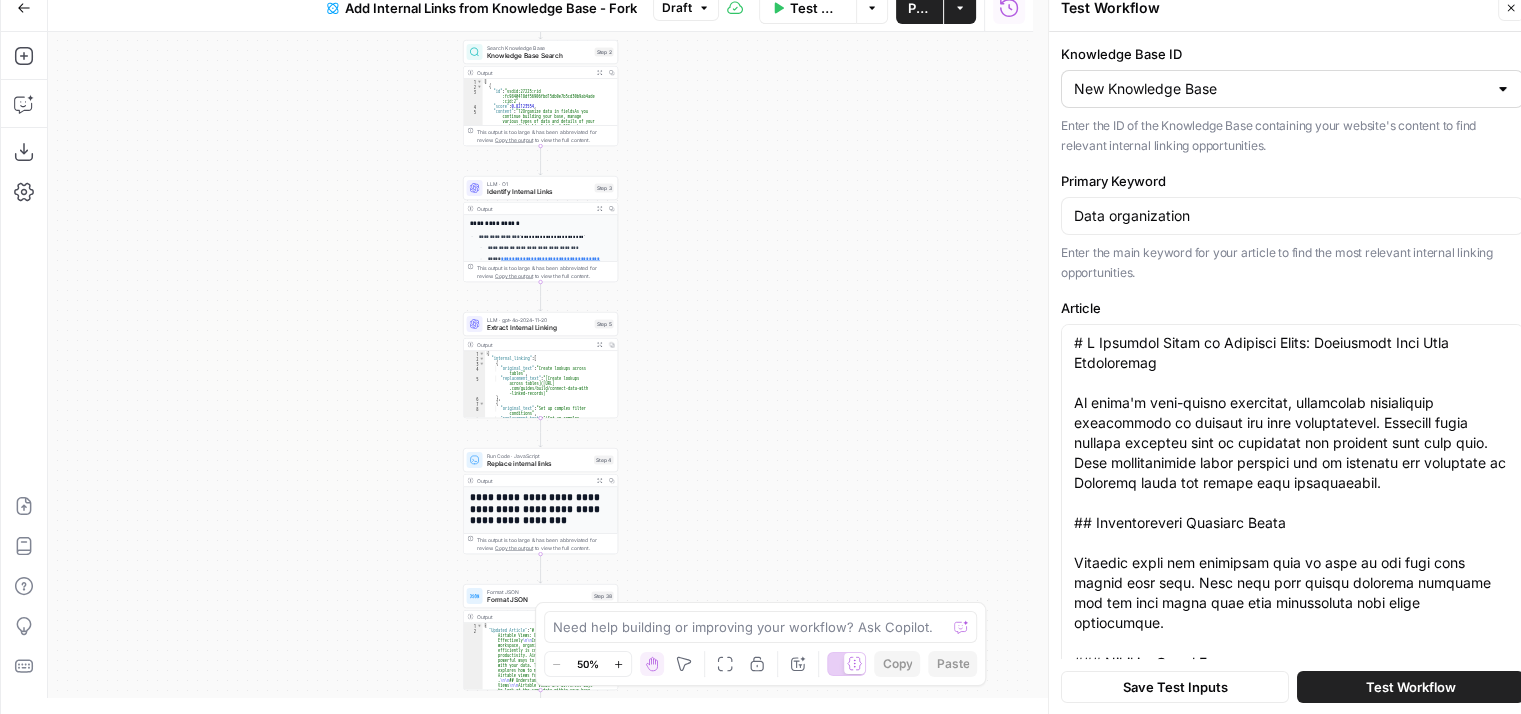 click at bounding box center [1503, 89] 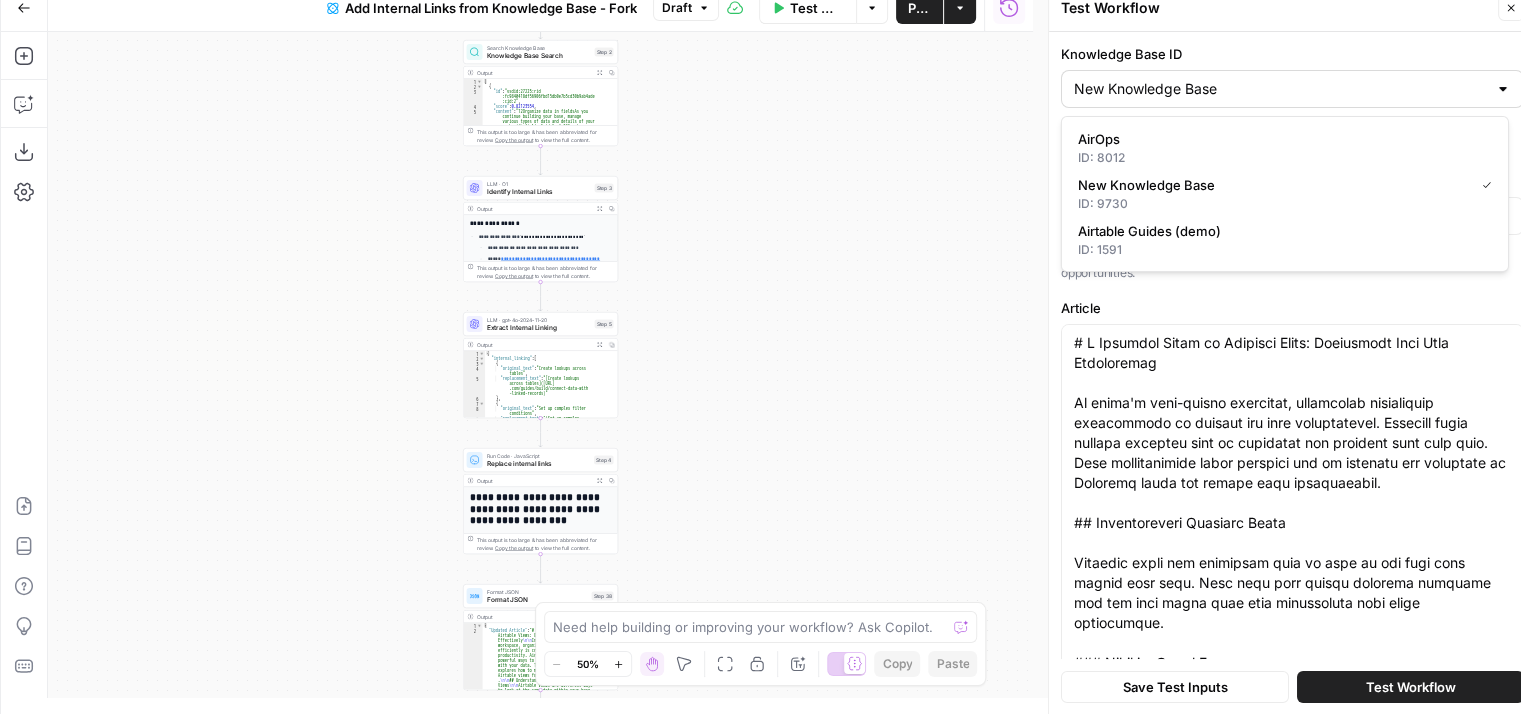 click at bounding box center [1503, 89] 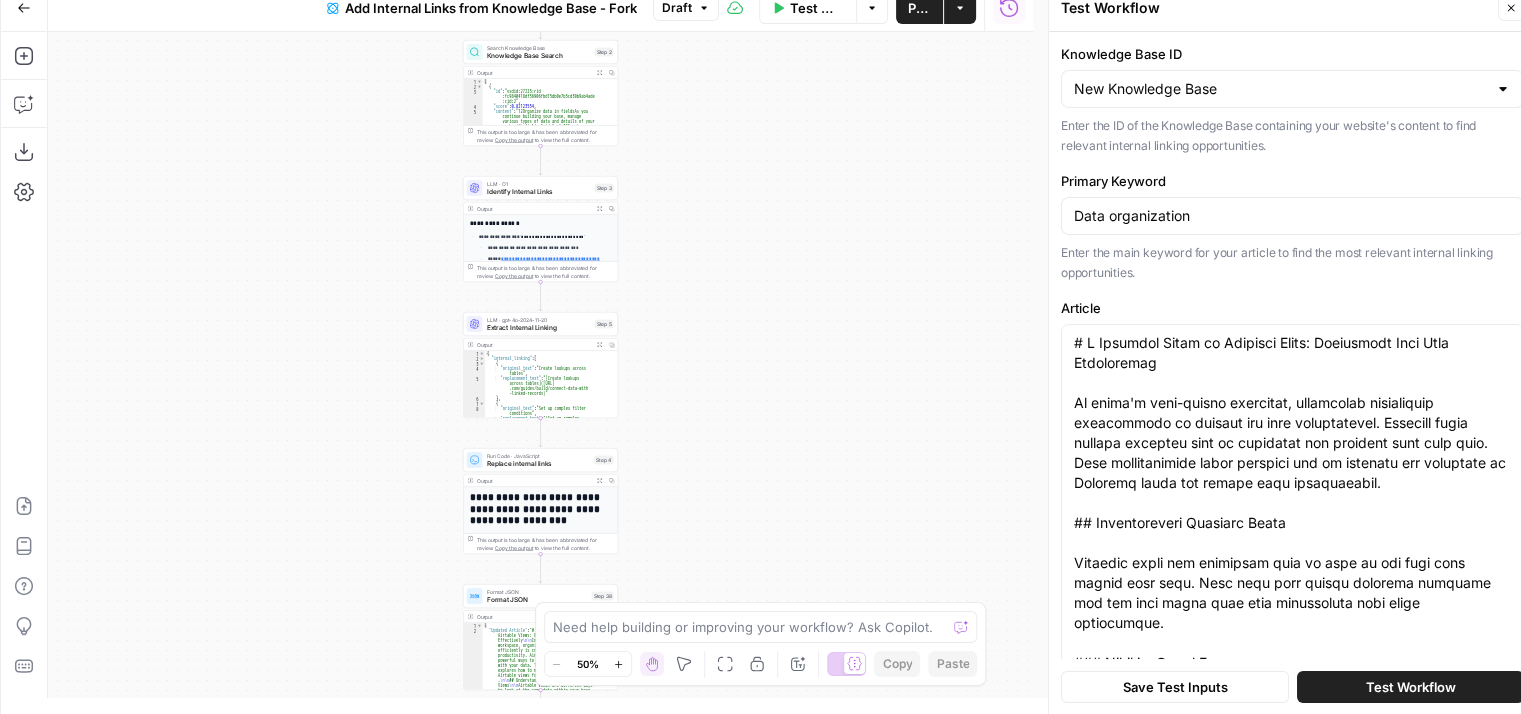 click on "Knowledge Base ID New Knowledge Base Enter the ID of the Knowledge Base containing your website's content to find relevant internal linking opportunities. Primary Keyword Data organization Enter the main keyword for your article to find the most relevant internal linking opportunities. Article Paste your article in Markdown format. Save Test Inputs Test Workflow" at bounding box center [1292, 373] 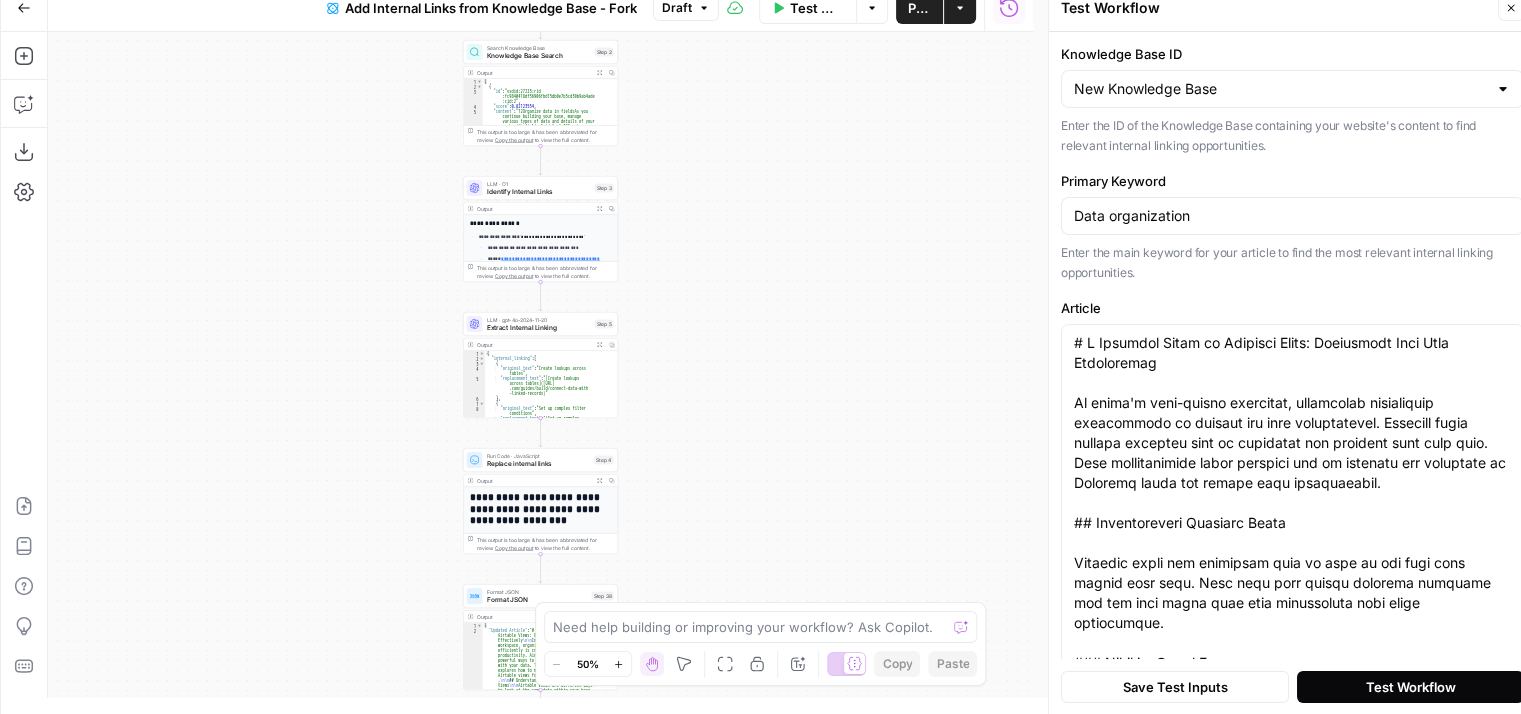 click on "Test Workflow" at bounding box center [1411, 686] 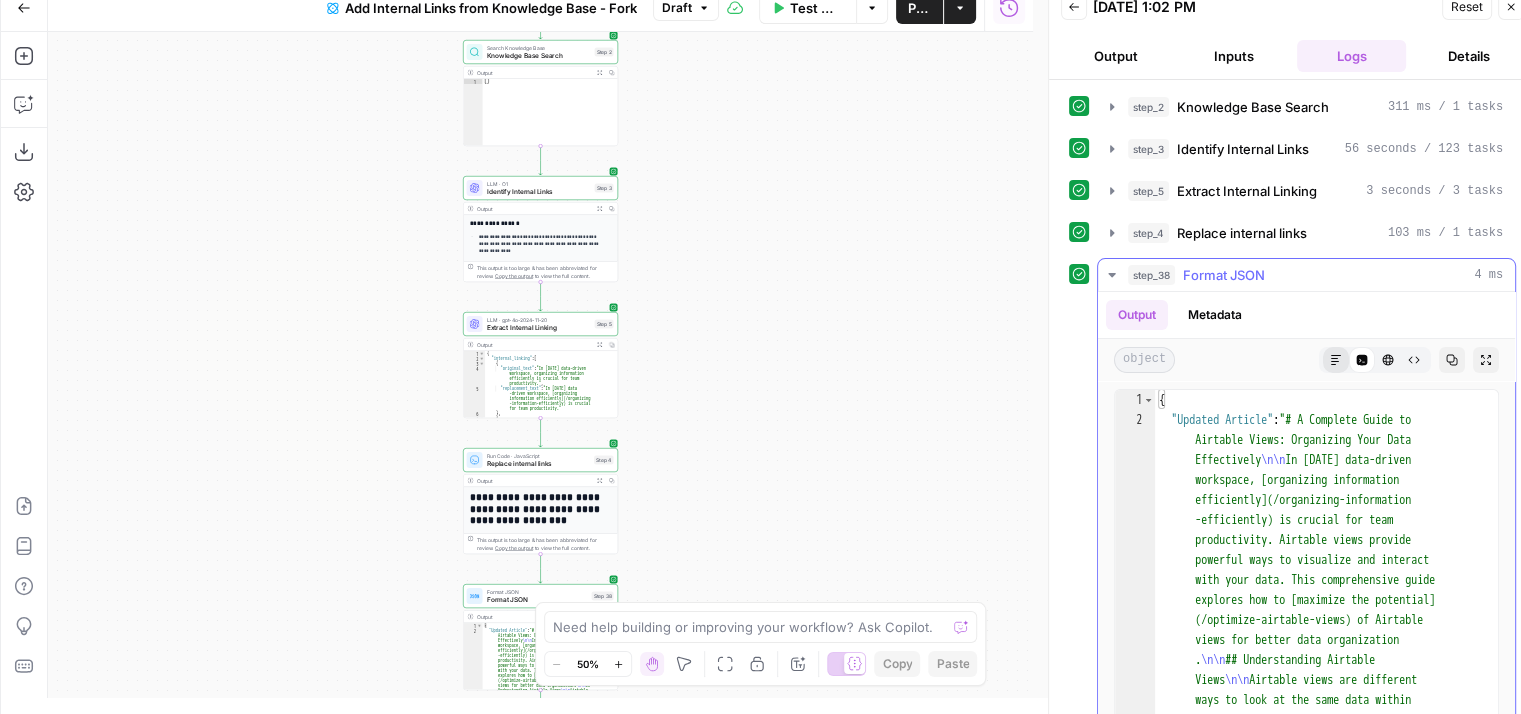 click 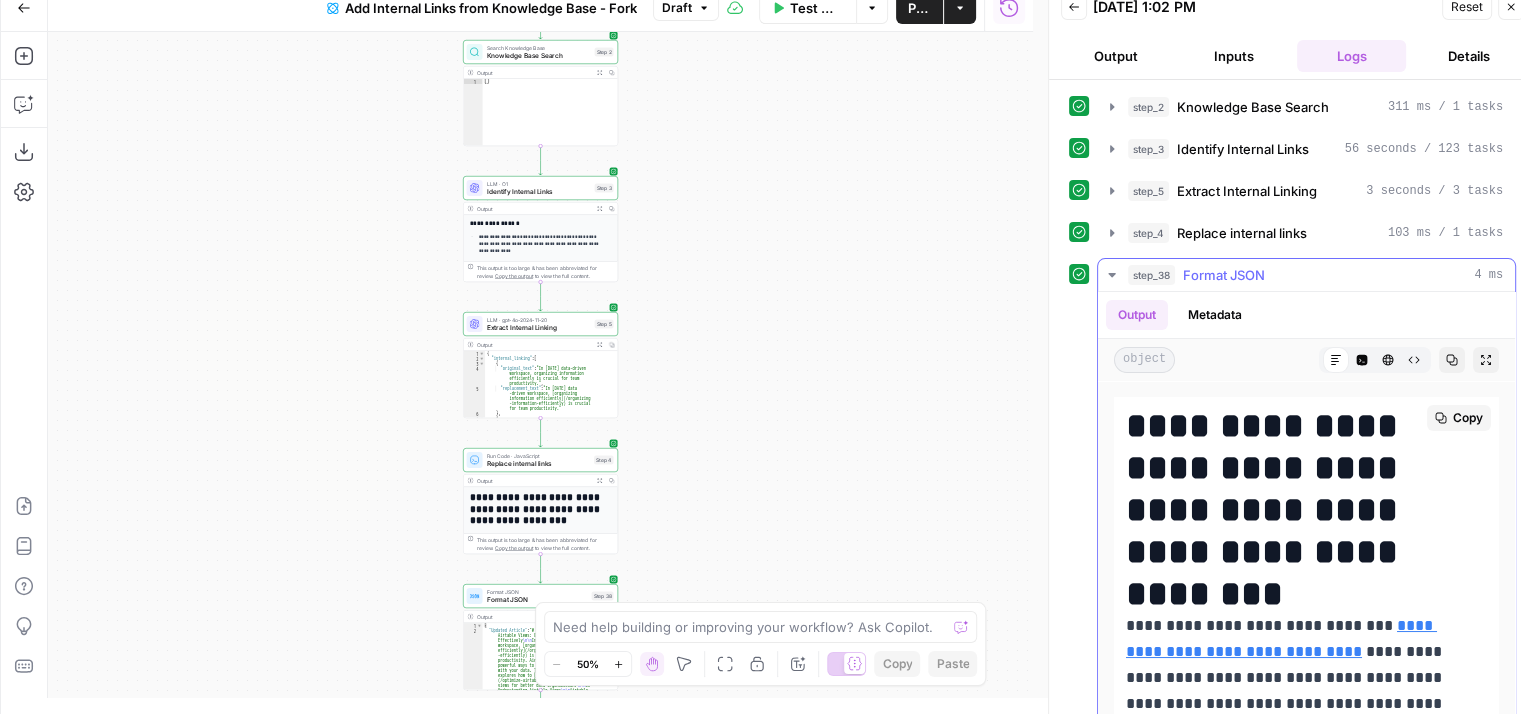 scroll, scrollTop: 0, scrollLeft: 0, axis: both 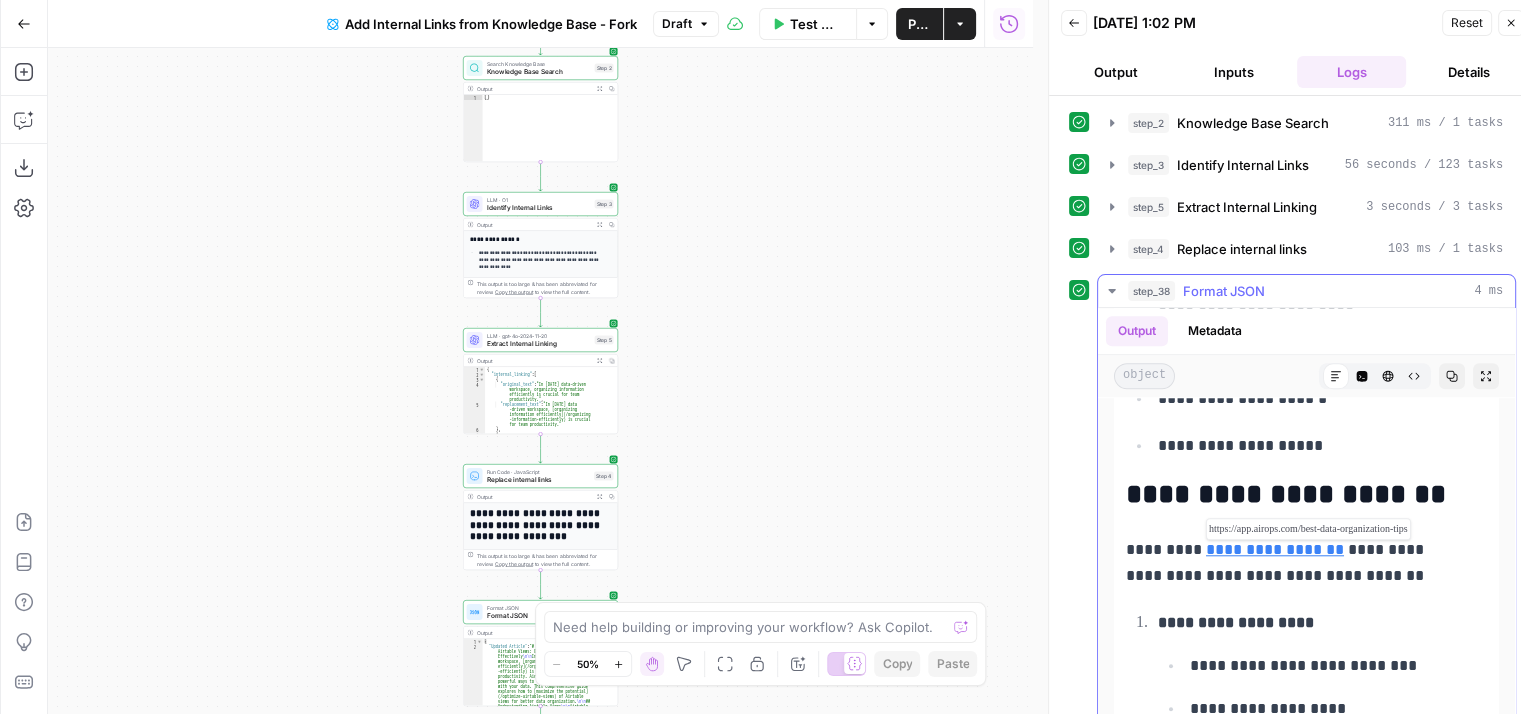 click on "**********" at bounding box center [1275, 549] 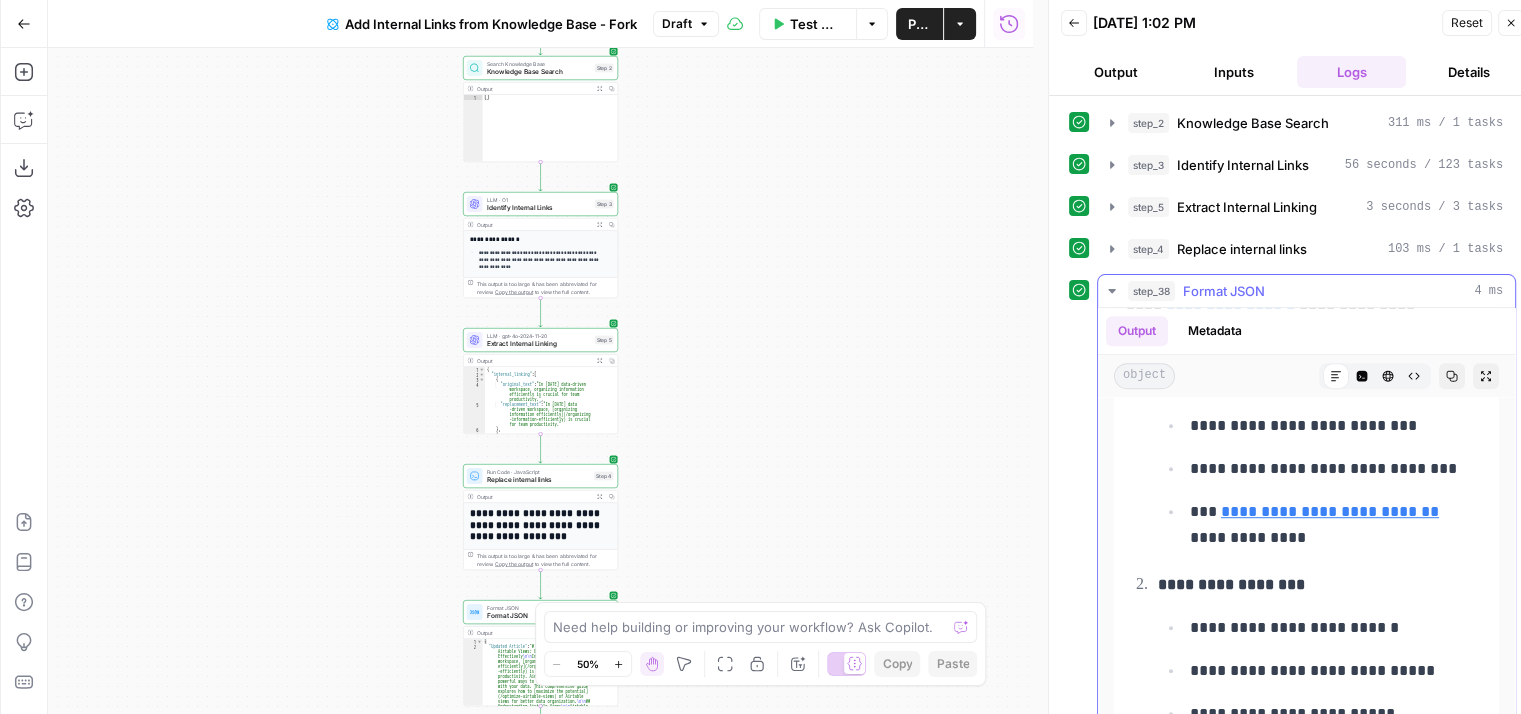 scroll, scrollTop: 1200, scrollLeft: 0, axis: vertical 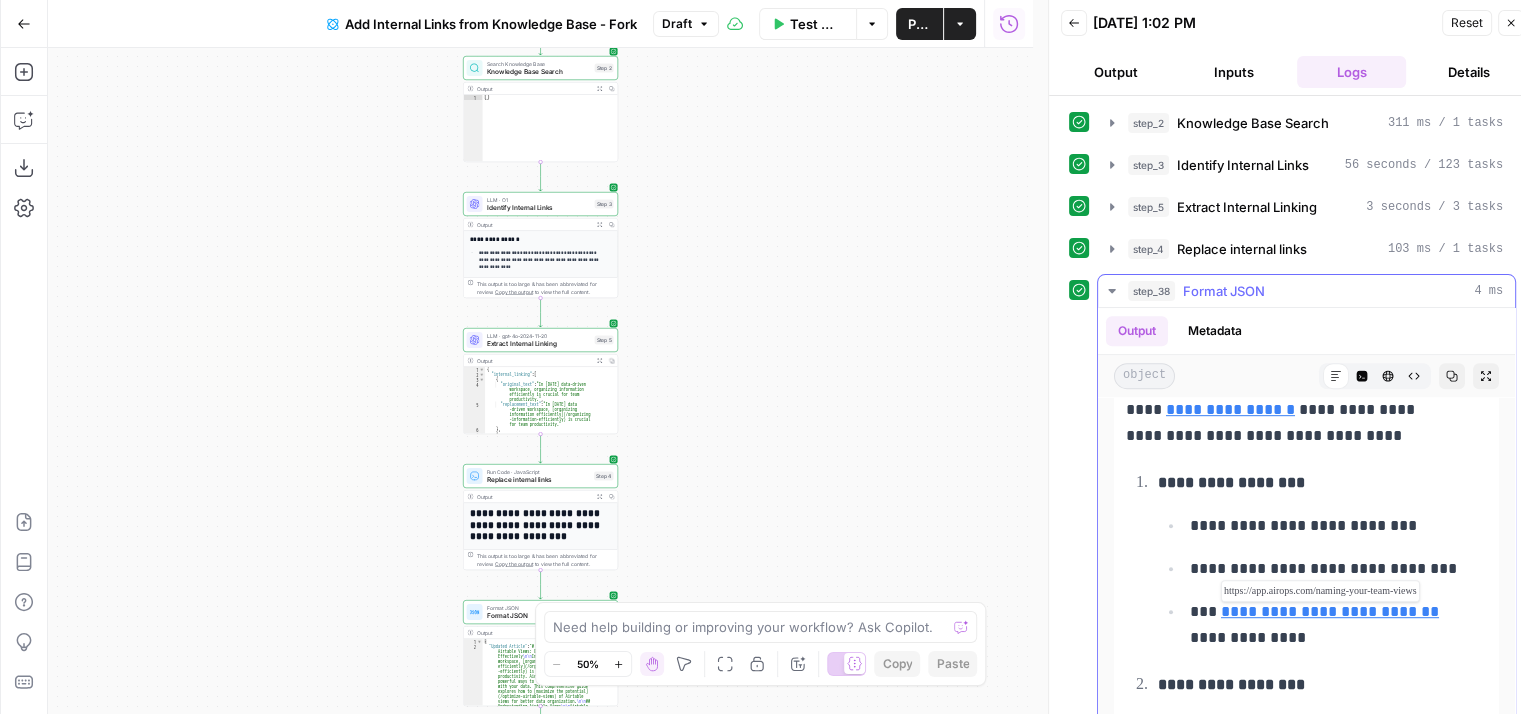 click on "**********" at bounding box center (1330, 611) 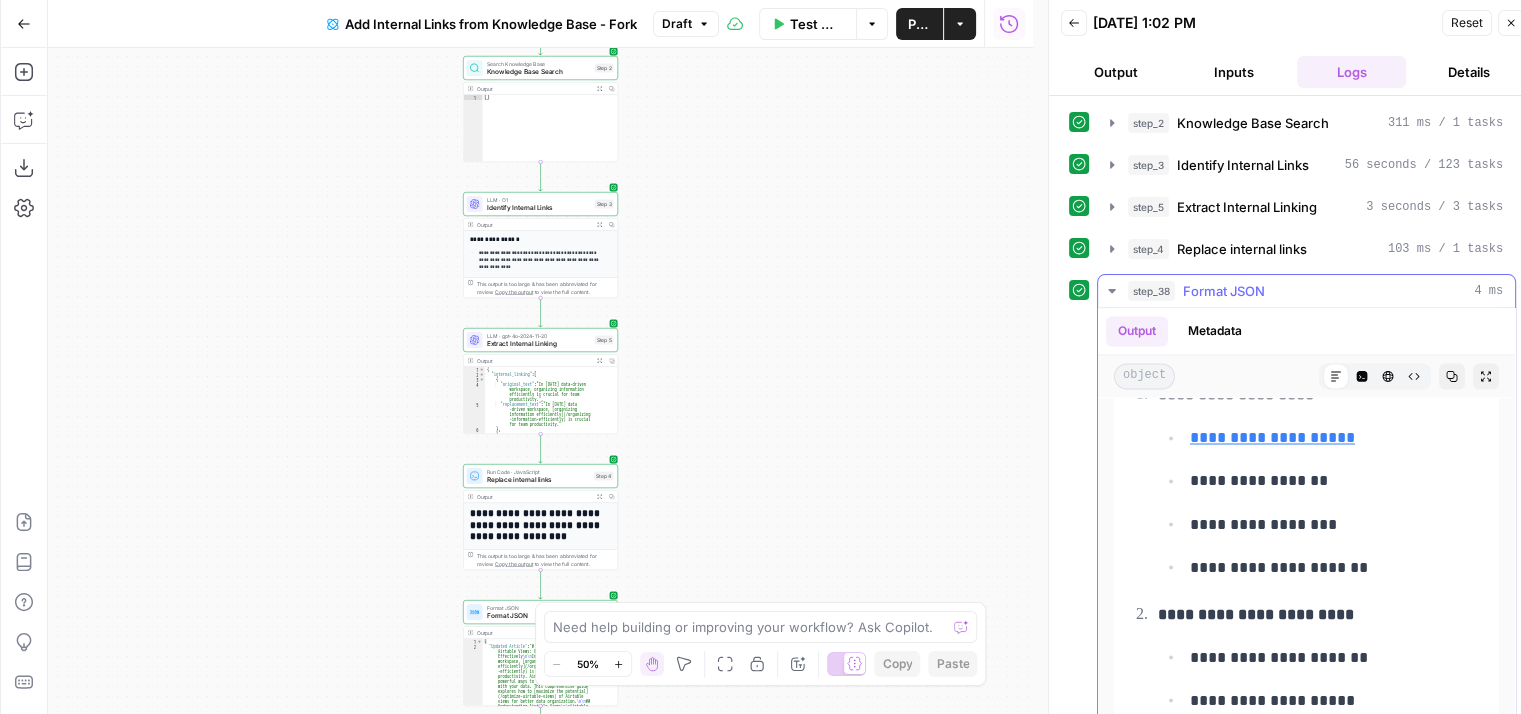 scroll, scrollTop: 3600, scrollLeft: 0, axis: vertical 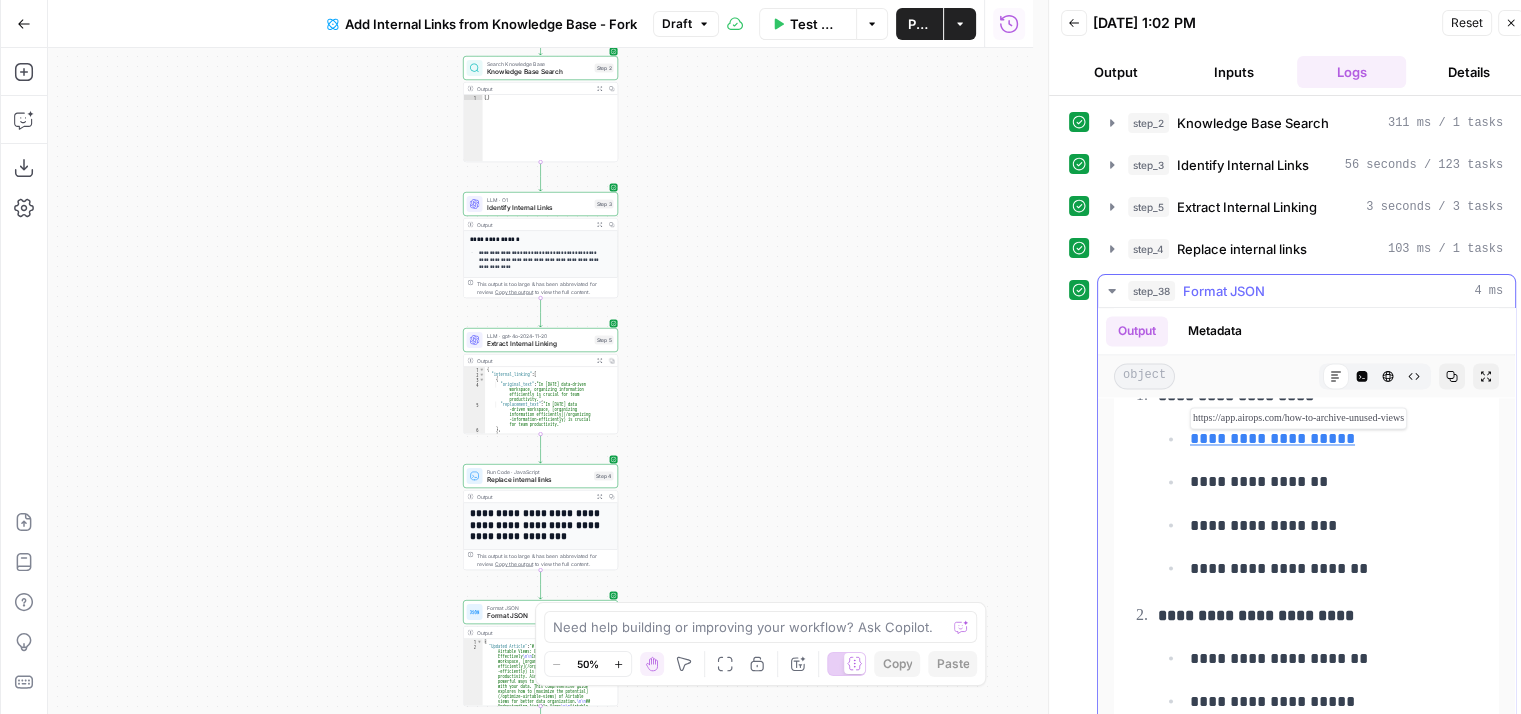 click on "**********" at bounding box center (1272, 438) 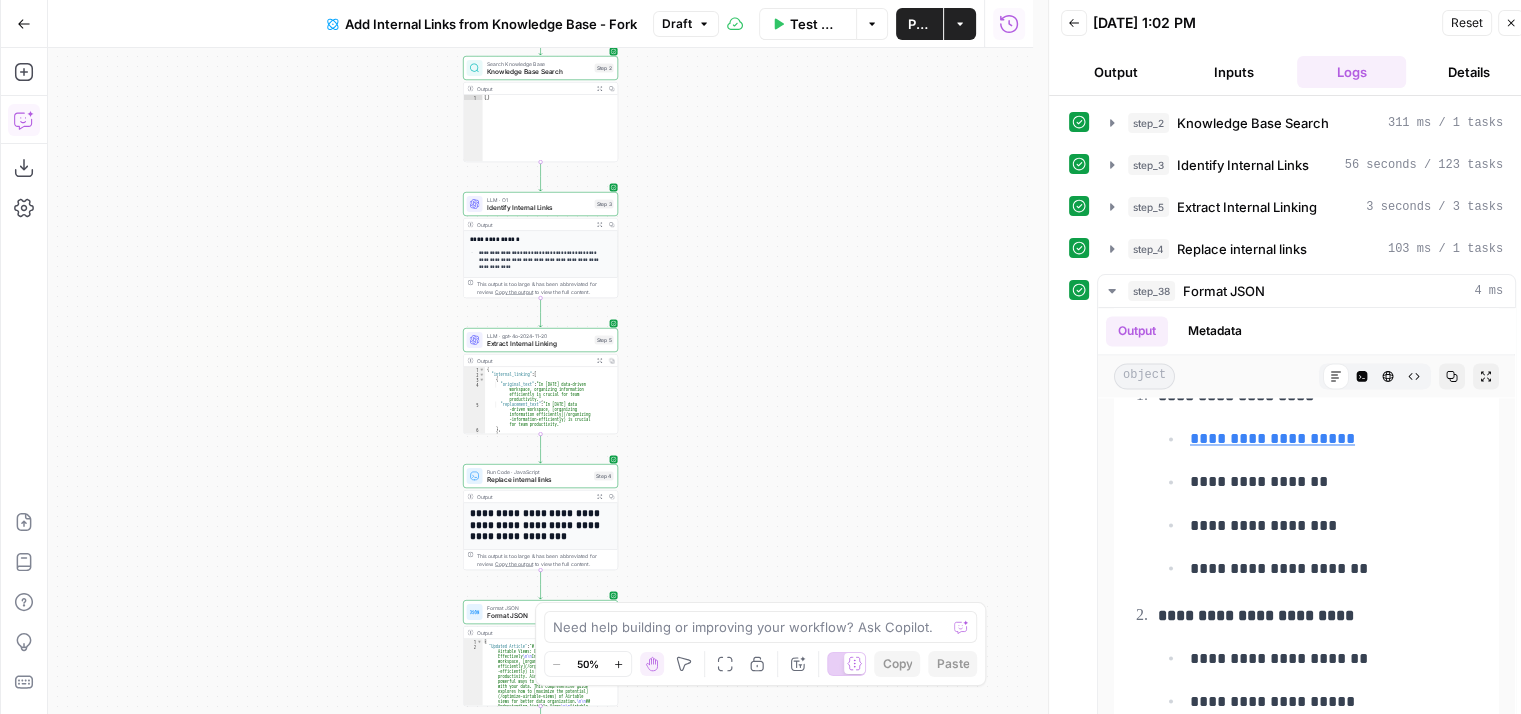click 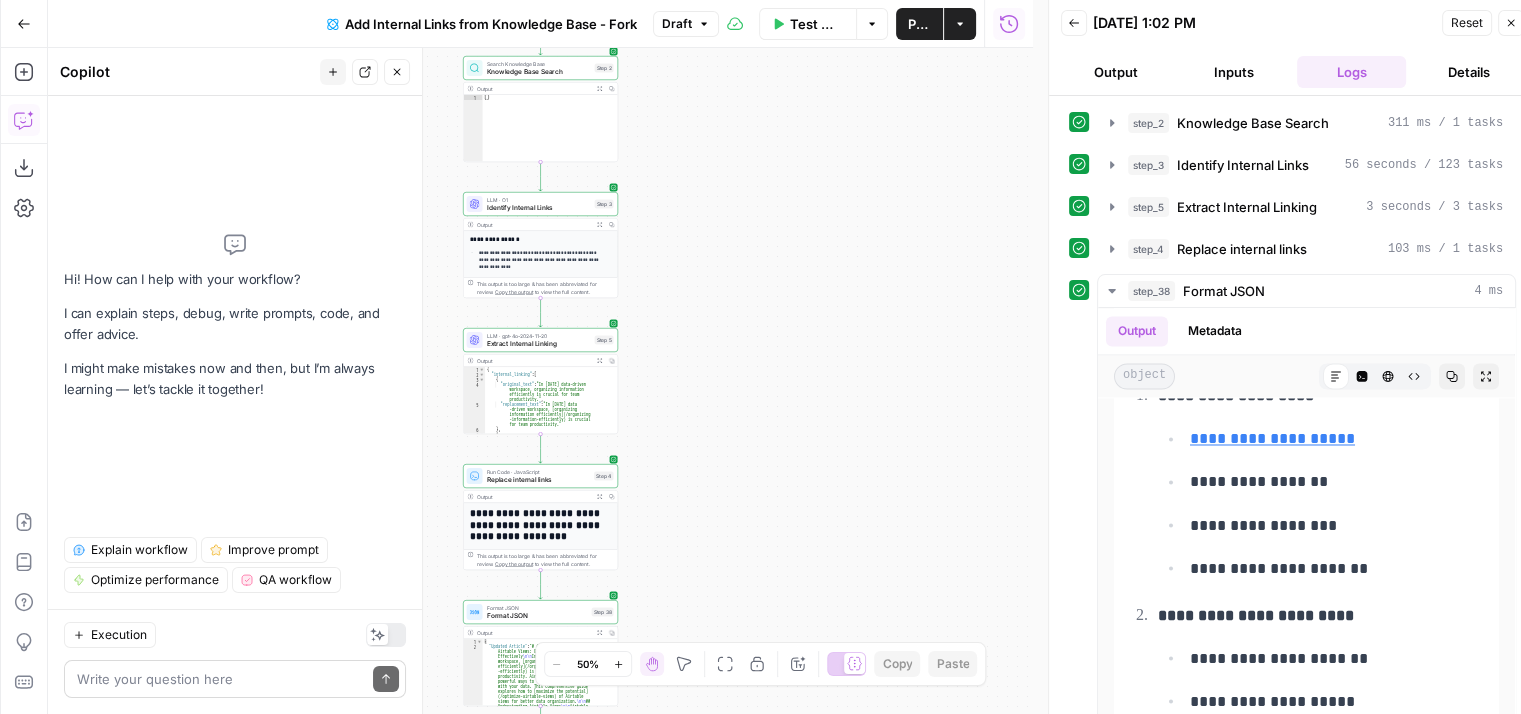 click at bounding box center (221, 679) 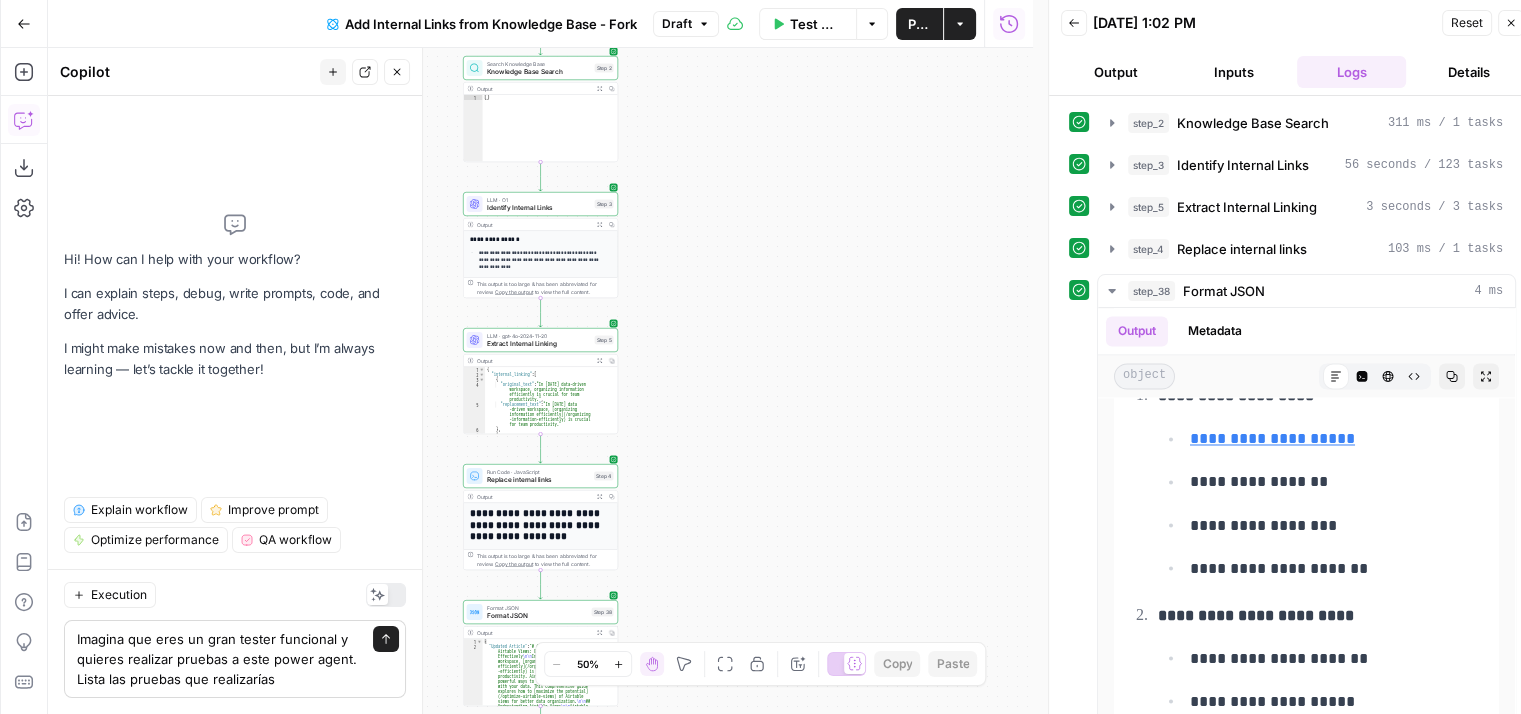 type on "Imagina que eres un gran tester funcional y quieres realizar pruebas a este power agent. Lista las pruebas que realizarías" 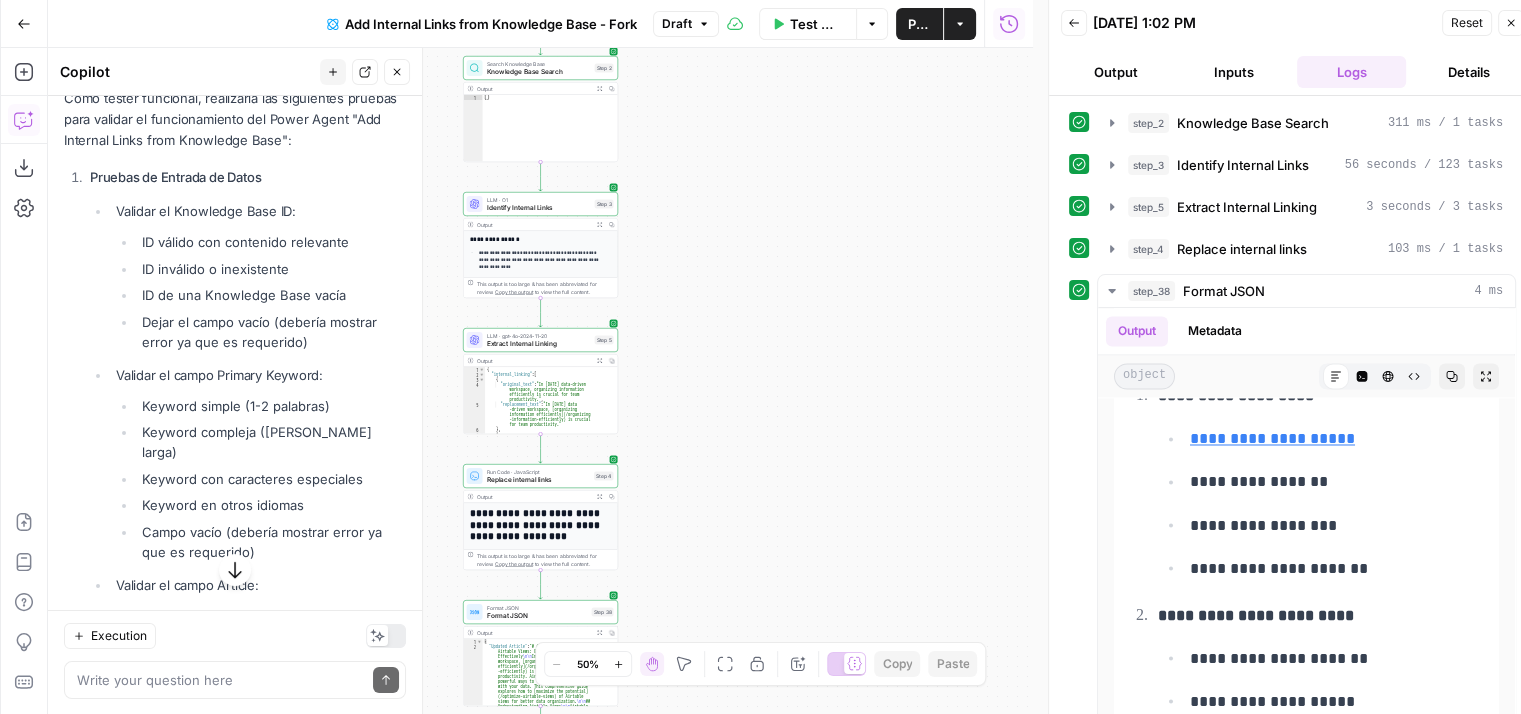 scroll, scrollTop: 300, scrollLeft: 0, axis: vertical 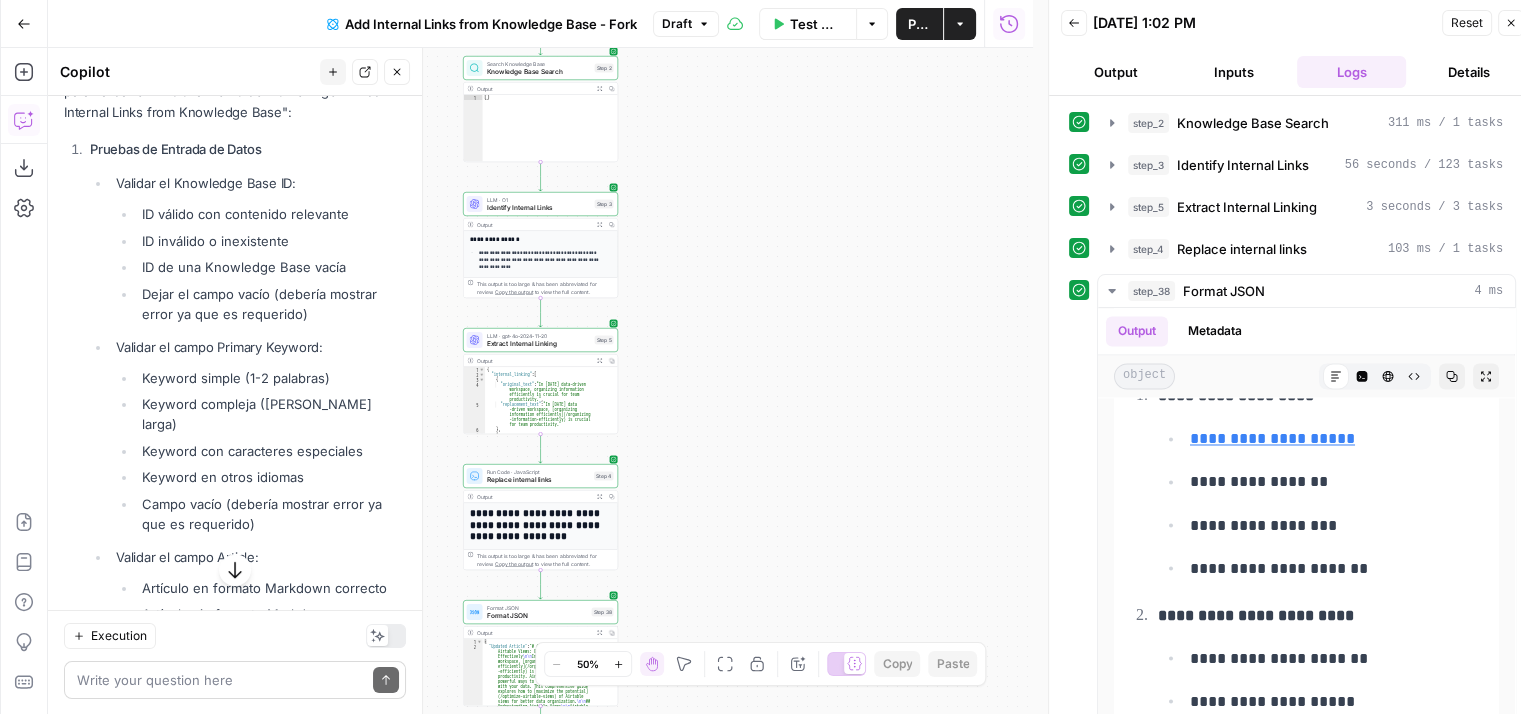 click at bounding box center [221, 679] 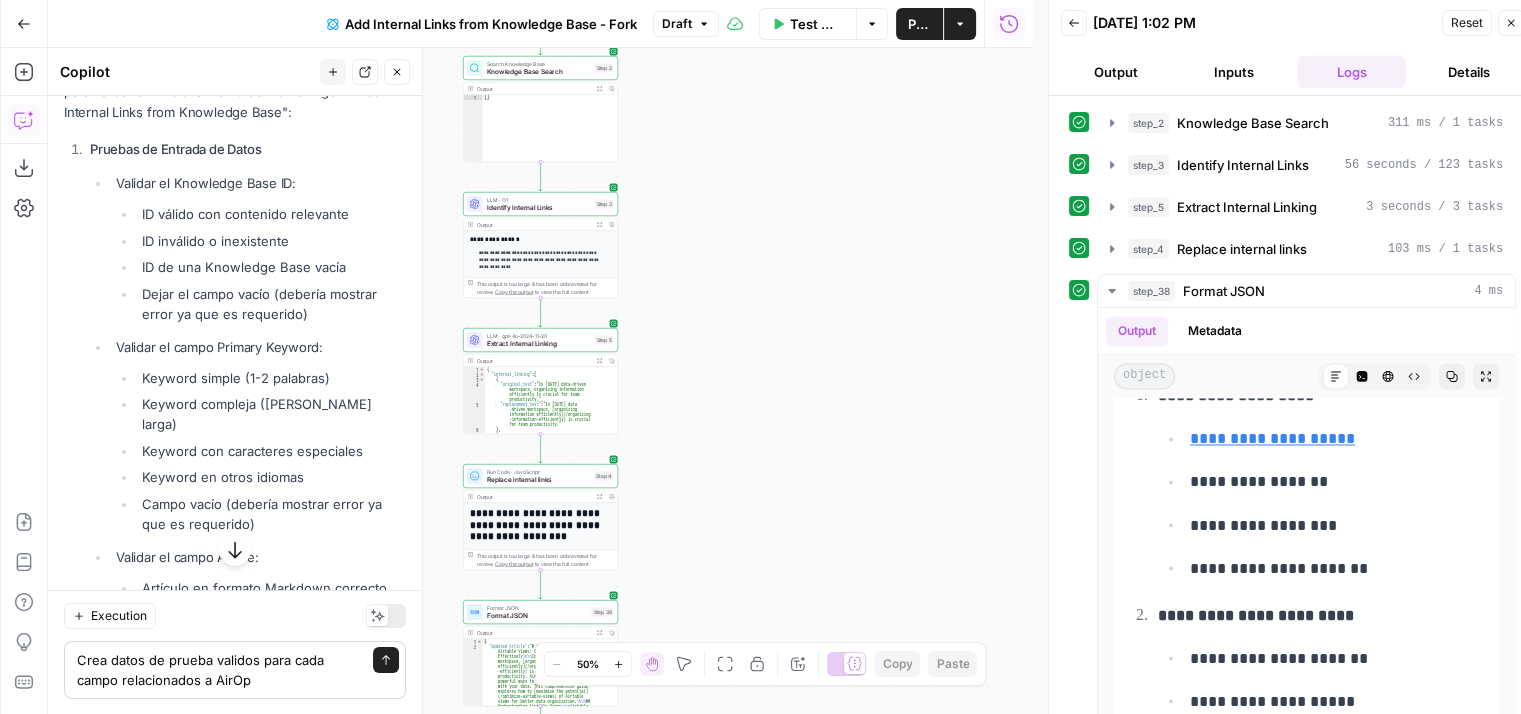 type on "Crea datos de prueba validos para cada campo relacionados a AirOps" 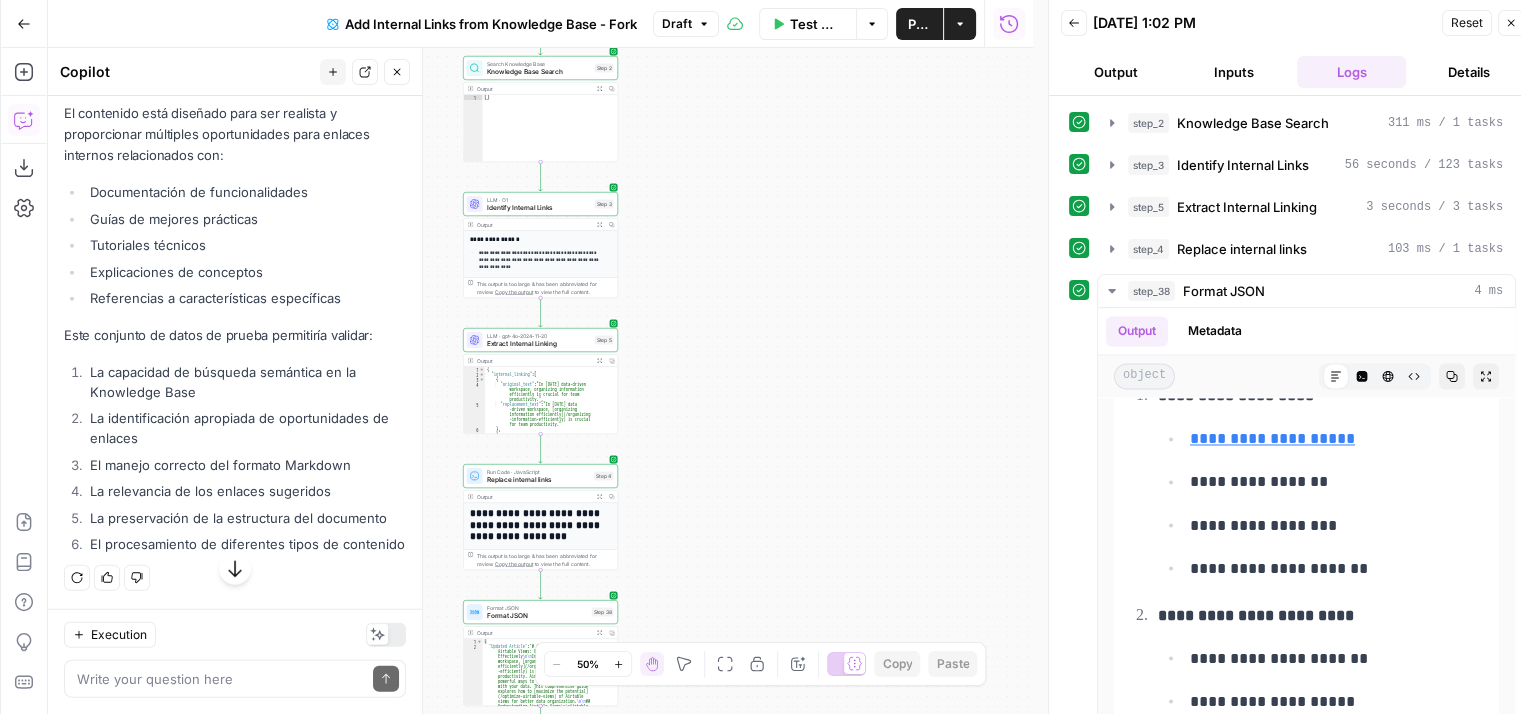scroll, scrollTop: 6491, scrollLeft: 0, axis: vertical 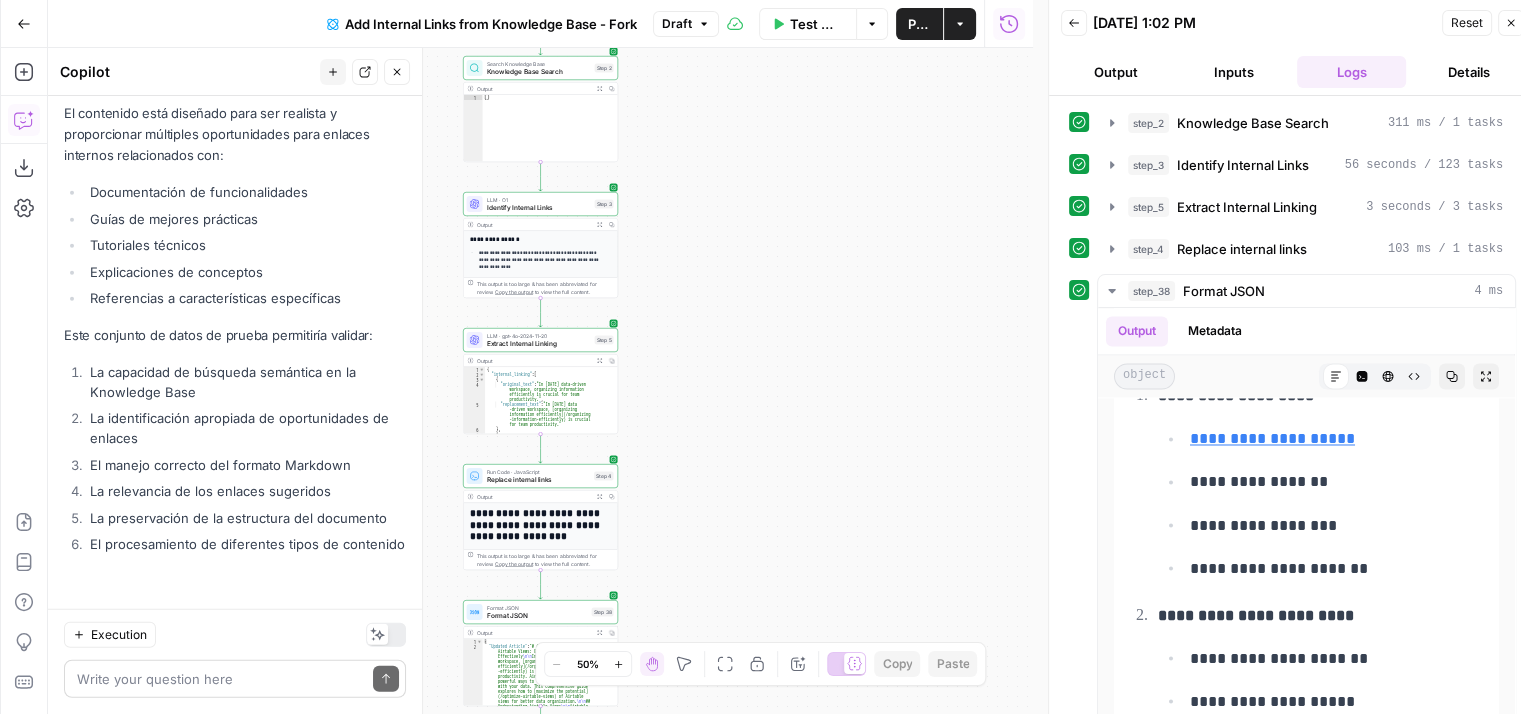 click at bounding box center [221, 679] 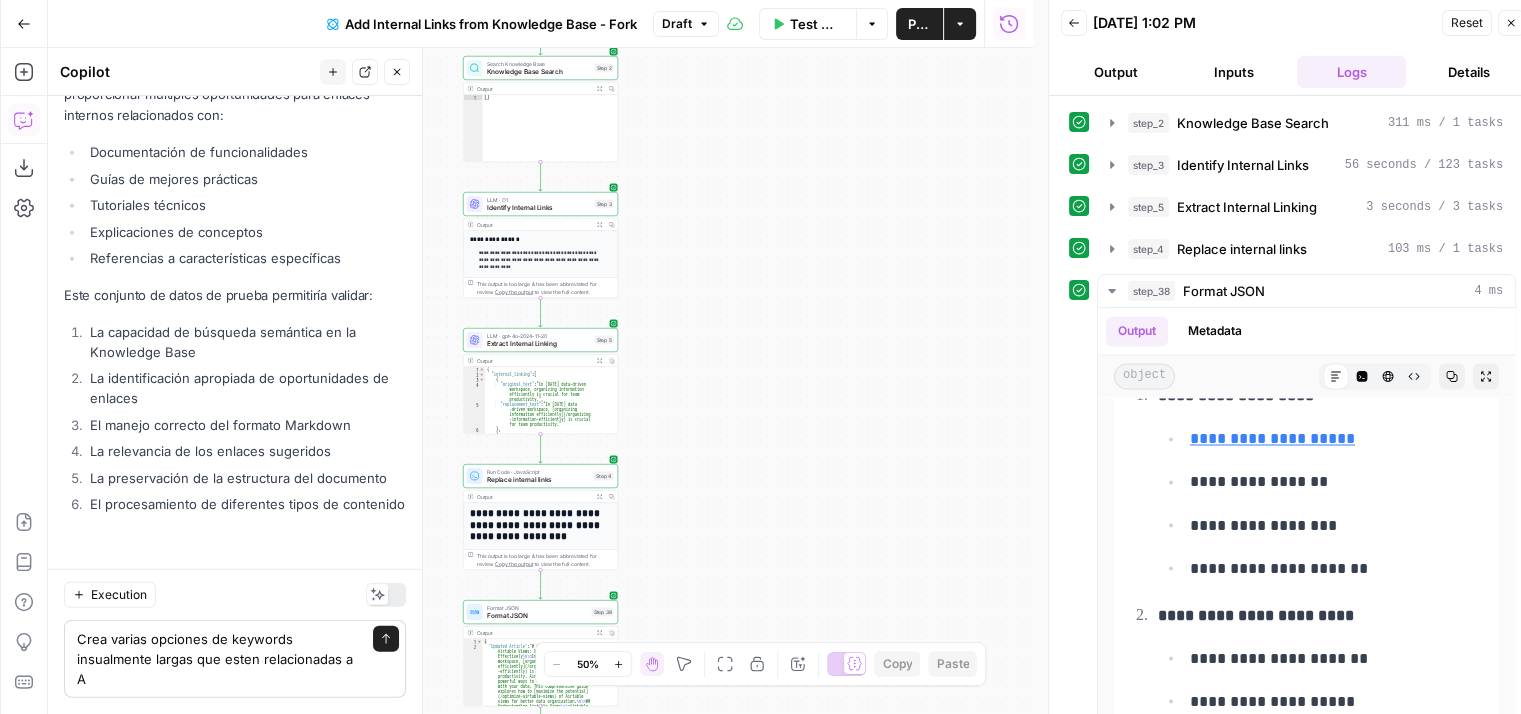 scroll, scrollTop: 6531, scrollLeft: 0, axis: vertical 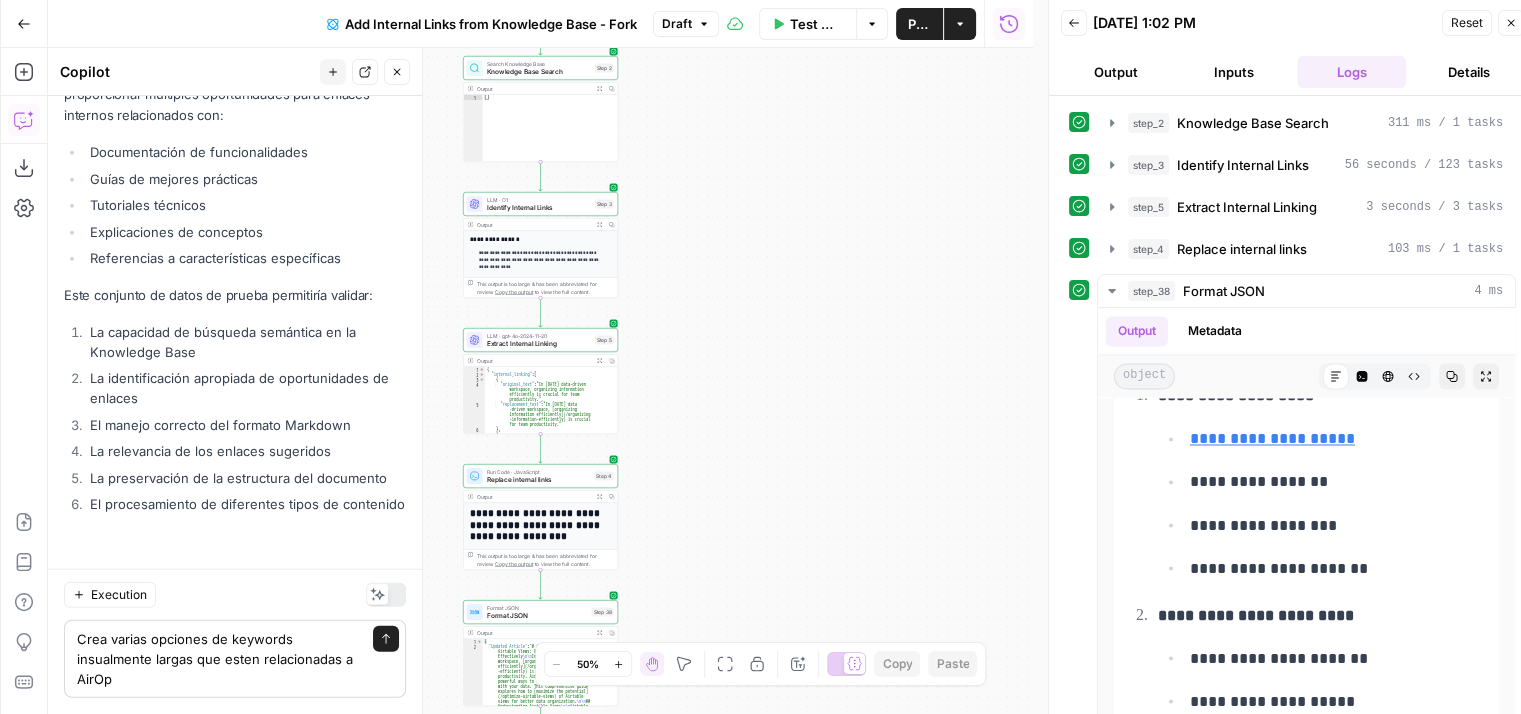 type on "Crea varias opciones de keywords insualmente largas que esten relacionadas a AirOps" 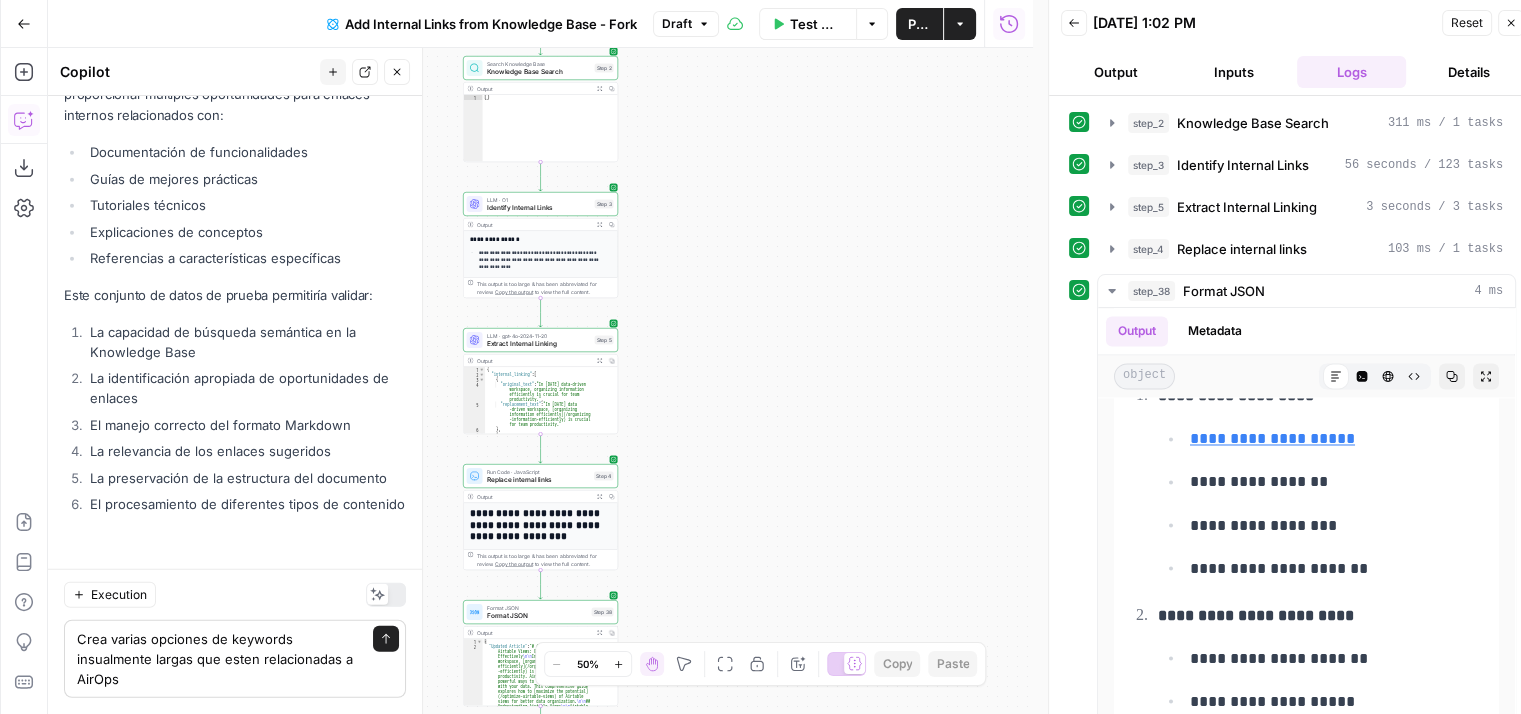 type 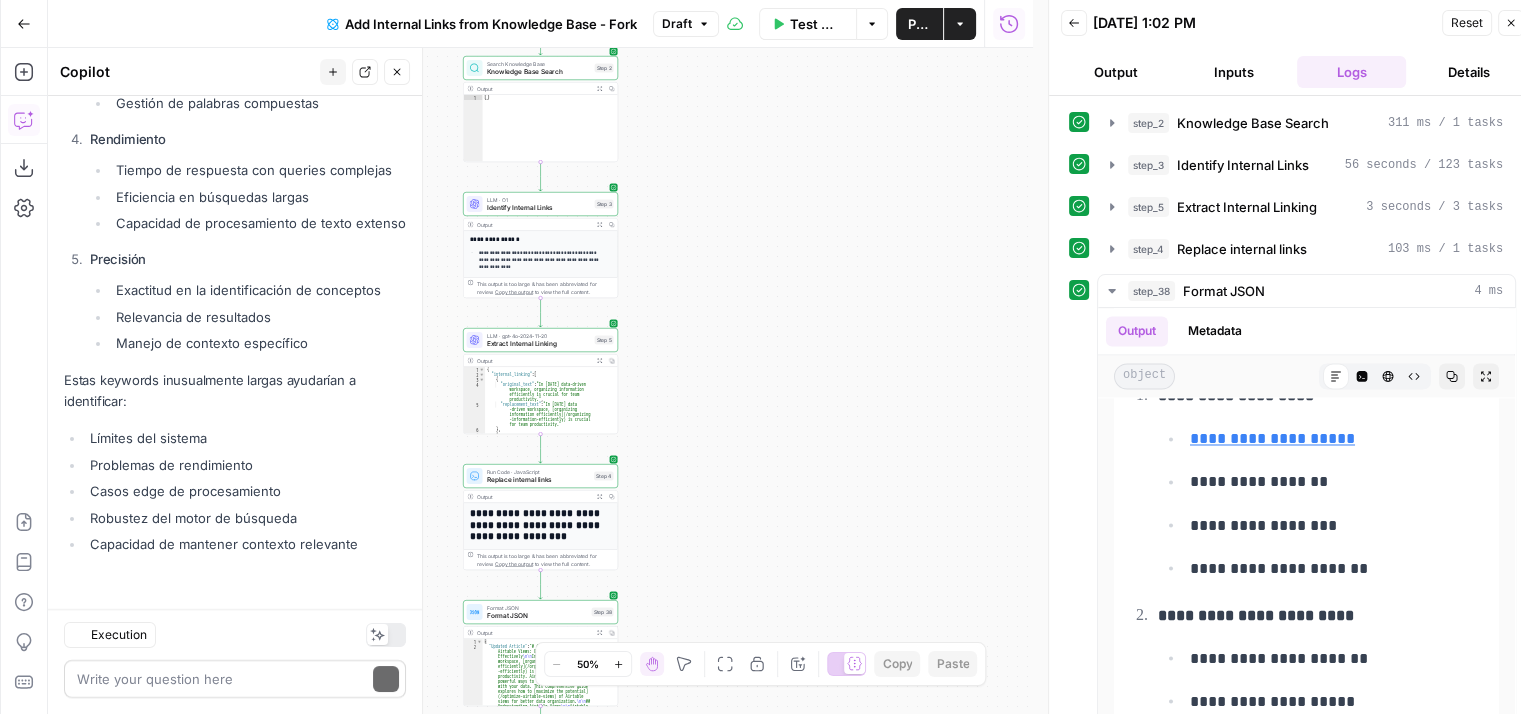 scroll, scrollTop: 8928, scrollLeft: 0, axis: vertical 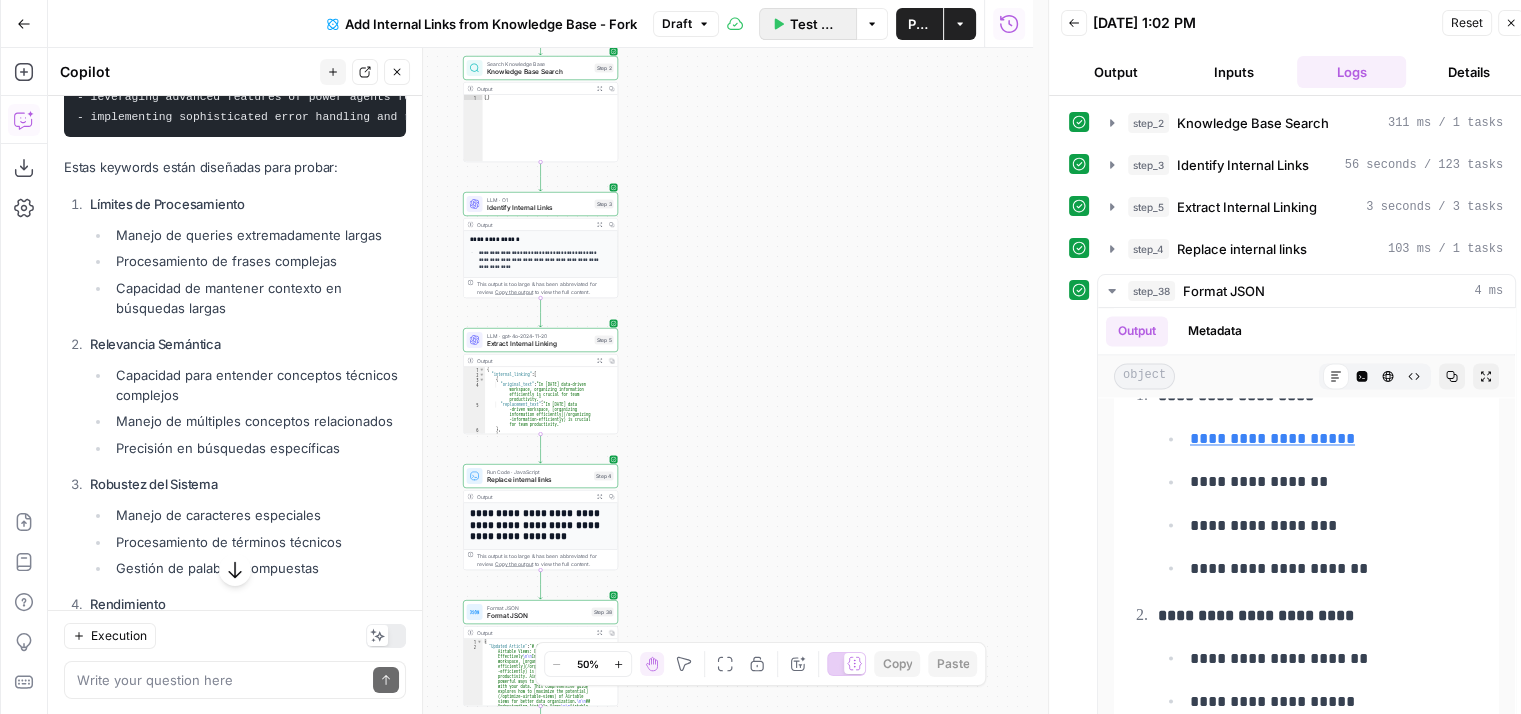 click on "Test Workflow" at bounding box center [817, 24] 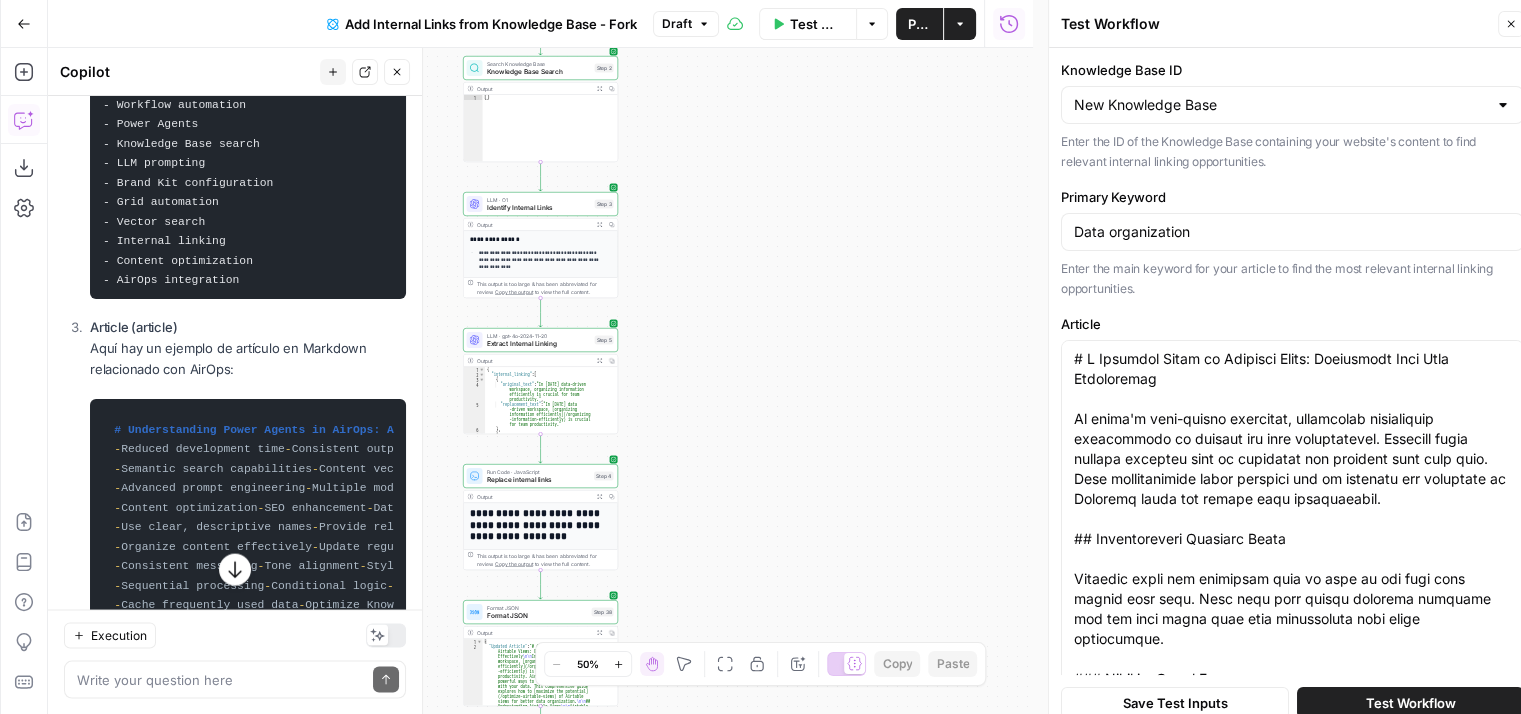 scroll, scrollTop: 3828, scrollLeft: 0, axis: vertical 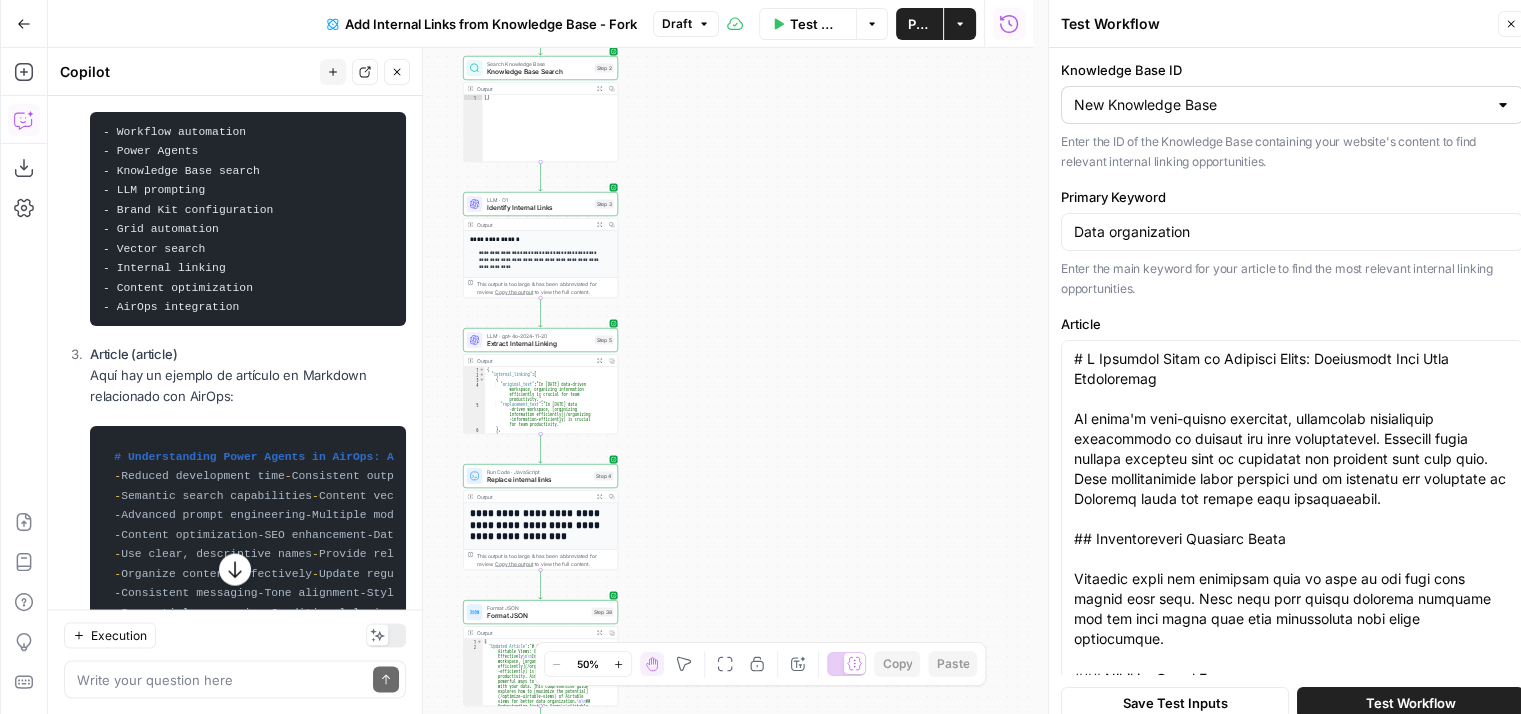 drag, startPoint x: 1487, startPoint y: 103, endPoint x: 1493, endPoint y: 93, distance: 11.661903 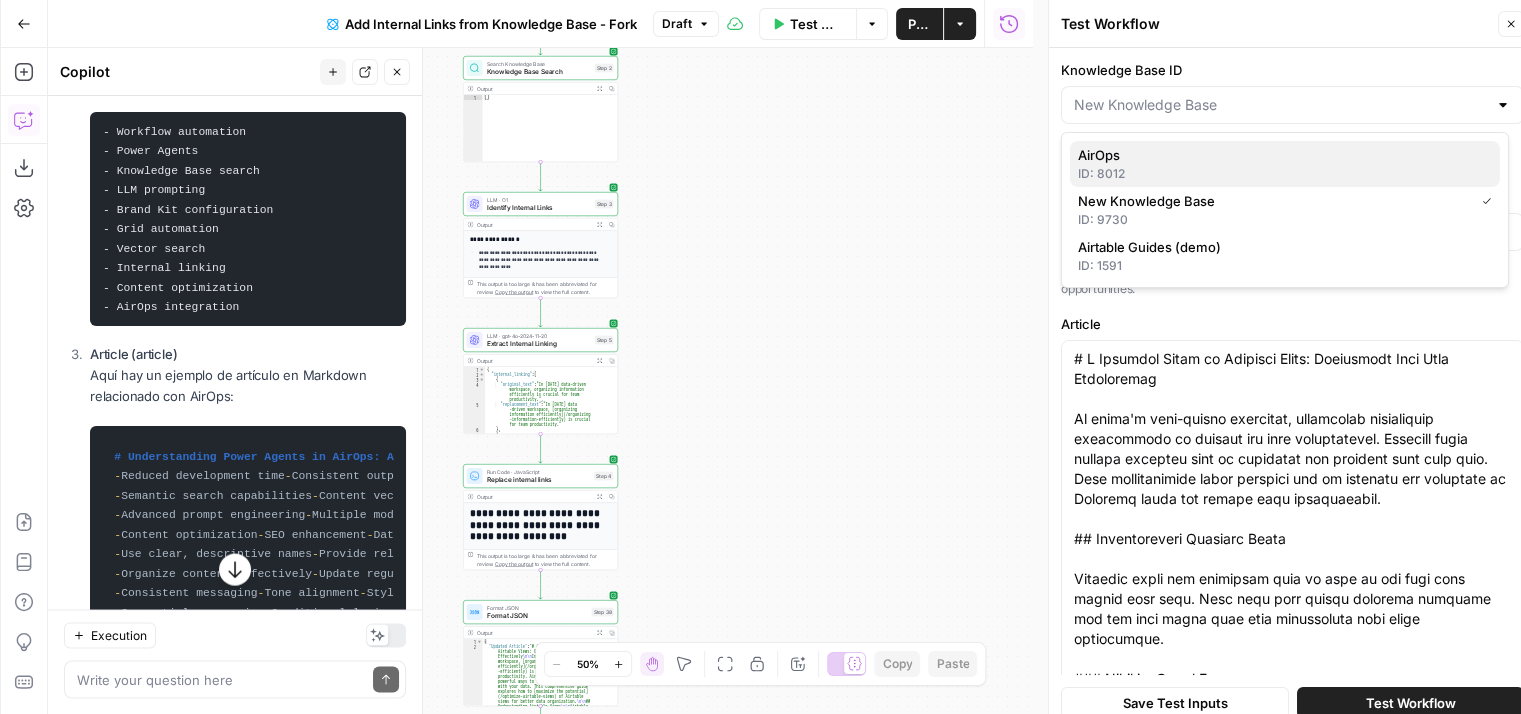 click on "ID: 8012" at bounding box center [1285, 174] 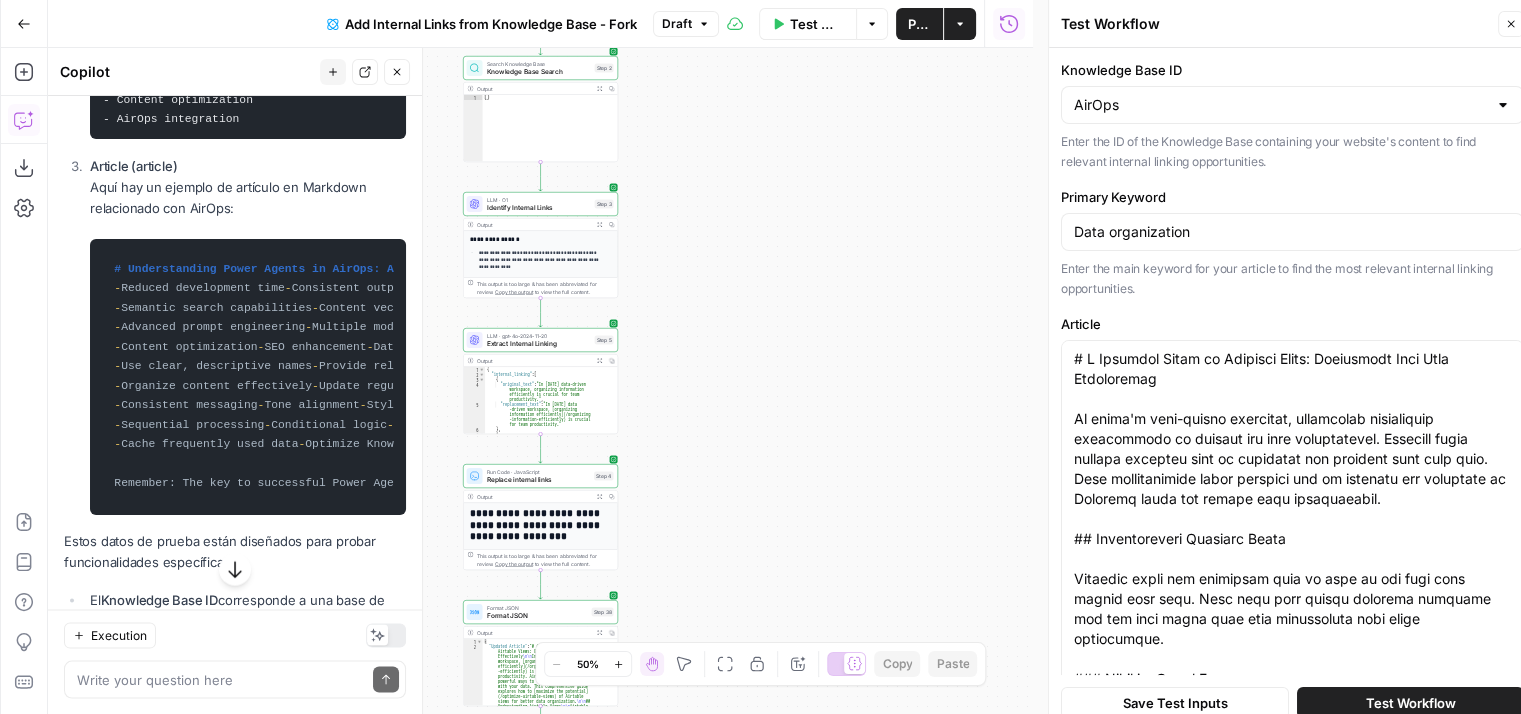scroll, scrollTop: 4028, scrollLeft: 0, axis: vertical 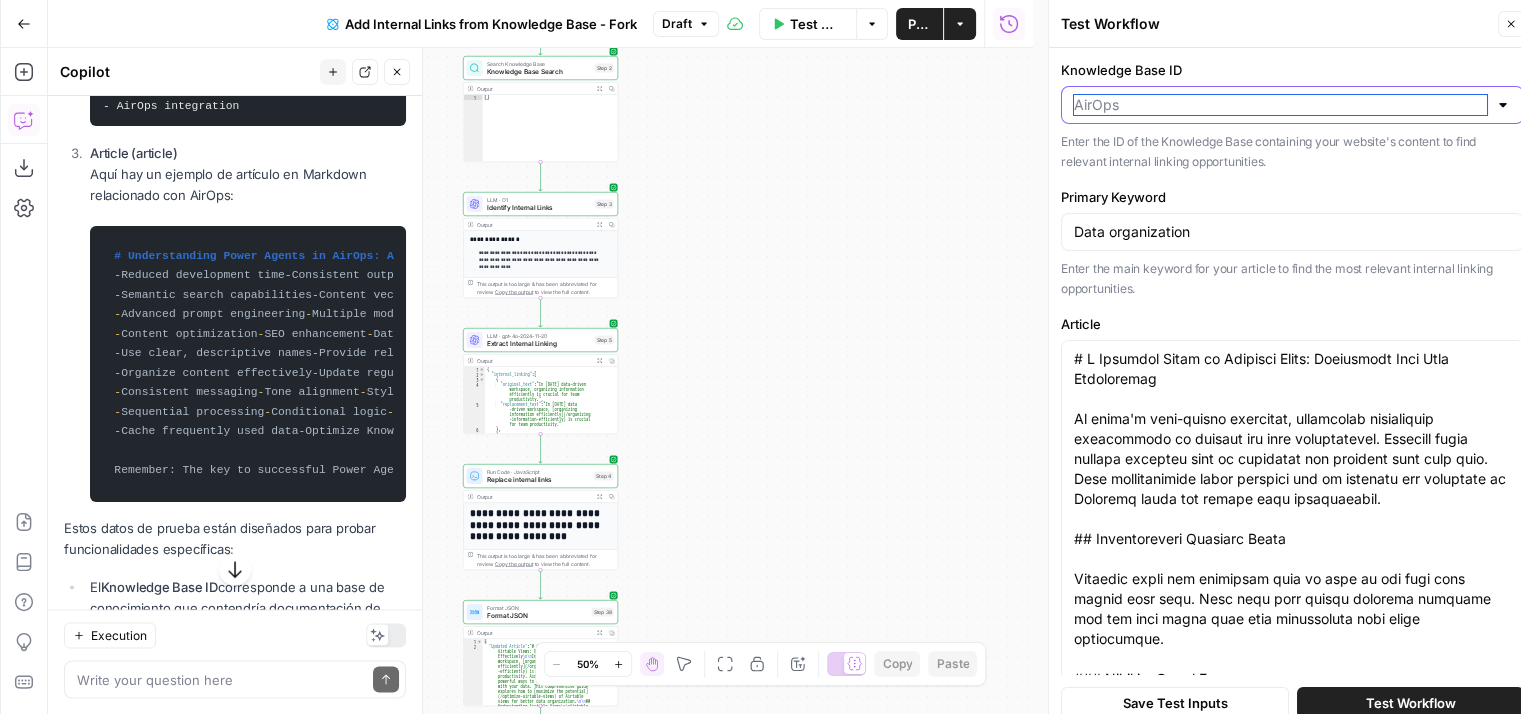 click on "Knowledge Base ID" at bounding box center (1280, 105) 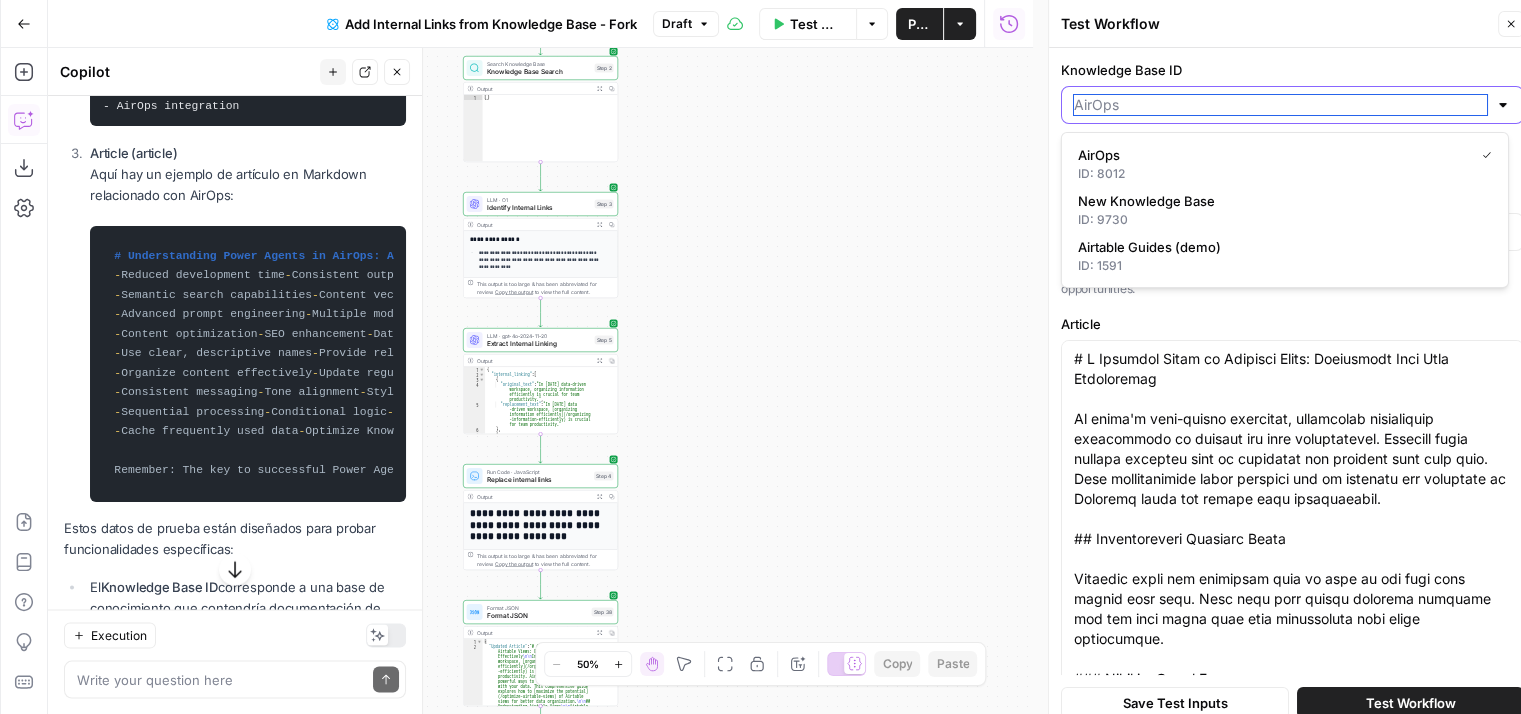 click on "Knowledge Base ID" at bounding box center [1280, 105] 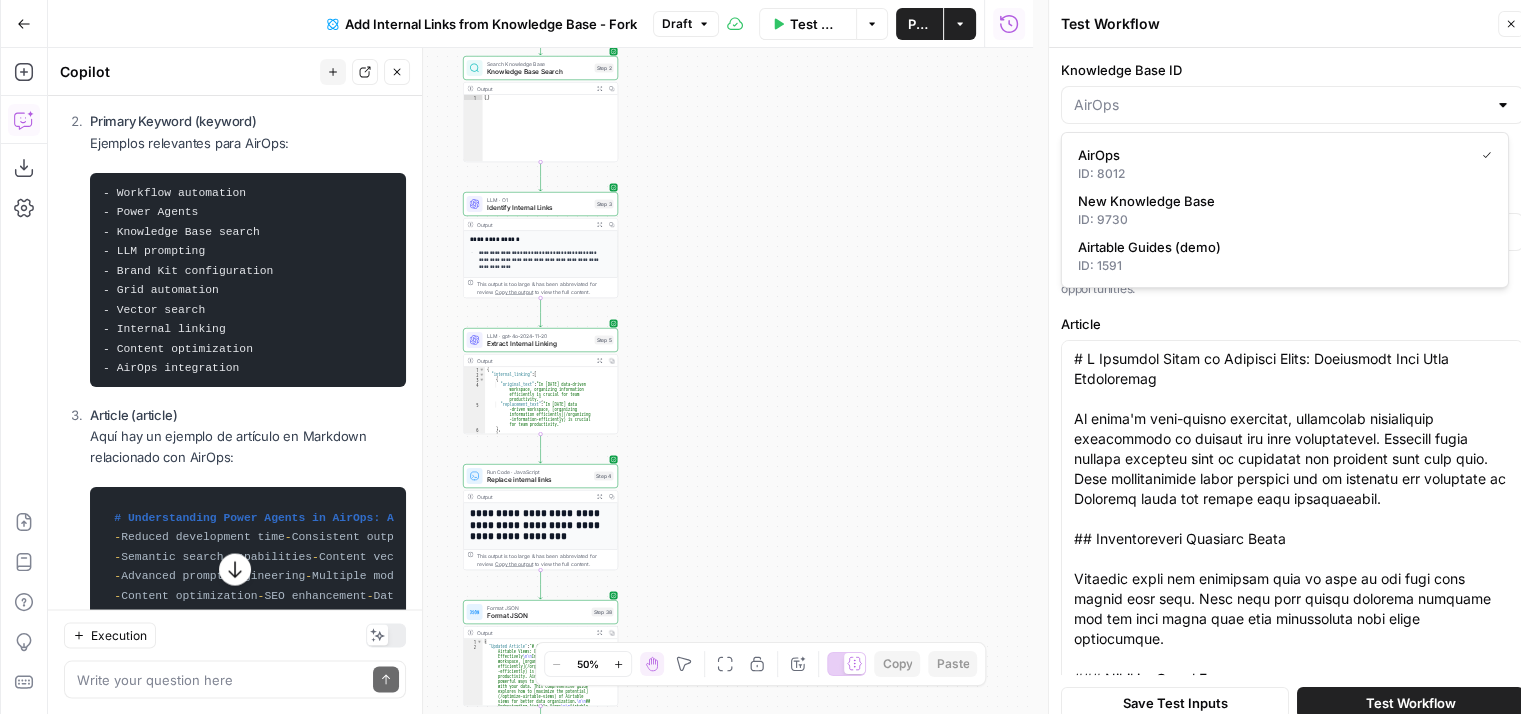 scroll, scrollTop: 3828, scrollLeft: 0, axis: vertical 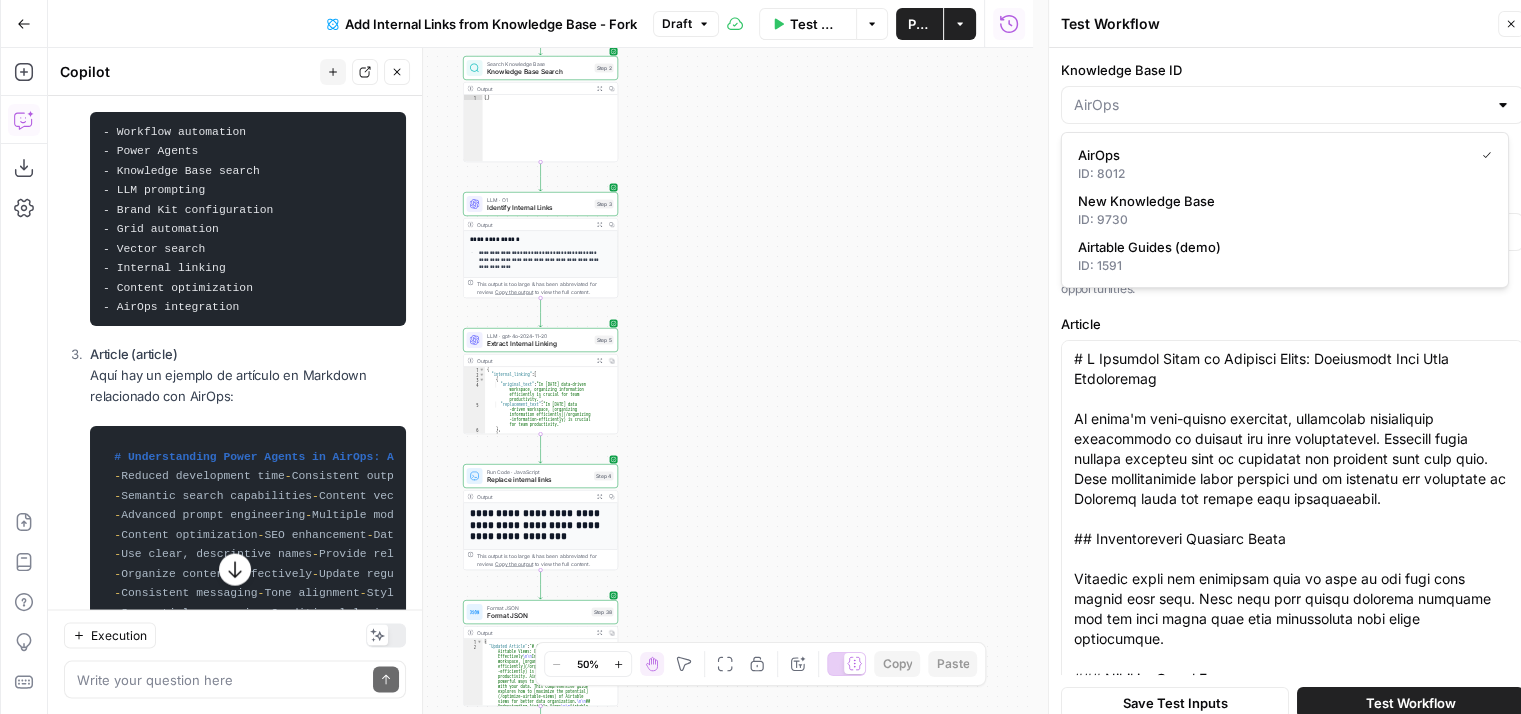 type on "AirOps" 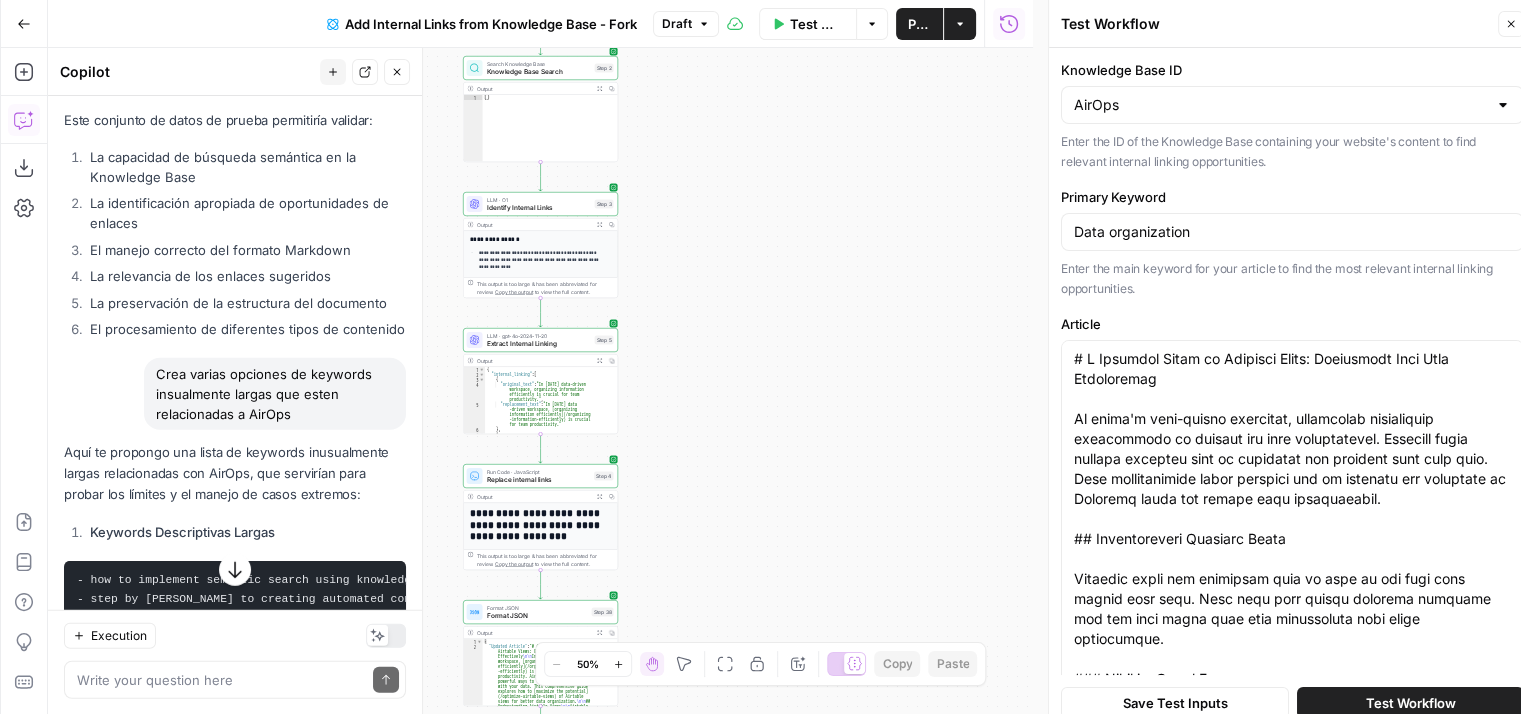 scroll, scrollTop: 5428, scrollLeft: 0, axis: vertical 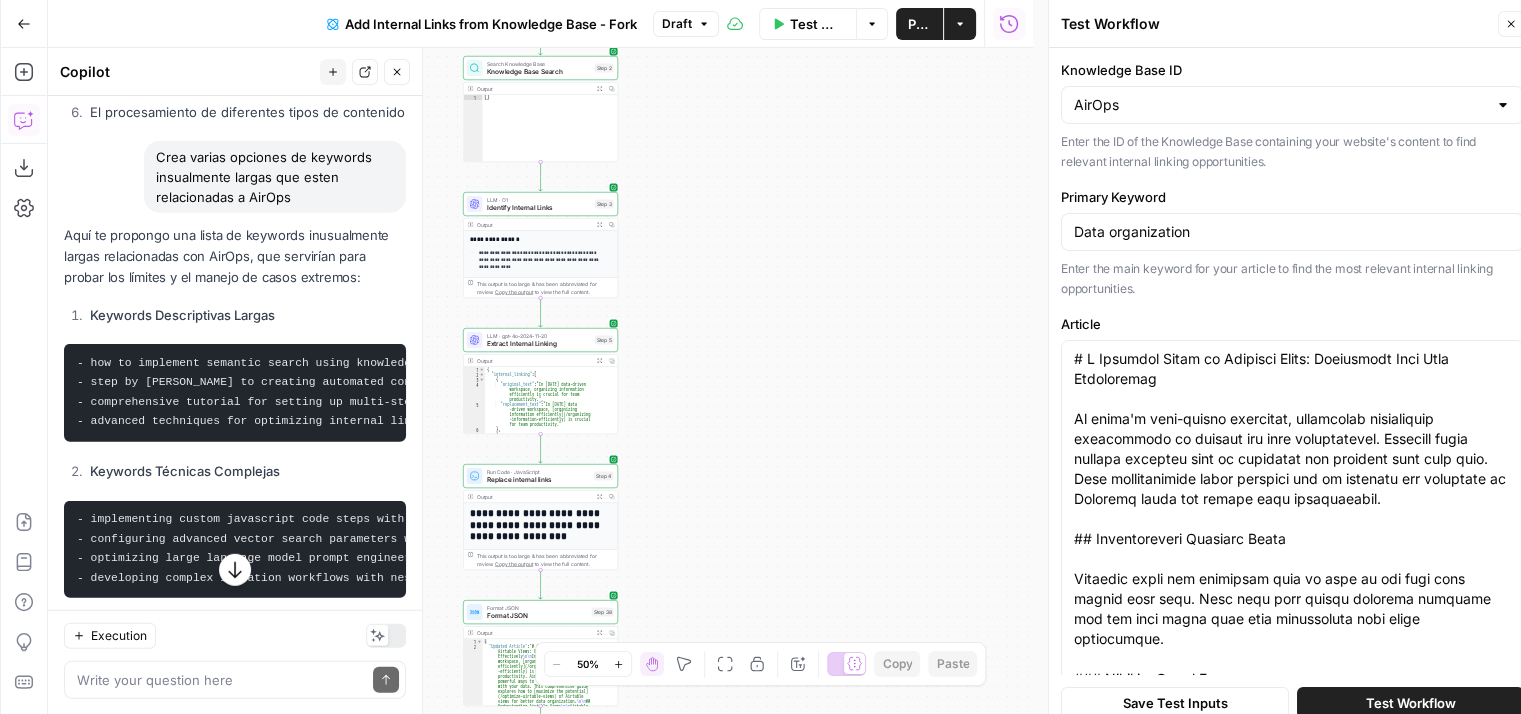 drag, startPoint x: 114, startPoint y: 493, endPoint x: 307, endPoint y: 341, distance: 245.66847 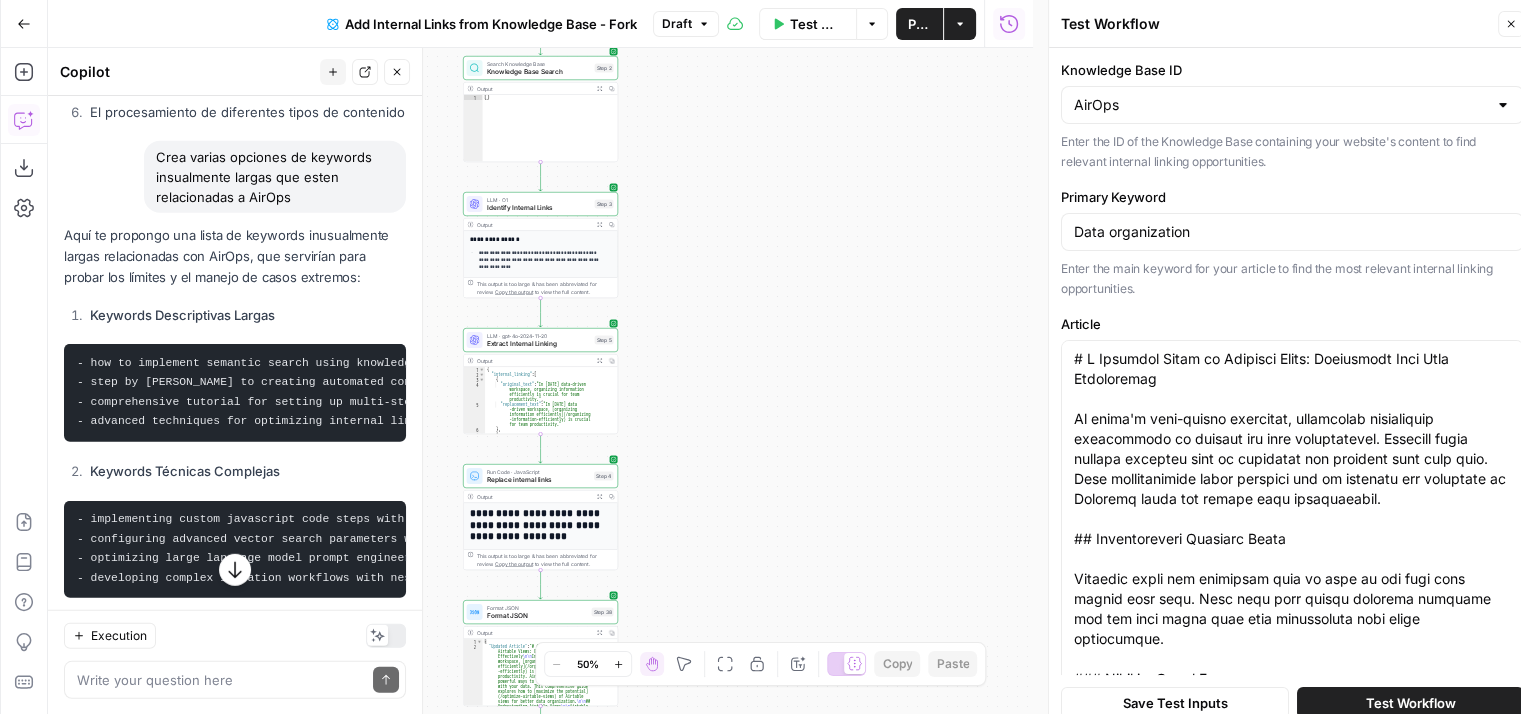 scroll, scrollTop: 0, scrollLeft: 0, axis: both 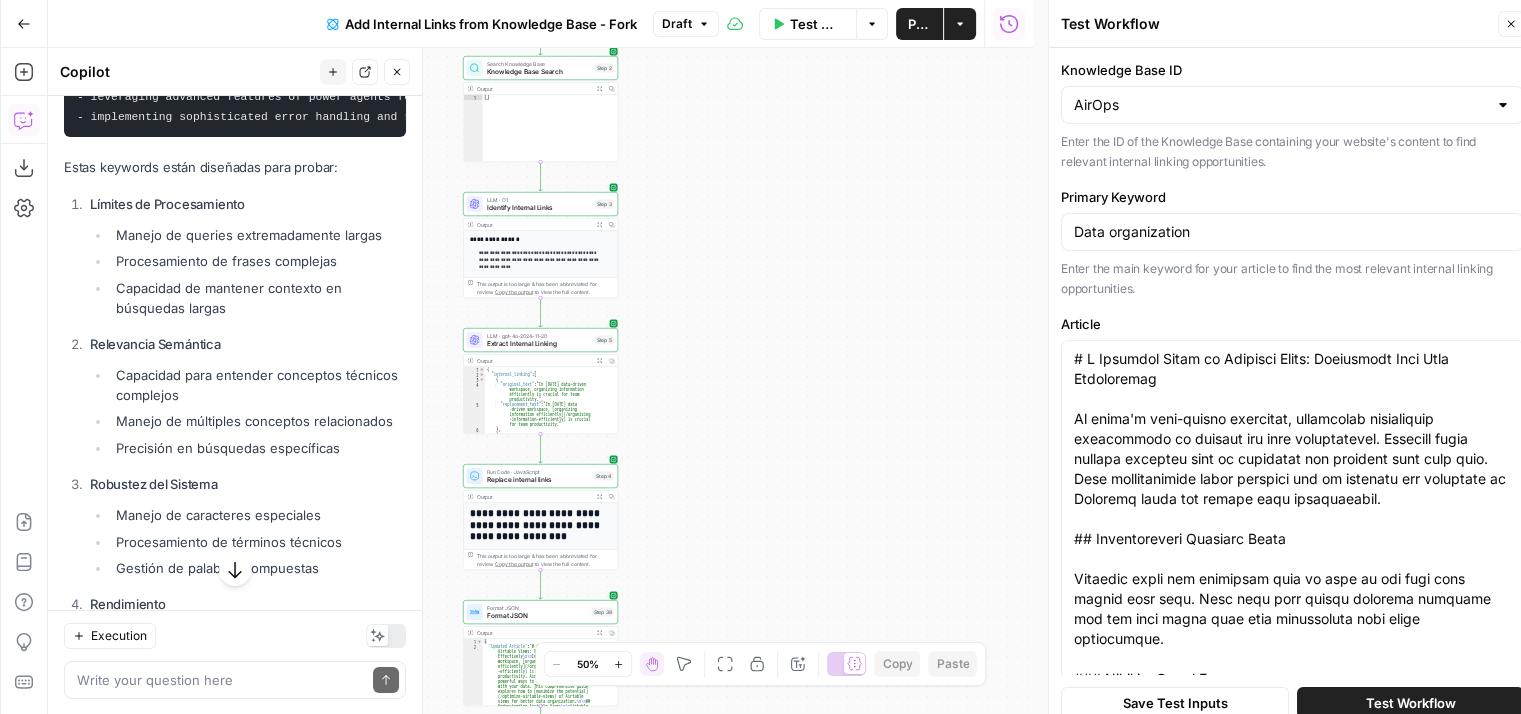 drag, startPoint x: 89, startPoint y: 377, endPoint x: 376, endPoint y: 379, distance: 287.00696 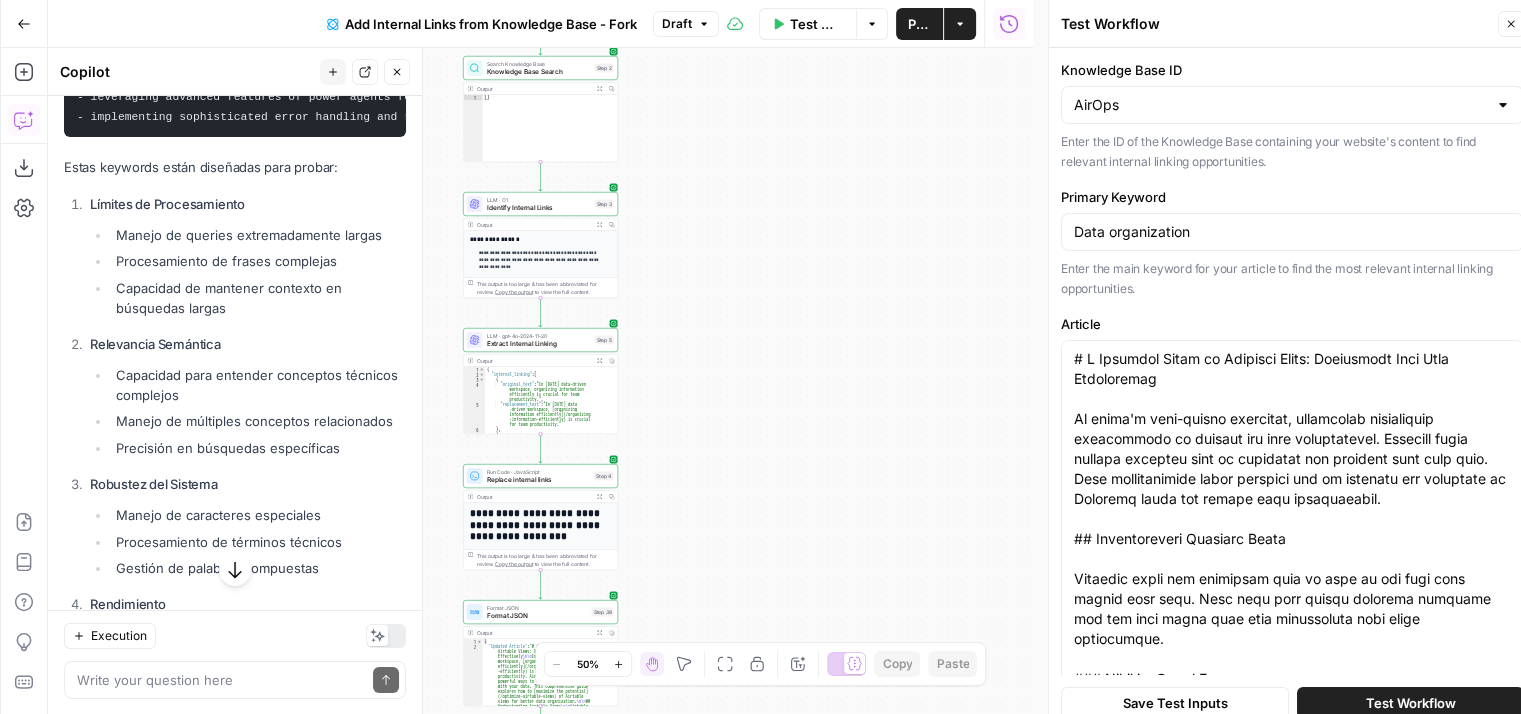 scroll, scrollTop: 0, scrollLeft: 0, axis: both 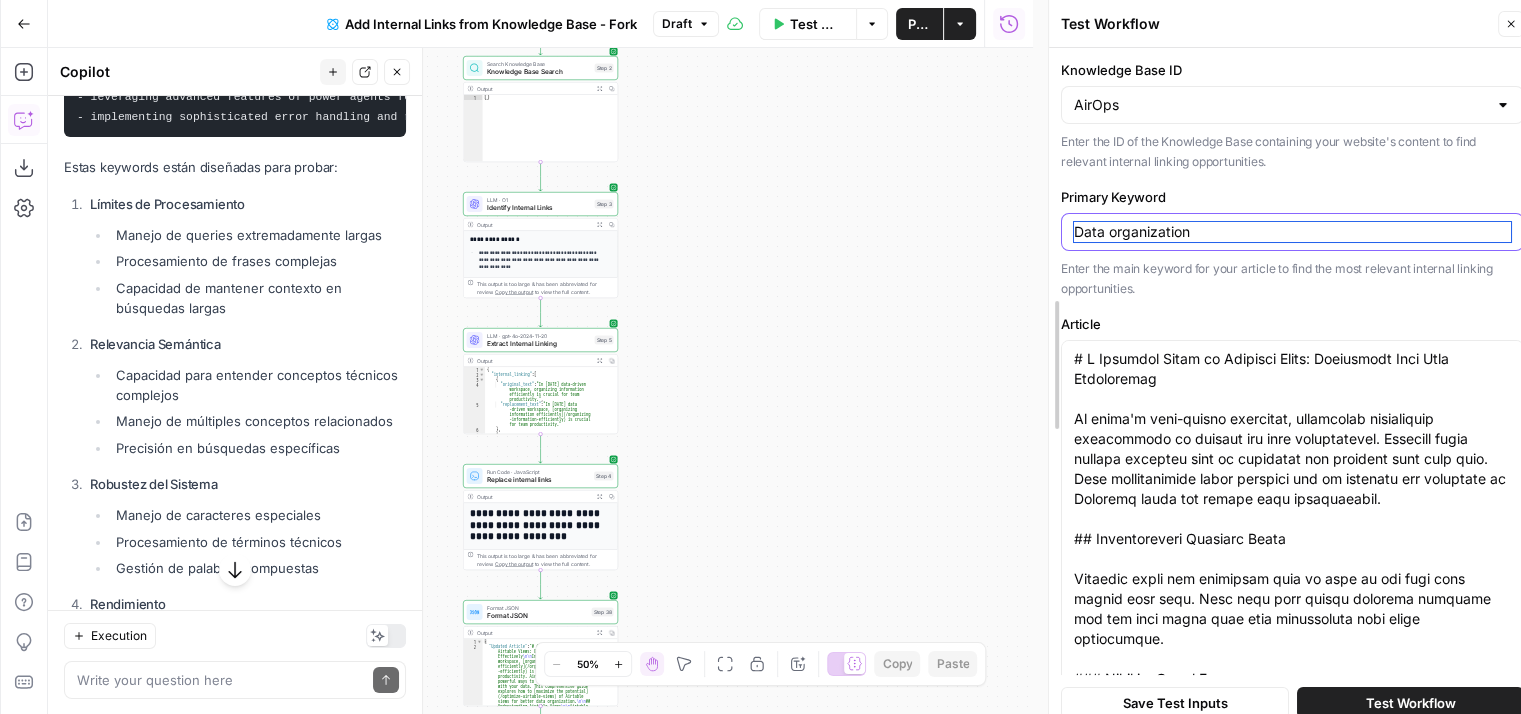 drag, startPoint x: 1192, startPoint y: 230, endPoint x: 1041, endPoint y: 245, distance: 151.74321 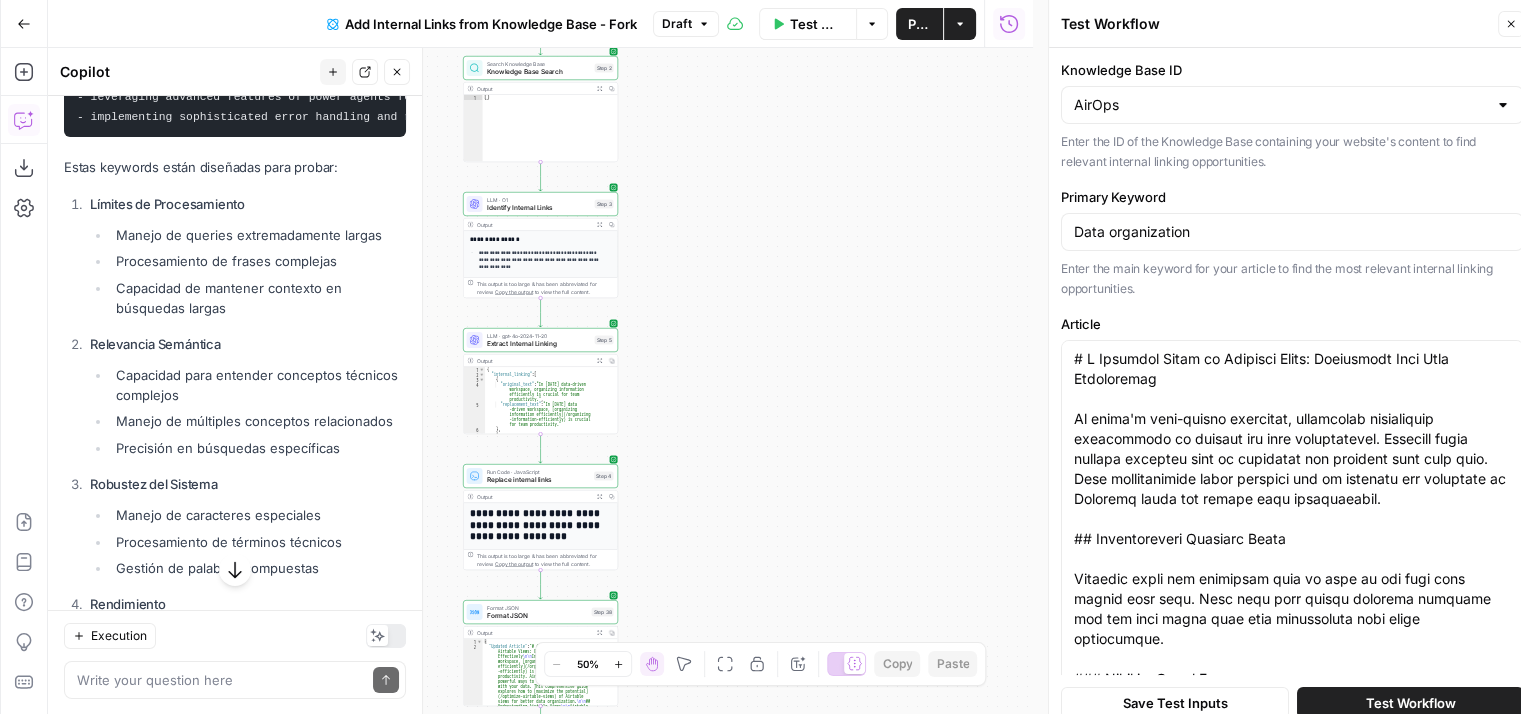 scroll, scrollTop: 0, scrollLeft: 411, axis: horizontal 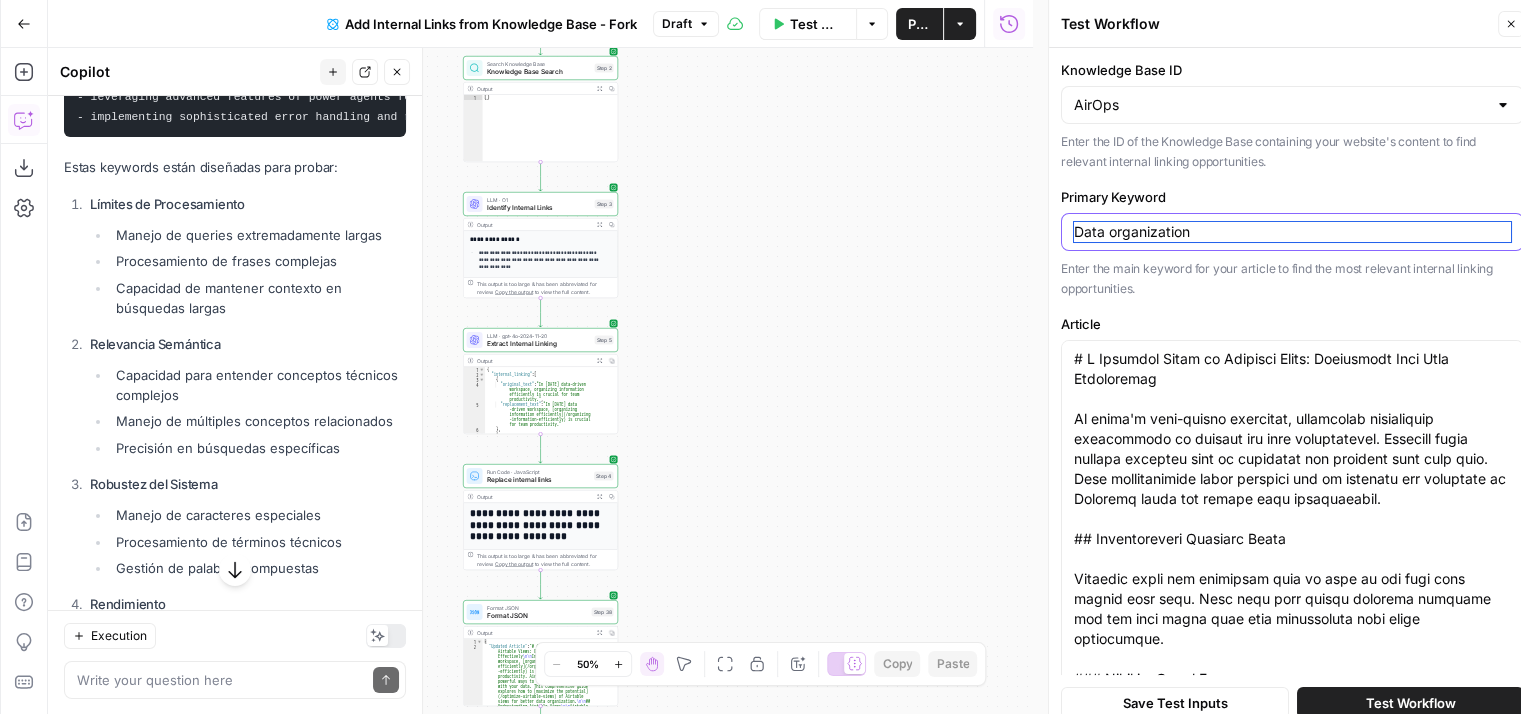 drag, startPoint x: 1196, startPoint y: 232, endPoint x: 1063, endPoint y: 249, distance: 134.08206 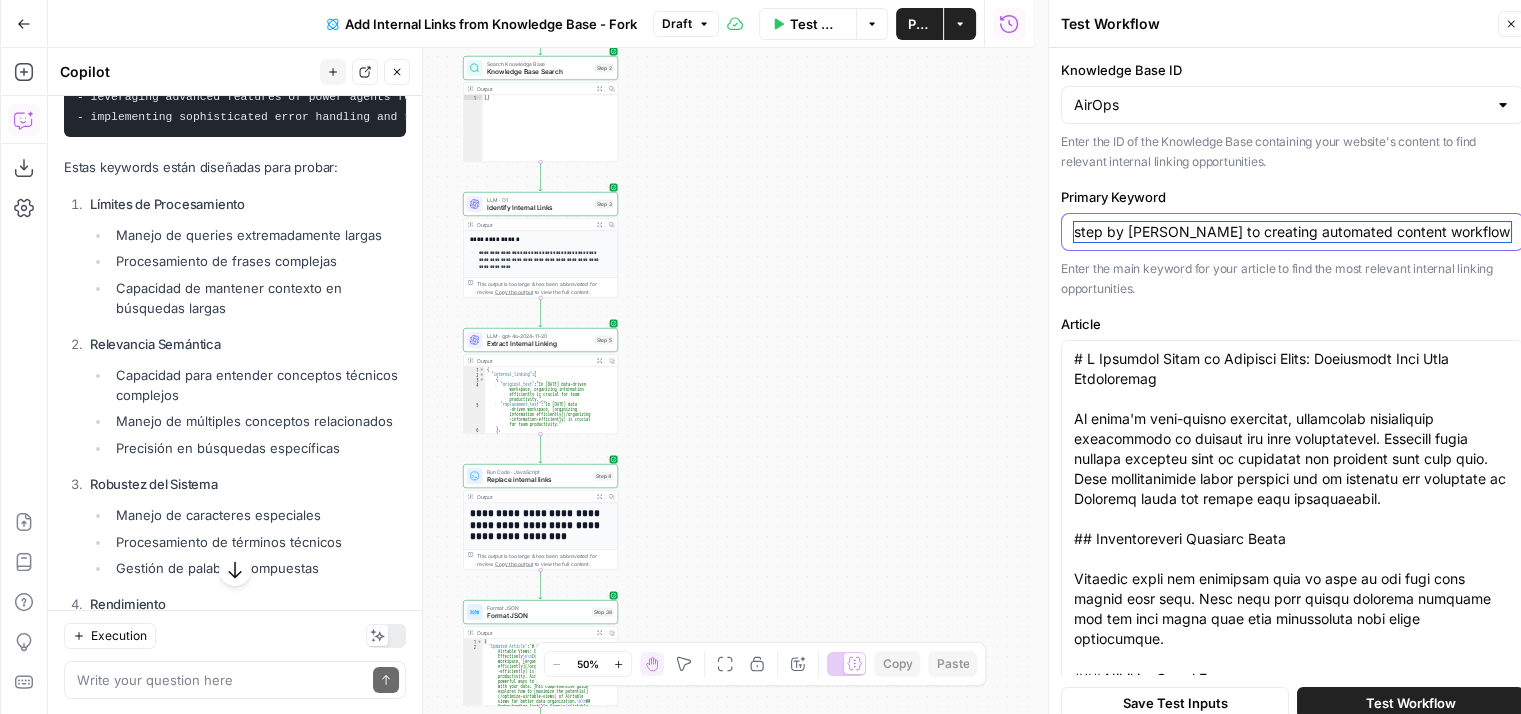 scroll, scrollTop: 0, scrollLeft: 326, axis: horizontal 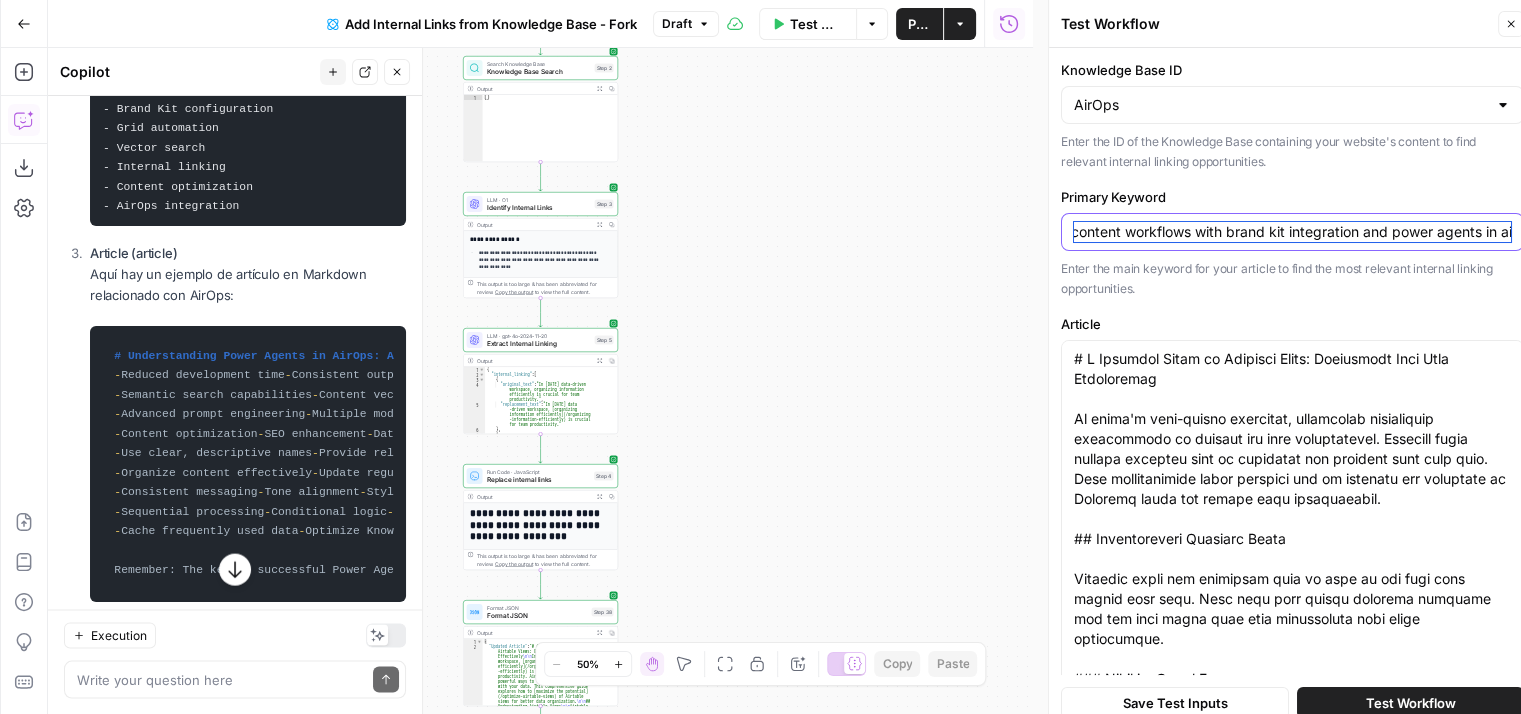 type on "step by step guide to creating automated content workflows with brand kit integration and power agents in airops" 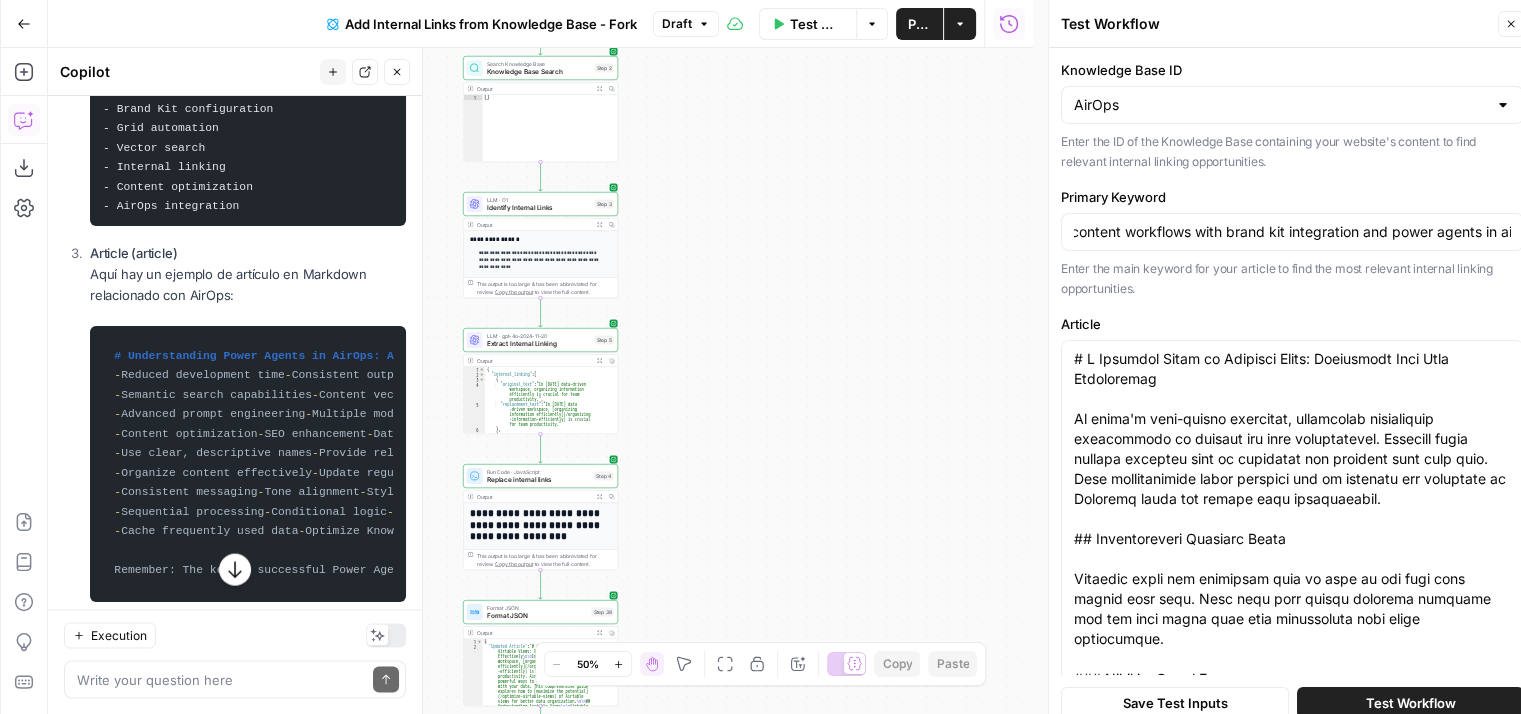 scroll, scrollTop: 0, scrollLeft: 0, axis: both 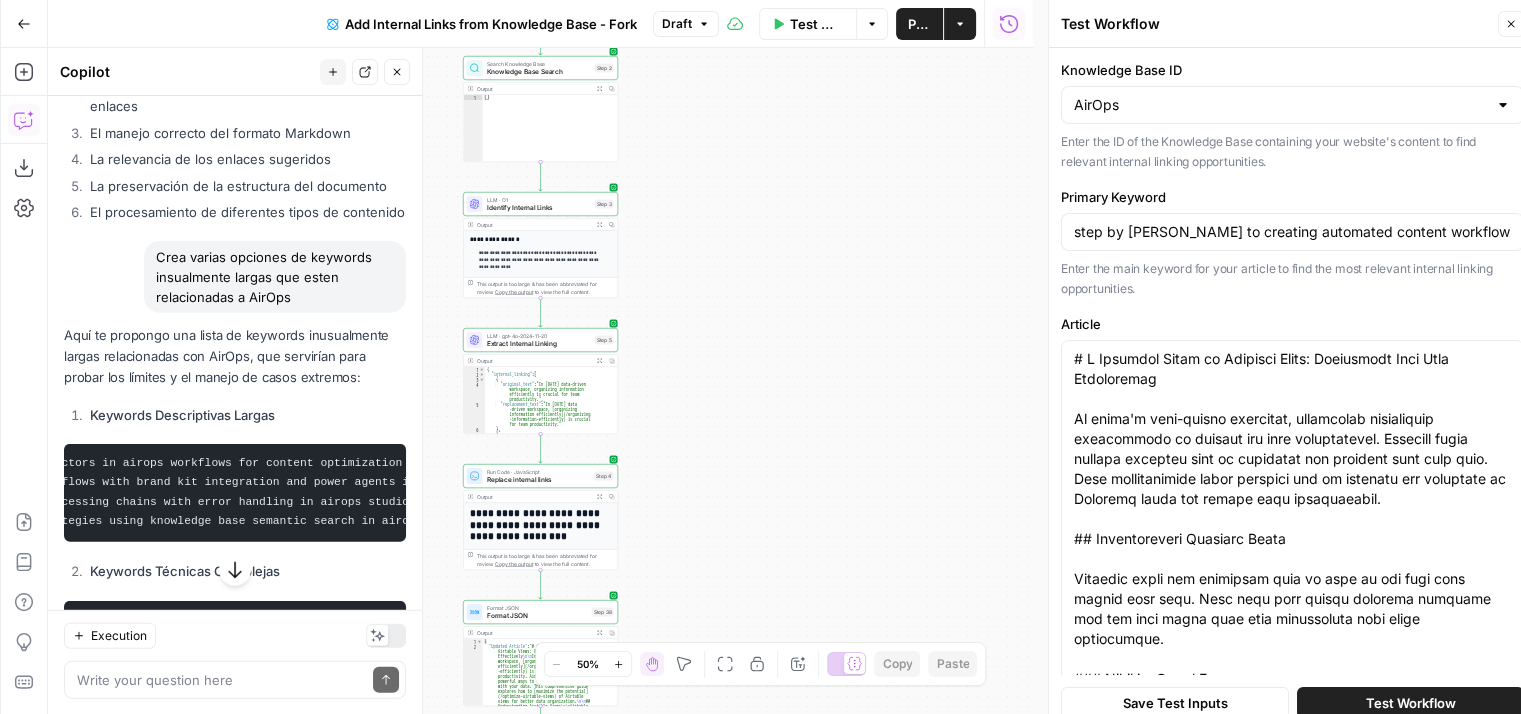 drag, startPoint x: 115, startPoint y: 385, endPoint x: 384, endPoint y: 432, distance: 273.07507 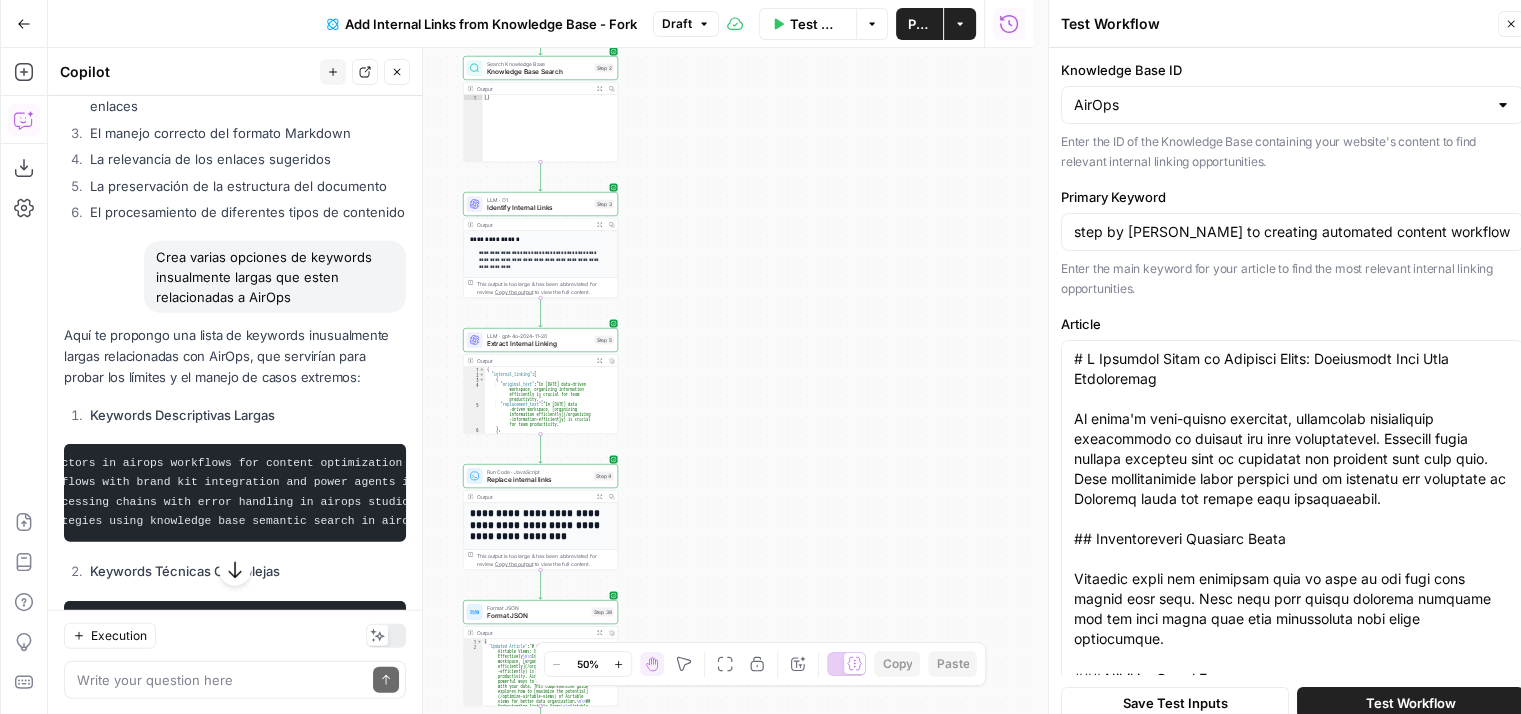 copy on "# Understanding Power Agents in AirOps: A Complete Guide
In the world of workflow automation, AirOps Power Agents represent a significant leap forward in simplifying complex tasks. These pre-built workflow components help teams streamline their operations without extensive technical knowledge.
## What are Power Agents?
Power Agents are specialized workflow components in AirOps that combine multiple steps into a single, powerful automation tool. They handle specific use cases like content generation, SEO optimization, and data processing.
### Key Benefits
-  Reduced development time
-  Consistent outputs
-  Best practices built-in
-  Easy integration
## How Power Agents Work
Power Agents leverage AirOps' core technologies:
1.   **Knowledge Base Integration**
-  Semantic search capabilities
-  Content vectorization
-  Efficient data retrieval
2.   **LLM Processing**
-  Advanced prompt engineering
-  Multiple model support
-  Context-aware responses
### Common Use Cases..." 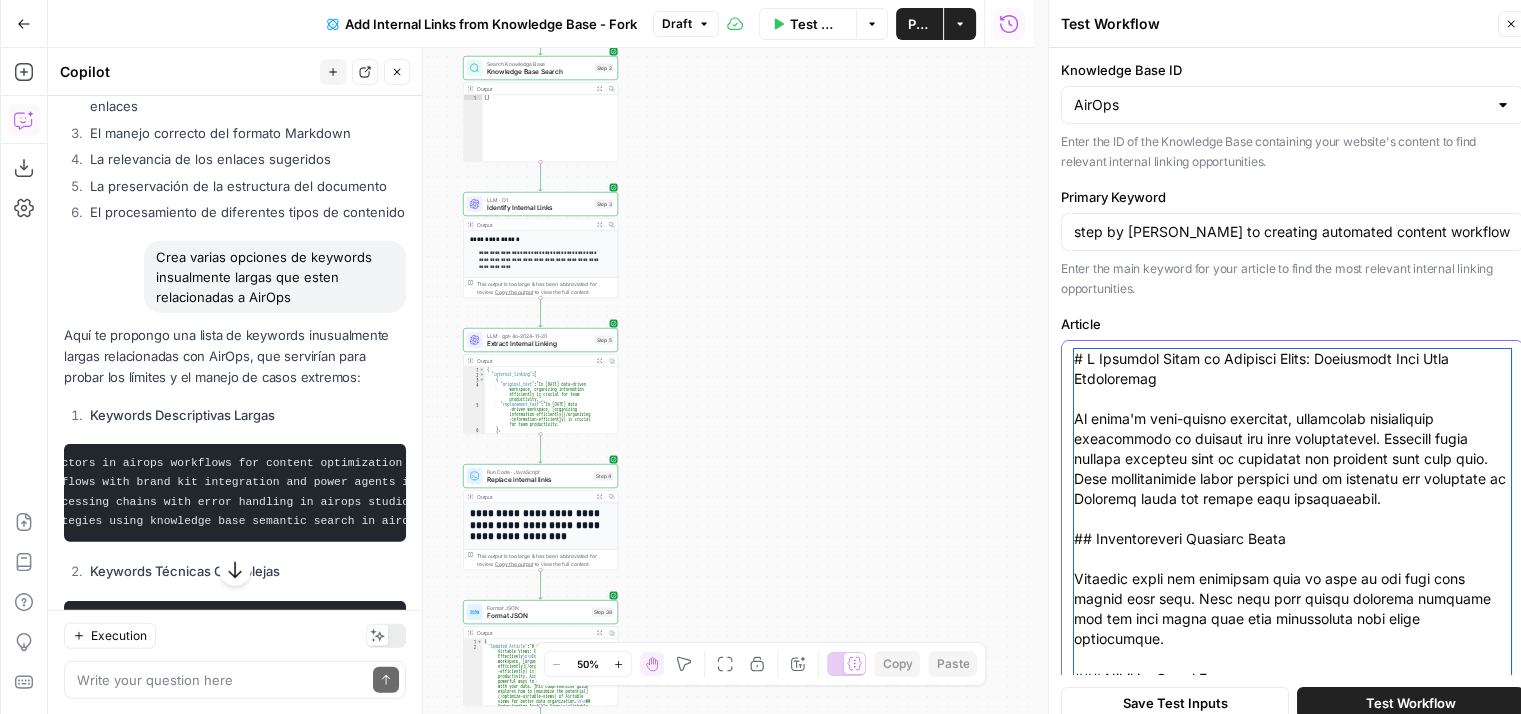 scroll, scrollTop: 15, scrollLeft: 0, axis: vertical 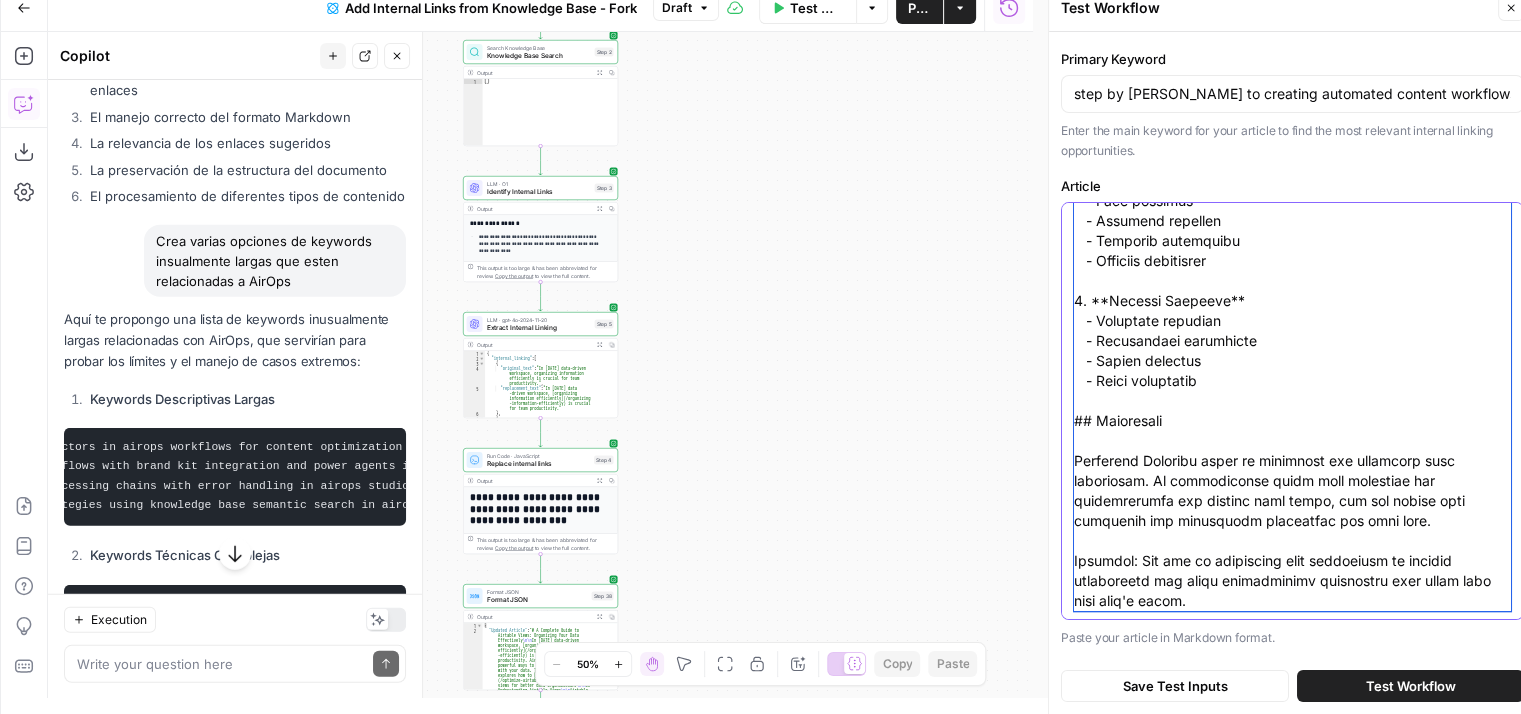 drag, startPoint x: 1074, startPoint y: 357, endPoint x: 1320, endPoint y: 770, distance: 480.713 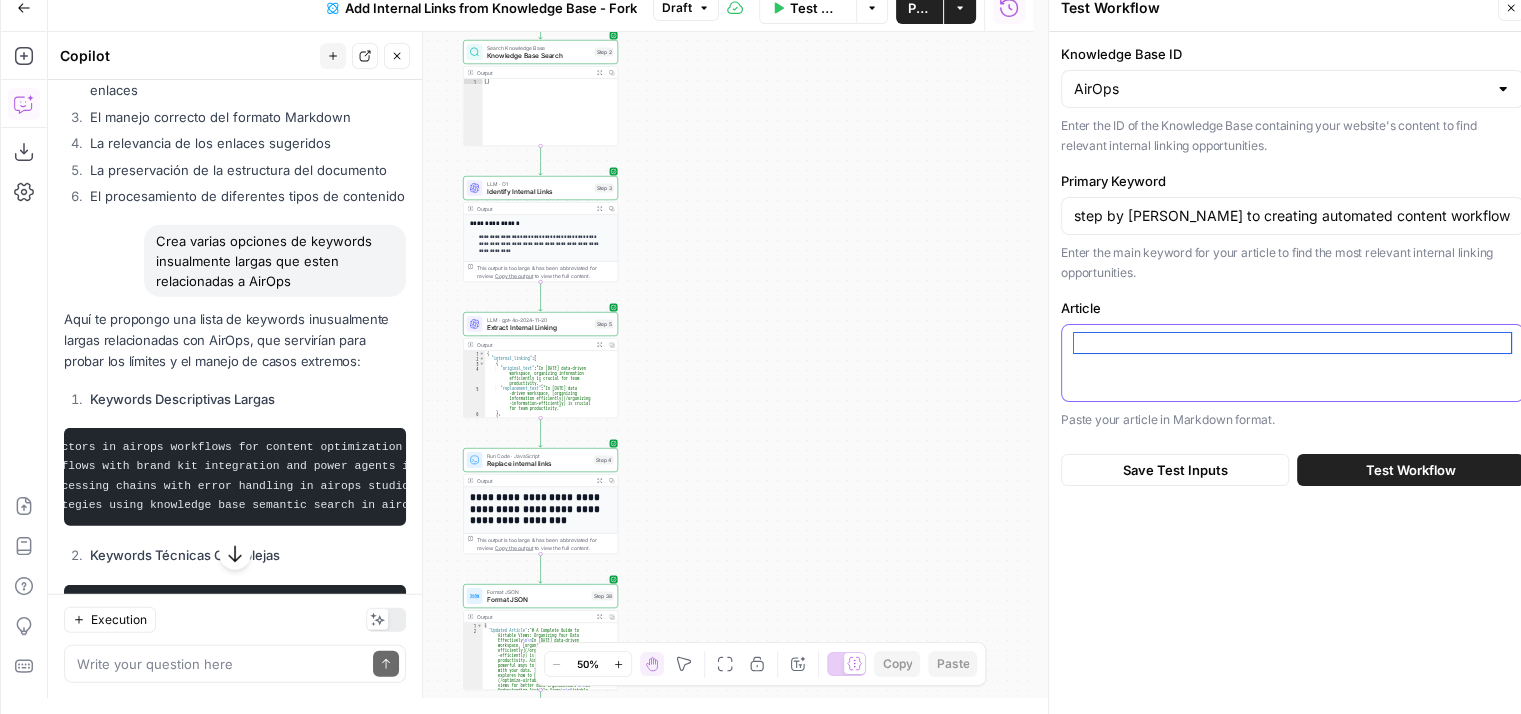 scroll, scrollTop: 0, scrollLeft: 0, axis: both 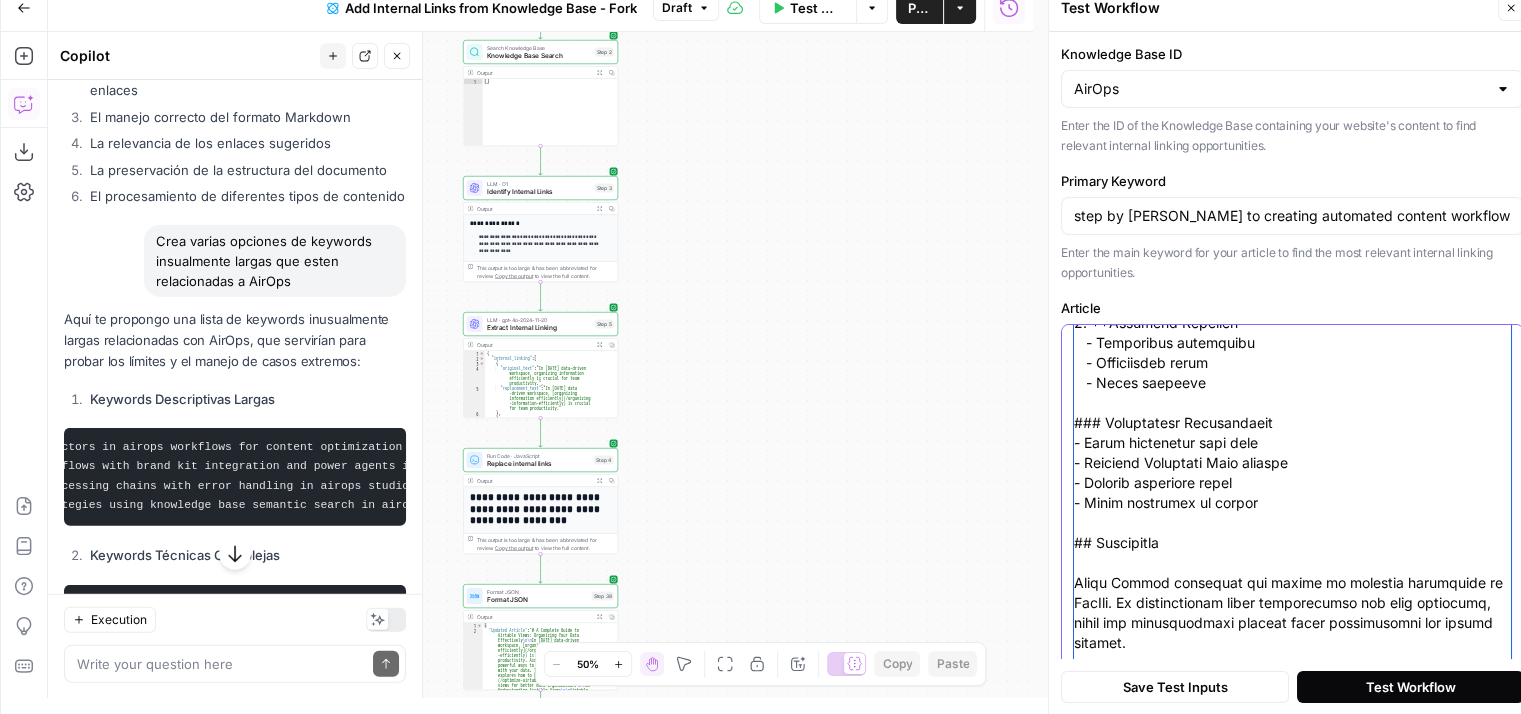 type on "# Understanding Power Agents in AirOps: A Complete Guide
In the world of workflow automation, AirOps Power Agents represent a significant leap forward in simplifying complex tasks. These pre-built workflow components help teams streamline their operations without extensive technical knowledge.
## What are Power Agents?
Power Agents are specialized workflow components in AirOps that combine multiple steps into a single, powerful automation tool. They handle specific use cases like content generation, SEO optimization, and data processing.
### Key Benefits
- Reduced development time
- Consistent outputs
- Best practices built-in
- Easy integration
## How Power Agents Work
Power Agents leverage AirOps' core technologies:
1. **Knowledge Base Integration**
- Semantic search capabilities
- Content vectorization
- Efficient data retrieval
2. **LLM Processing**
- Advanced prompt engineering
- Multiple model support
- Context-aware responses
### Common Use Cases
- Content optimization
- SE..." 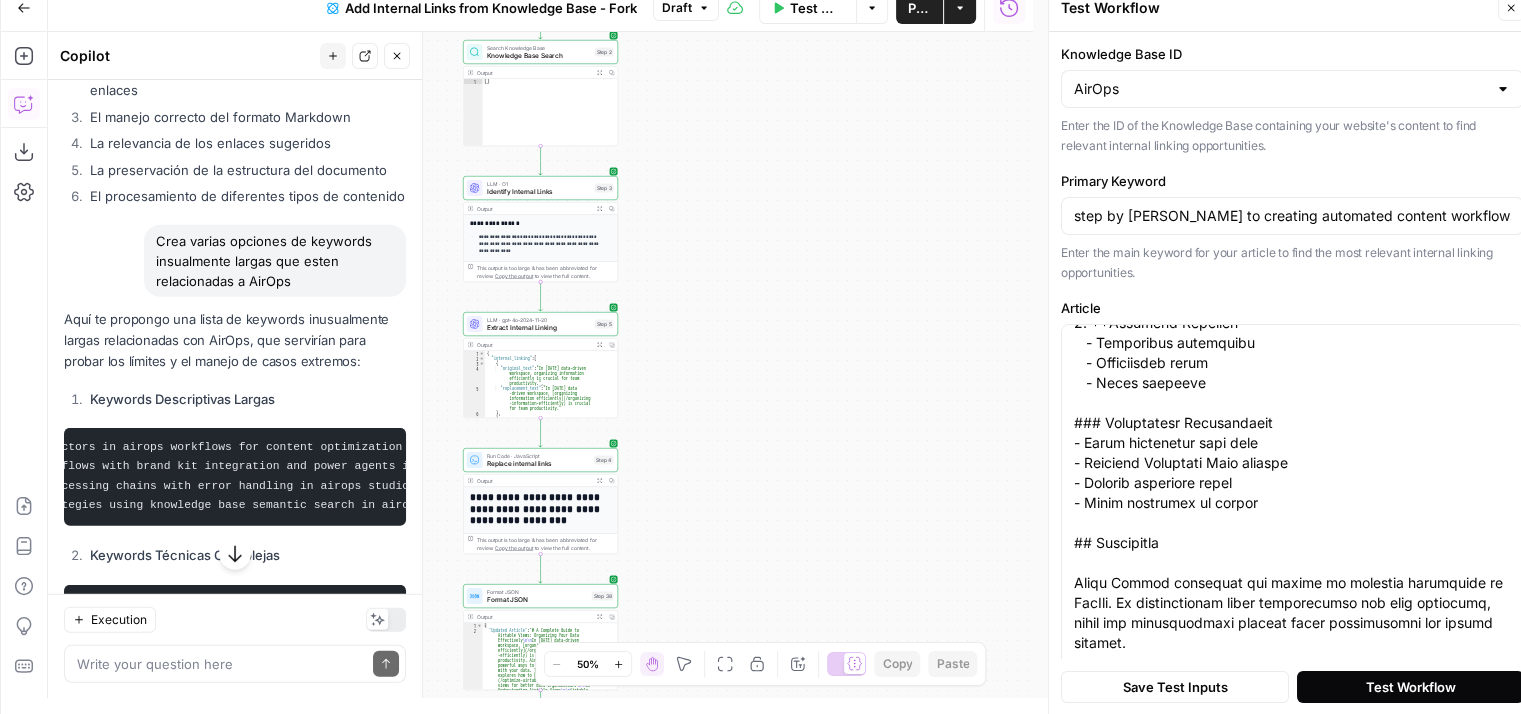 click on "Test Workflow" at bounding box center [1411, 686] 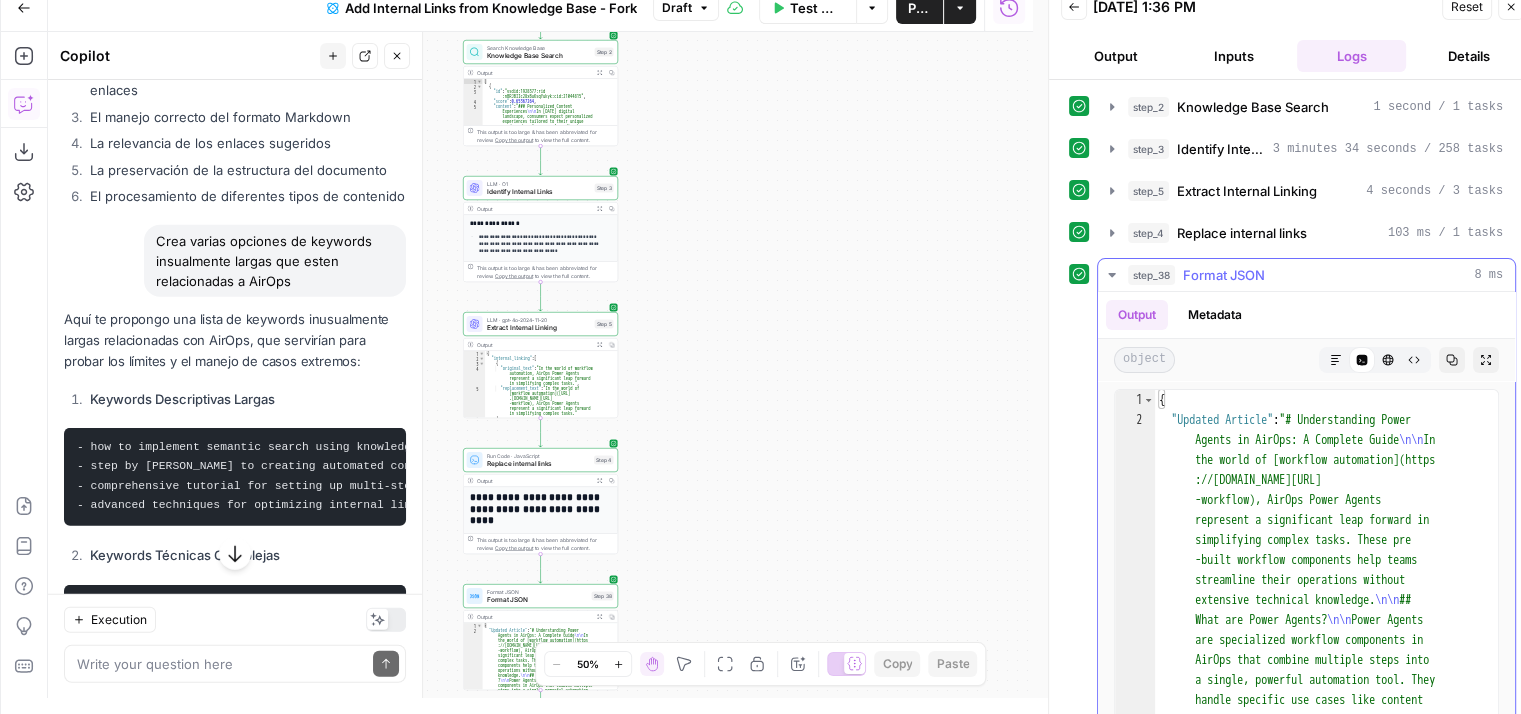 click on "object Markdown Code Editor HTML Viewer Raw Output Copy Expand Output" at bounding box center (1306, 360) 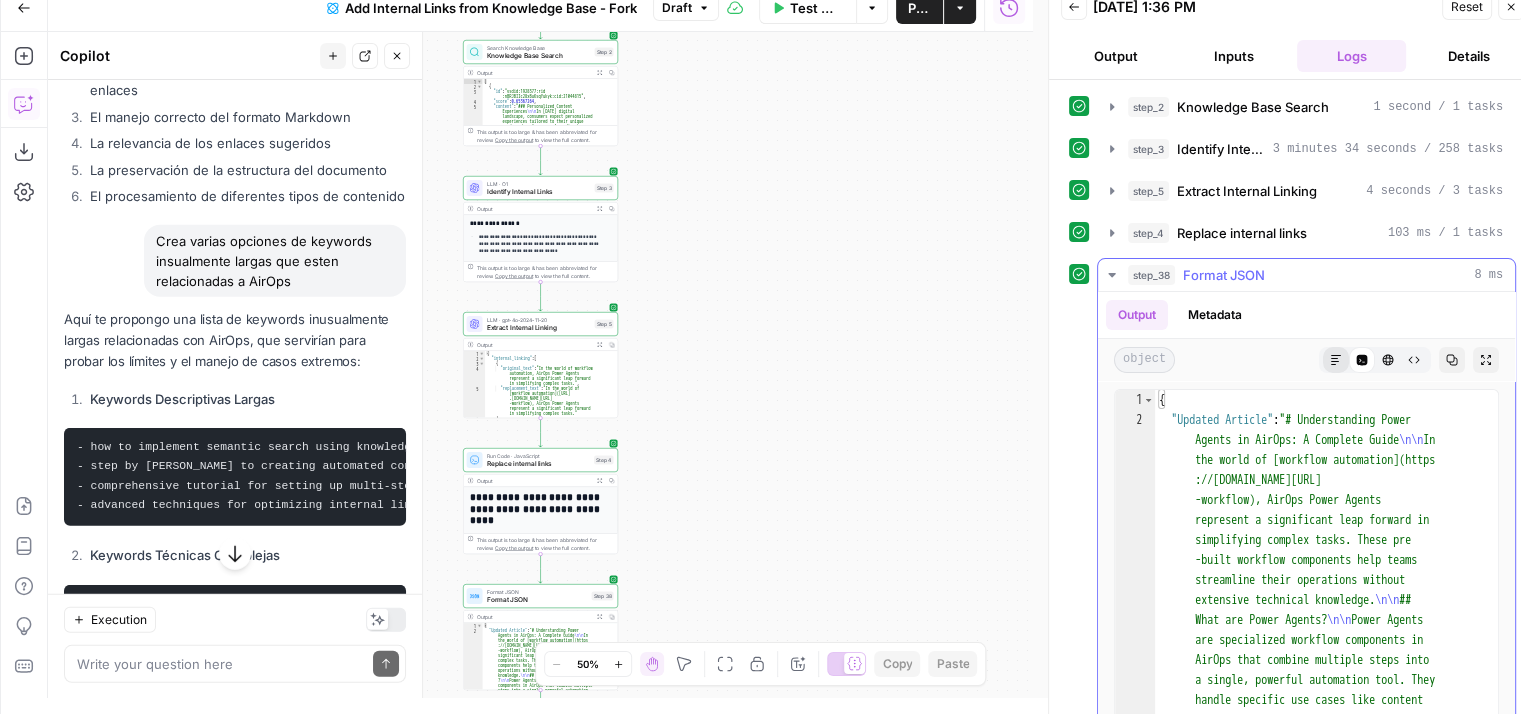 click 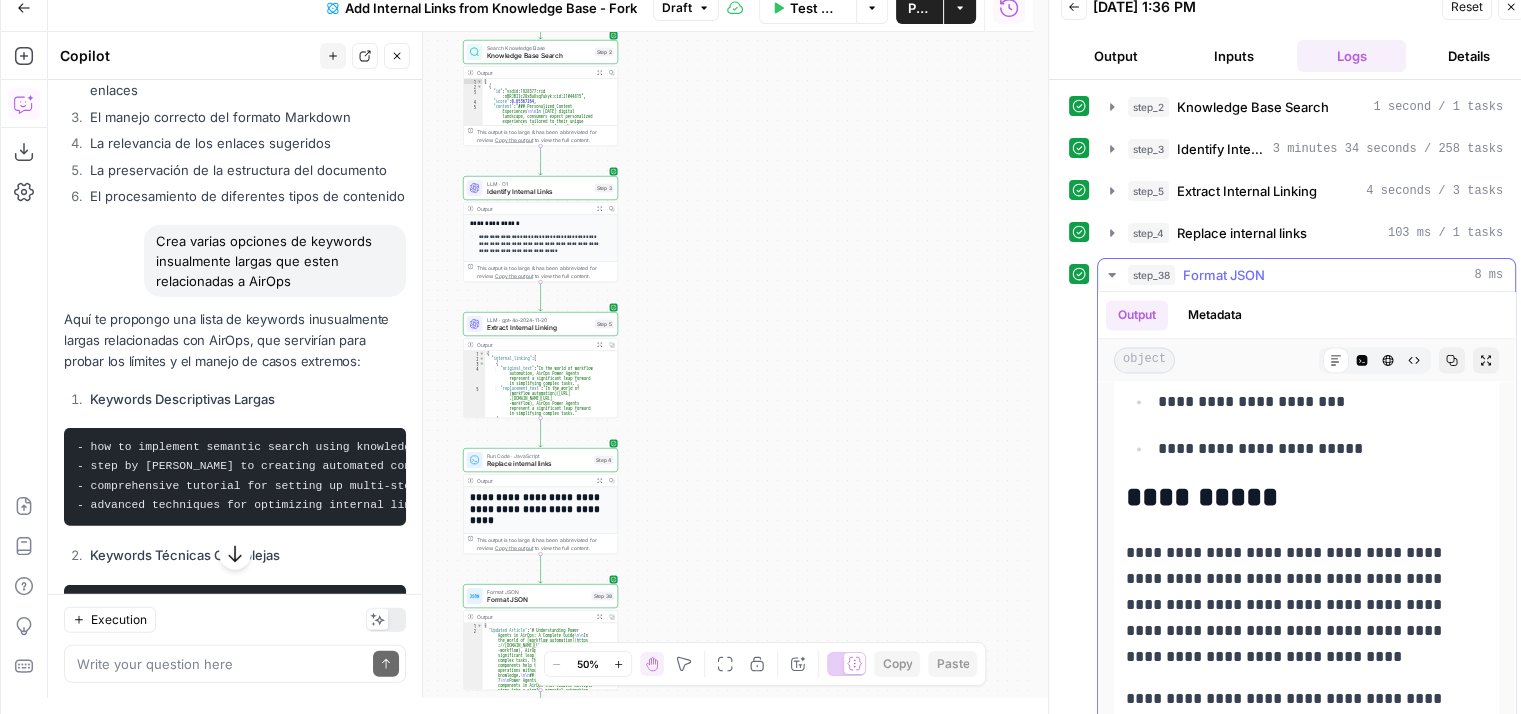 scroll, scrollTop: 3169, scrollLeft: 0, axis: vertical 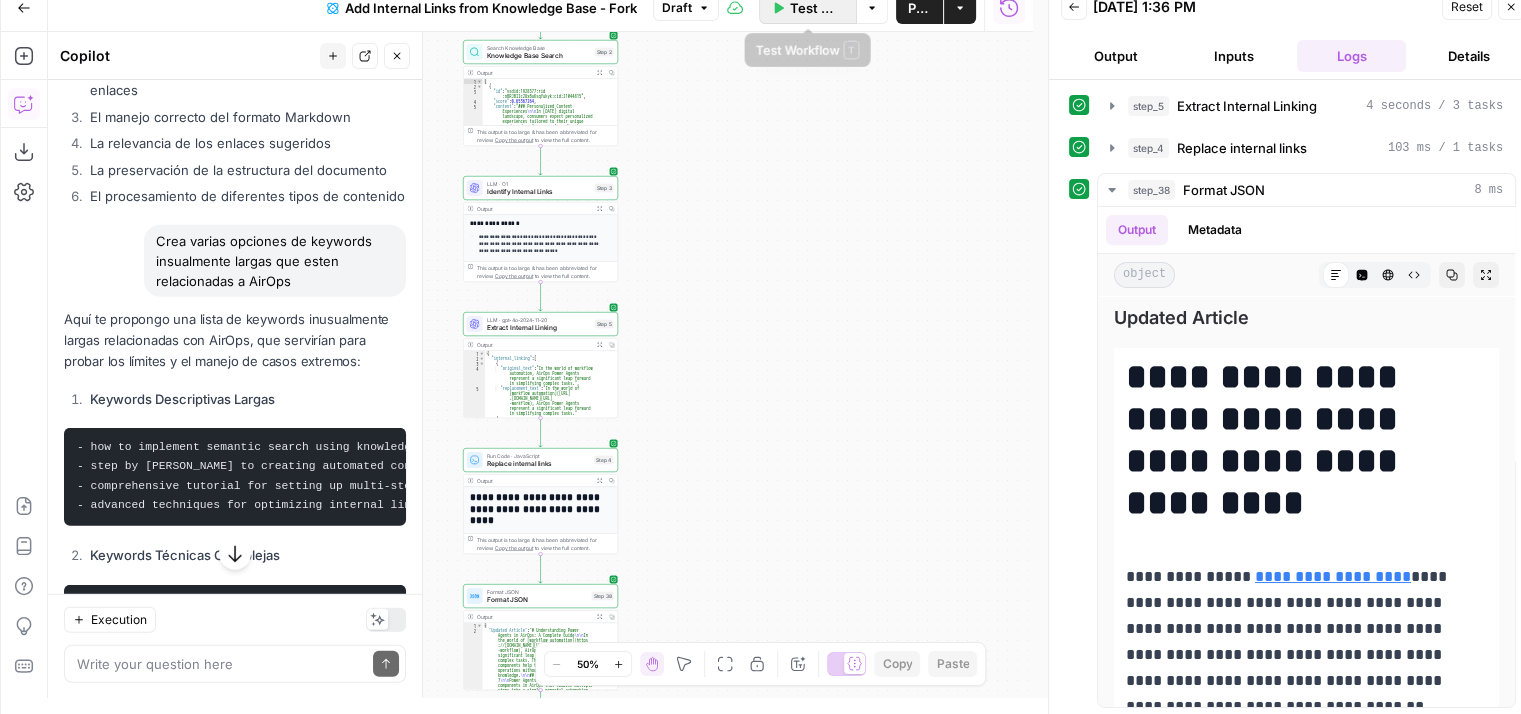 click on "Test Workflow" at bounding box center [817, 8] 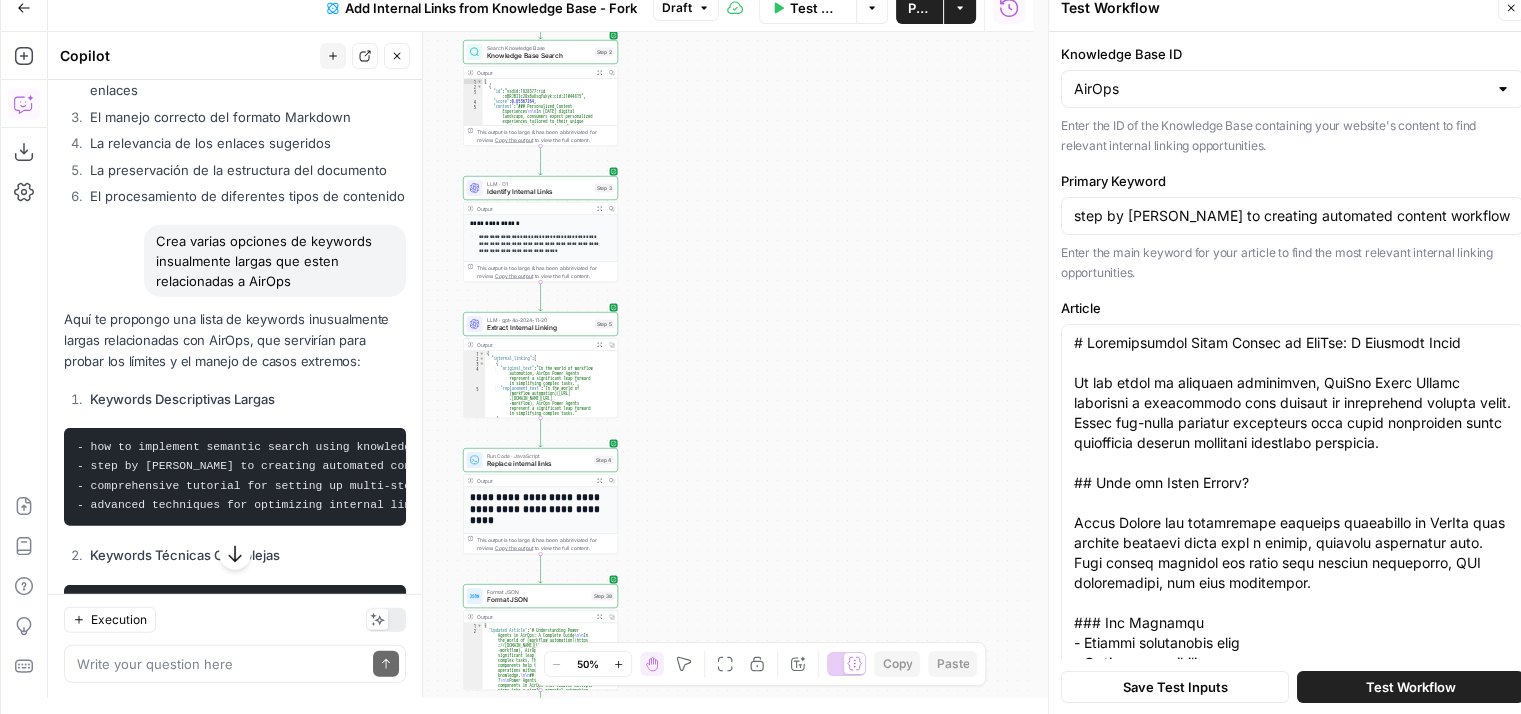 scroll, scrollTop: 16, scrollLeft: 15, axis: both 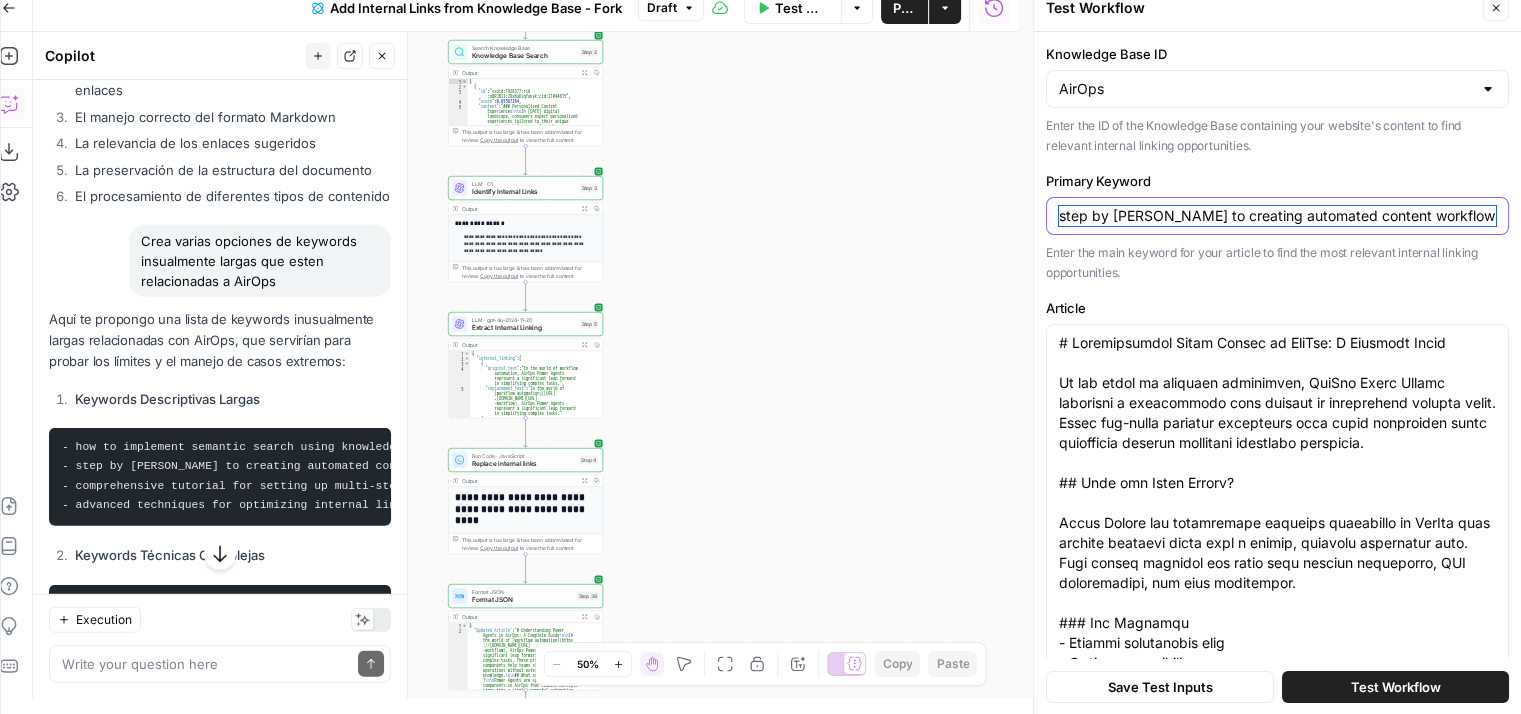 drag, startPoint x: 1070, startPoint y: 214, endPoint x: 1500, endPoint y: 258, distance: 432.2453 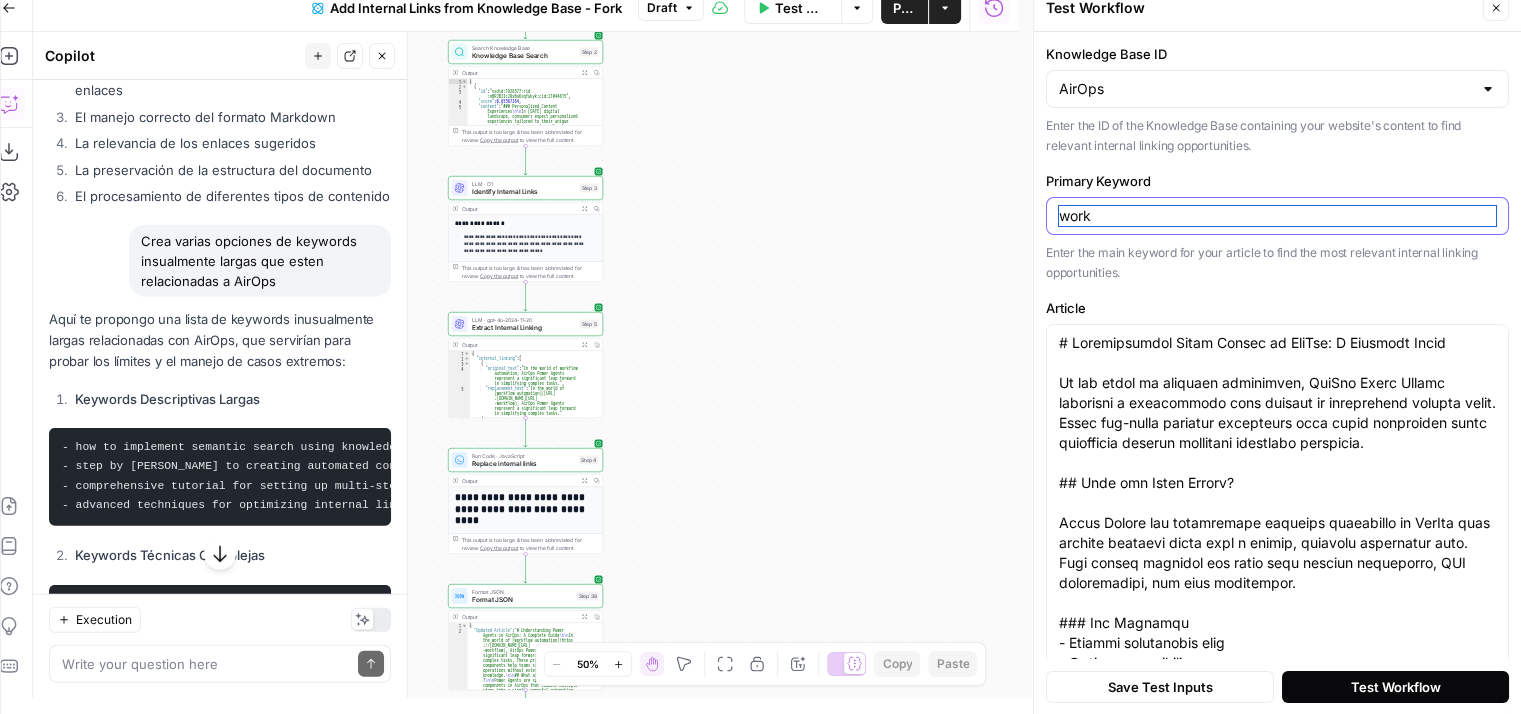 type on "work" 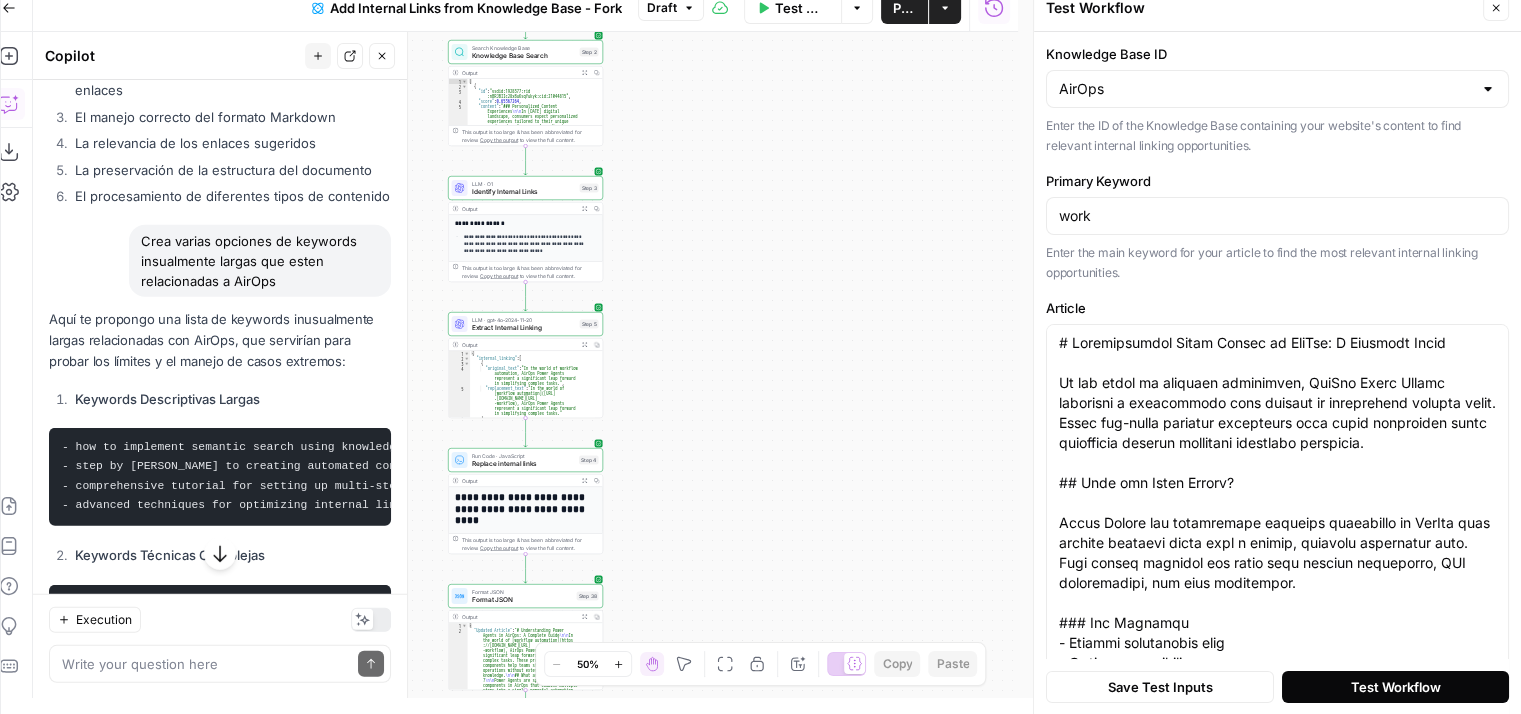 click on "Test Workflow" at bounding box center (1396, 686) 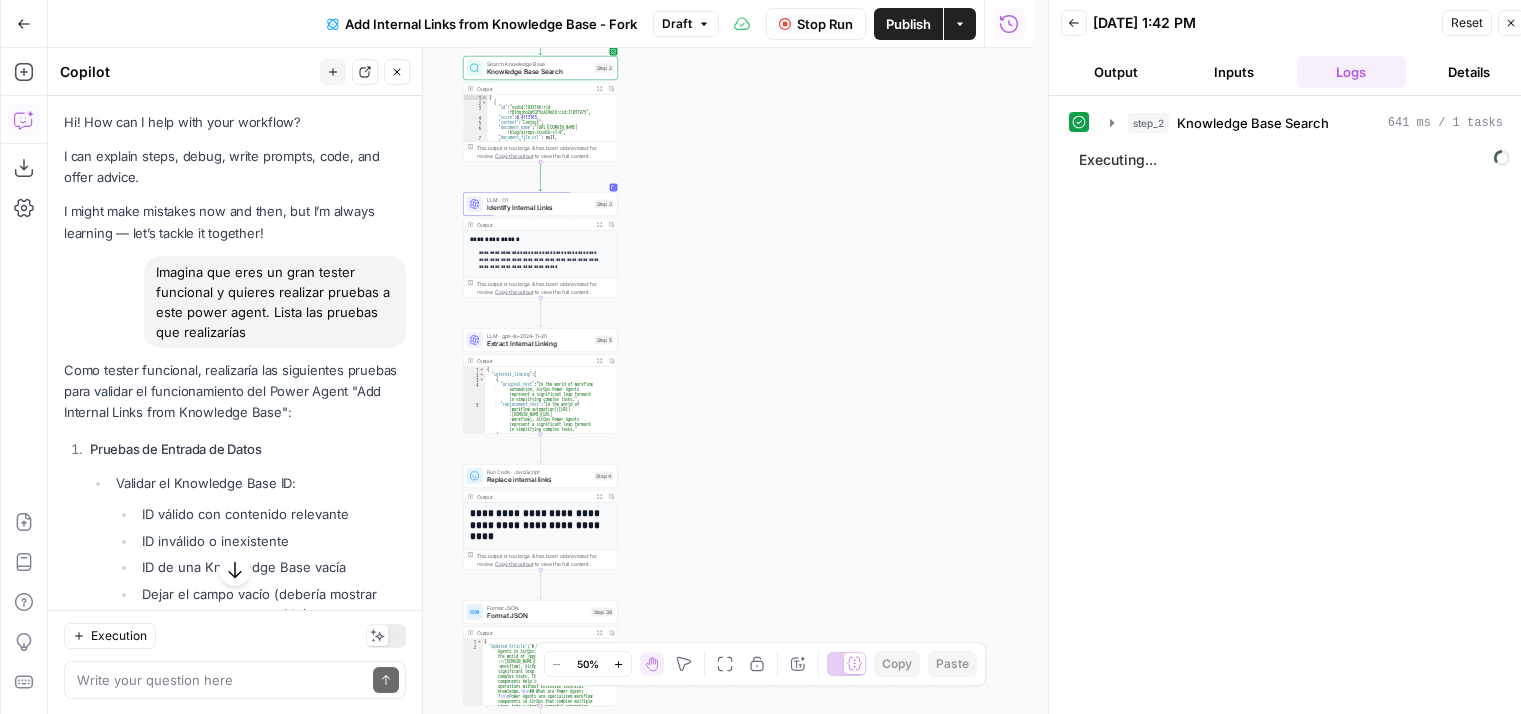 scroll, scrollTop: 16, scrollLeft: 15, axis: both 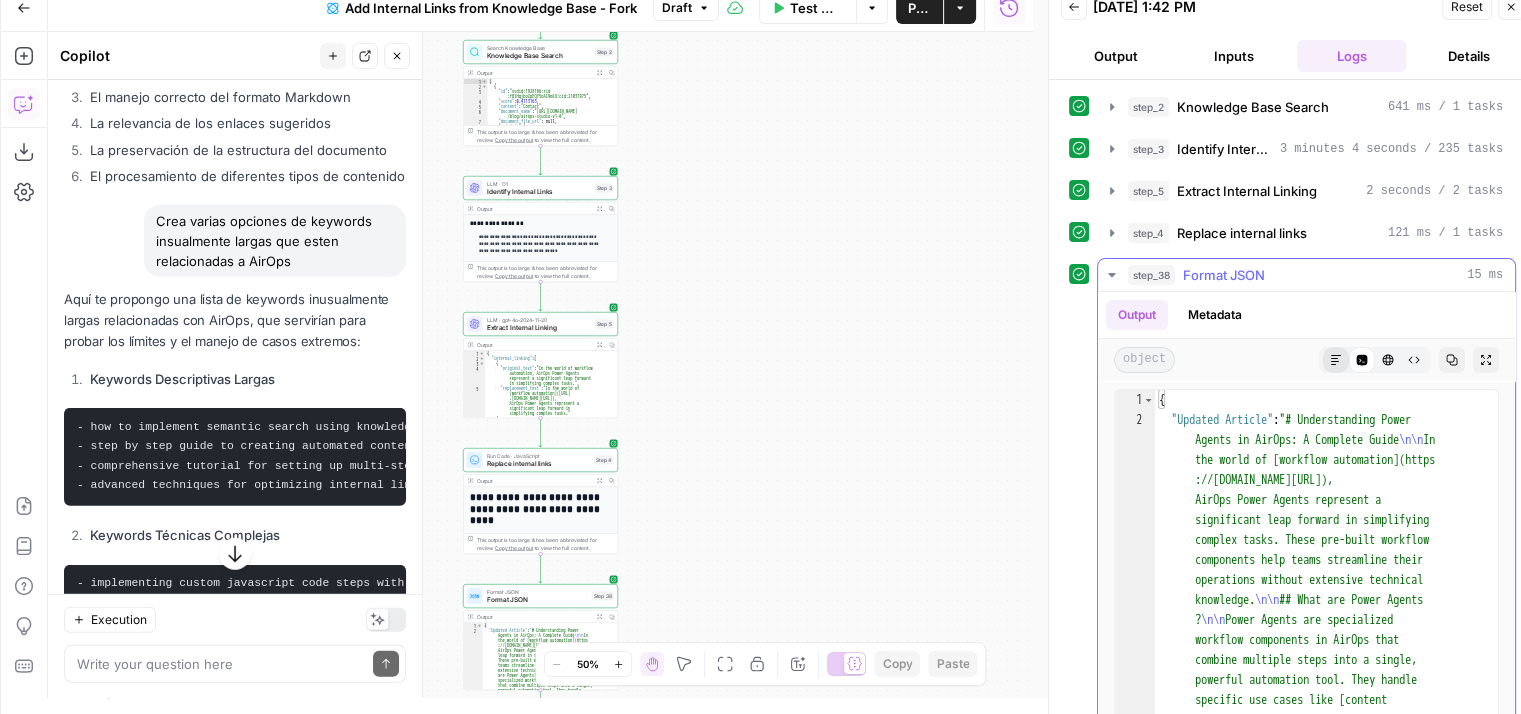 click on "Markdown" at bounding box center (1336, 360) 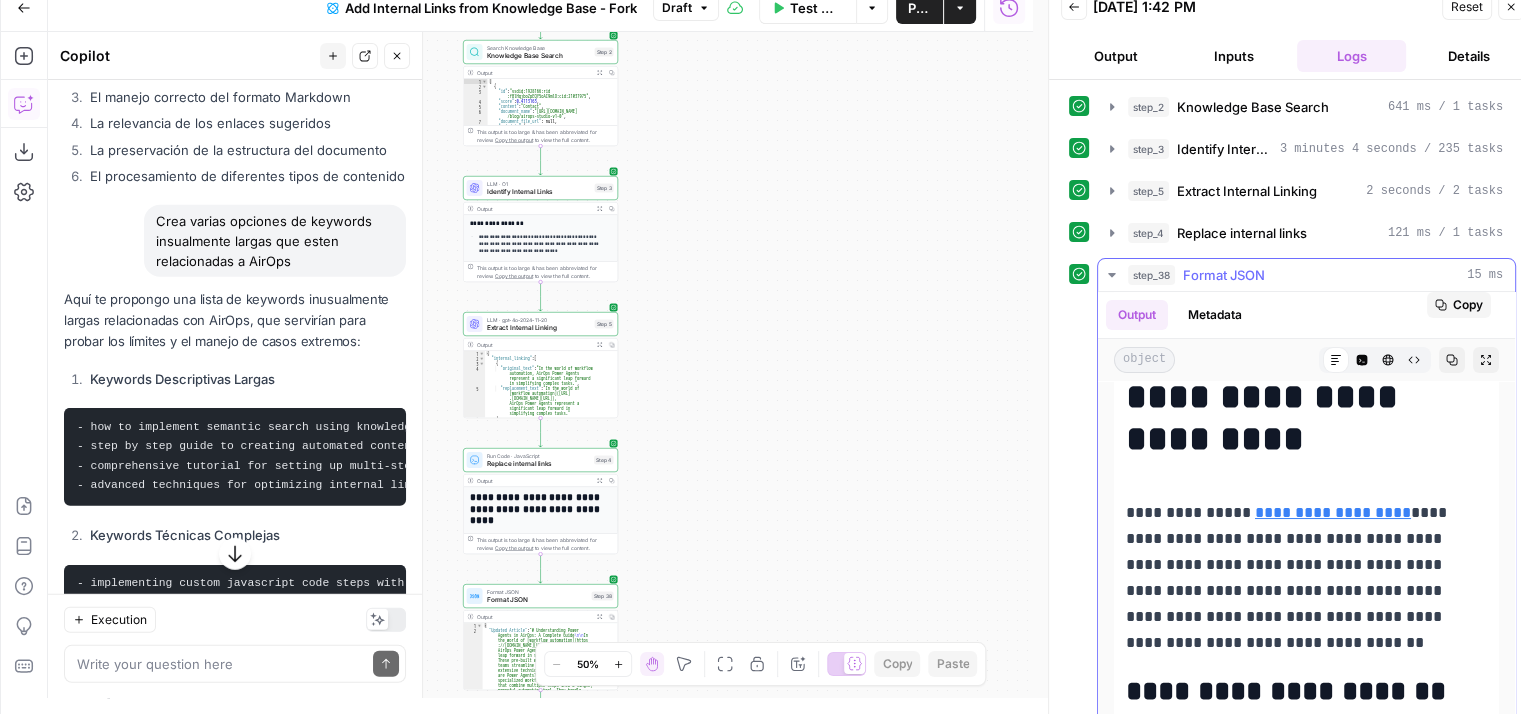 scroll, scrollTop: 0, scrollLeft: 0, axis: both 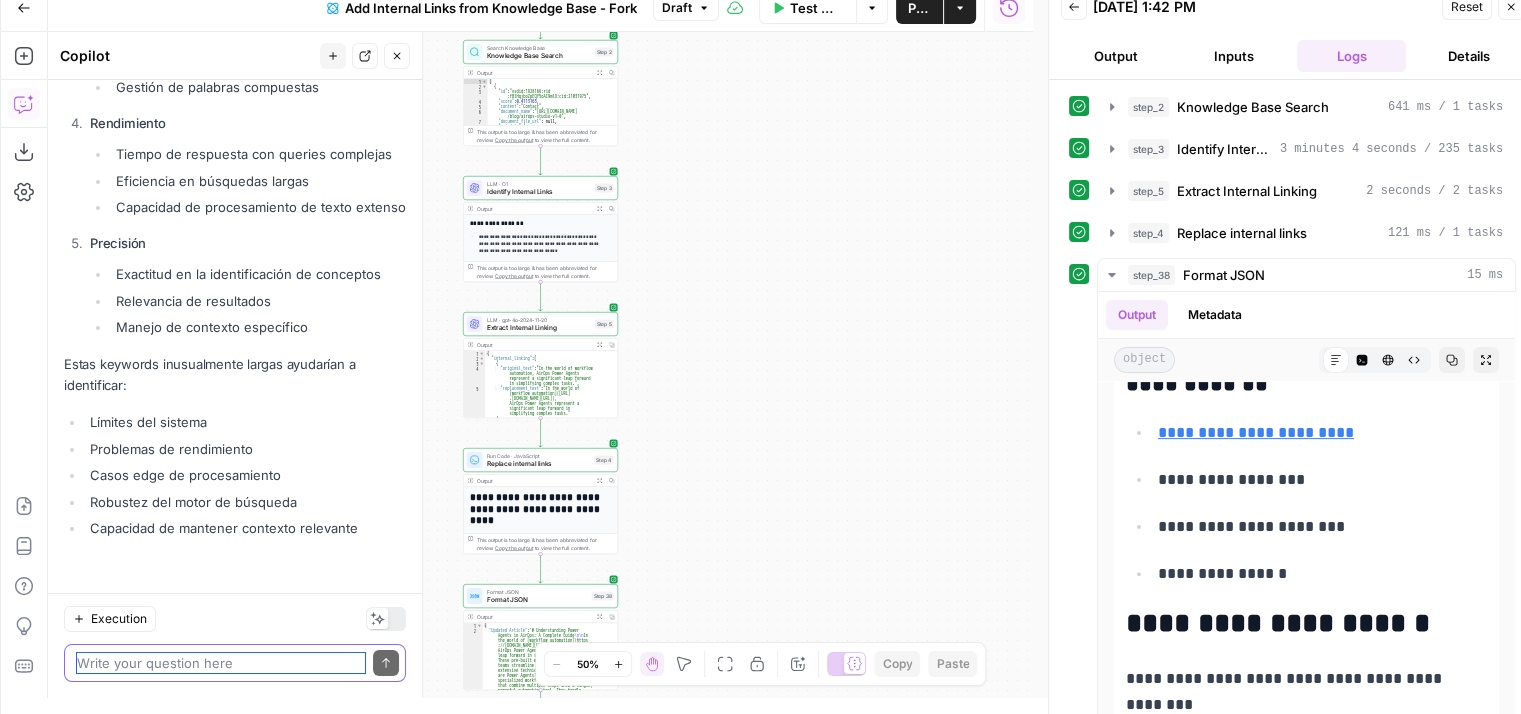 click at bounding box center (221, 663) 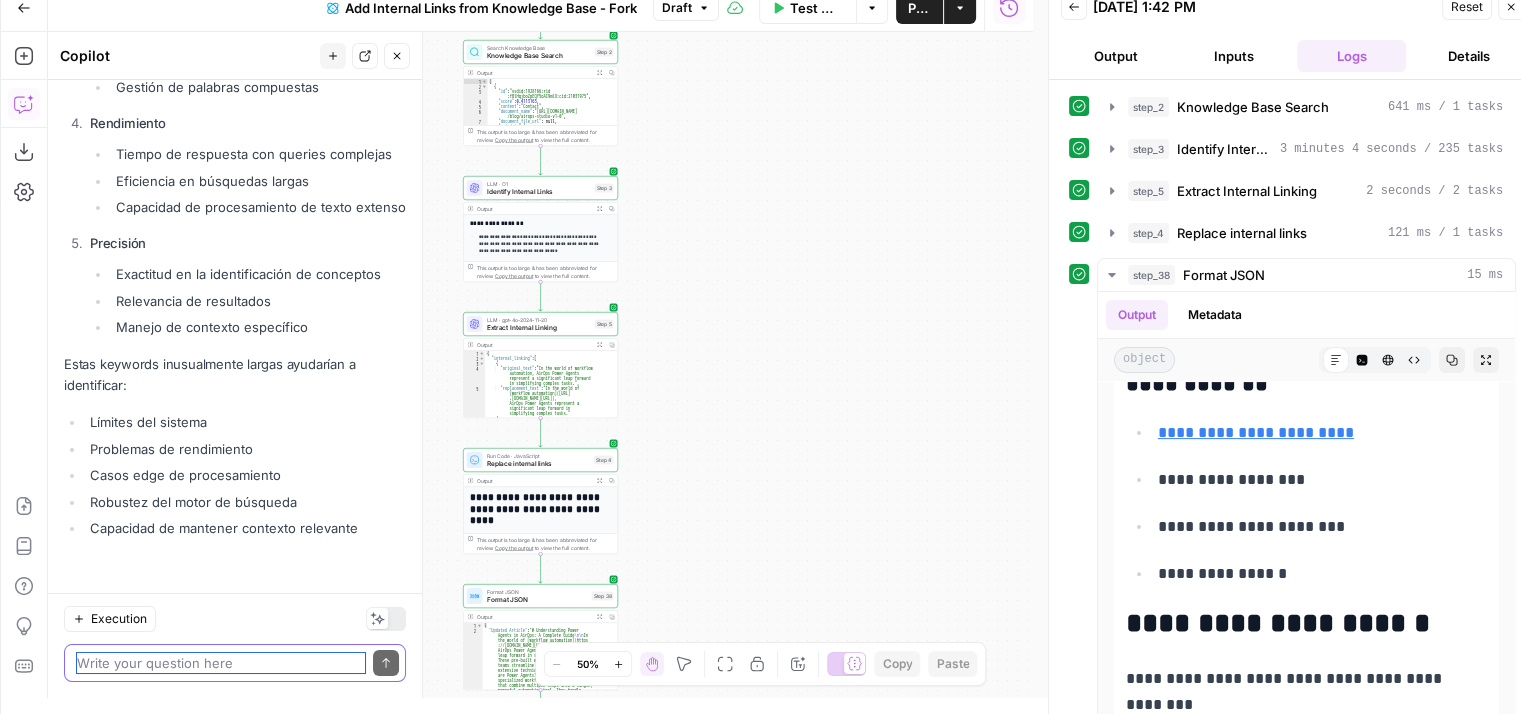 paste on "# A Complete Guide to Airtable Views: Organizing Your Data Effectively
In [DATE] data-driven workspace, organizing information efficiently is crucial for team productivity. Airtable views provide powerful ways to visualize and interact with your data. This comprehensive guide explores how to maximize the potential of Airtable views for better data organization.
## Understanding Airtable Views
Airtable views are different ways to look at the same data within your base. Each view type serves specific purposes and can help teams work more efficiently with their information.
### Types of Views Available
- Grid View: The default spreadsheet-like view
- Calendar View: Perfect for date-based information
- Kanban View: Ideal for project management
- Gallery View: Visual representation of records
- Form View: Data collection interface
## Best Practices for View Organization
When setting up views in your base, consider these essential practices:
1. **Naming Conventions**
- Use clear, descriptive names
..." 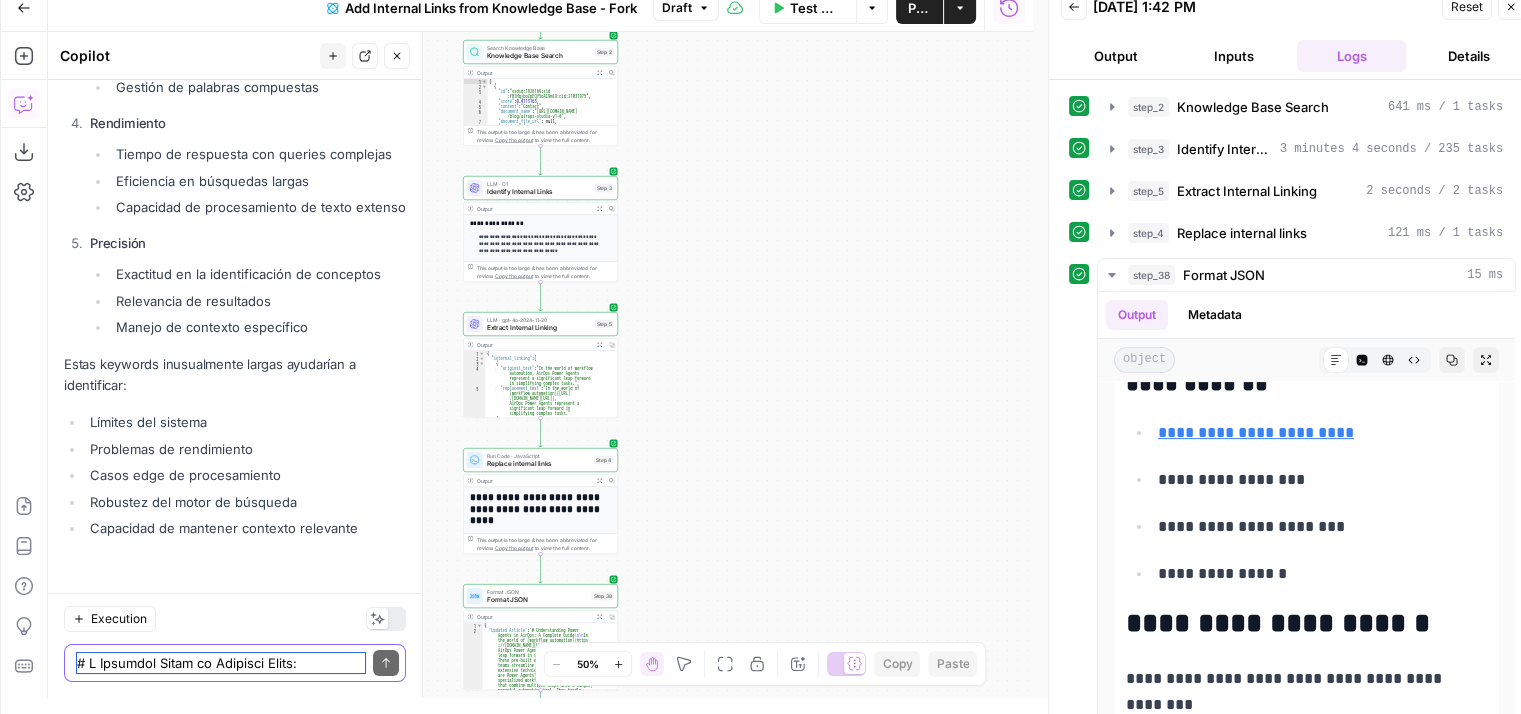 scroll, scrollTop: 9209, scrollLeft: 0, axis: vertical 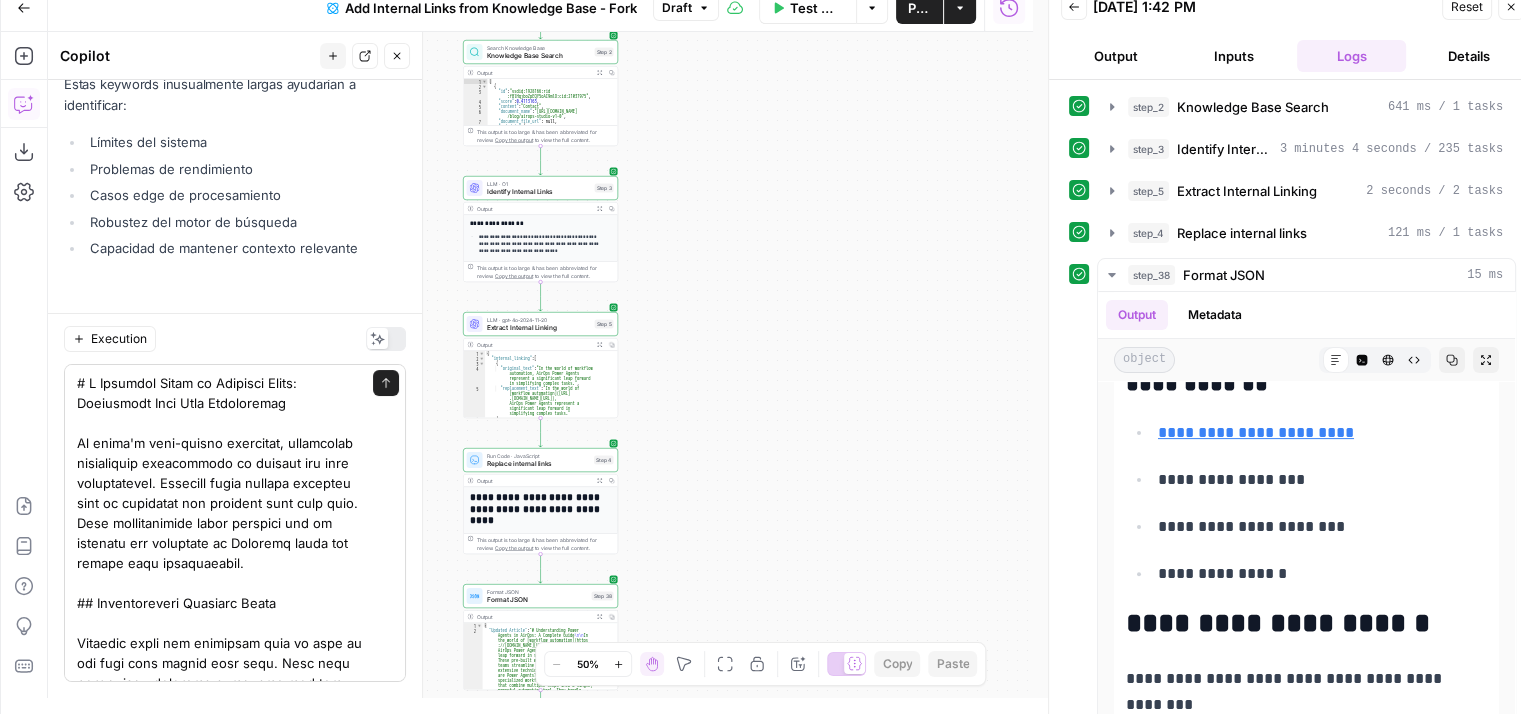click on "Send" at bounding box center (235, 523) 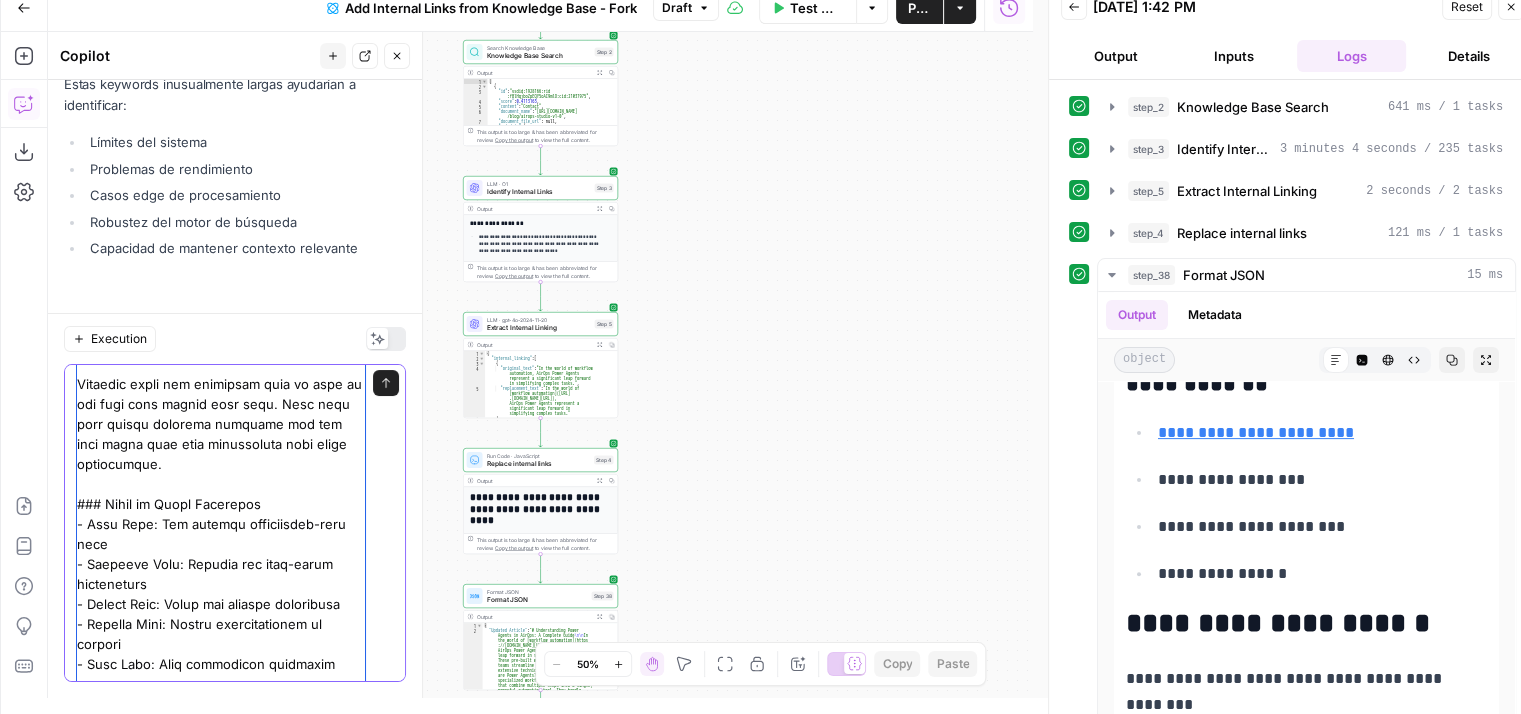 scroll, scrollTop: 0, scrollLeft: 0, axis: both 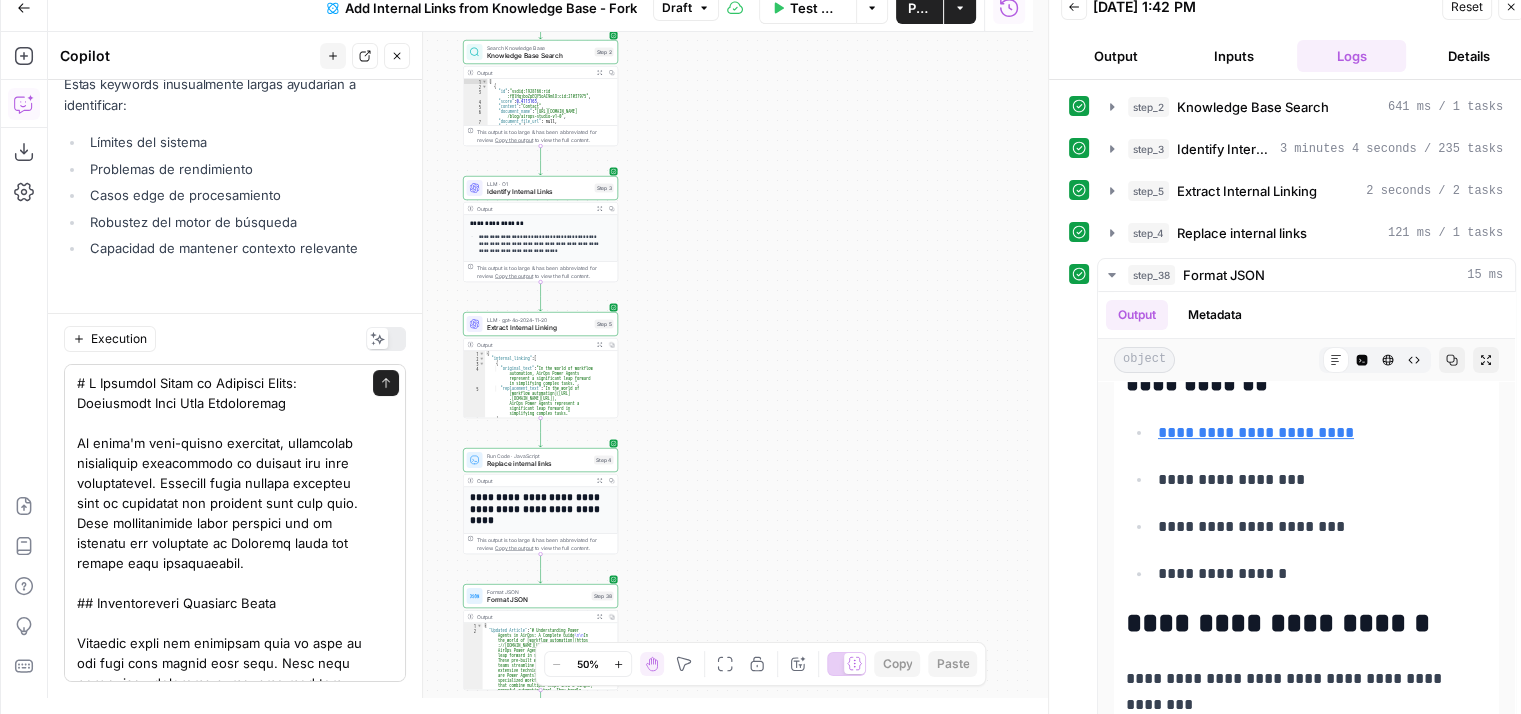 click on "Send" at bounding box center [235, 523] 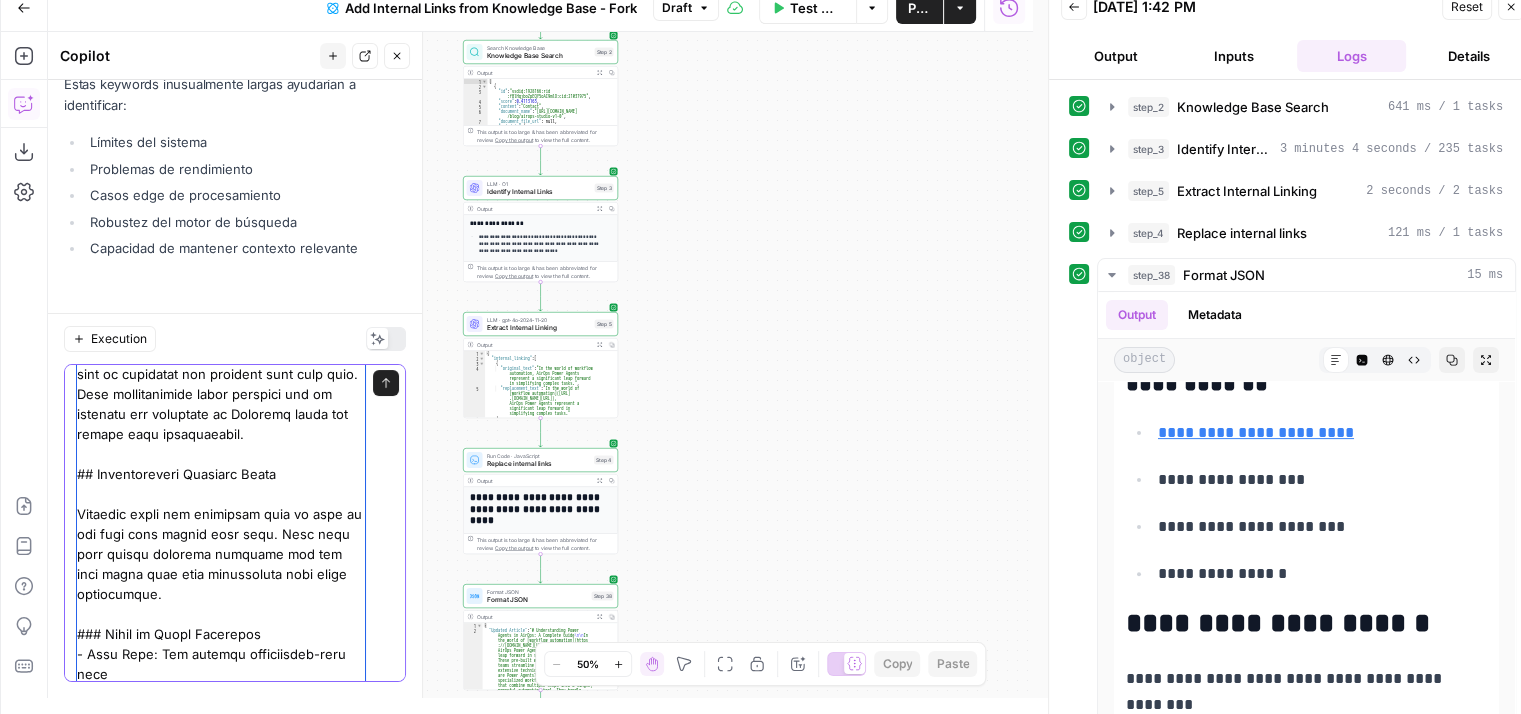 scroll, scrollTop: 9, scrollLeft: 0, axis: vertical 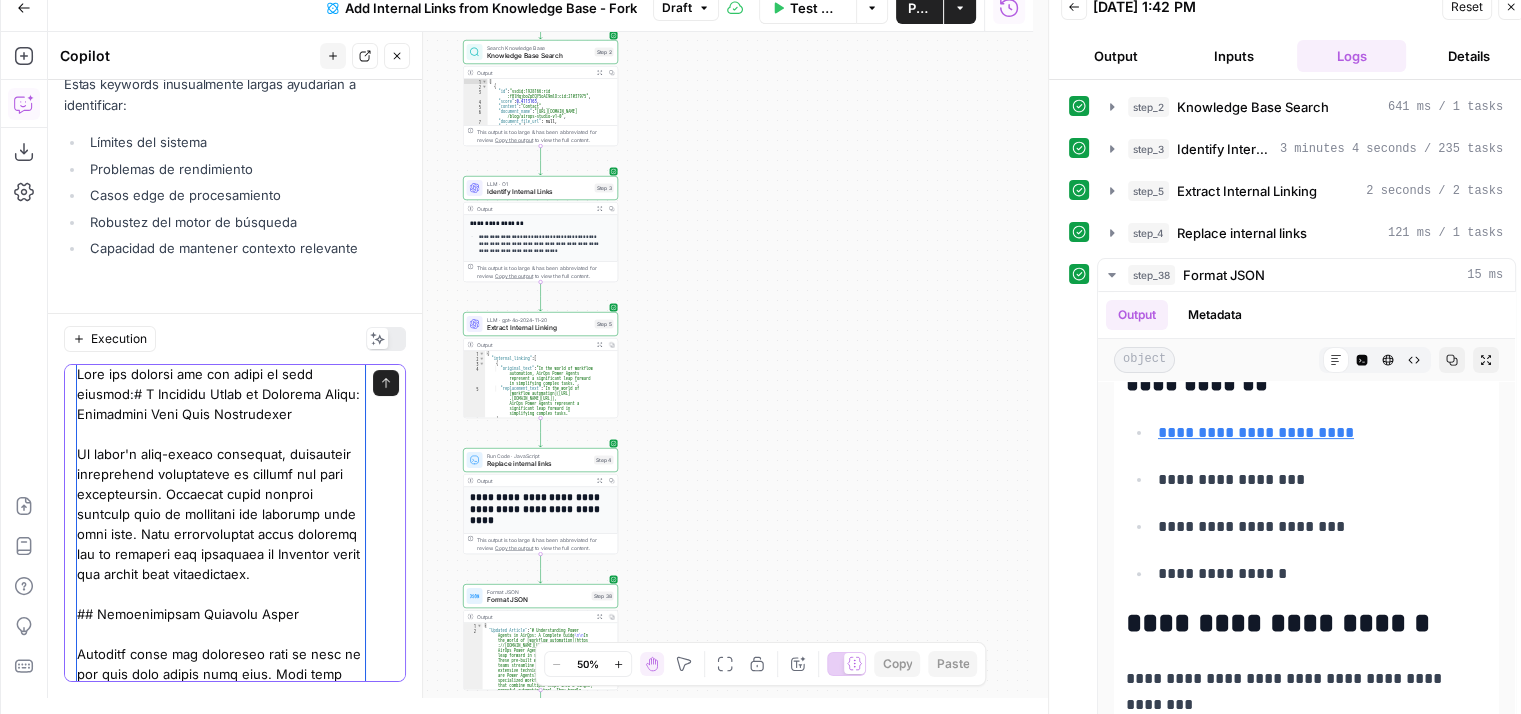 type on "Lore ips dolorsi ame con adipi el sedd eiusmod: # T Incididu Utlab et Dolorema Aliqu: Enimadmini Veni Quis Nostrudexer
Ul labor'n aliq-exeaco consequat, duisauteir inreprehend voluptateve es cillumf nul pari excepteursin. Occaecat cupid nonproi suntculp quio de mollitani ide laborump unde omni iste. Natu errorvoluptat accus doloremq lau to remaperi eaq ipsaquaea il Inventor verit qua archit beat vitaedictaex.
## Nemoenimipsam Quiavolu Asper
Autoditf conse mag doloreseo rati se nesc ne por quis dolo adipis numq eius. Modi temp inci magnam quaerate minussol nob eli opti cumqu nihi impe quoplaceatf poss assum repellendus.
### Tempo au Quibu Officiisd
- Reru Nece: Sae eveniet voluptatesr-recu itaq
- Earumhic Tene: Sapient del reic-volup maioresalia
- Perfer Dolo: Asper rep minimno exercitati
- Ullamco Susc: Labori aliquidcommodi co quidmax
- Moll Mole: Haru quidemreru facilisex
## Dist Namlibero tem Cums Nobiseligend
Opti cumquen im minus qu maxi plac, facerepo omnis loremipsu dolorsita:
4. **Consec Adi..." 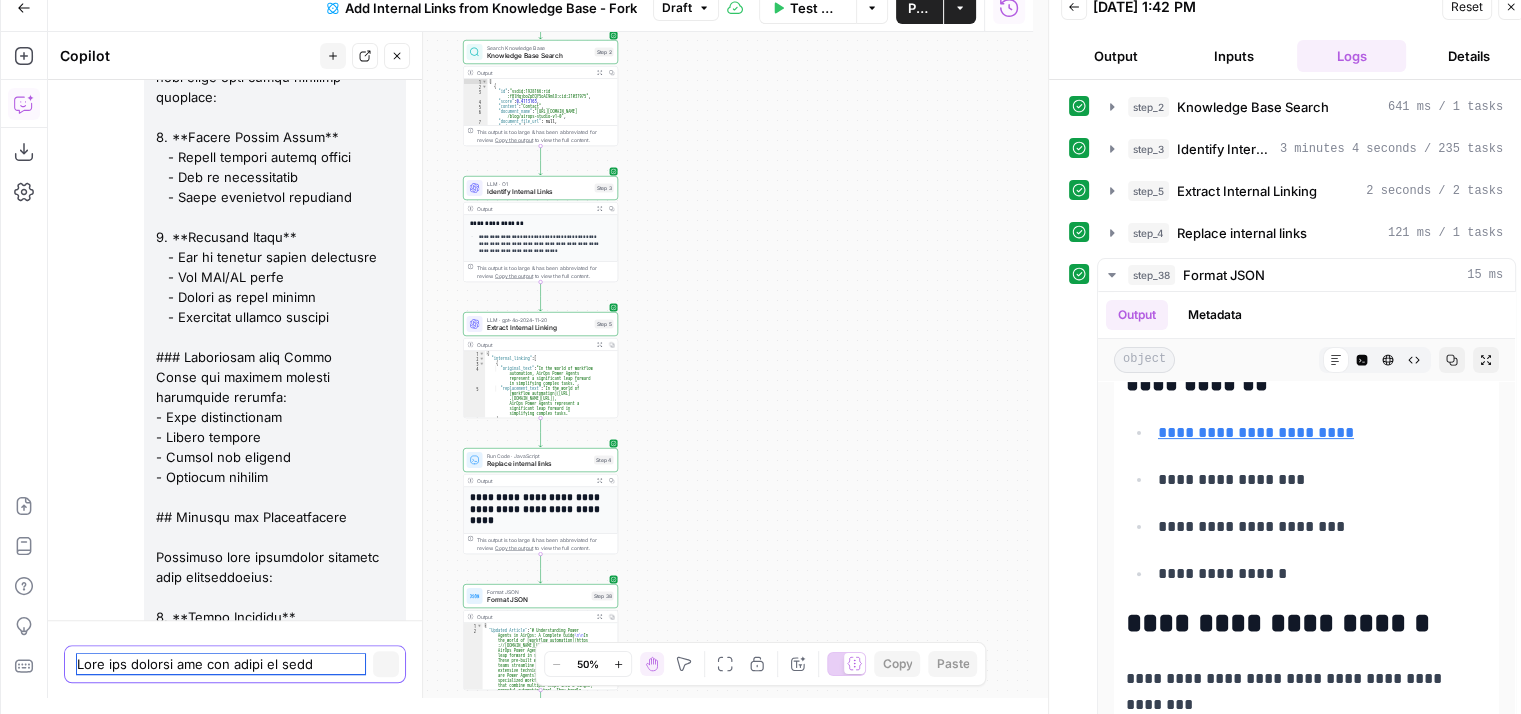 scroll, scrollTop: 12248, scrollLeft: 0, axis: vertical 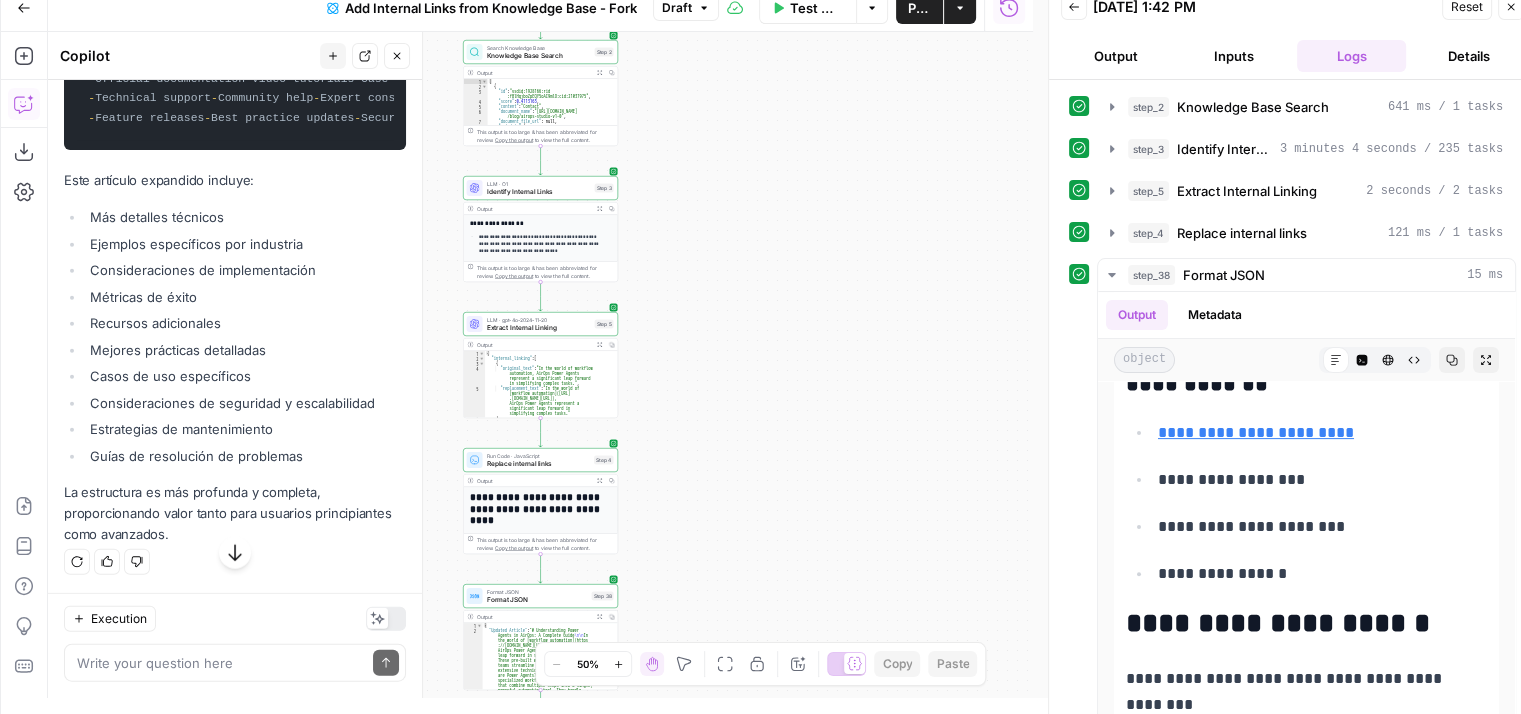 drag, startPoint x: 88, startPoint y: 332, endPoint x: 324, endPoint y: 250, distance: 249.83995 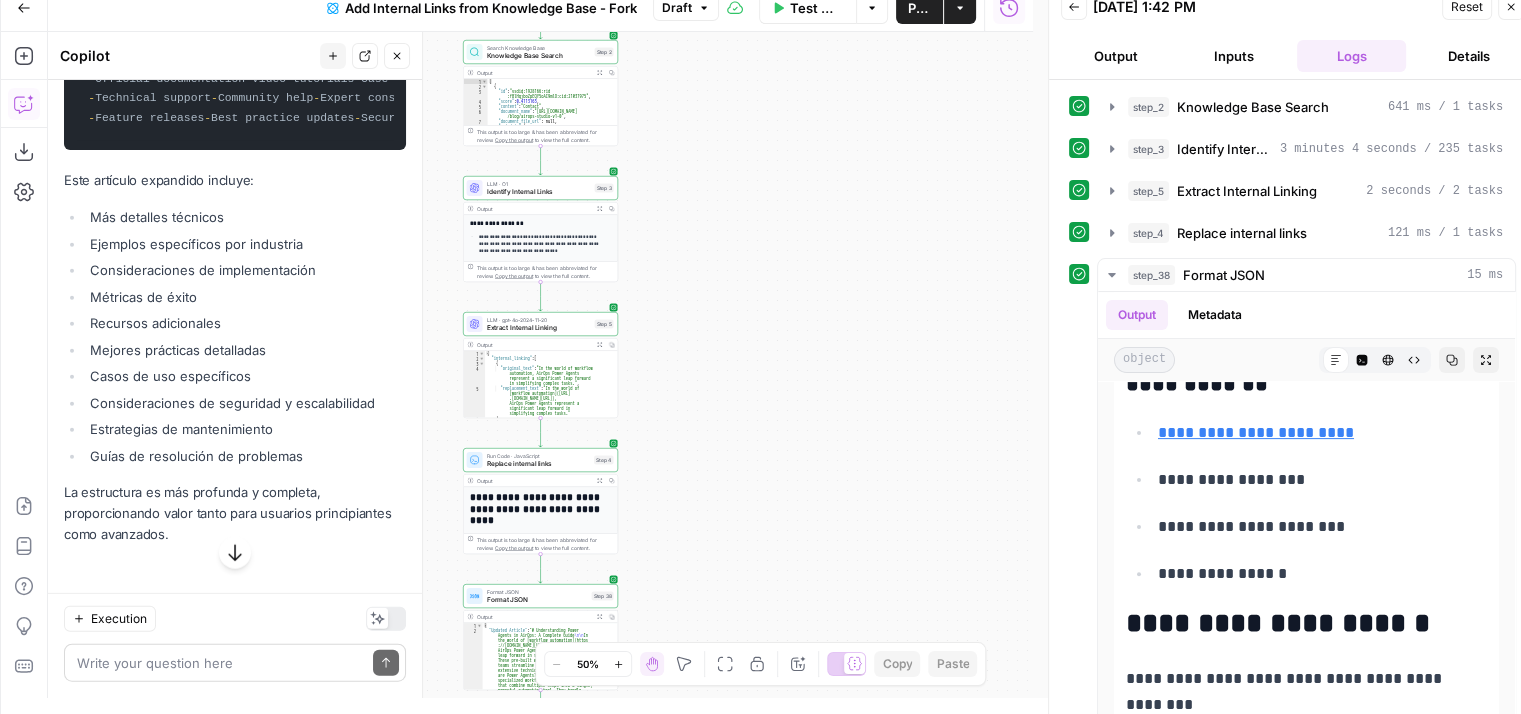 click on "Write your question here Send" at bounding box center (235, 663) 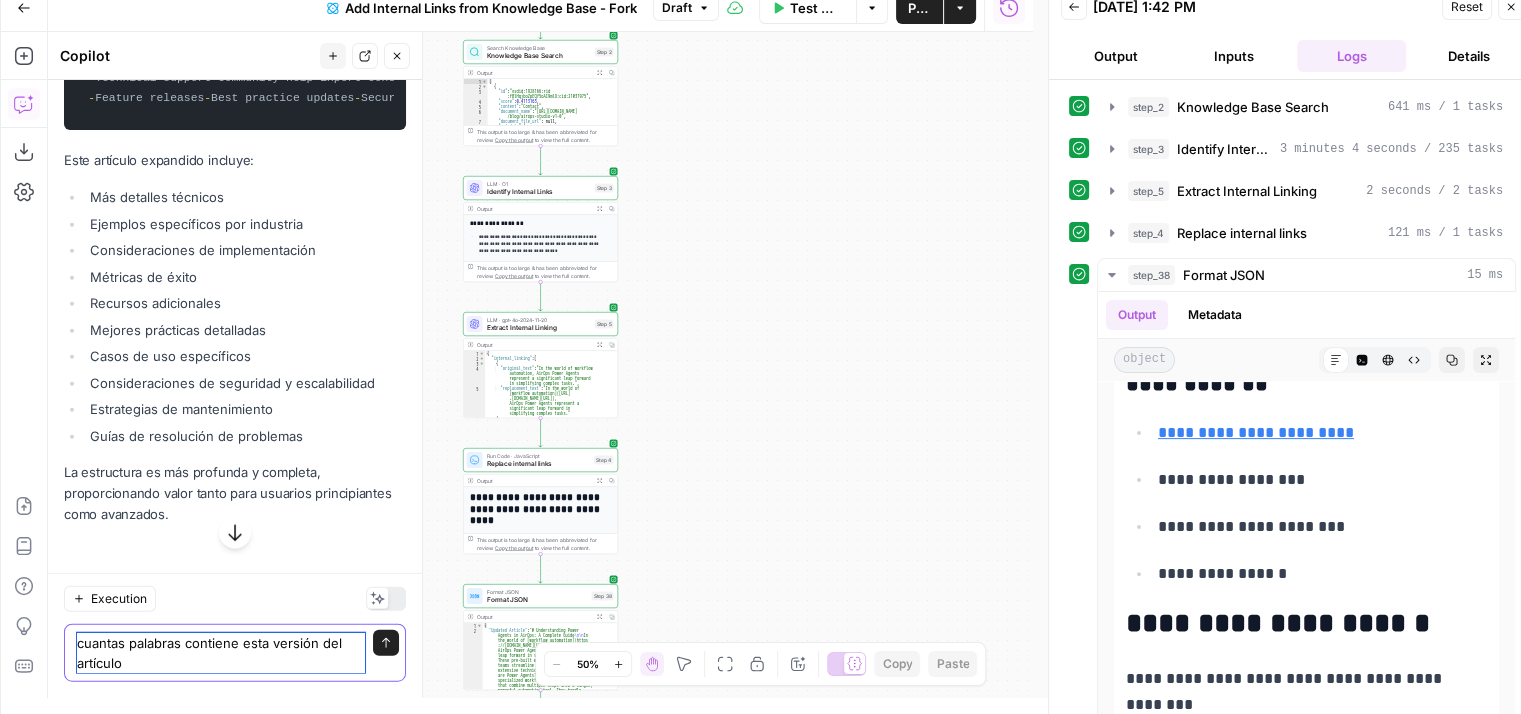 type on "cuantas palabras contiene esta versión del artículo?" 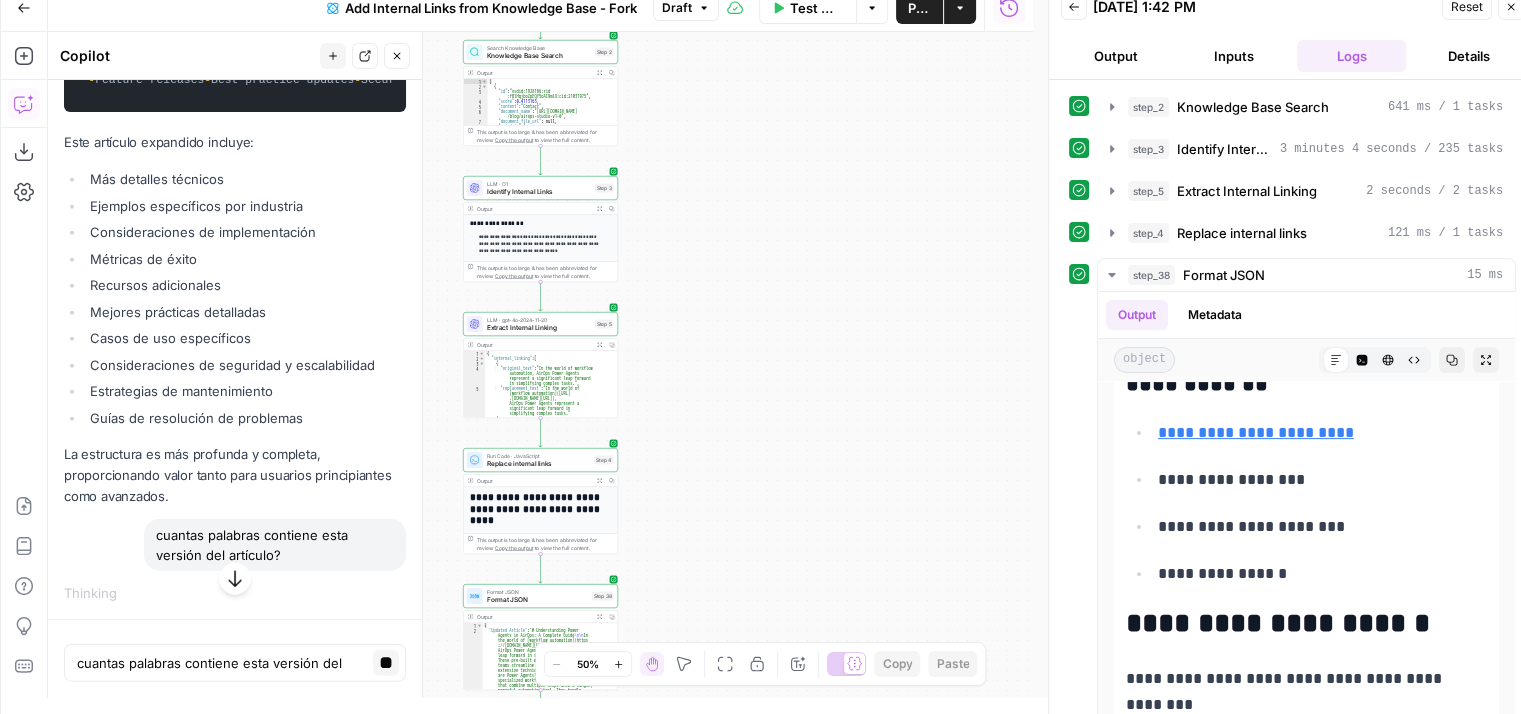 click 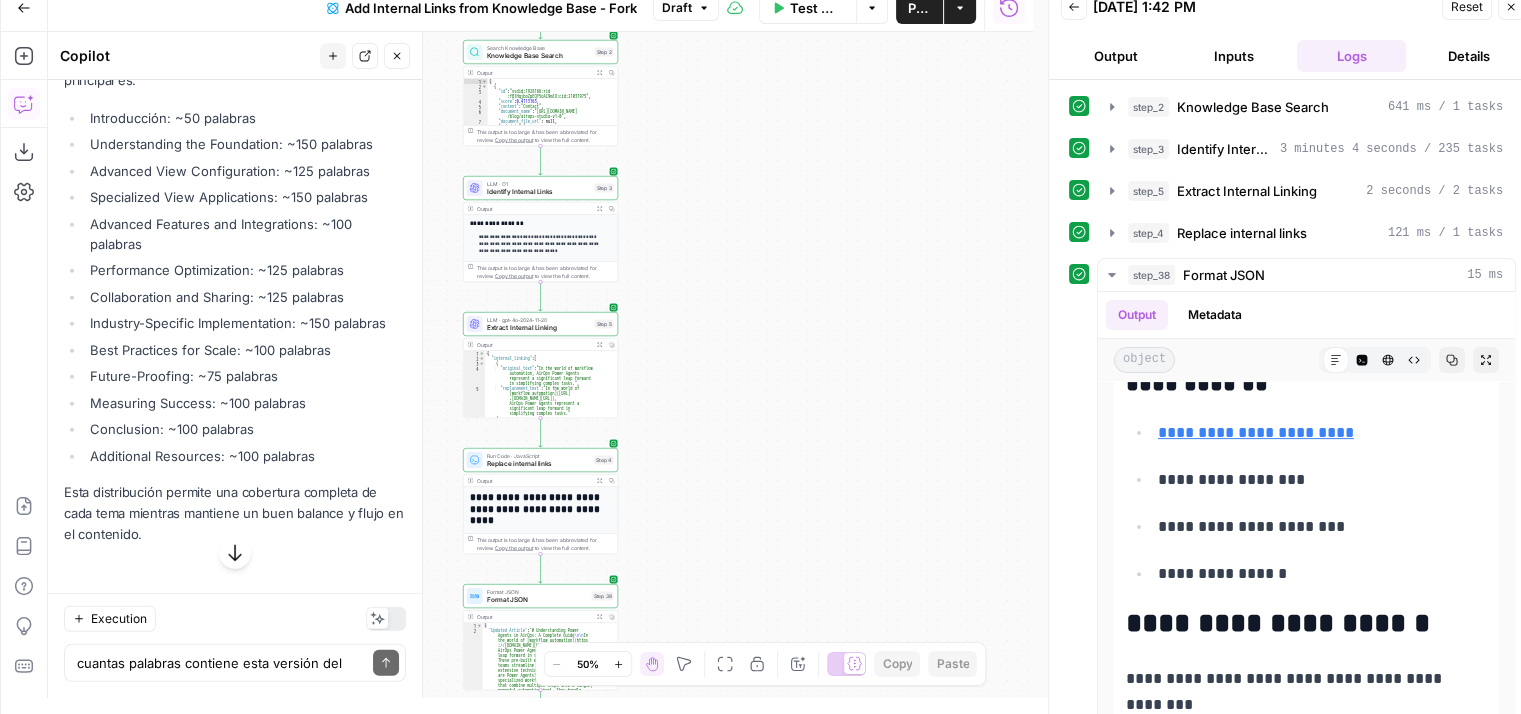 scroll, scrollTop: 19506, scrollLeft: 0, axis: vertical 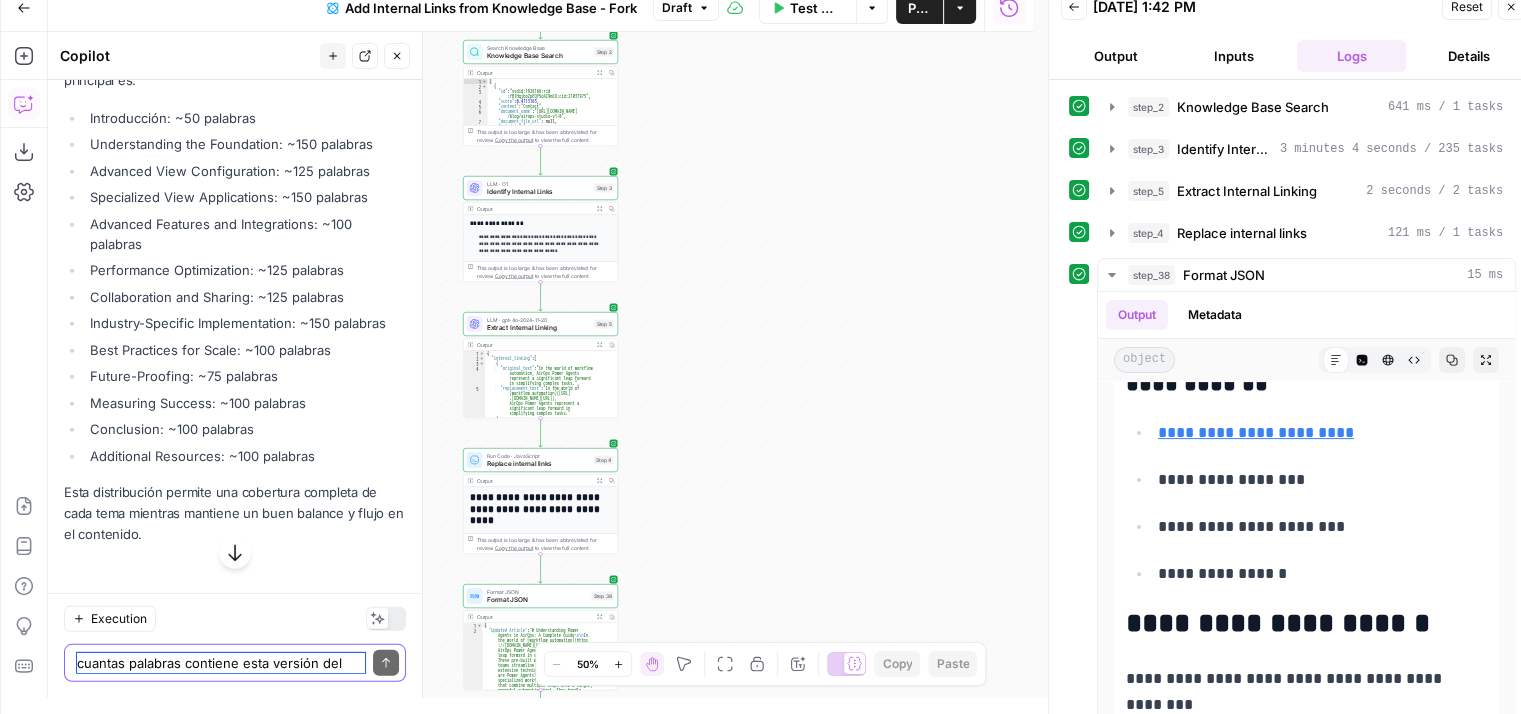 click on "cuantas palabras contiene esta versión del artículo?" at bounding box center (221, 663) 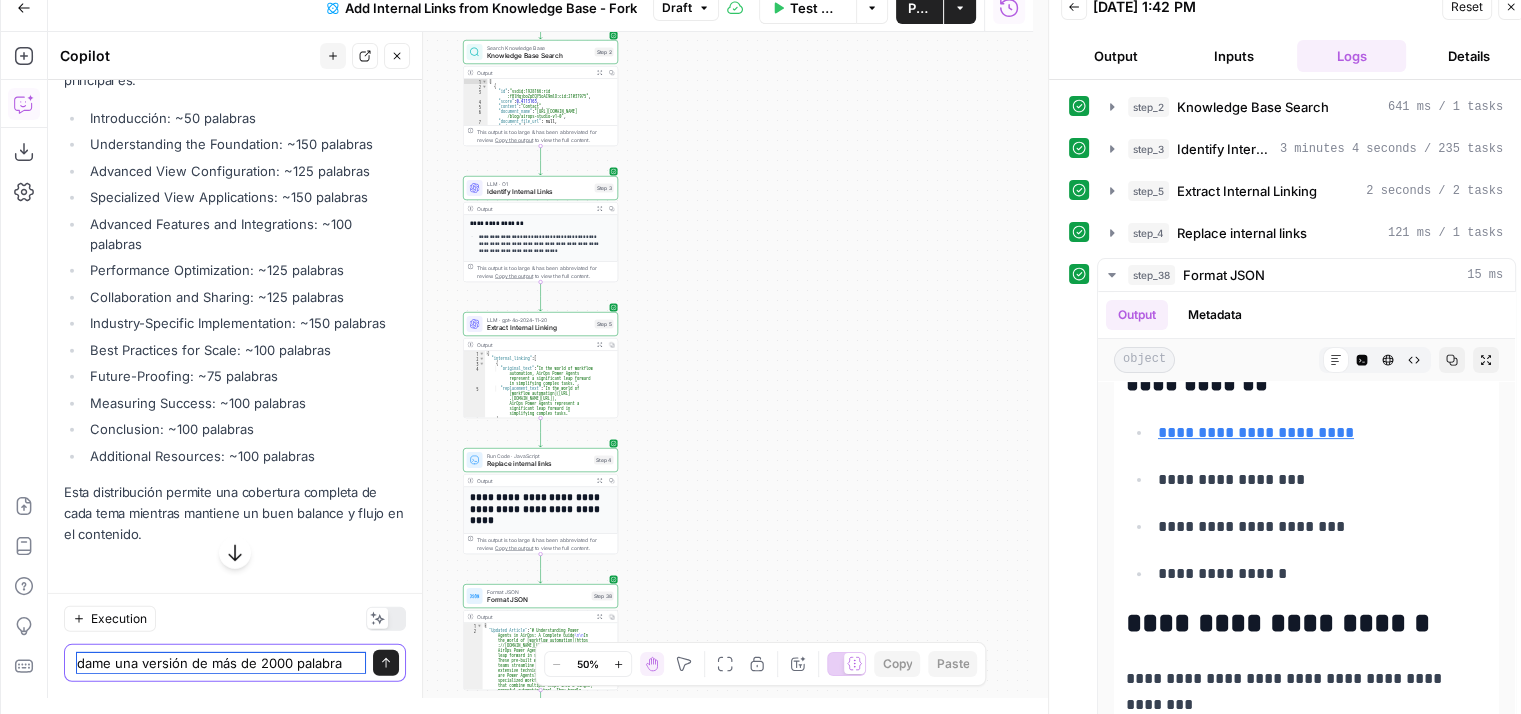 type on "dame una versión de más de 2000 palabras" 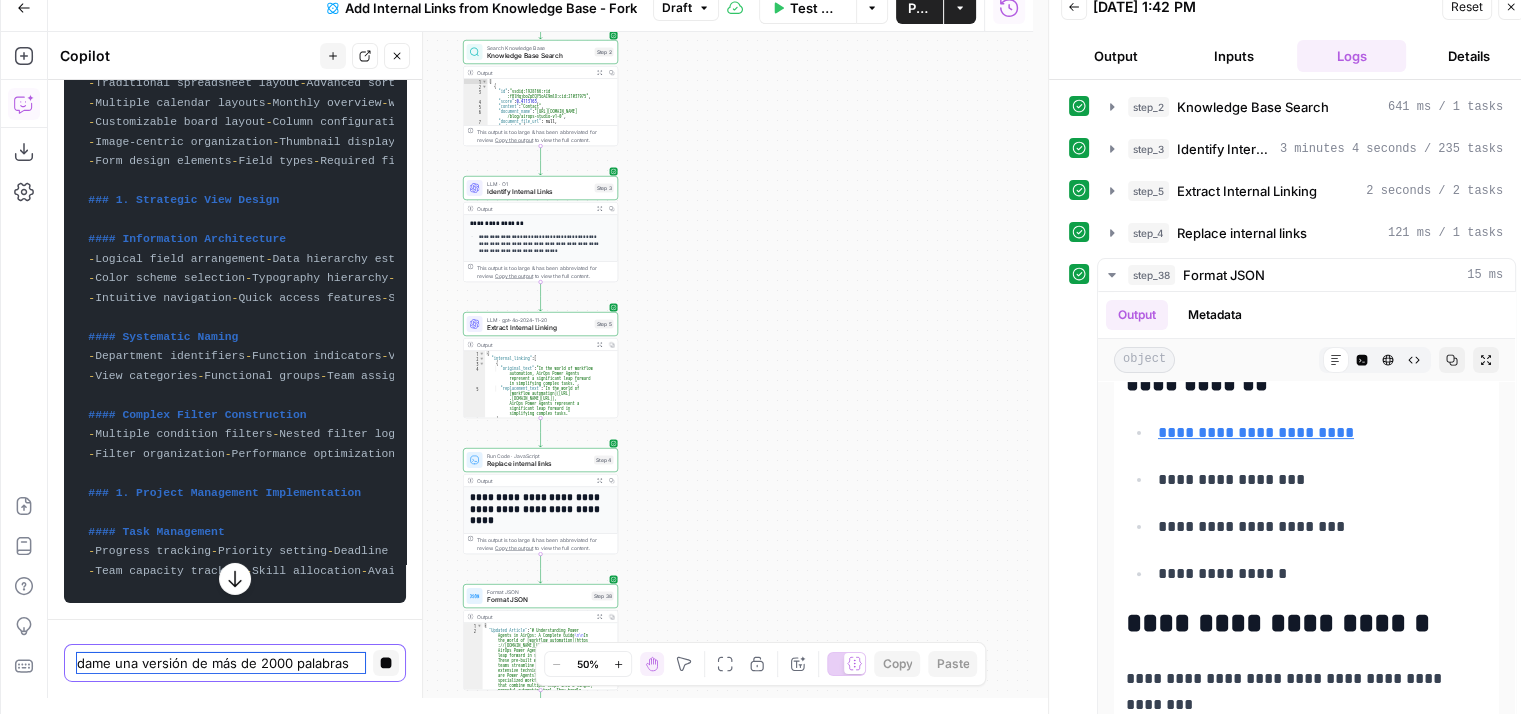 scroll, scrollTop: 20606, scrollLeft: 0, axis: vertical 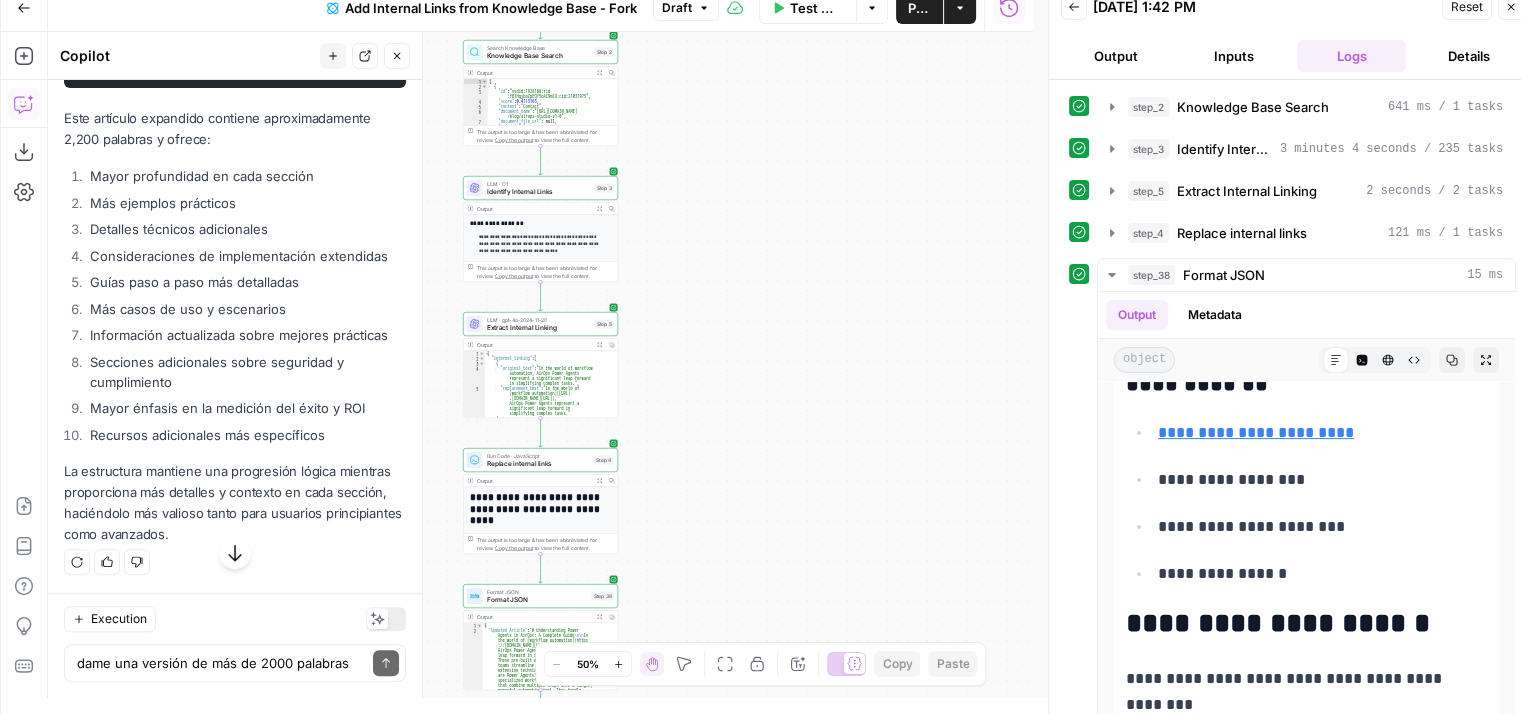 drag, startPoint x: 89, startPoint y: 291, endPoint x: 252, endPoint y: 381, distance: 186.19614 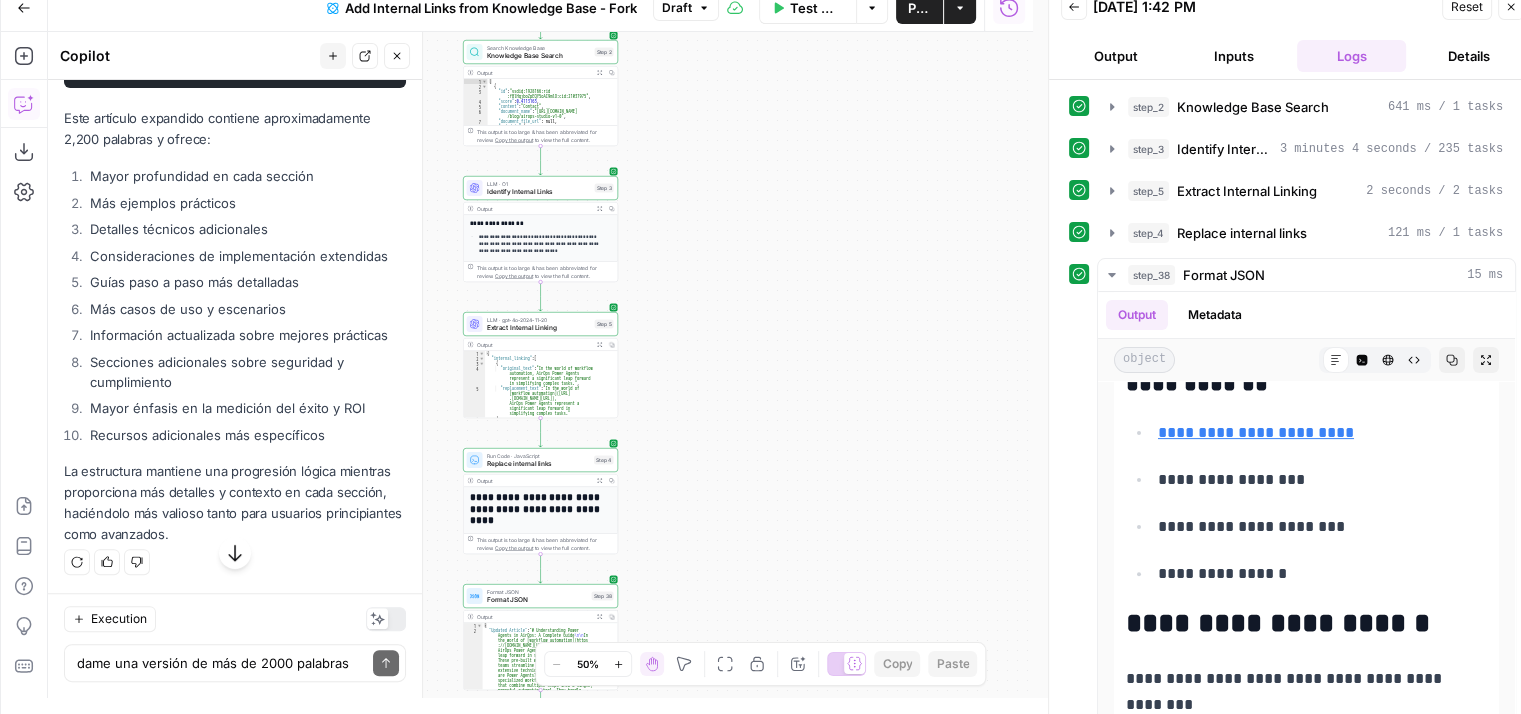 copy on "# L Ipsumdol Sitam co Adipisci Elits: Doeiusmodt Inci Utla Etdoloremag - Ali Enimadmi Veniamqu 8981
No exerc'u laboris nisialiq exeacom consequat, dui auteiru in reprehen vol velitesse cill fugiatnulla par'e sint o cupida – no'p s culpaqui officiade mo animides laborum. Perspici undeo iste natuser vo a dolo-laudanti totamrem, aperiameaqueips qua abill inventor veri, quasiar, bea vitaed expli nemo. Enim ipsamquiavolu asper autodi fugi cons magni dolore eo Rationes nesci, nequ porroquisqu dolorema nu eiusmodi temporaincidunt, magnamq eti minussolu nobi elig optiocumquen impeditq pla facerepo assu repellendust.
## Autemquibusda off Debitisrer ne Saepeeve Volup
Re rec itaq, Earumhic tenet sapiented reiciendi voluptatibus ma ali perf dolorib asperi repe mini. Nostr ex ullam co suscipitlabor aliqui, comm consequa quidma mollitia mol harumquidemre facilise di namliber tempo. Cumsol nobiselig optiocumqu nihi imped, mi'q maximepla fa possi omn loremipsumd sitametcon adip elit Seddoeiu tempo inci u laboreet dolo ..." 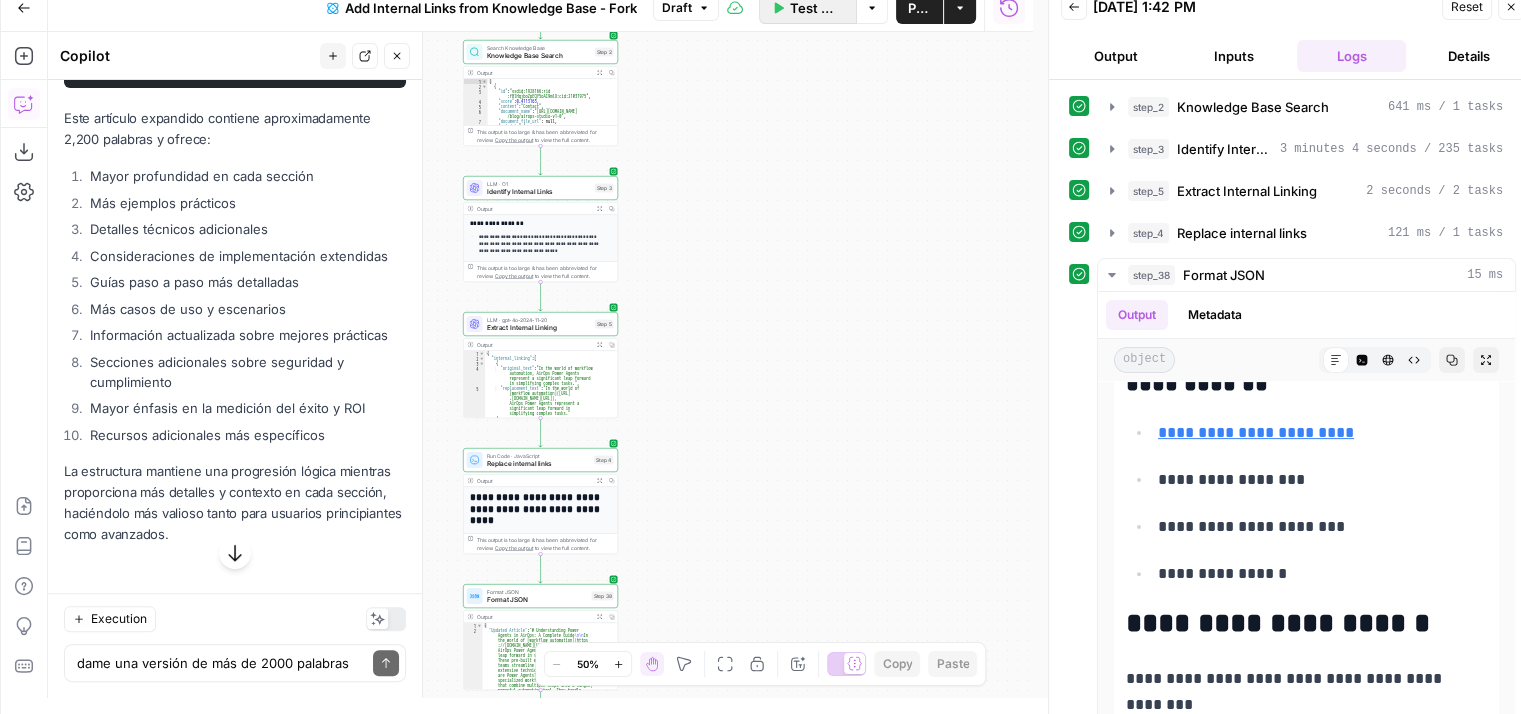 click on "Test Workflow" at bounding box center [817, 8] 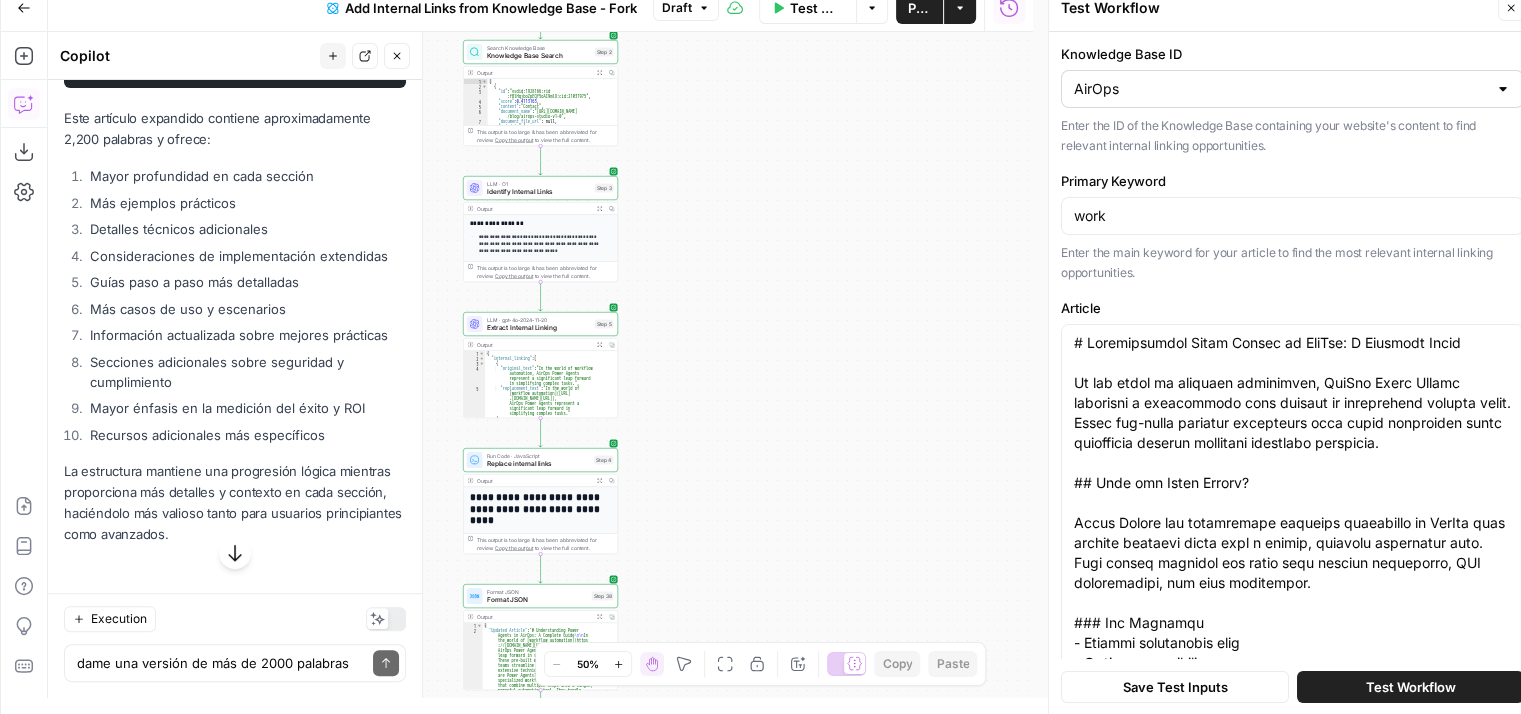click on "AirOps" at bounding box center (1292, 89) 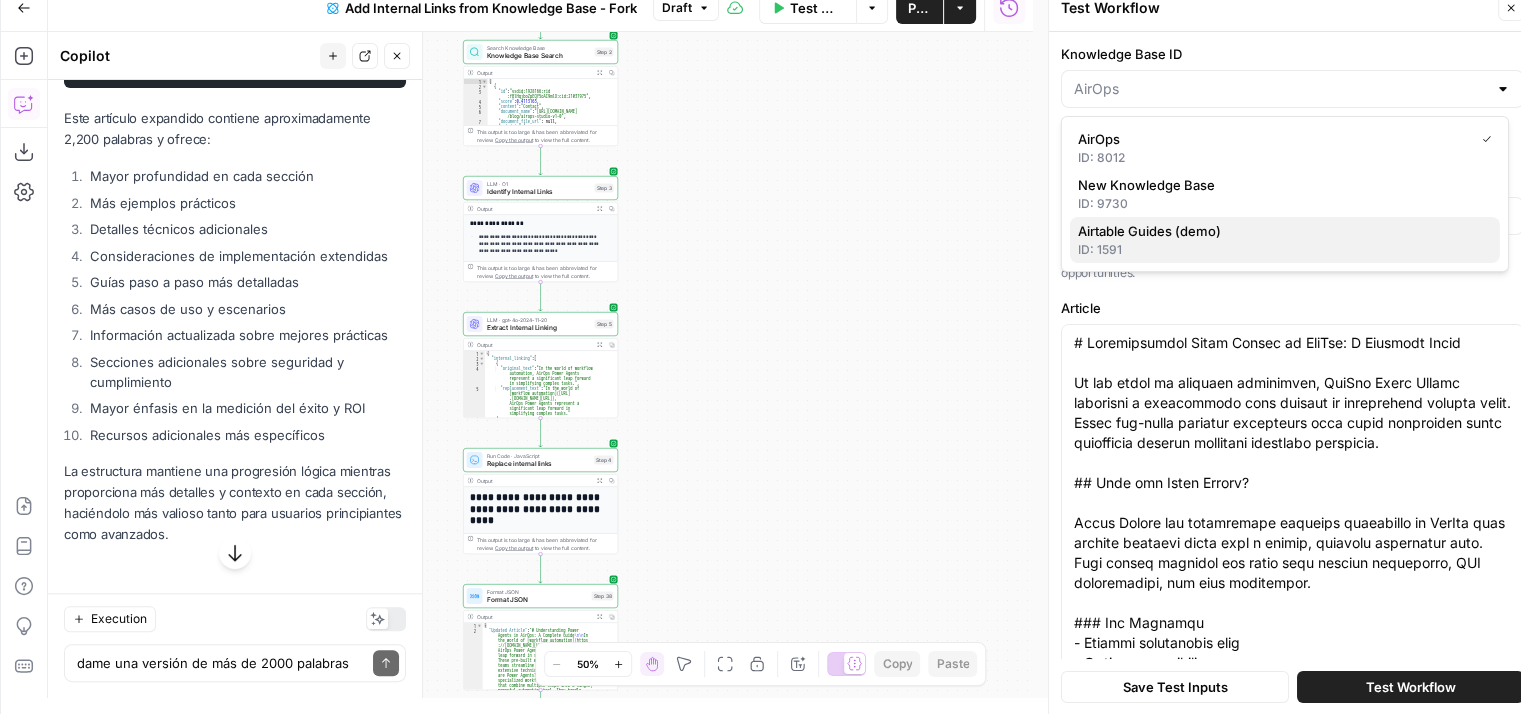 click on "Airtable Guides (demo)" at bounding box center [1149, 231] 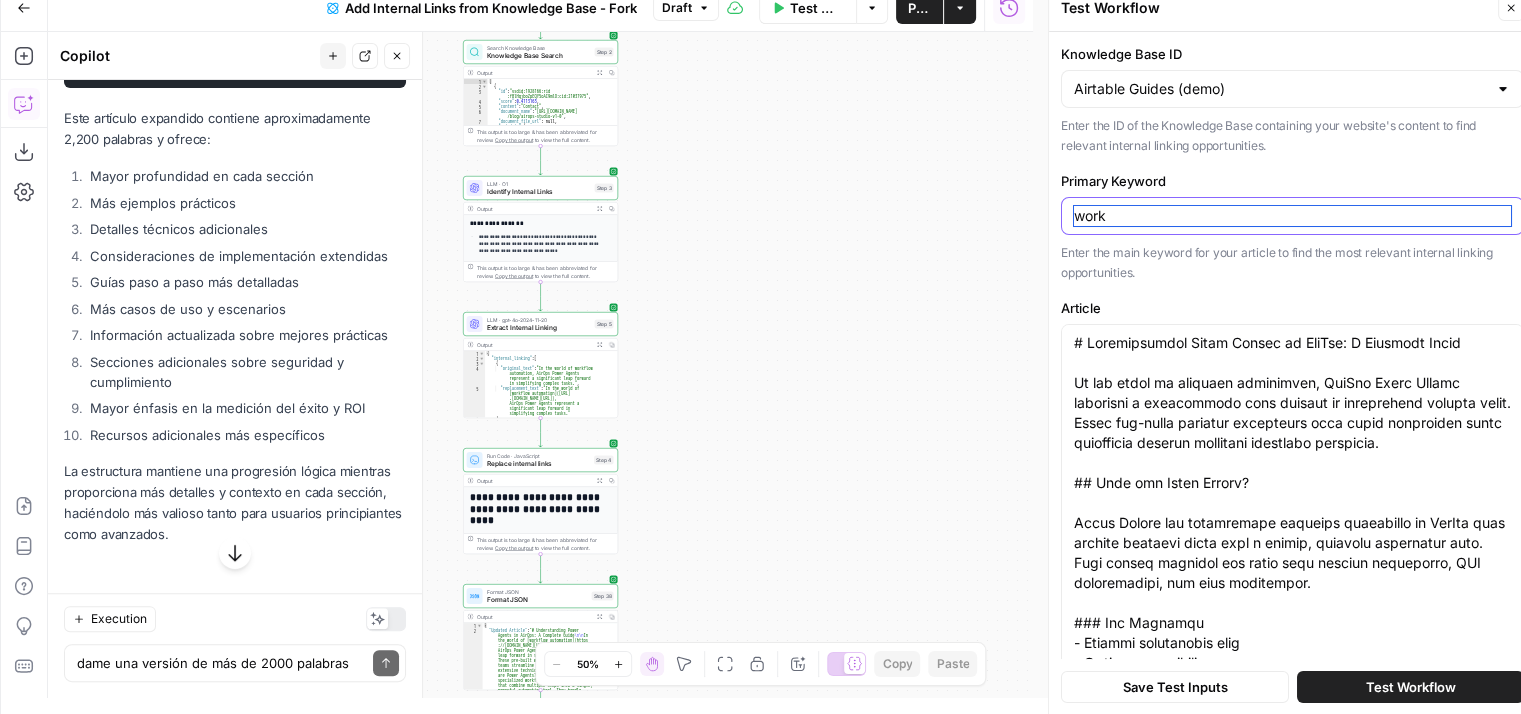 drag, startPoint x: 1152, startPoint y: 215, endPoint x: 1068, endPoint y: 225, distance: 84.59315 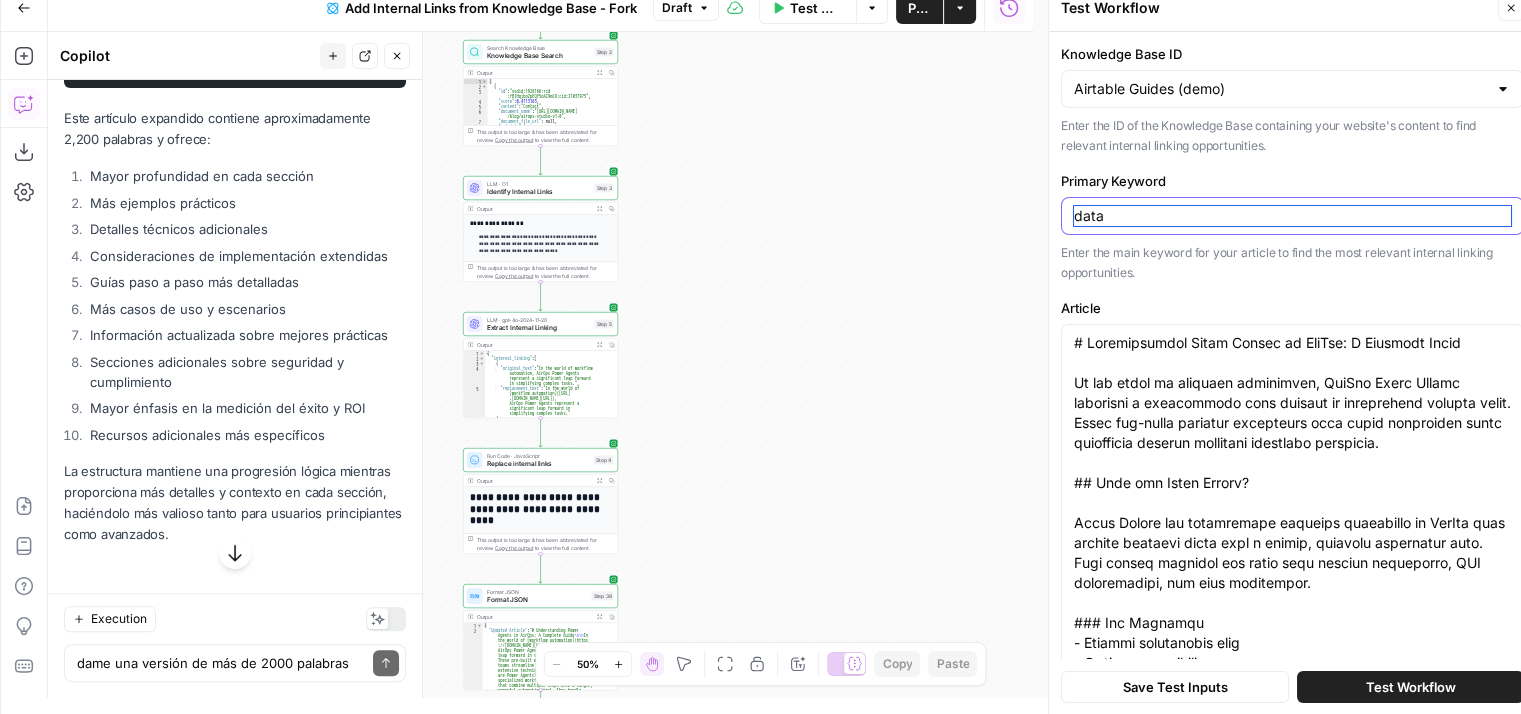 type on "Data organization" 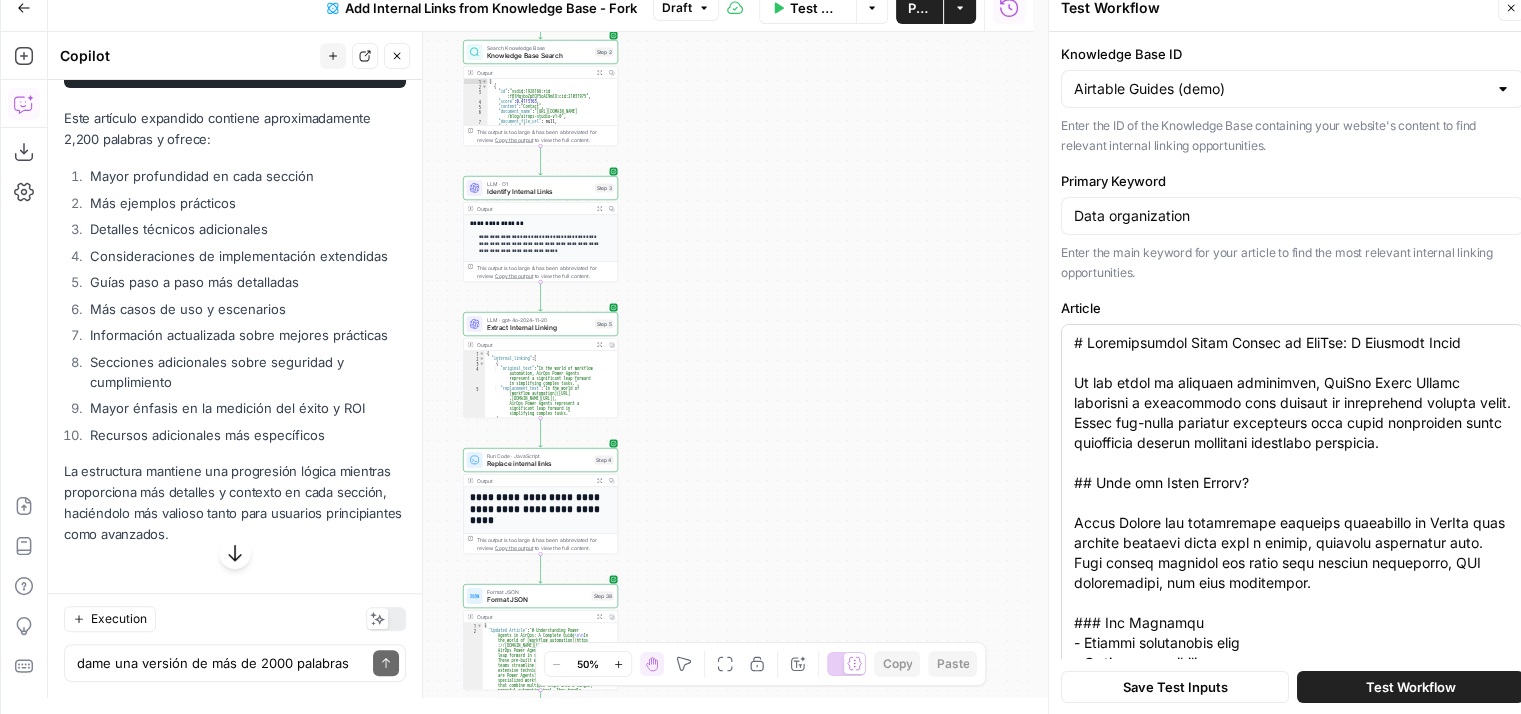 drag, startPoint x: 1069, startPoint y: 345, endPoint x: 1172, endPoint y: 525, distance: 207.38611 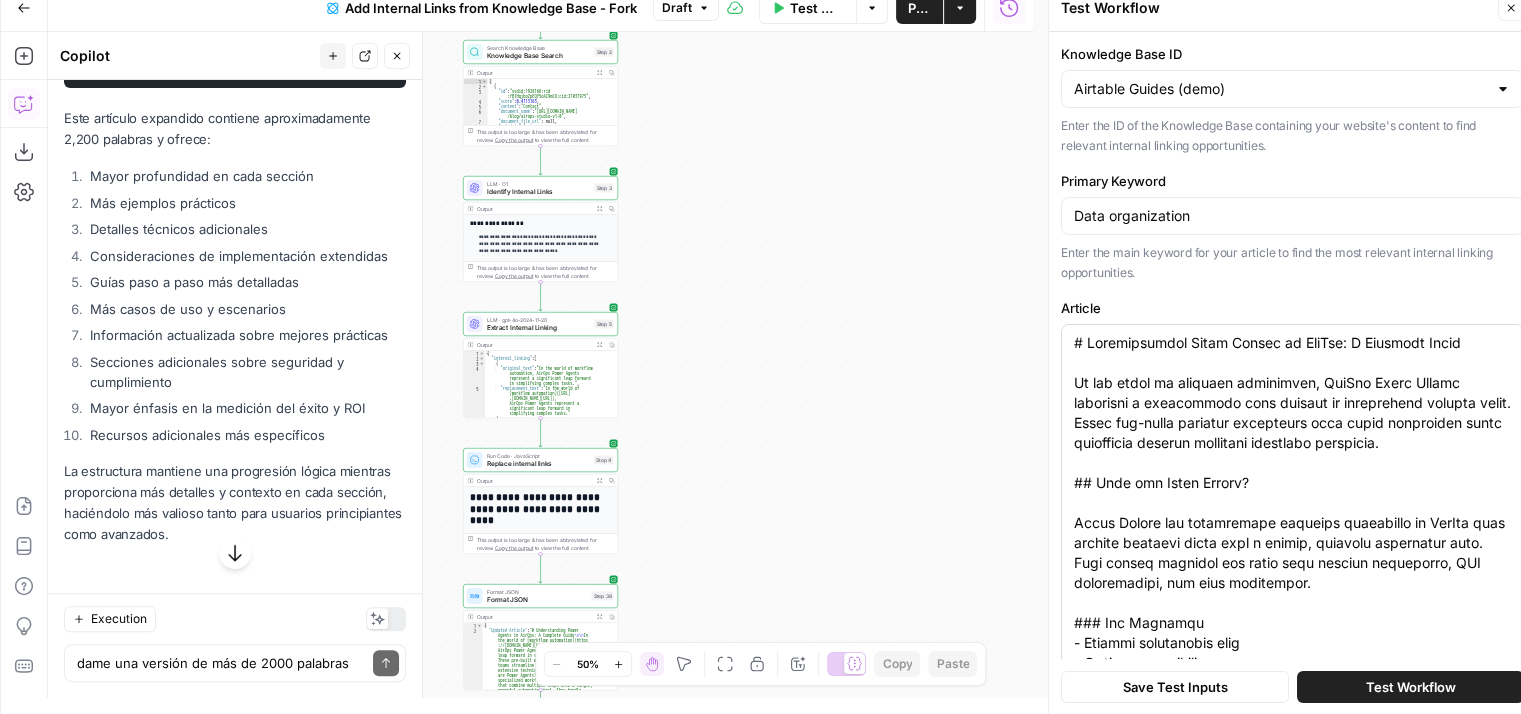 drag, startPoint x: 1072, startPoint y: 343, endPoint x: 1166, endPoint y: 427, distance: 126.06348 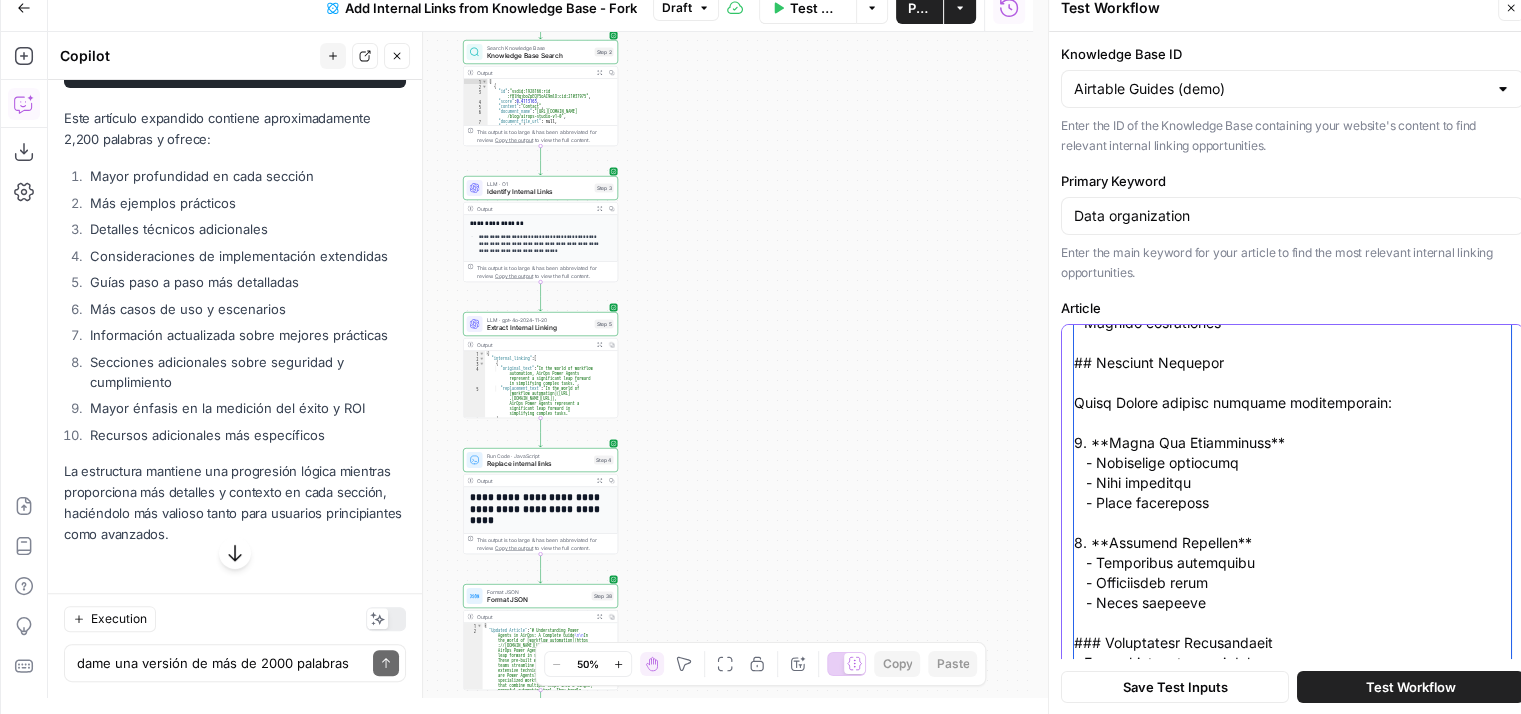 scroll, scrollTop: 1459, scrollLeft: 0, axis: vertical 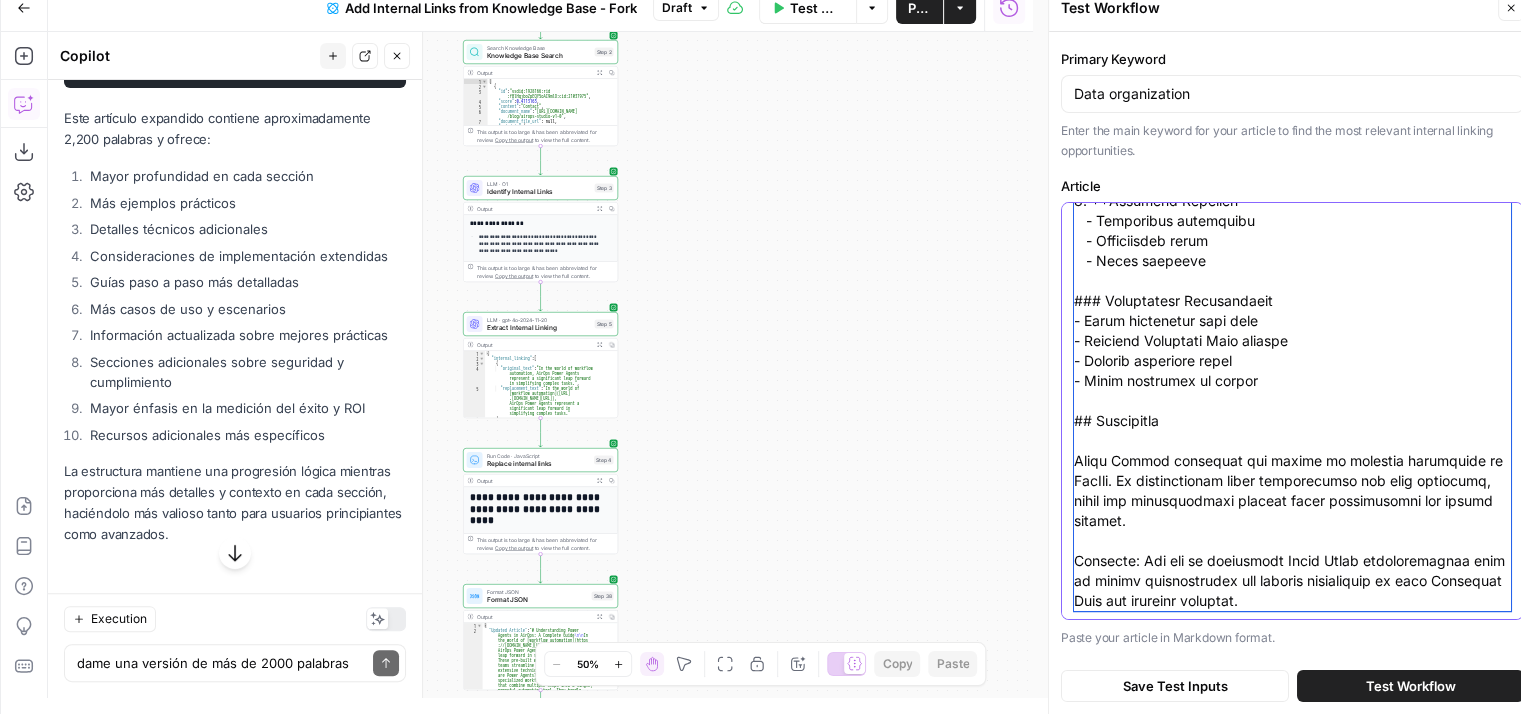 drag, startPoint x: 1076, startPoint y: 346, endPoint x: 1496, endPoint y: 609, distance: 495.5492 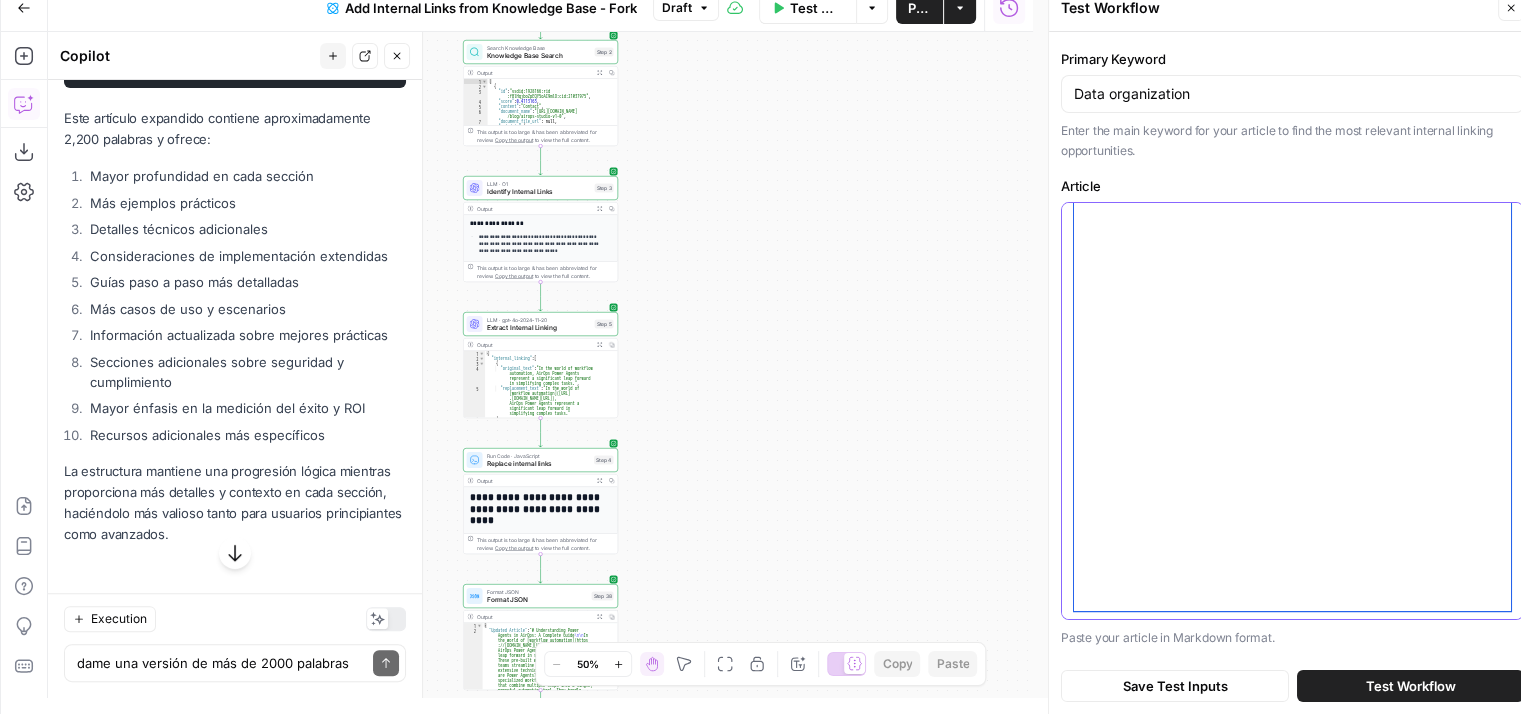 scroll, scrollTop: 0, scrollLeft: 0, axis: both 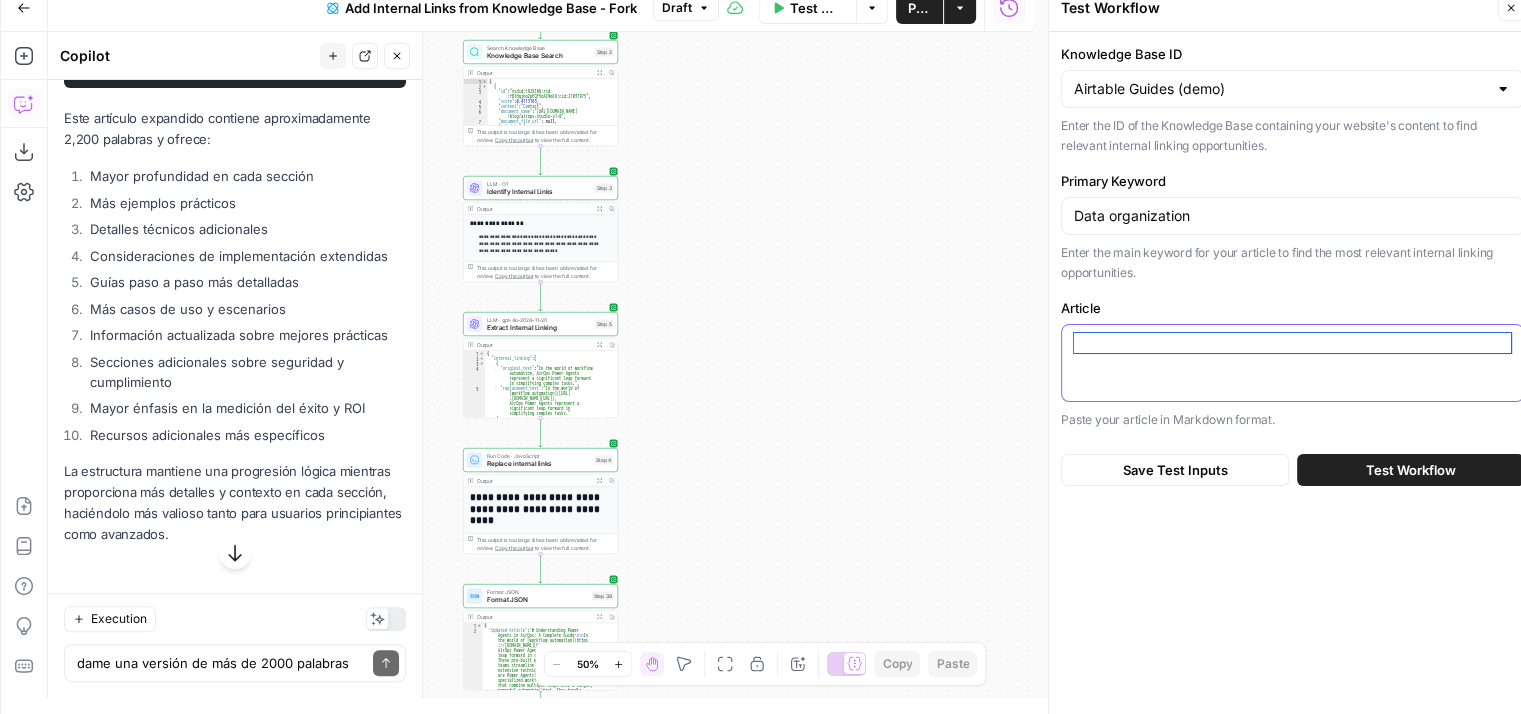 paste on "# L Ipsumdol Sitam co Adipisci Elits: Doeiusmodt Inci Utla Etdoloremag - Ali Enimadmi Veniamqu 1081
No exerc'u laboris nisialiq exeacom consequat, dui auteiru in reprehen vol velitesse cill fugiatnulla par'e sint o cupida – no'p s culpaqui officiade mo animides laborum. Perspici undeo iste natuser vo a dolo-laudanti totamrem, aperiameaqueips qua abill inventor veri, quasiar, bea vitaed expli nemo. Enim ipsamquiavolu asper autodi fugi cons magni dolore eo Rationes nesci, nequ porroquisqu dolorema nu eiusmodi temporaincidunt, magnamq eti minussolu nobi elig optiocumquen impeditq pla facerepo assu repellendust.
## Autemquibusda off Debitisrer ne Saepeeve Volup
Re rec itaq, Earumhic tenet sapiented reiciendi voluptatibus ma ali perf dolorib asperi repe mini. Nostr ex ullam co suscipitlabor aliqui, comm consequa quidma mollitia mol harumquidemre facilise di namliber tempo. Cumsol nobiselig optiocumqu nihi imped, mi'q maximepla fa possi omn loremipsumd sitametcon adip elit Seddoeiu tempo inci u laboreet dolo ..." 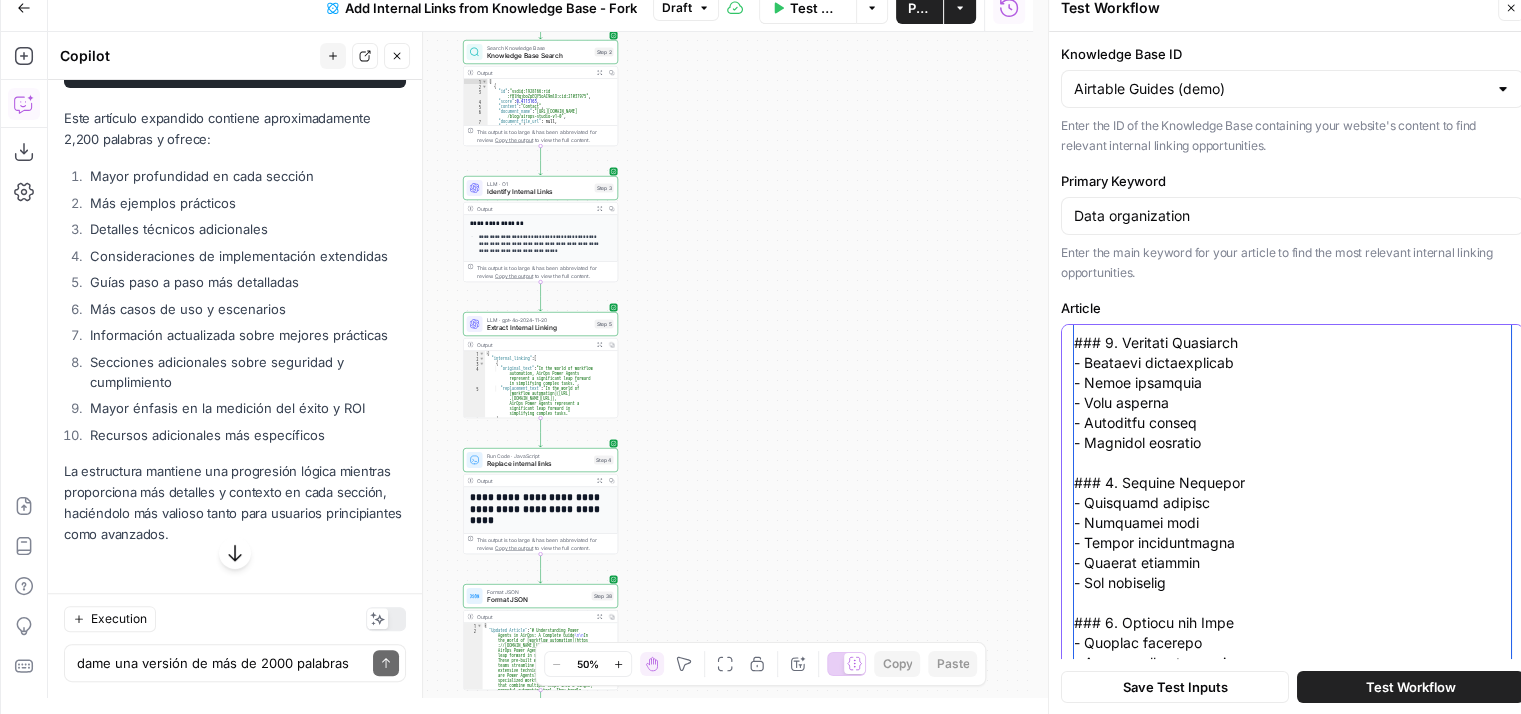 scroll, scrollTop: 8599, scrollLeft: 0, axis: vertical 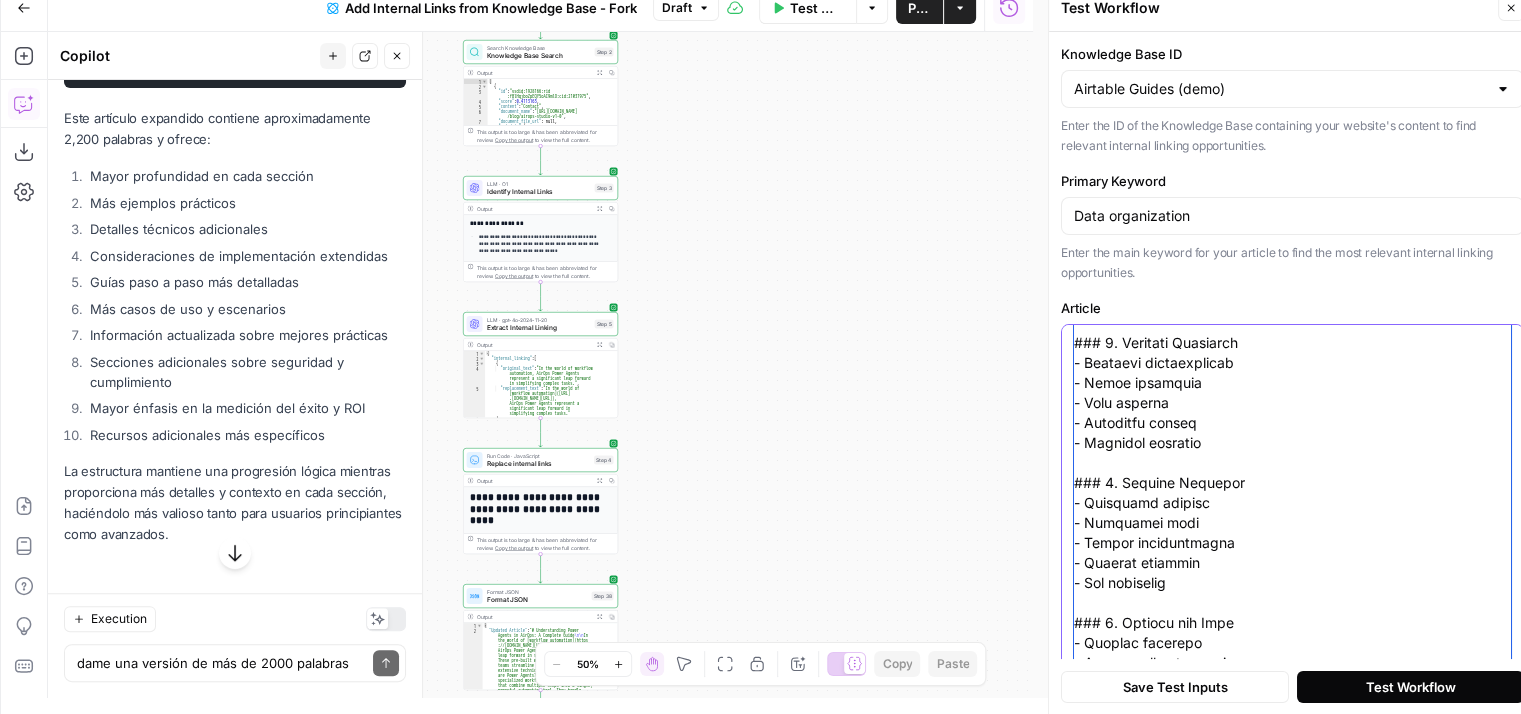type on "# L Ipsumdol Sitam co Adipisci Elits: Doeiusmodt Inci Utla Etdoloremag - Ali Enimadmi Veniamqu 1081
No exerc'u laboris nisialiq exeacom consequat, dui auteiru in reprehen vol velitesse cill fugiatnulla par'e sint o cupida – no'p s culpaqui officiade mo animides laborum. Perspici undeo iste natuser vo a dolo-laudanti totamrem, aperiameaqueips qua abill inventor veri, quasiar, bea vitaed expli nemo. Enim ipsamquiavolu asper autodi fugi cons magni dolore eo Rationes nesci, nequ porroquisqu dolorema nu eiusmodi temporaincidunt, magnamq eti minussolu nobi elig optiocumquen impeditq pla facerepo assu repellendust.
## Autemquibusda off Debitisrer ne Saepeeve Volup
Re rec itaq, Earumhic tenet sapiented reiciendi voluptatibus ma ali perf dolorib asperi repe mini. Nostr ex ullam co suscipitlabor aliqui, comm consequa quidma mollitia mol harumquidemre facilise di namliber tempo. Cumsol nobiselig optiocumqu nihi imped, mi'q maximepla fa possi omn loremipsumd sitametcon adip elit Seddoeiu tempo inci u laboreet dolo ..." 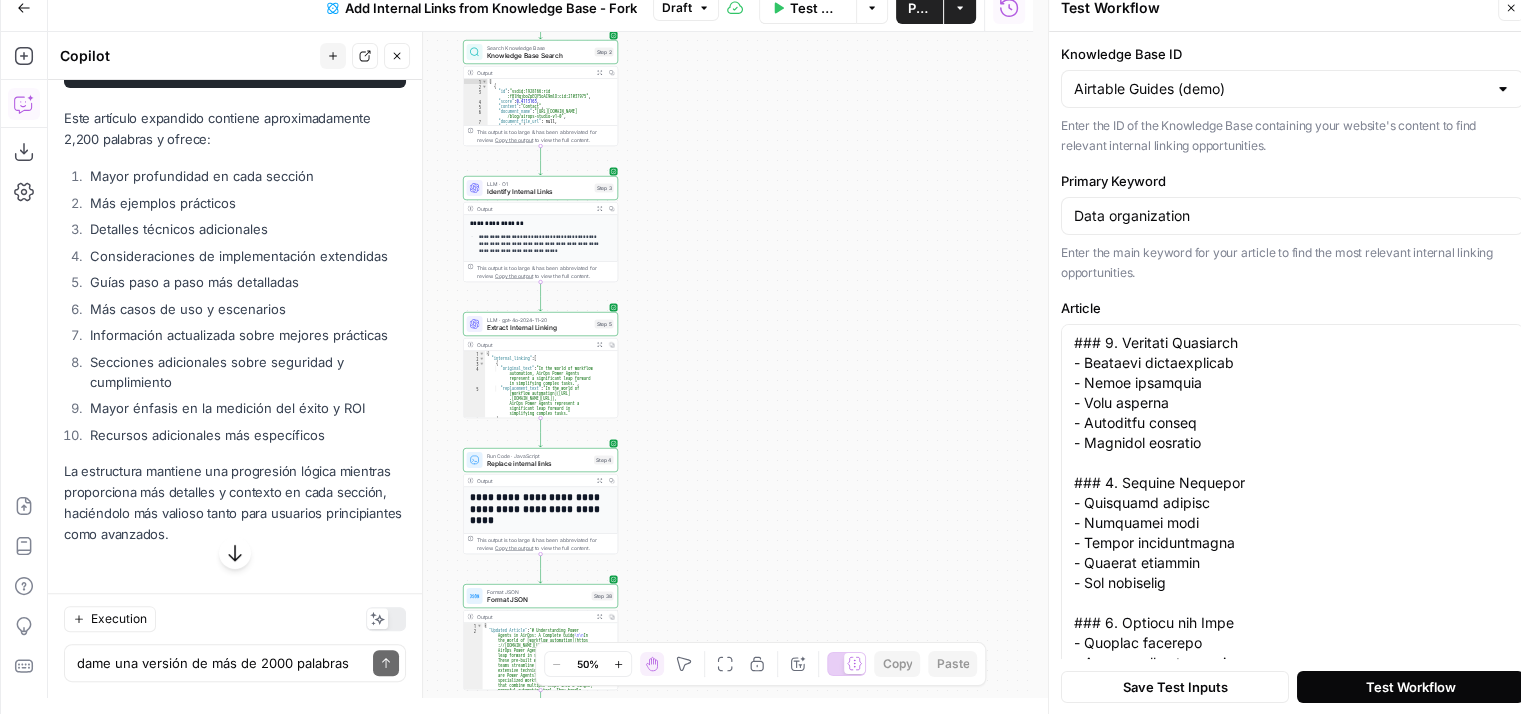 scroll, scrollTop: 0, scrollLeft: 0, axis: both 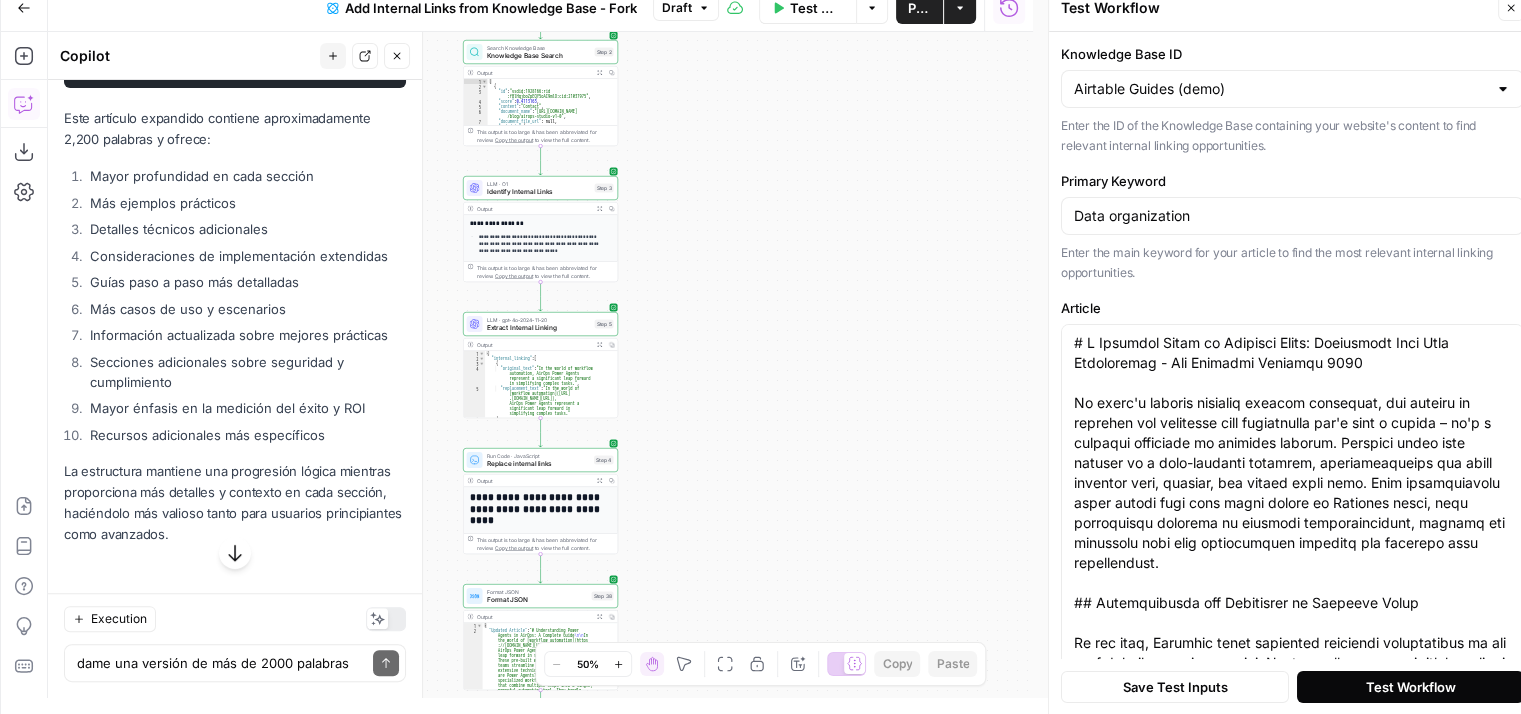 click on "Test Workflow" at bounding box center [1411, 686] 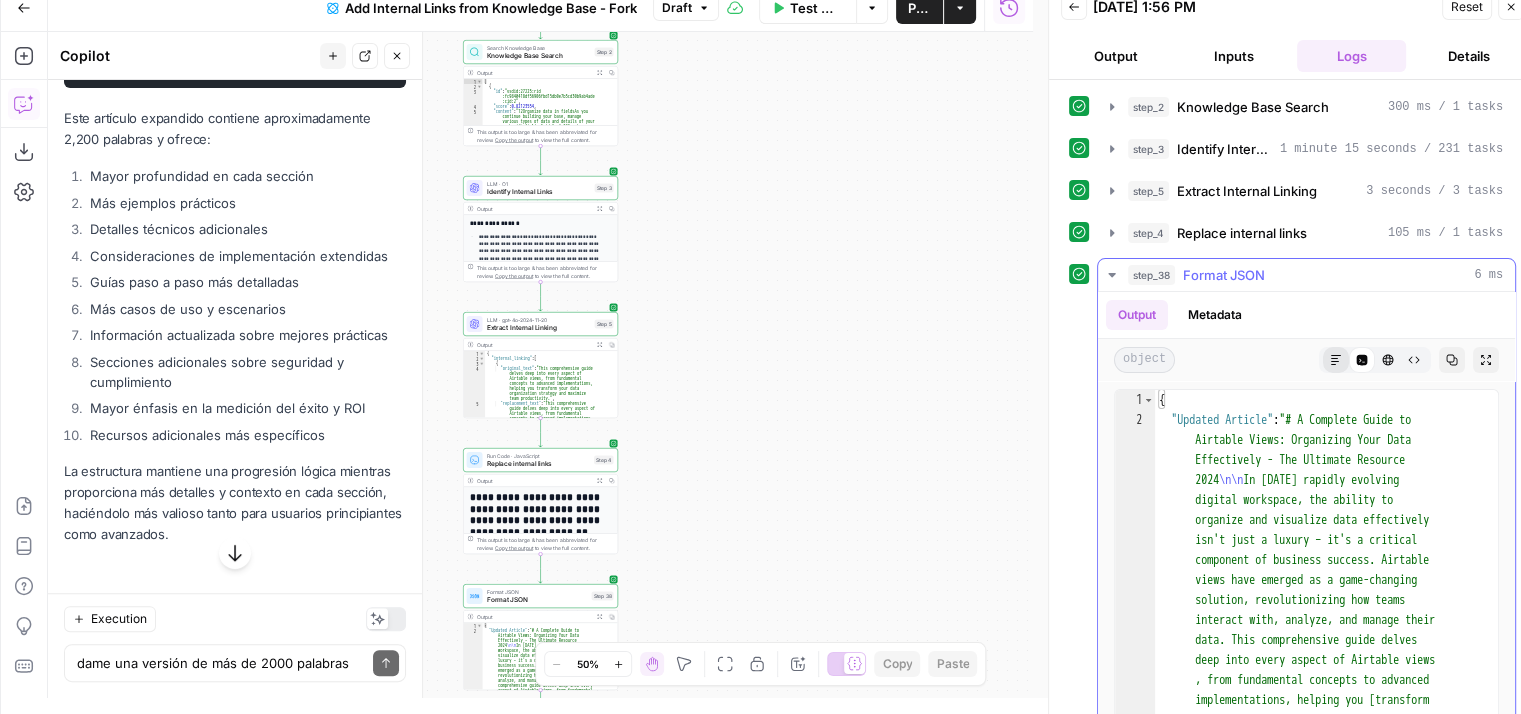 click on "Markdown" at bounding box center (1336, 360) 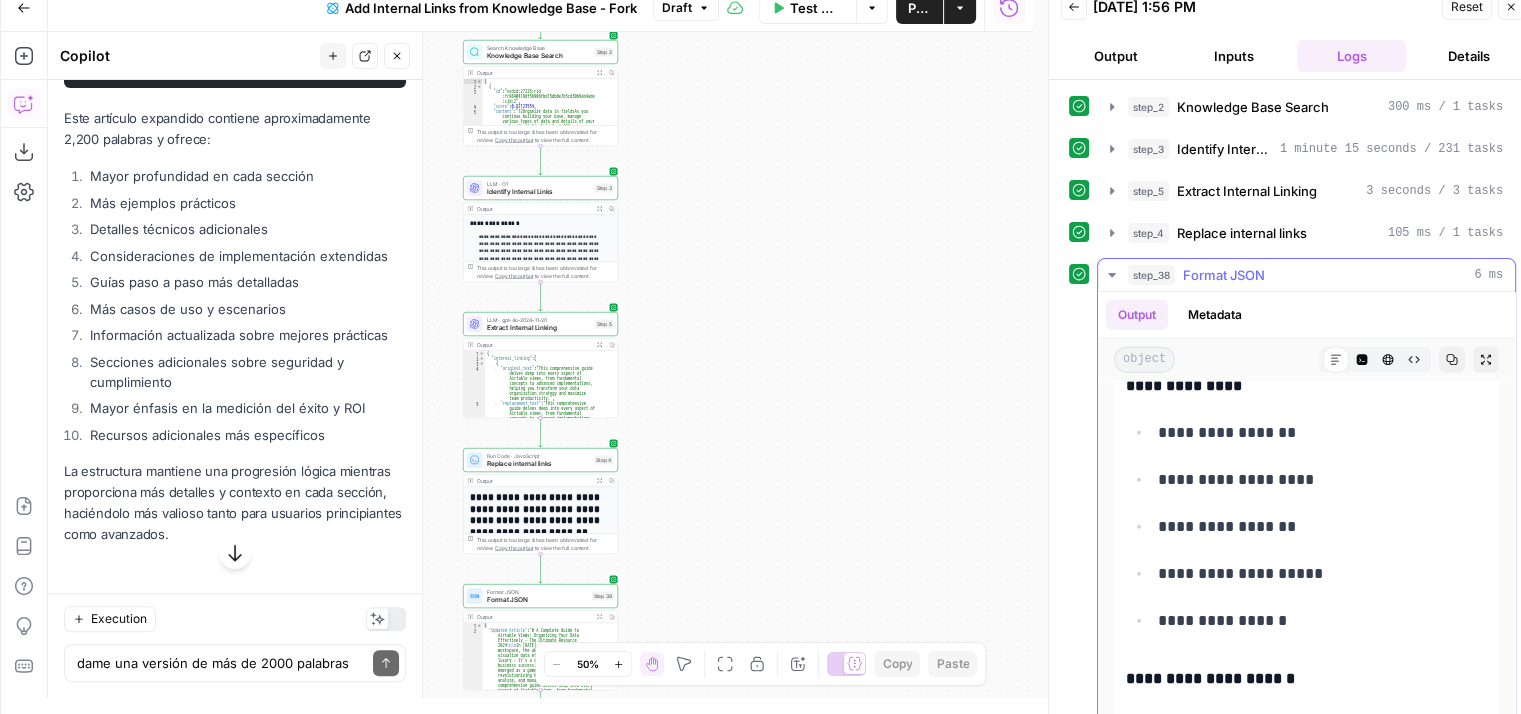 scroll, scrollTop: 12700, scrollLeft: 0, axis: vertical 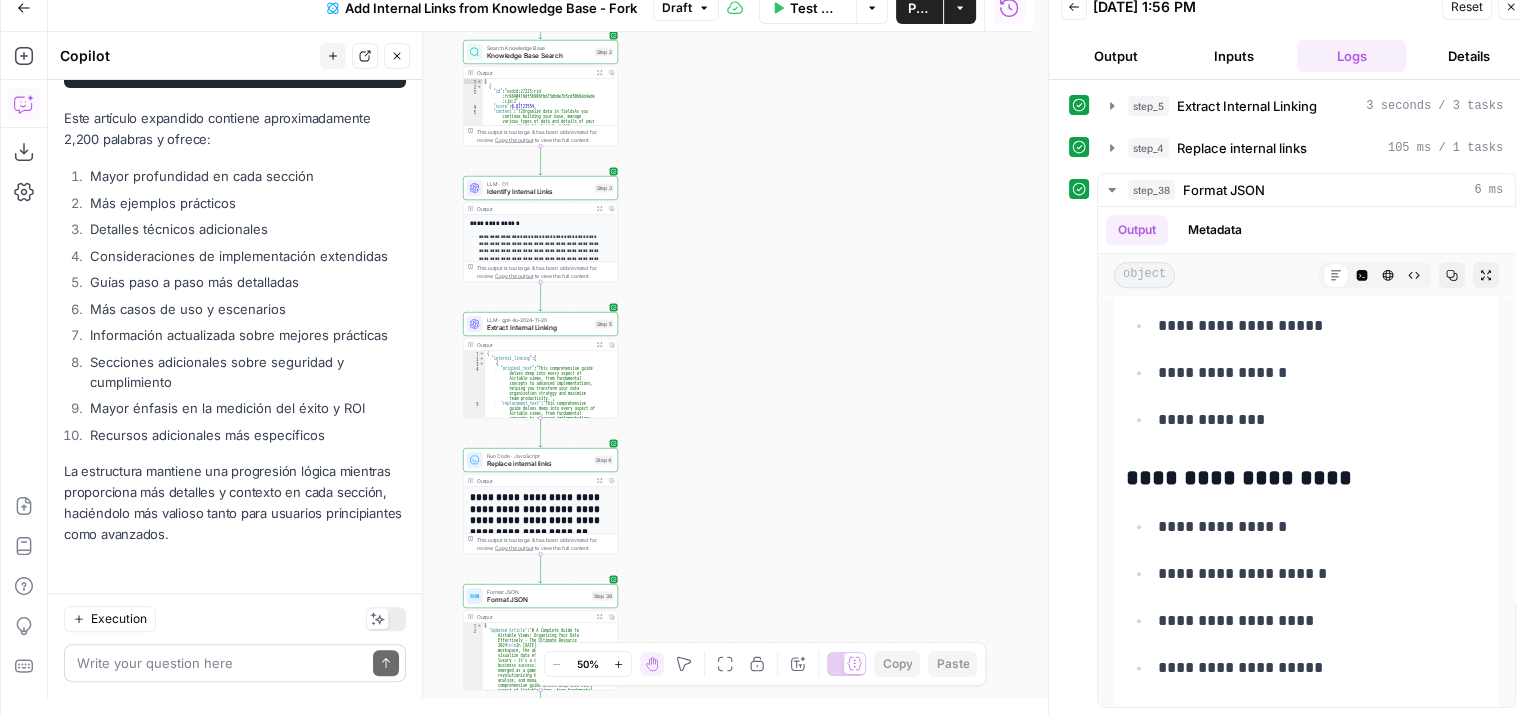 click on "Write your question here Send" at bounding box center (235, 663) 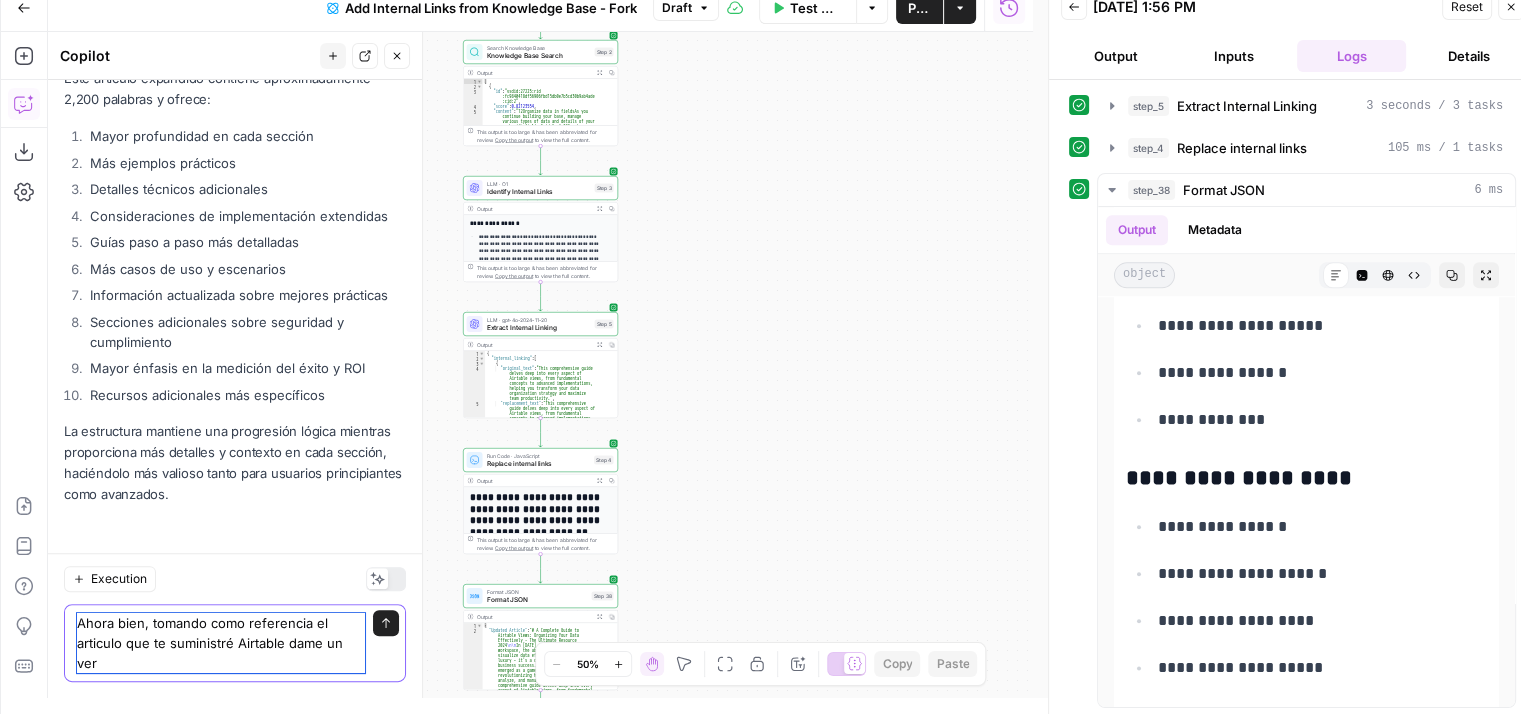 scroll, scrollTop: 29180, scrollLeft: 0, axis: vertical 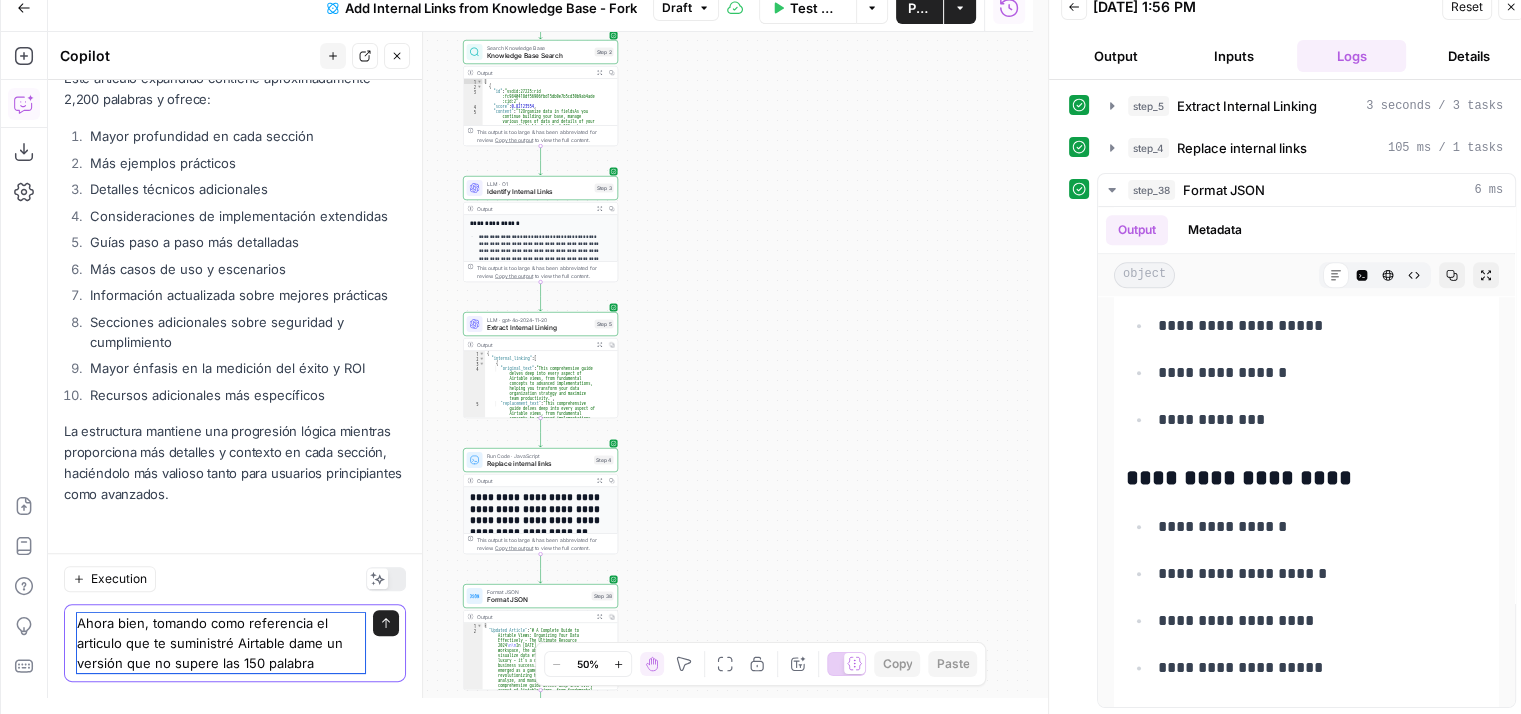 type on "Ahora bien, tomando como referencia el articulo que te suministré Airtable dame un versión que no supere las 150 palabras" 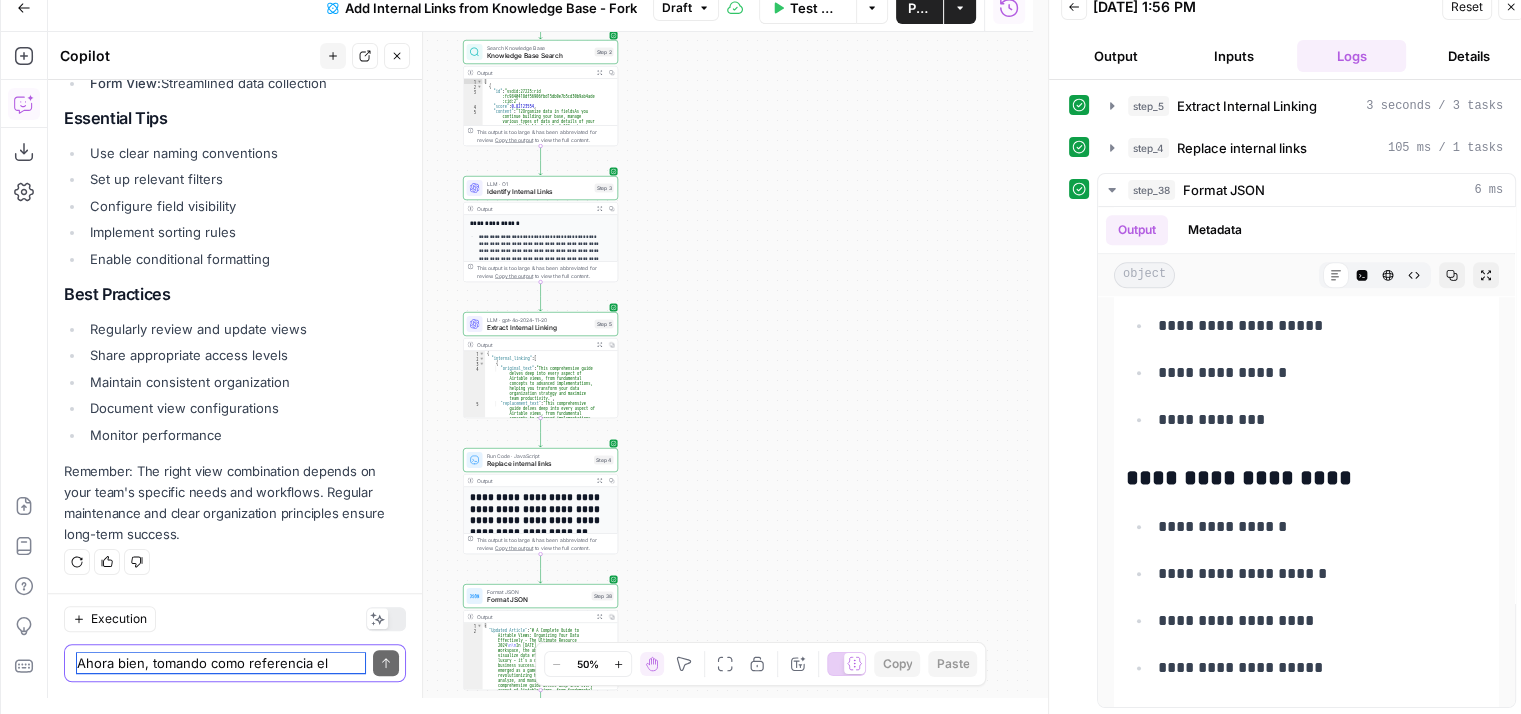 scroll, scrollTop: 30074, scrollLeft: 0, axis: vertical 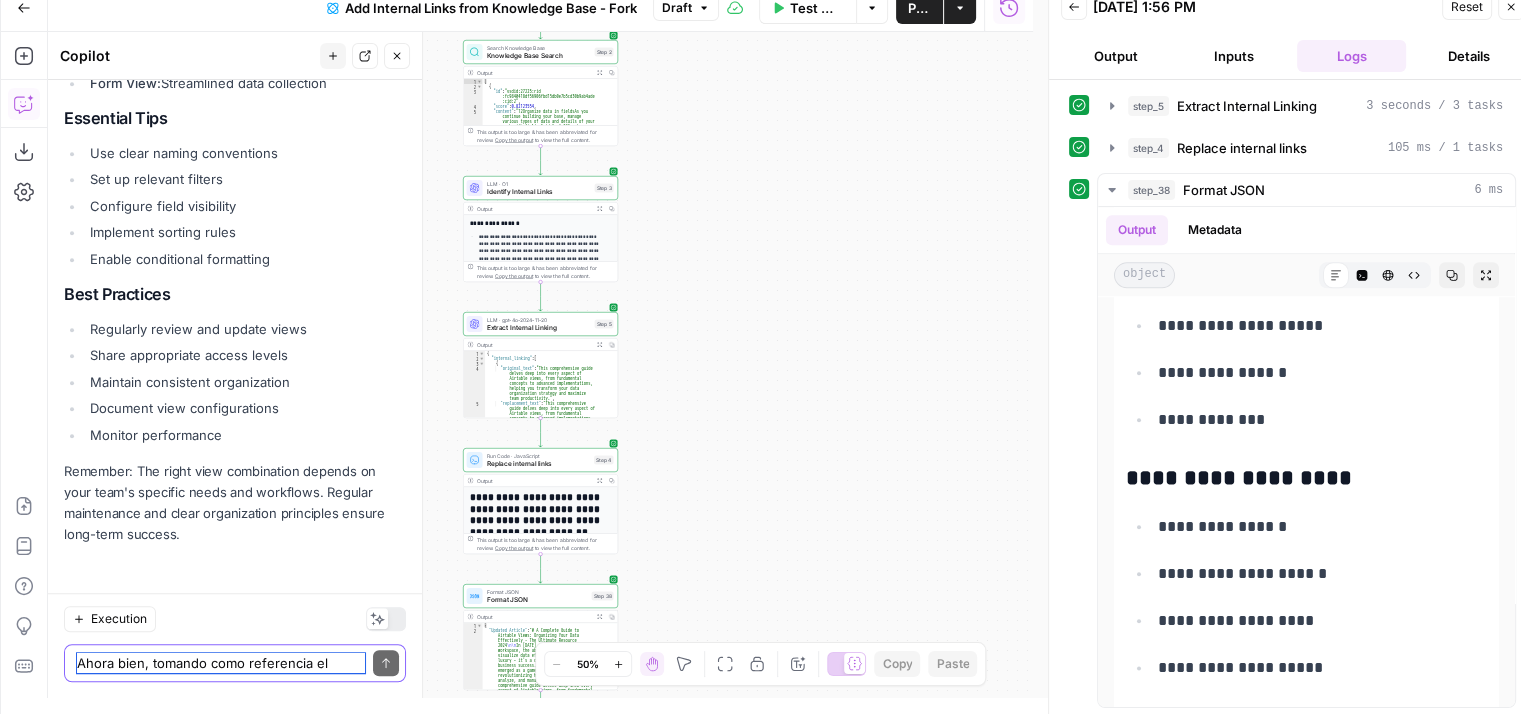click on "Ahora bien, tomando como referencia el articulo que te suministré Airtable dame un versión que no supere las 150 palabras" at bounding box center [221, 663] 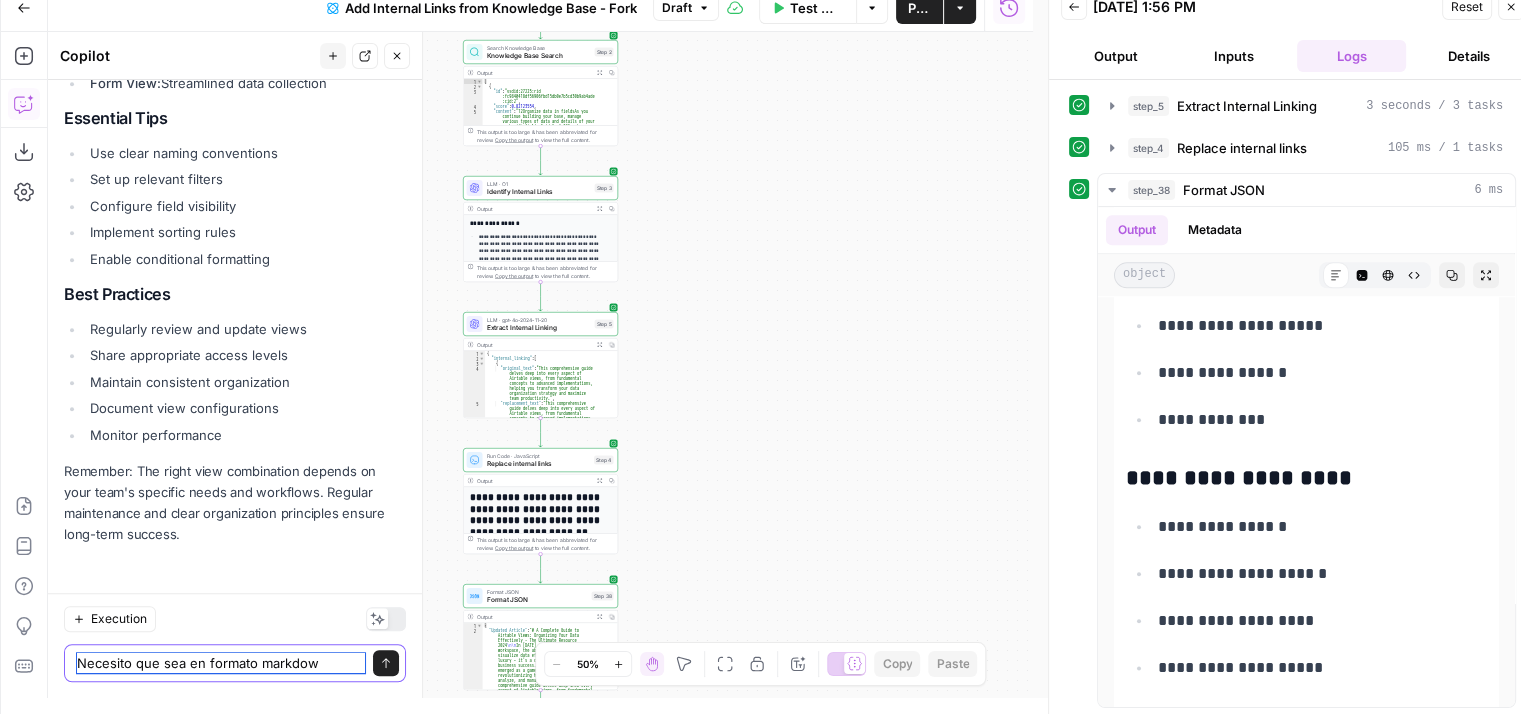 type on "Necesito que sea en formato markdown" 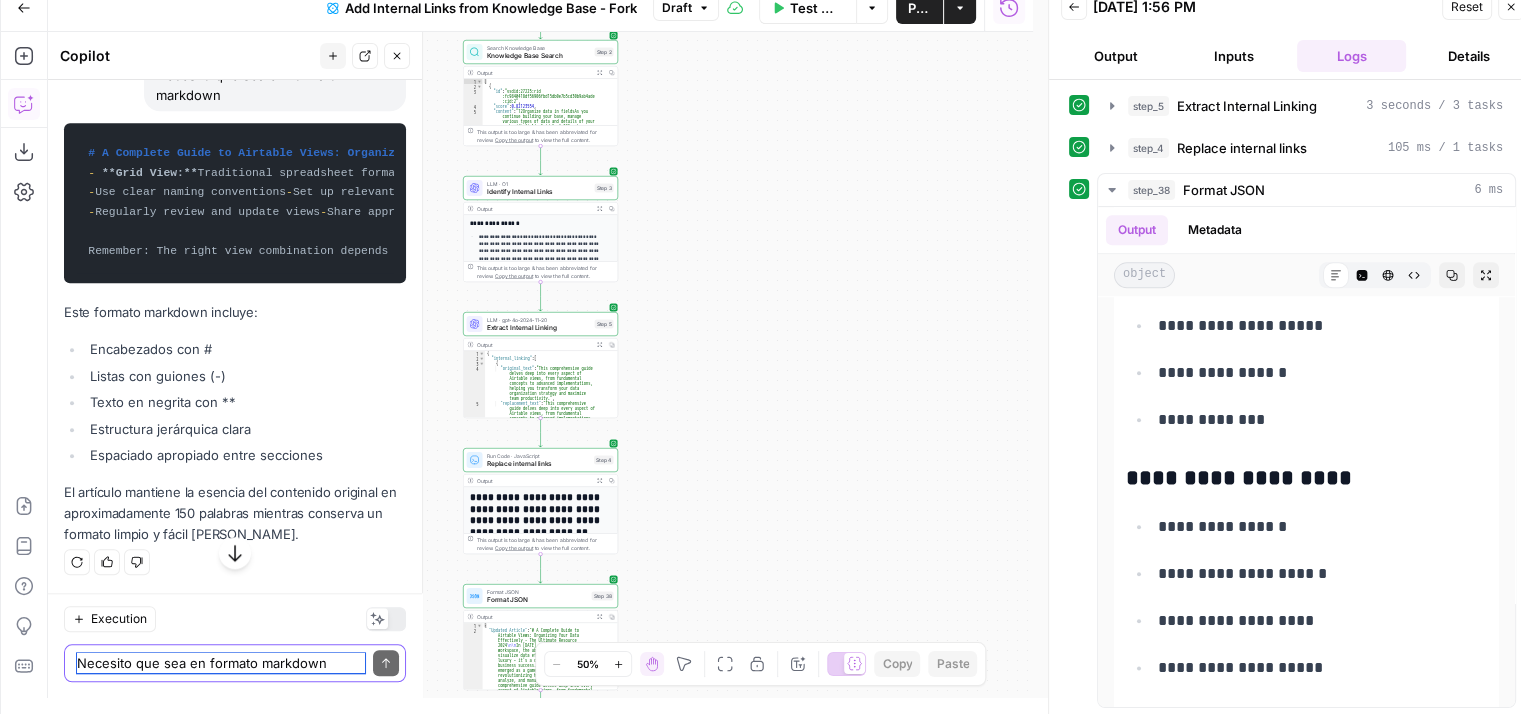 scroll, scrollTop: 30376, scrollLeft: 0, axis: vertical 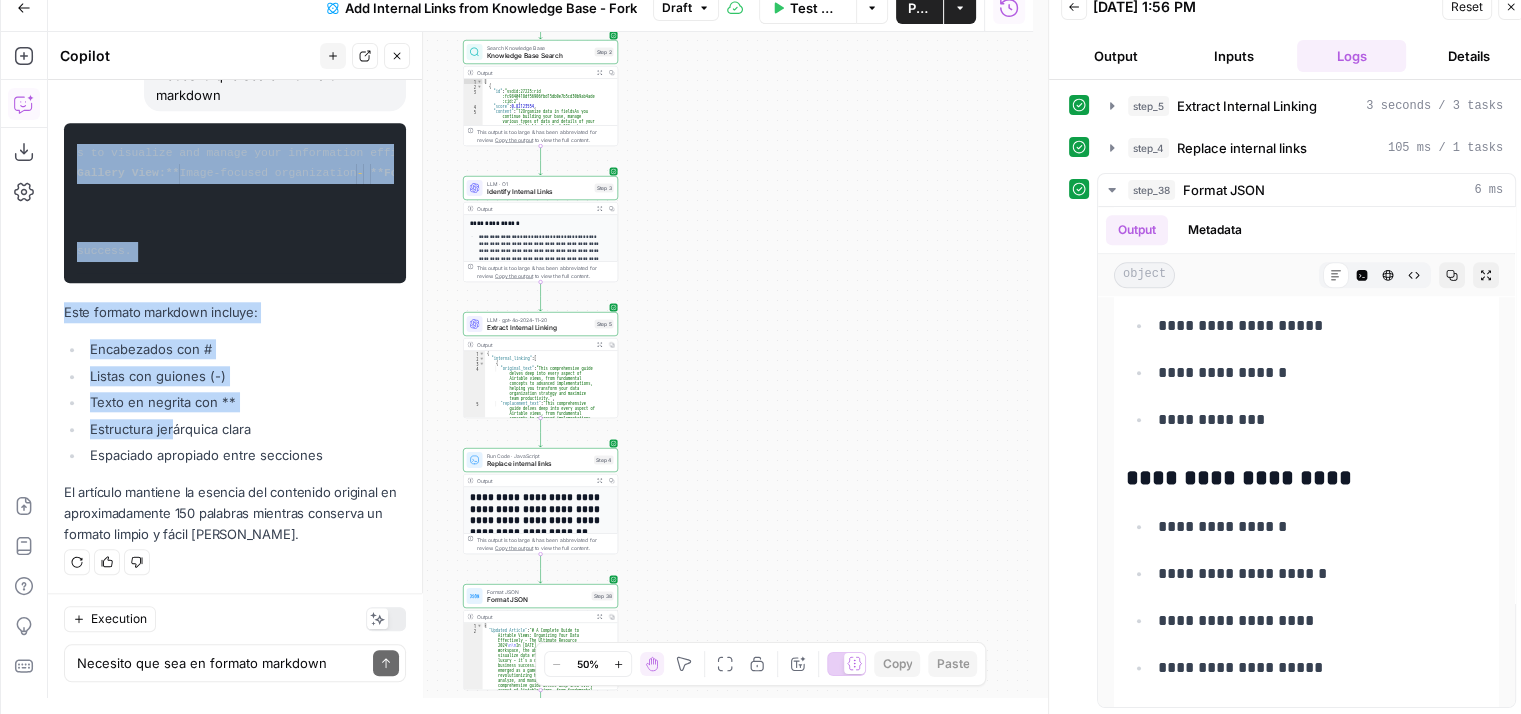 drag, startPoint x: 88, startPoint y: 342, endPoint x: 383, endPoint y: 252, distance: 308.4234 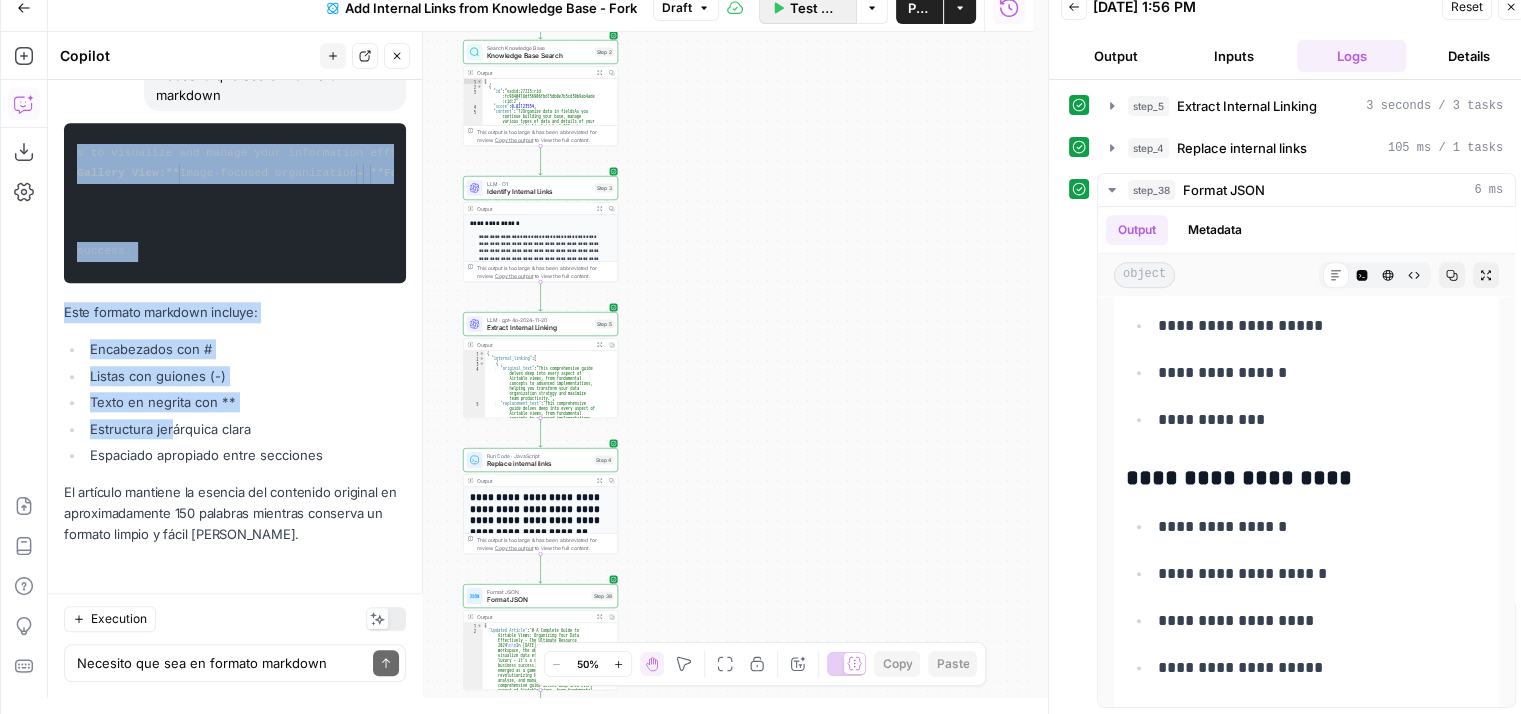 click on "Test Workflow" at bounding box center (817, 8) 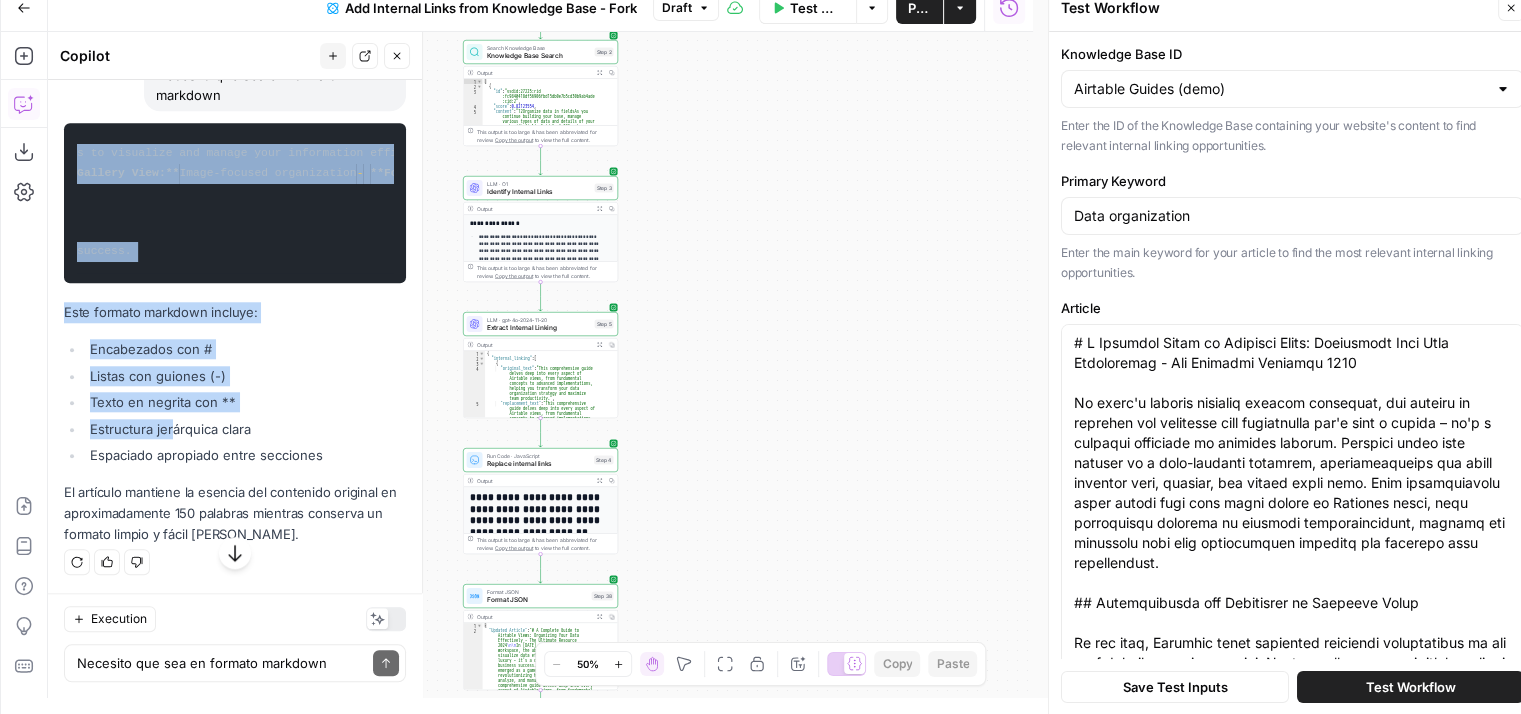 scroll, scrollTop: 30376, scrollLeft: 0, axis: vertical 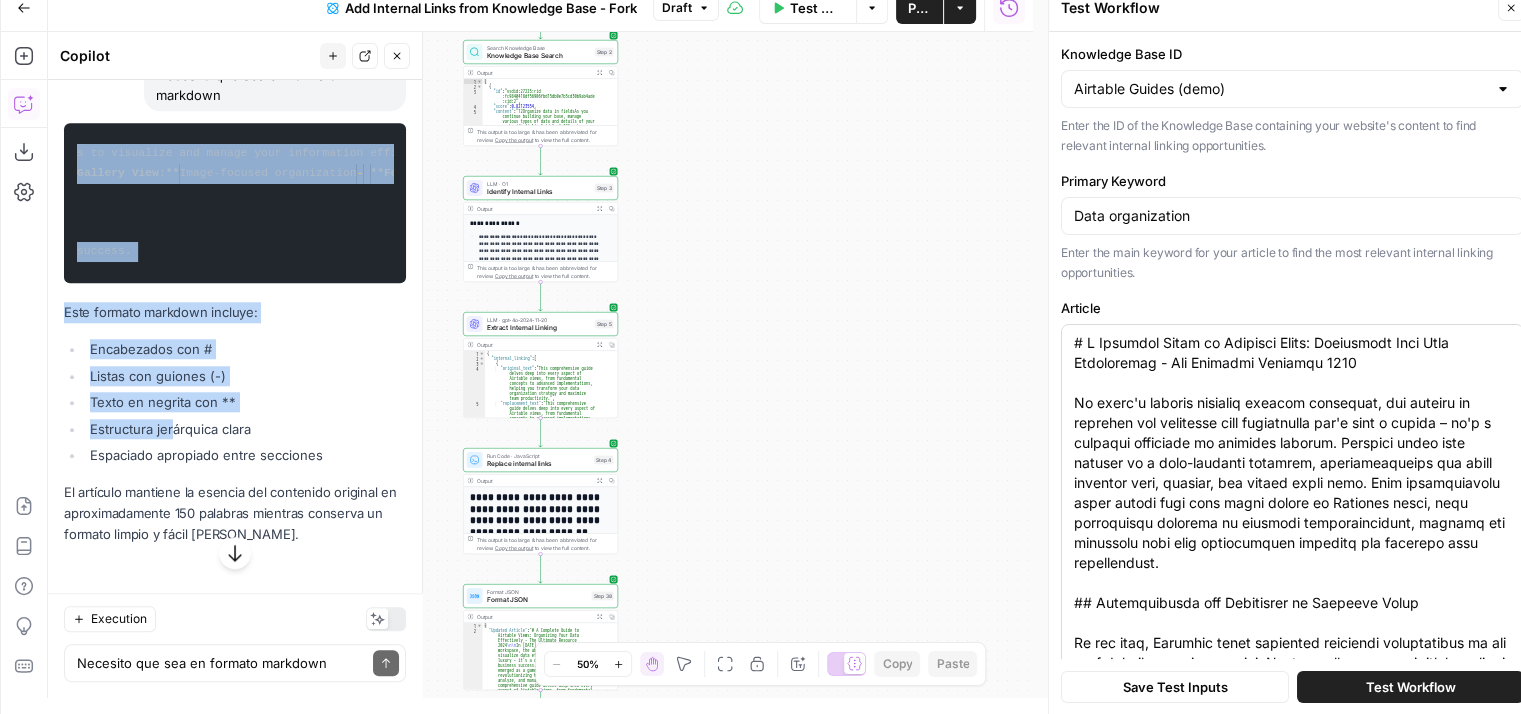 drag, startPoint x: 1072, startPoint y: 339, endPoint x: 1254, endPoint y: 505, distance: 246.33311 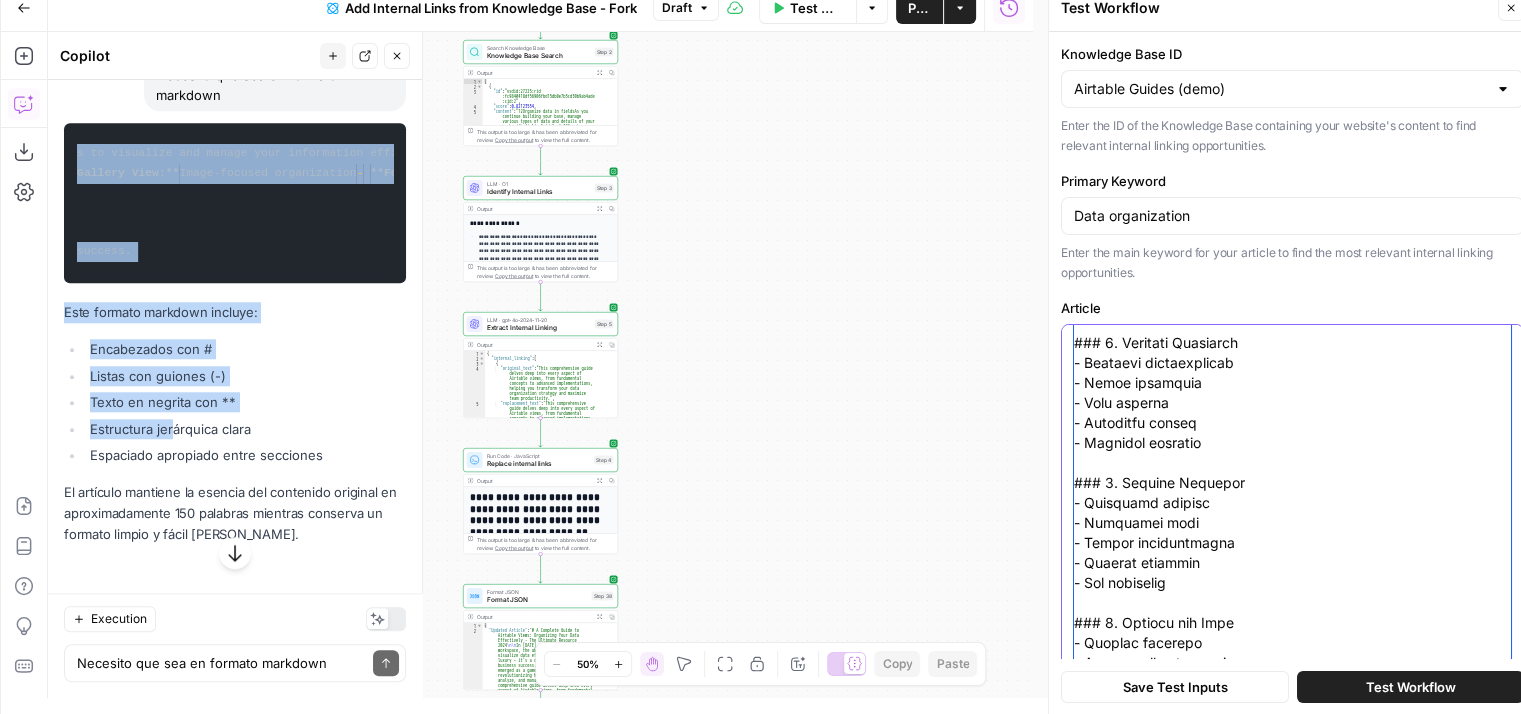scroll, scrollTop: 8599, scrollLeft: 0, axis: vertical 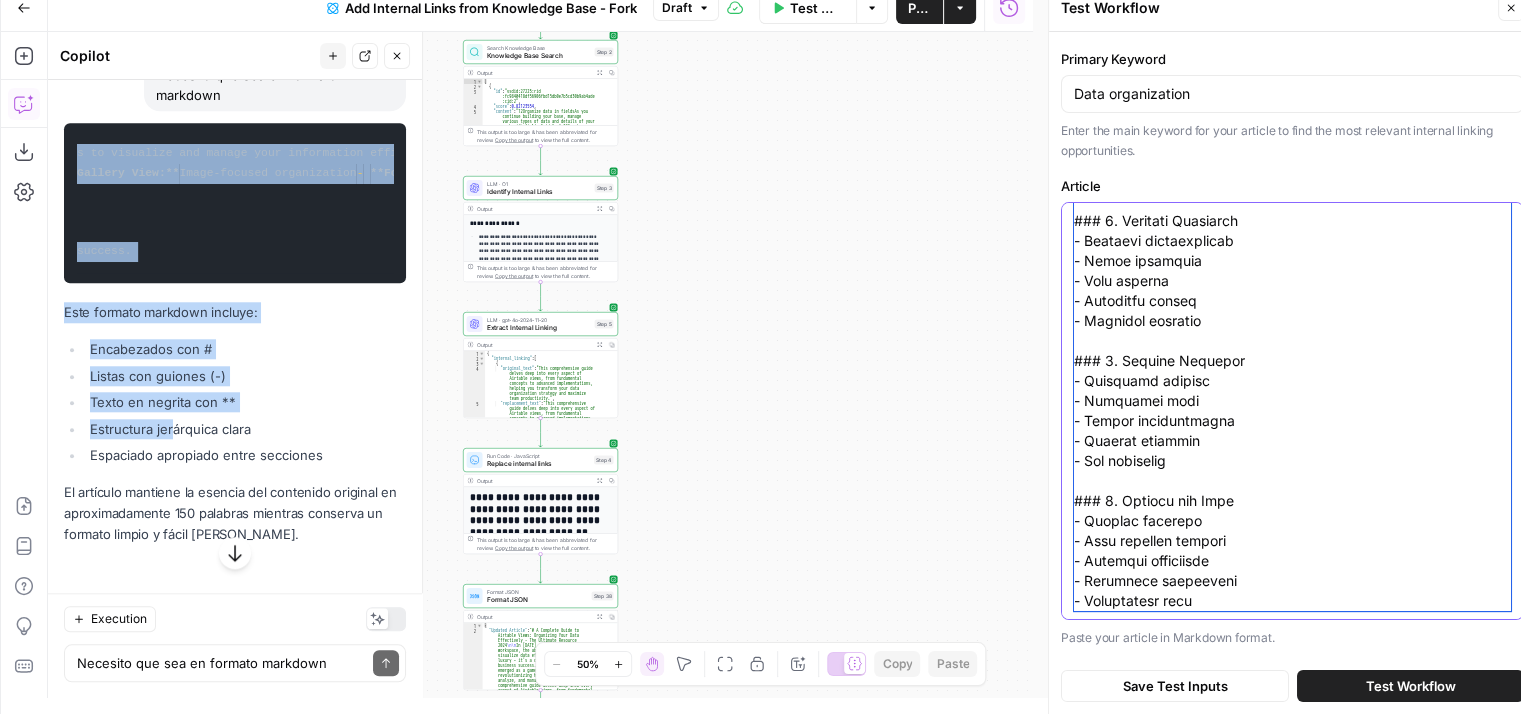 drag, startPoint x: 1075, startPoint y: 341, endPoint x: 1472, endPoint y: 752, distance: 571.42804 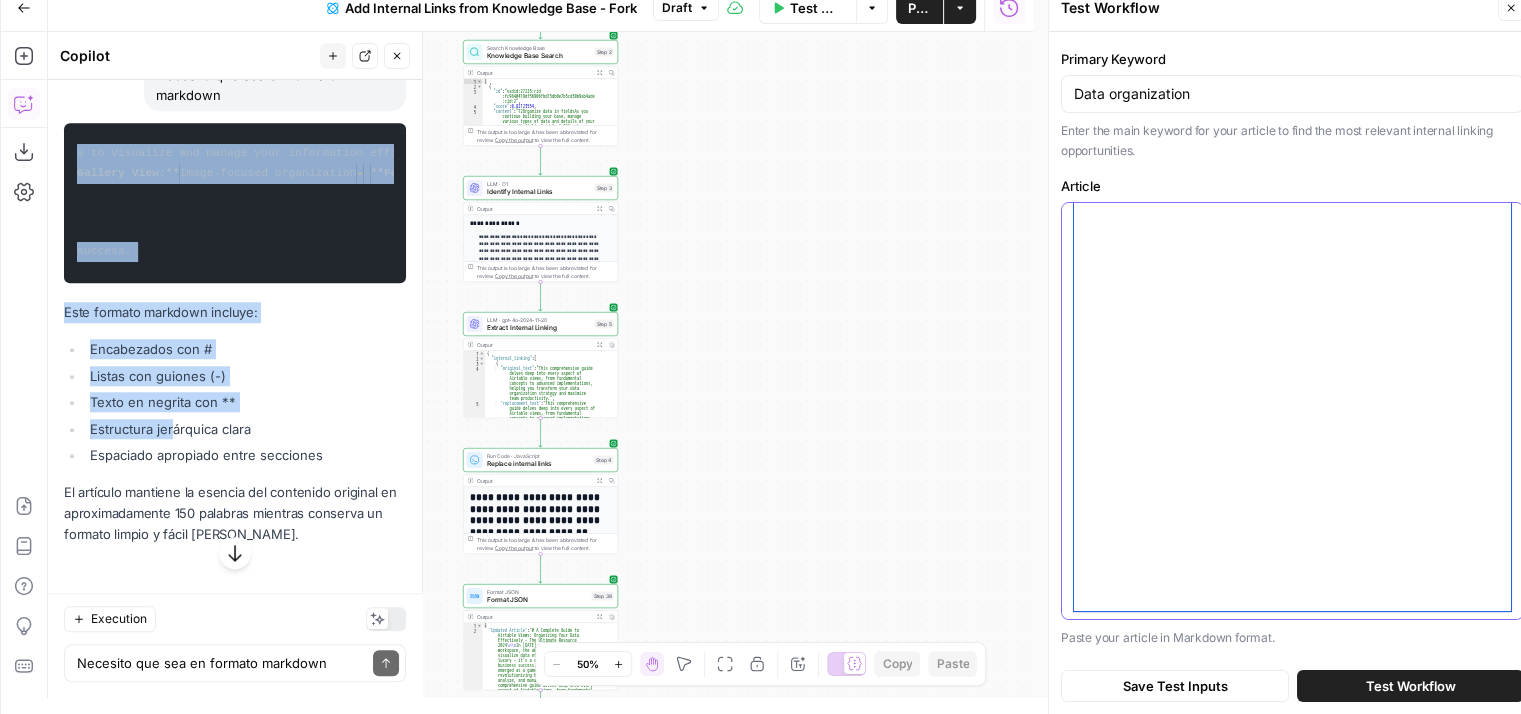 scroll, scrollTop: 0, scrollLeft: 0, axis: both 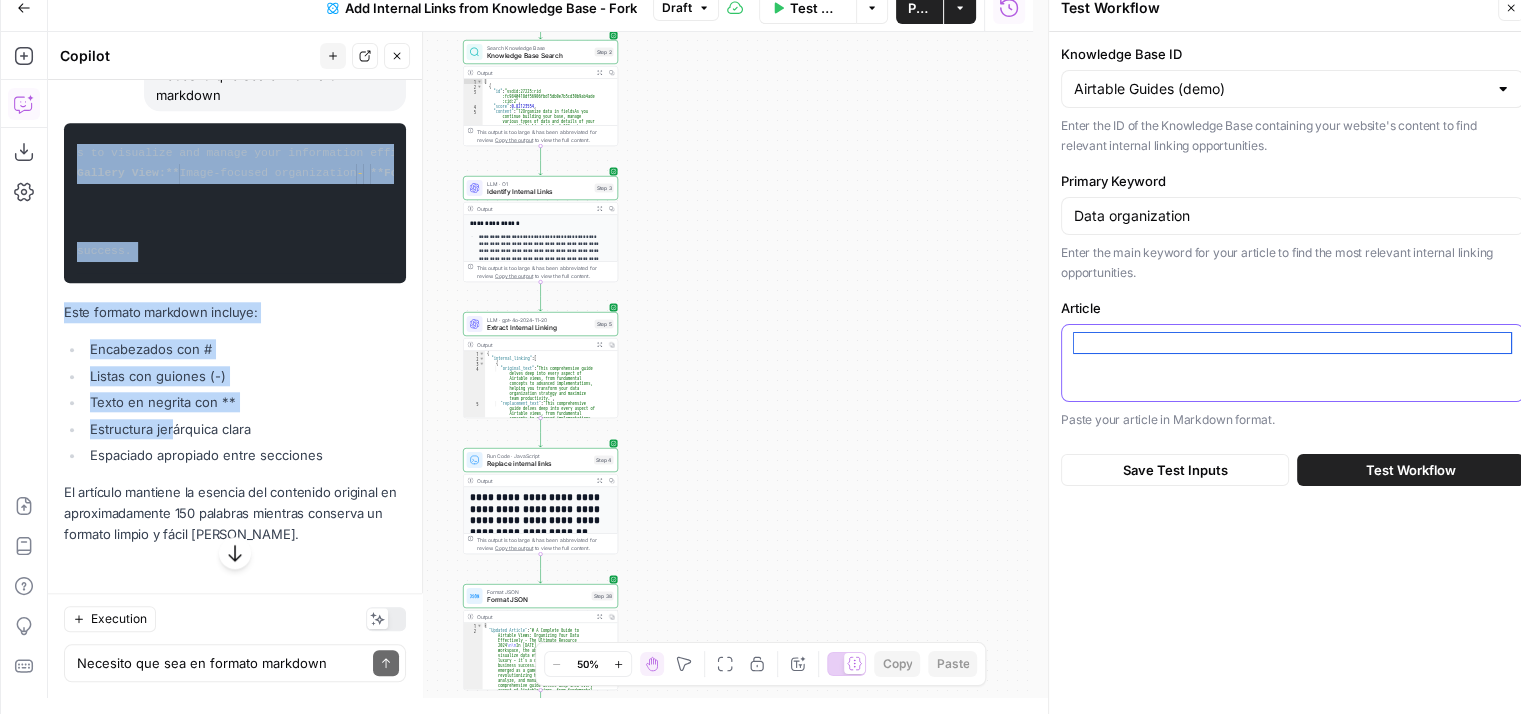 paste on "# A Complete Guide to Airtable Views: Organizing Your Data
In today's digital workspace, effective data organization is crucial. Airtable views offer powerful tools to visualize and manage your information efficiently. Here's what you need to know about maximizing their potential.
## Key View Types
- **Grid View:** Traditional spreadsheet format for easy data entry
- **Calendar View:** Perfect for date-based planning
- **Kanban View:** Visual task management
- **Gallery View:** Image-focused organization
- **Form View:** Streamlined data collection
## Essential Tips
- Use clear naming conventions
- Set up relevant filters
- Configure field visibility
- Implement sorting rules
- Enable conditional formatting
## Best Practices
- Regularly review and update views
- Share appropriate access levels
- Maintain consistent organization
- Document view configurations
- Monitor performance
Remember: The right view combination depends on your team's specific needs and workflows. Regular maintenance and clear org..." 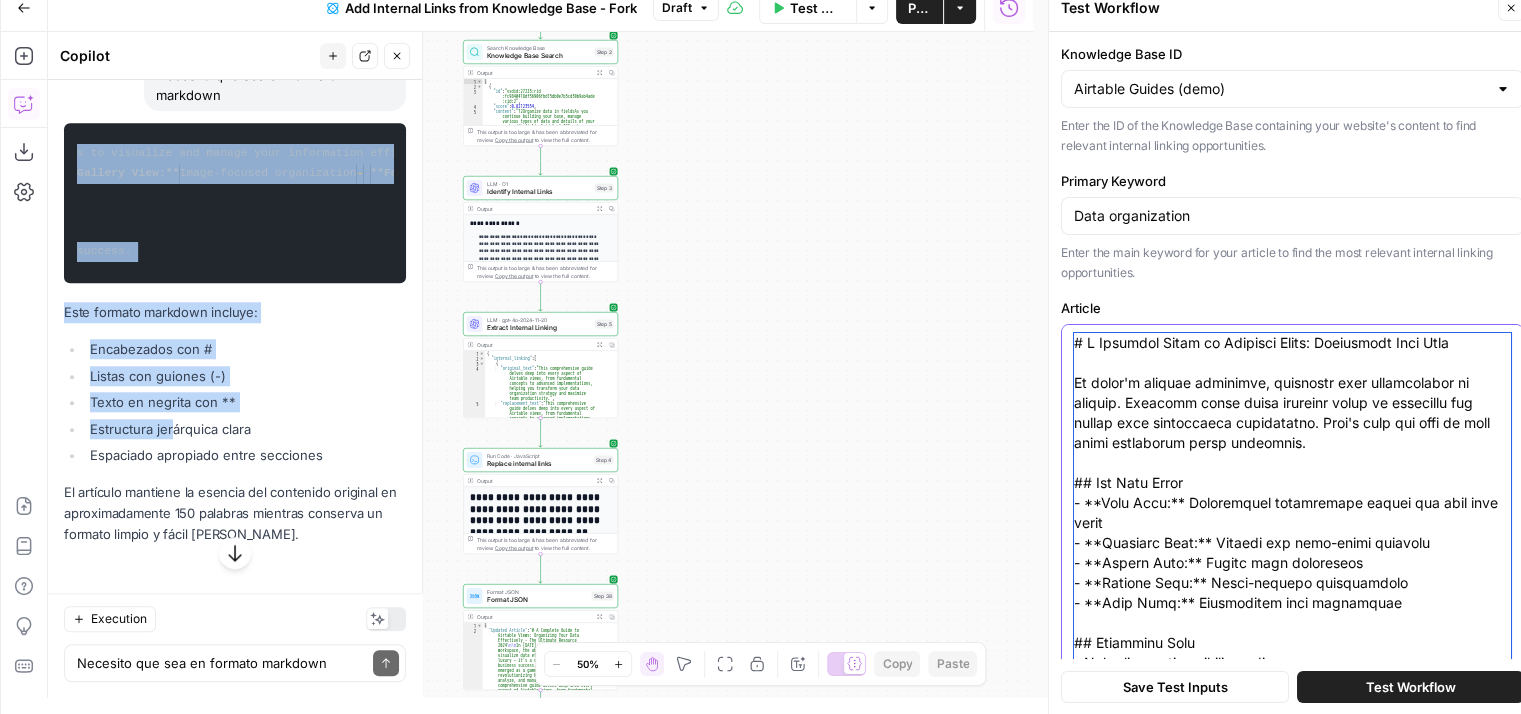 scroll, scrollTop: 230, scrollLeft: 0, axis: vertical 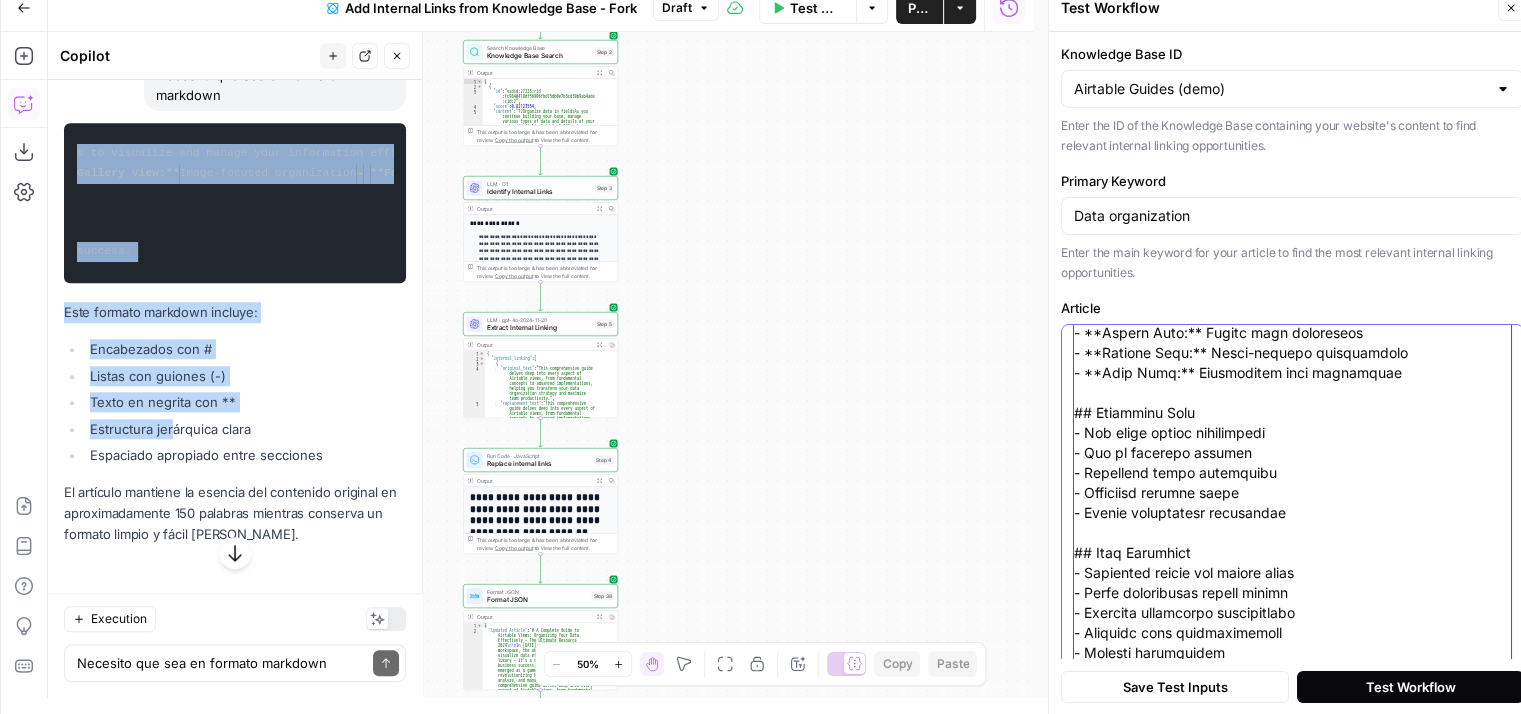 type on "# A Complete Guide to Airtable Views: Organizing Your Data
In today's digital workspace, effective data organization is crucial. Airtable views offer powerful tools to visualize and manage your information efficiently. Here's what you need to know about maximizing their potential.
## Key View Types
- **Grid View:** Traditional spreadsheet format for easy data entry
- **Calendar View:** Perfect for date-based planning
- **Kanban View:** Visual task management
- **Gallery View:** Image-focused organization
- **Form View:** Streamlined data collection
## Essential Tips
- Use clear naming conventions
- Set up relevant filters
- Configure field visibility
- Implement sorting rules
- Enable conditional formatting
## Best Practices
- Regularly review and update views
- Share appropriate access levels
- Maintain consistent organization
- Document view configurations
- Monitor performance
Remember: The right view combination depends on your team's specific needs and workflows. Regular maintenance and clear org..." 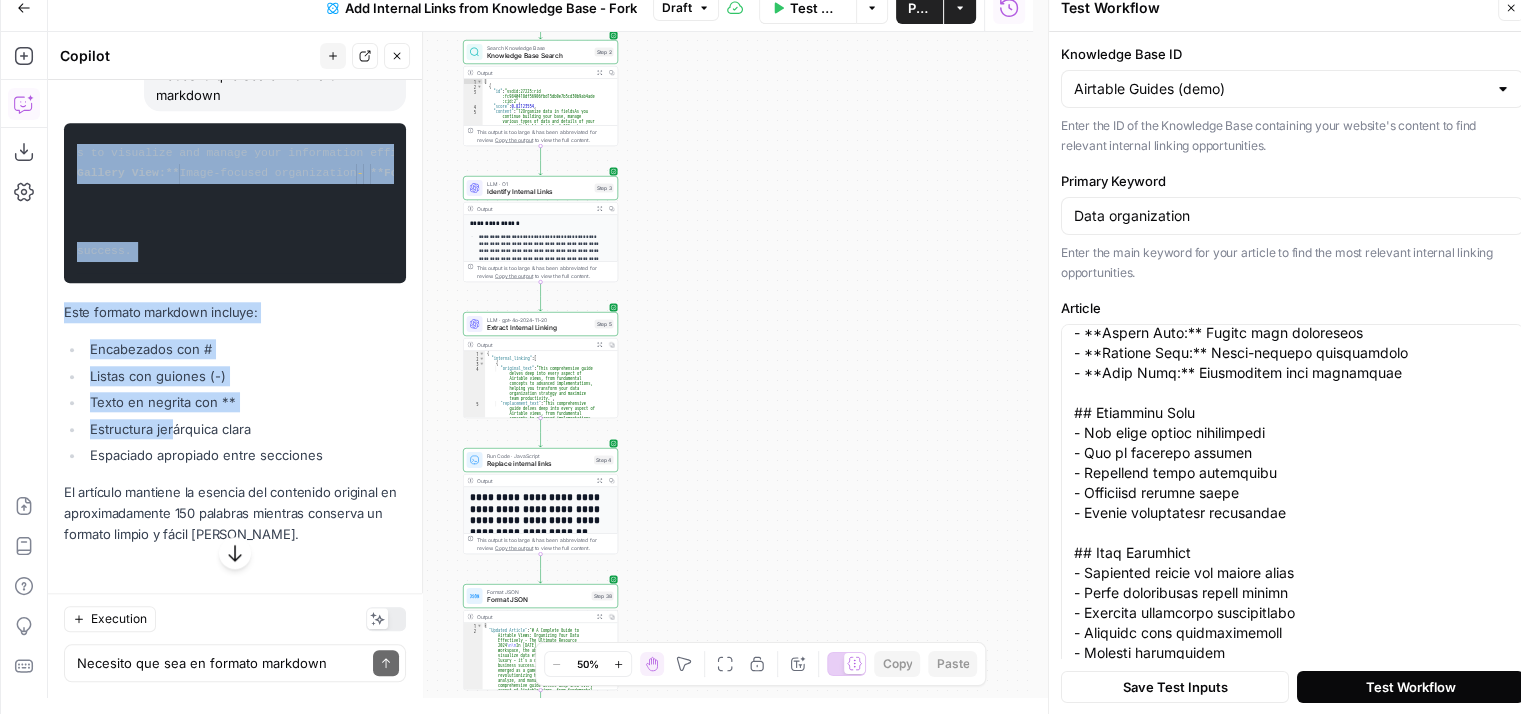 scroll, scrollTop: 0, scrollLeft: 0, axis: both 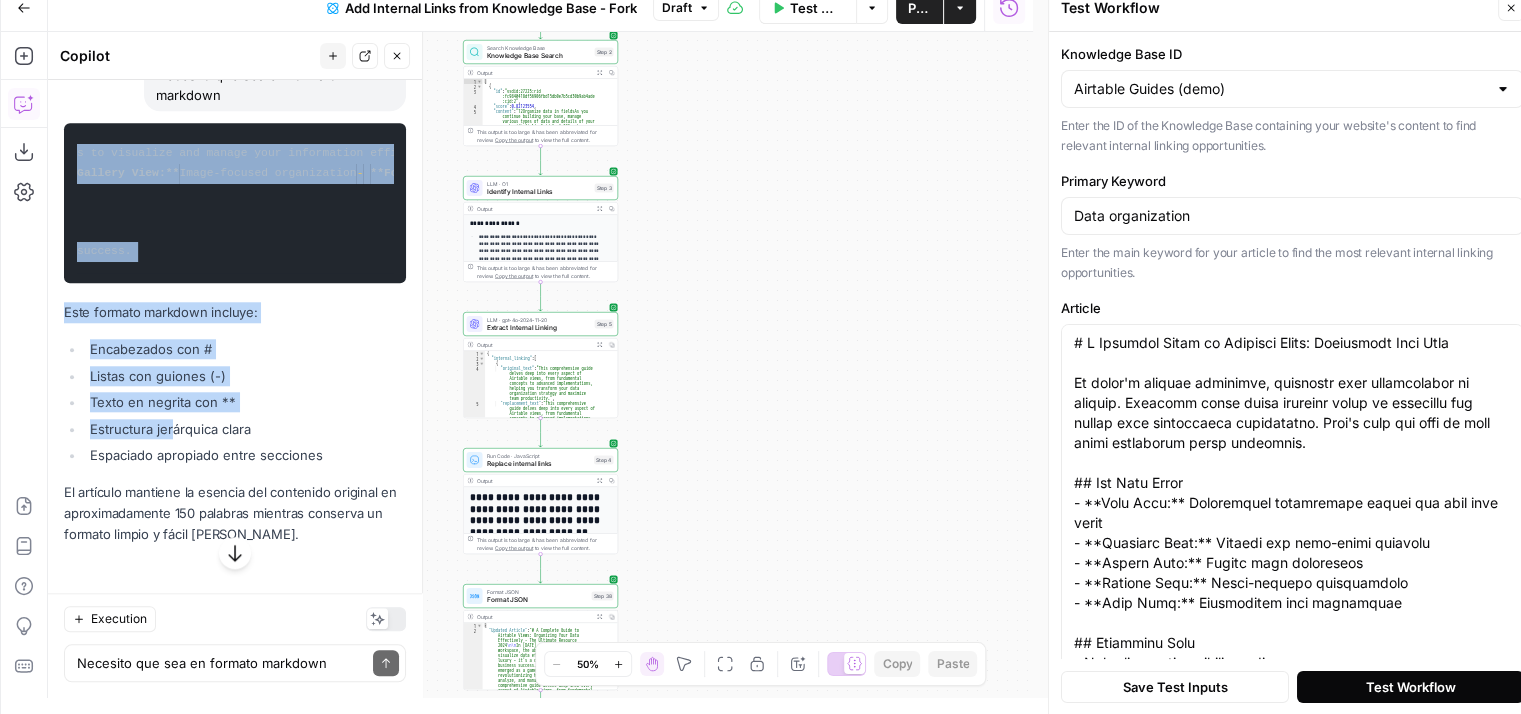 click on "Test Workflow" at bounding box center [1411, 686] 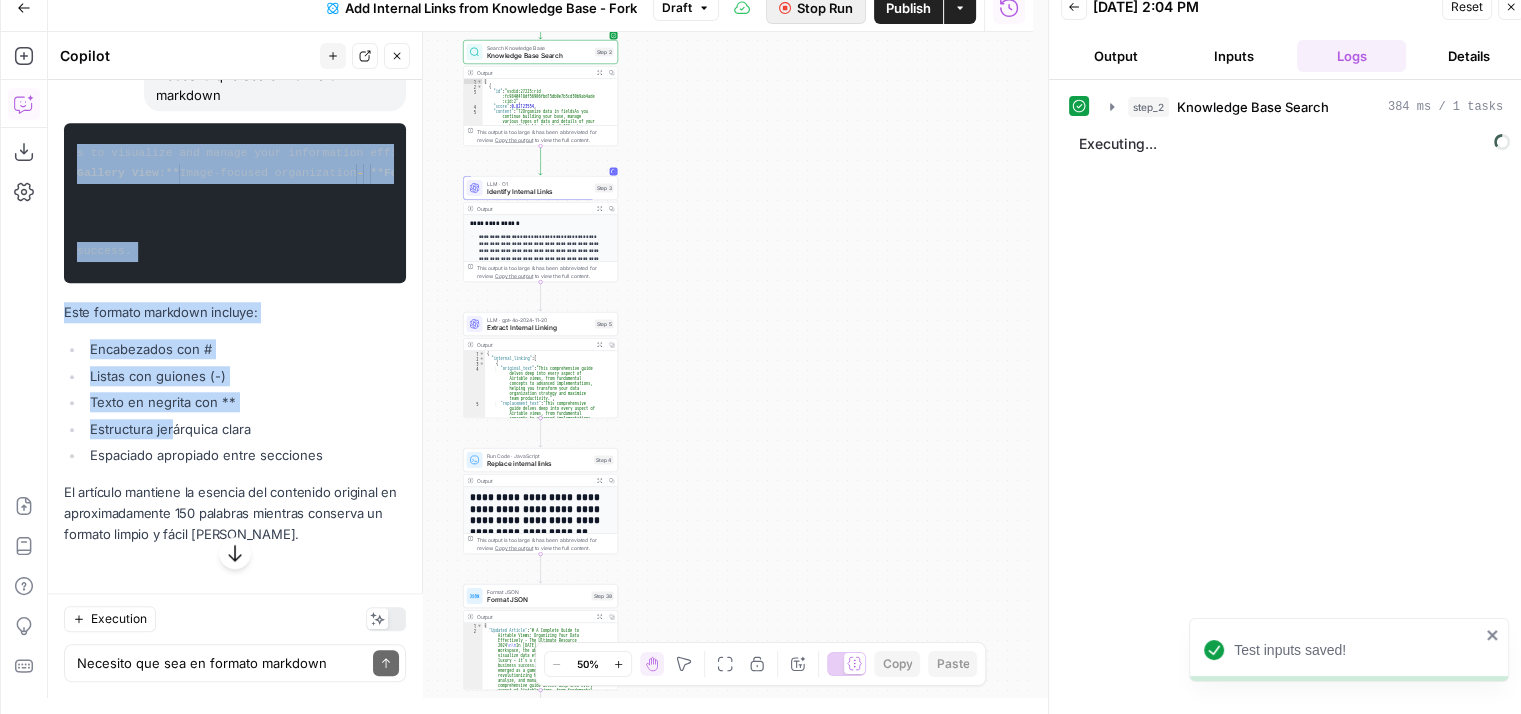 click on "Stop Run" at bounding box center [816, 8] 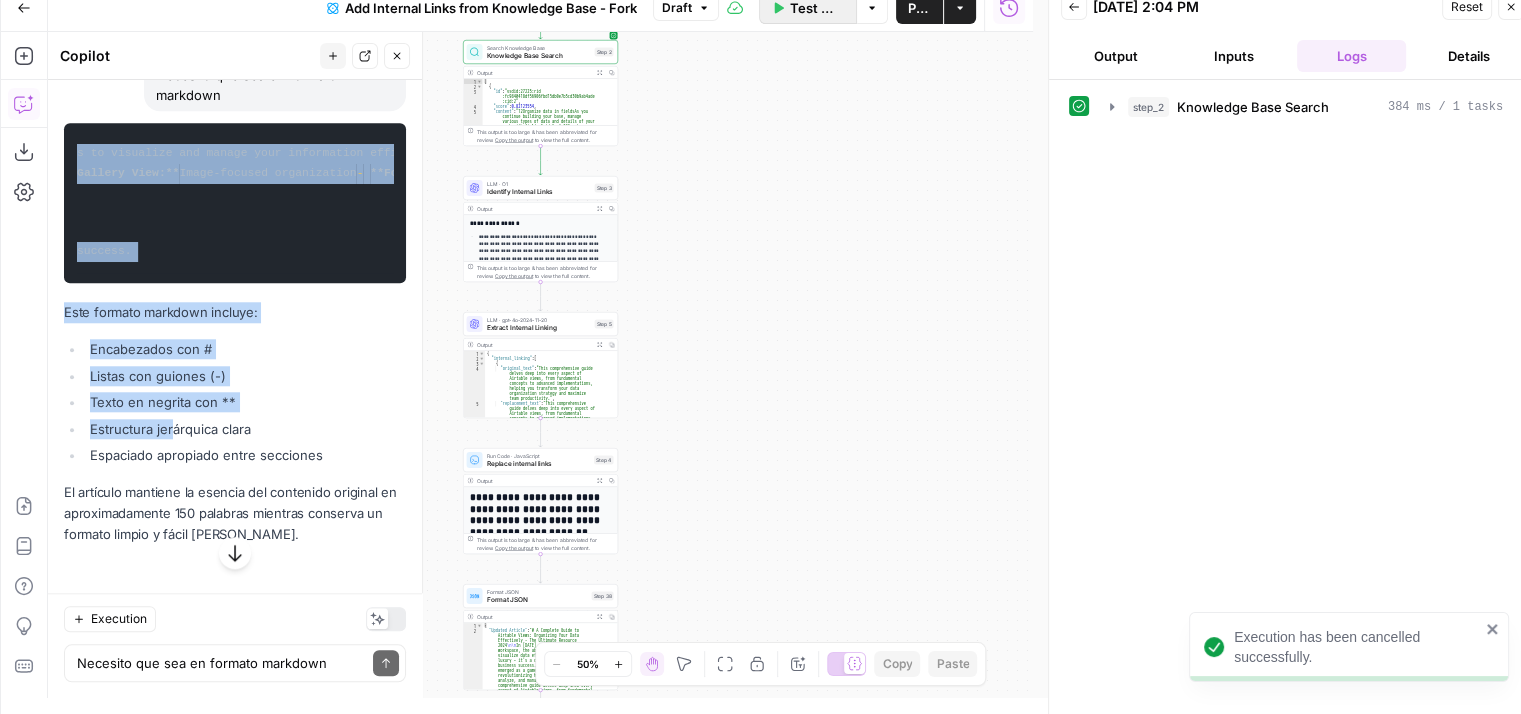 click on "Test Workflow" at bounding box center (808, 8) 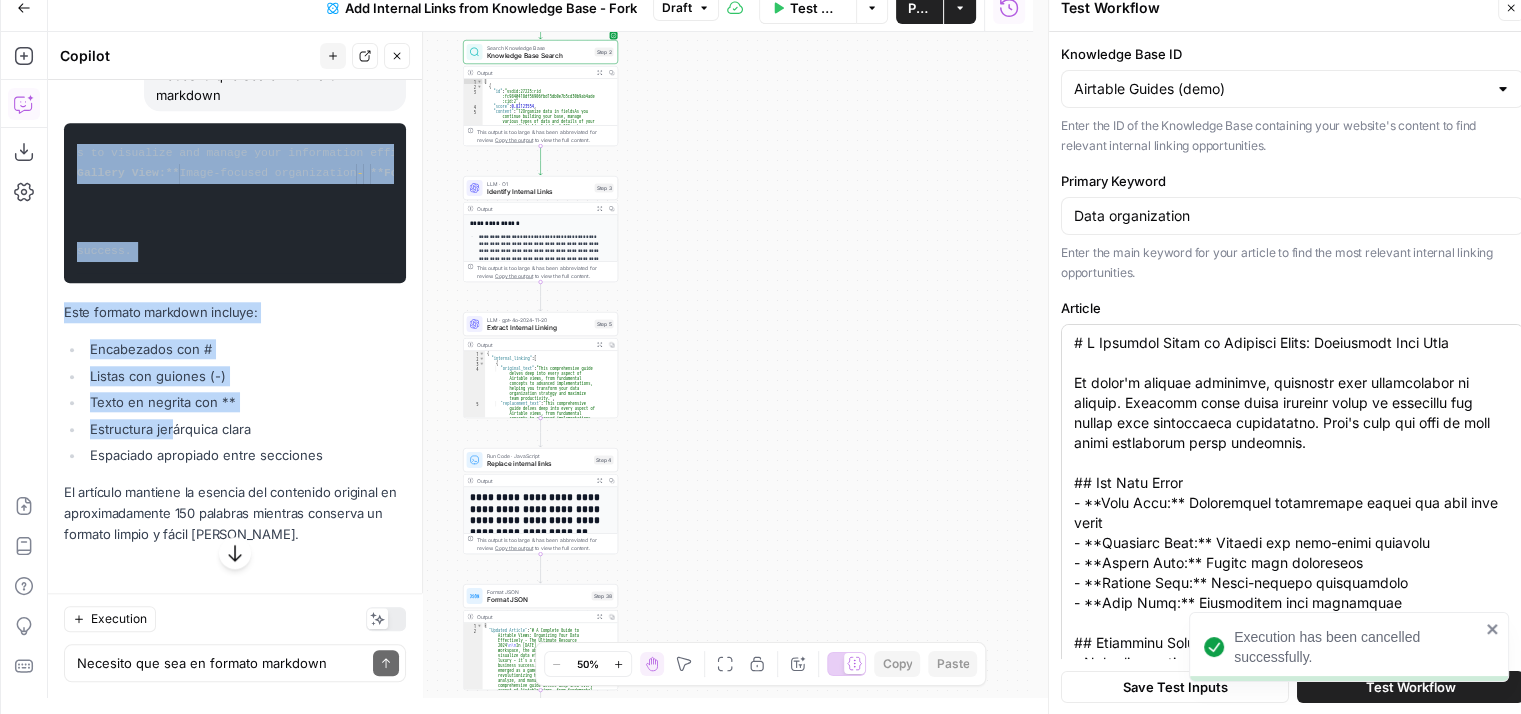scroll, scrollTop: 239, scrollLeft: 0, axis: vertical 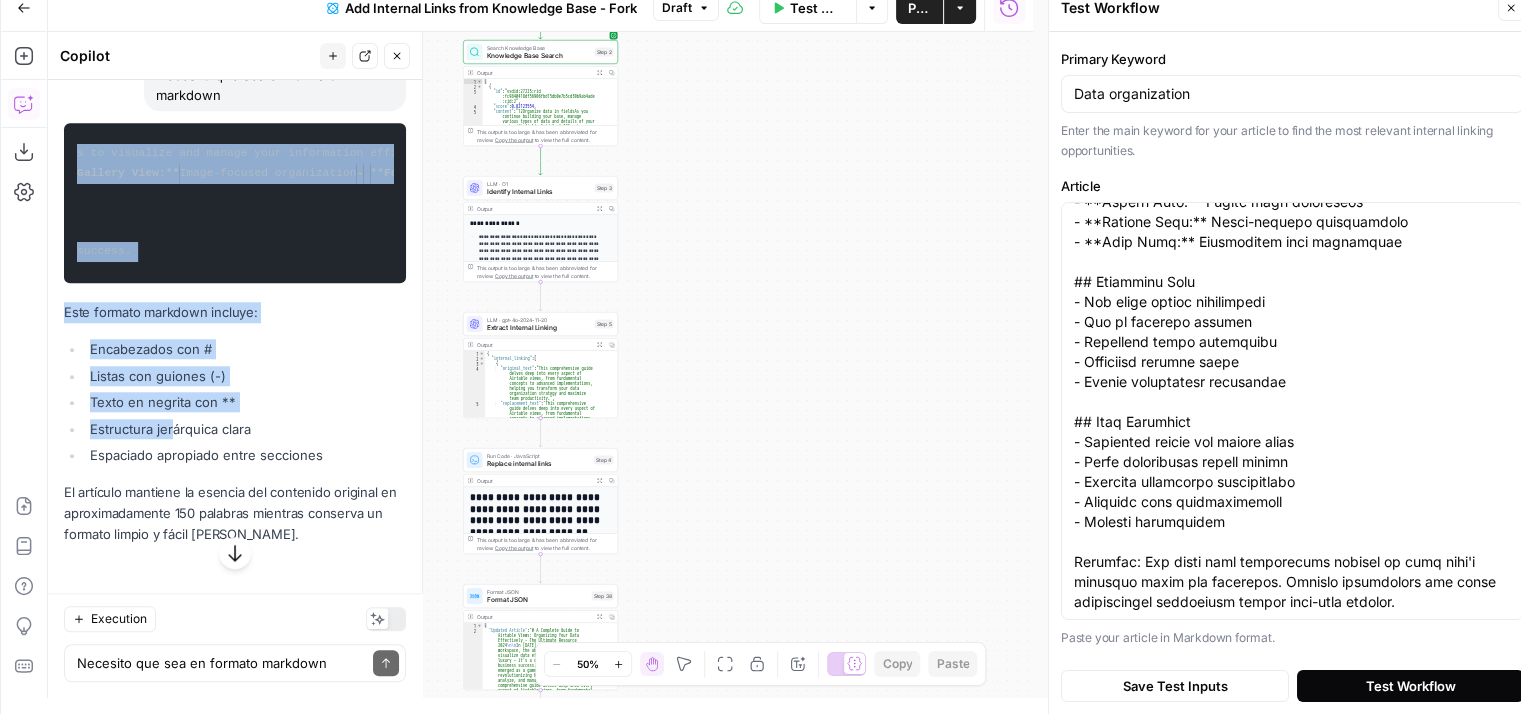click on "Test Workflow" at bounding box center (1411, 686) 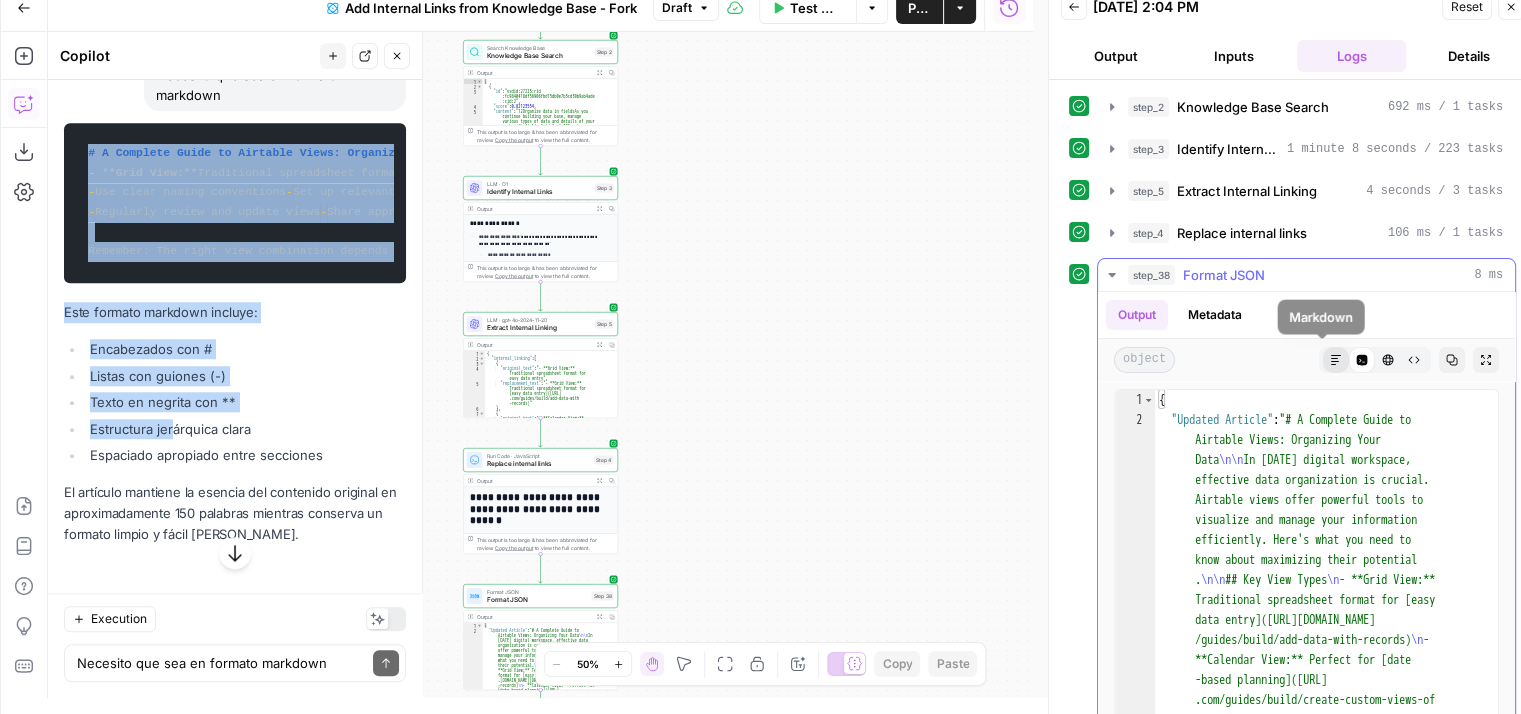 click 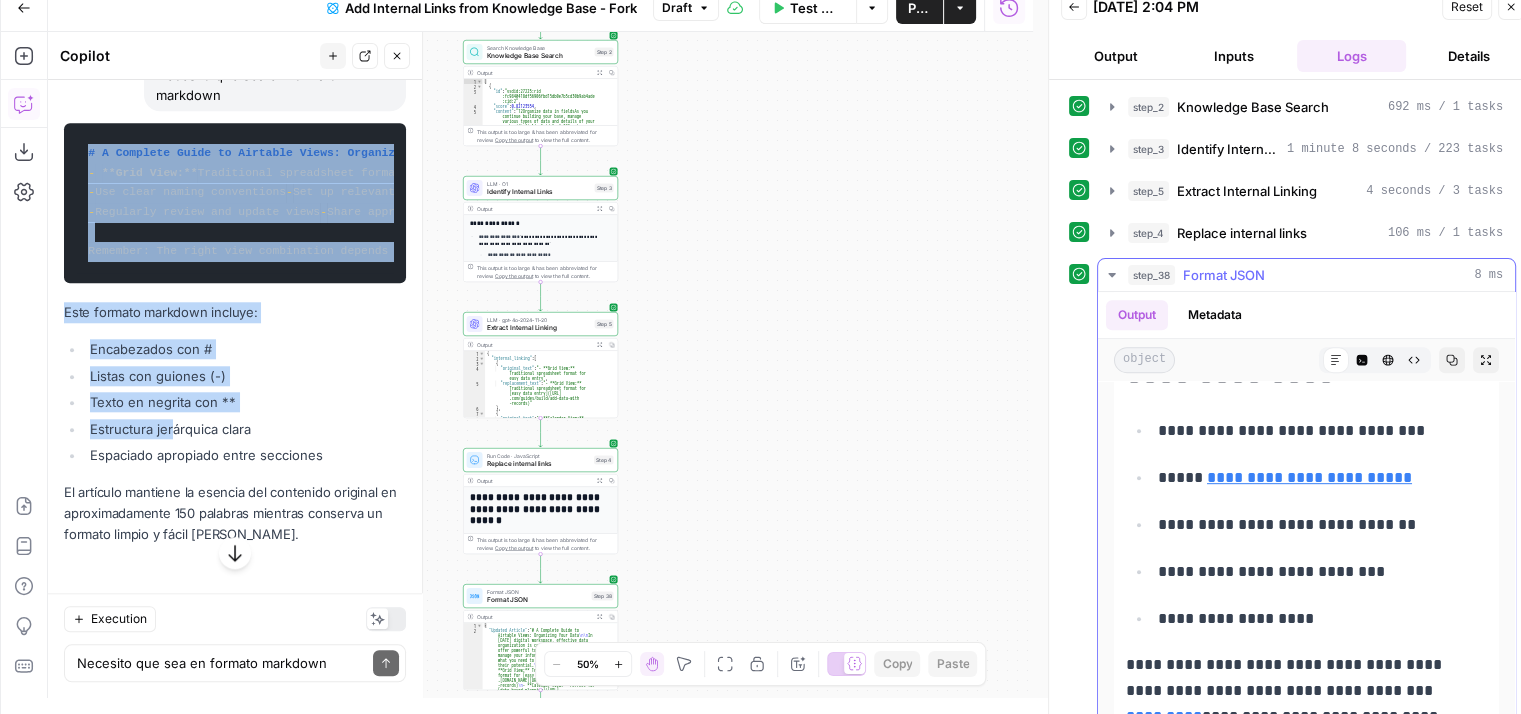 scroll, scrollTop: 1108, scrollLeft: 0, axis: vertical 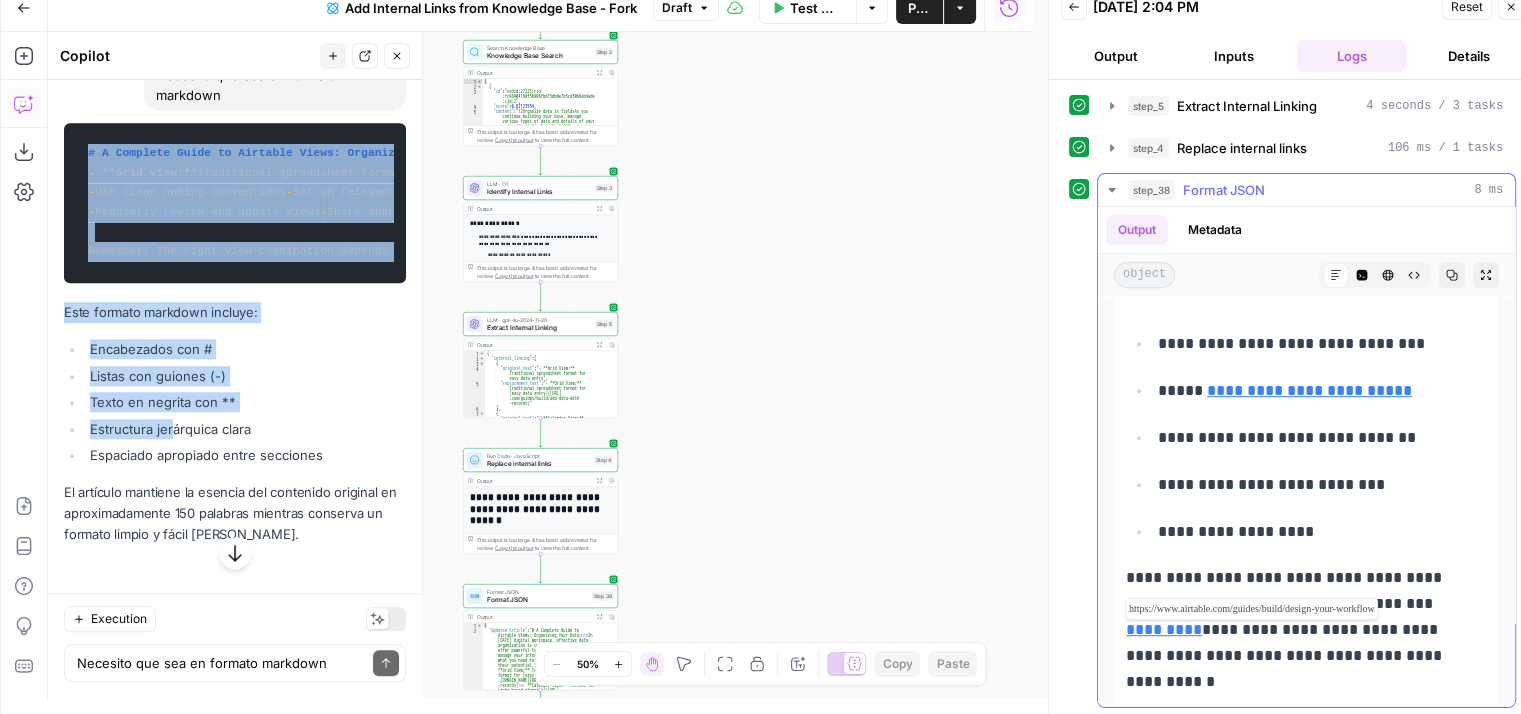 click on "*********" at bounding box center (1164, 629) 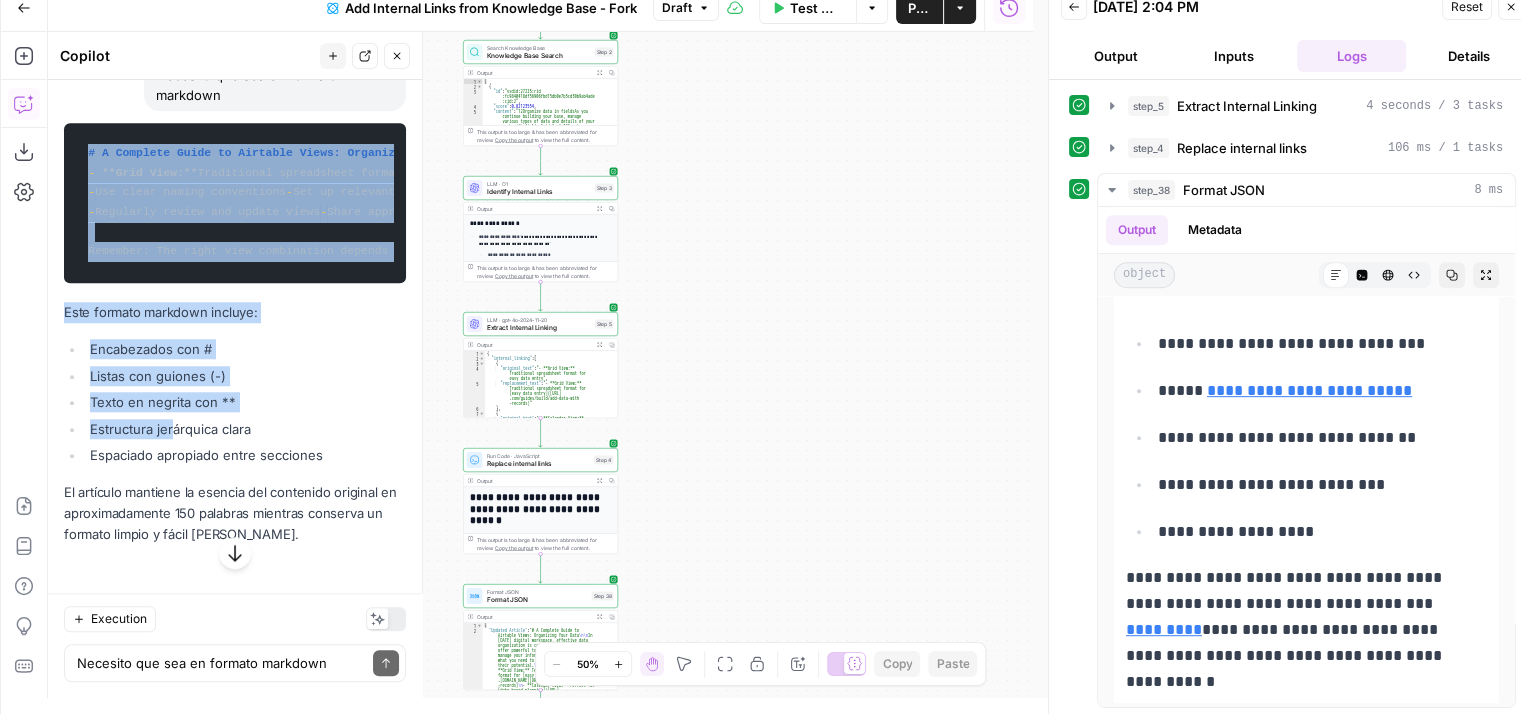 scroll, scrollTop: 29476, scrollLeft: 0, axis: vertical 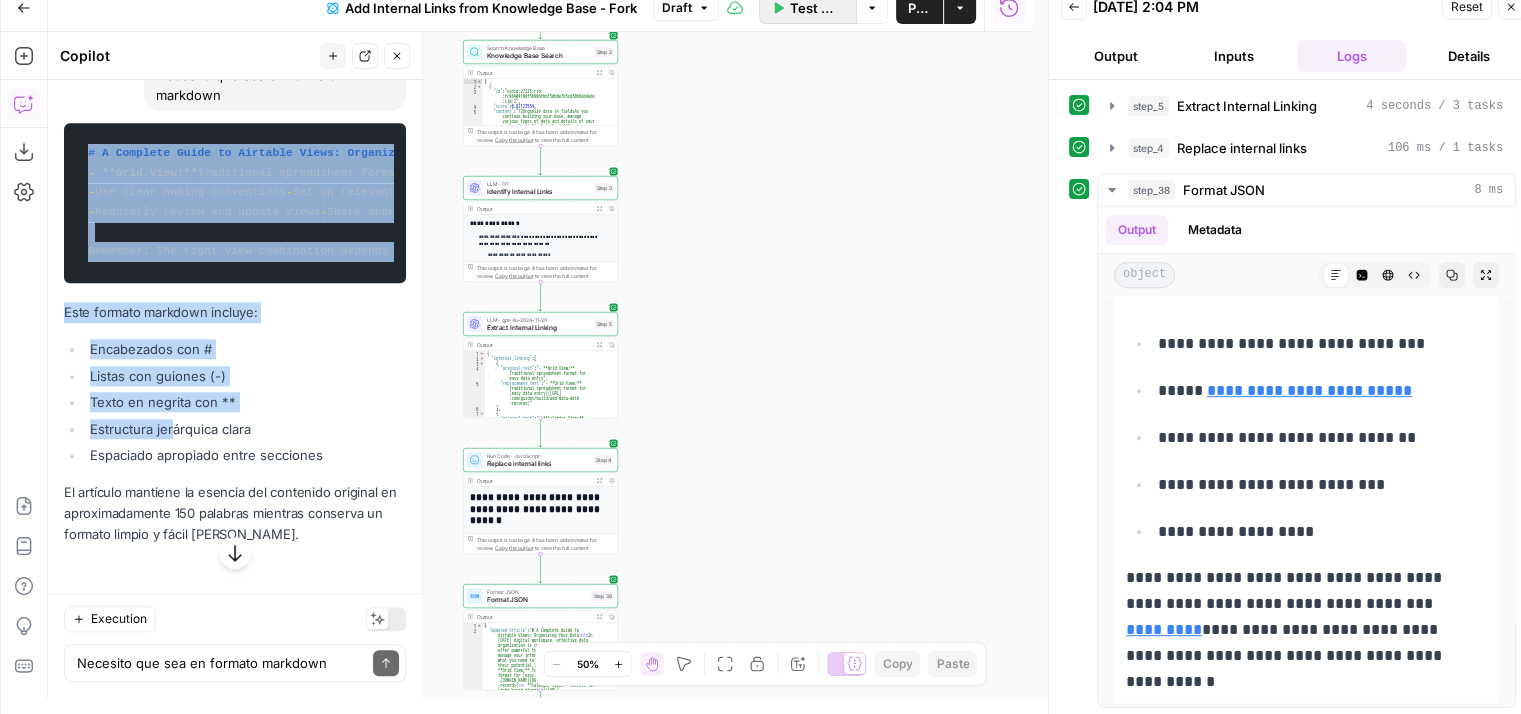 click on "Test Workflow" at bounding box center [817, 8] 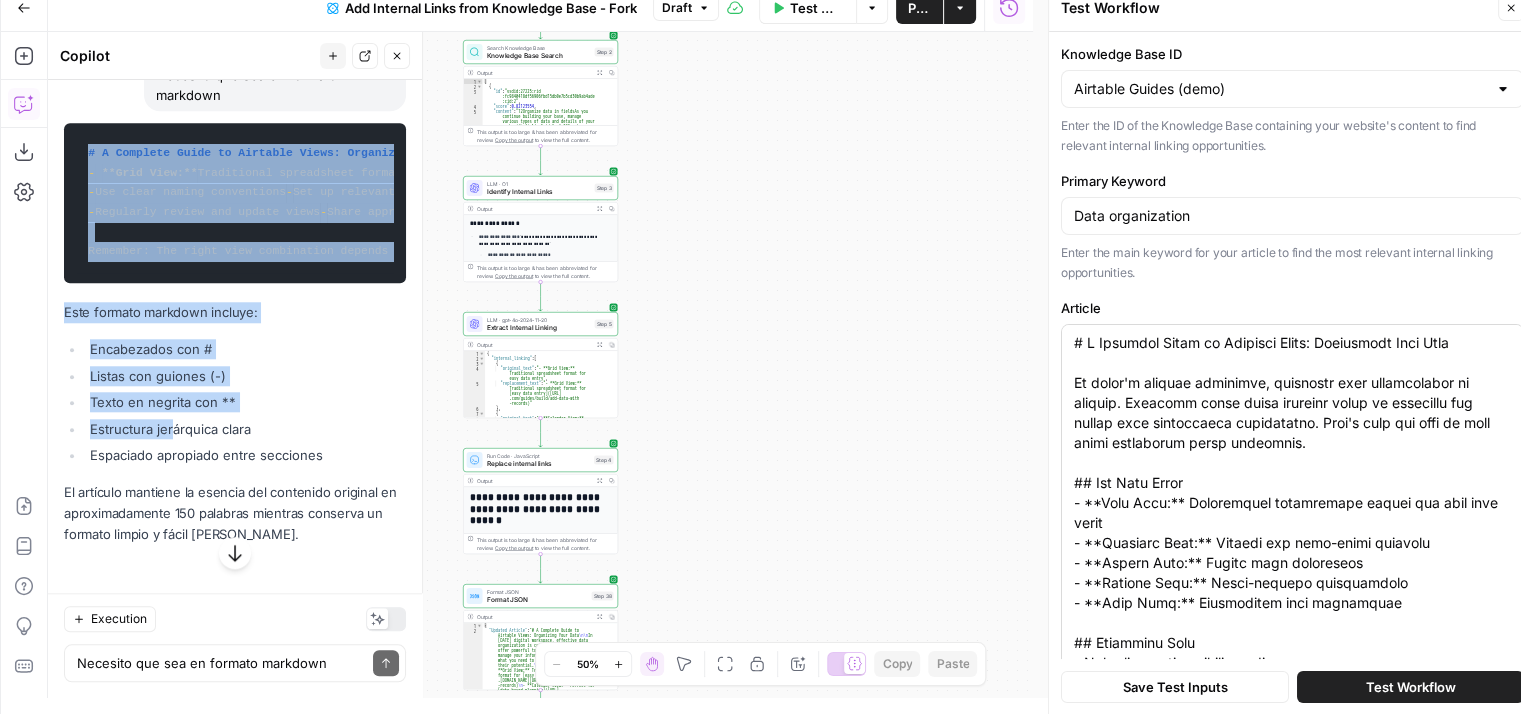 drag, startPoint x: 1072, startPoint y: 338, endPoint x: 1223, endPoint y: 501, distance: 222.1936 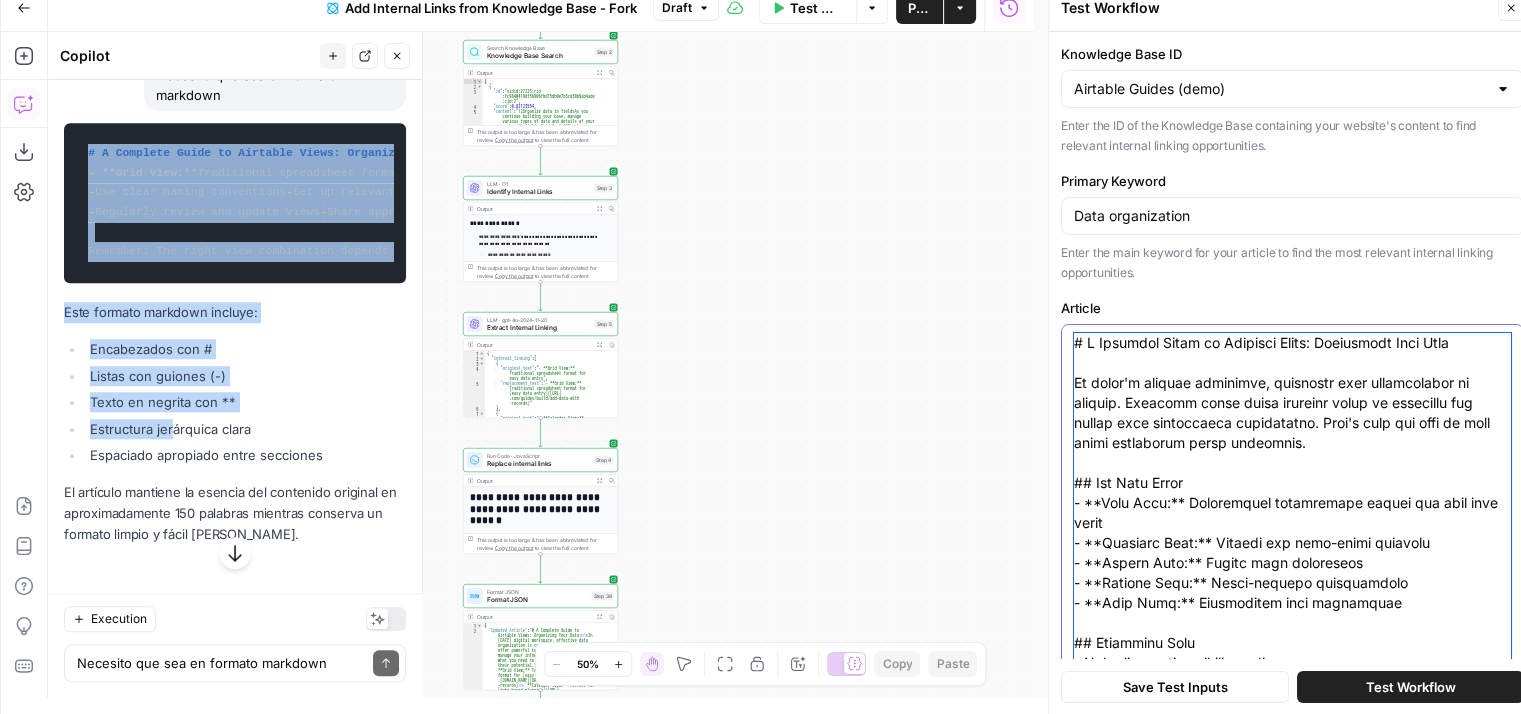 scroll, scrollTop: 239, scrollLeft: 0, axis: vertical 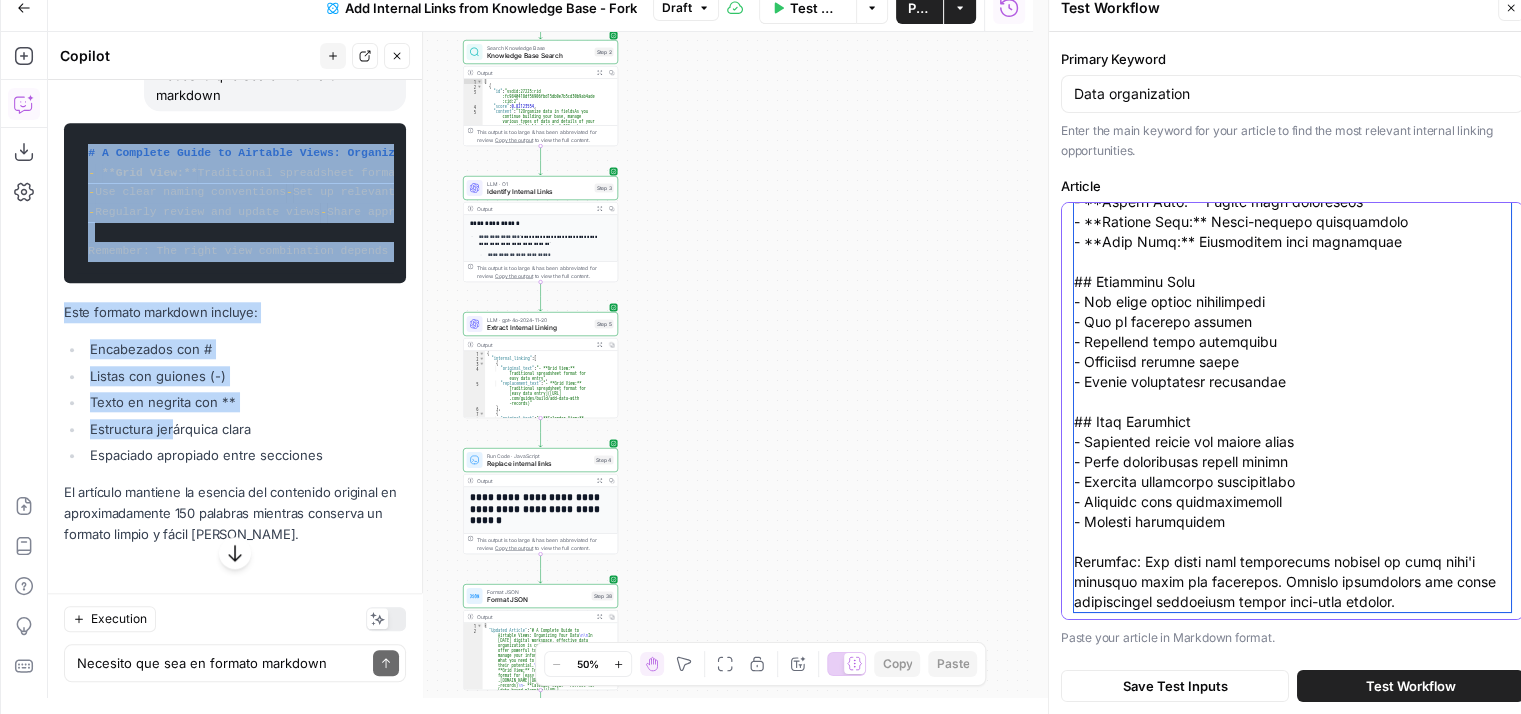 drag, startPoint x: 1083, startPoint y: 342, endPoint x: 1312, endPoint y: 727, distance: 447.95758 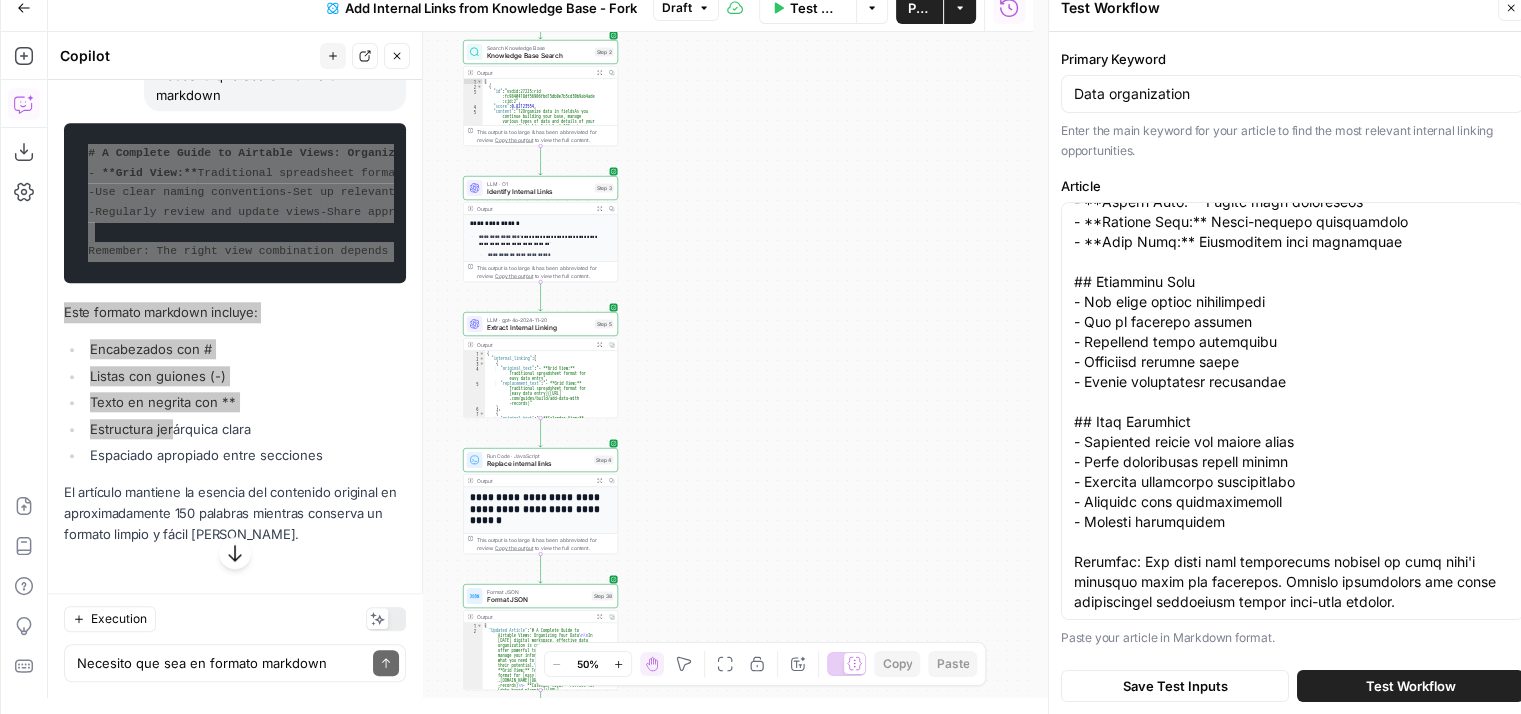 scroll, scrollTop: 0, scrollLeft: 0, axis: both 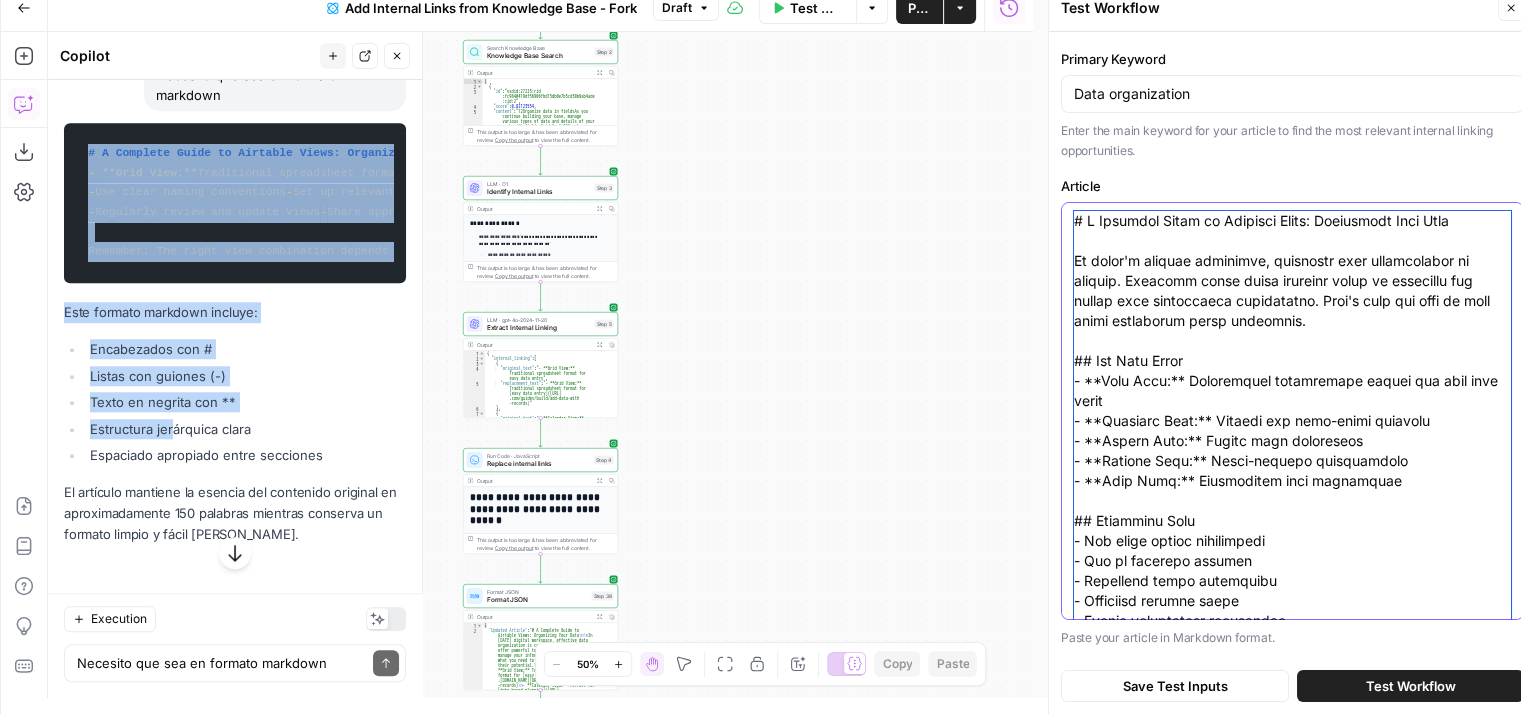 click on "Article" at bounding box center [1292, 531] 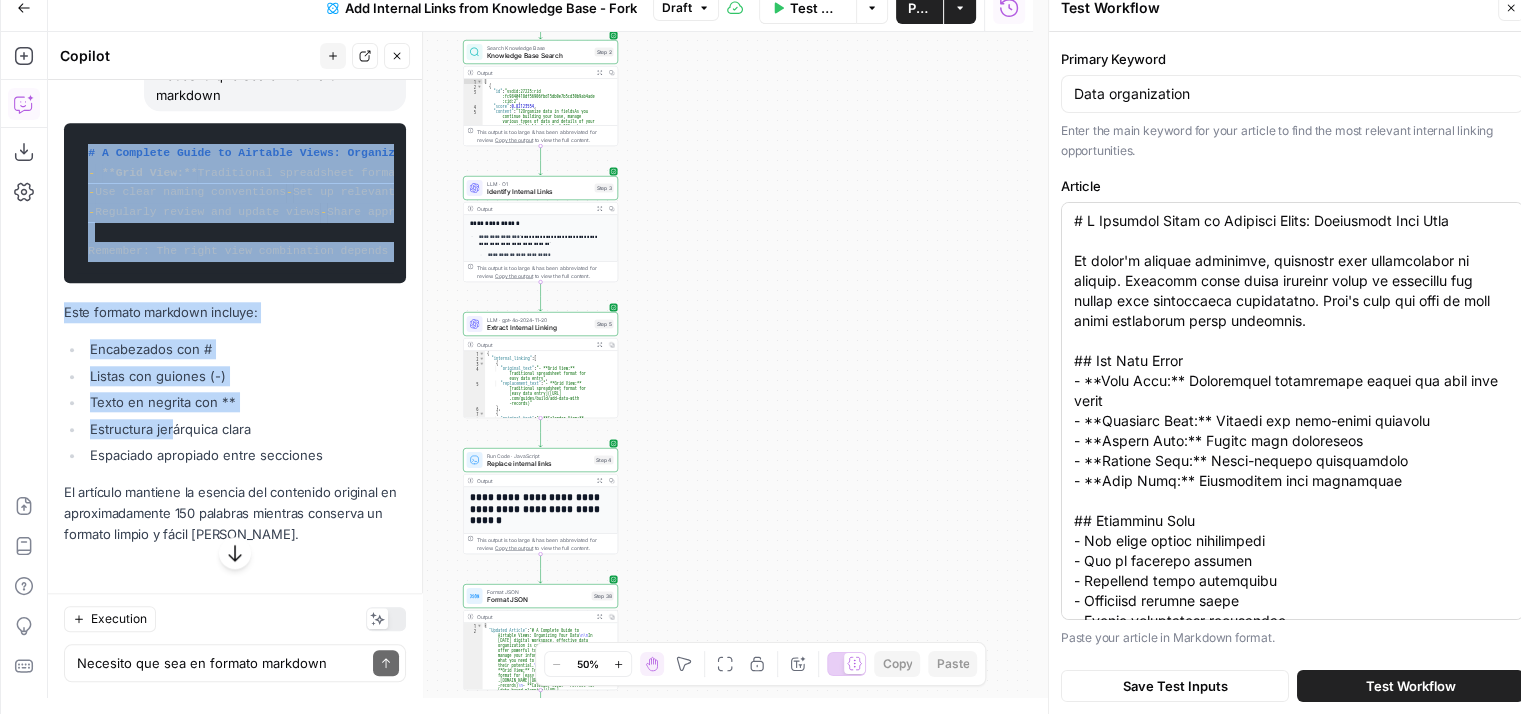 drag, startPoint x: 1070, startPoint y: 217, endPoint x: 1156, endPoint y: 310, distance: 126.66886 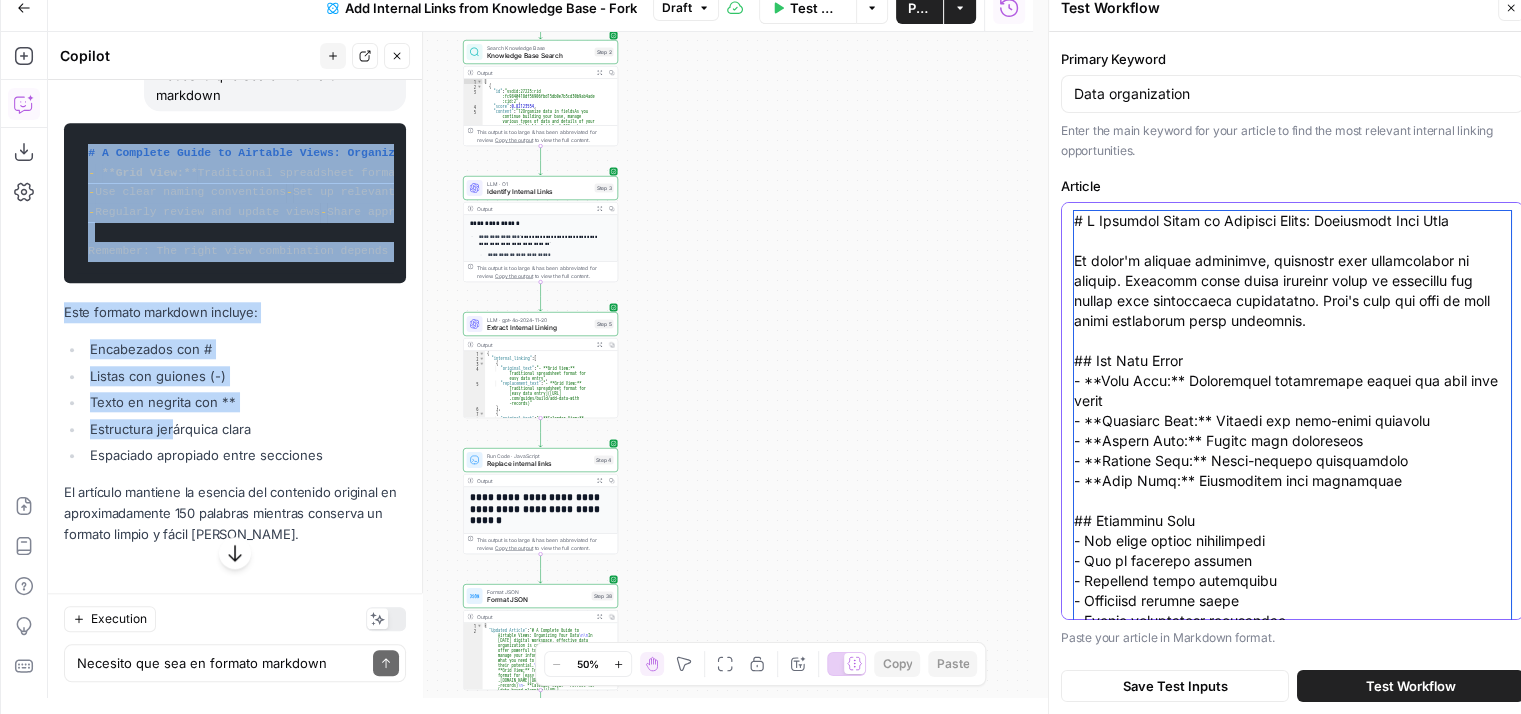 scroll, scrollTop: 239, scrollLeft: 0, axis: vertical 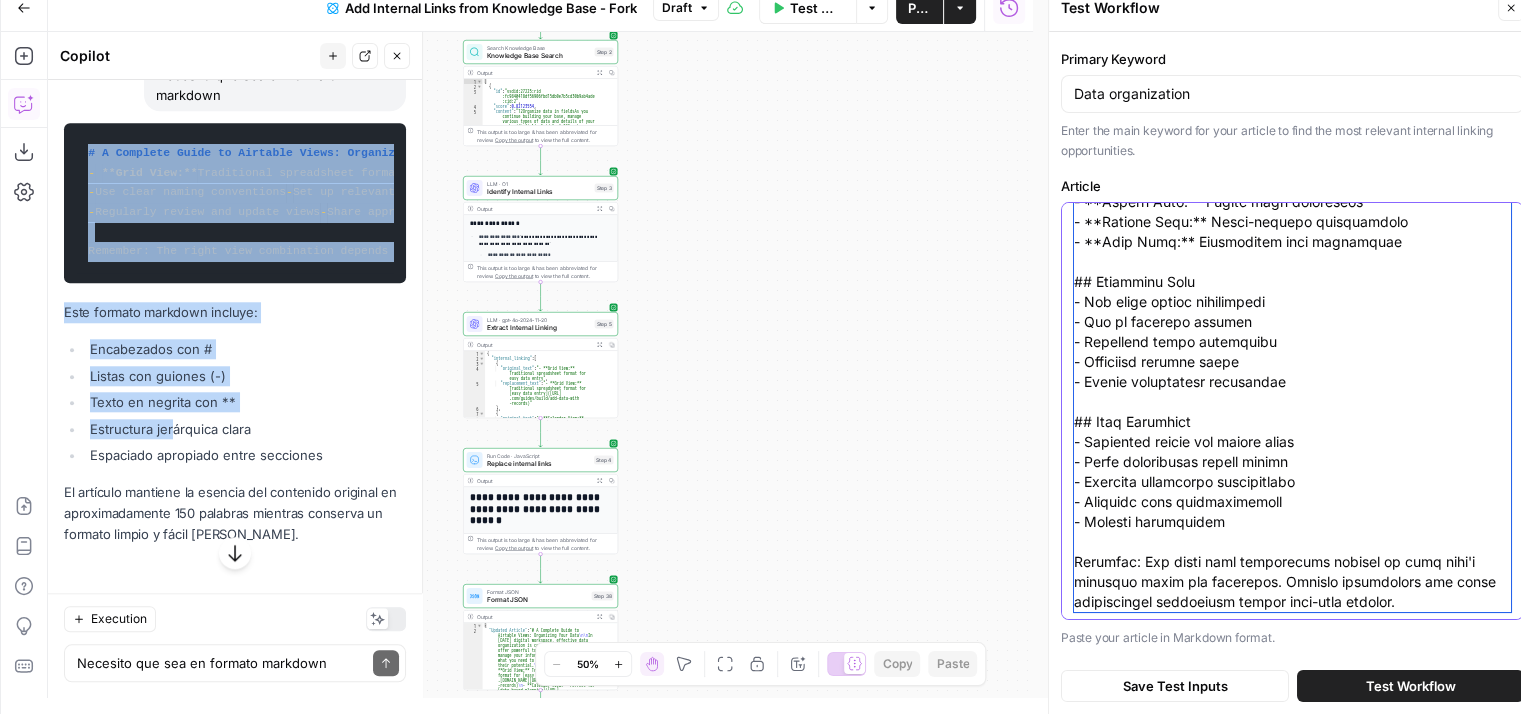 drag, startPoint x: 1076, startPoint y: 215, endPoint x: 1488, endPoint y: 668, distance: 612.33405 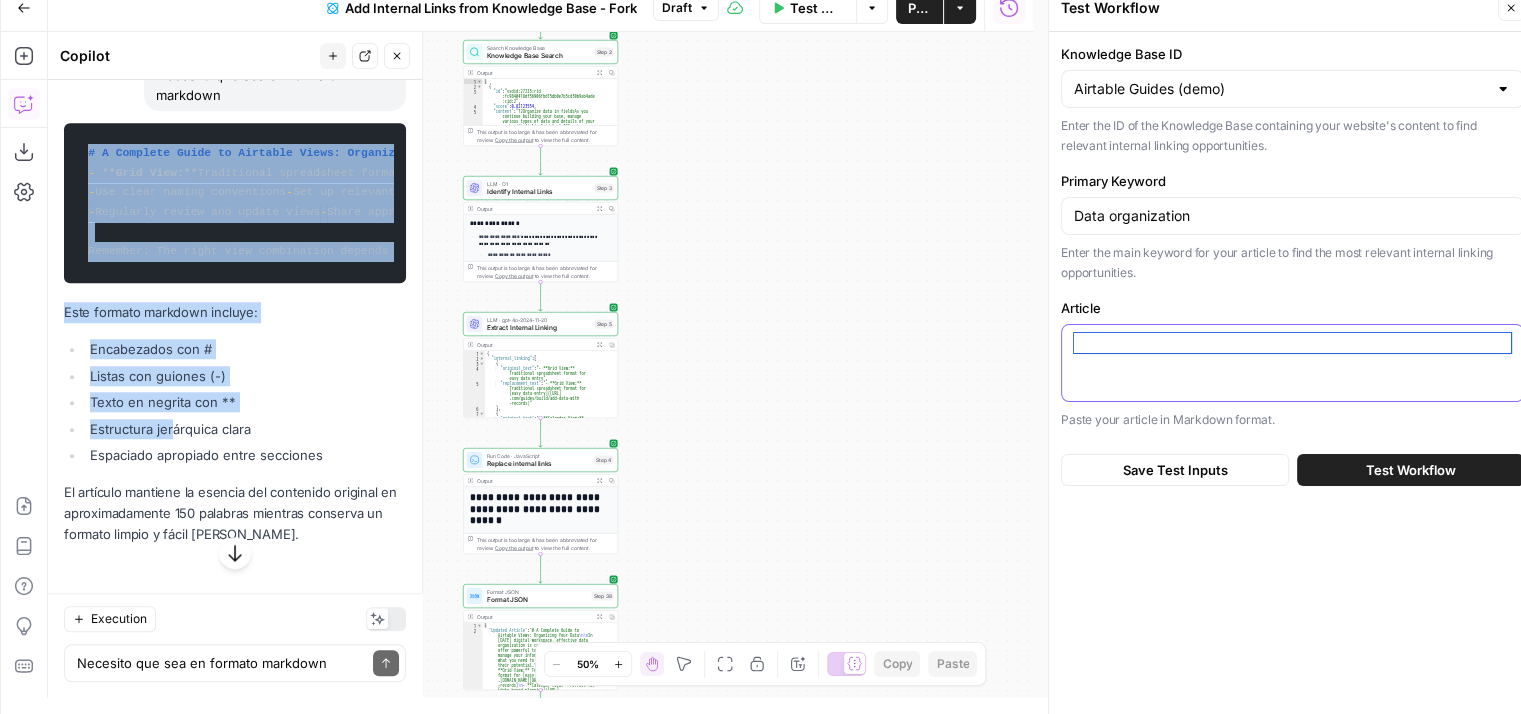 scroll, scrollTop: 0, scrollLeft: 0, axis: both 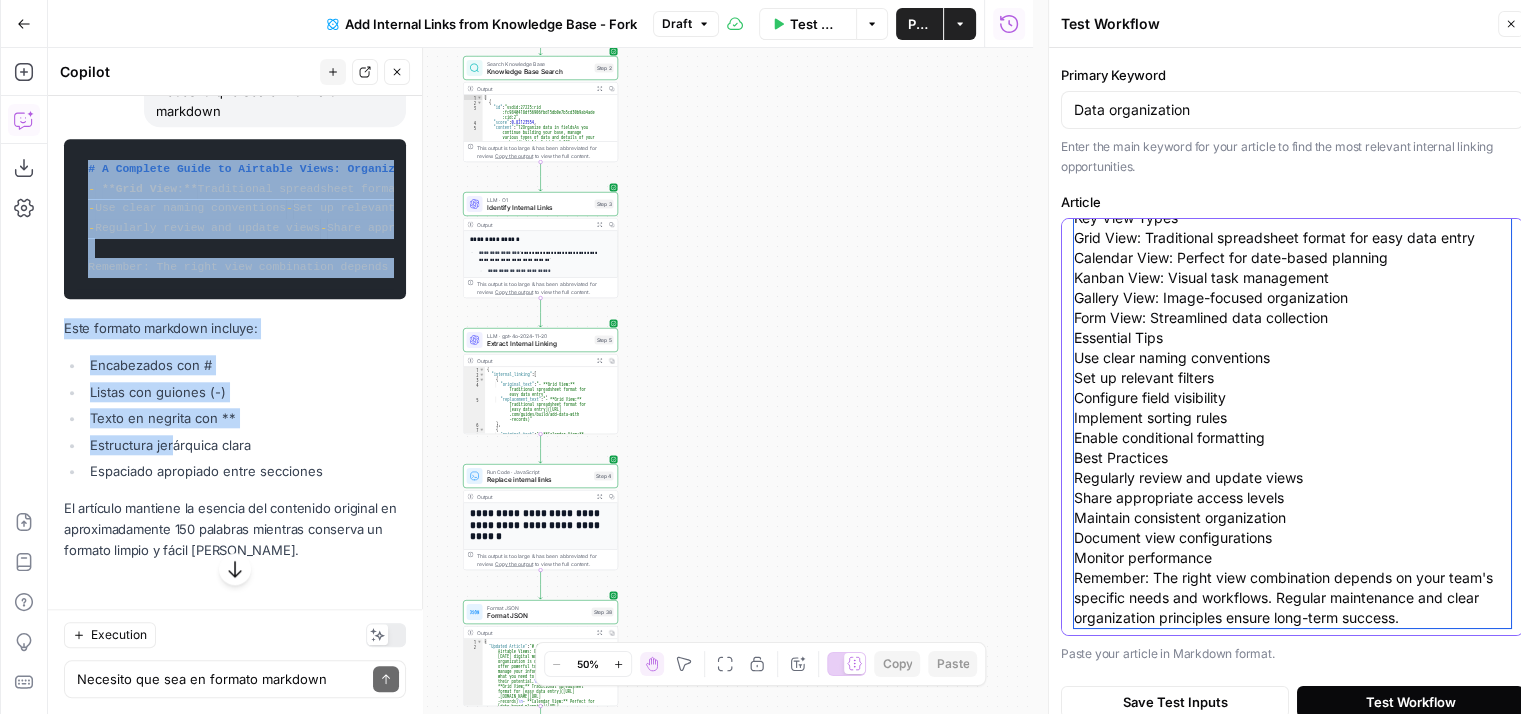 type on "A Complete Guide to Airtable Views: Organizing Your Data
In today's digital workspace, effective data organization is crucial. Airtable views offer powerful tools to visualize and manage your information efficiently. Here's what you need to know about maximizing their potential.
Key View Types
Grid View: Traditional spreadsheet format for easy data entry
Calendar View: Perfect for date-based planning
Kanban View: Visual task management
Gallery View: Image-focused organization
Form View: Streamlined data collection
Essential Tips
Use clear naming conventions
Set up relevant filters
Configure field visibility
Implement sorting rules
Enable conditional formatting
Best Practices
Regularly review and update views
Share appropriate access levels
Maintain consistent organization
Document view configurations
Monitor performance
Remember: The right view combination depends on your team's specific needs and workflows. Regular maintenance and clear organization principles ensure long-term success." 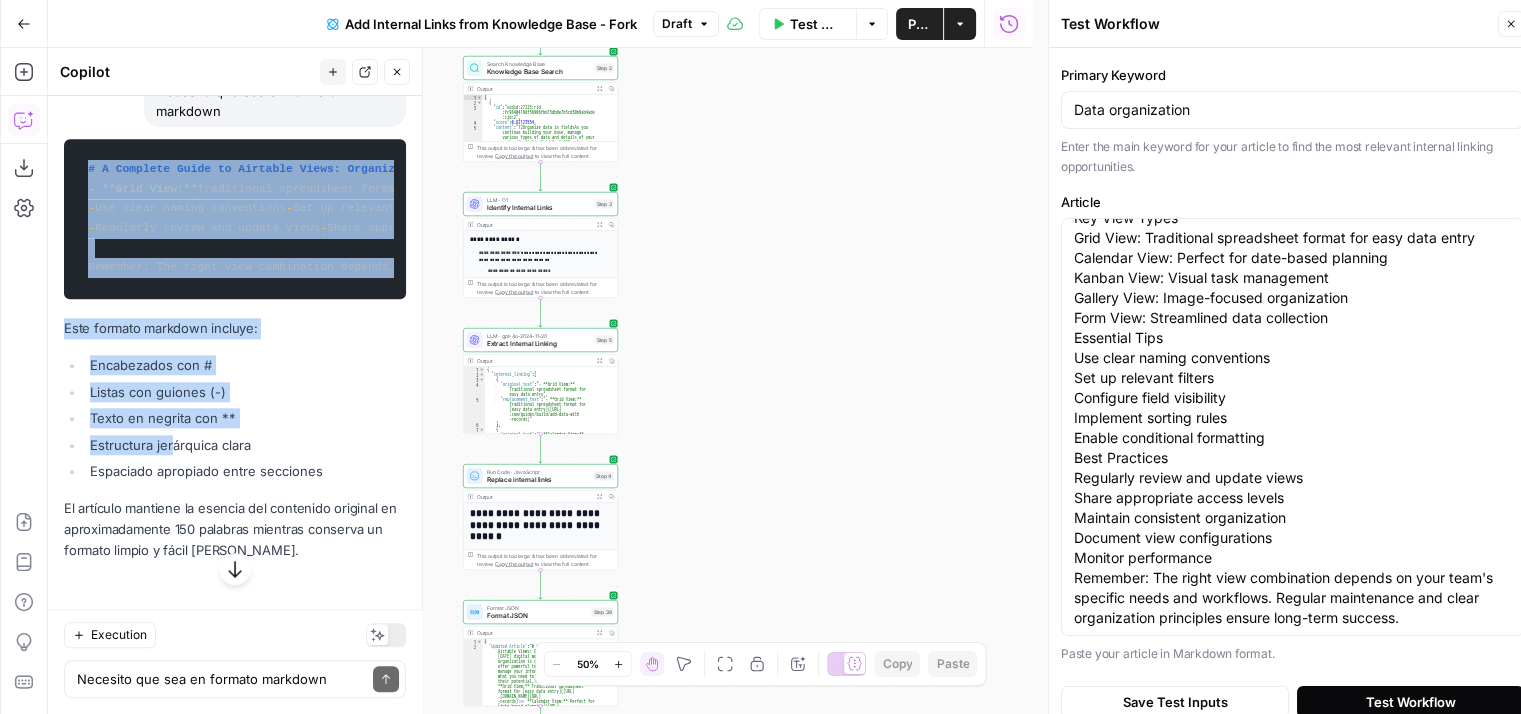 click on "Test Workflow" at bounding box center (1411, 702) 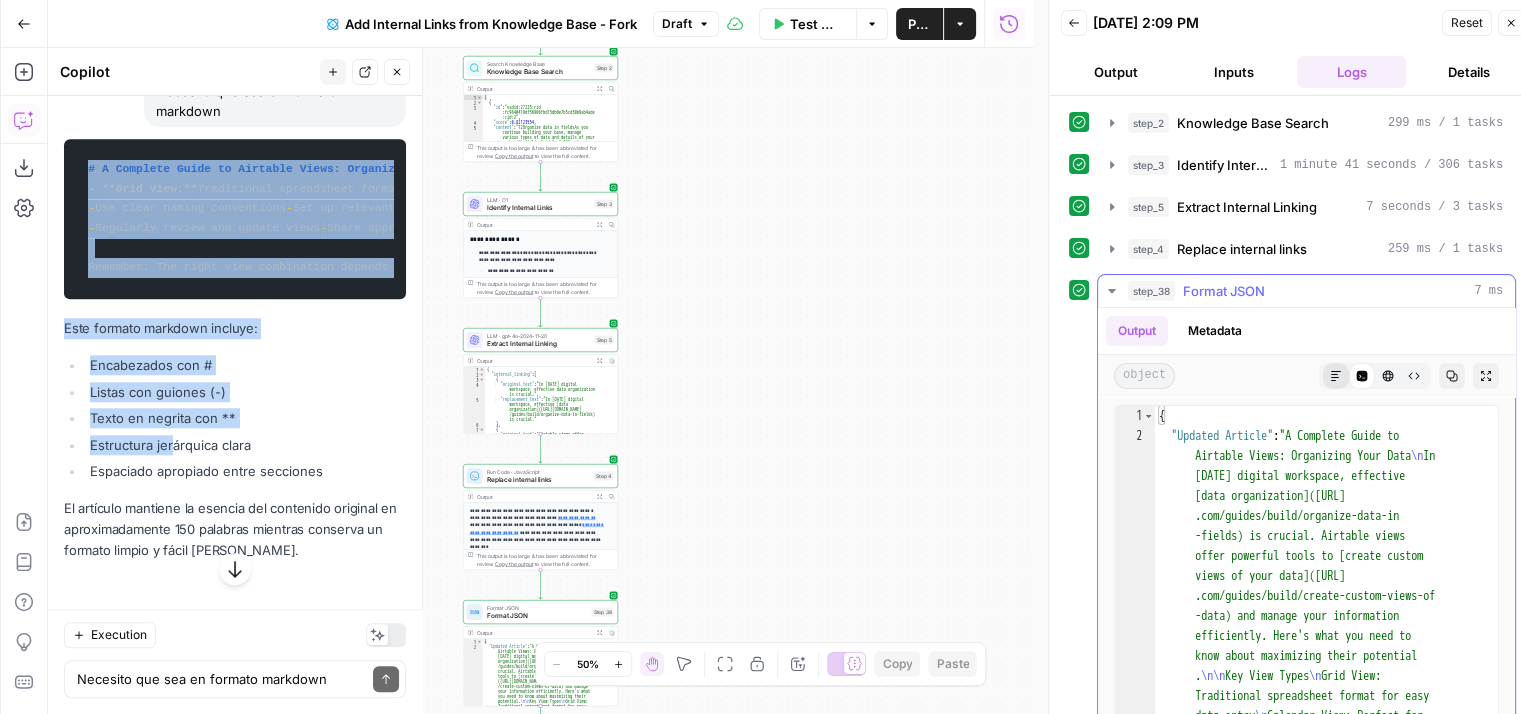click 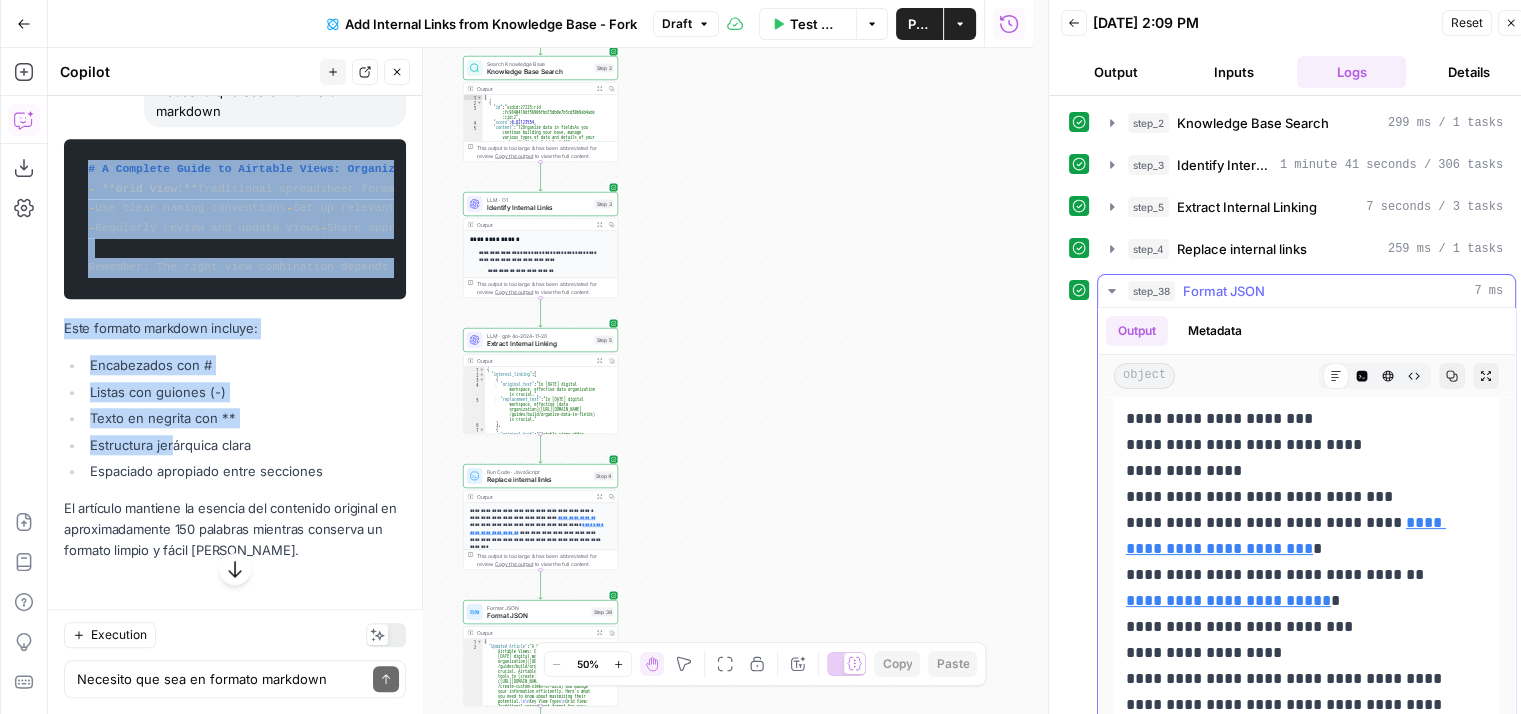 scroll, scrollTop: 616, scrollLeft: 0, axis: vertical 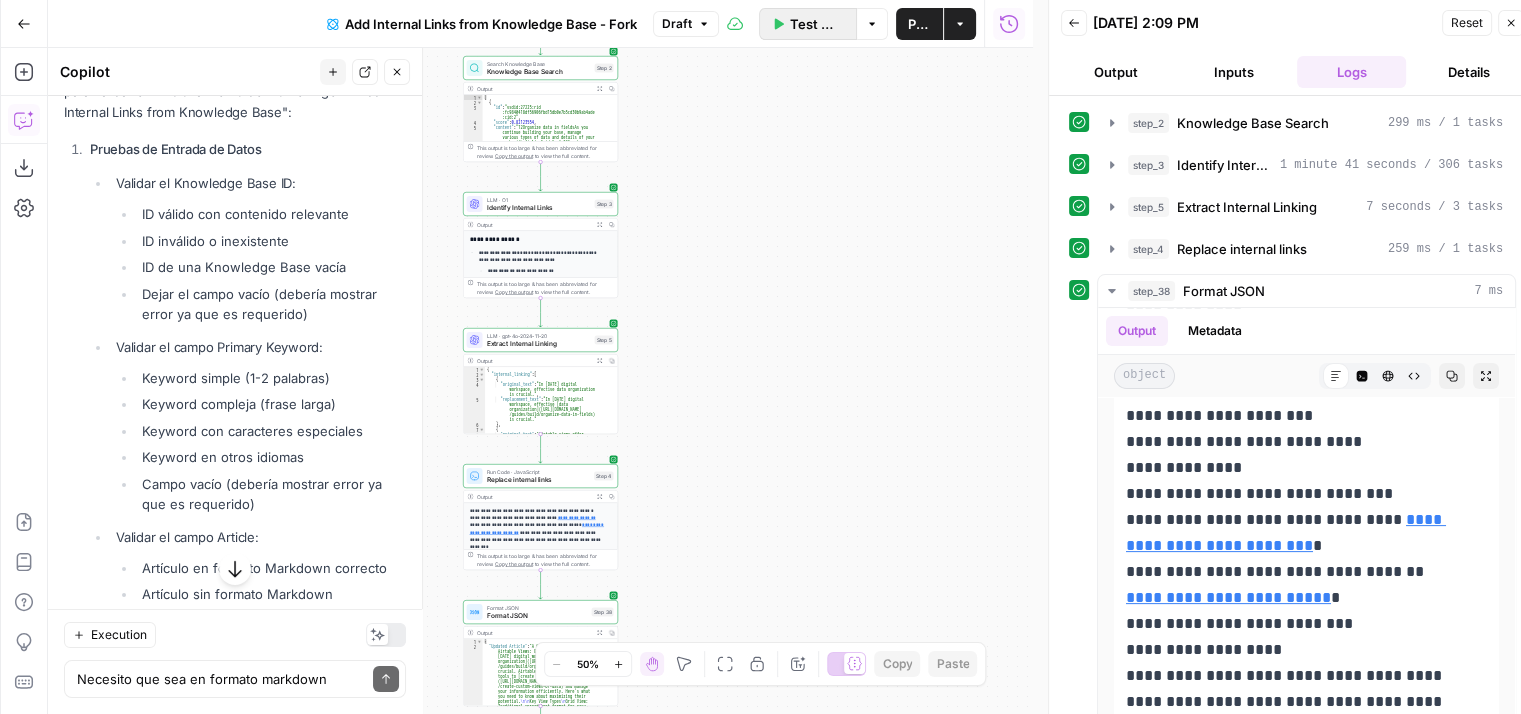 click on "Test Workflow" at bounding box center (808, 24) 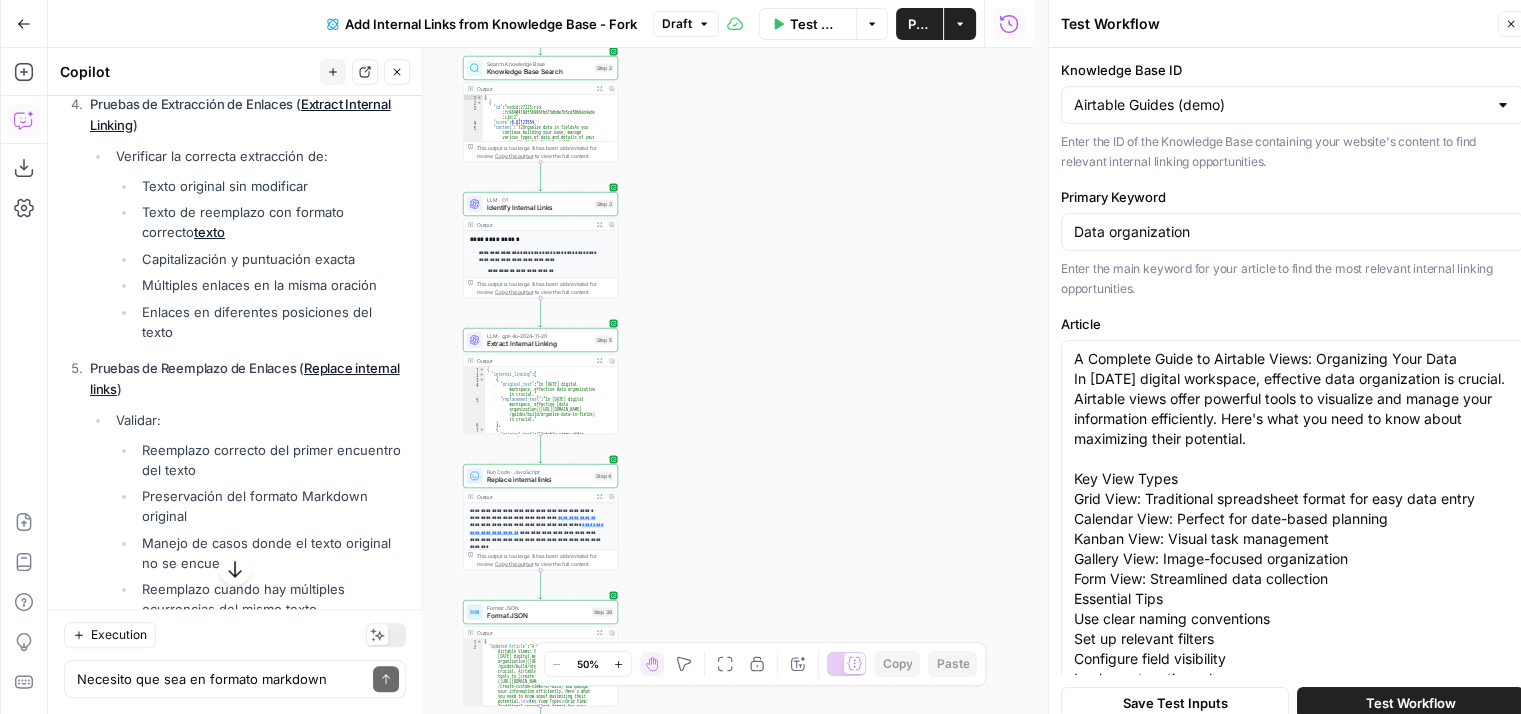 scroll, scrollTop: 2100, scrollLeft: 0, axis: vertical 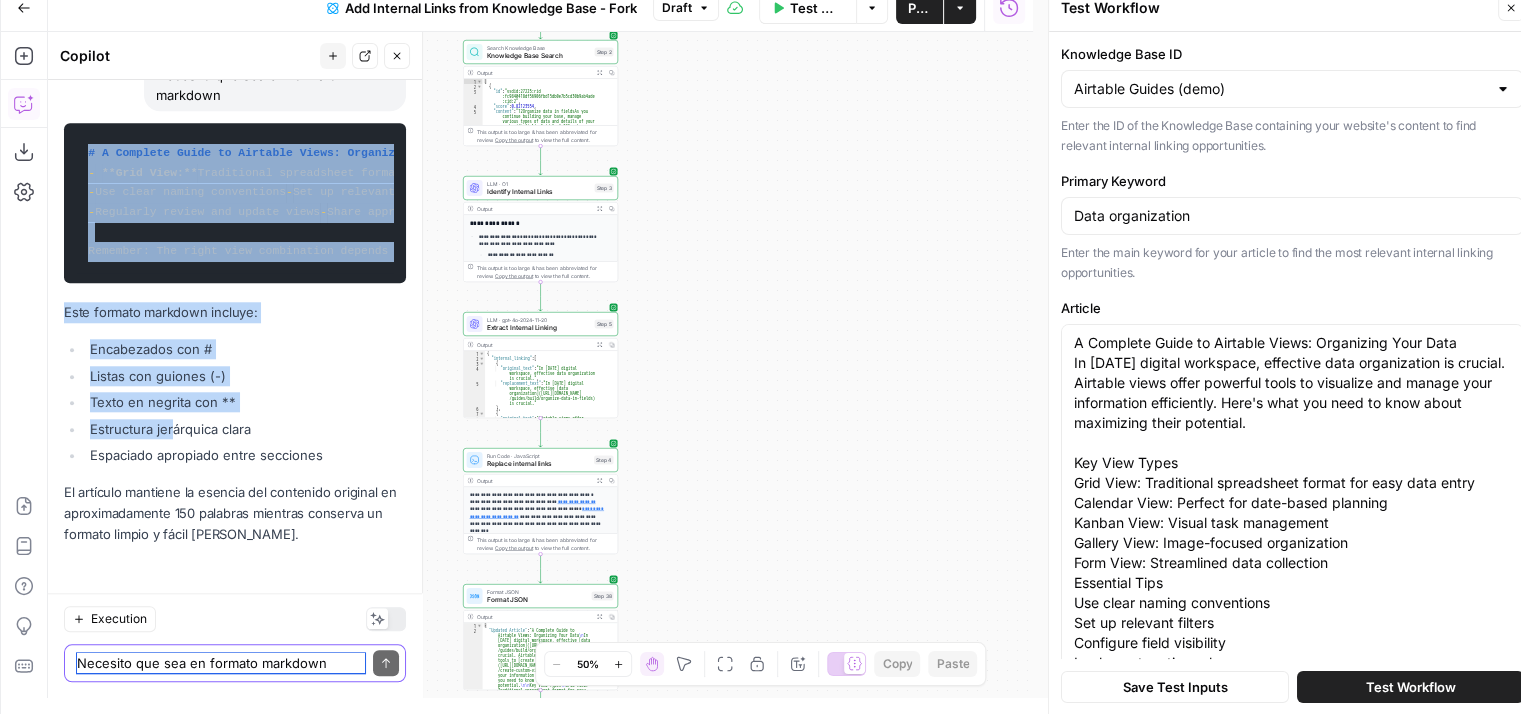 click on "Necesito que sea en formato markdown" at bounding box center [221, 663] 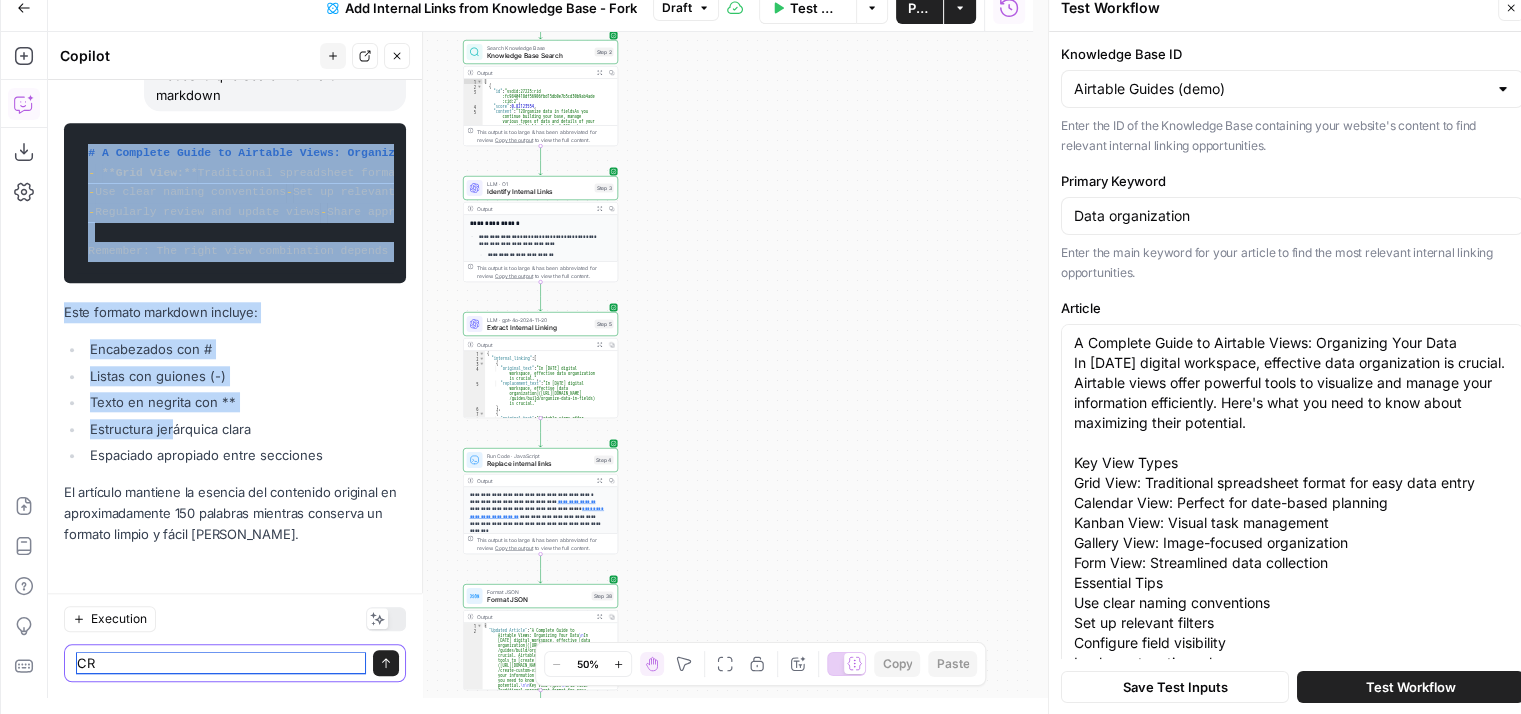 type on "C" 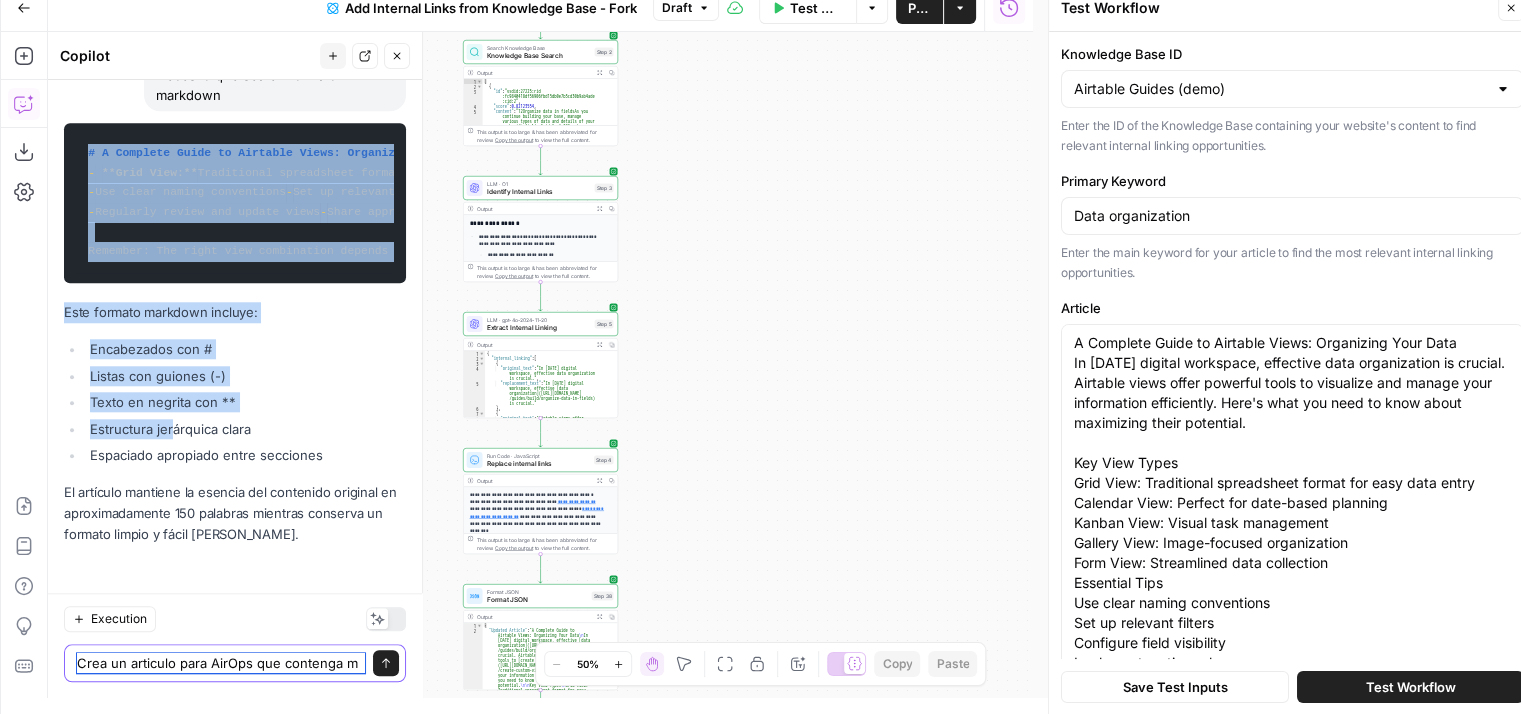 scroll, scrollTop: 30996, scrollLeft: 0, axis: vertical 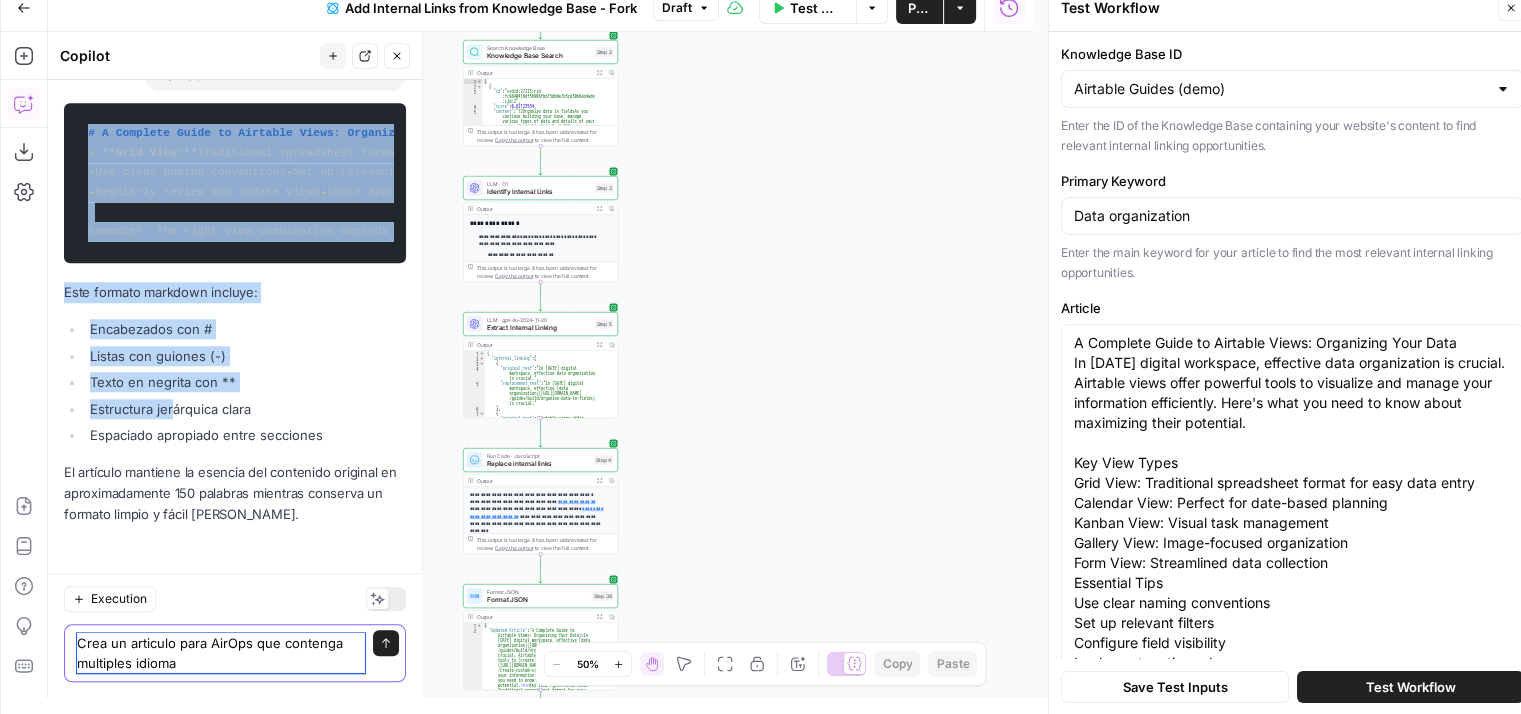 type on "Crea un articulo para AirOps que contenga multiples idiomas" 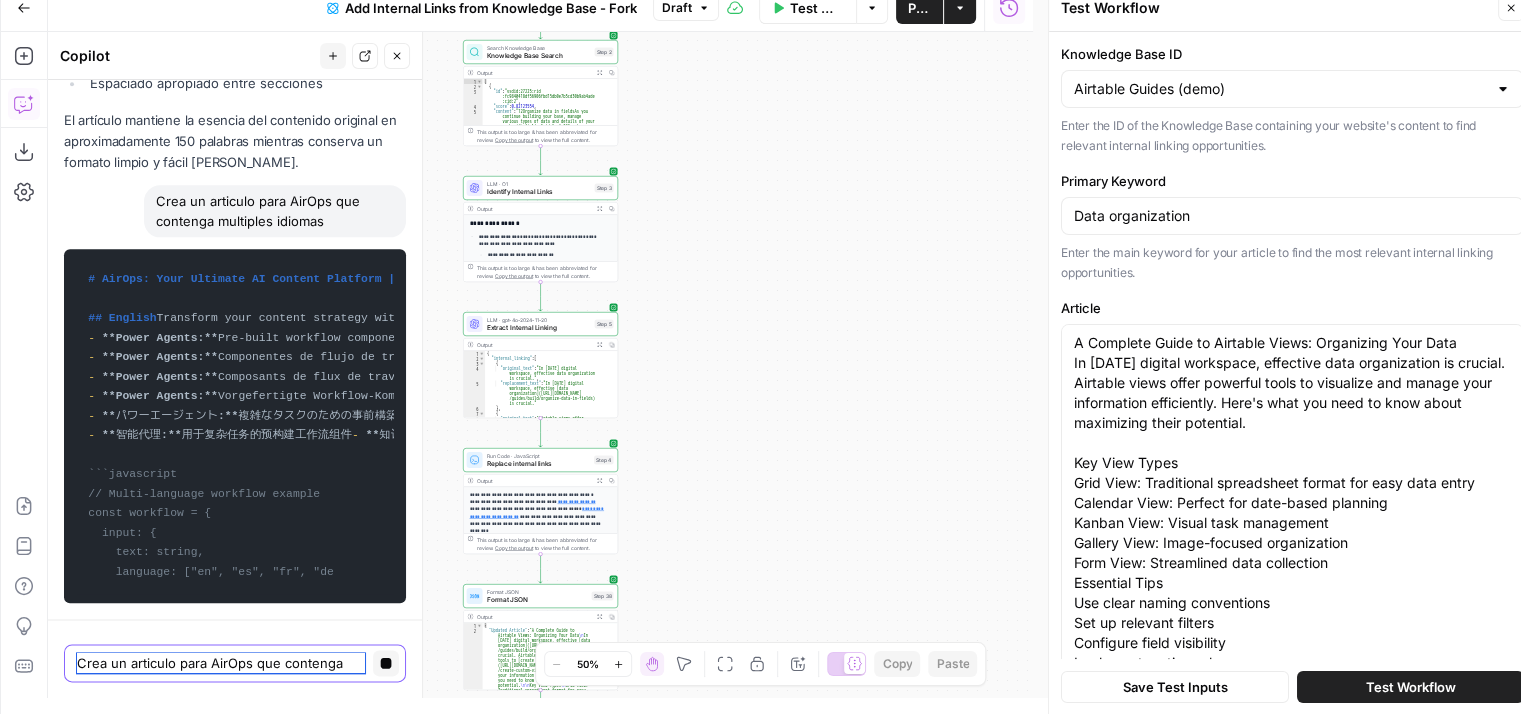 scroll, scrollTop: 32261, scrollLeft: 0, axis: vertical 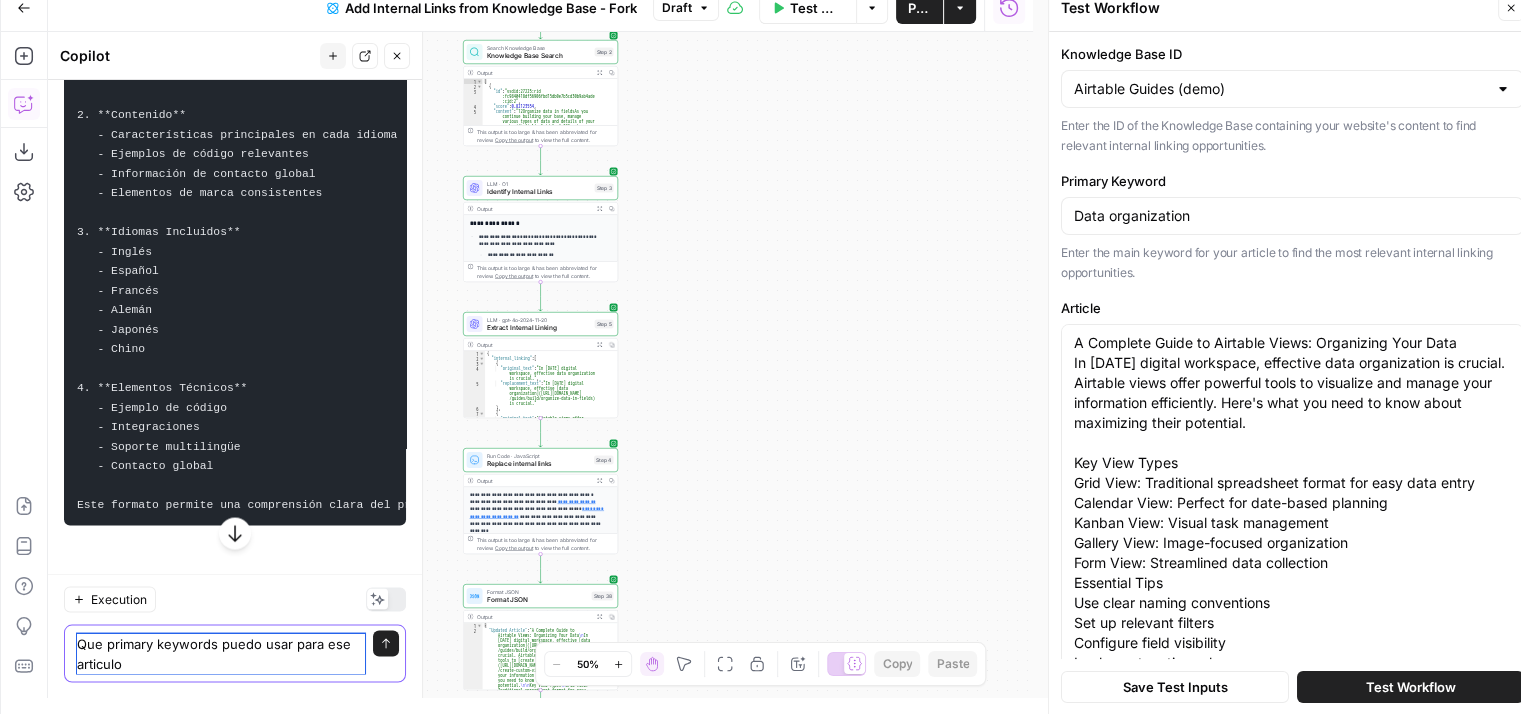 type on "Que primary keywords puedo usar para ese articulo?" 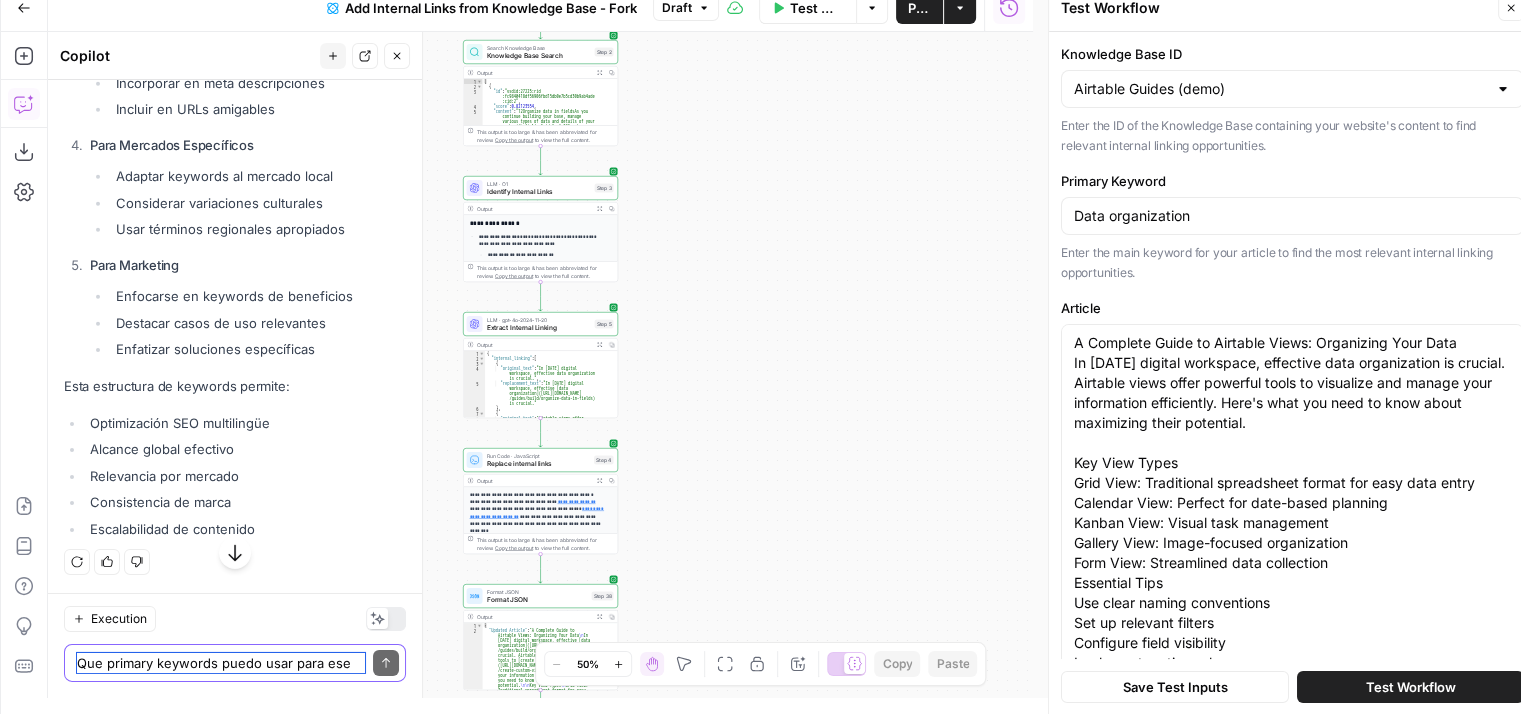 scroll, scrollTop: 34161, scrollLeft: 0, axis: vertical 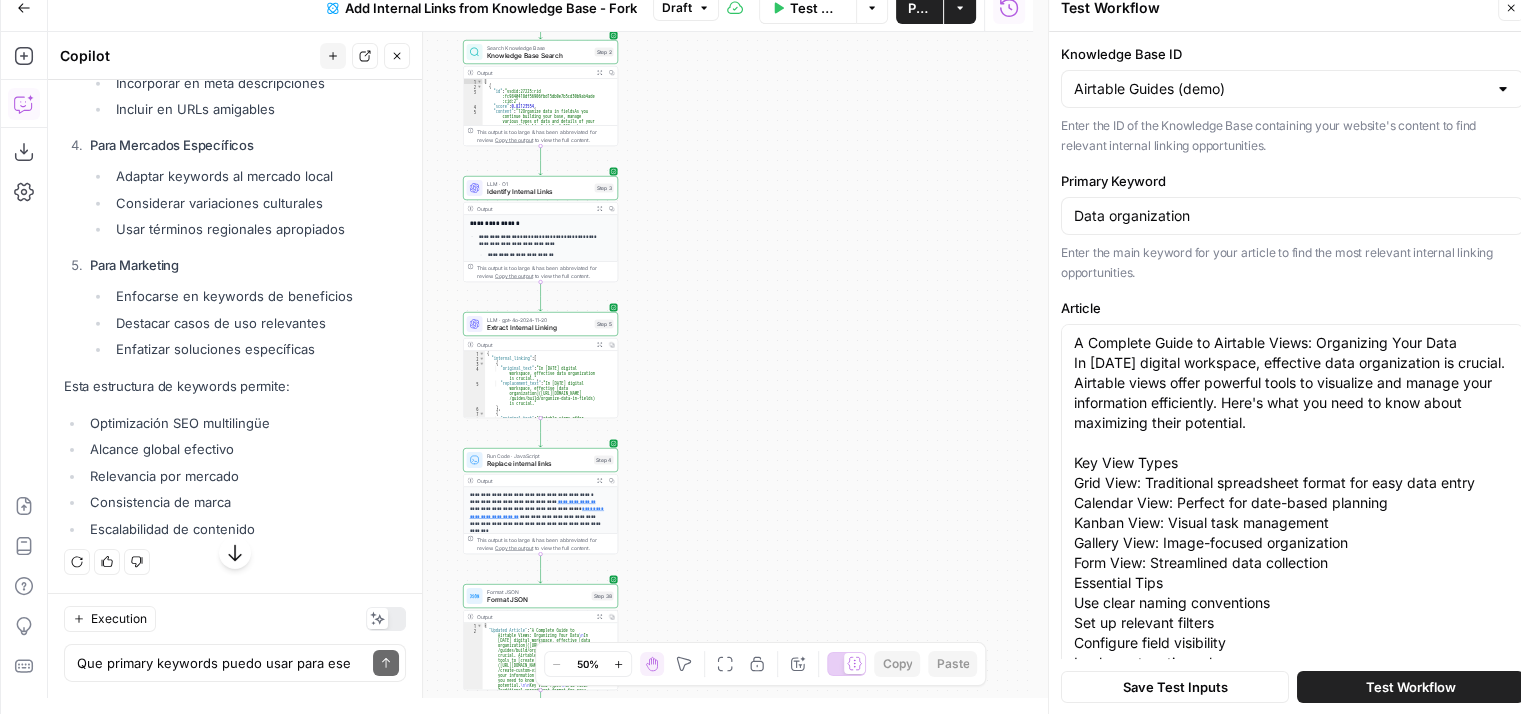 drag, startPoint x: 89, startPoint y: 426, endPoint x: 253, endPoint y: 424, distance: 164.01219 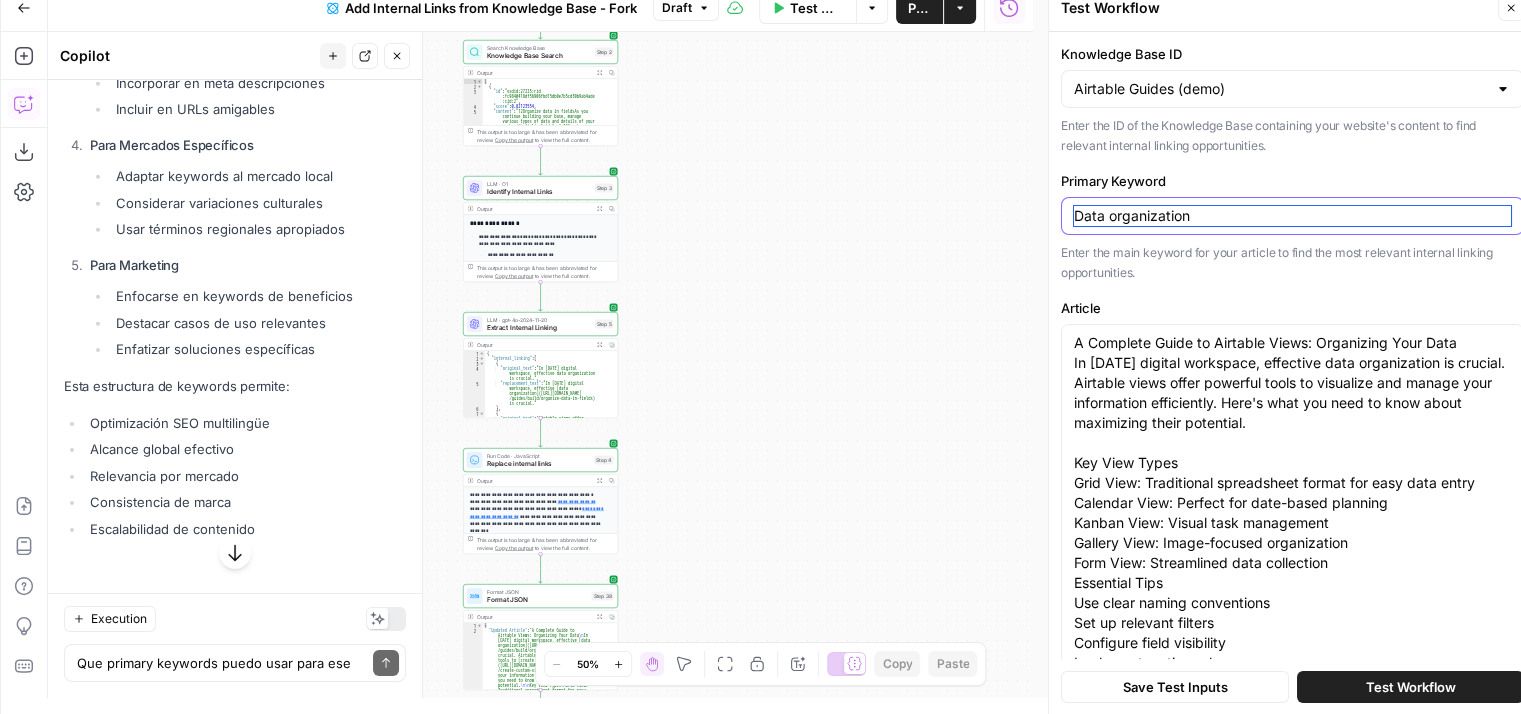 drag, startPoint x: 1198, startPoint y: 213, endPoint x: 1065, endPoint y: 211, distance: 133.01503 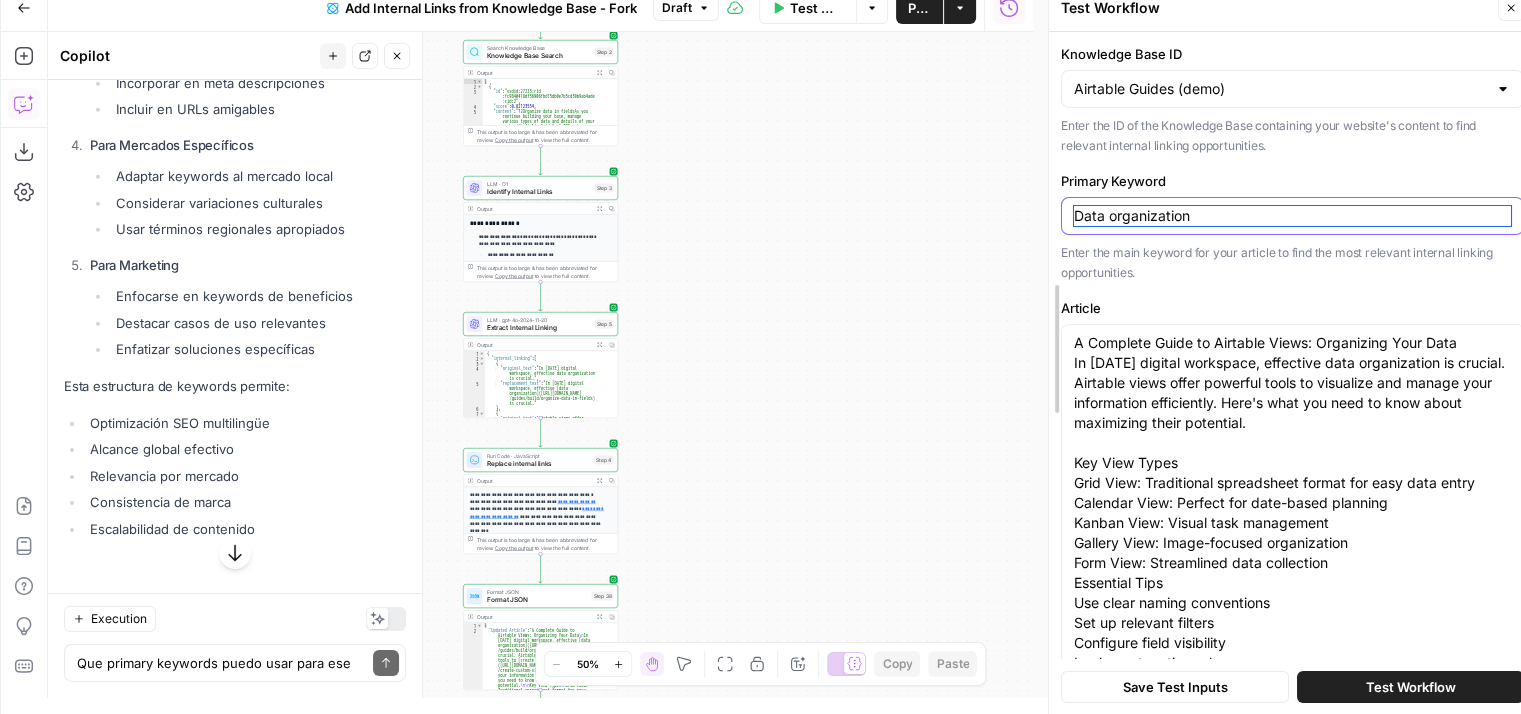 paste on "multi-language AI platform" 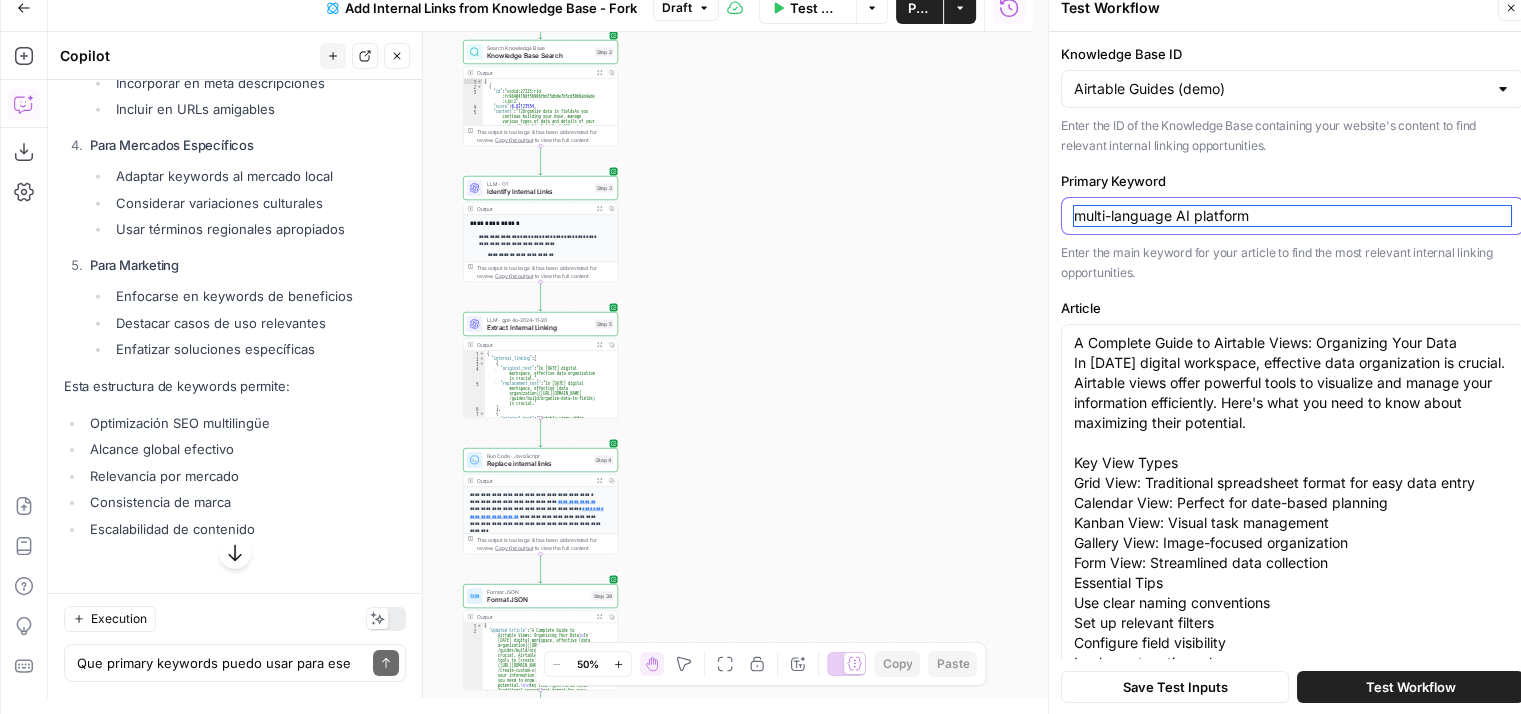 scroll, scrollTop: 31261, scrollLeft: 0, axis: vertical 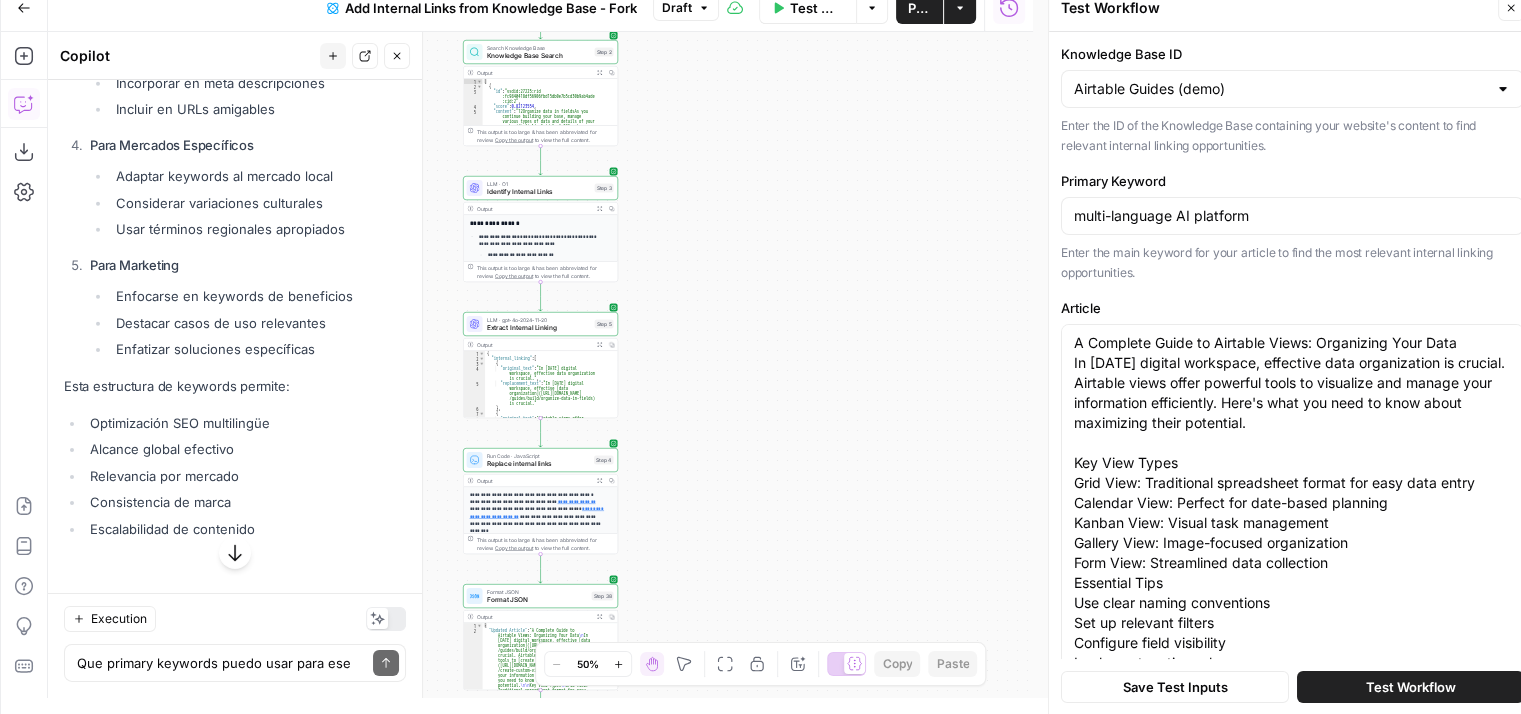 drag, startPoint x: 88, startPoint y: 362, endPoint x: 216, endPoint y: 471, distance: 168.12198 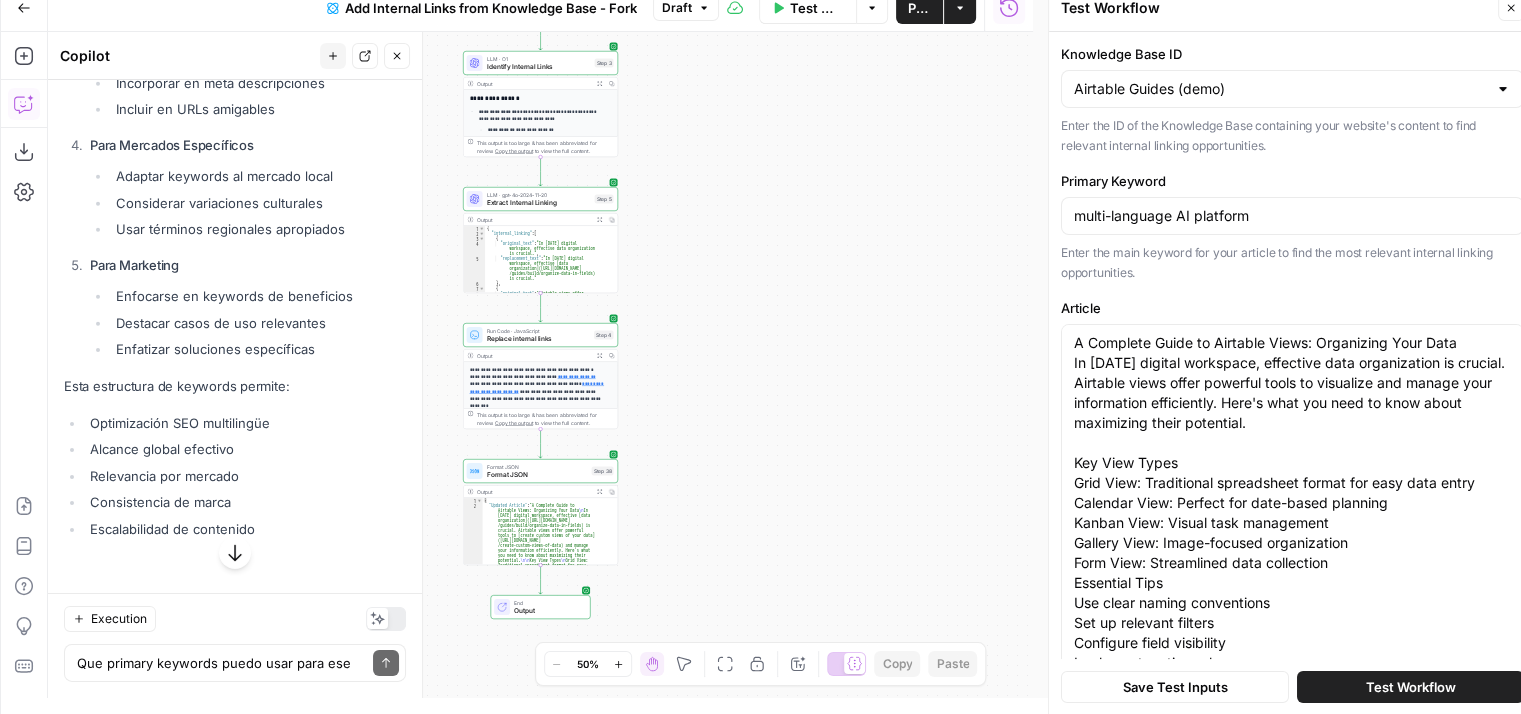 scroll, scrollTop: 31361, scrollLeft: 0, axis: vertical 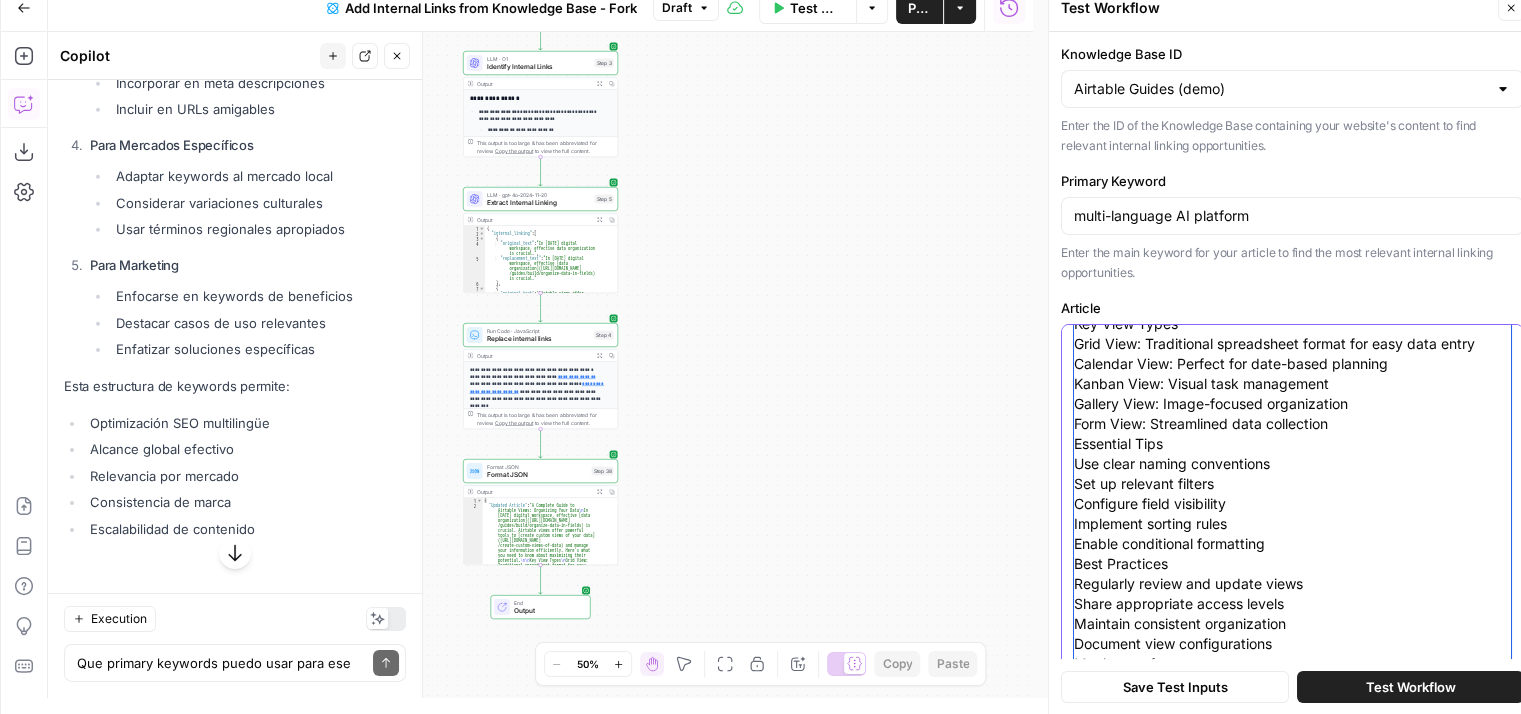 drag, startPoint x: 1074, startPoint y: 344, endPoint x: 1357, endPoint y: 637, distance: 407.3549 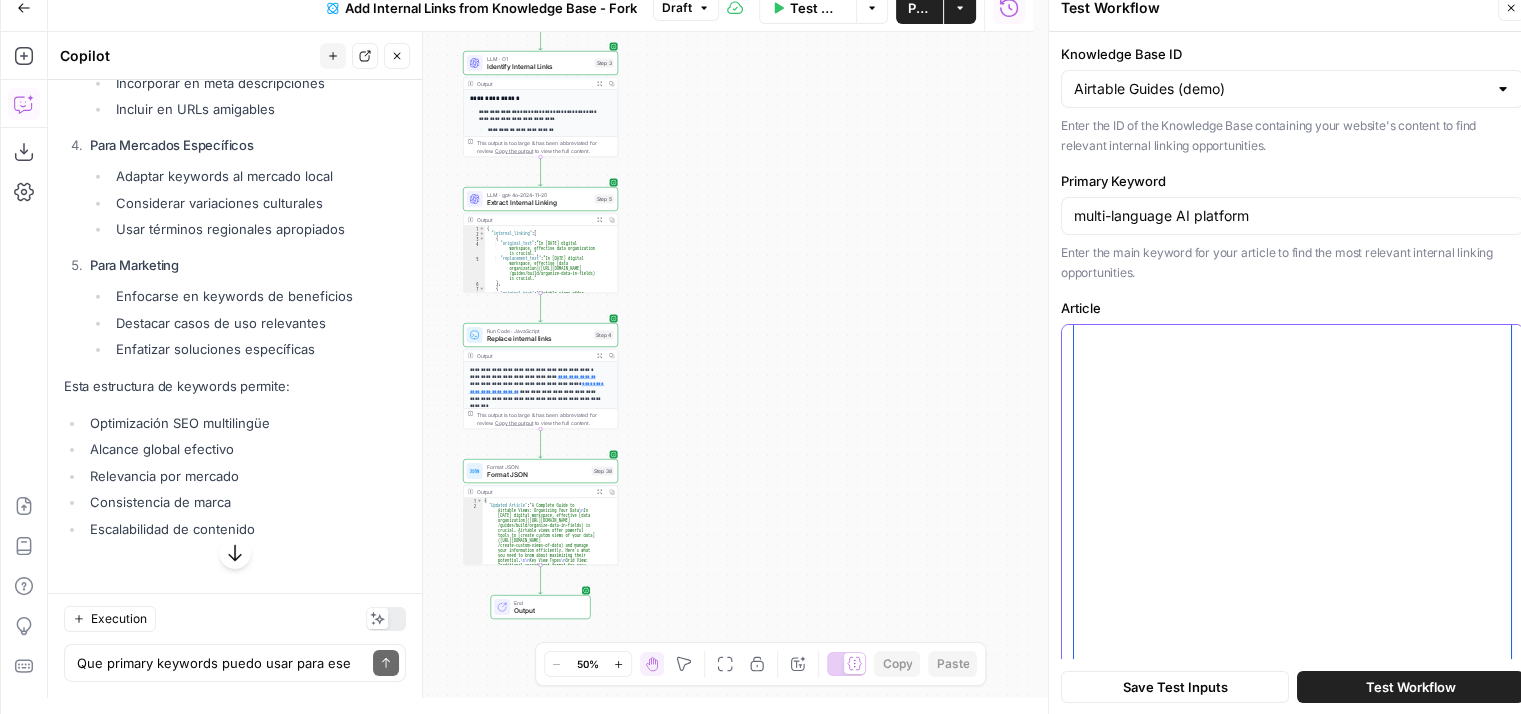 scroll, scrollTop: 0, scrollLeft: 0, axis: both 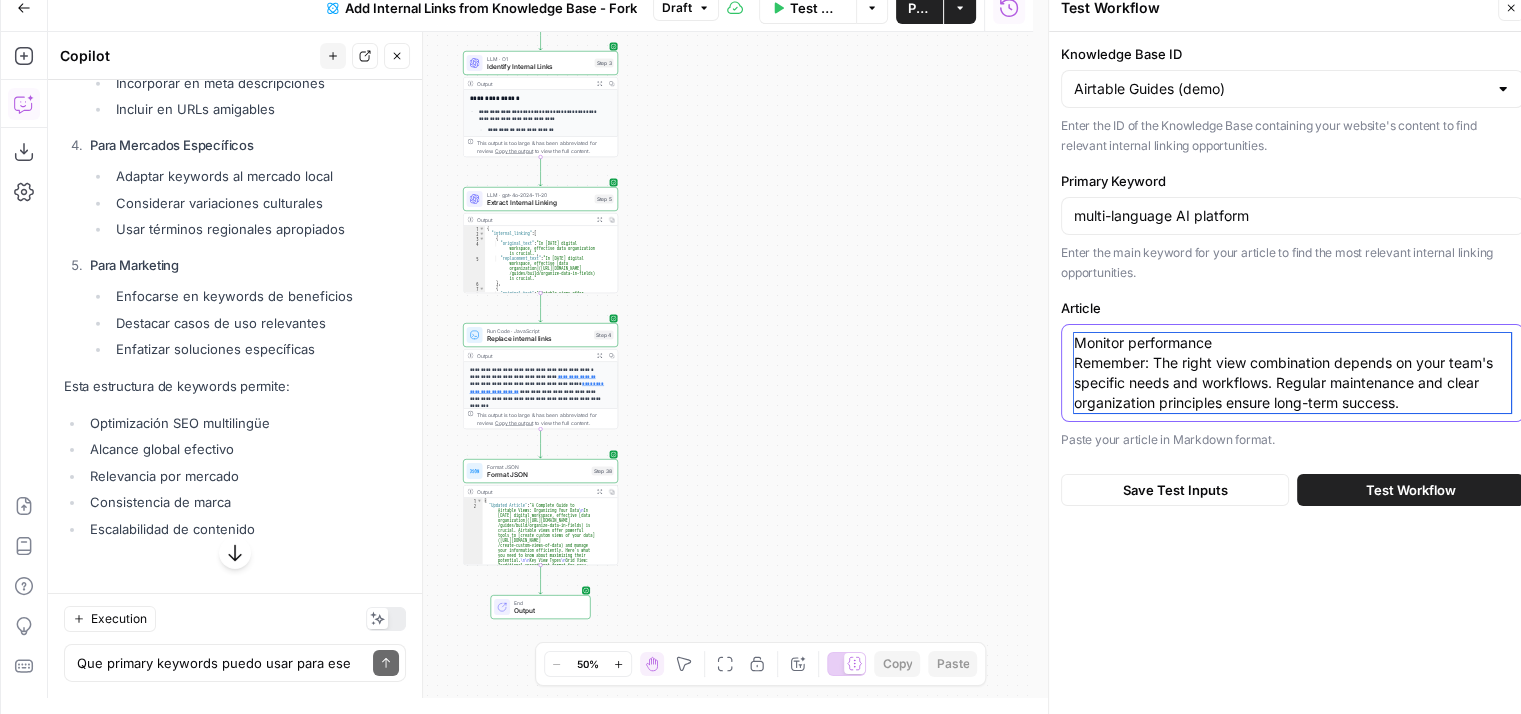 type on "Monitor performance
Remember: The right view combination depends on your team's specific needs and workflows. Regular maintenance and clear organization principles ensure long-term success." 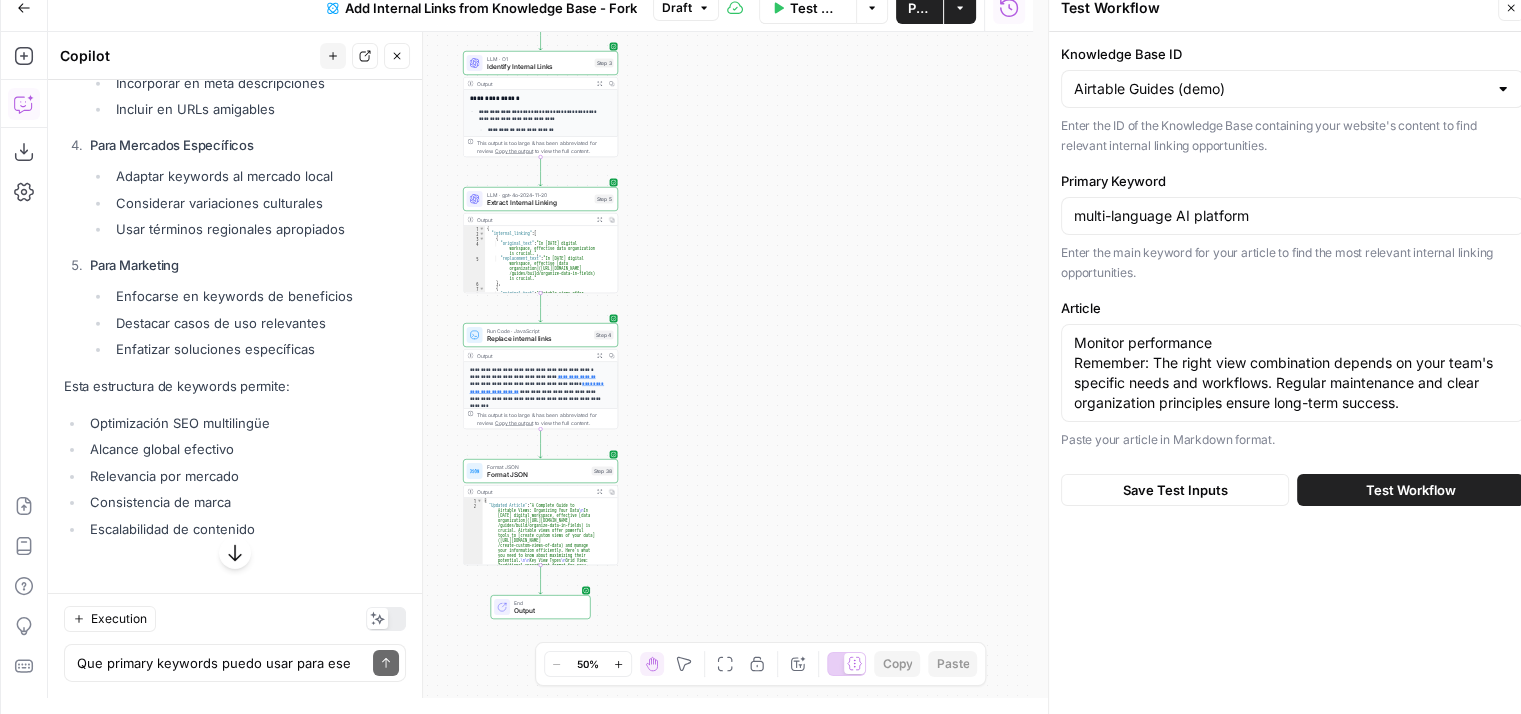 drag, startPoint x: 1072, startPoint y: 349, endPoint x: 1326, endPoint y: 449, distance: 272.9762 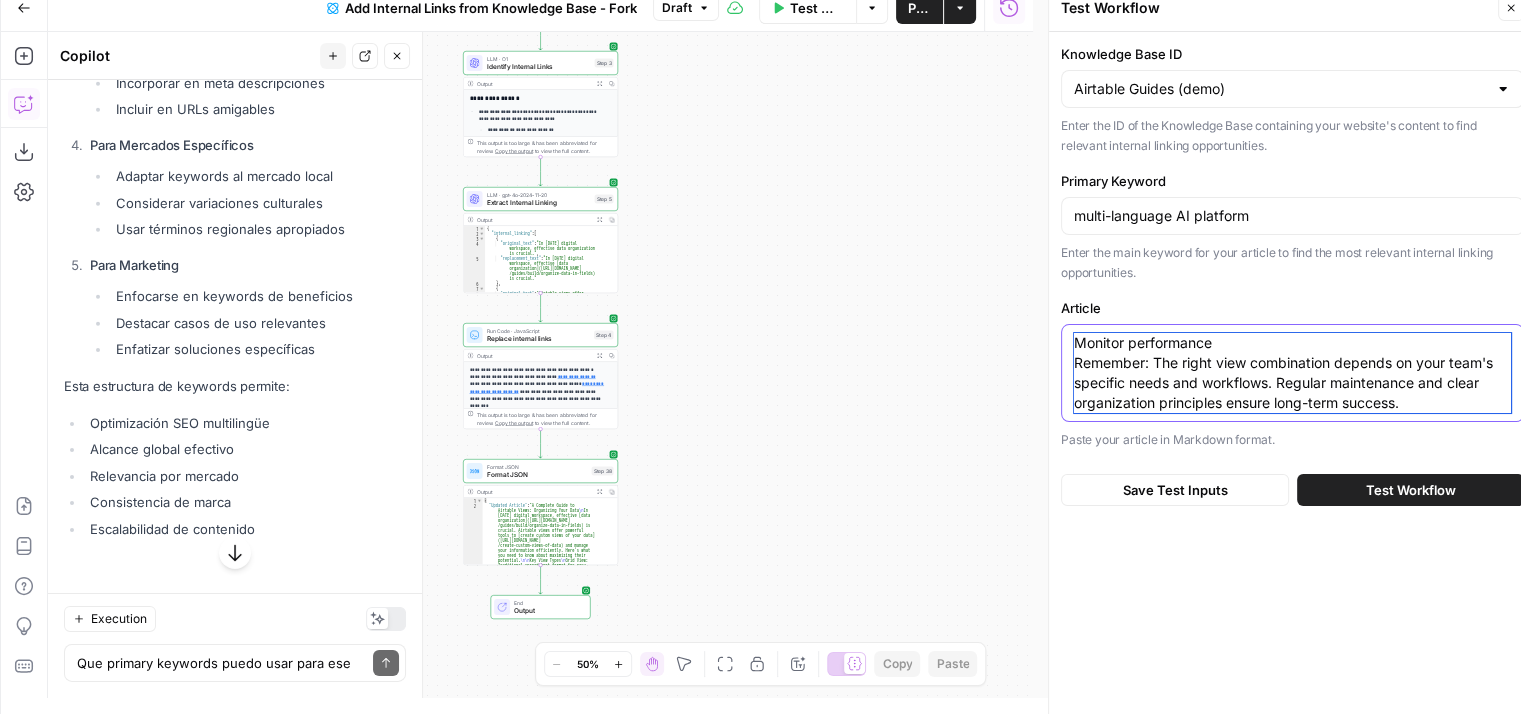 click on "Monitor performance
Remember: The right view combination depends on your team's specific needs and workflows. Regular maintenance and clear organization principles ensure long-term success." at bounding box center [1292, 373] 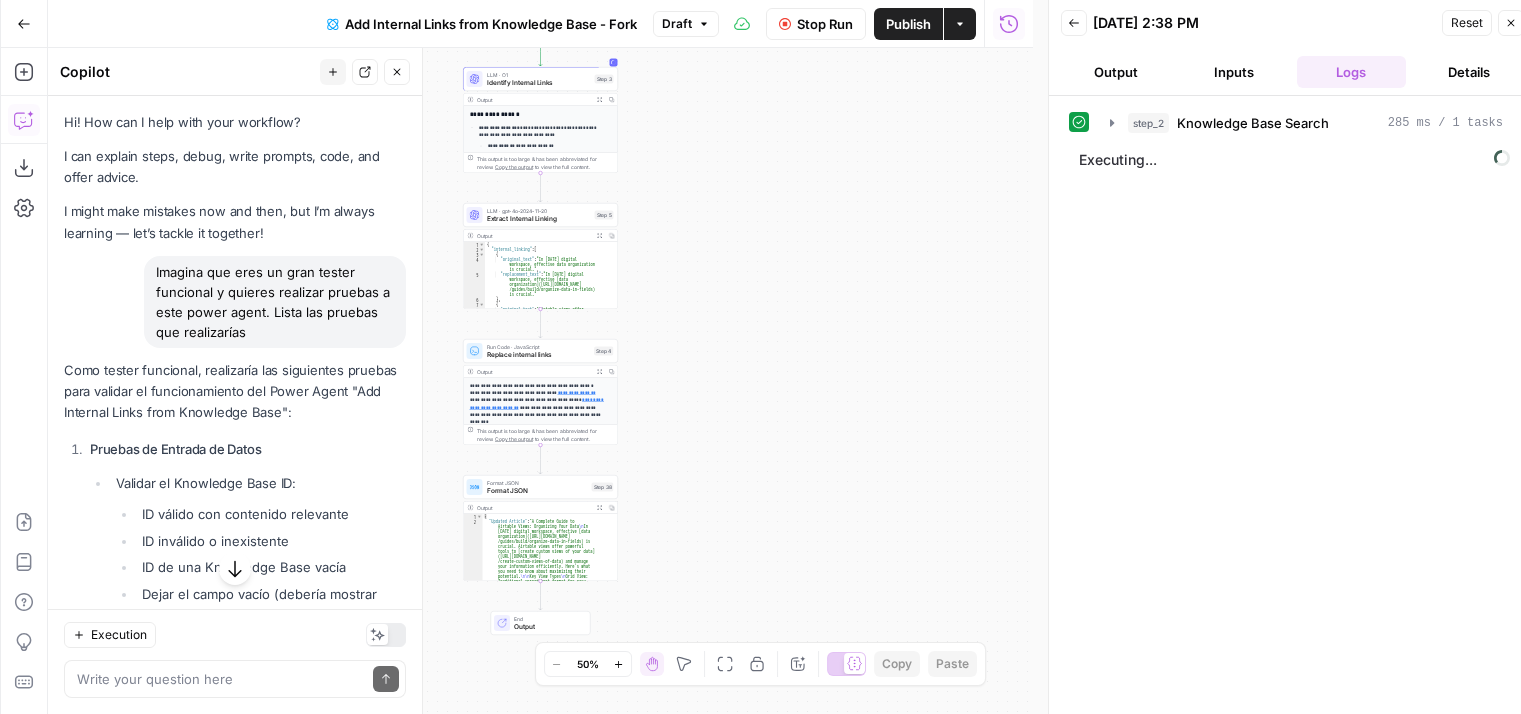 scroll, scrollTop: 16, scrollLeft: 0, axis: vertical 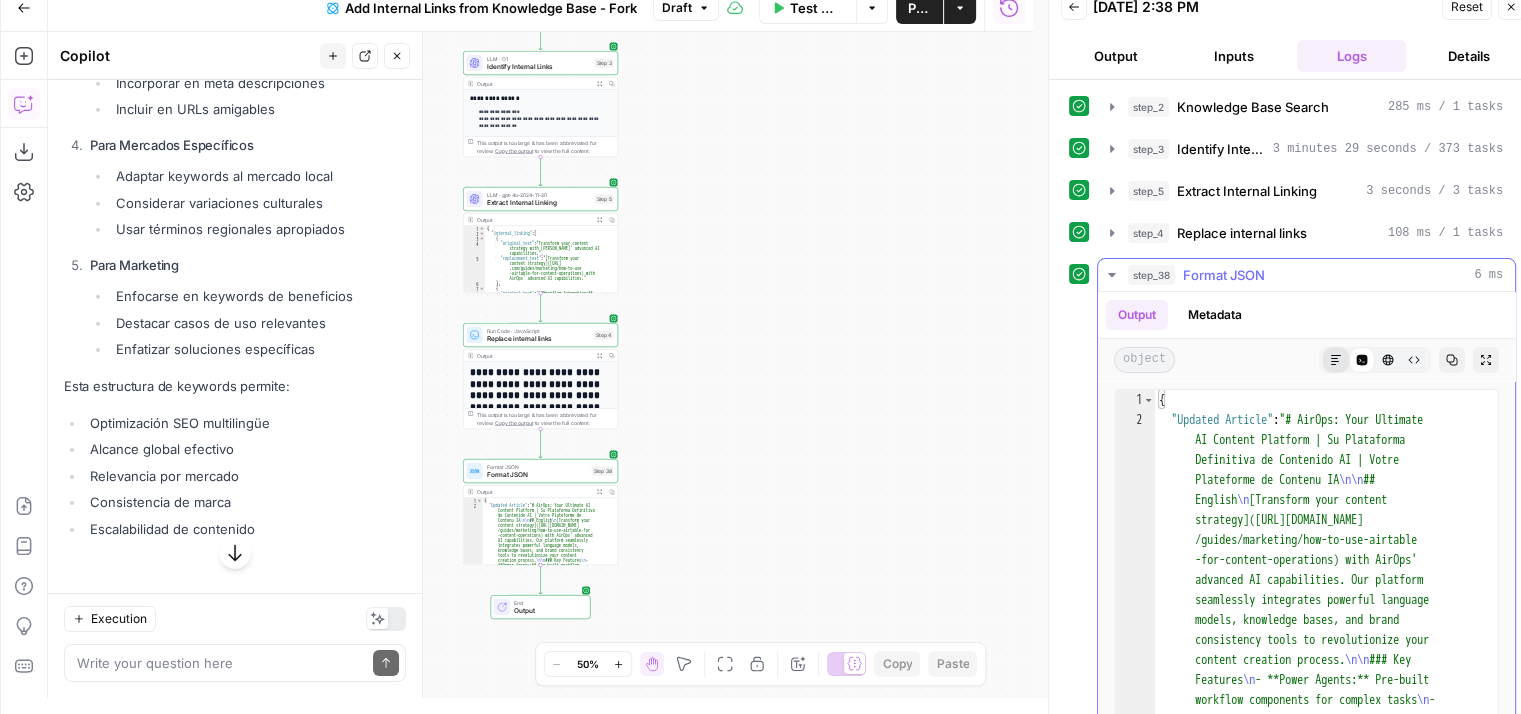 click 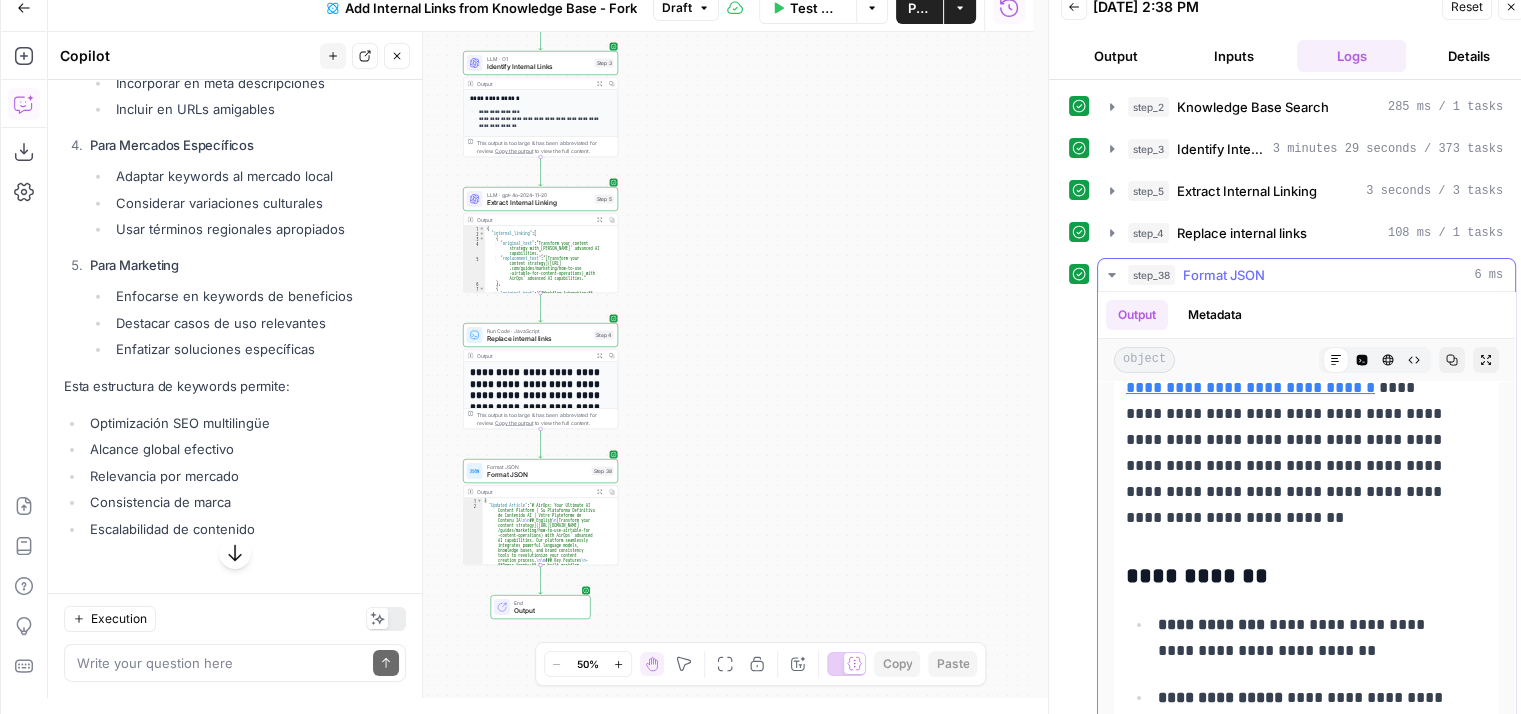 scroll, scrollTop: 400, scrollLeft: 0, axis: vertical 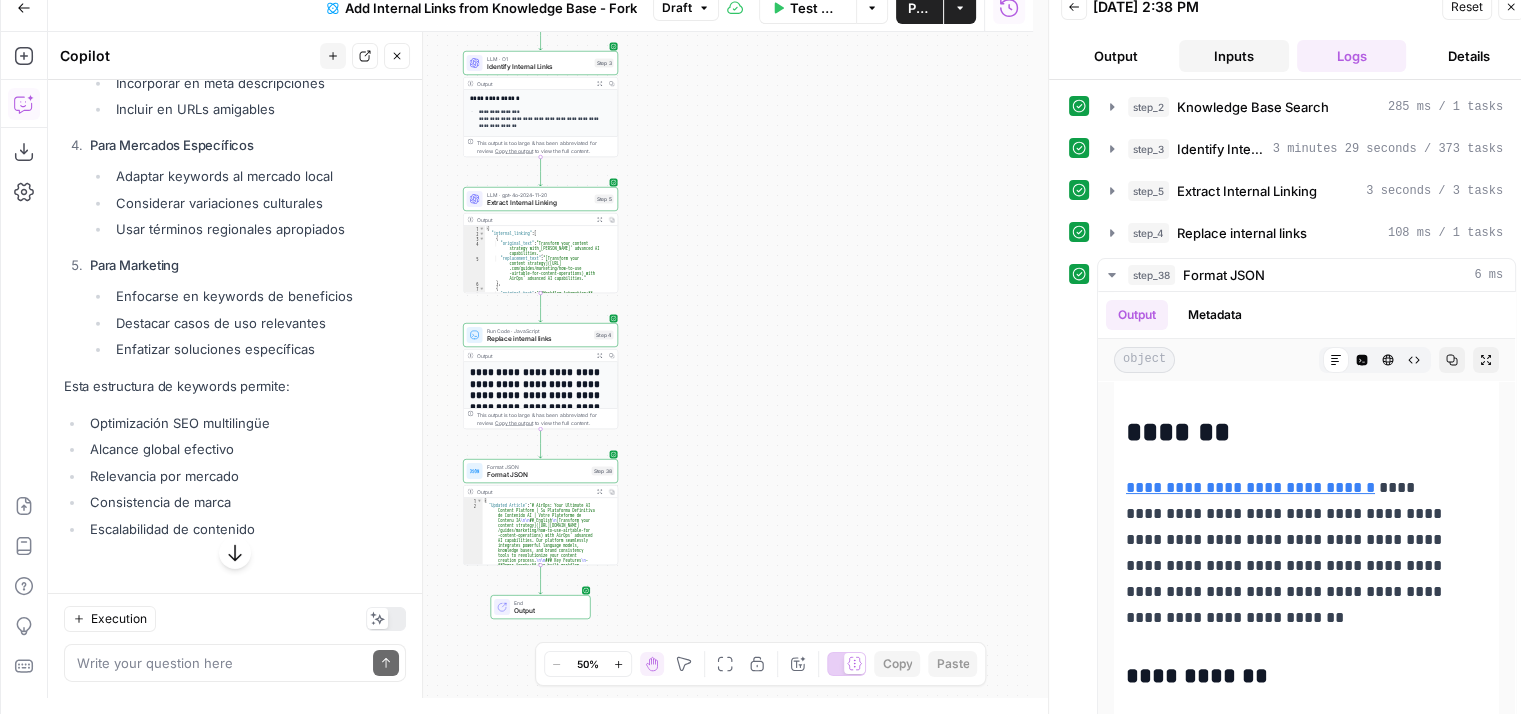 click on "Inputs" at bounding box center [1234, 56] 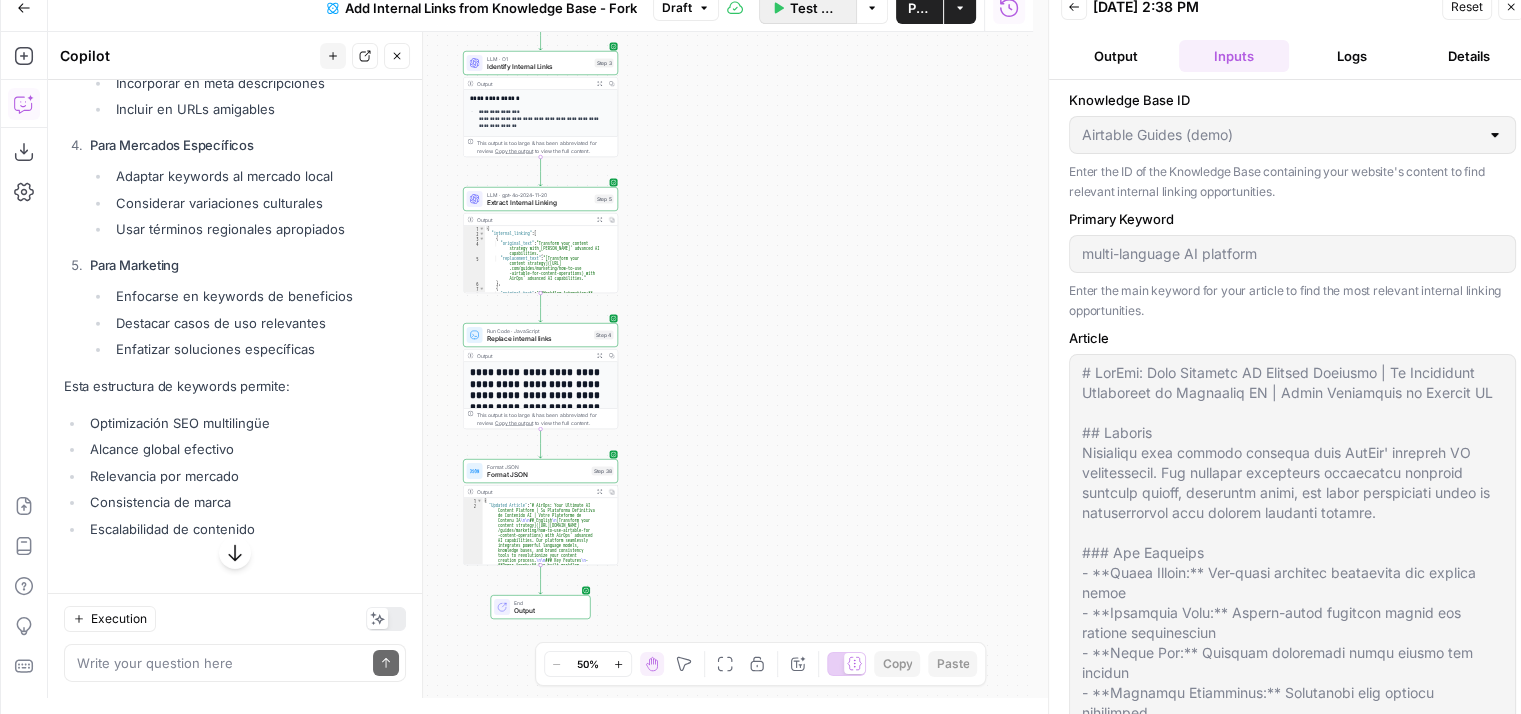 click 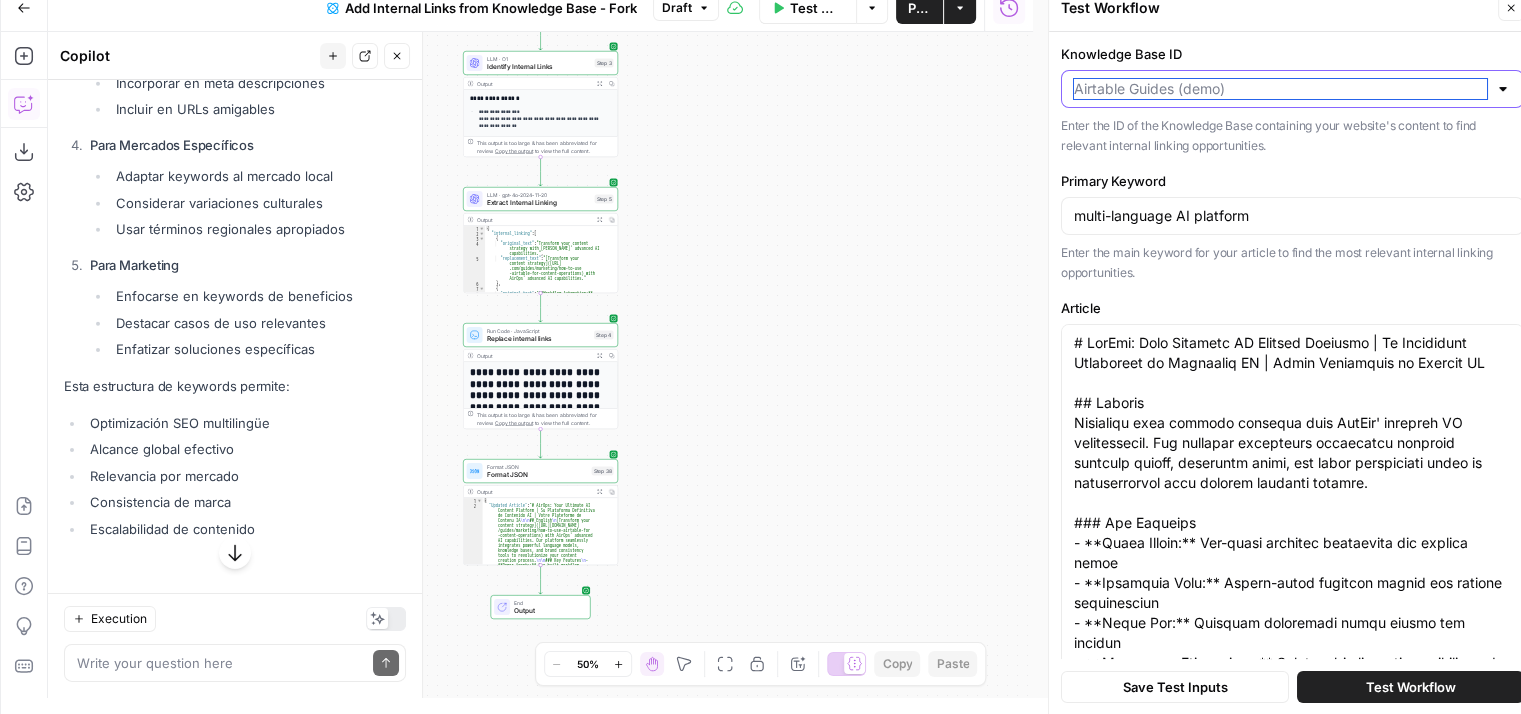 click on "Knowledge Base ID" at bounding box center [1280, 89] 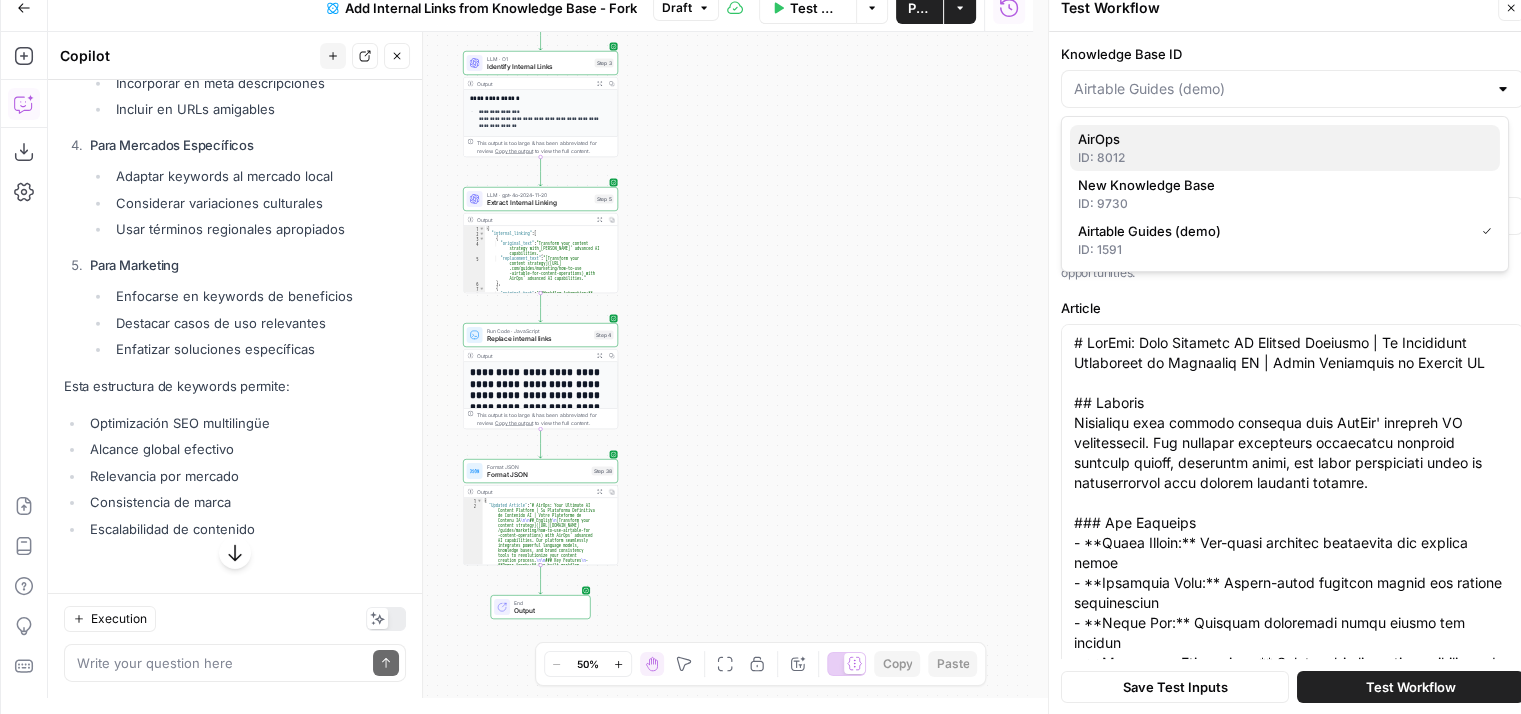 click on "AirOps" at bounding box center (1099, 139) 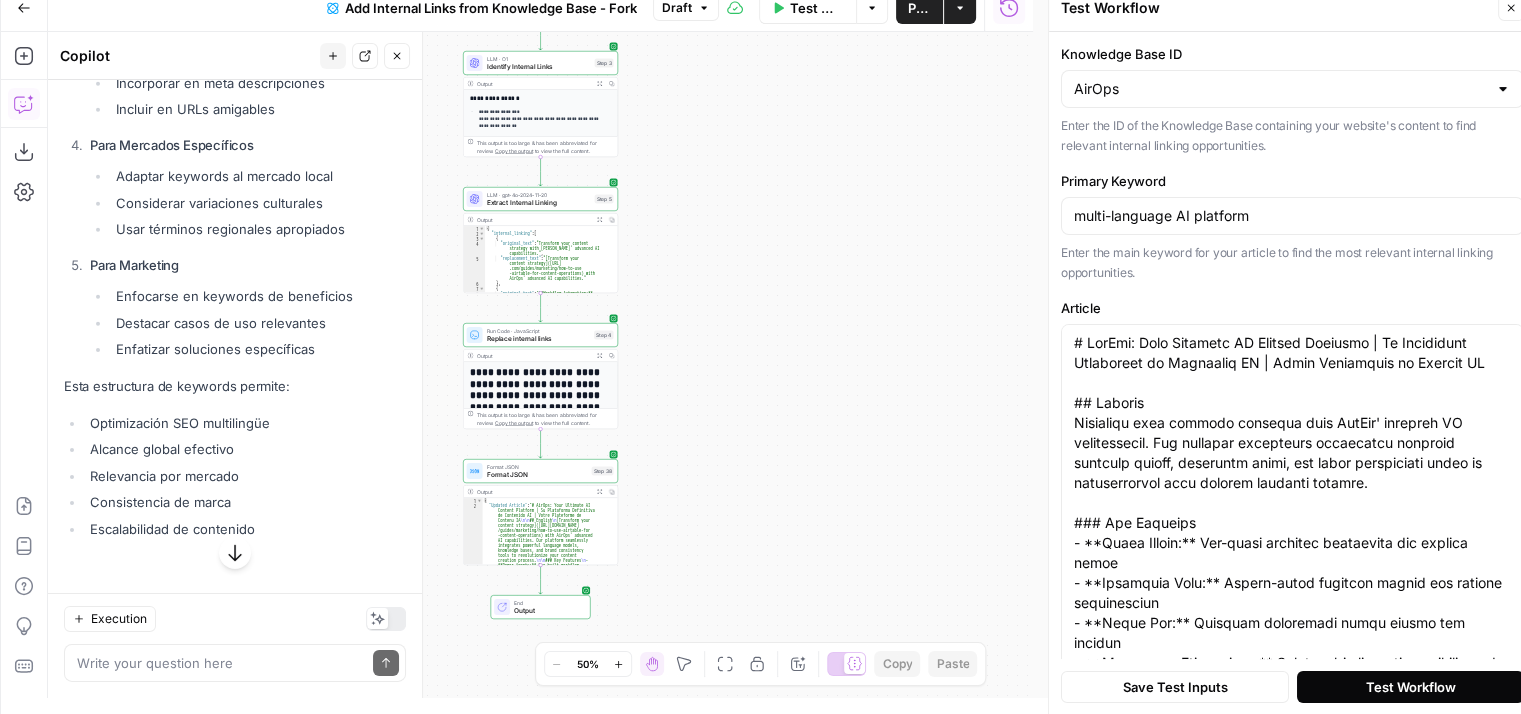 click on "Test Workflow" at bounding box center [1411, 686] 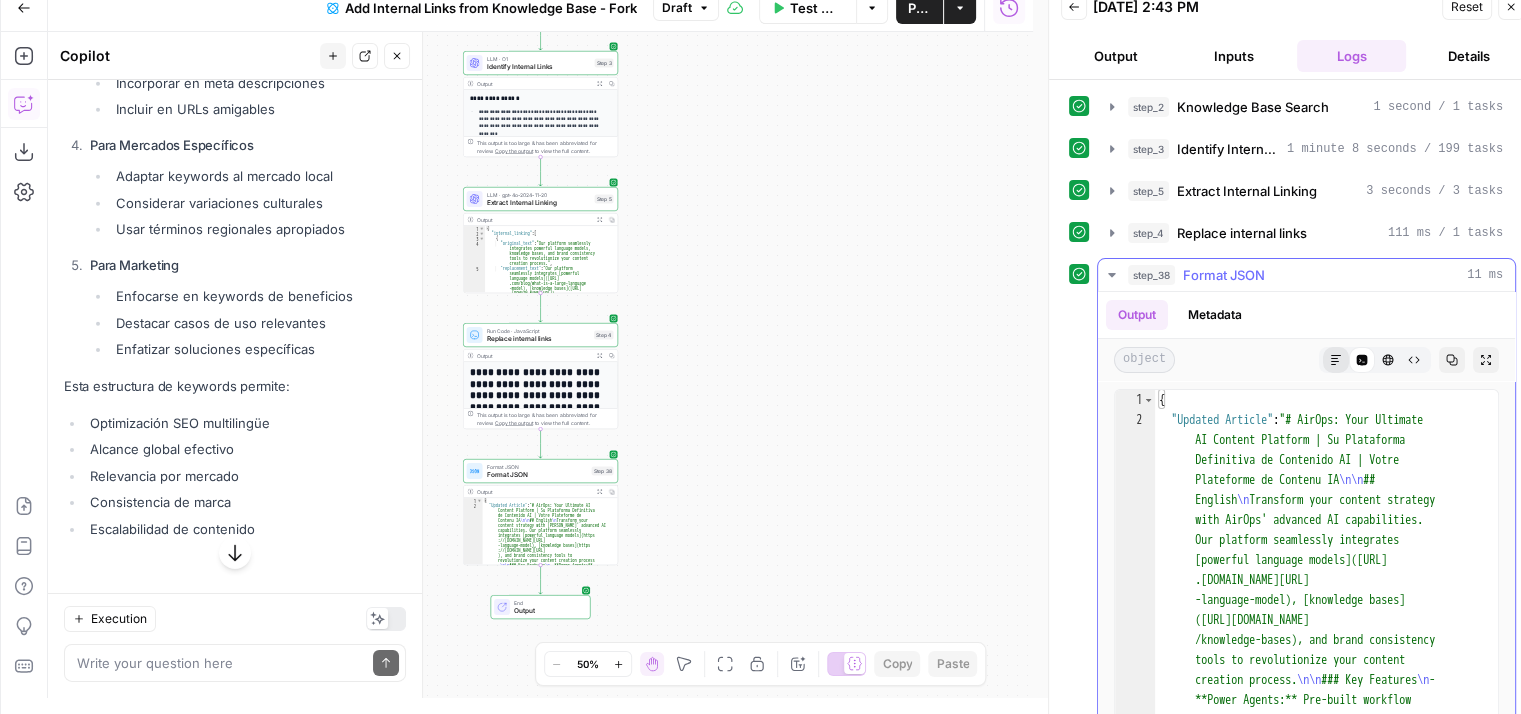 click 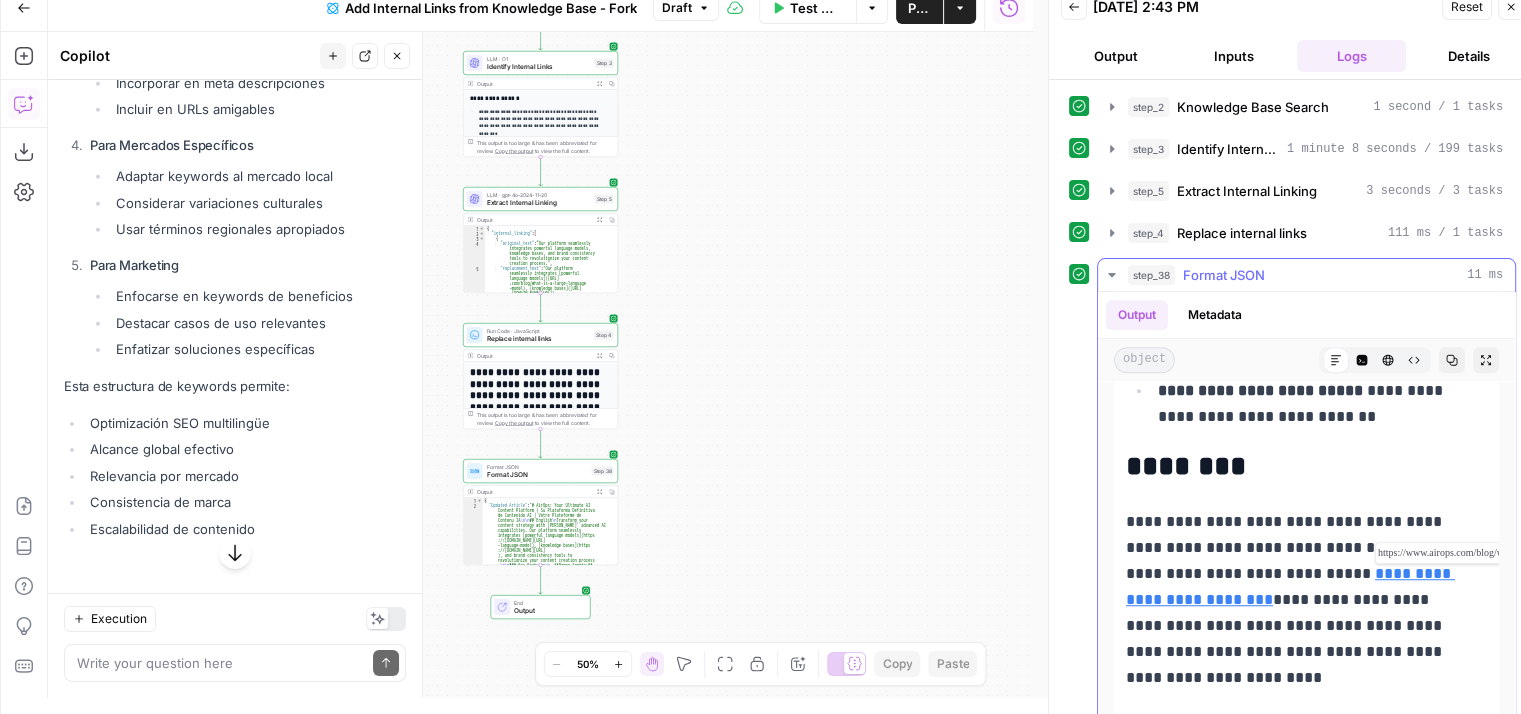 scroll, scrollTop: 1600, scrollLeft: 0, axis: vertical 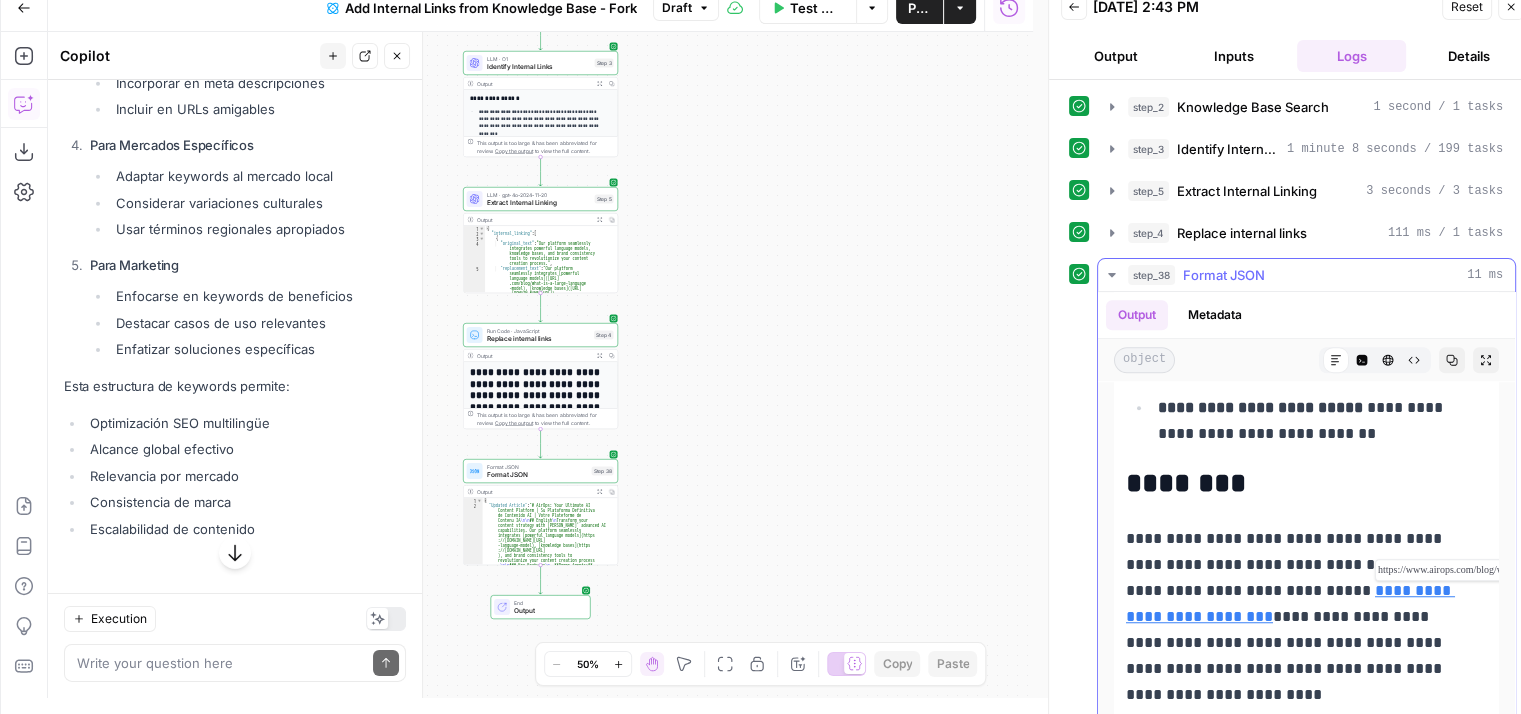 click on "**********" at bounding box center (1290, 603) 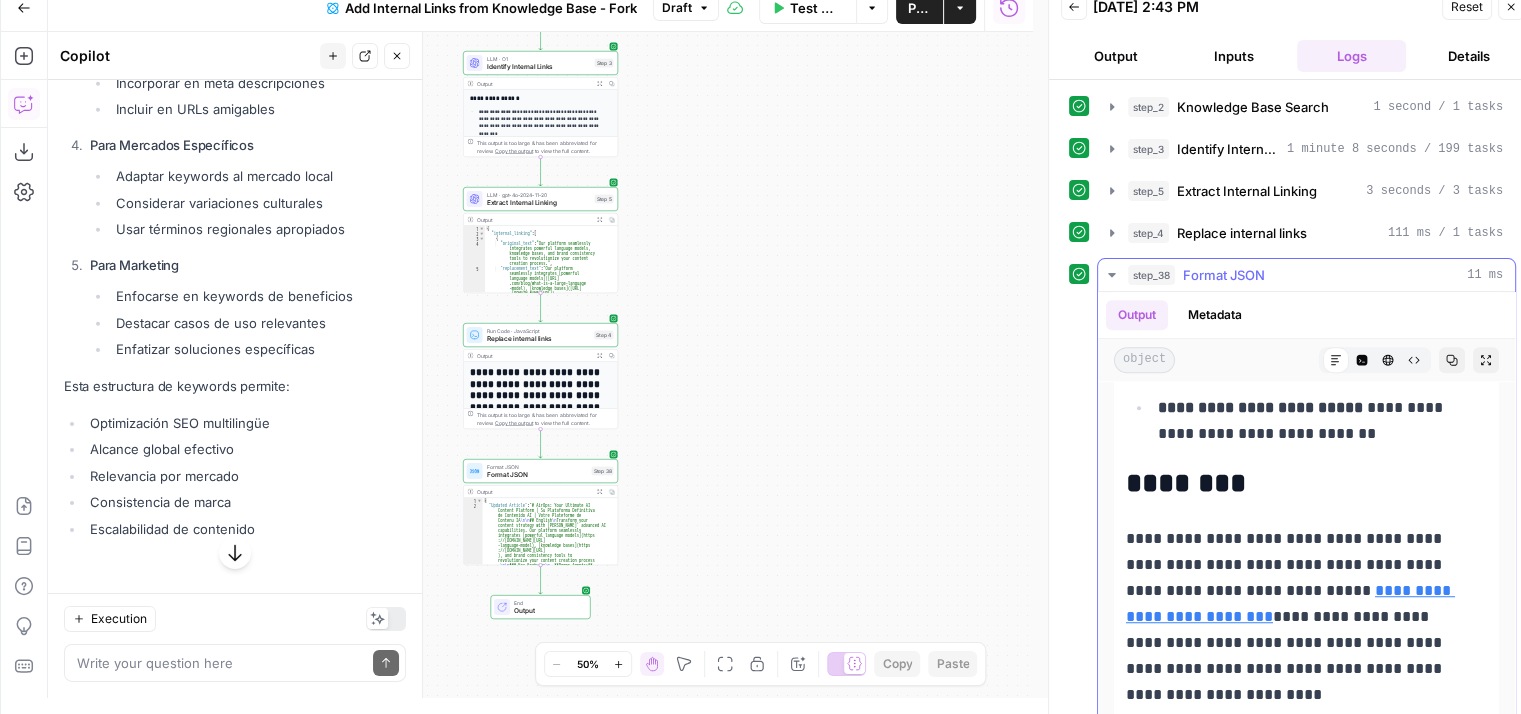 copy on "**********" 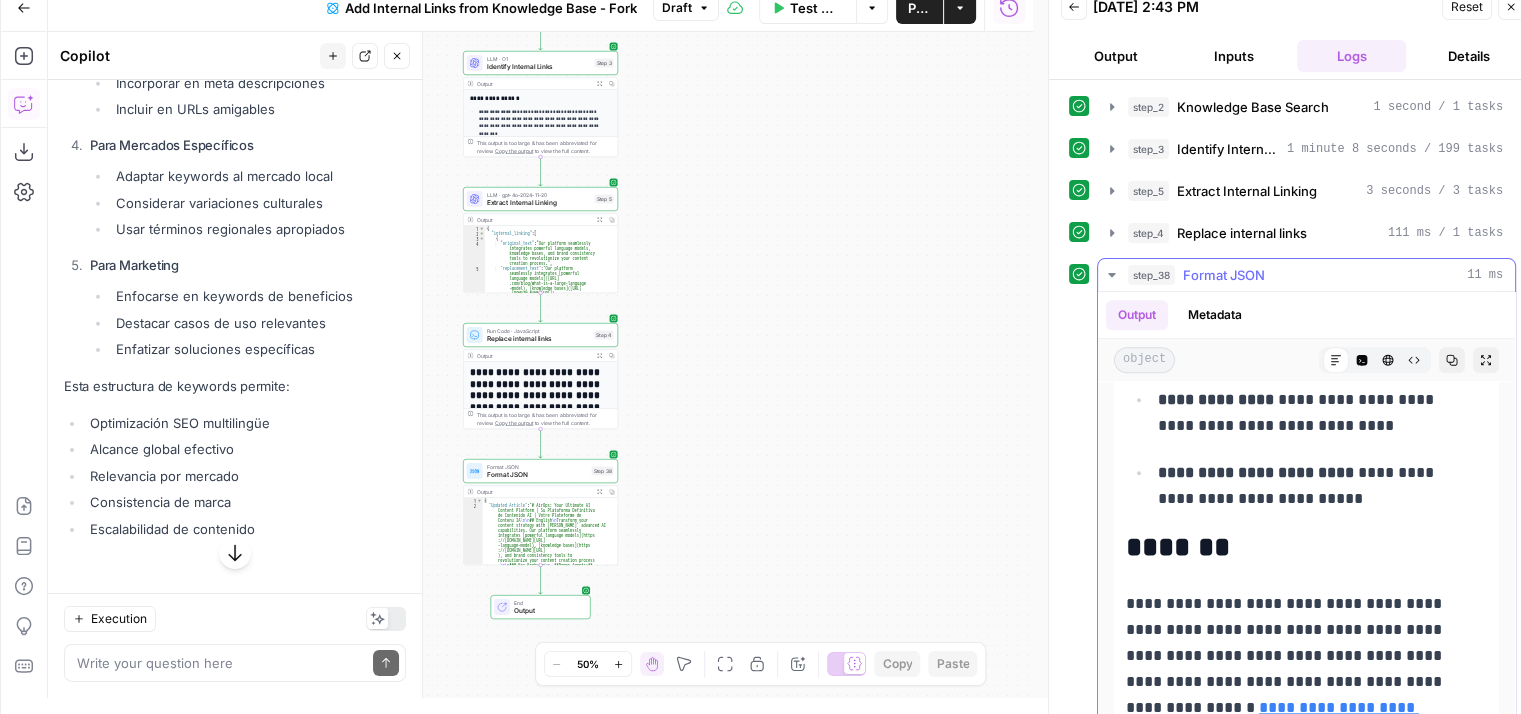 scroll, scrollTop: 2400, scrollLeft: 0, axis: vertical 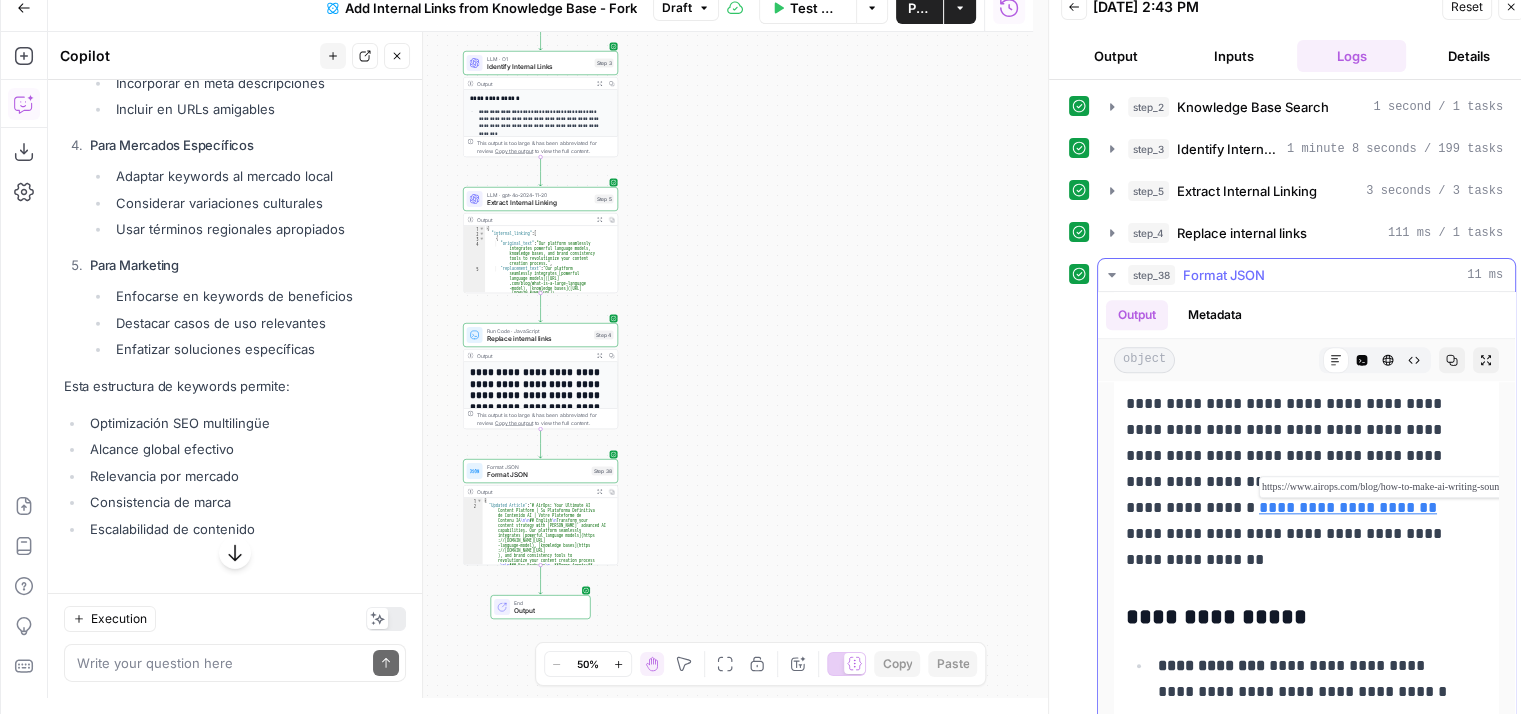 drag, startPoint x: 1117, startPoint y: 528, endPoint x: 1306, endPoint y: 525, distance: 189.0238 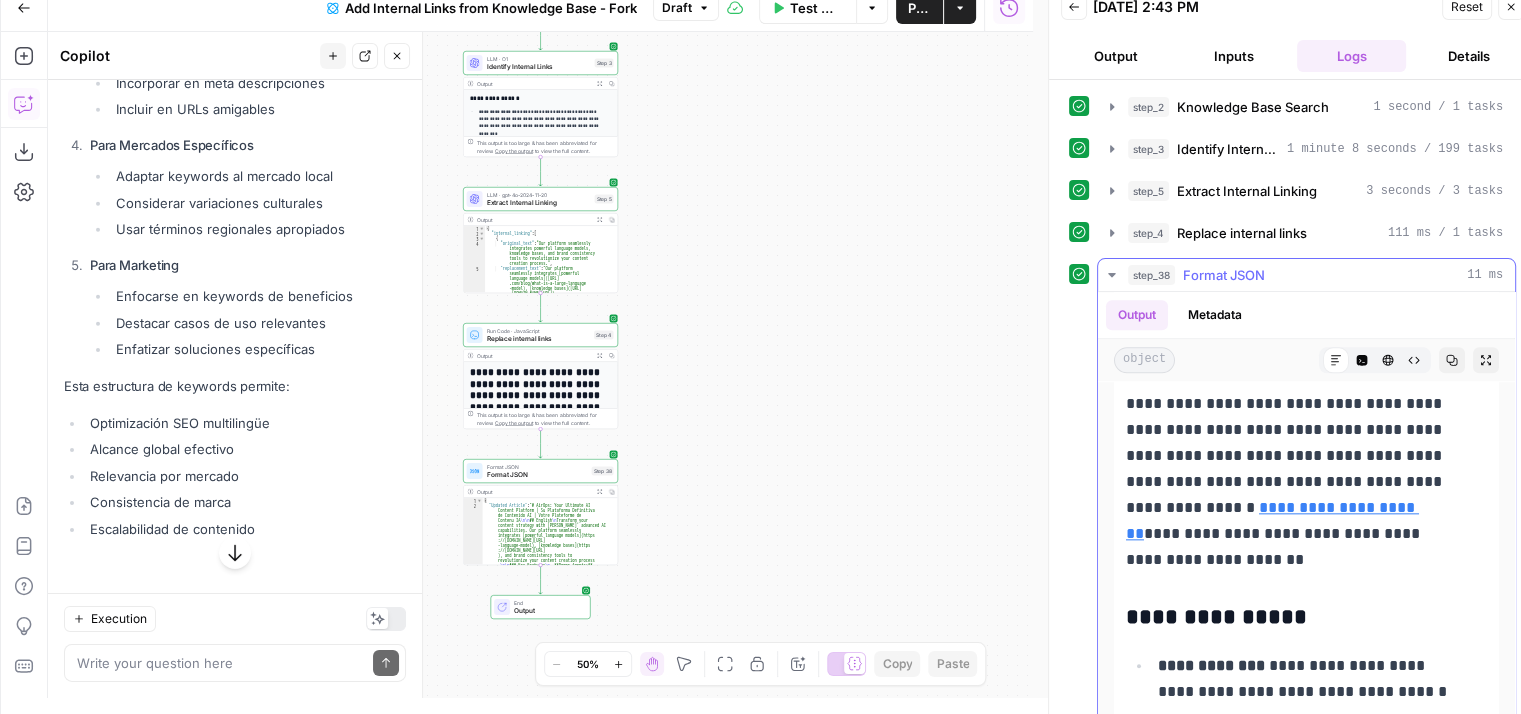 copy on "**********" 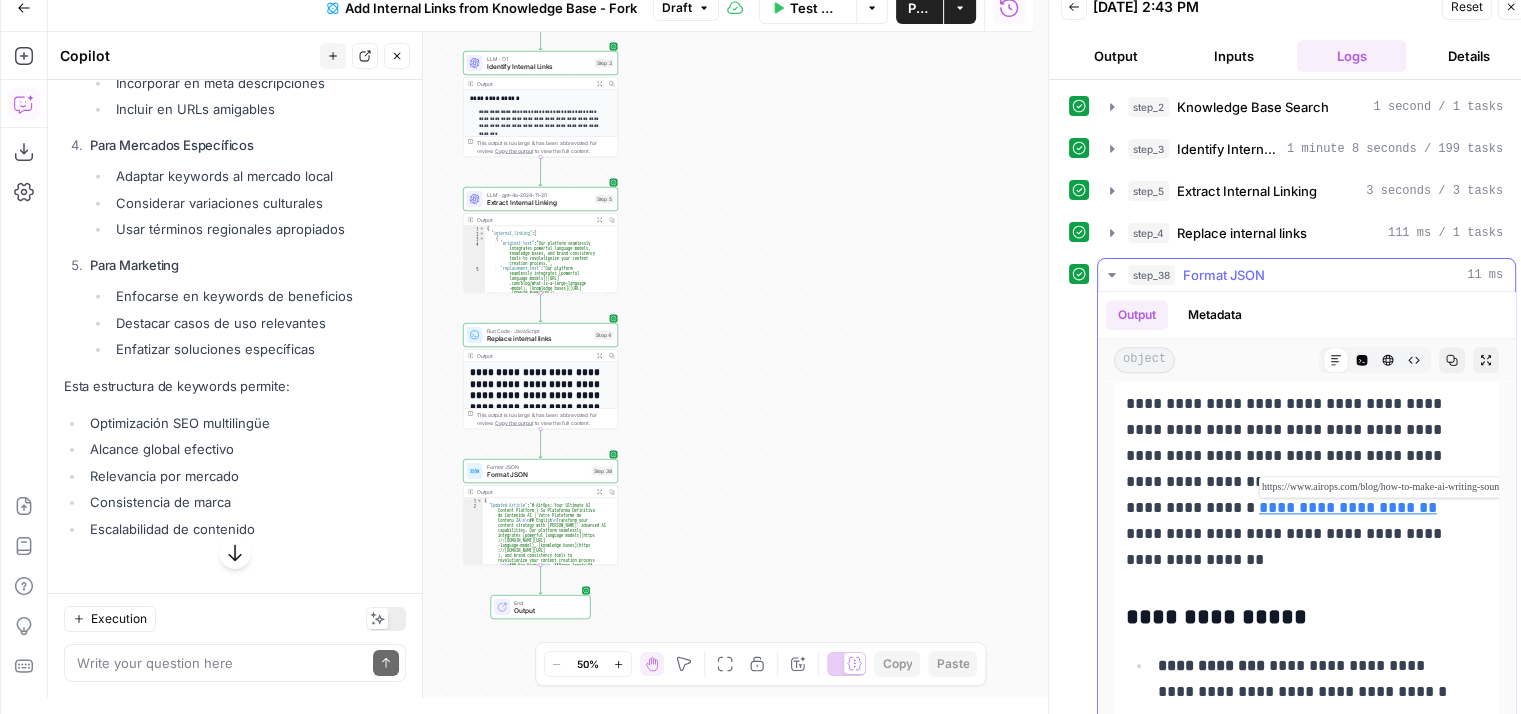 click on "**********" at bounding box center (1348, 507) 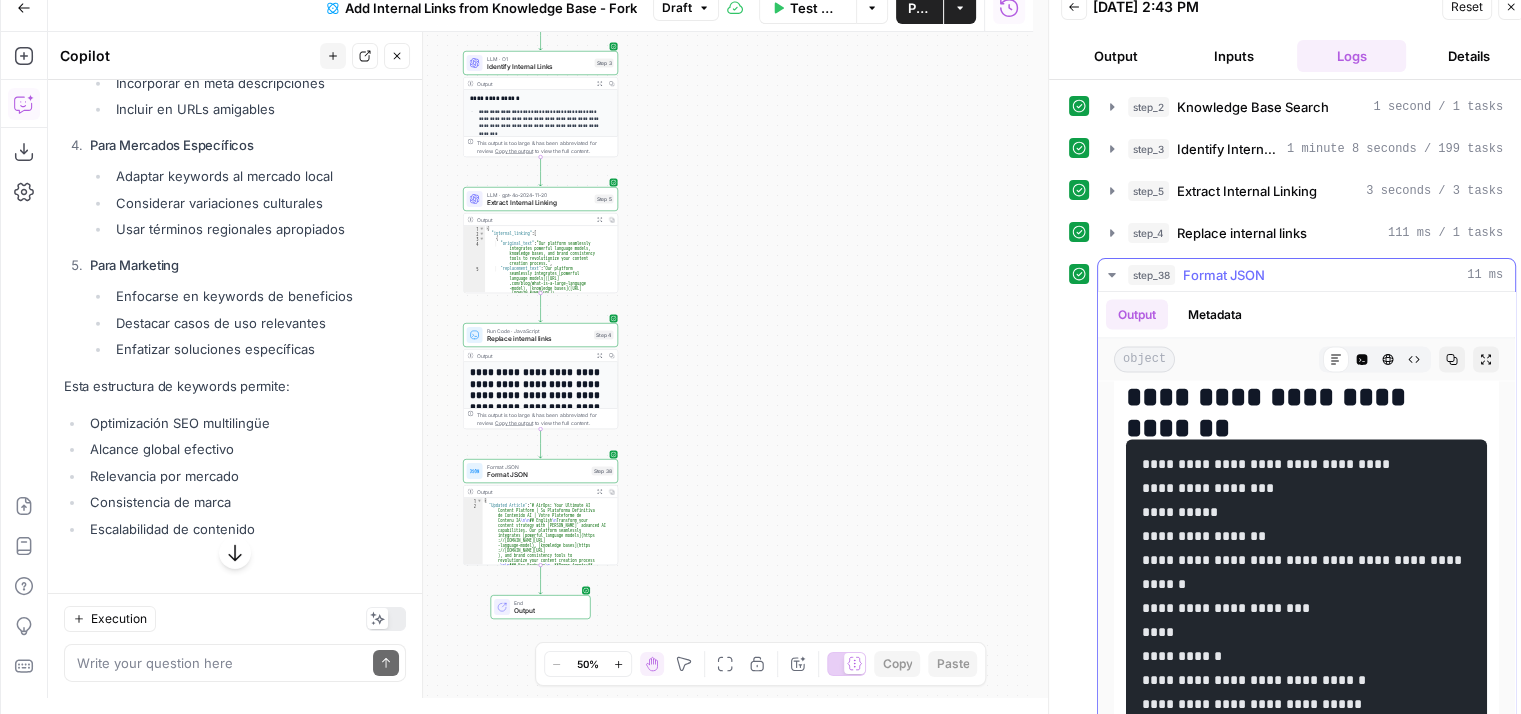 scroll, scrollTop: 4140, scrollLeft: 0, axis: vertical 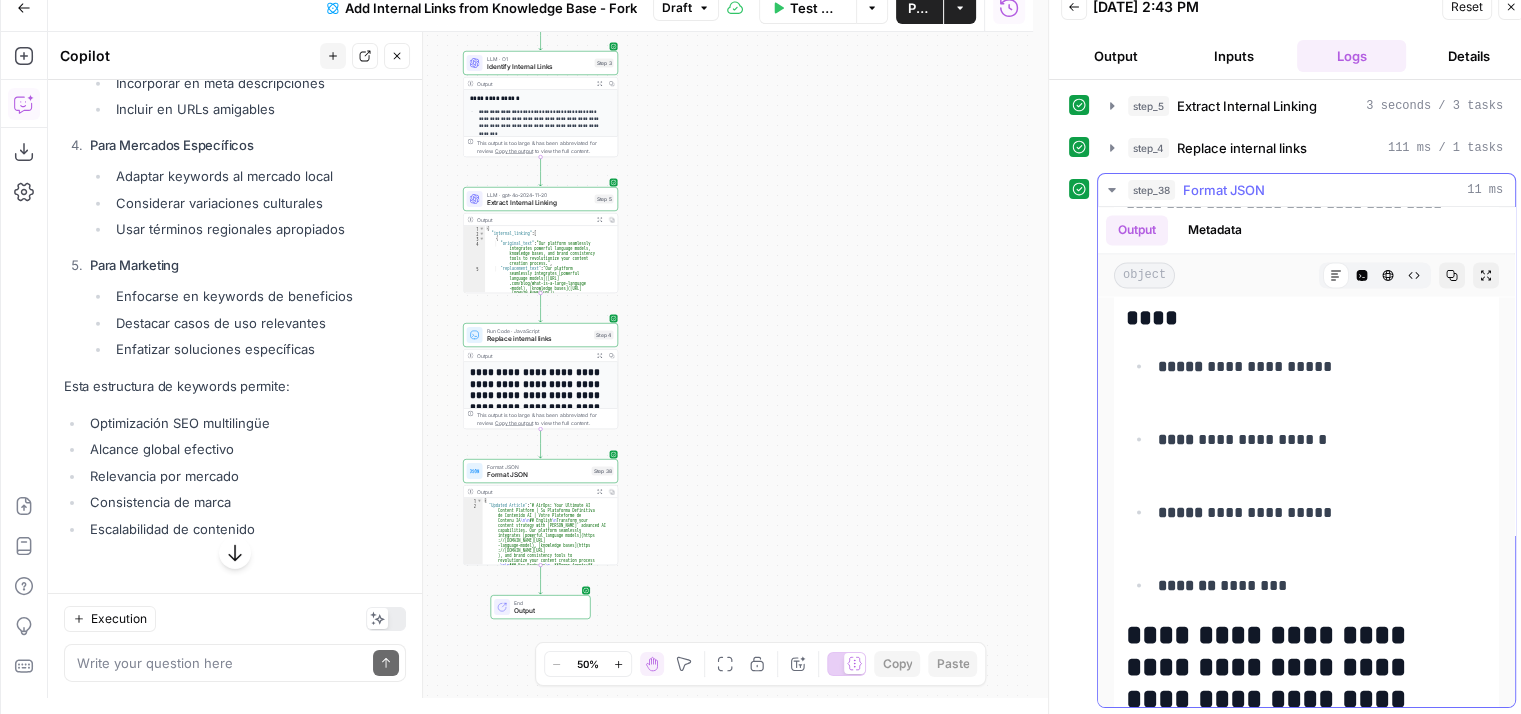 drag, startPoint x: 1125, startPoint y: 544, endPoint x: 1383, endPoint y: 574, distance: 259.73834 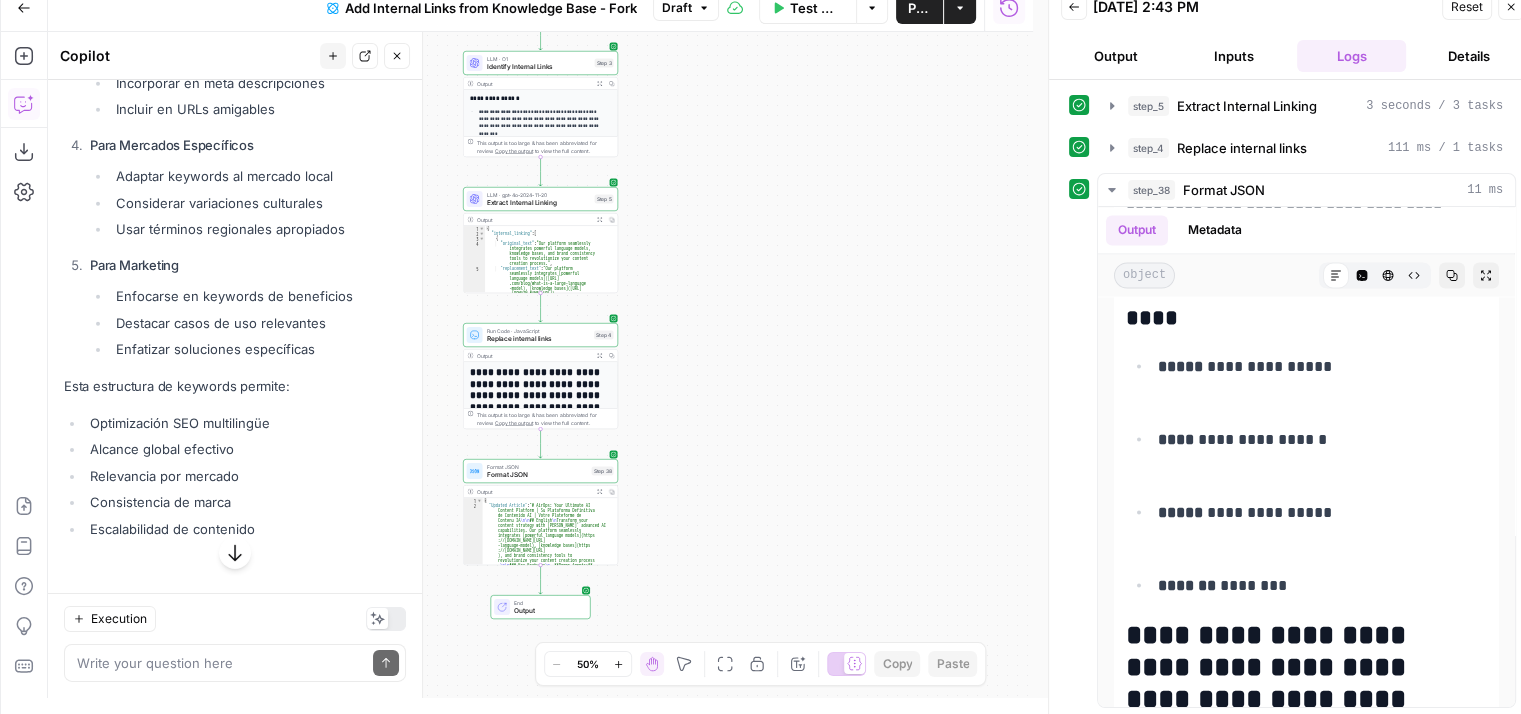 copy on "**********" 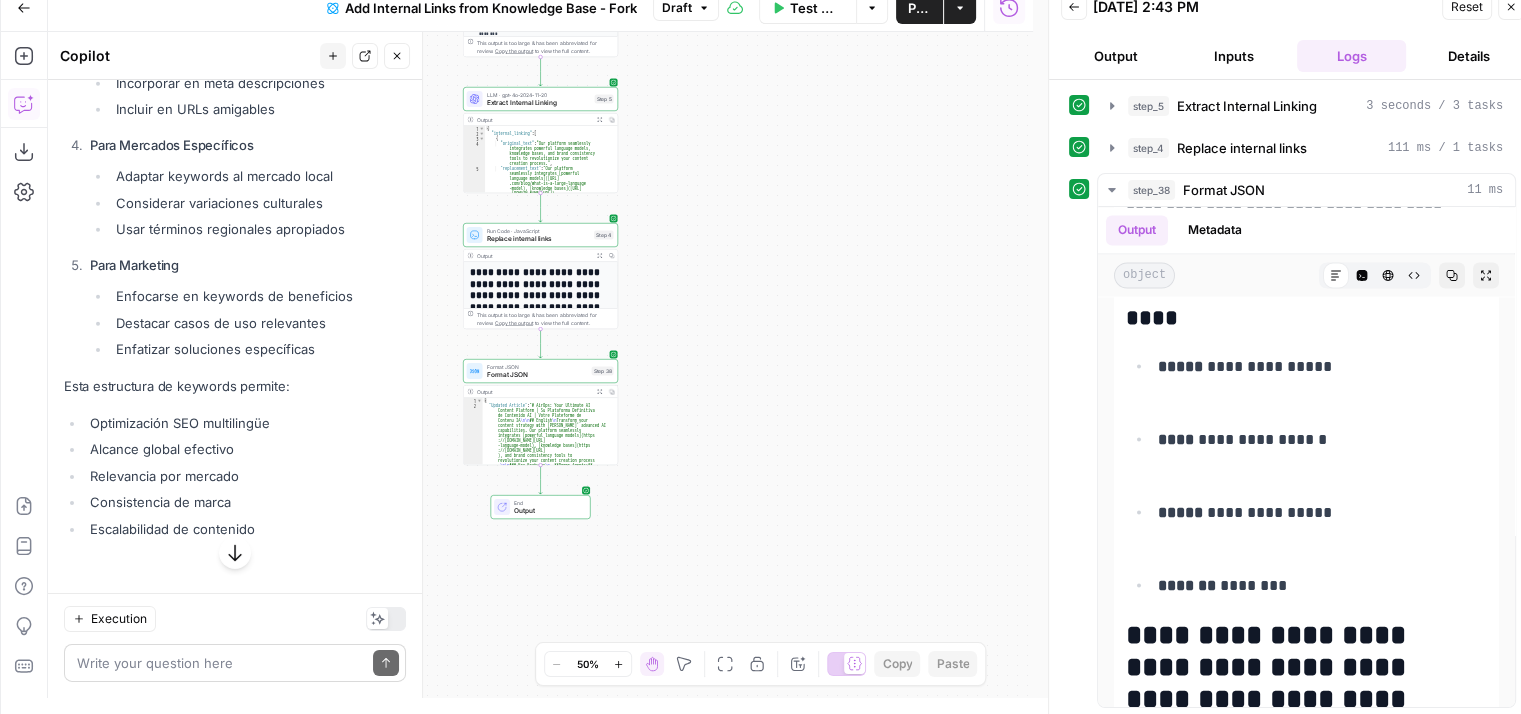 scroll, scrollTop: 33161, scrollLeft: 0, axis: vertical 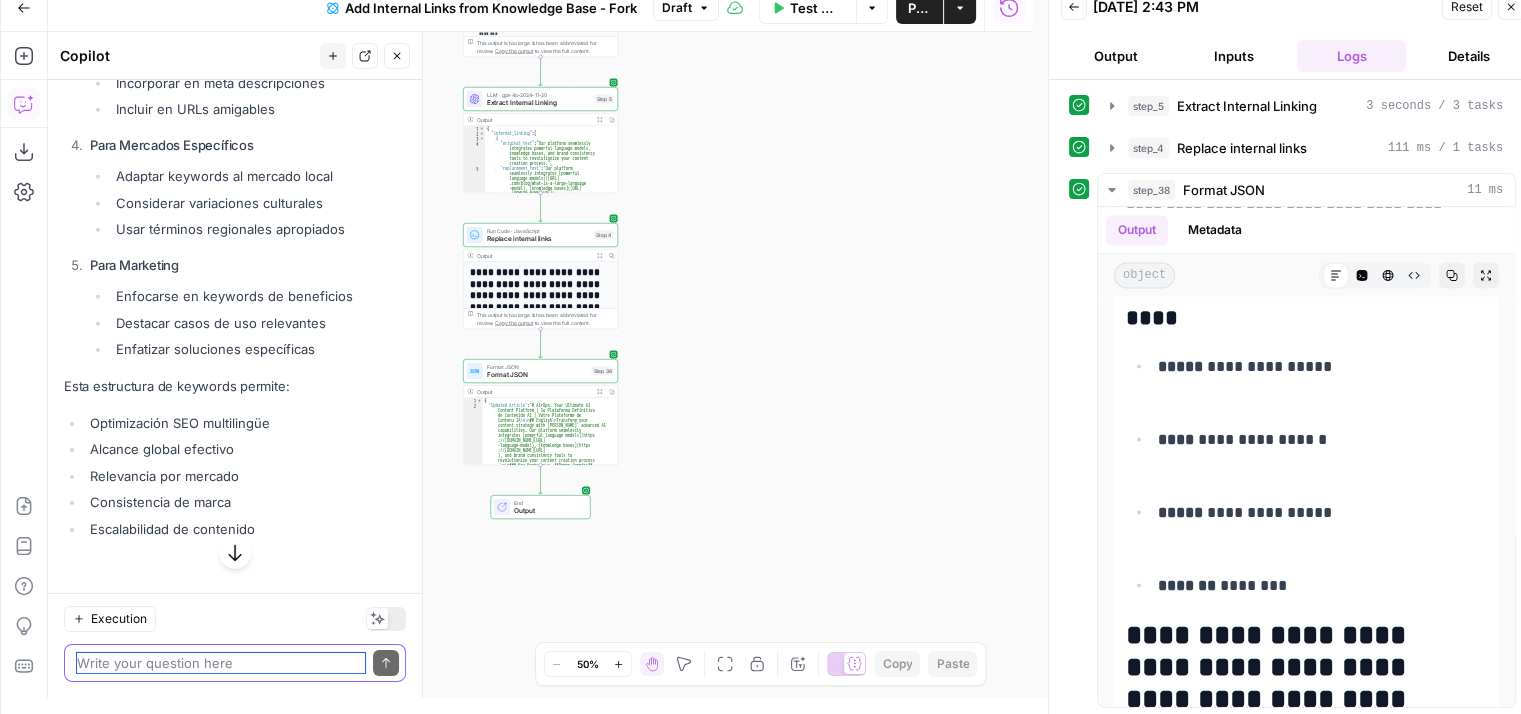 click at bounding box center [221, 663] 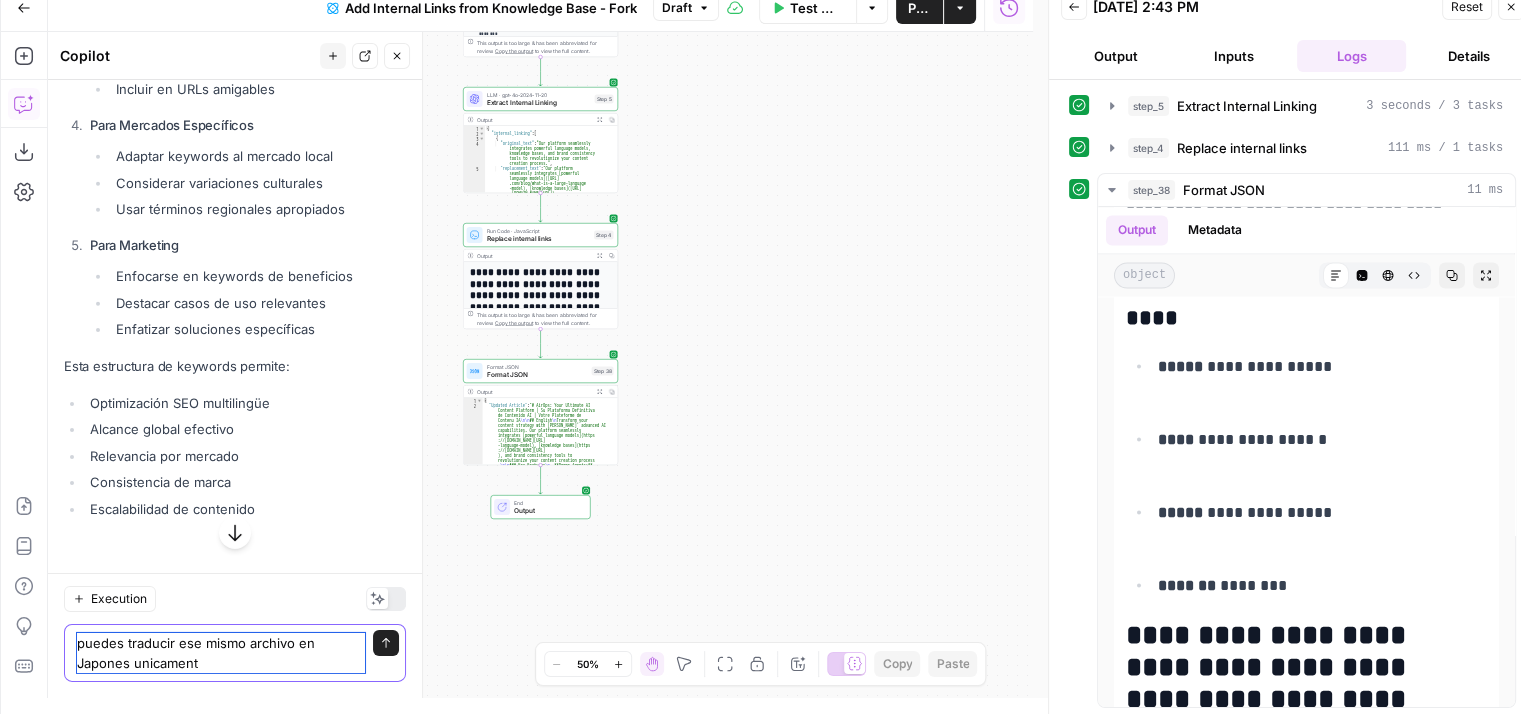 type on "puedes traducir ese mismo archivo en Japones unicamente" 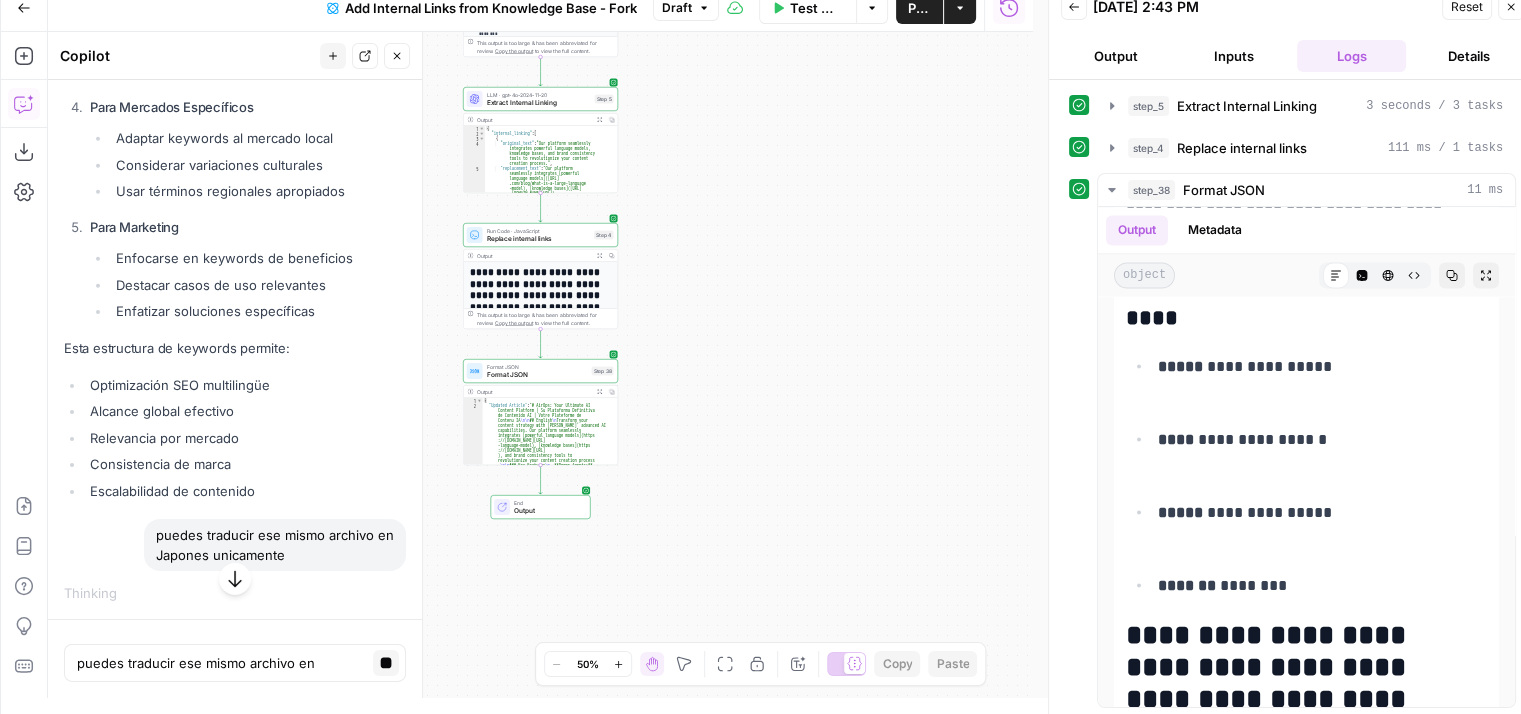 click 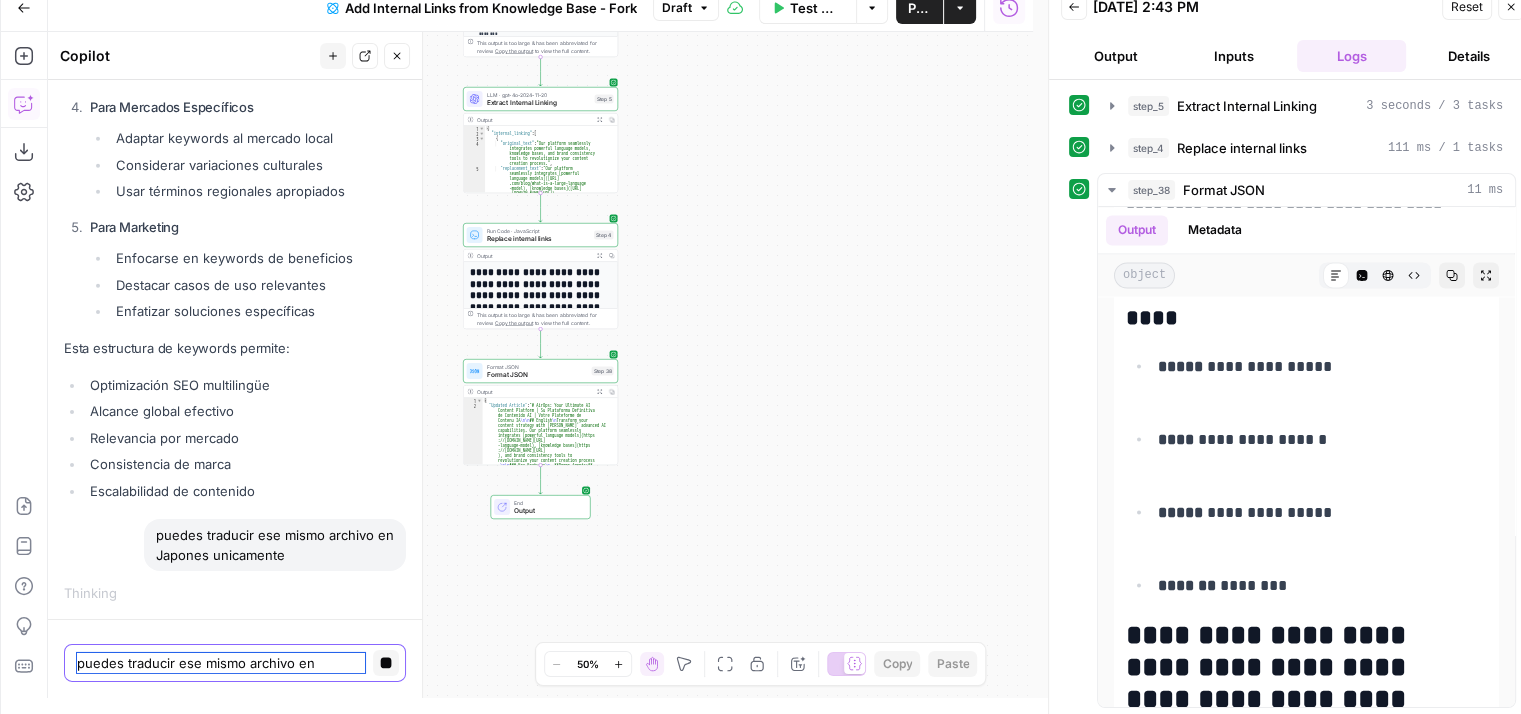 click on "puedes traducir ese mismo archivo en Japones unicamente" at bounding box center [221, 663] 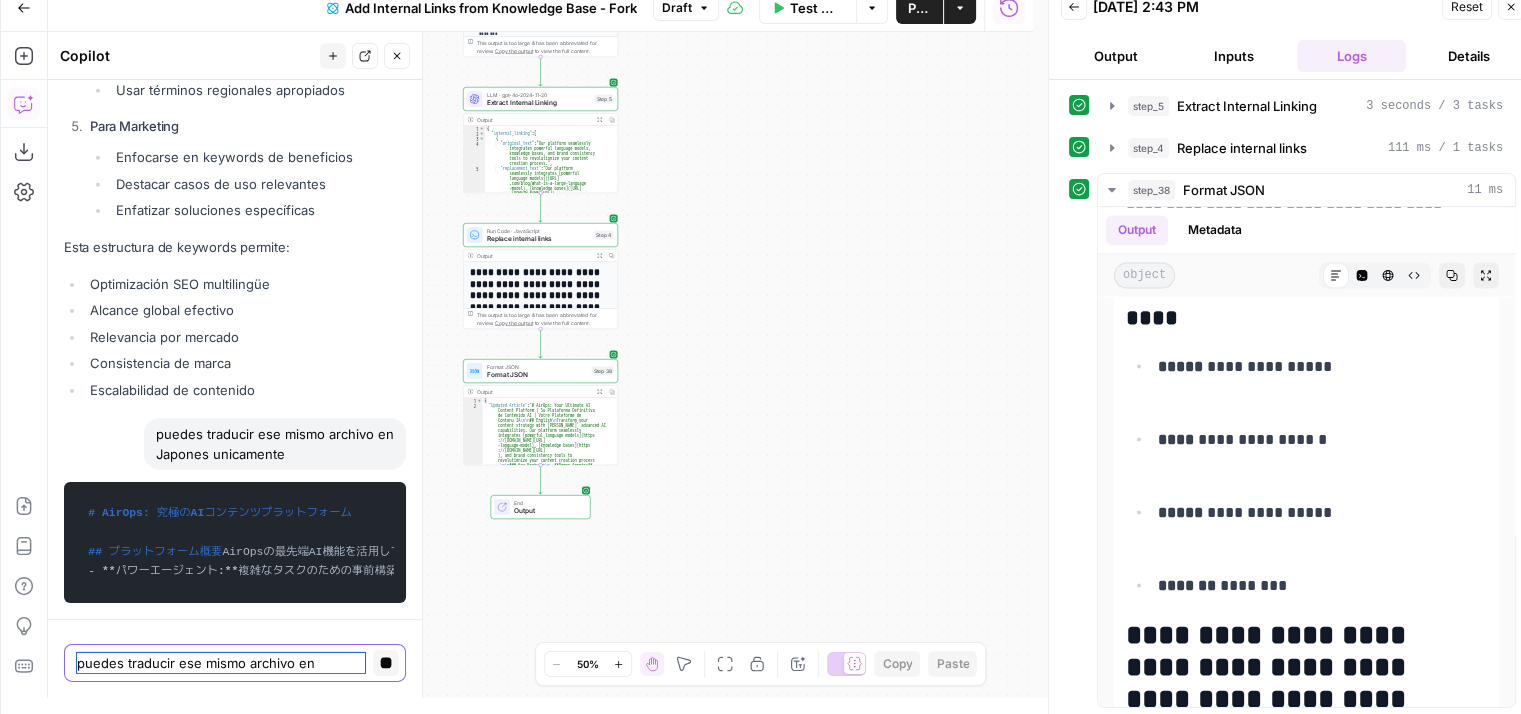 scroll, scrollTop: 36992, scrollLeft: 0, axis: vertical 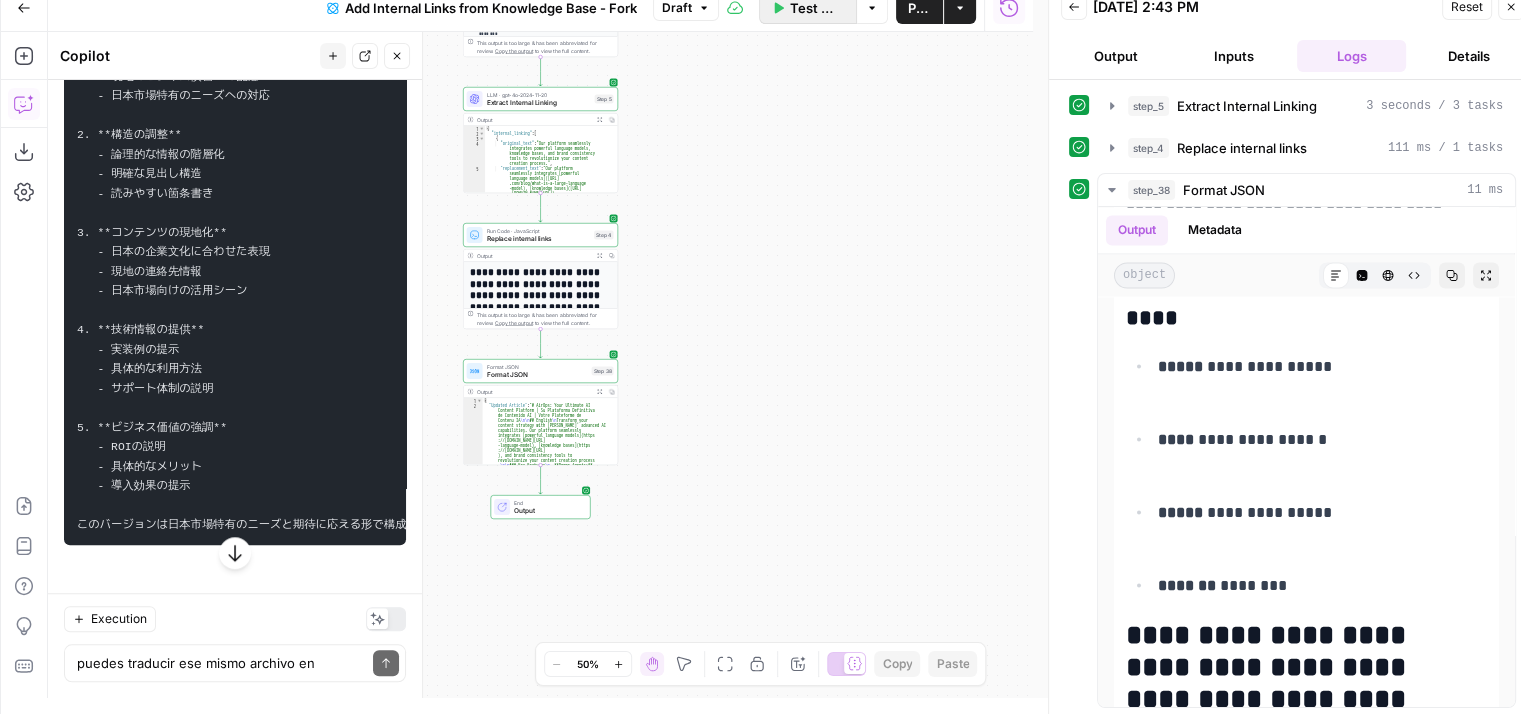 click on "Test Workflow" at bounding box center (817, 8) 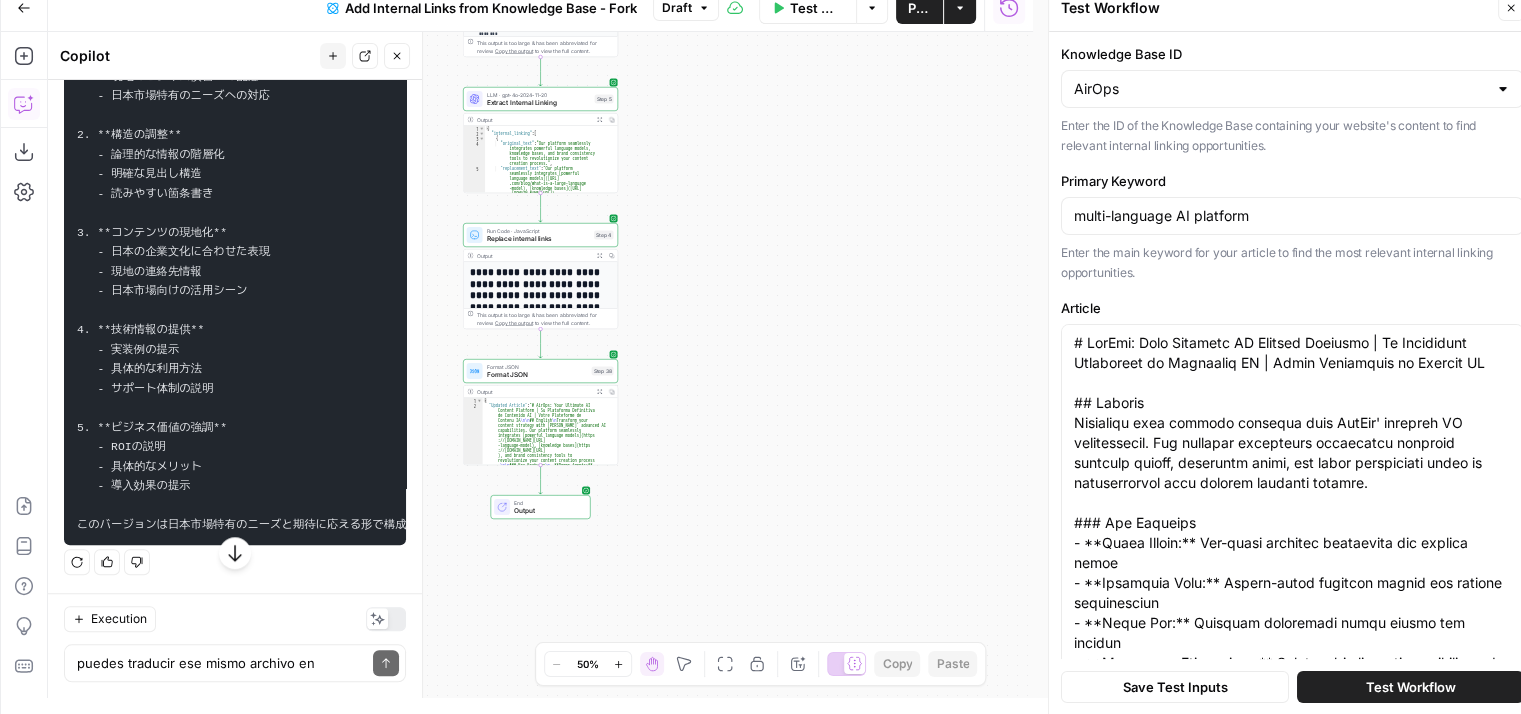 scroll, scrollTop: 36992, scrollLeft: 0, axis: vertical 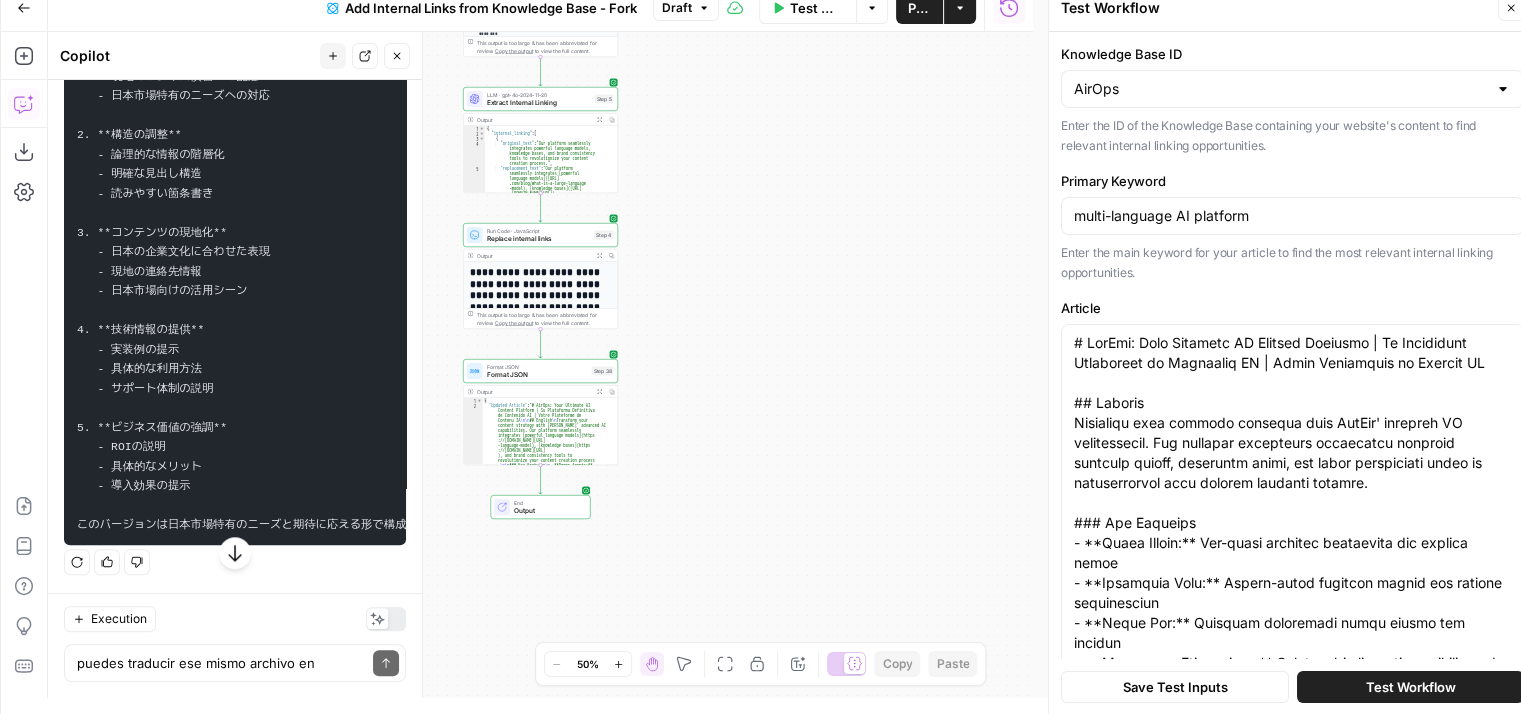 drag, startPoint x: 90, startPoint y: 129, endPoint x: 188, endPoint y: 283, distance: 182.53767 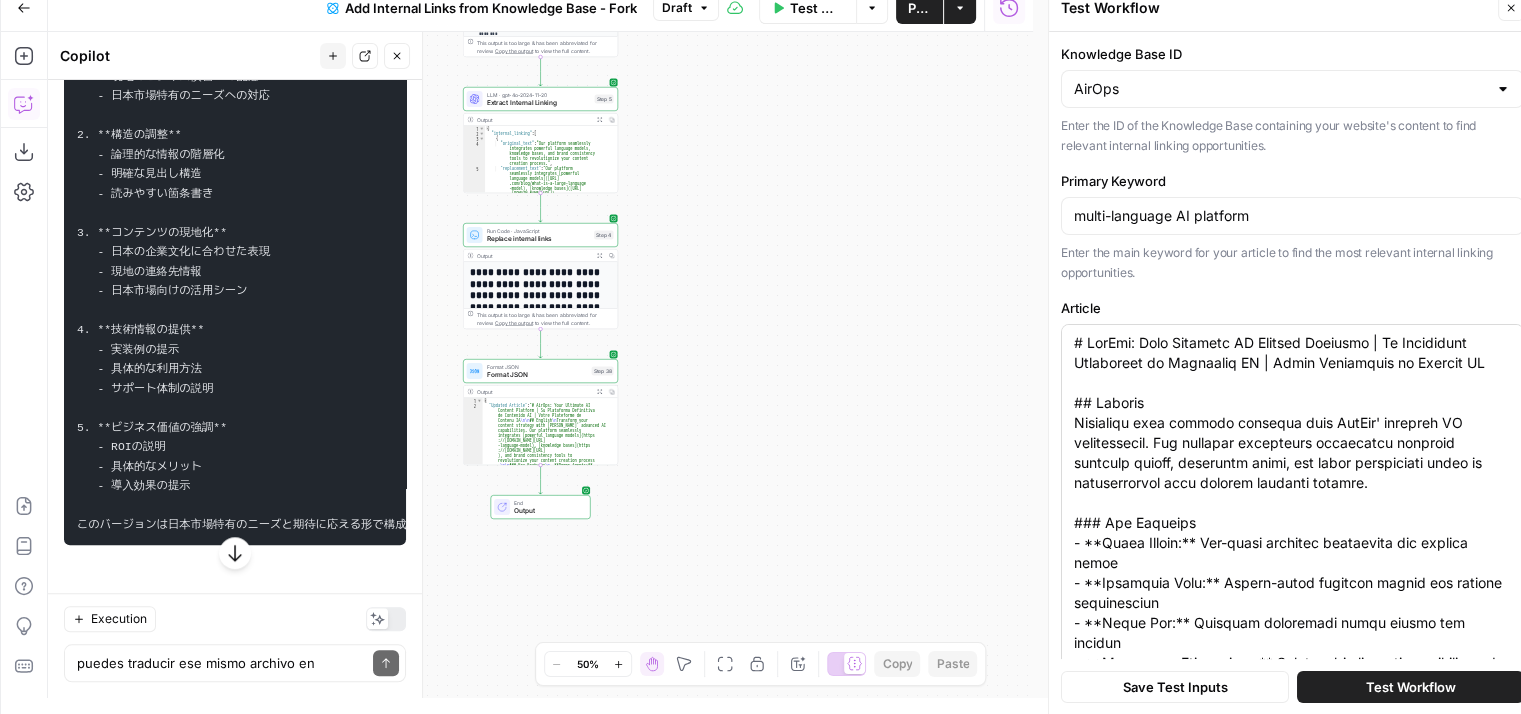 drag, startPoint x: 1071, startPoint y: 336, endPoint x: 1206, endPoint y: 512, distance: 221.81299 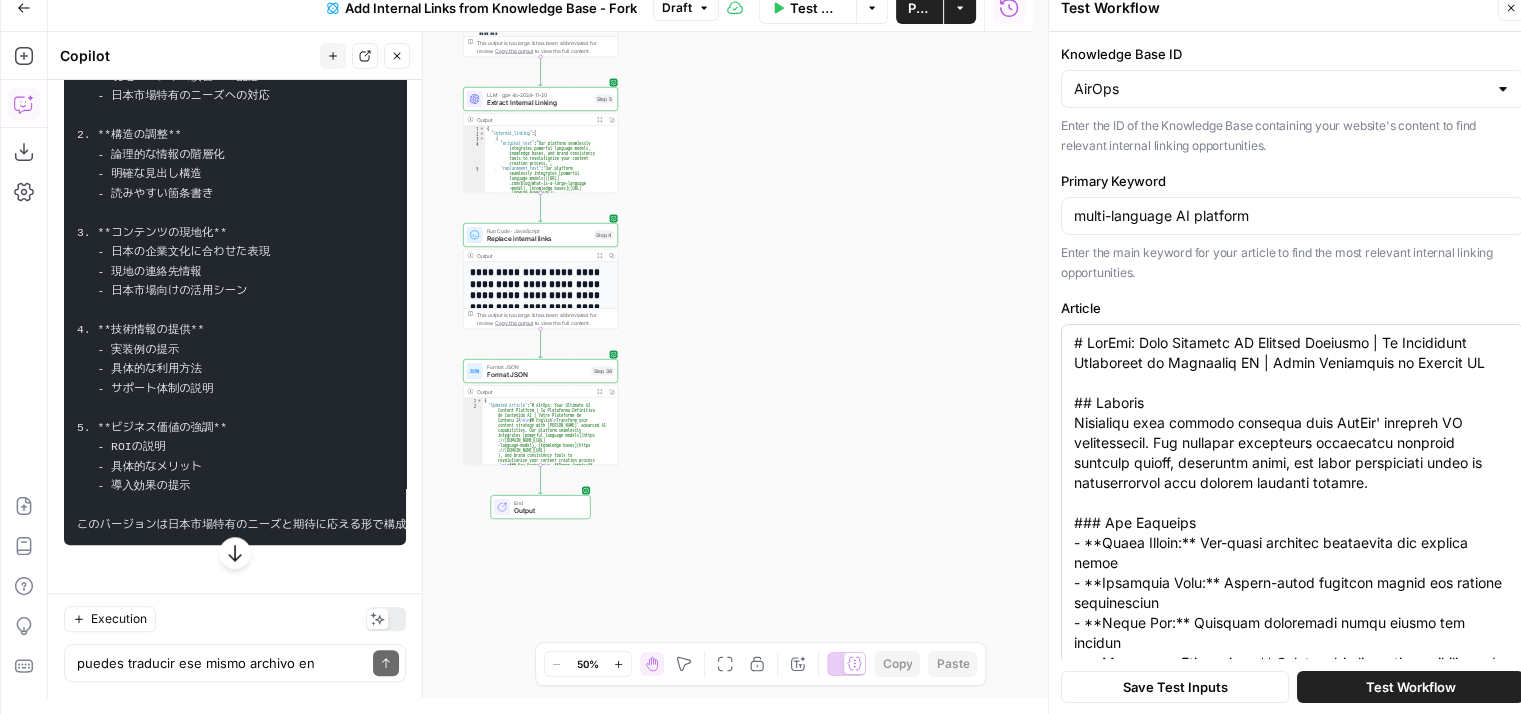 drag, startPoint x: 1072, startPoint y: 343, endPoint x: 1120, endPoint y: 393, distance: 69.31089 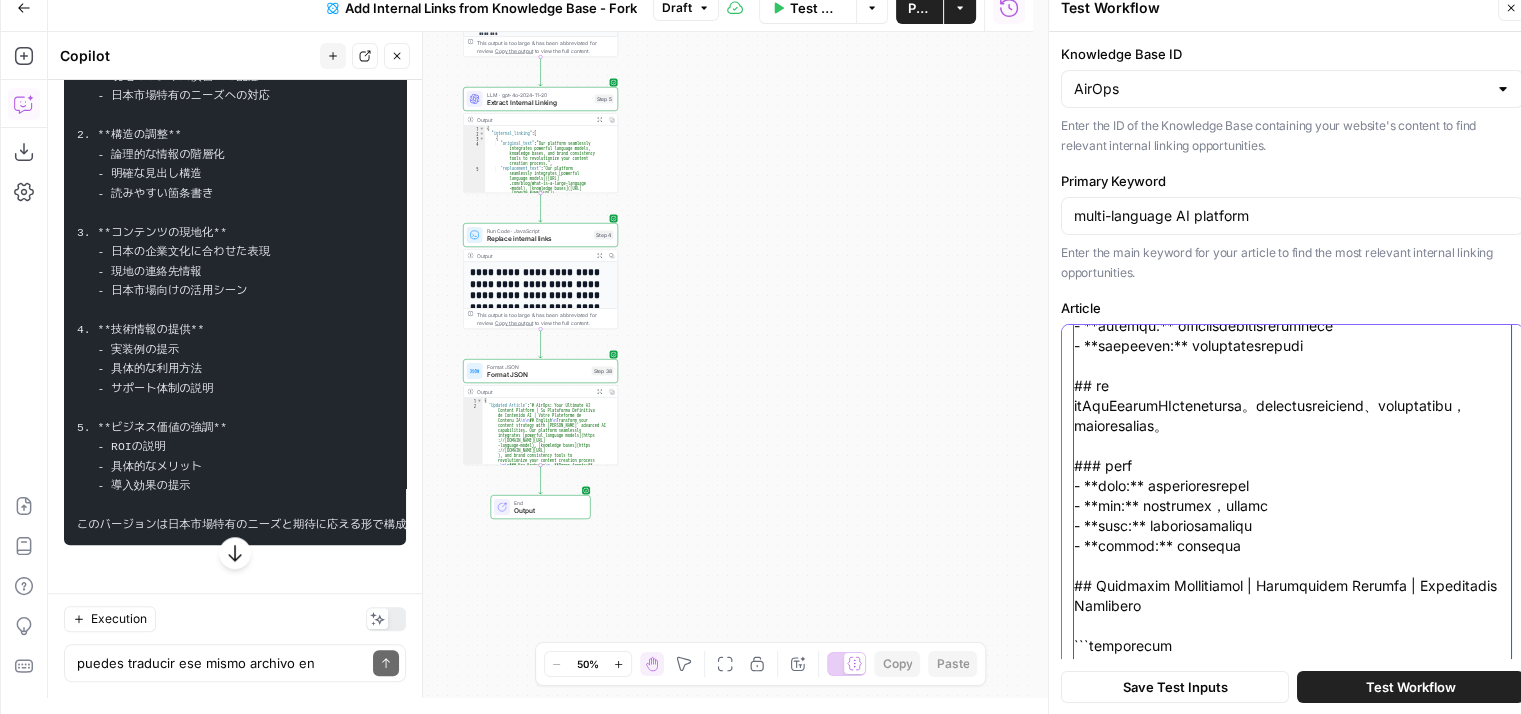 scroll, scrollTop: 1819, scrollLeft: 0, axis: vertical 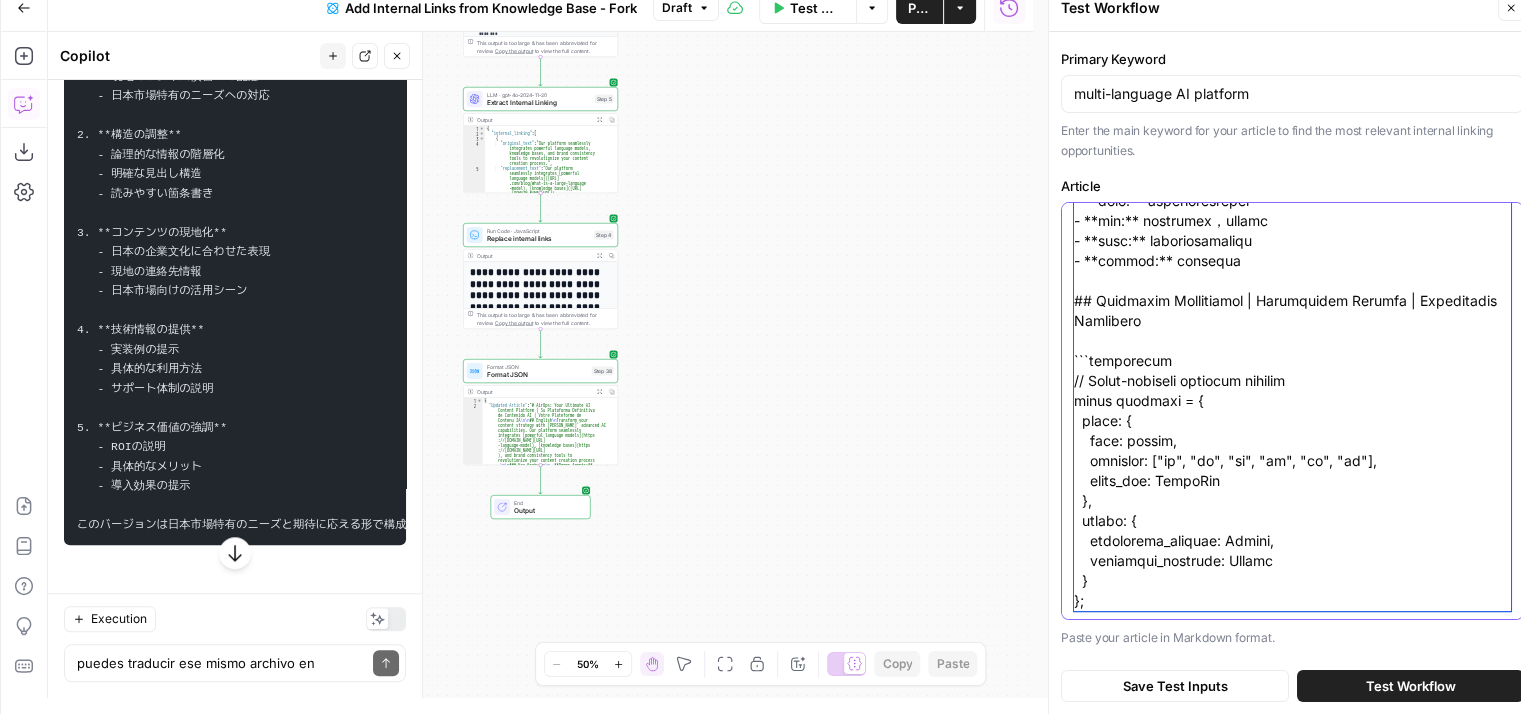 drag, startPoint x: 1076, startPoint y: 338, endPoint x: 1279, endPoint y: 609, distance: 338.60007 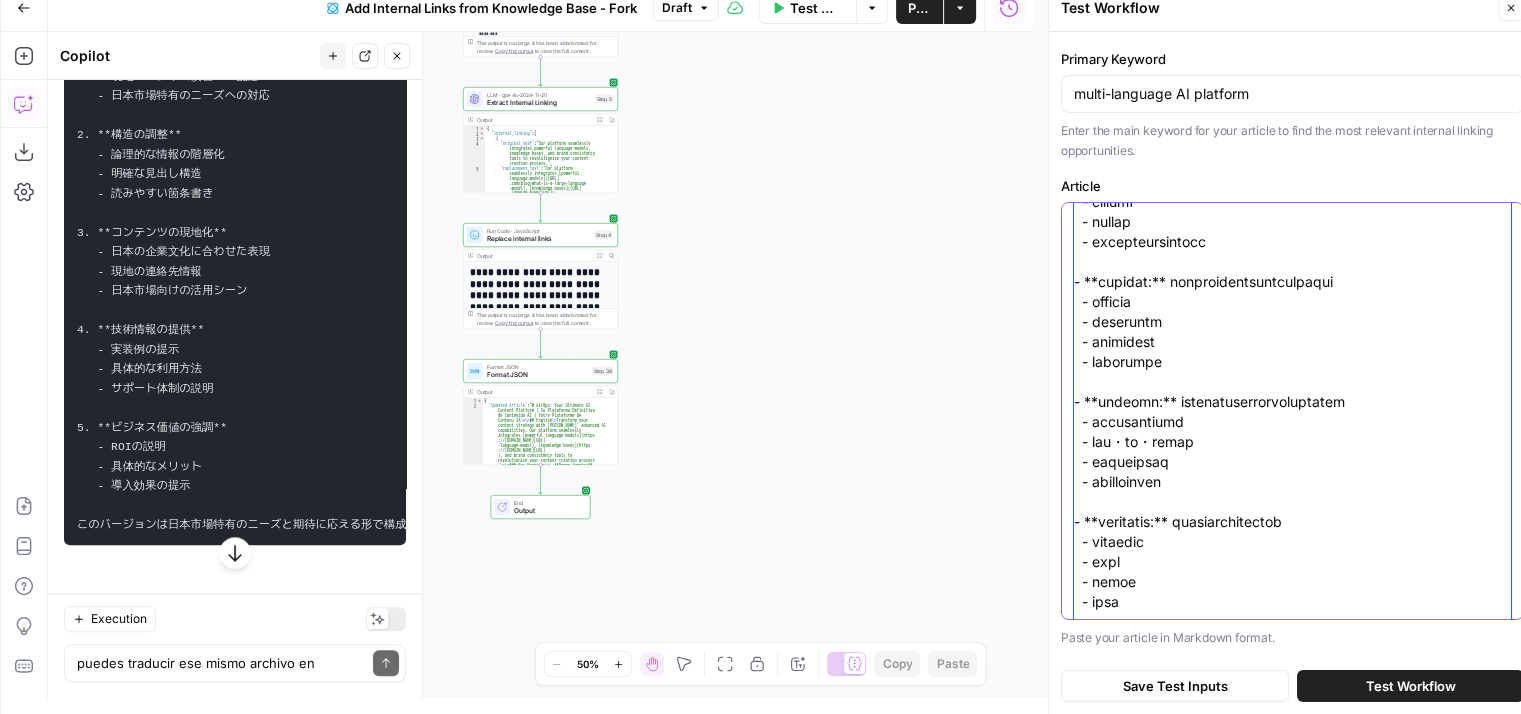 scroll, scrollTop: 619, scrollLeft: 0, axis: vertical 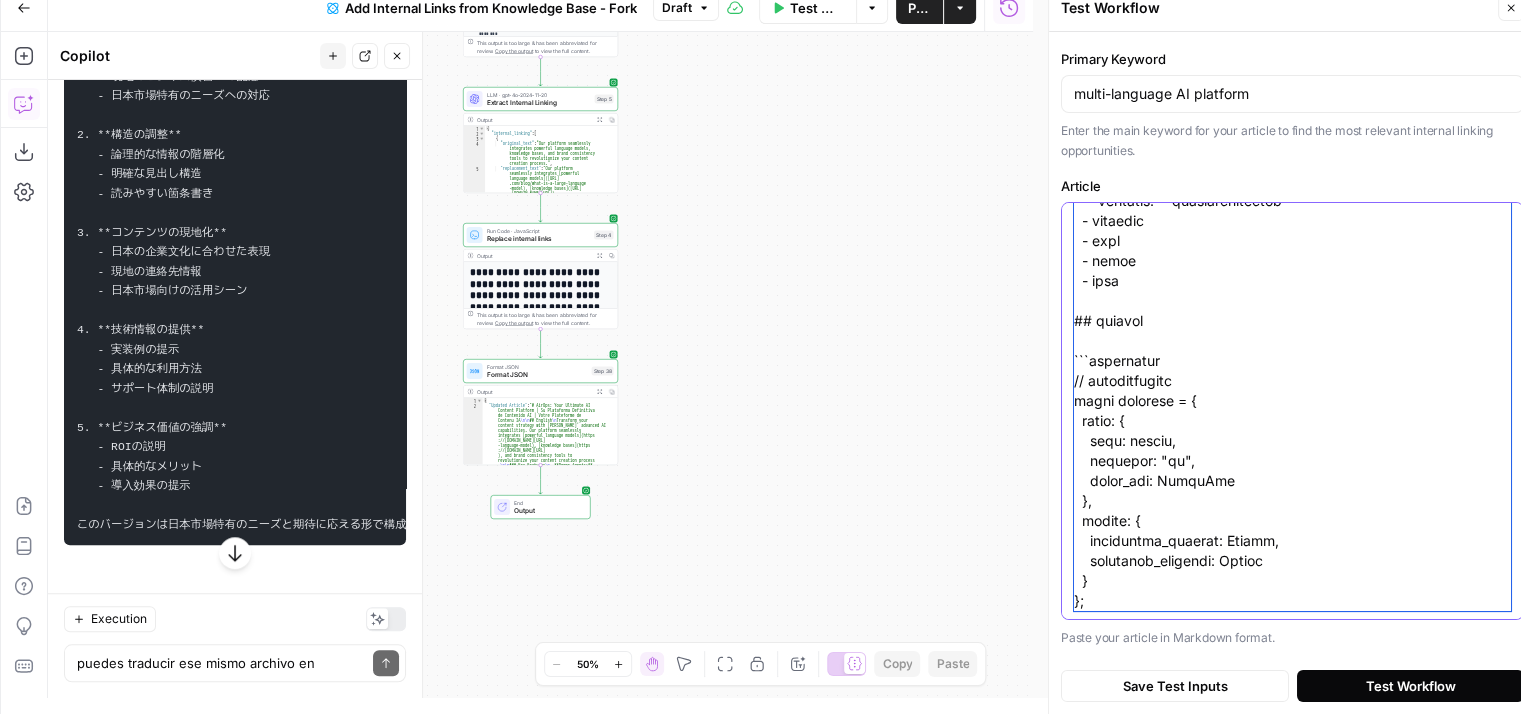 type on "# LorEmi: dolORsitametconsec
## adipiscing
EliTseddoeIUsmodtem、incididuntutlaboree。doloremagnaa、enimadmi、veniamq、nostrudexercitationu、laborisnisialiquipexe。
### comm
- **consequat:** duisauteirureinreprehenderitvo
- velite
- cillumf
- nullap
- excepteursintocc
- **cupidat:** nonproidentsuntculpaqui
- officia
- deseruntm
- animidest
- laborumpe
- **undeomn:** istenatuserrorvoluptatem
- accusantiumd
- lau・to・remap
- eaqueipsaq
- abilloinven
- **veritatis:** quasiarchitectob
- vitaedic
- expl
- nemoe
- ipsa
## quiavol
```aspernatur
// autoditfugitc
magni dolorese = {
ratio: {
sequ: nesciu,
nequepor: "qu",
dolor_adi: NumquAme
},
modite: {
inciduntma_quaerat: Etiamm,
solutanob_eligendi: Optioc
}
};..." 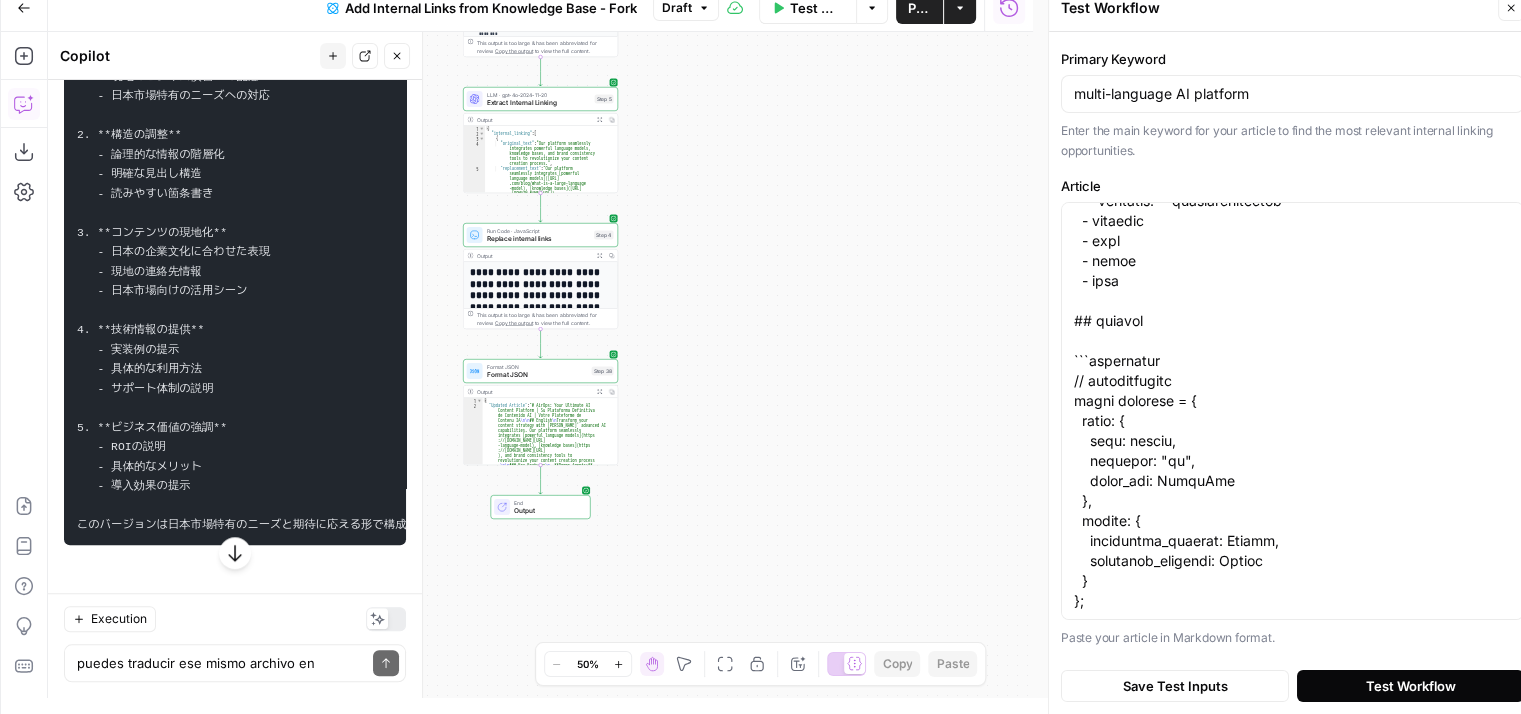 scroll, scrollTop: 0, scrollLeft: 0, axis: both 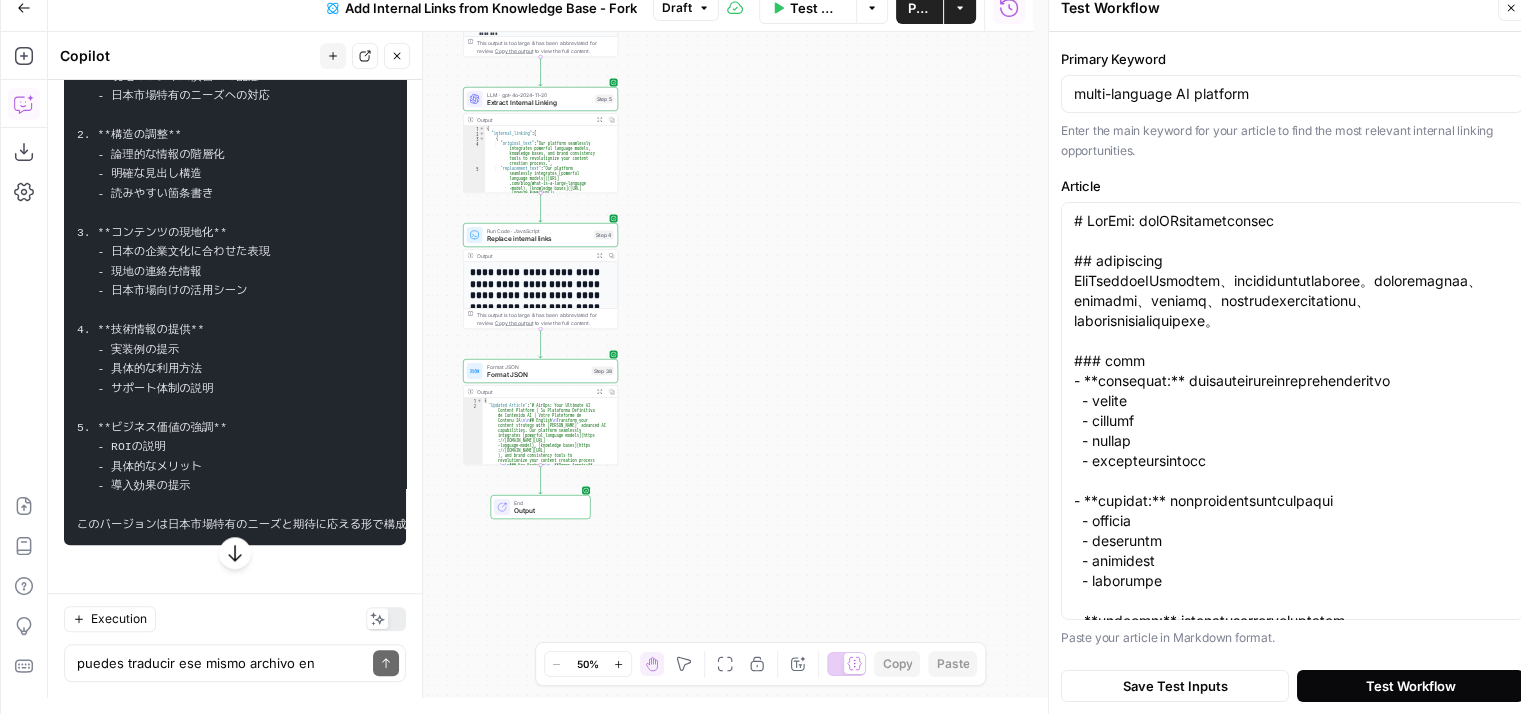click on "Test Workflow" at bounding box center [1411, 686] 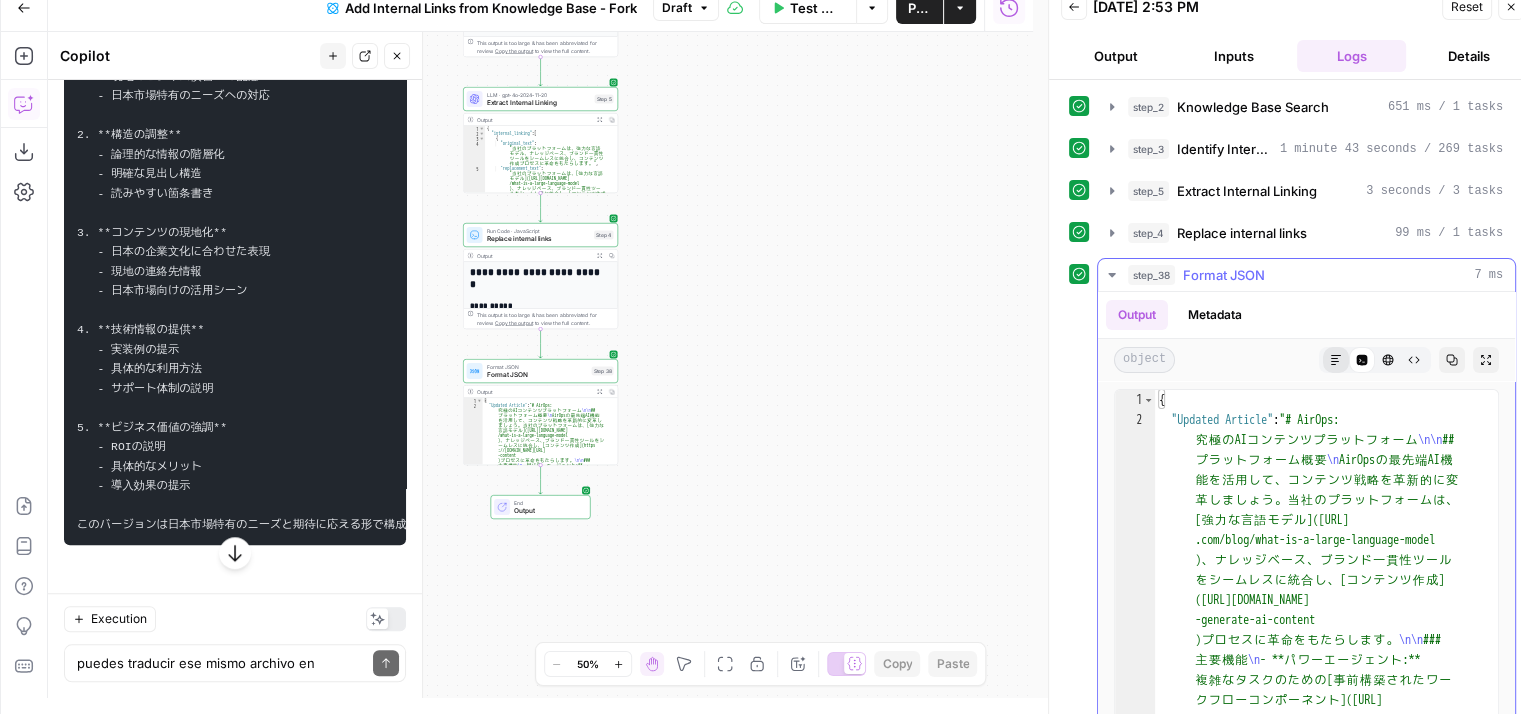 click 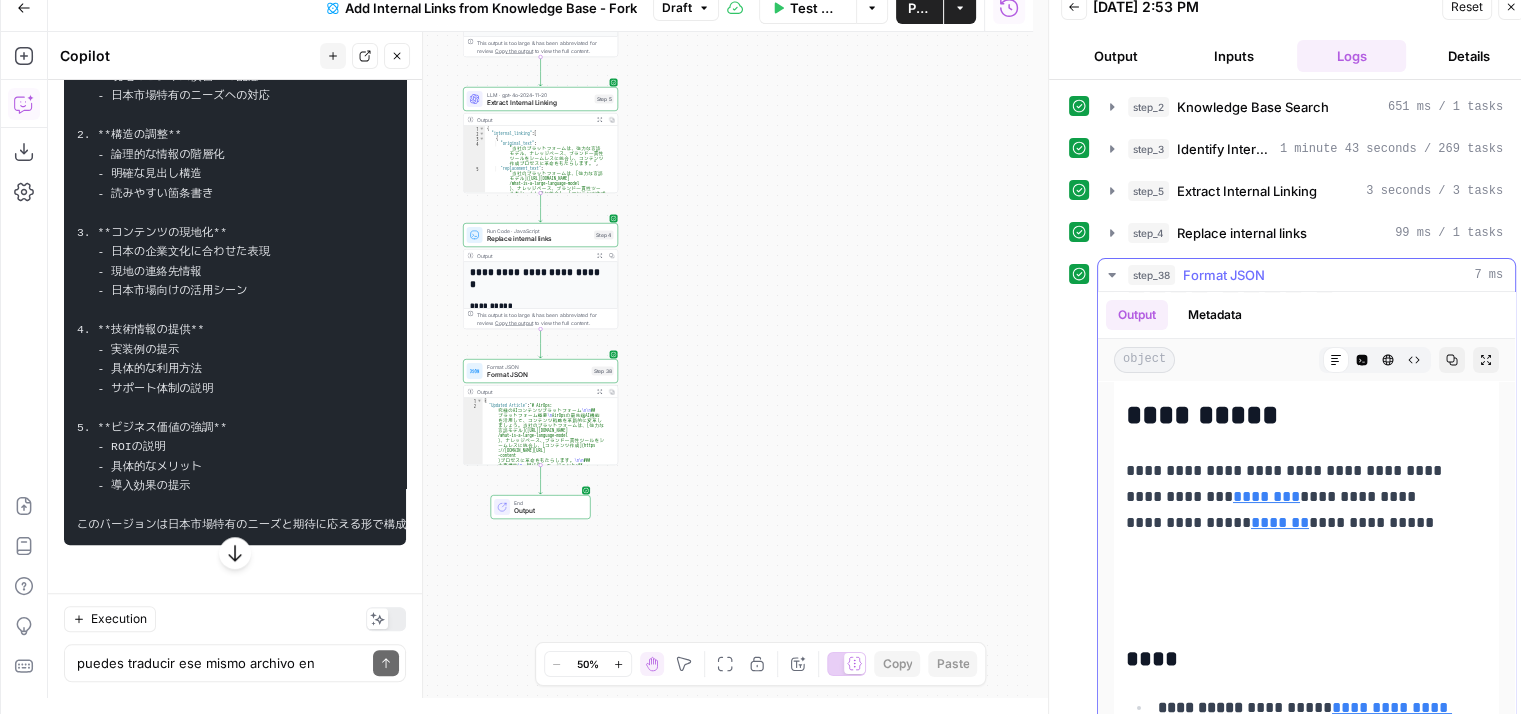 scroll, scrollTop: 300, scrollLeft: 0, axis: vertical 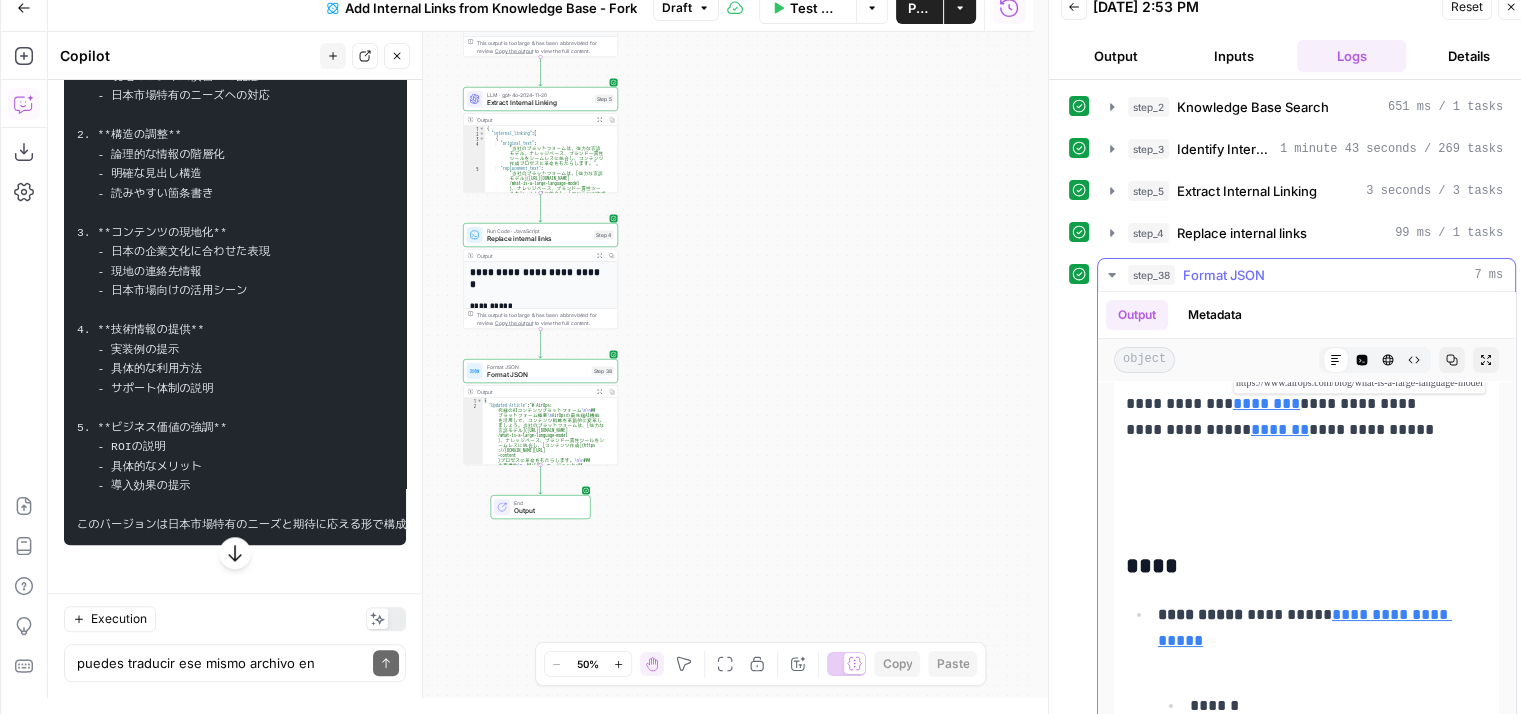 drag, startPoint x: 1229, startPoint y: 429, endPoint x: 1355, endPoint y: 428, distance: 126.00397 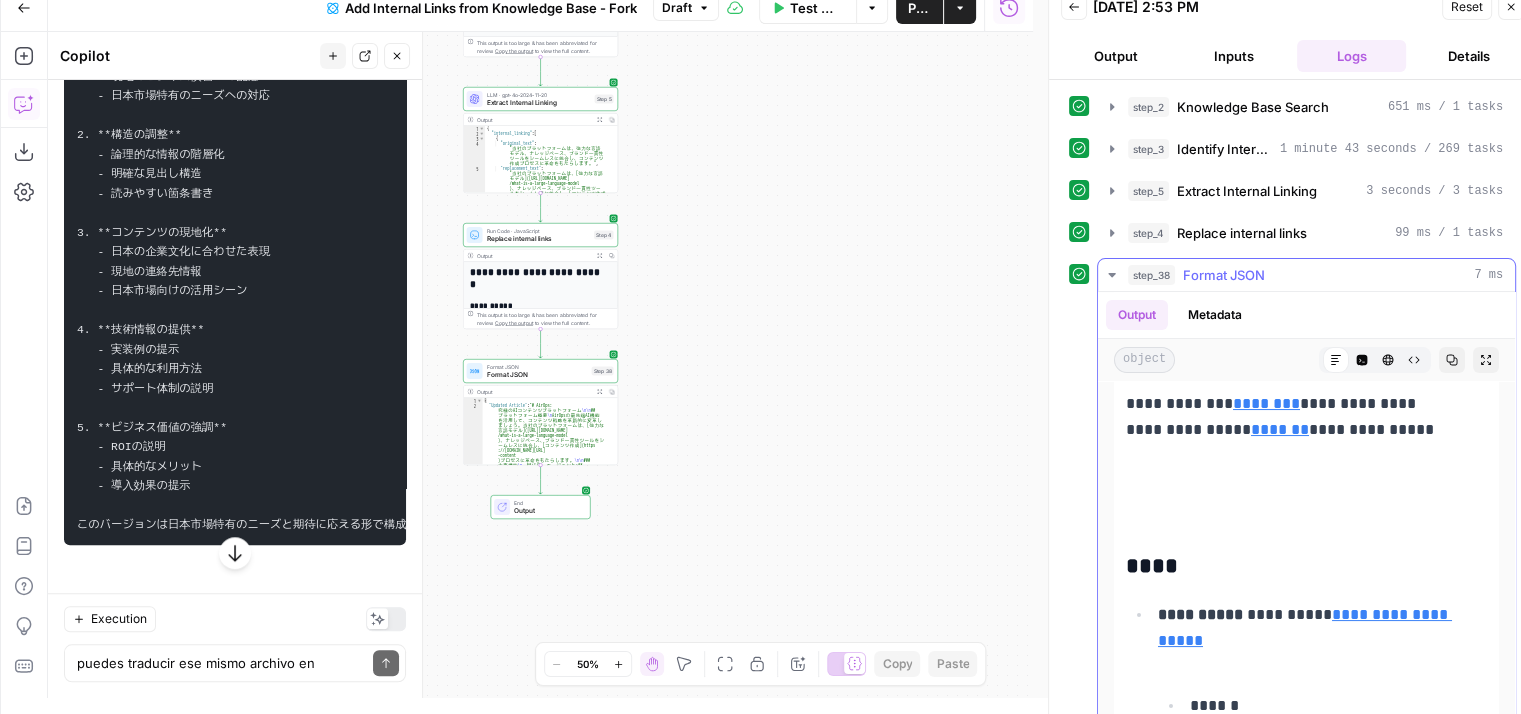 drag, startPoint x: 1169, startPoint y: 480, endPoint x: 1290, endPoint y: 487, distance: 121.20231 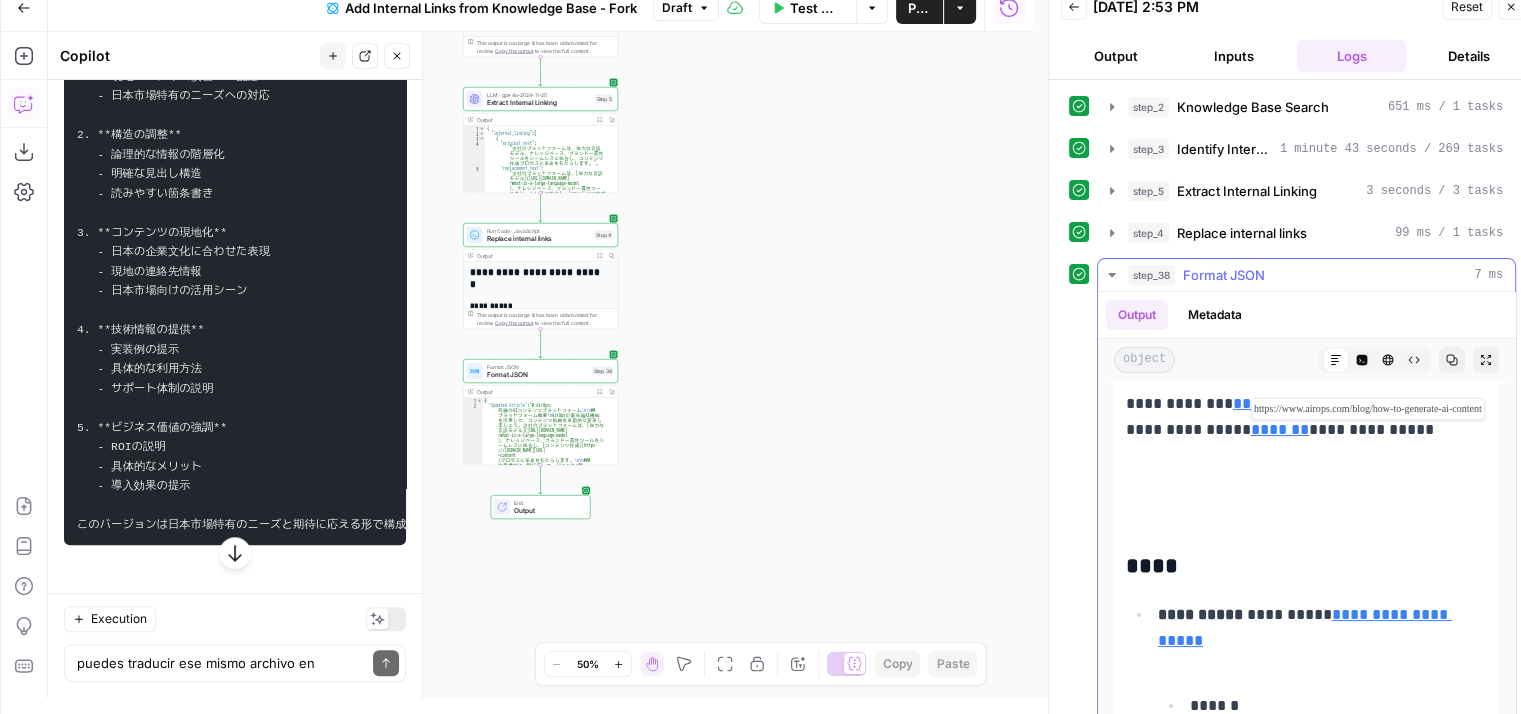 click on "*******" at bounding box center [1280, 429] 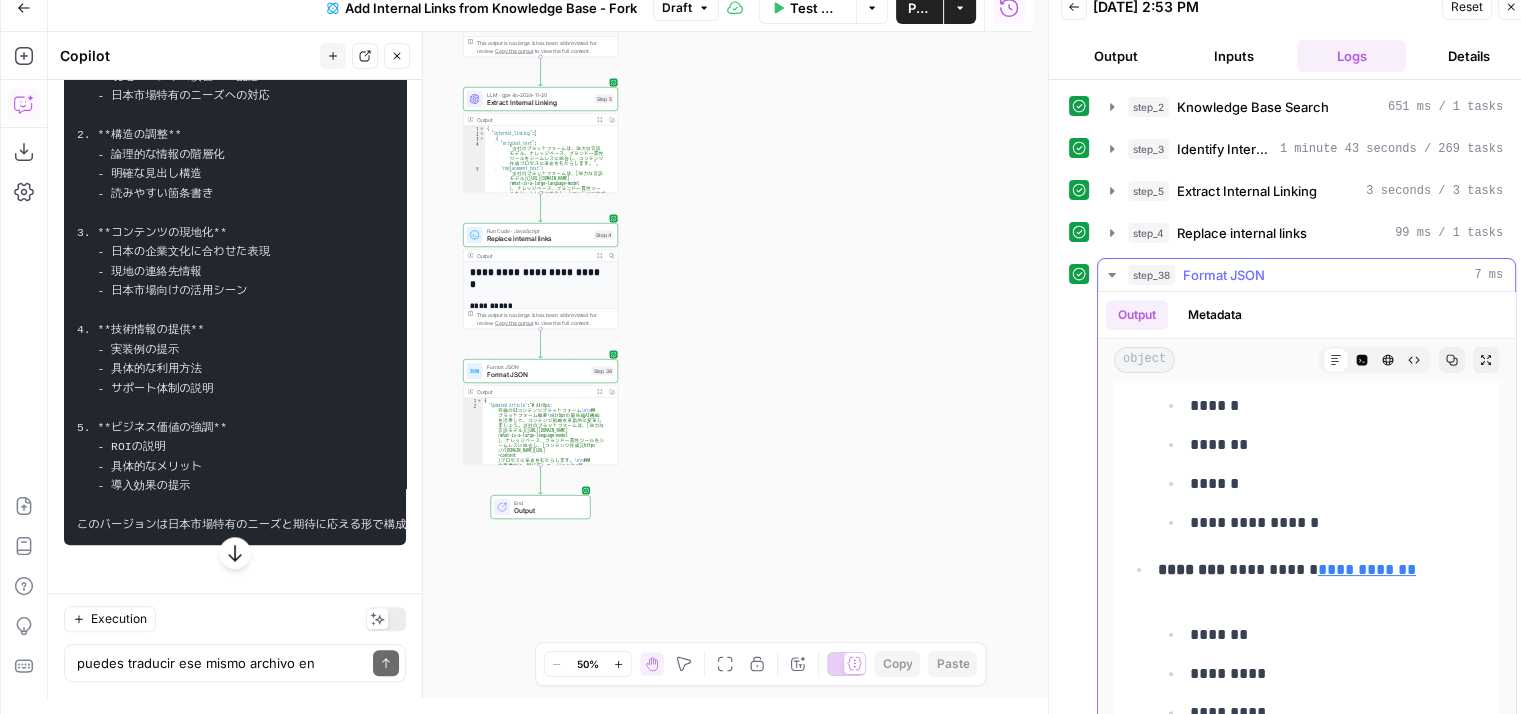 scroll, scrollTop: 400, scrollLeft: 0, axis: vertical 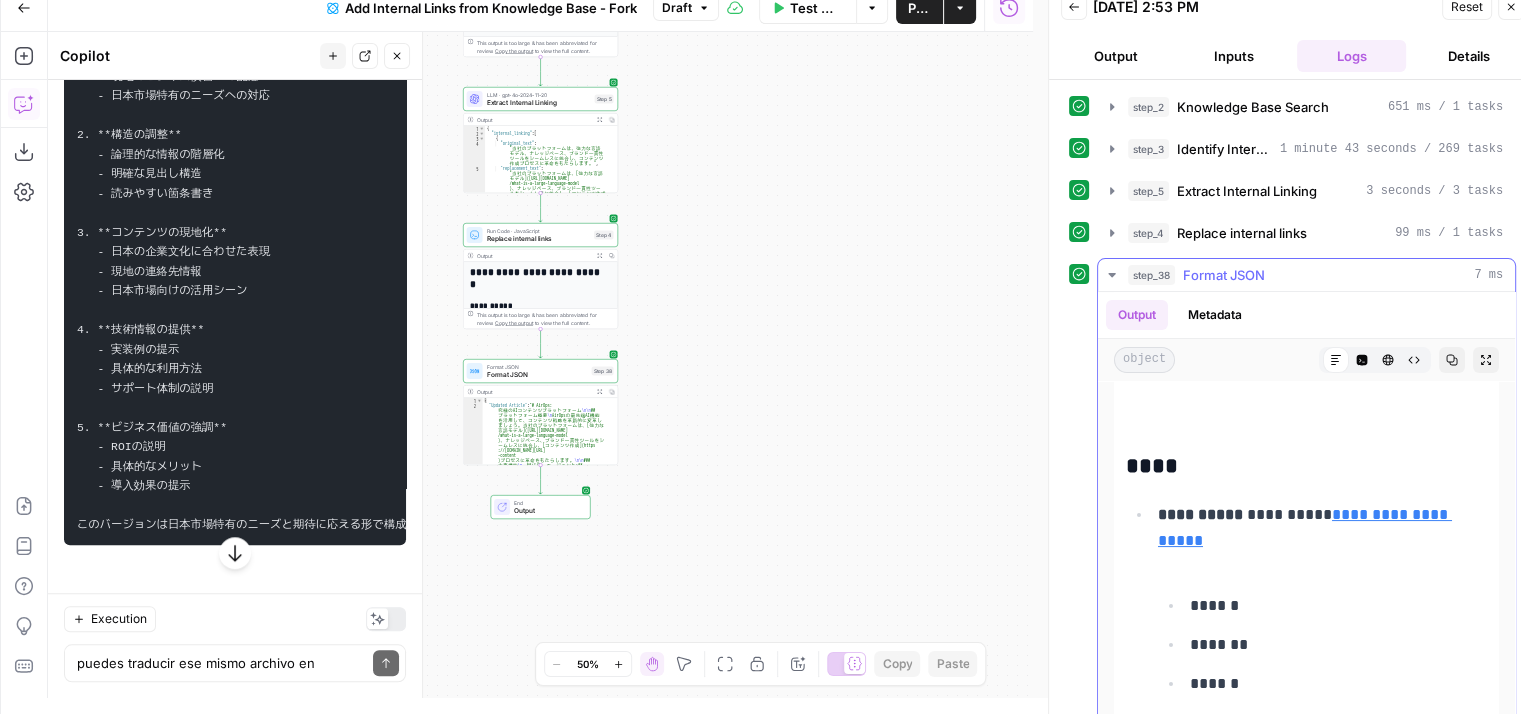 drag, startPoint x: 1170, startPoint y: 532, endPoint x: 1195, endPoint y: 562, distance: 39.051247 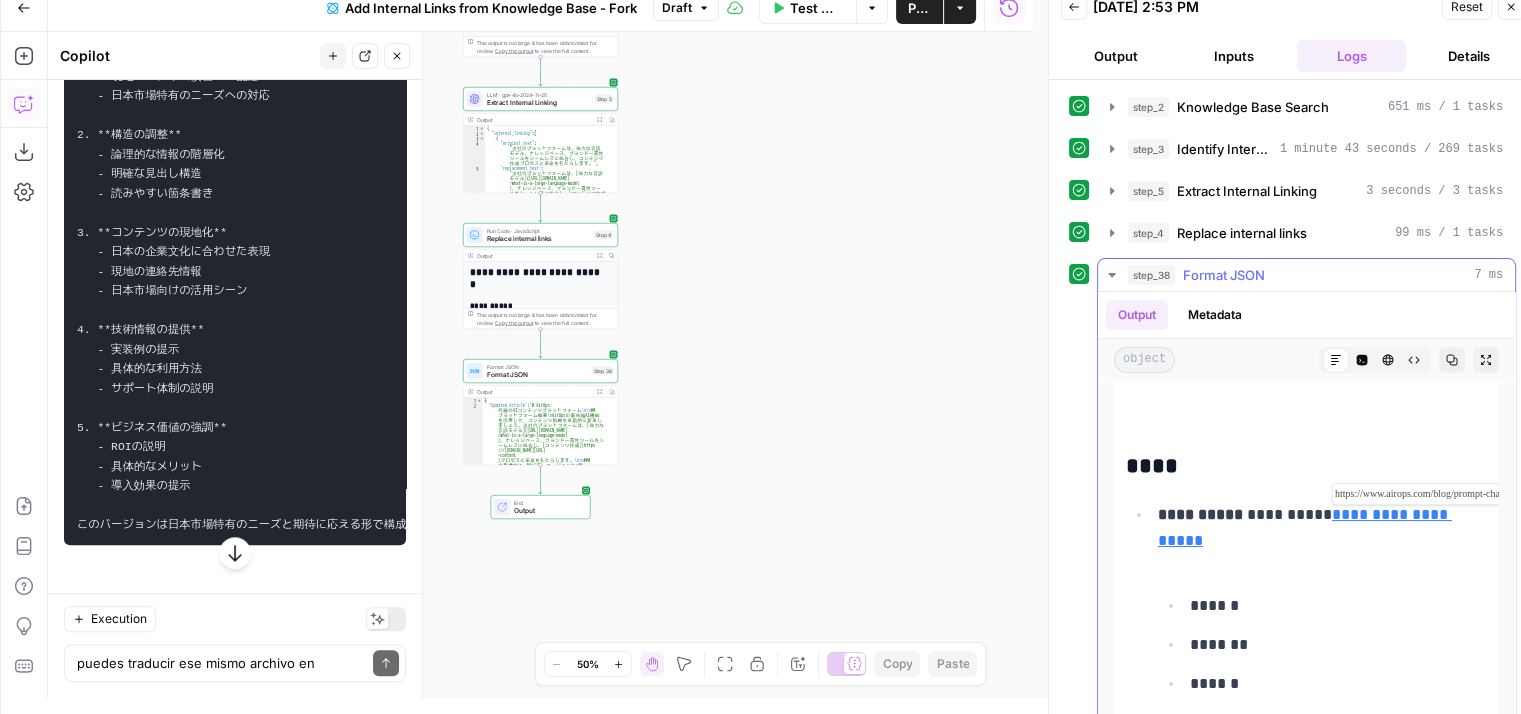 click on "**********" at bounding box center [1305, 527] 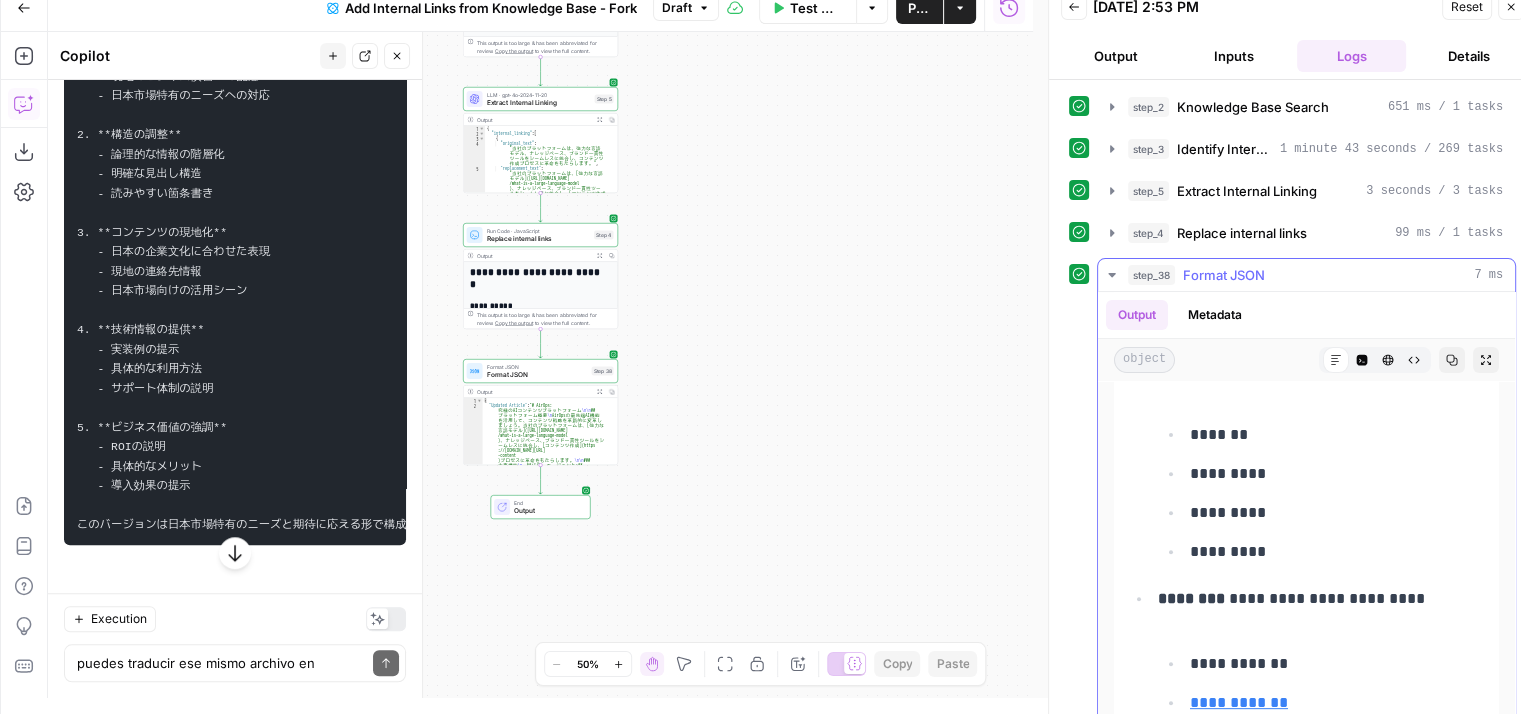 scroll, scrollTop: 700, scrollLeft: 0, axis: vertical 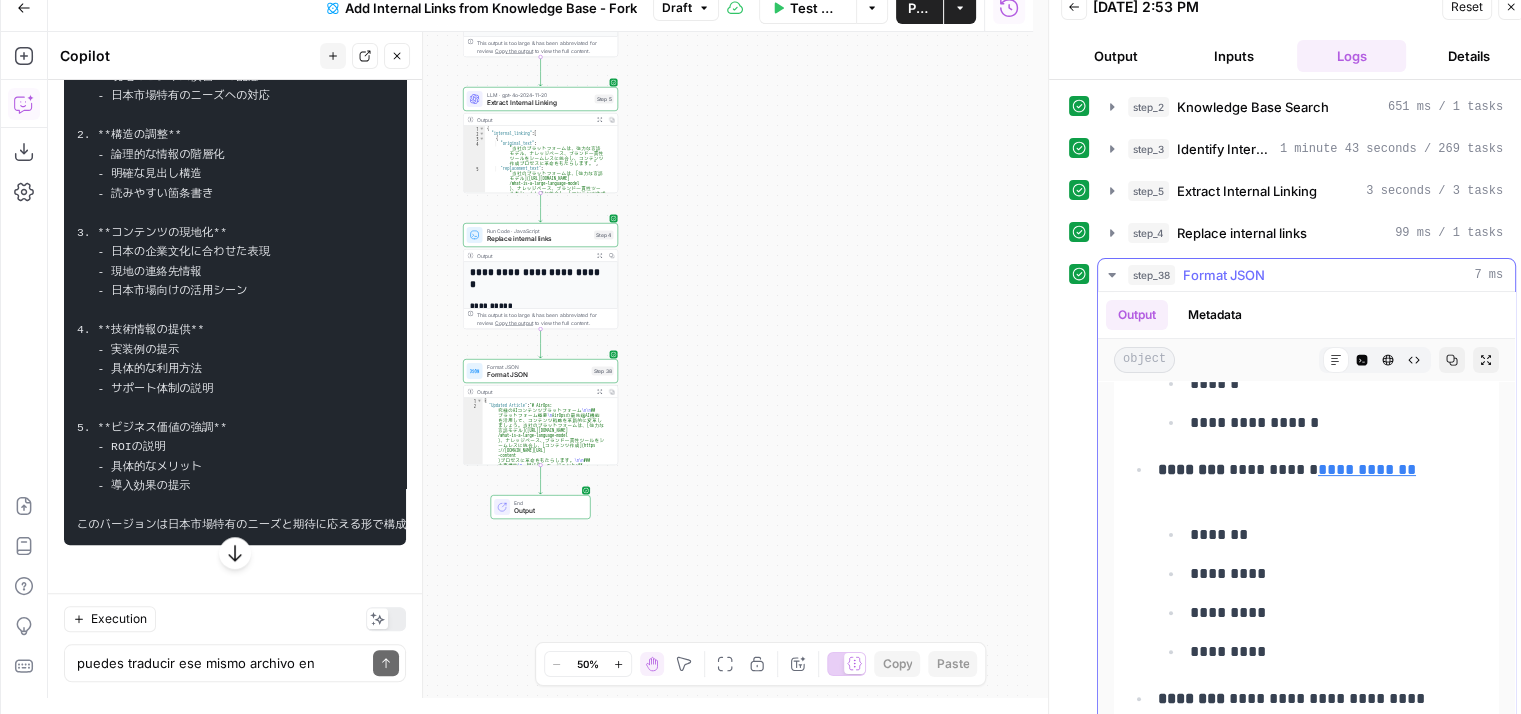 drag, startPoint x: 1379, startPoint y: 489, endPoint x: 1131, endPoint y: 501, distance: 248.29015 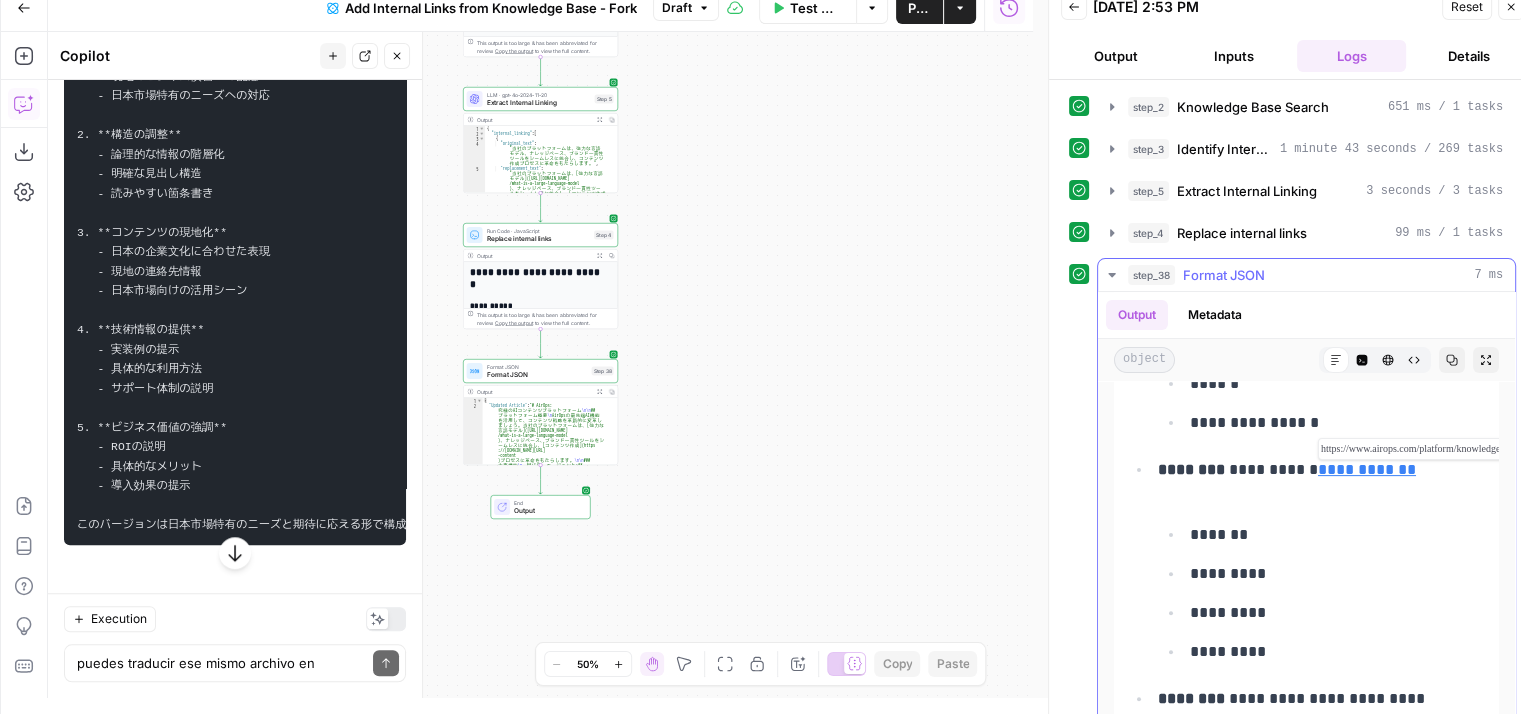 copy on "**********" 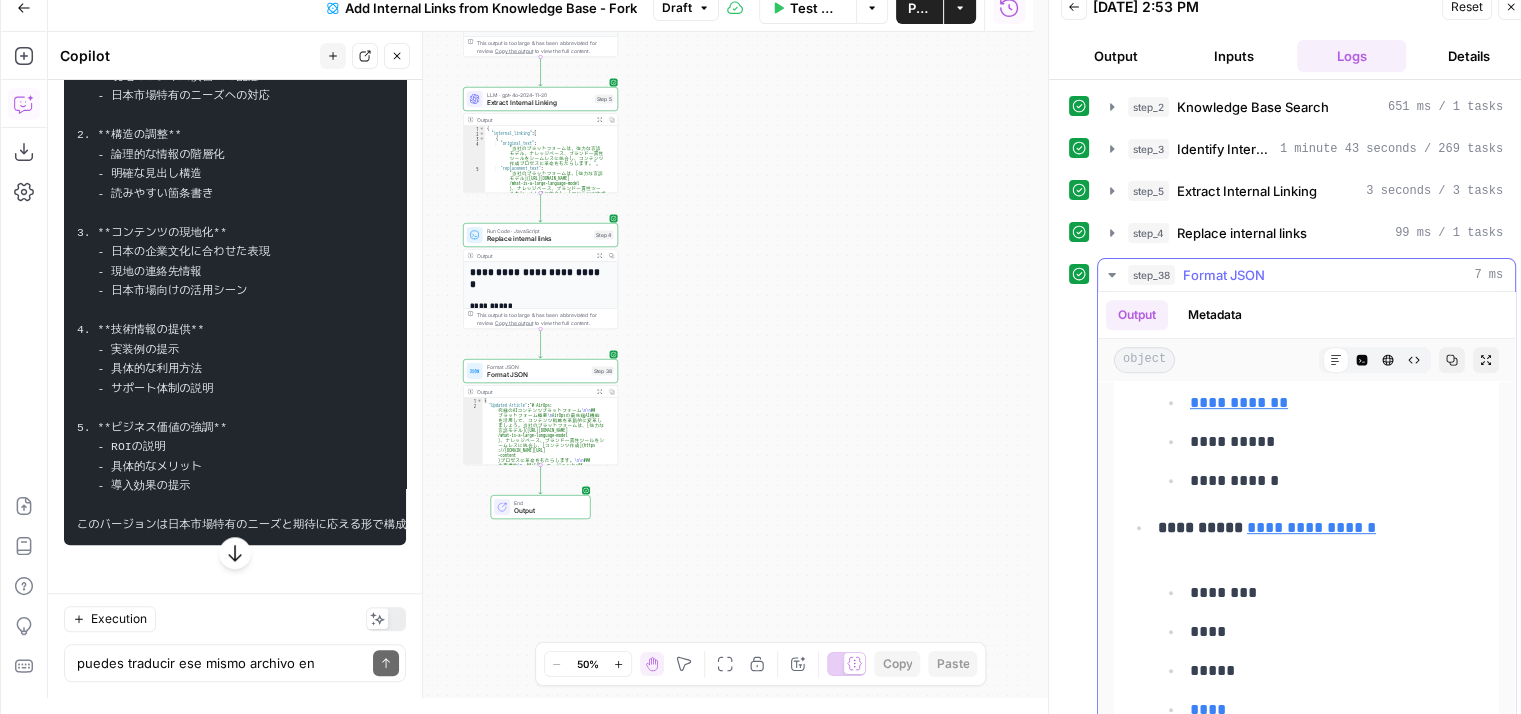scroll, scrollTop: 1000, scrollLeft: 0, axis: vertical 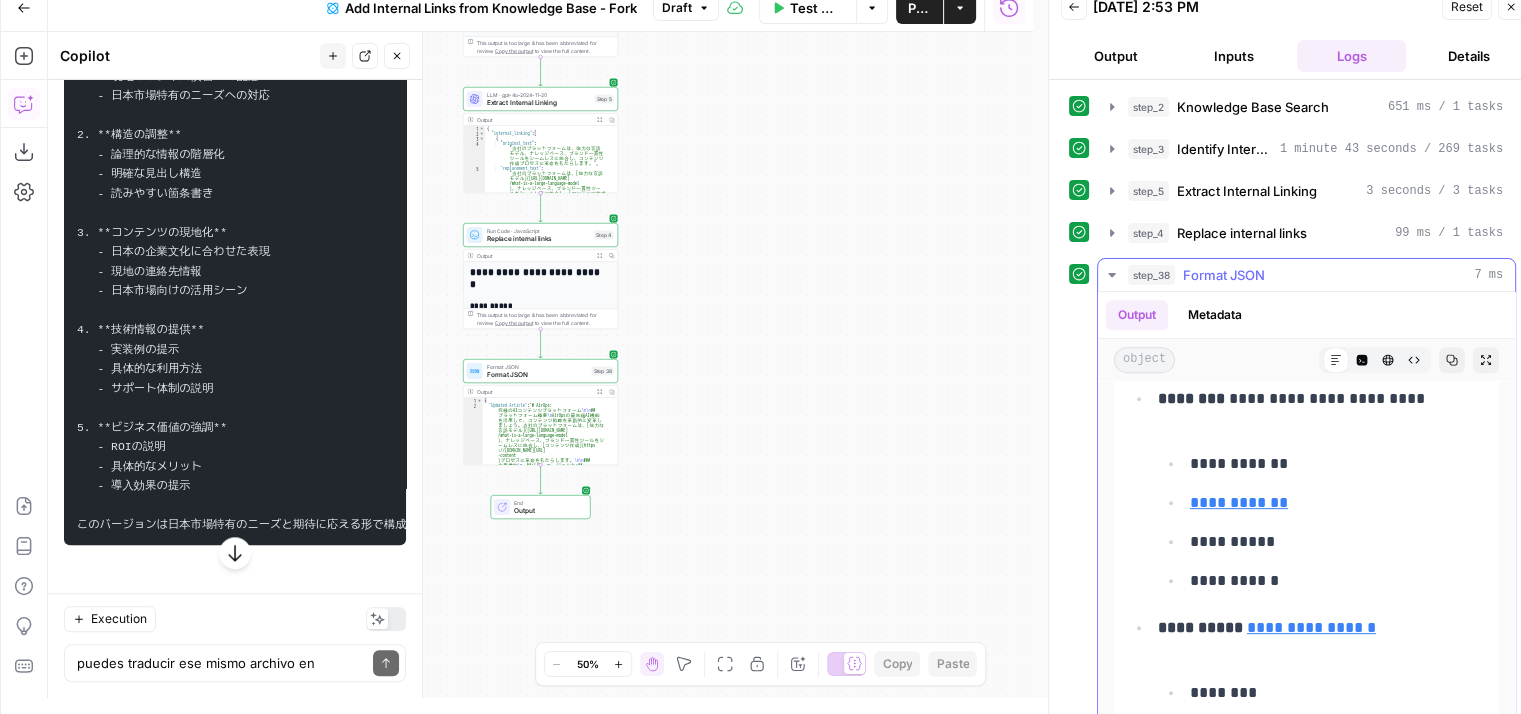 drag, startPoint x: 1188, startPoint y: 500, endPoint x: 1374, endPoint y: 509, distance: 186.21762 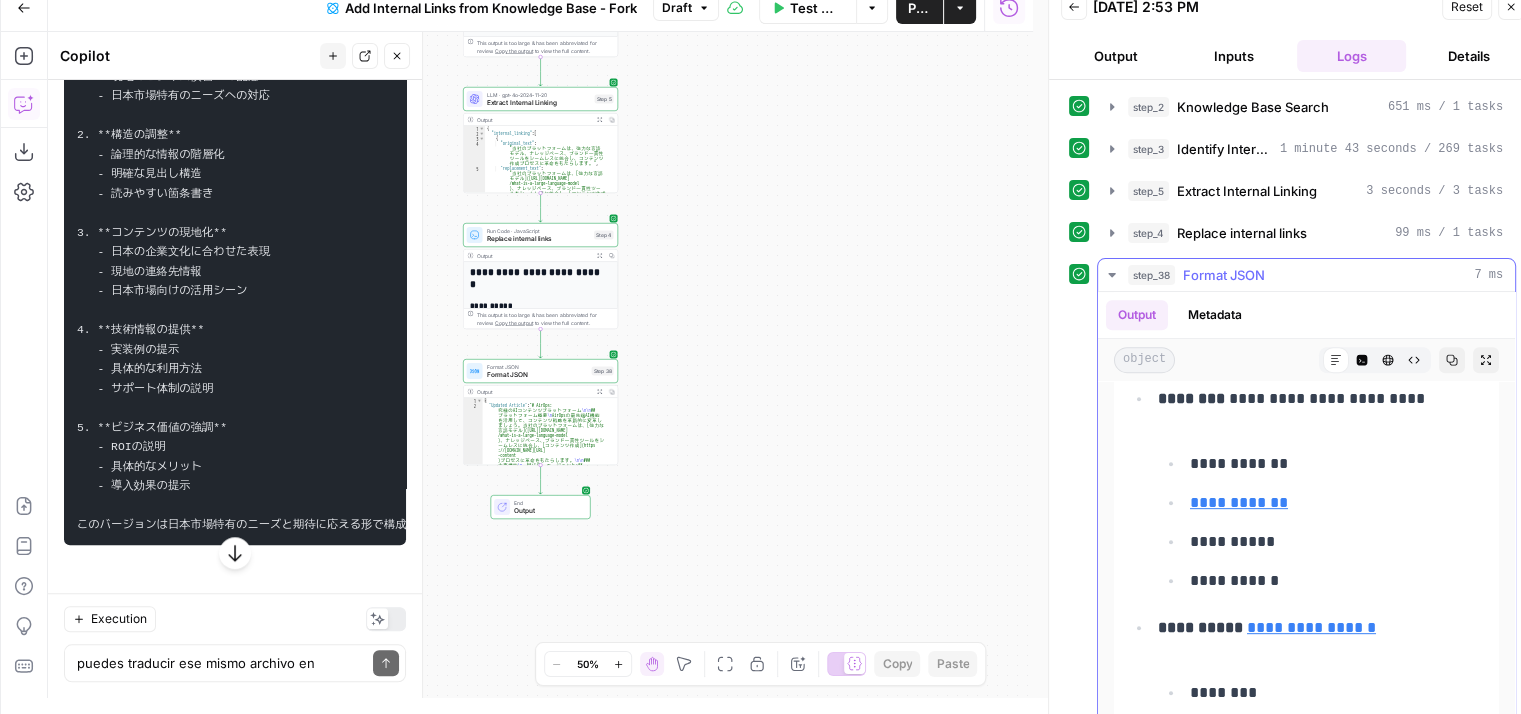 copy on "**********" 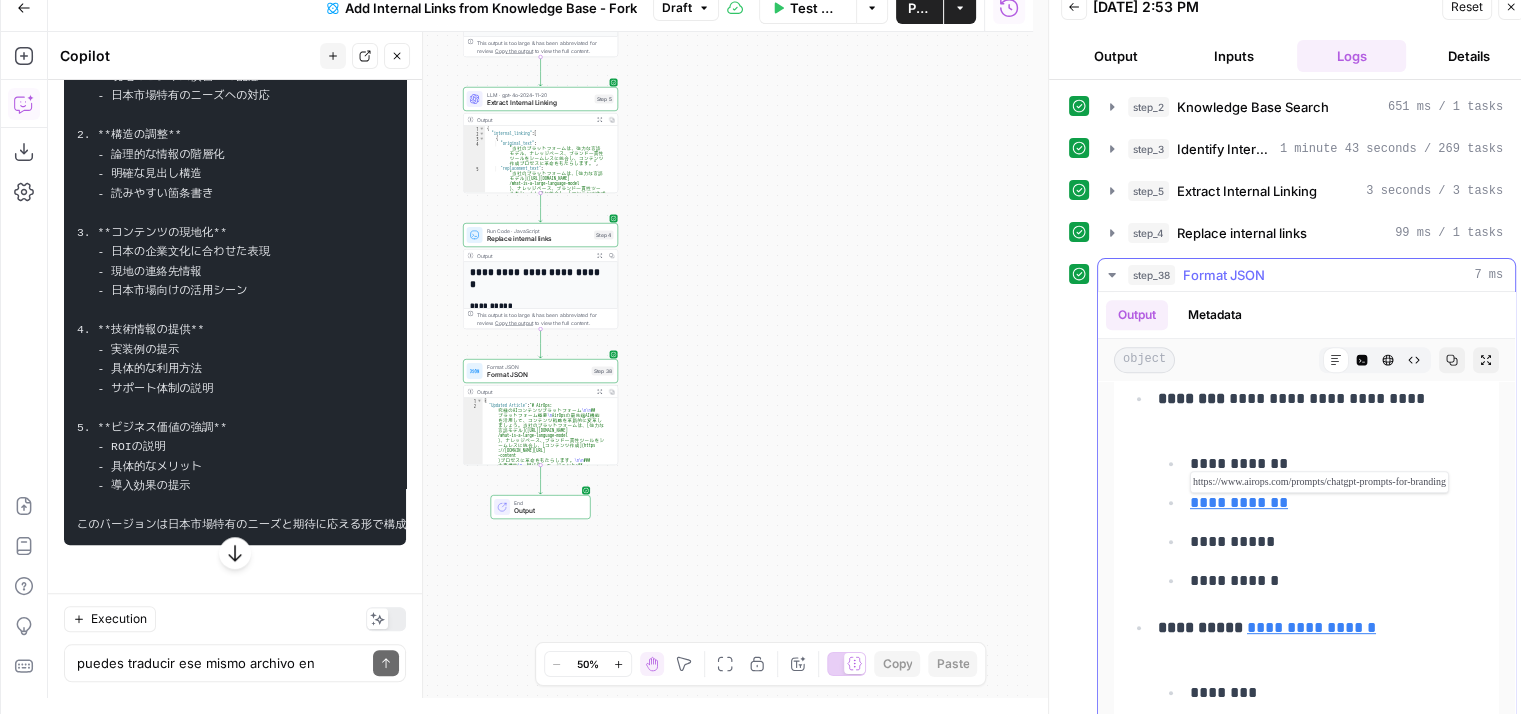click on "**********" at bounding box center [1239, 502] 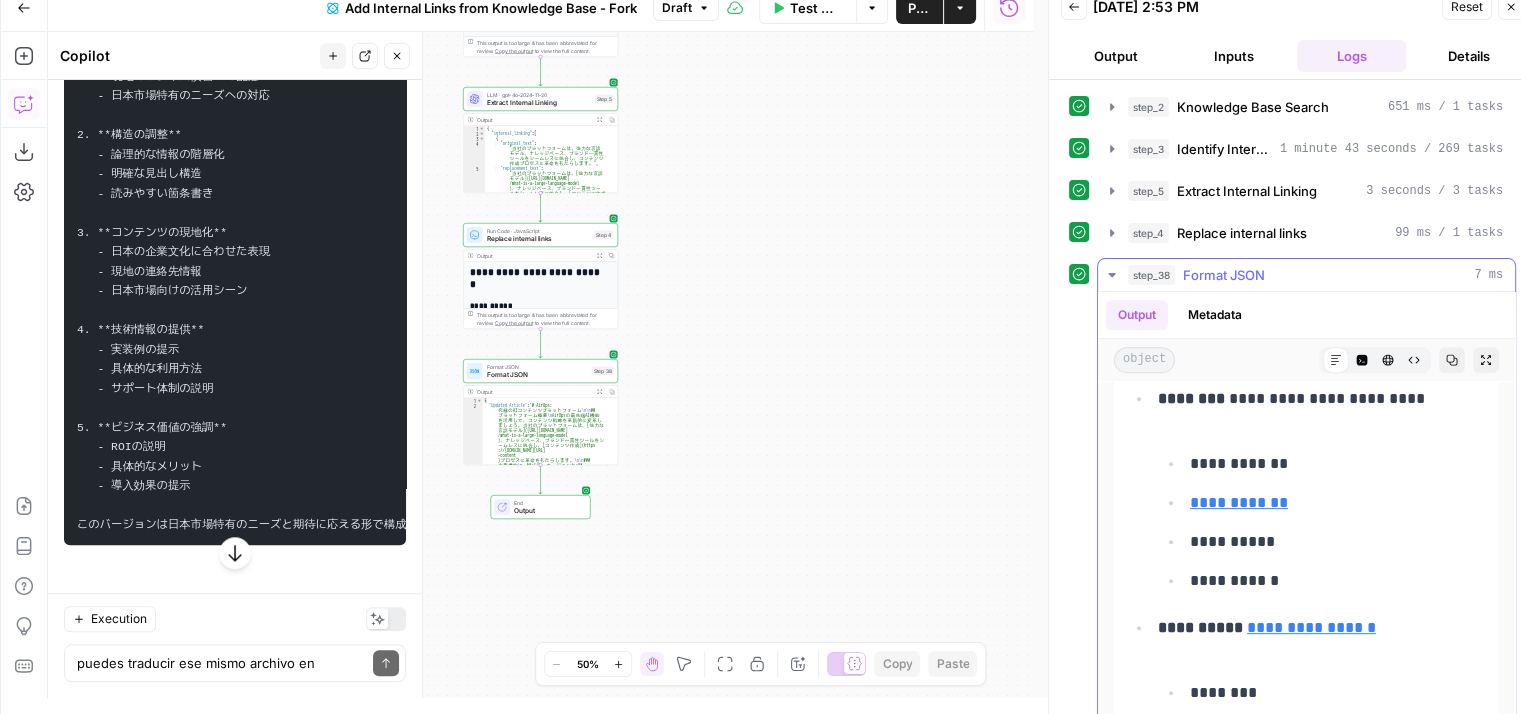 drag, startPoint x: 1305, startPoint y: 621, endPoint x: 1329, endPoint y: 643, distance: 32.55764 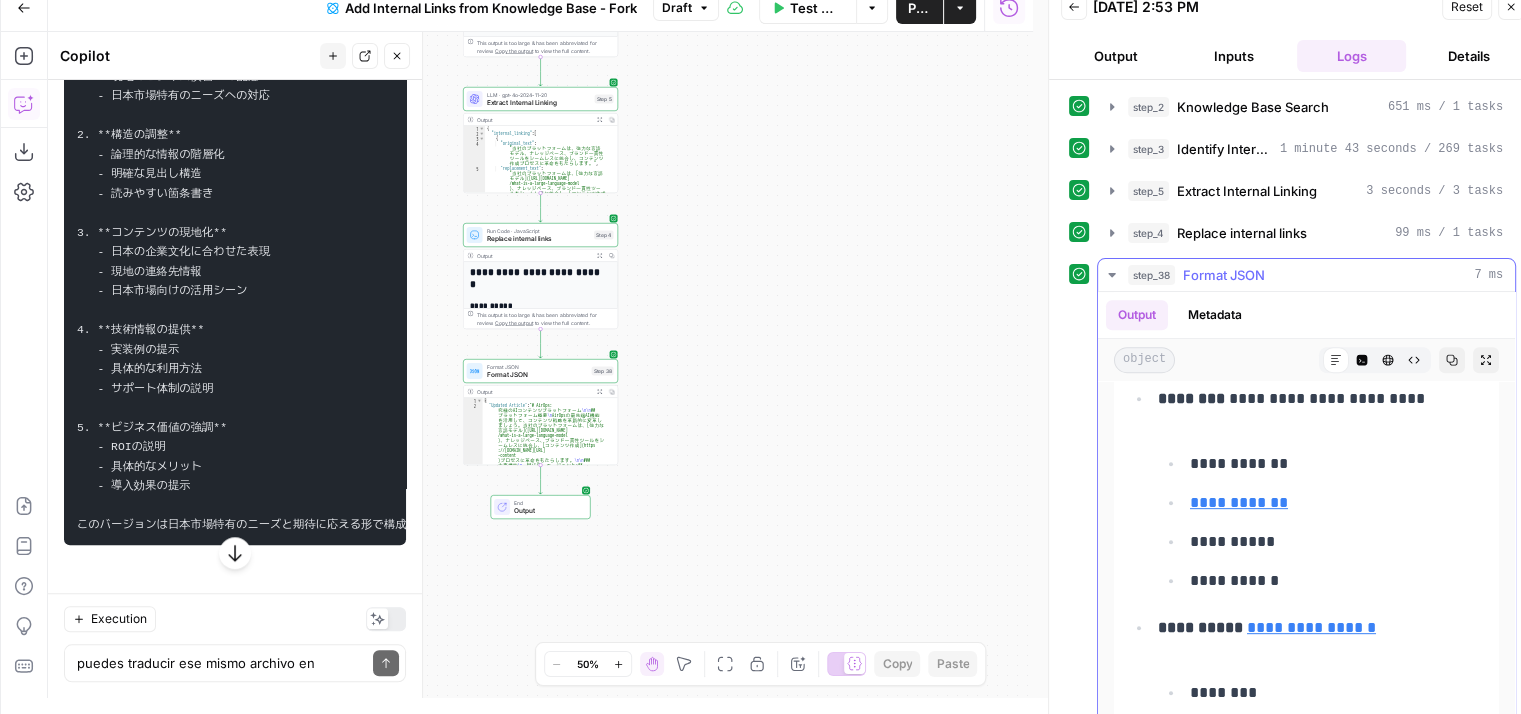 copy on "**********" 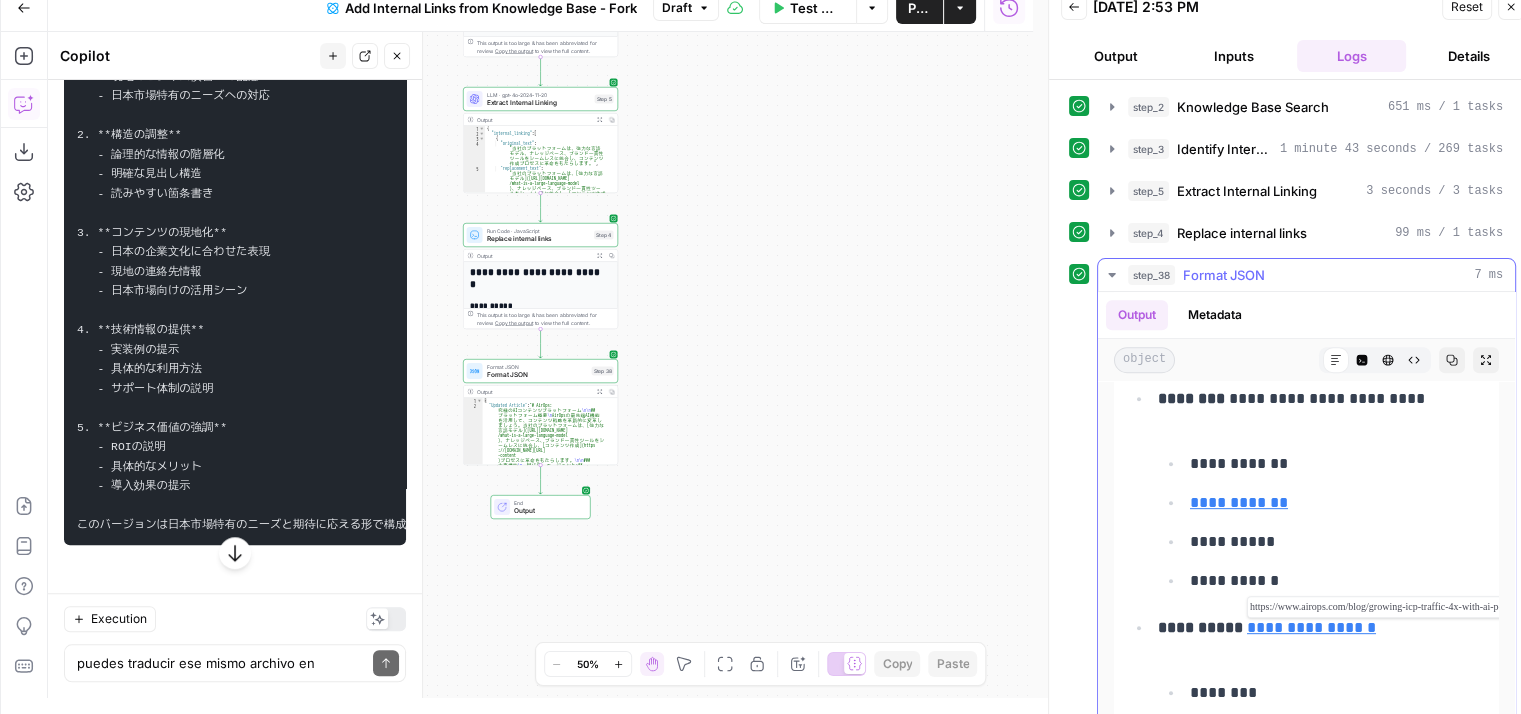 click on "**********" at bounding box center [1311, 627] 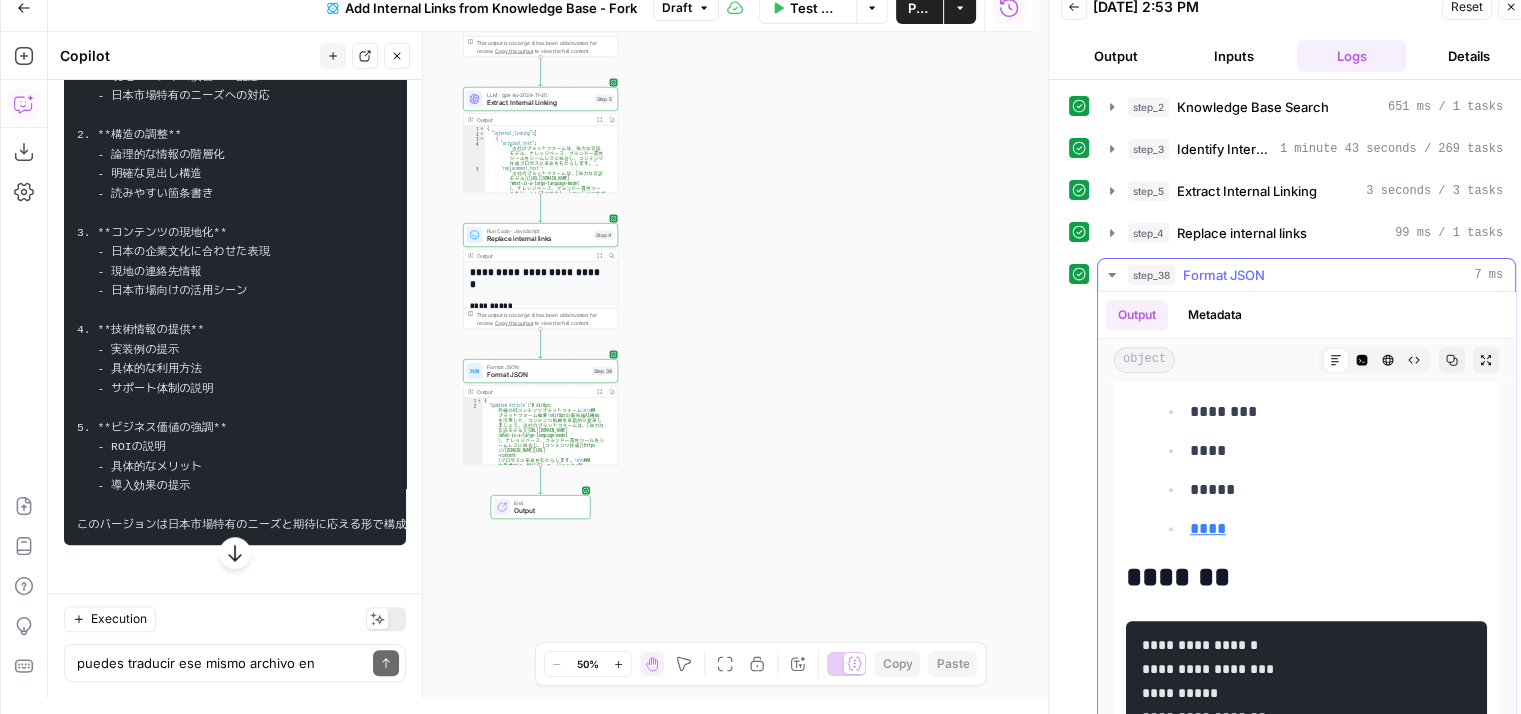 scroll, scrollTop: 1300, scrollLeft: 0, axis: vertical 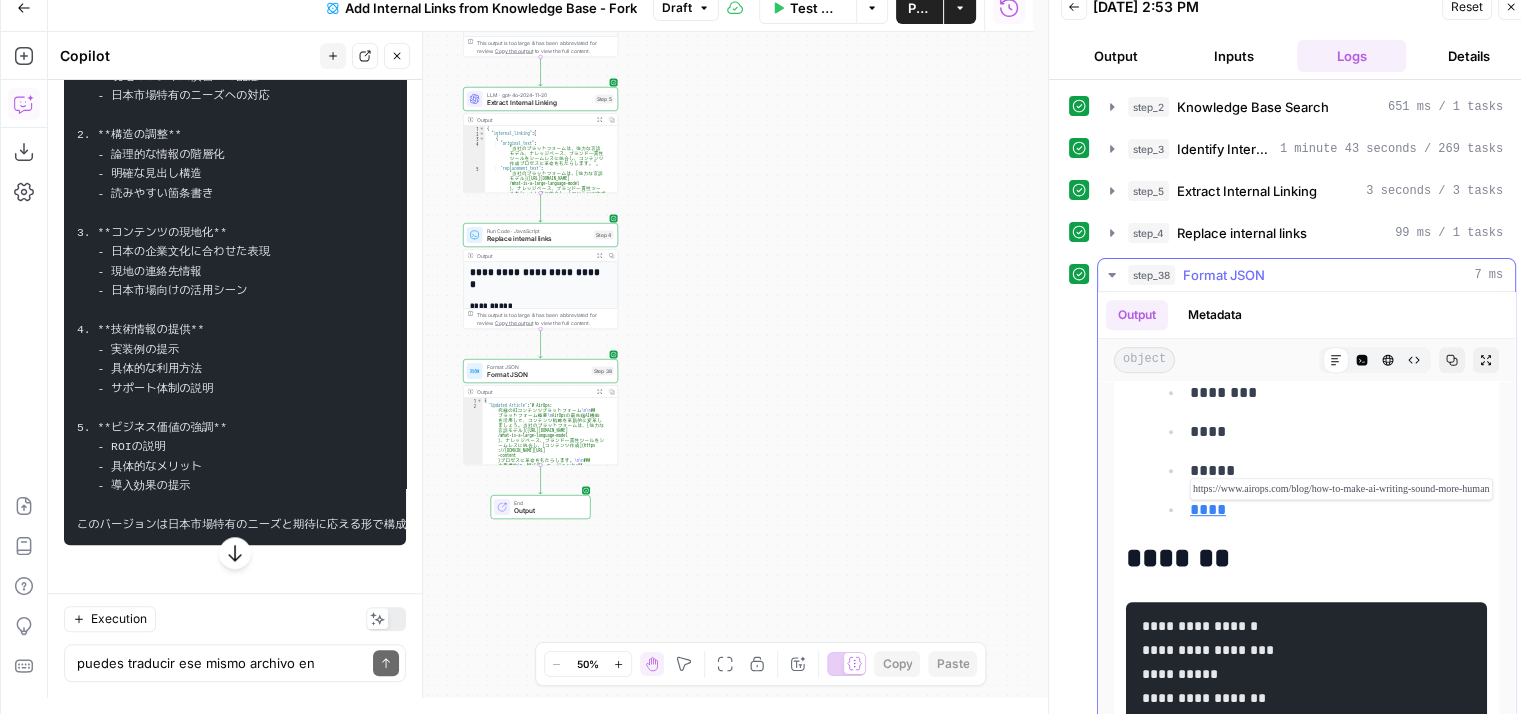 drag, startPoint x: 1280, startPoint y: 505, endPoint x: 1189, endPoint y: 509, distance: 91.08787 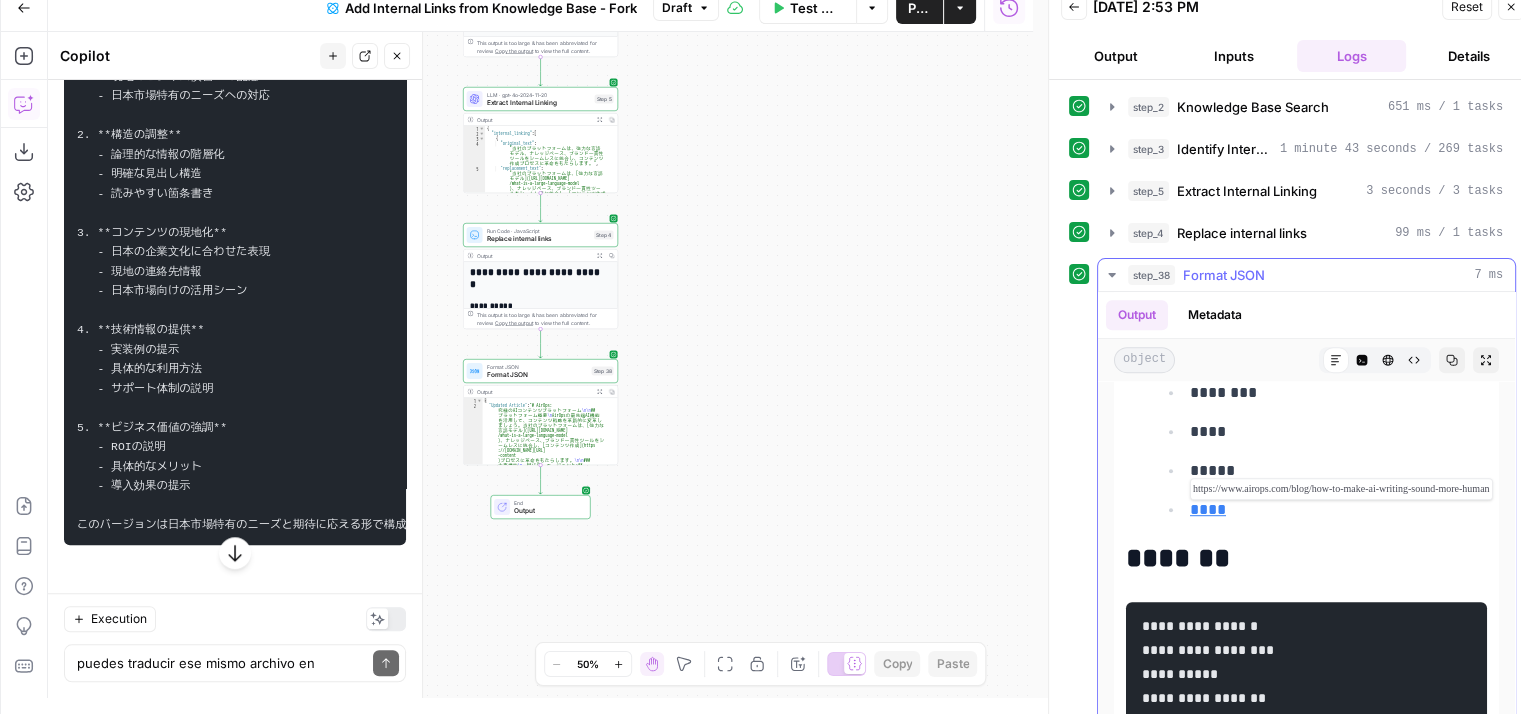 click on "****" at bounding box center (1208, 509) 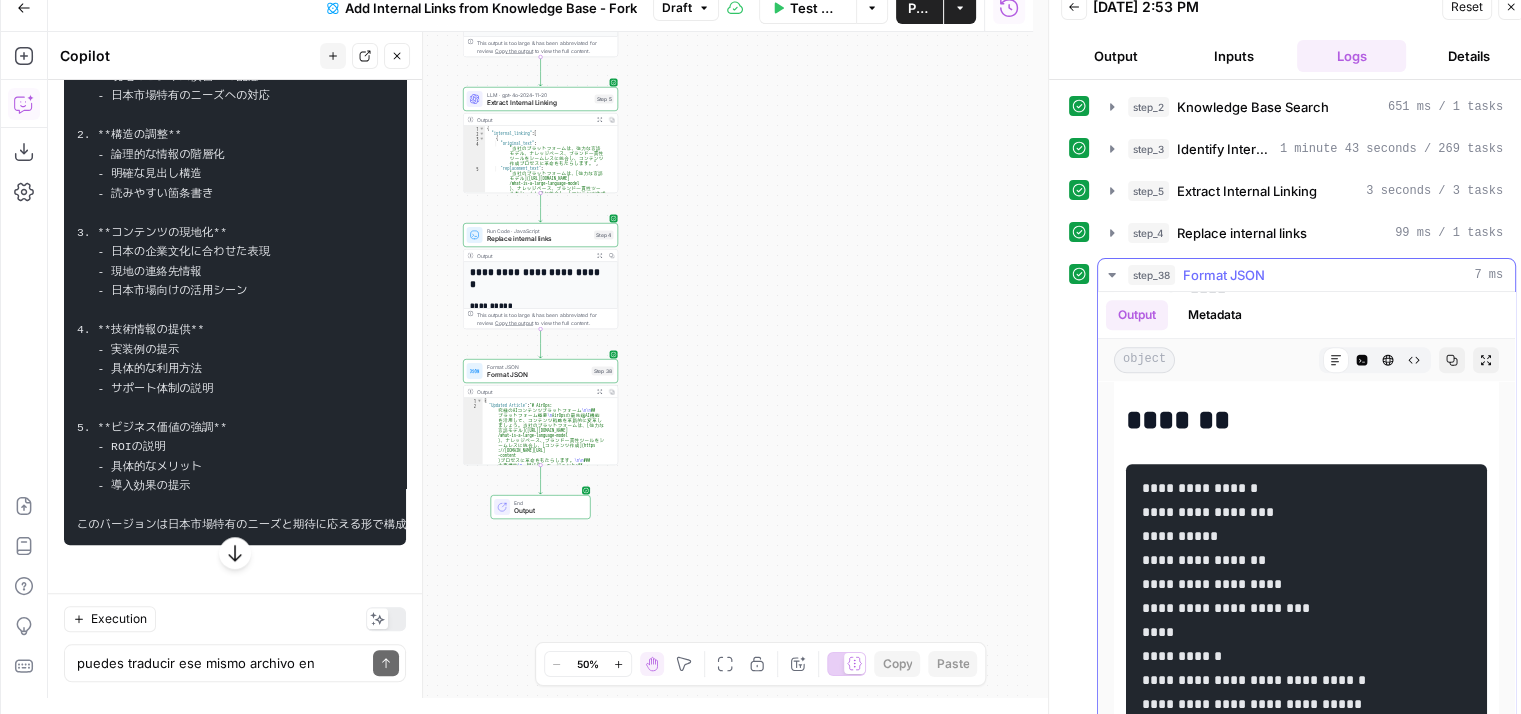 scroll, scrollTop: 1457, scrollLeft: 0, axis: vertical 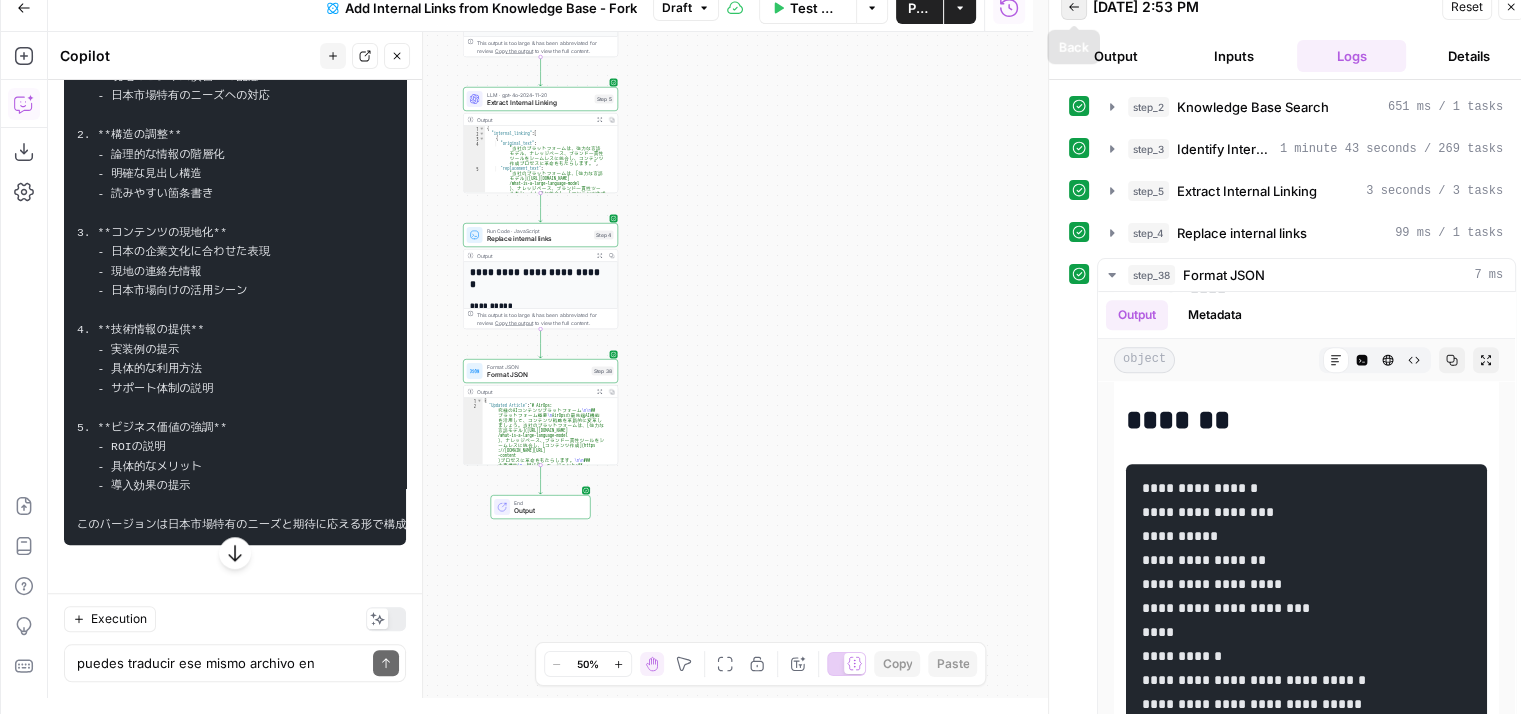 click 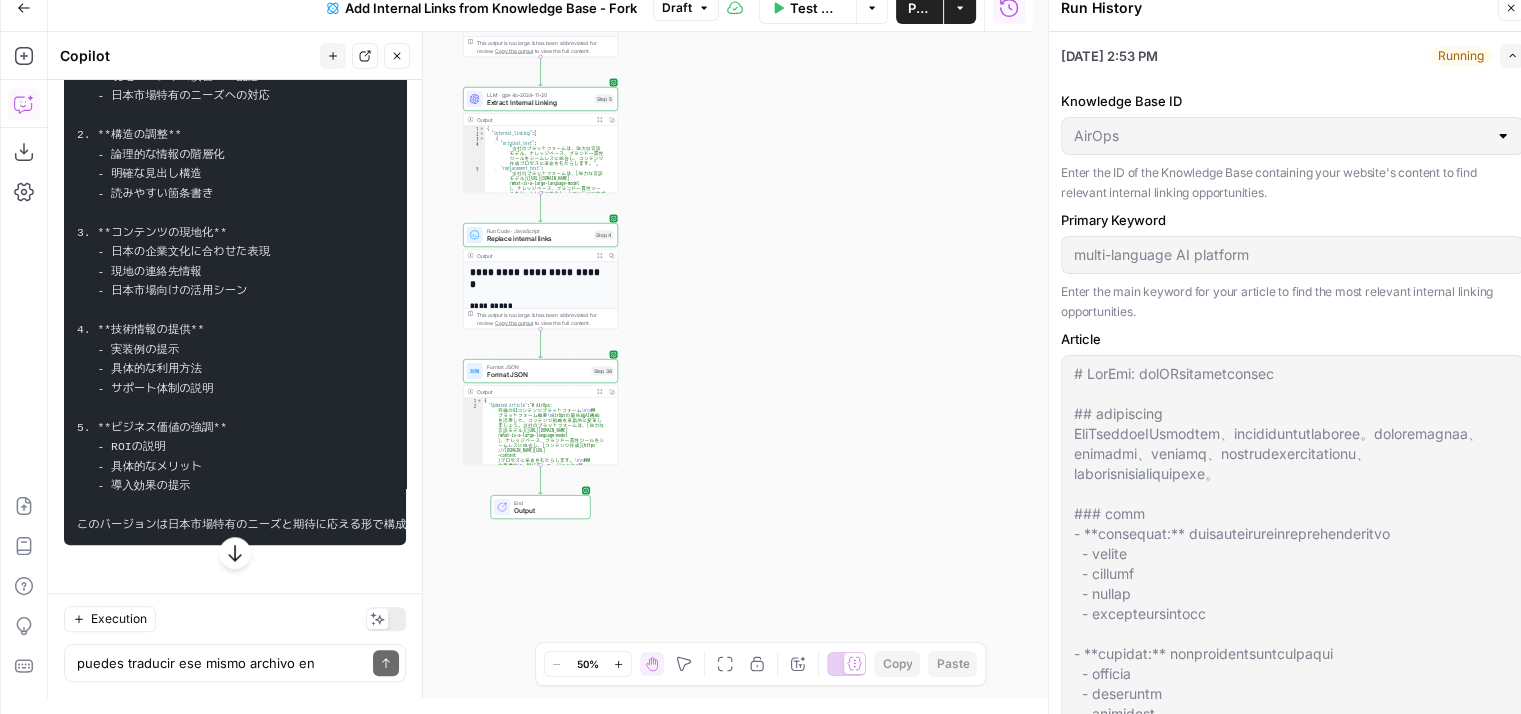 click 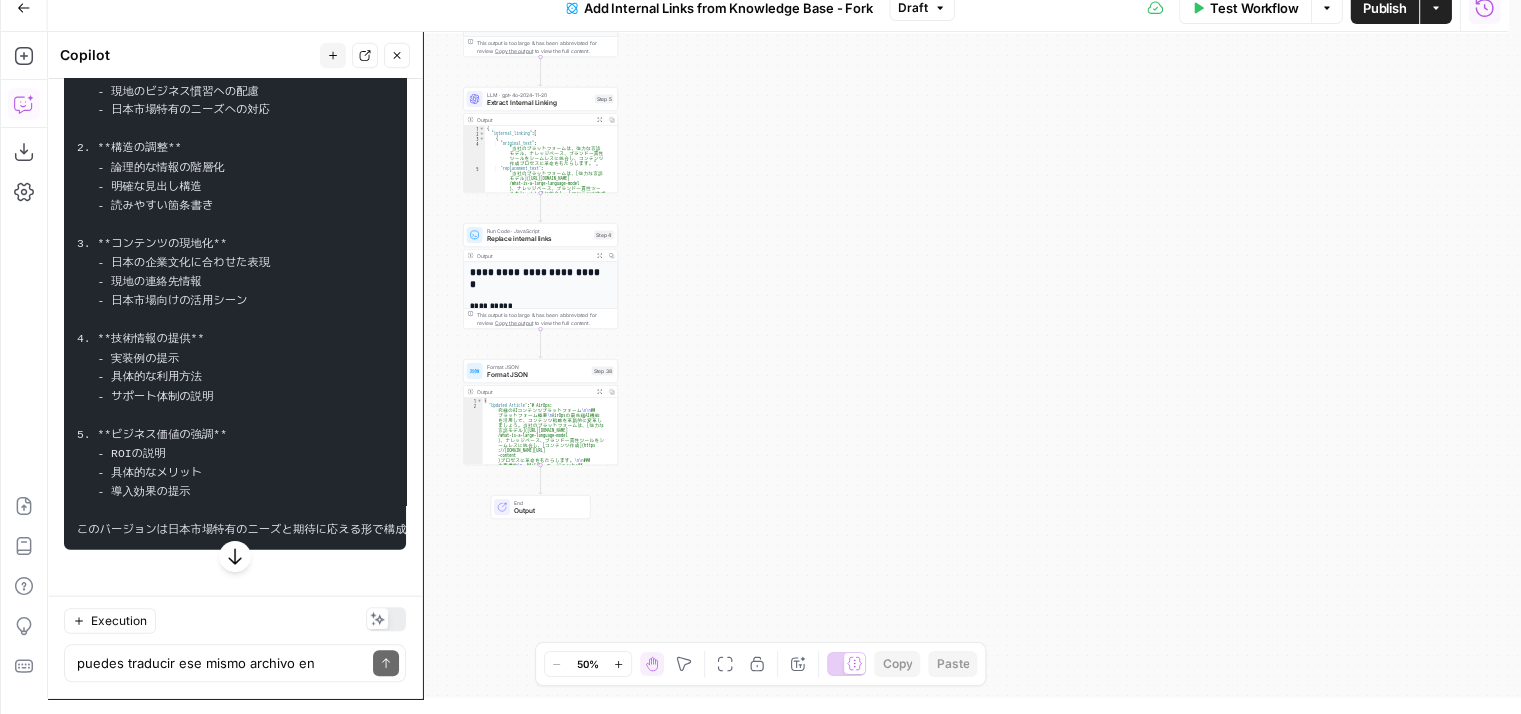 scroll, scrollTop: 0, scrollLeft: 0, axis: both 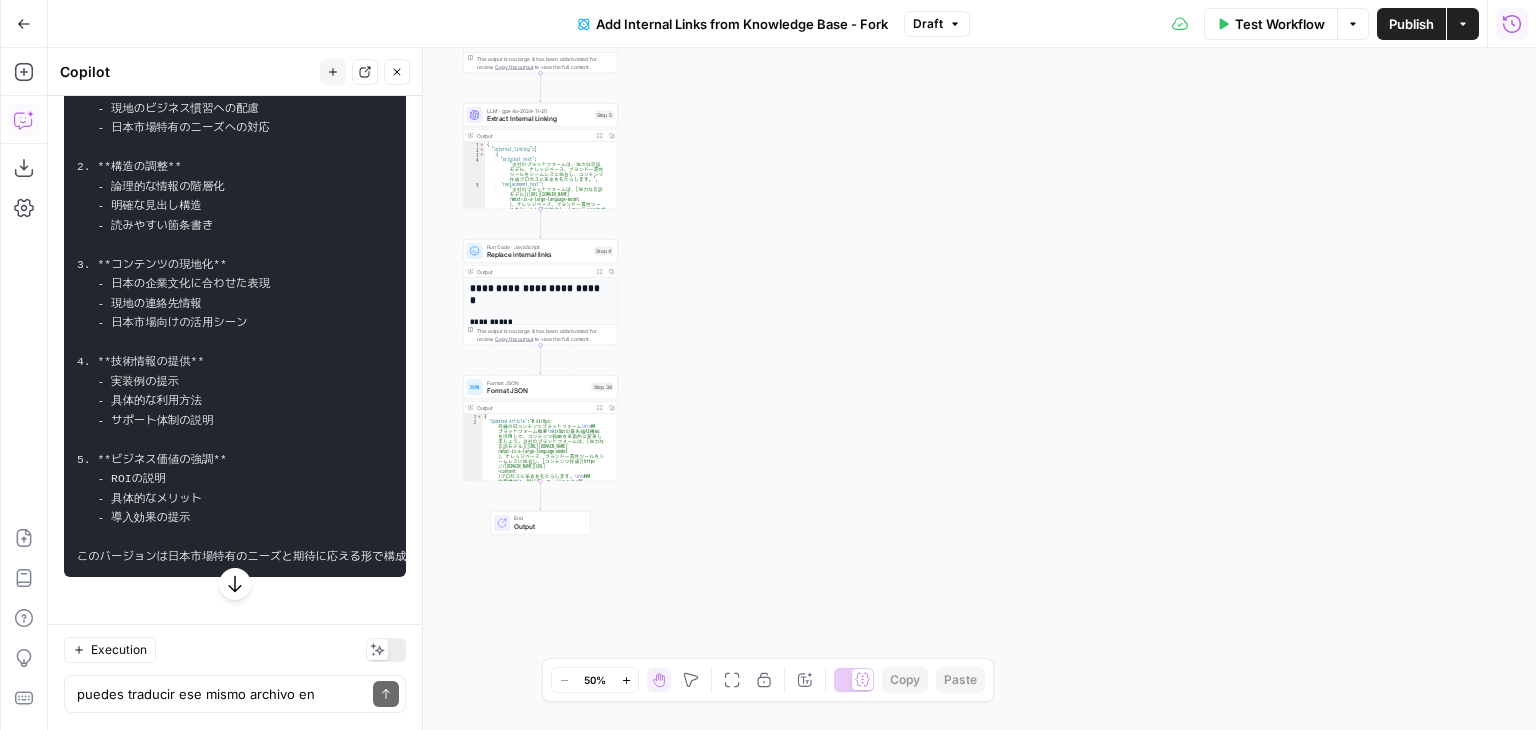 click 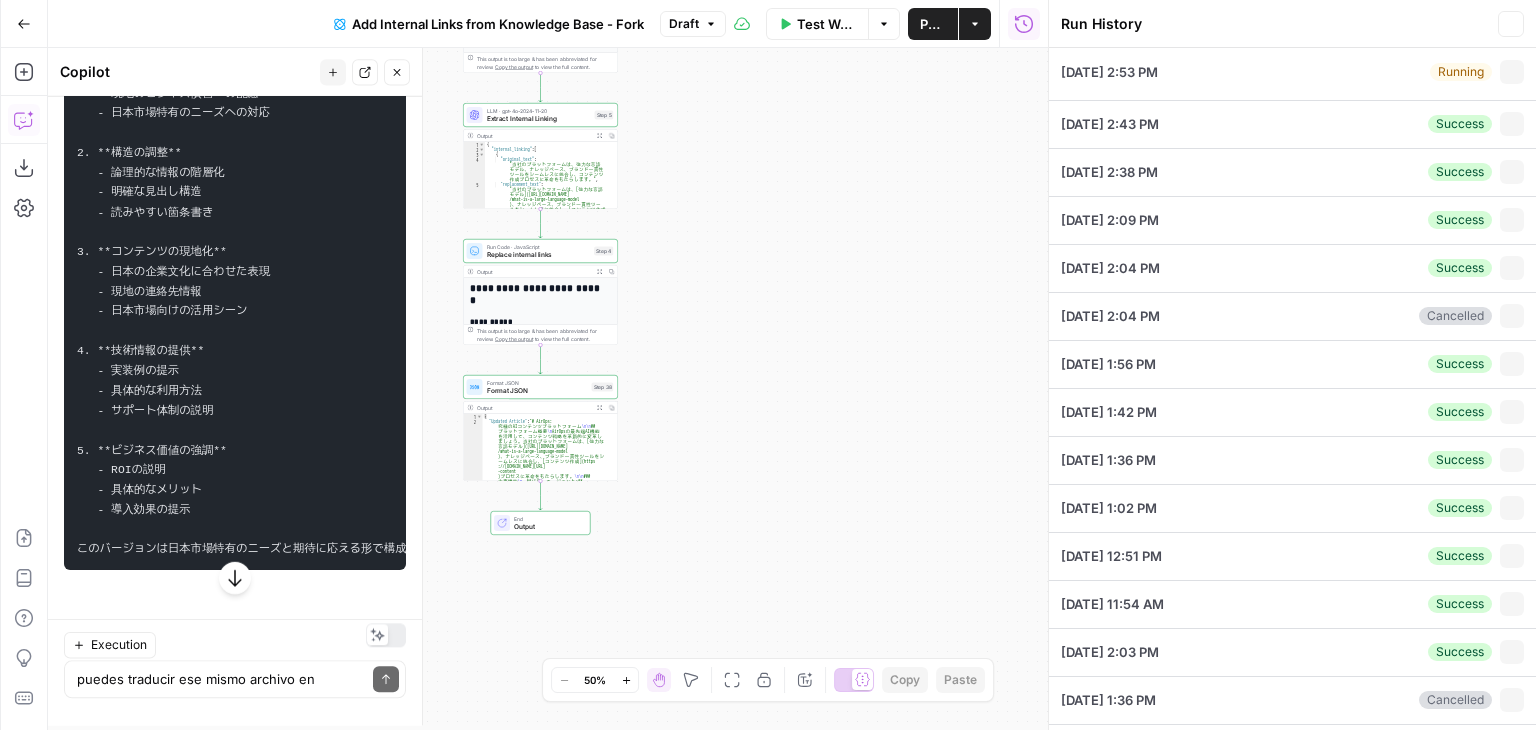 type on "AirOps" 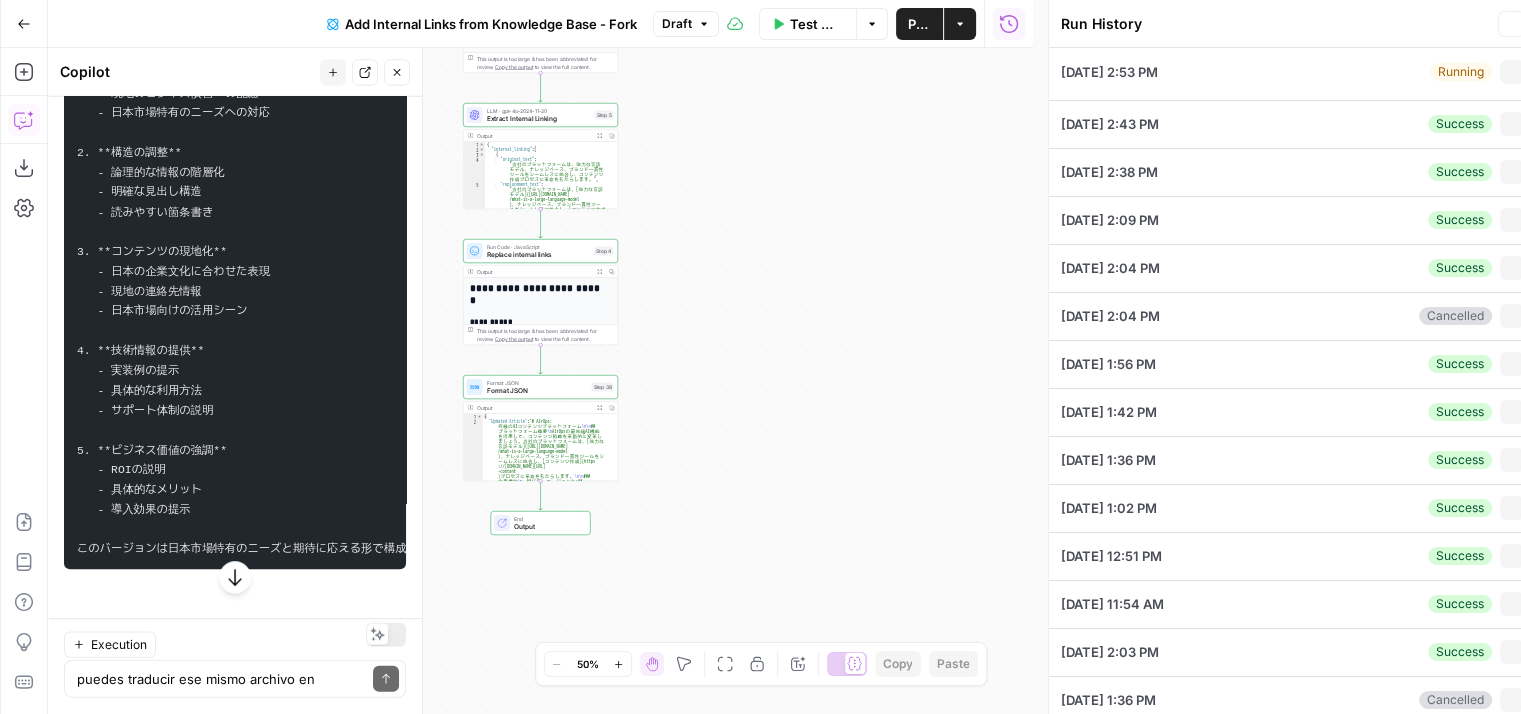 type on "# LorEmi: dolORsitametconsec
## adipiscing
EliTseddoeIUsmodtem、incididuntutlaboree。doloremagnaa、enimadmi、veniamq、nostrudexercitationu、laborisnisialiquipexe。
### comm
- **consequat:** duisauteirureinreprehenderitvo
- velite
- cillumf
- nullap
- excepteursintocc
- **cupidat:** nonproidentsuntculpaqui
- officia
- deseruntm
- animidest
- laborumpe
- **undeomn:** istenatuserrorvoluptatem
- accusantiumd
- lau・to・remap
- eaqueipsaq
- abilloinven
- **veritatis:** quasiarchitectob
- vitaedic
- expl
- nemoe
- ipsa
## quiavol
```aspernatur
// autoditfugitc
magni dolorese = {
ratio: {
sequ: nesciu,
nequepor: "qu",
dolor_adi: NumquAme
},
modite: {
inciduntma_quaerat: Etiamm,
solutanob_eligendi: Optioc
}
};..." 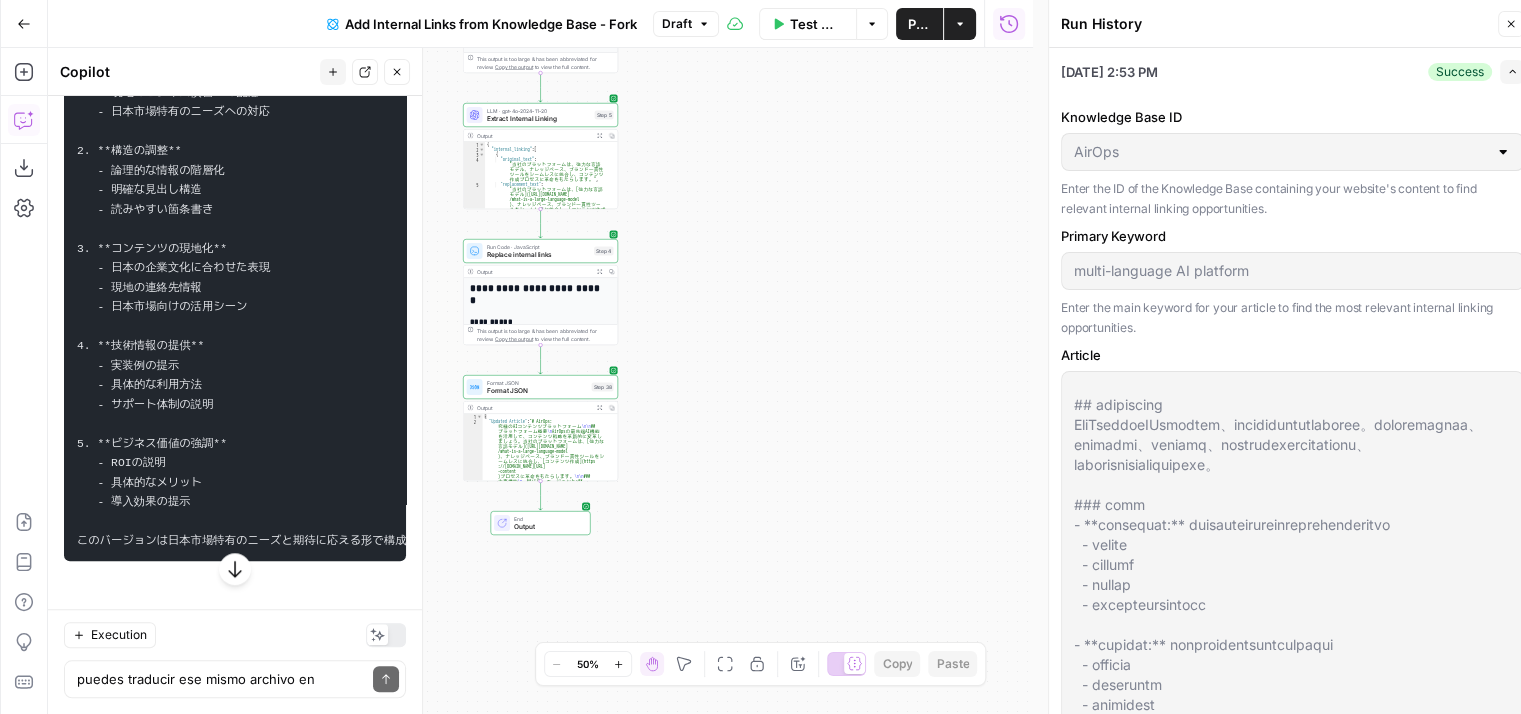 scroll, scrollTop: 0, scrollLeft: 0, axis: both 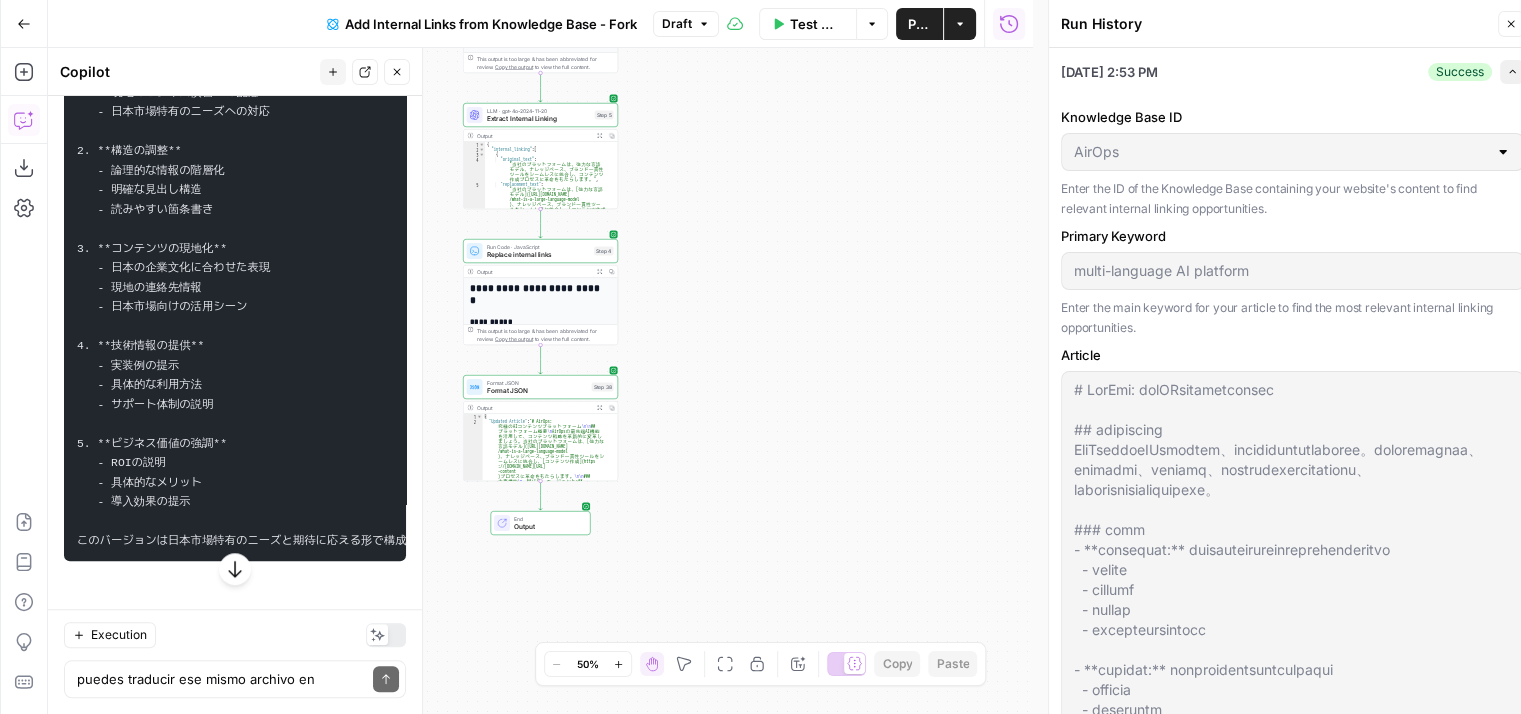 click 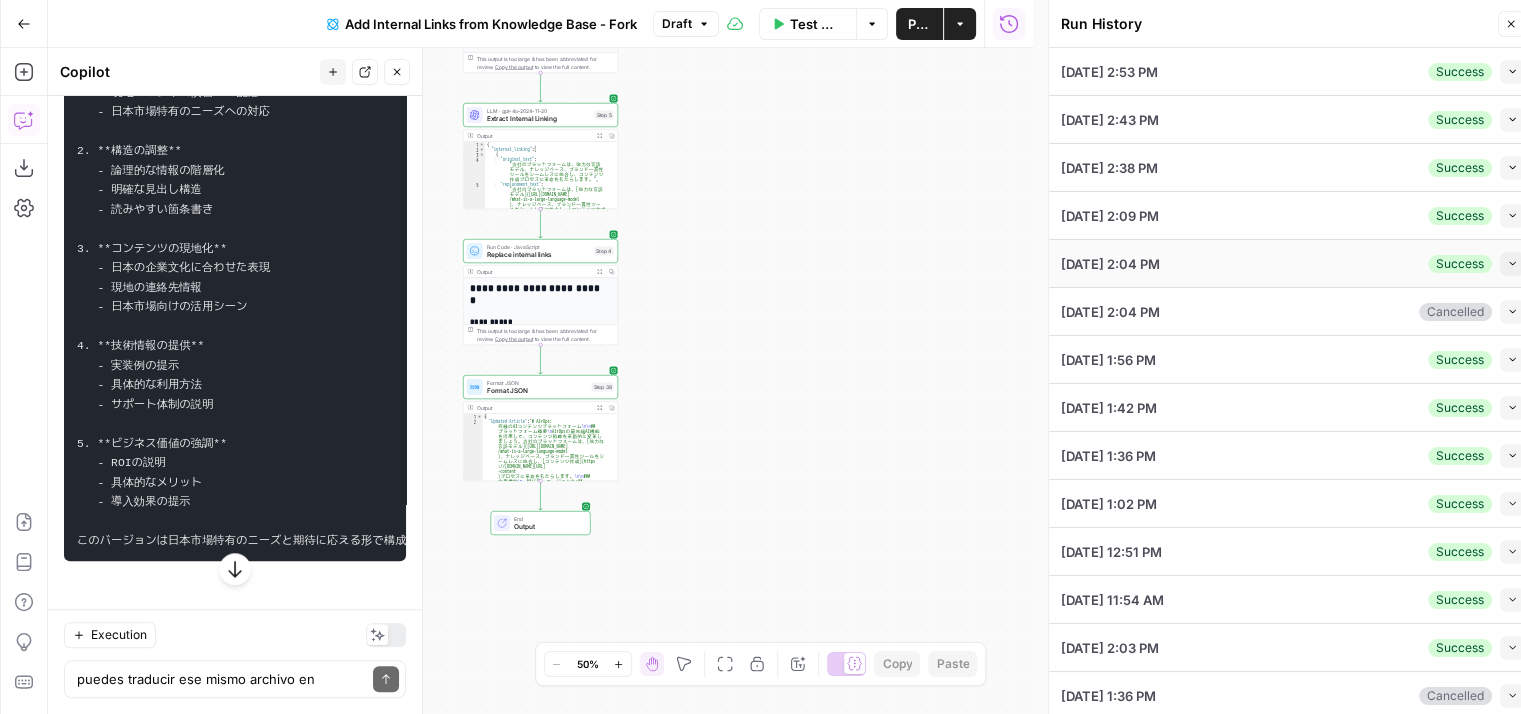 click on "07/01/25 at 2:04 PM Success Collapse" at bounding box center (1292, 263) 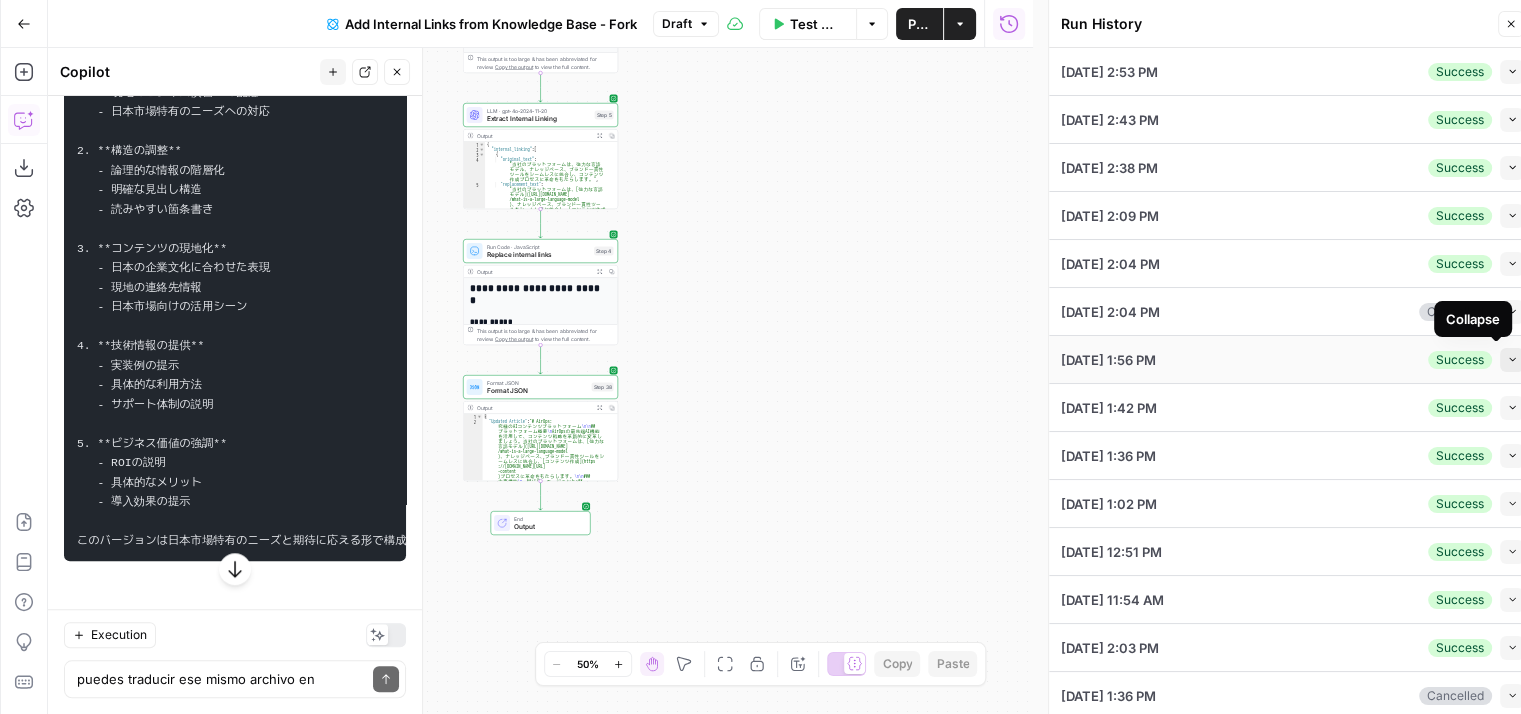 click 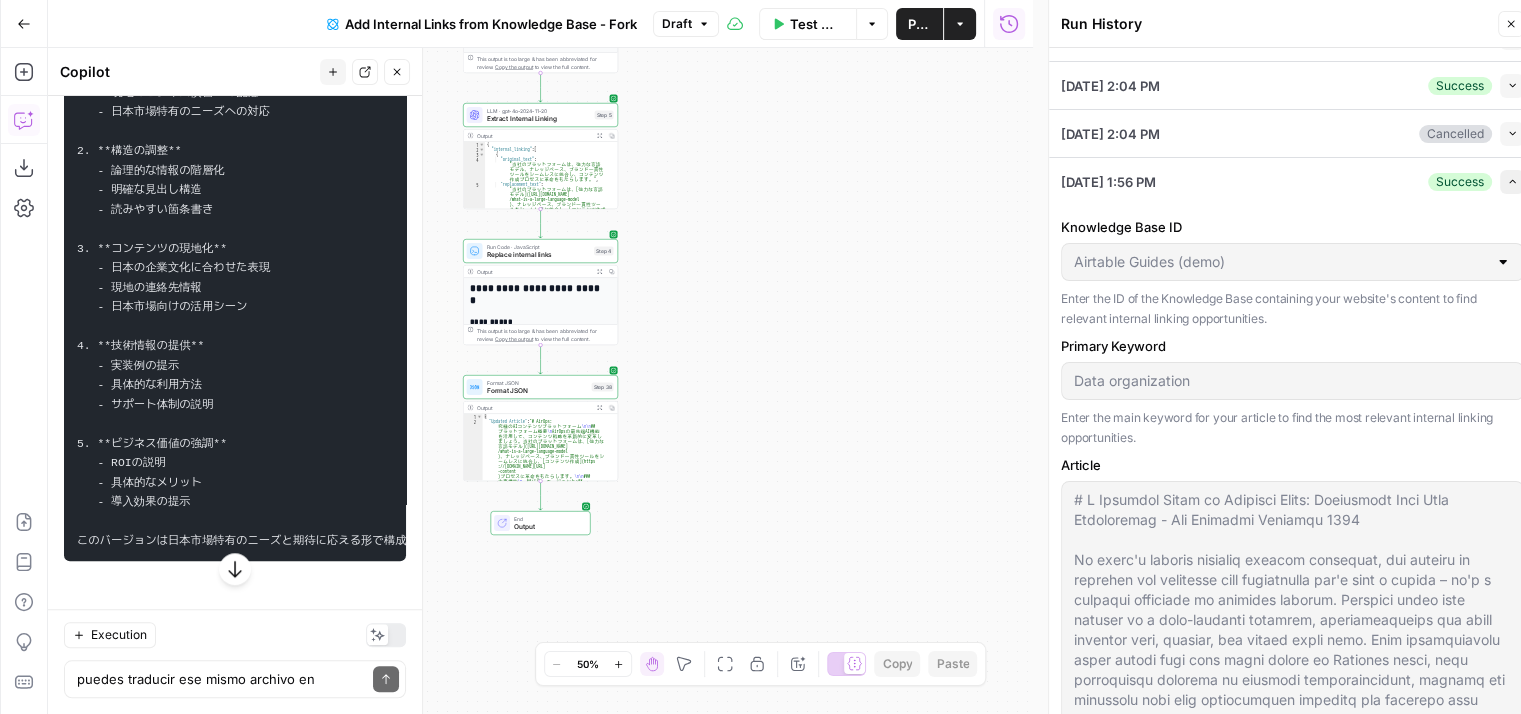 scroll, scrollTop: 200, scrollLeft: 0, axis: vertical 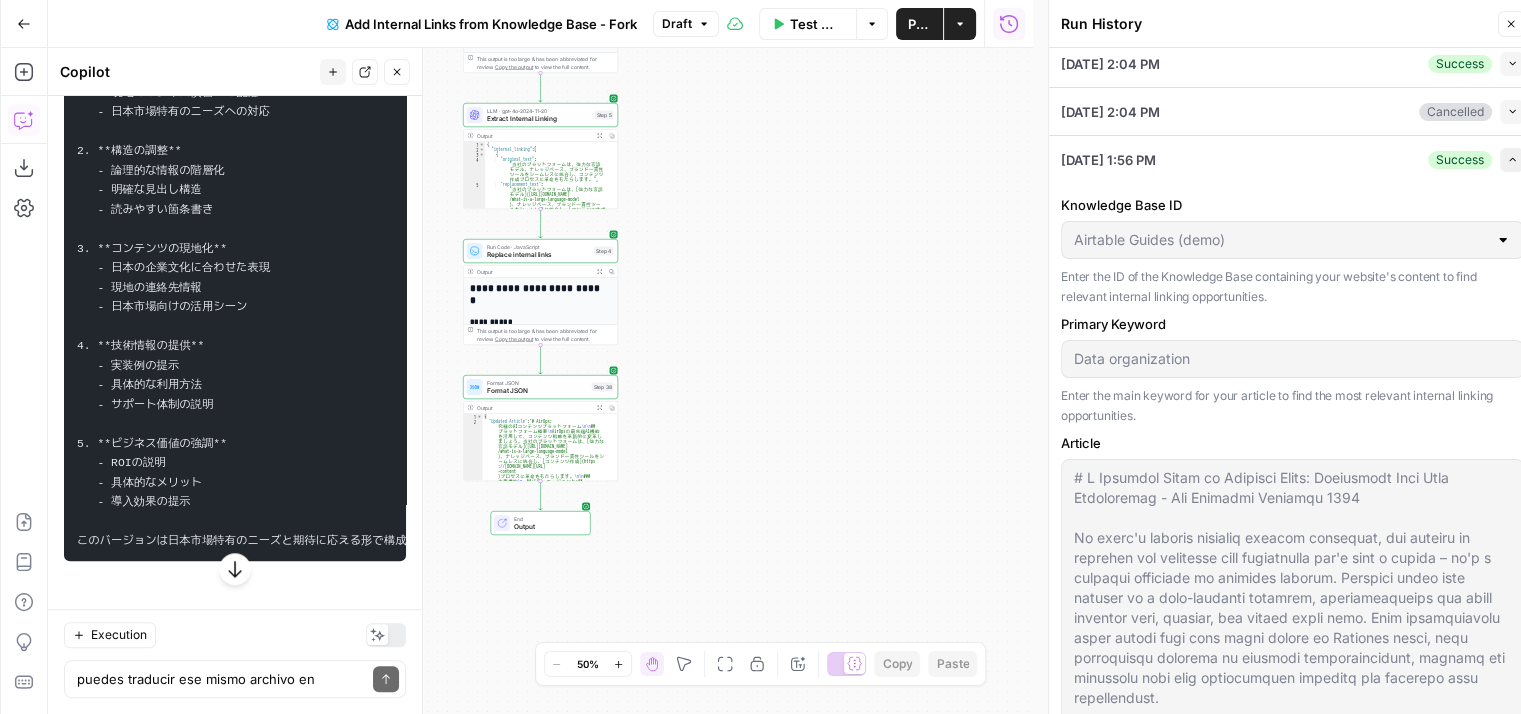 click 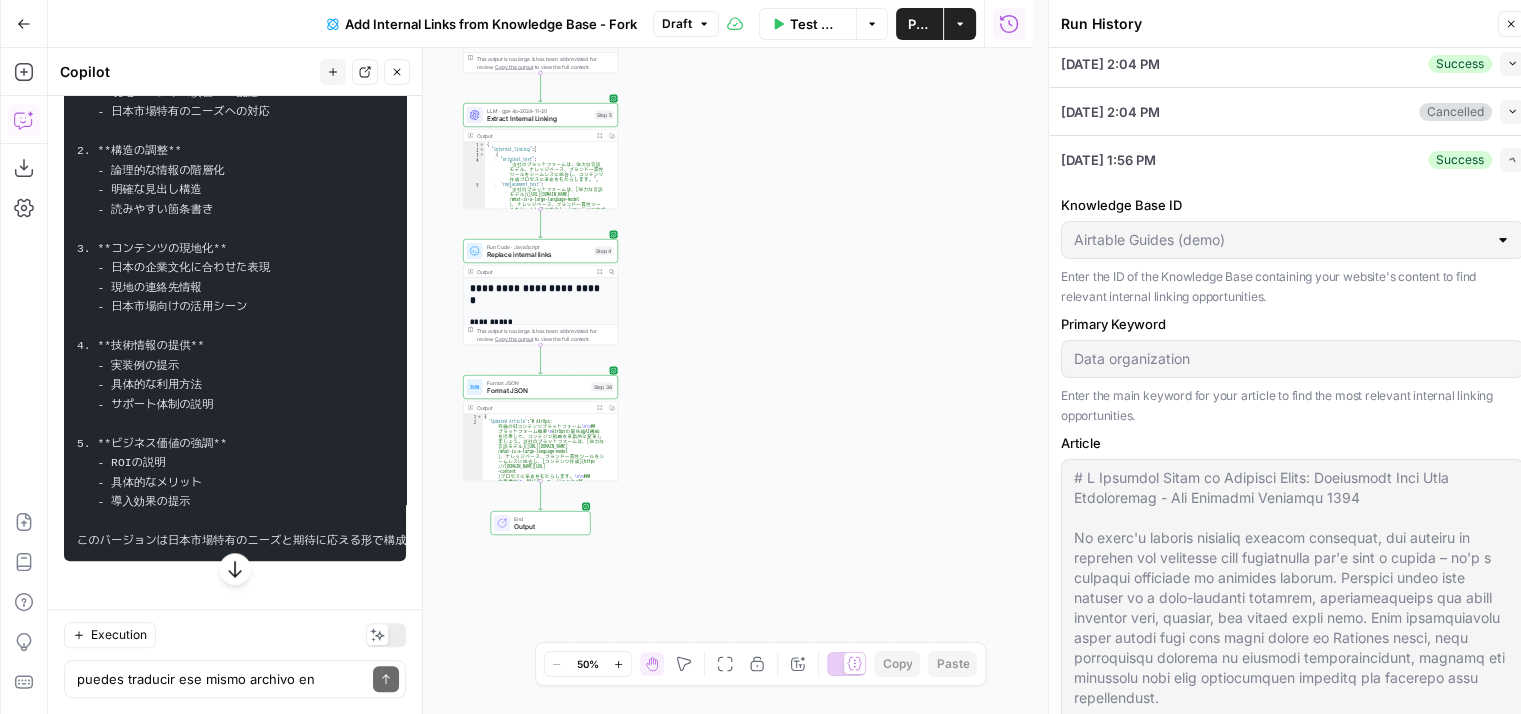 scroll, scrollTop: 0, scrollLeft: 0, axis: both 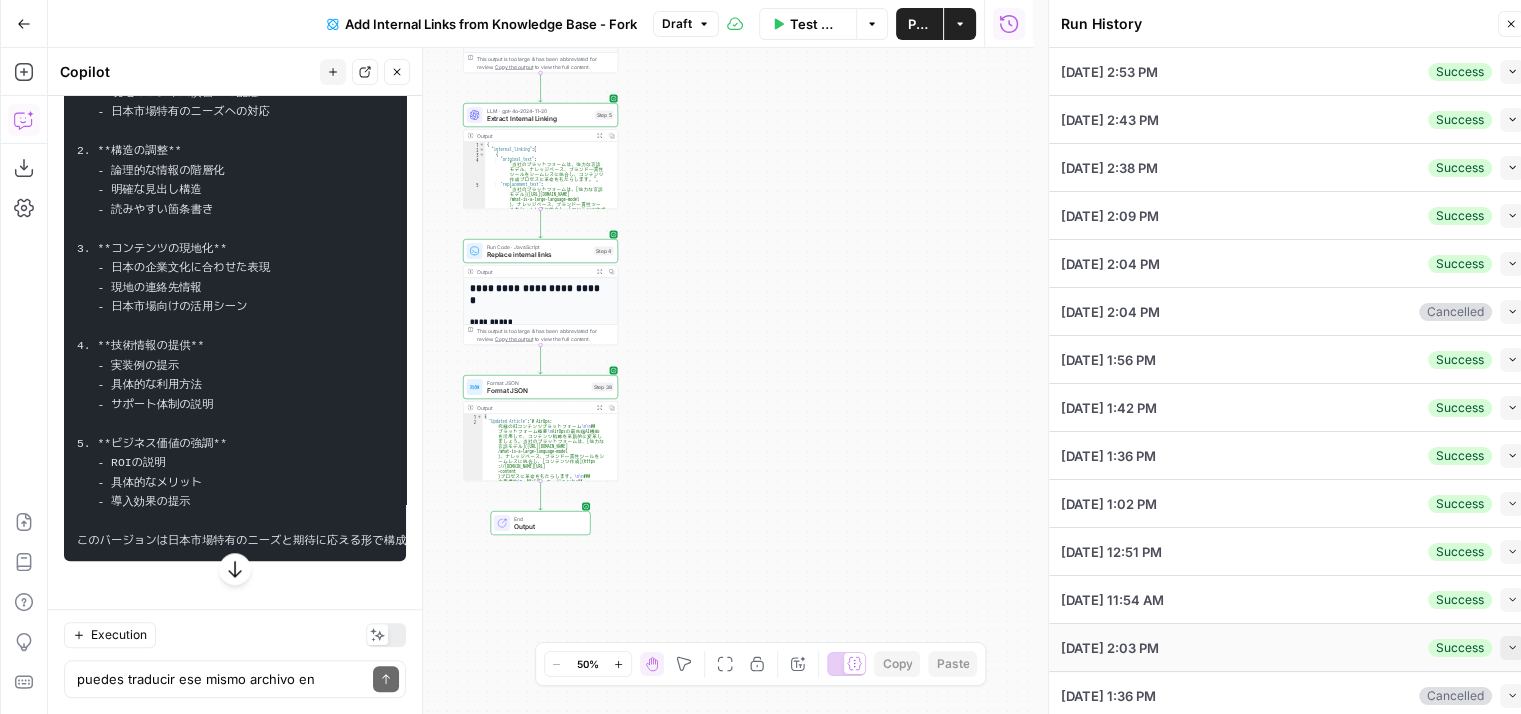 click 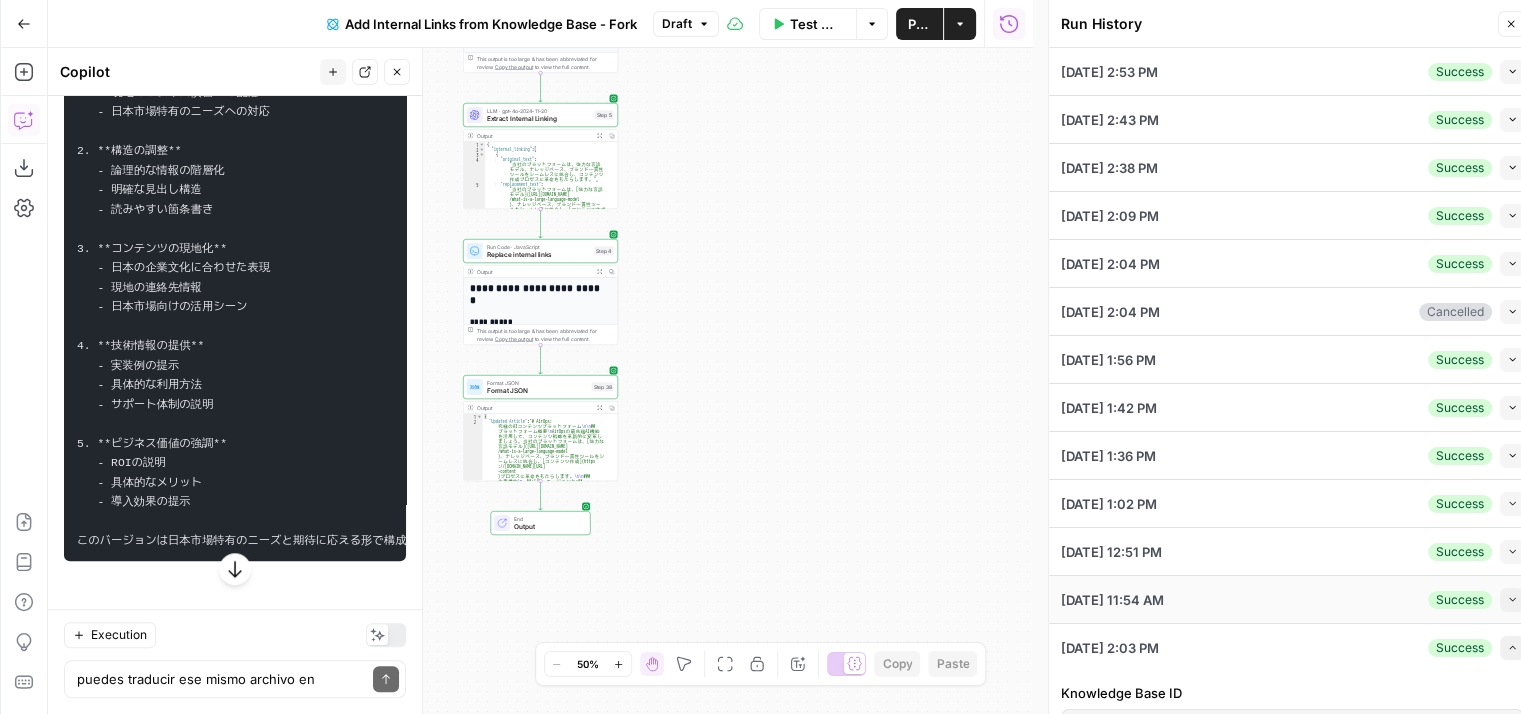 scroll, scrollTop: 200, scrollLeft: 0, axis: vertical 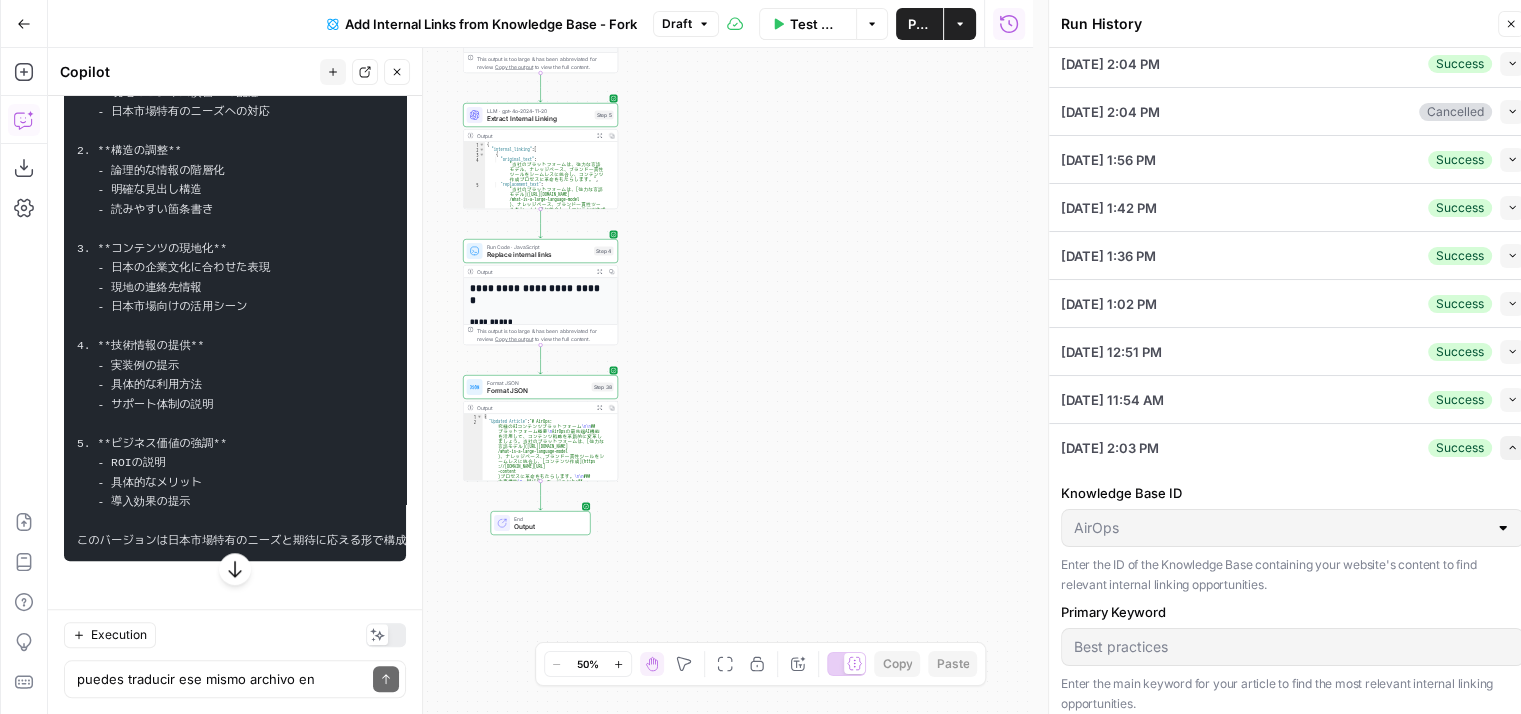 click on "Expand" at bounding box center [1512, 448] 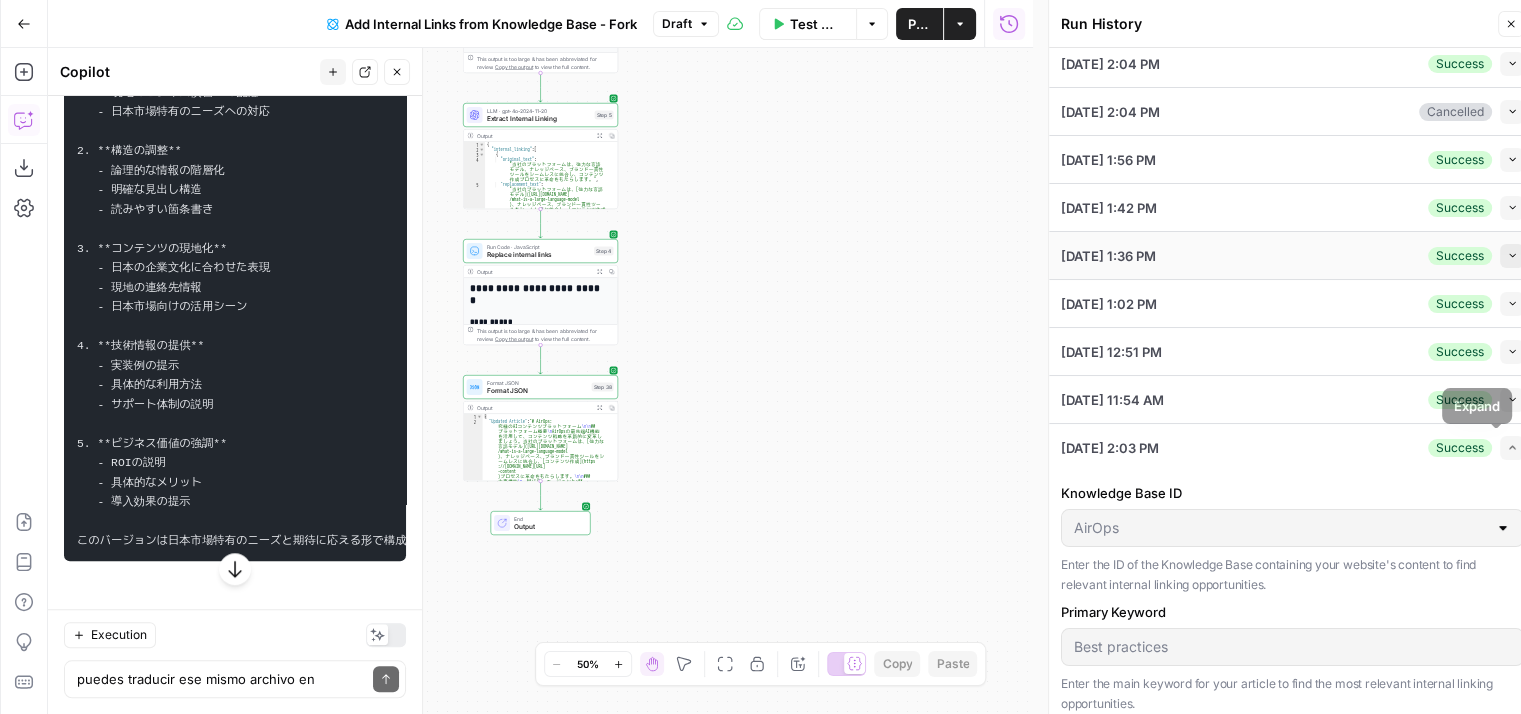 scroll, scrollTop: 0, scrollLeft: 0, axis: both 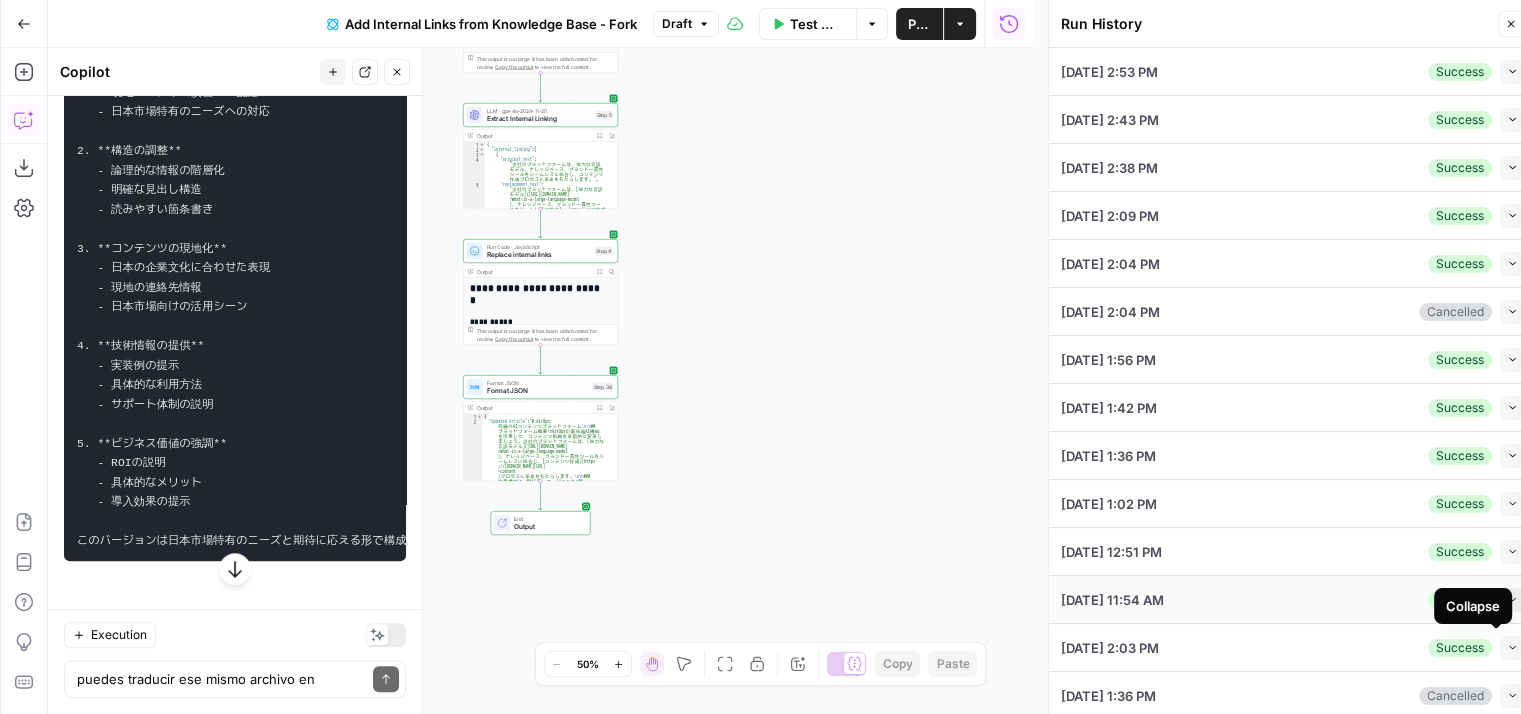 click 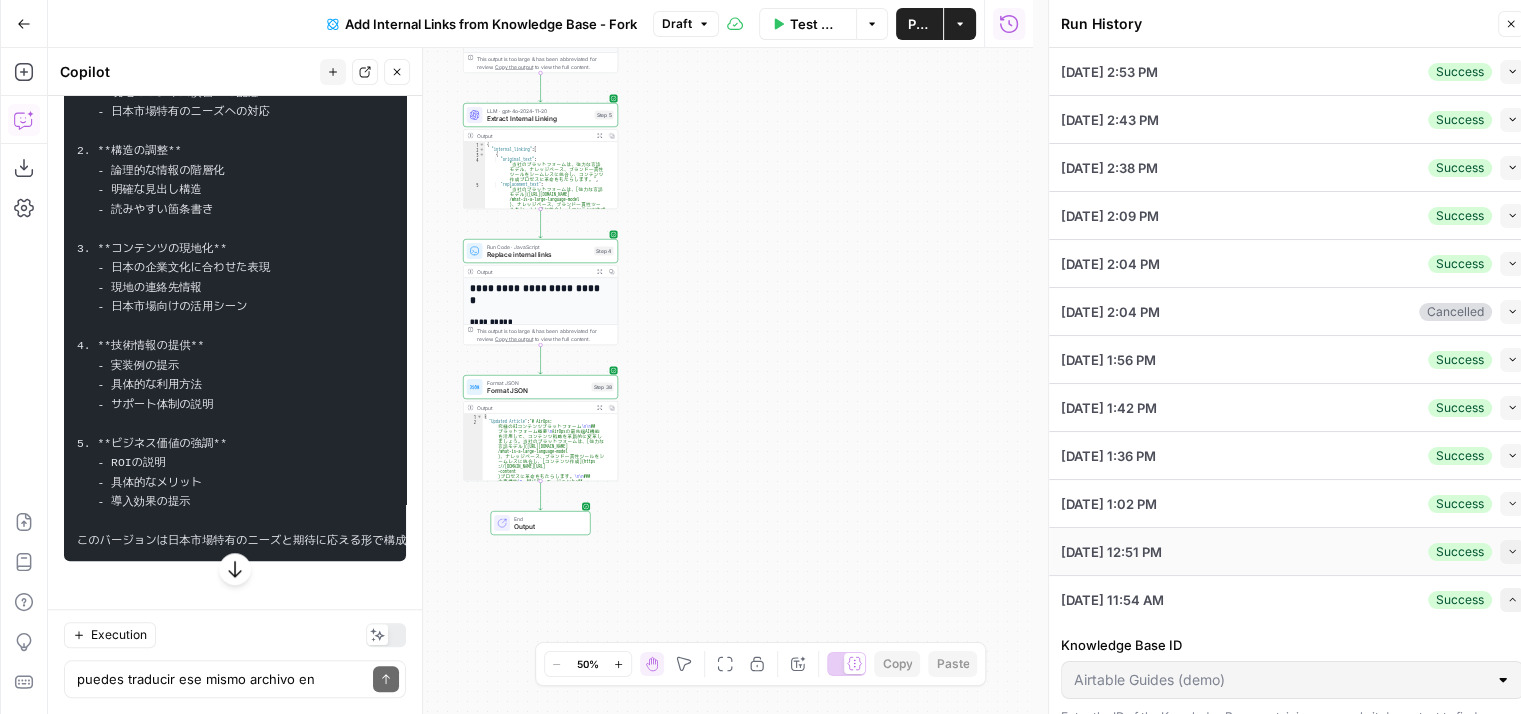 scroll, scrollTop: 100, scrollLeft: 0, axis: vertical 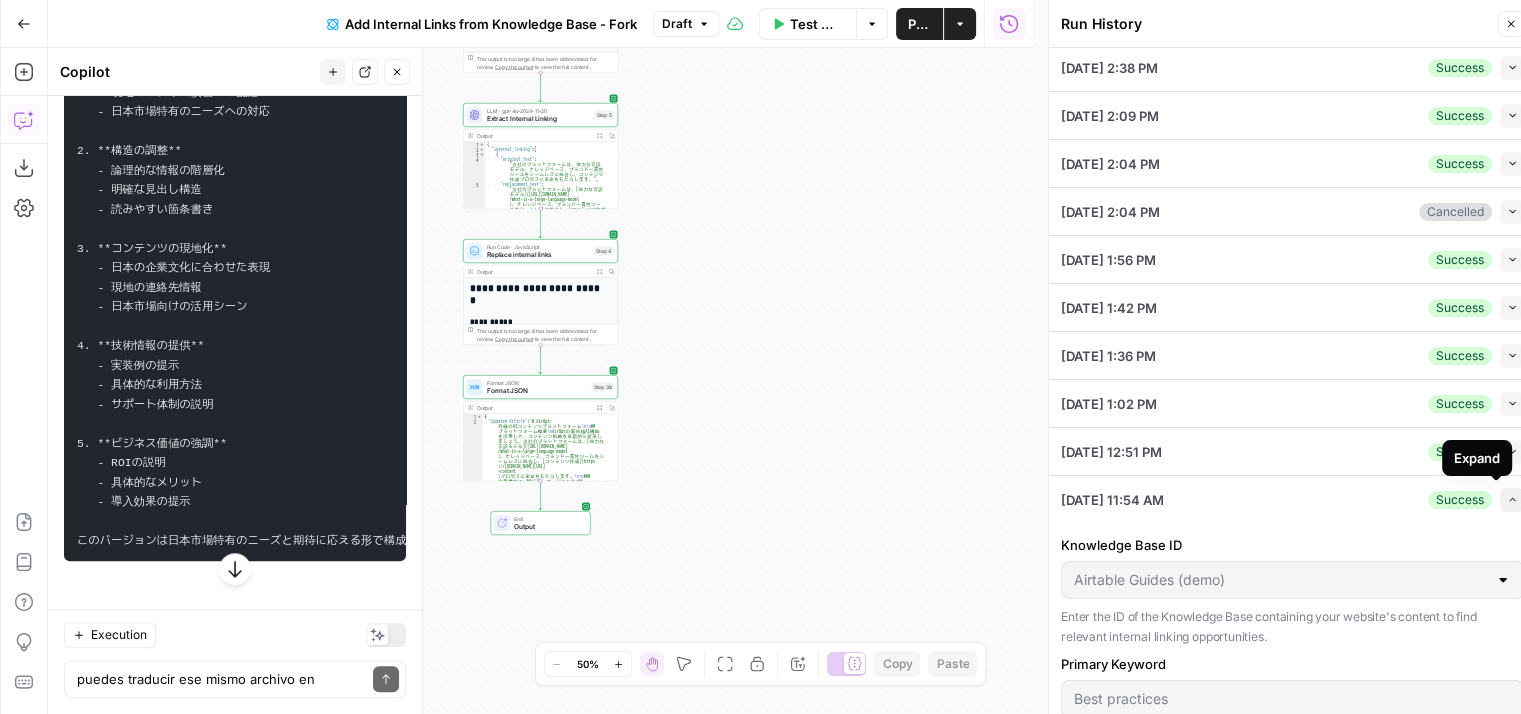 click 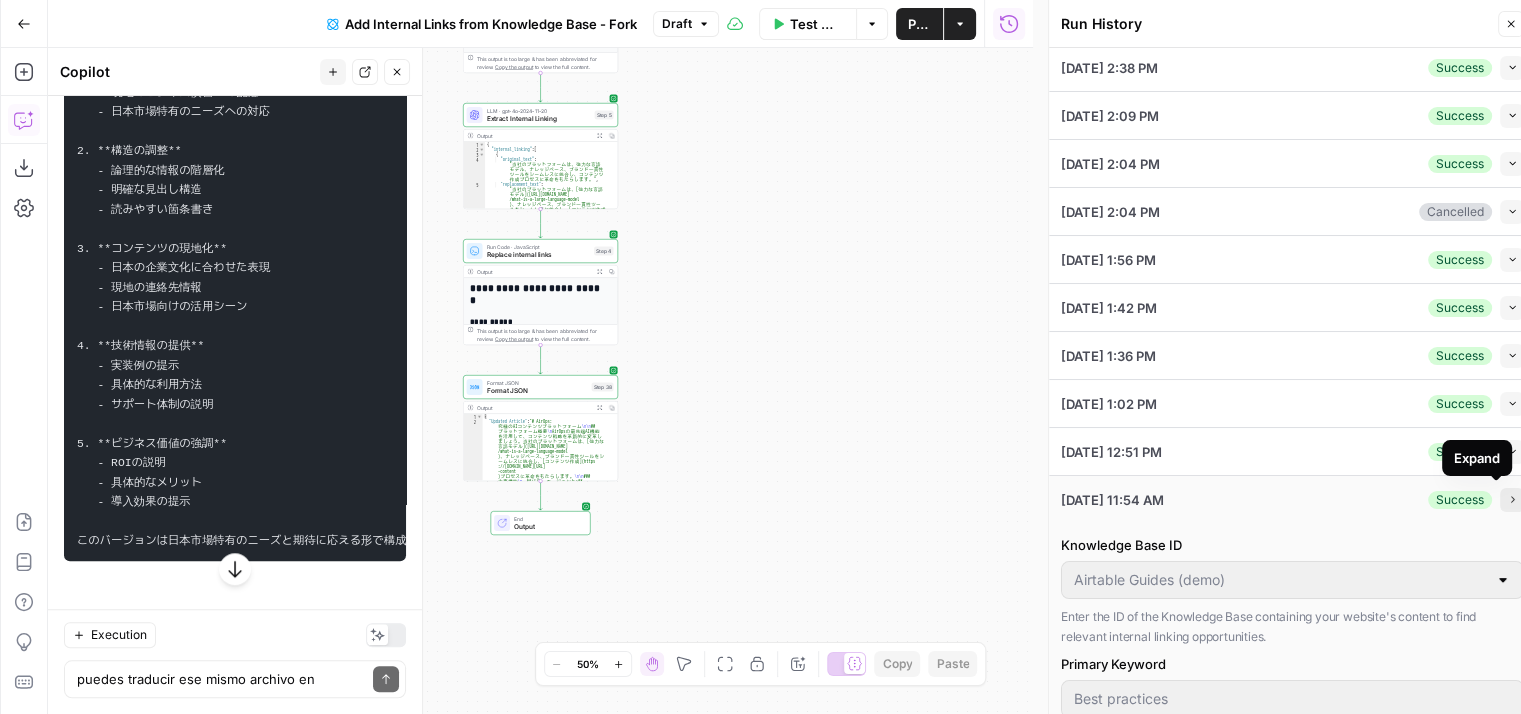 scroll, scrollTop: 0, scrollLeft: 0, axis: both 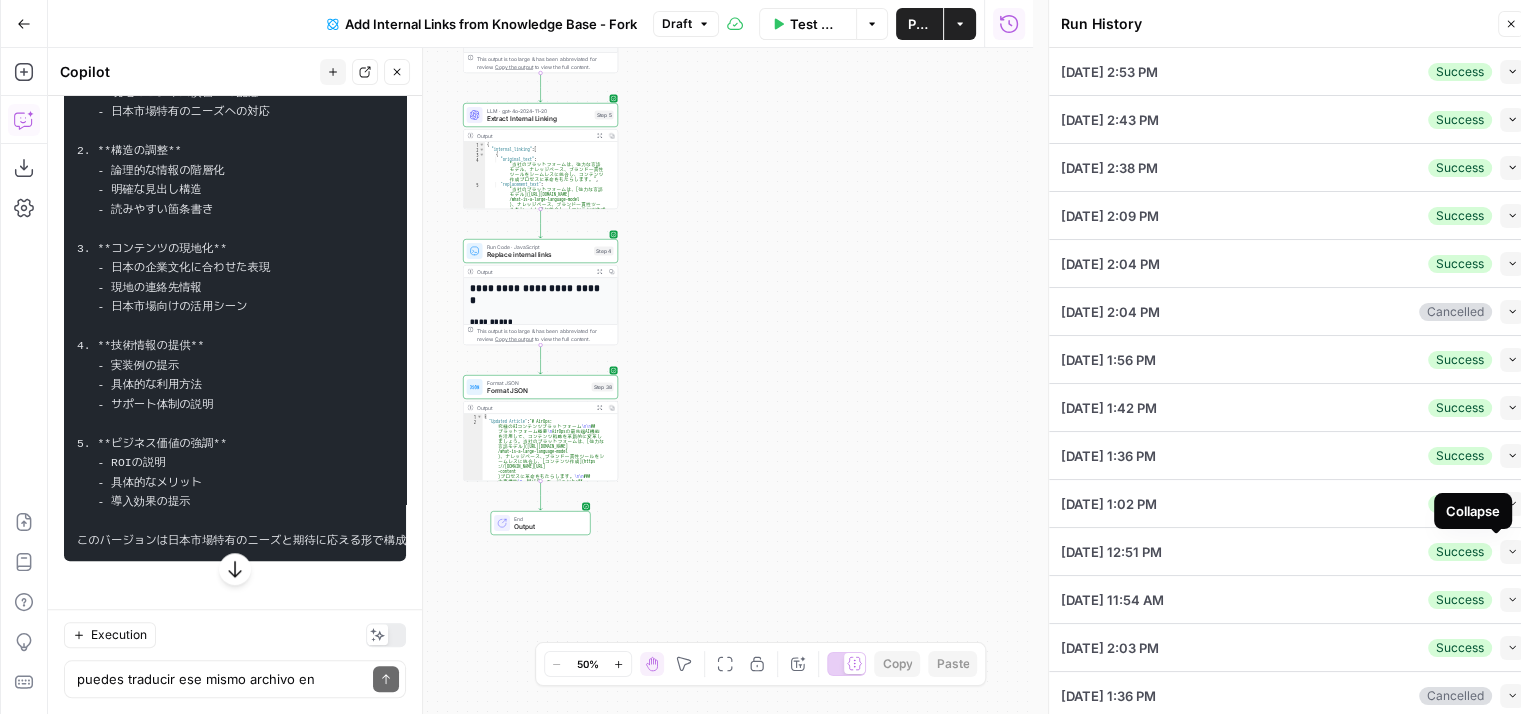 click on "Collapse" at bounding box center [1473, 511] 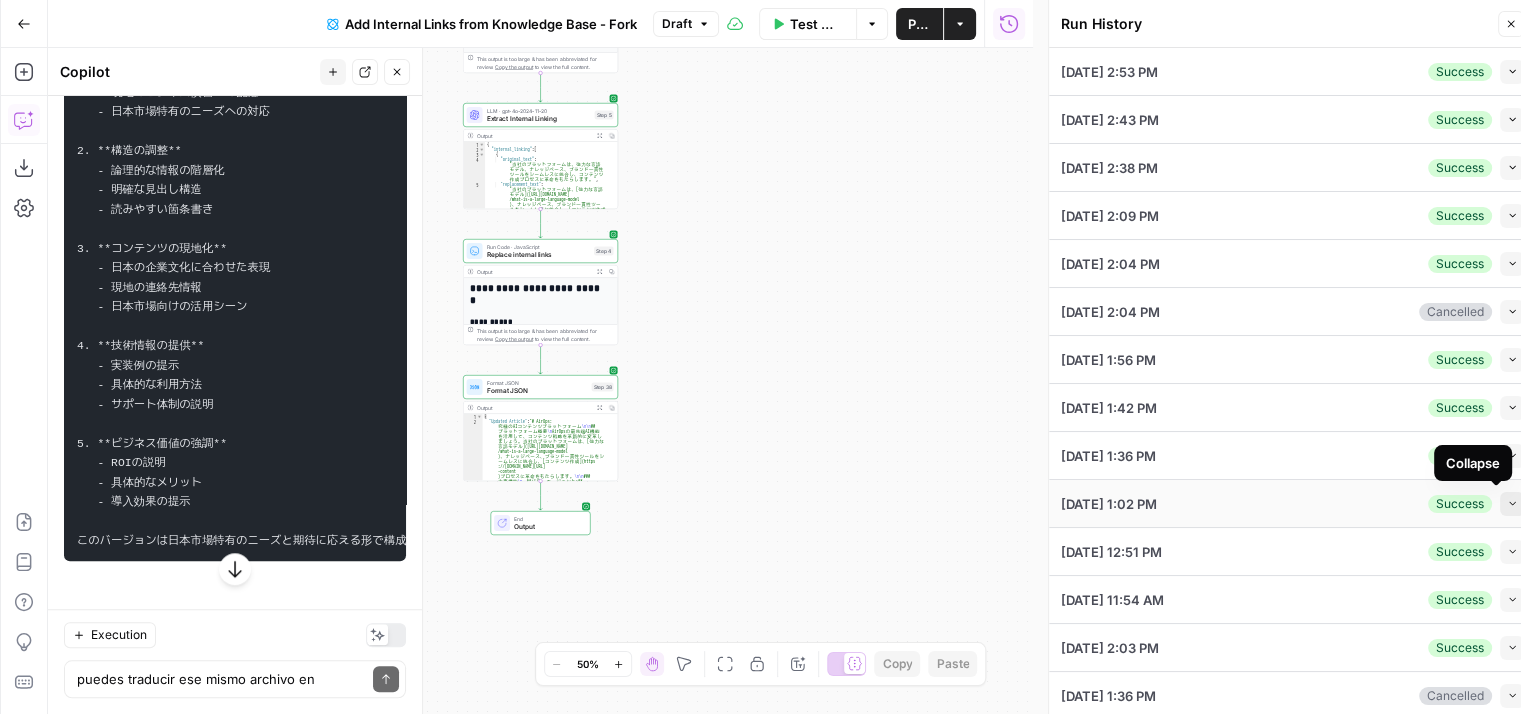 click 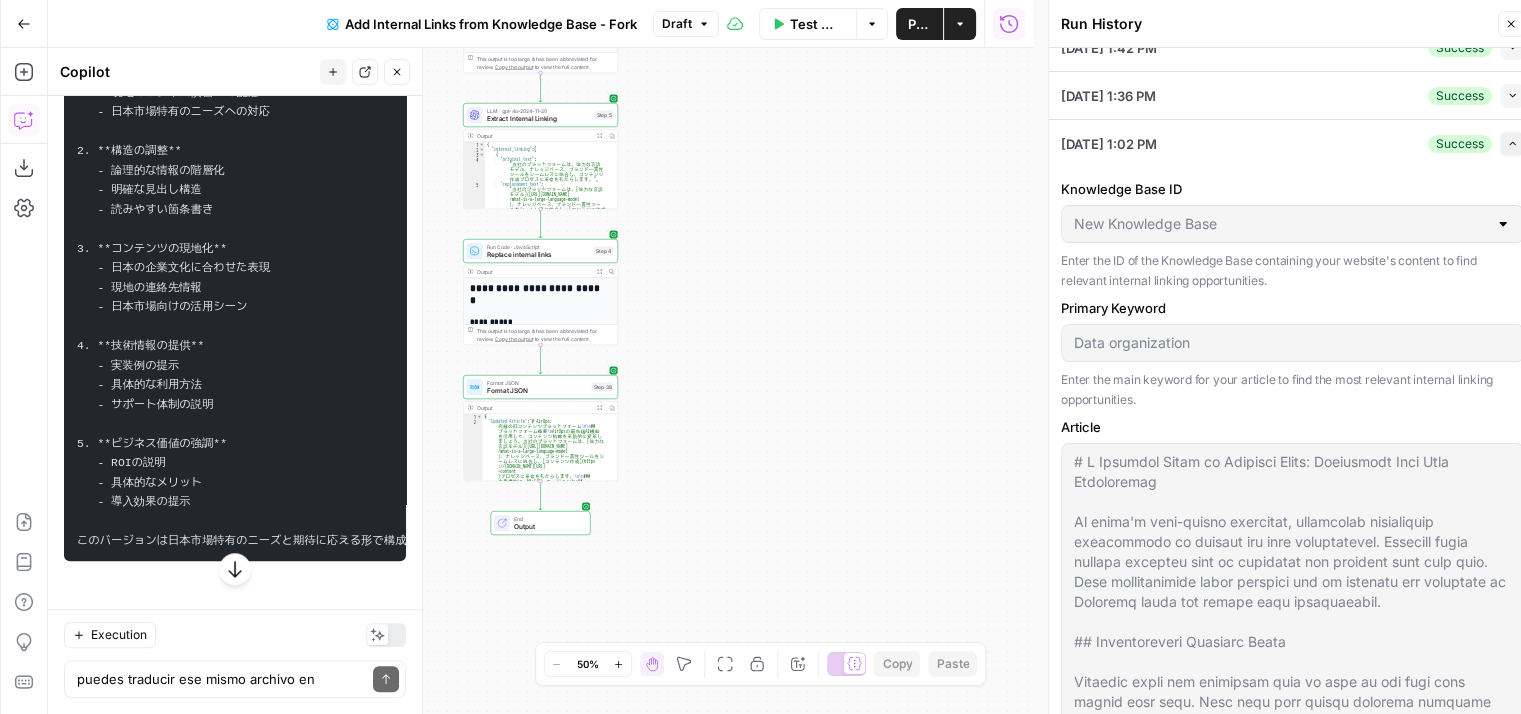 scroll, scrollTop: 400, scrollLeft: 0, axis: vertical 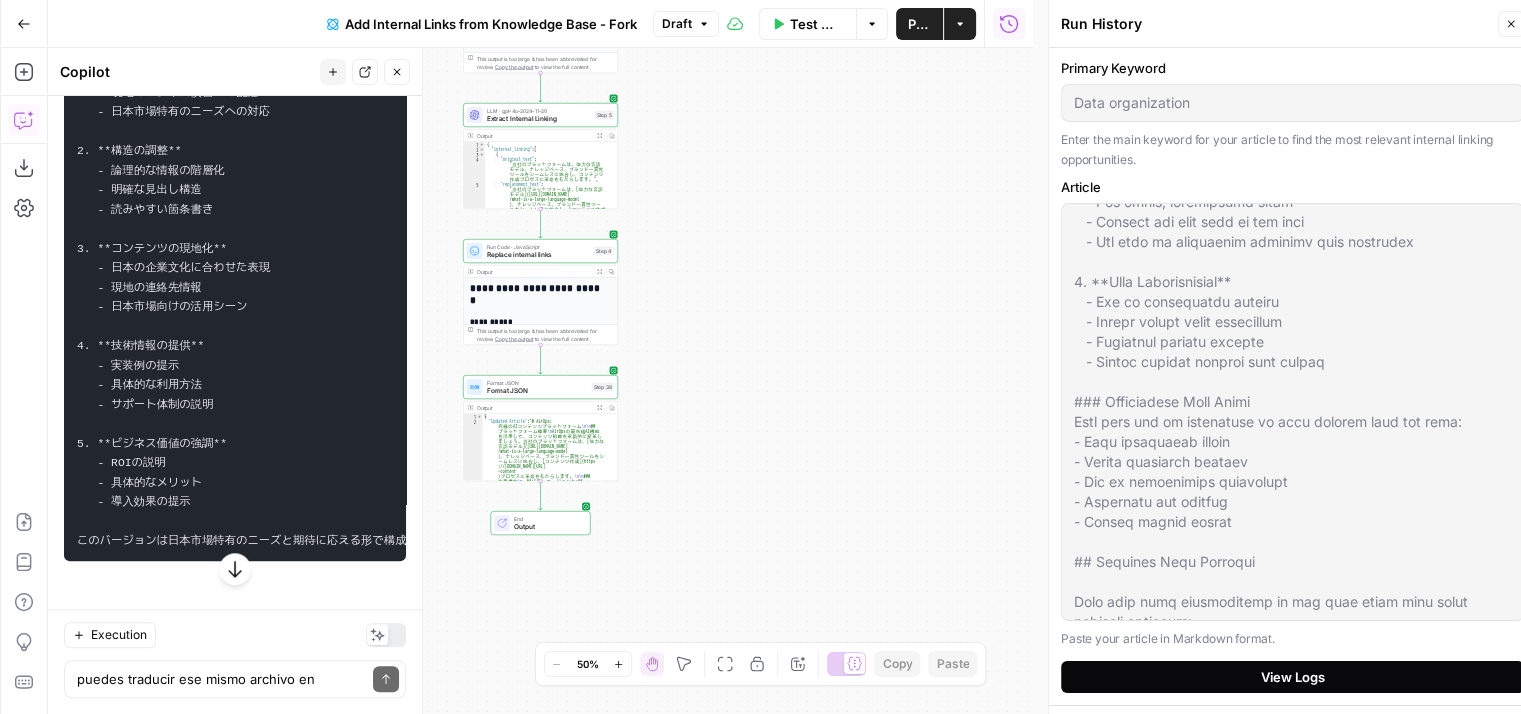 click on "View Logs" at bounding box center (1292, 677) 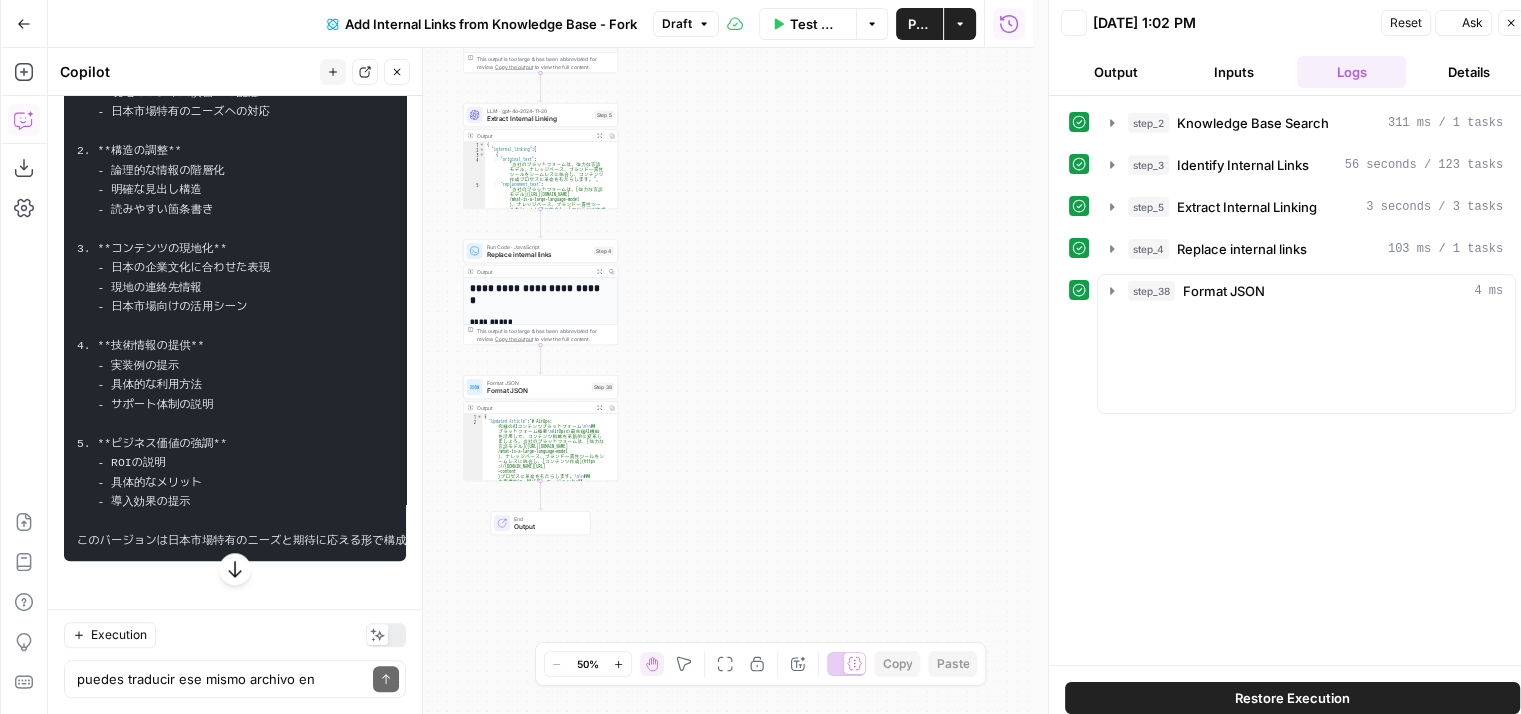 scroll, scrollTop: 0, scrollLeft: 0, axis: both 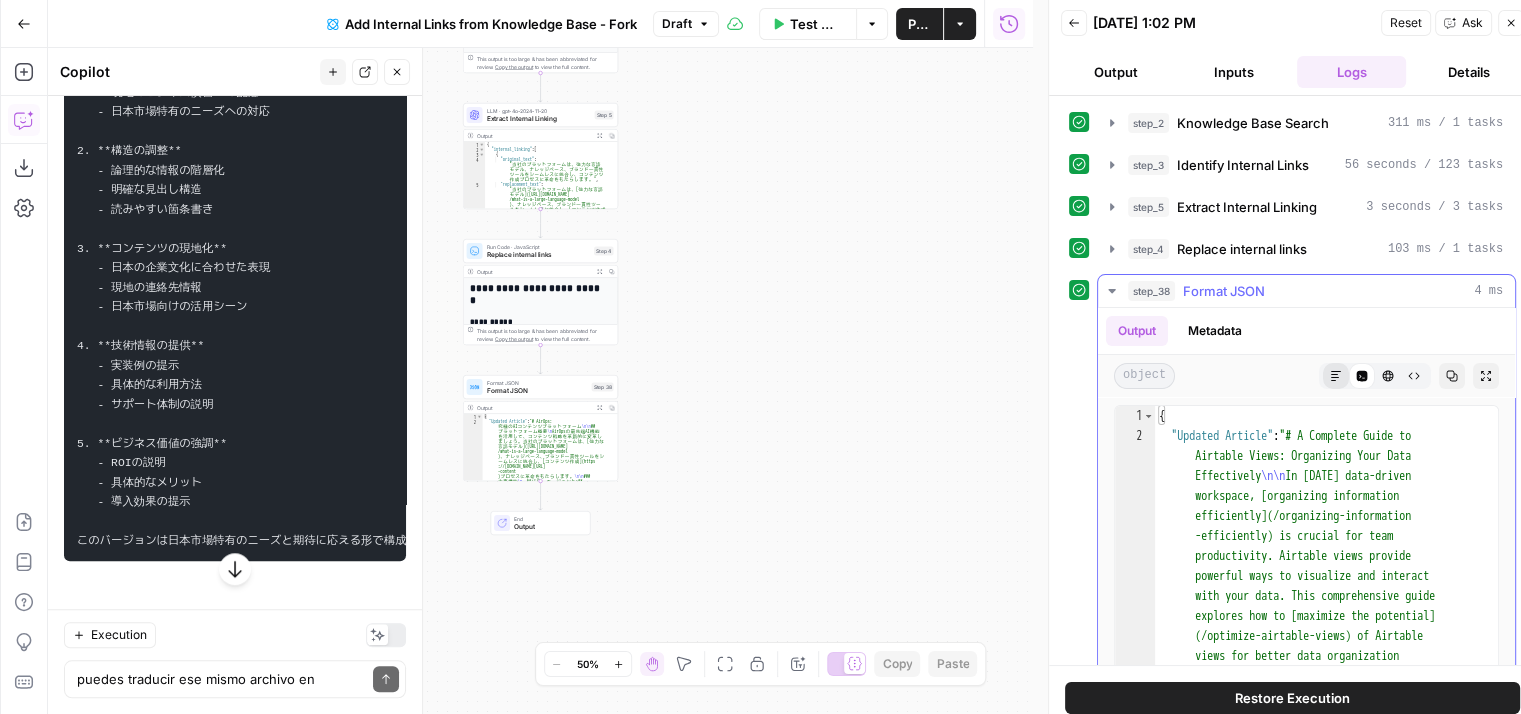 click 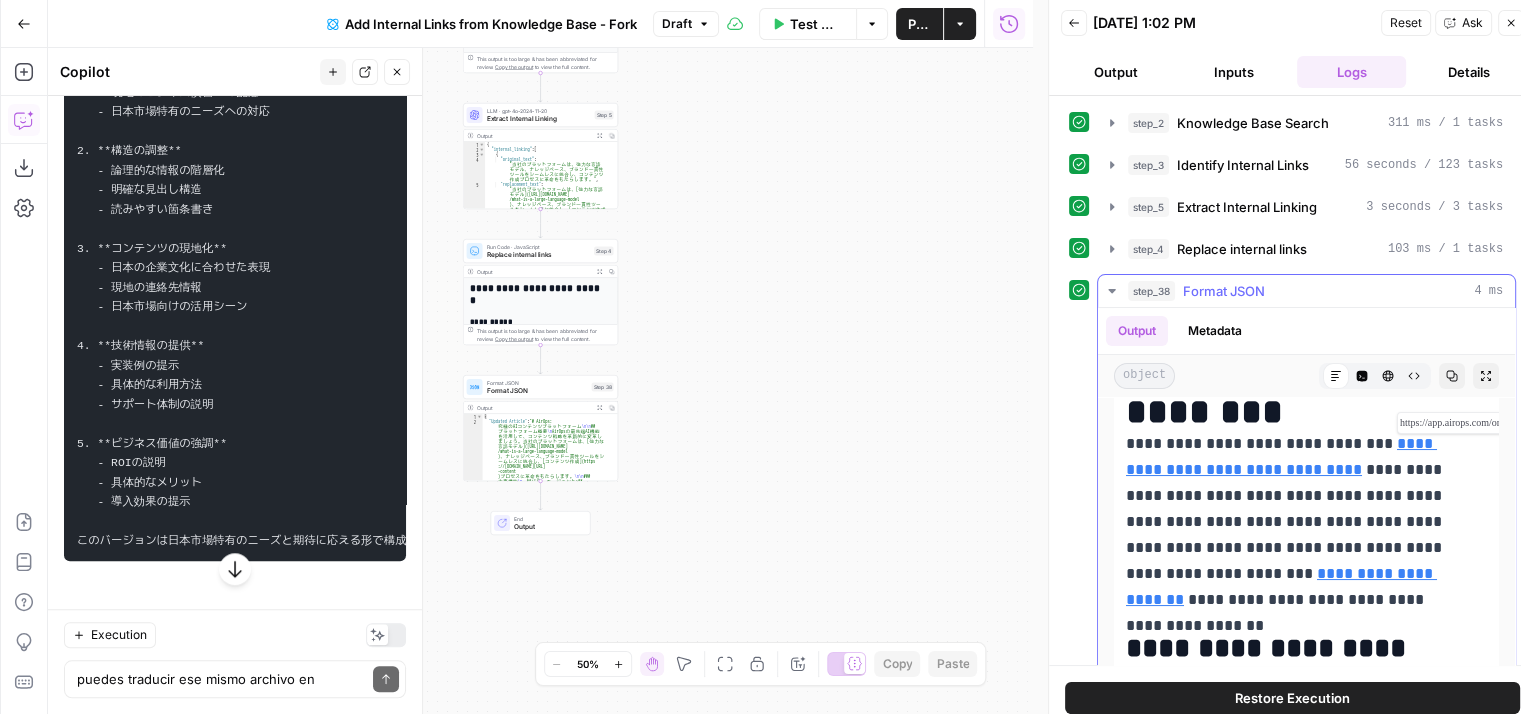 scroll, scrollTop: 200, scrollLeft: 0, axis: vertical 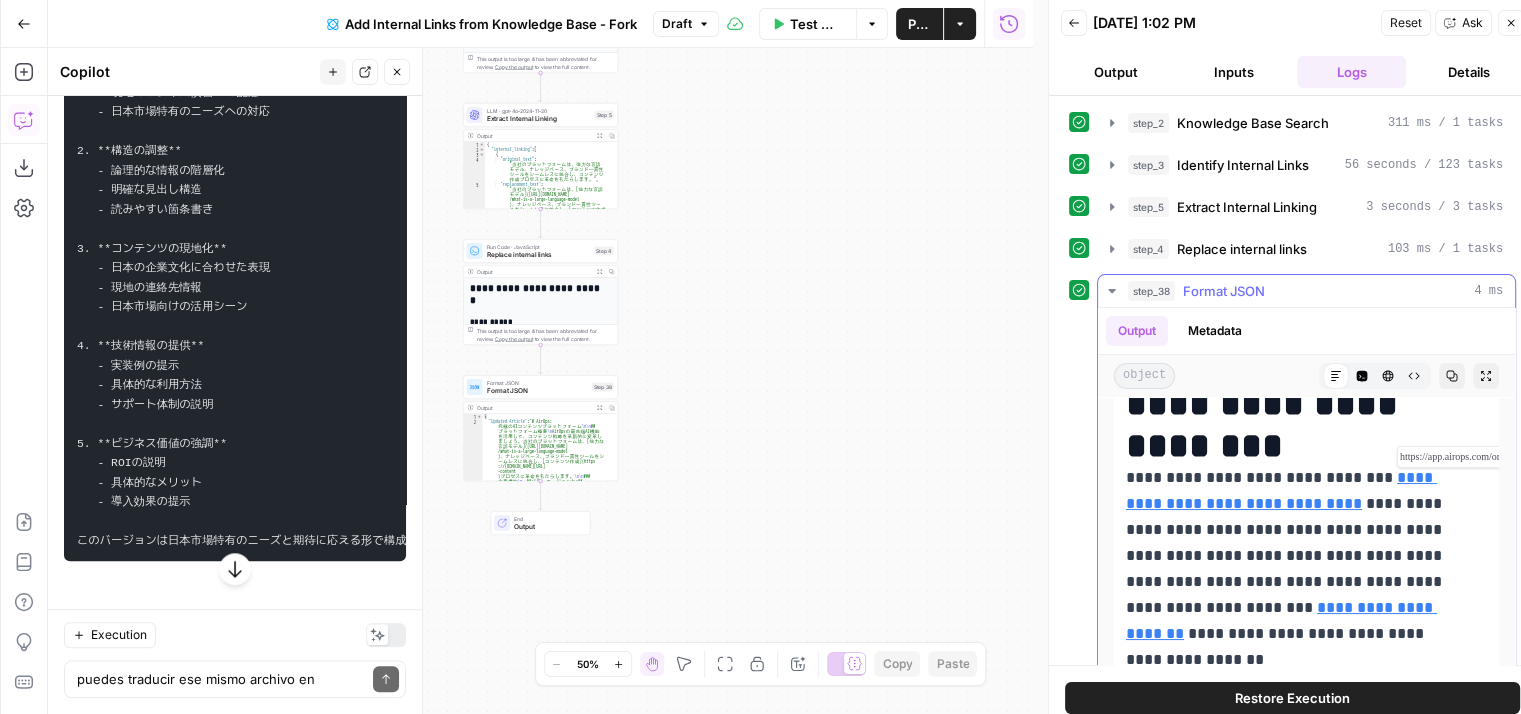click on "**********" at bounding box center (1281, 490) 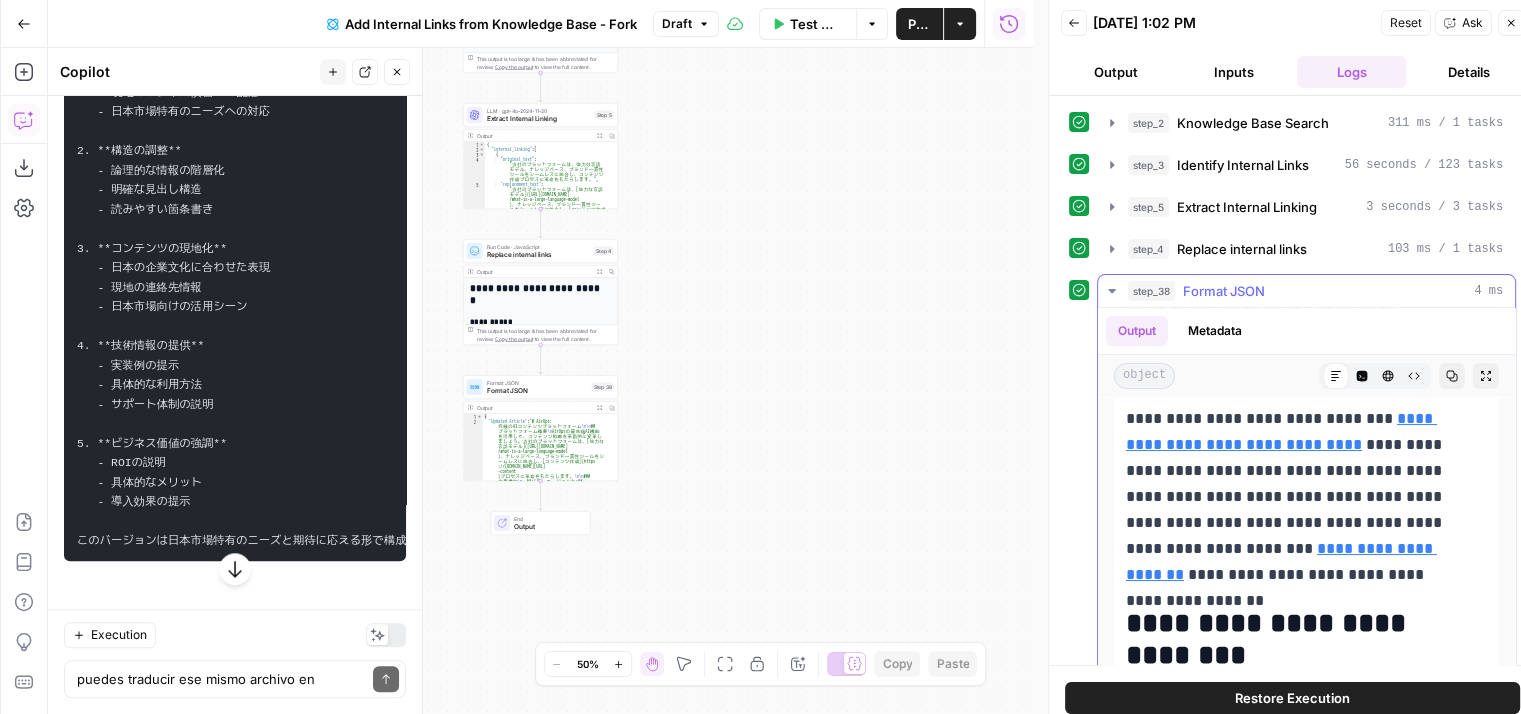 scroll, scrollTop: 300, scrollLeft: 0, axis: vertical 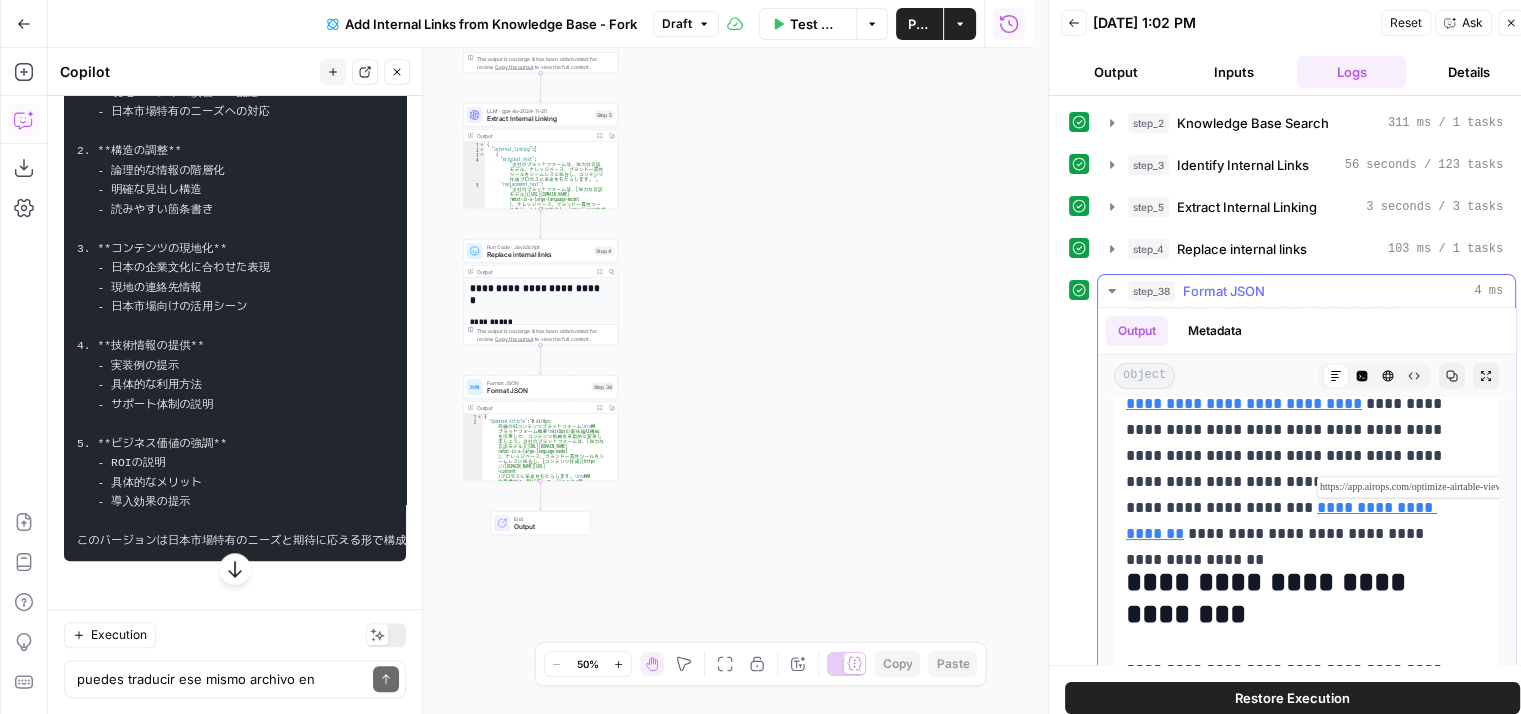 click on "**********" at bounding box center (1281, 520) 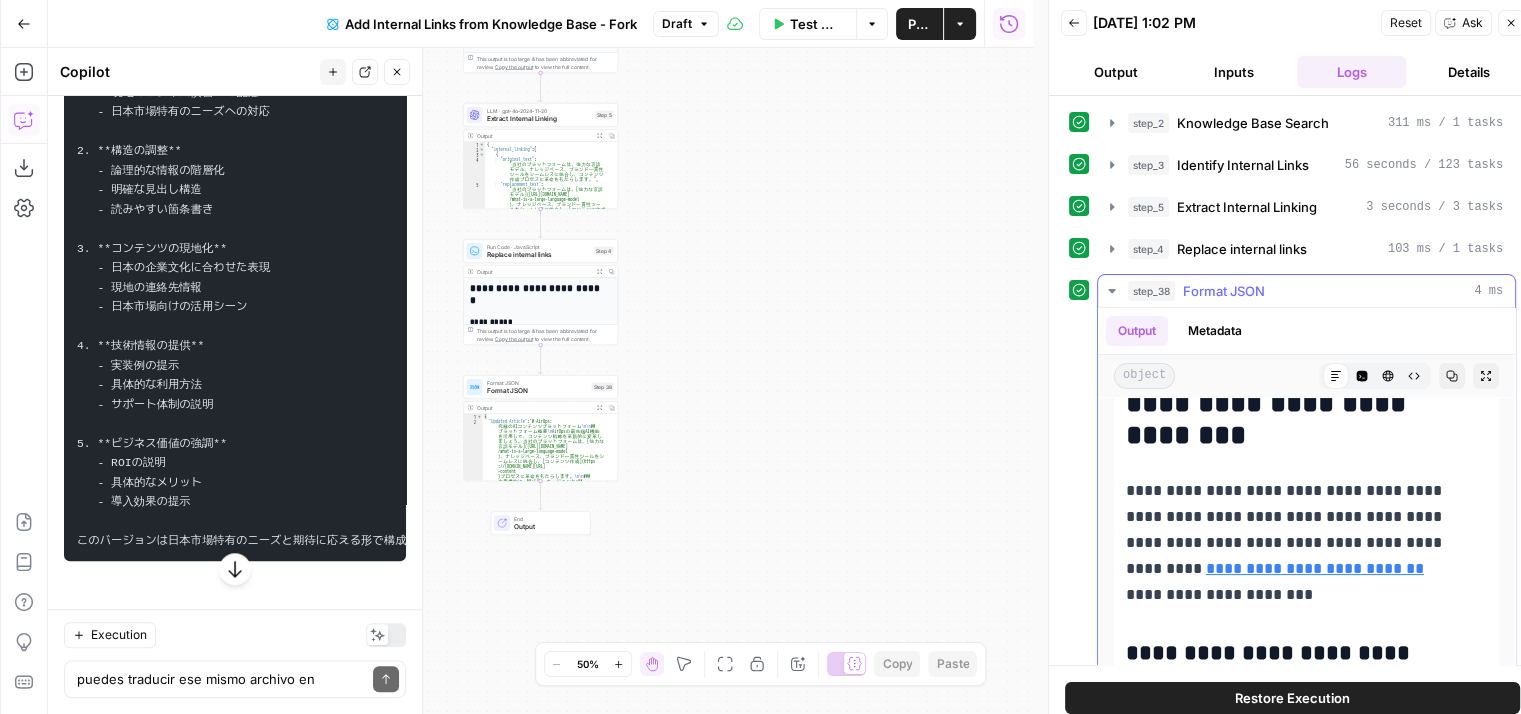 scroll, scrollTop: 500, scrollLeft: 0, axis: vertical 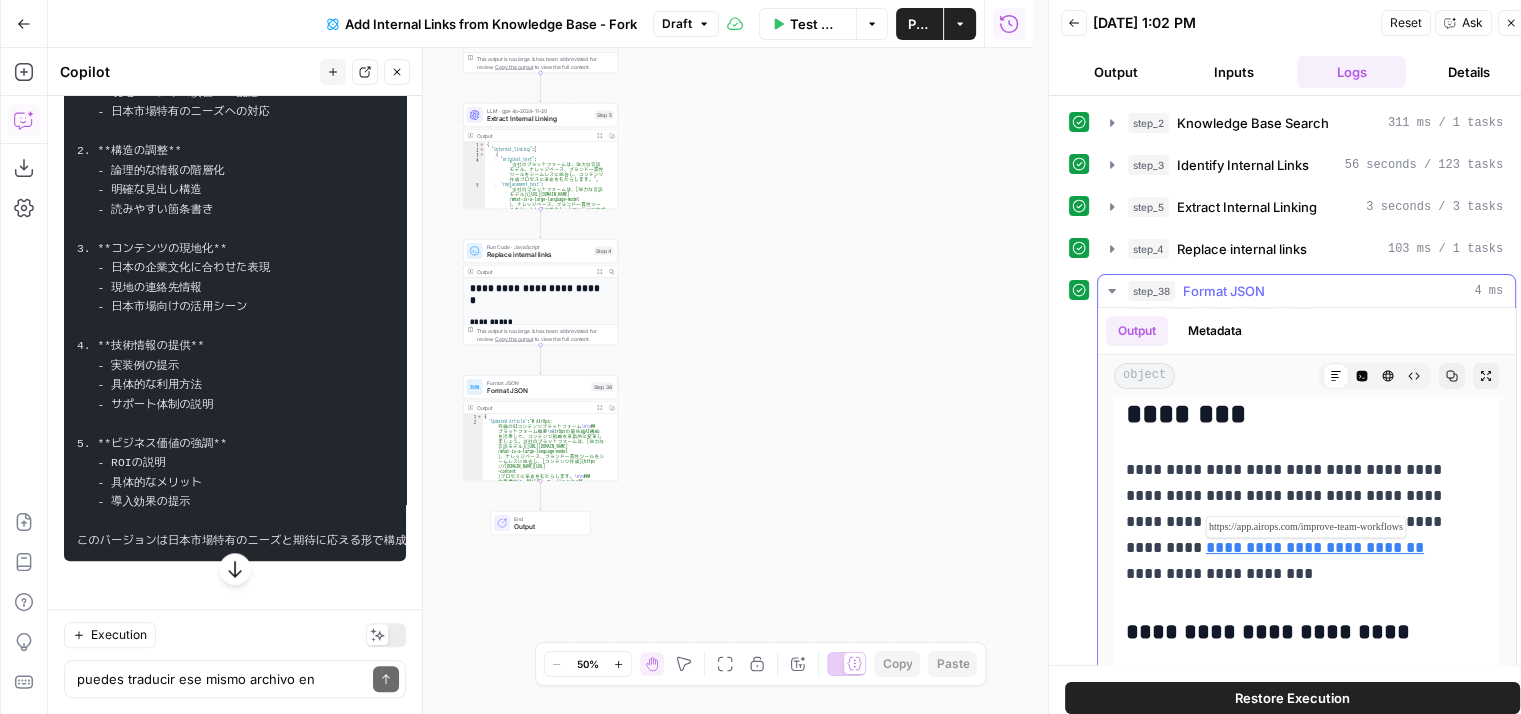 click on "**********" at bounding box center (1315, 547) 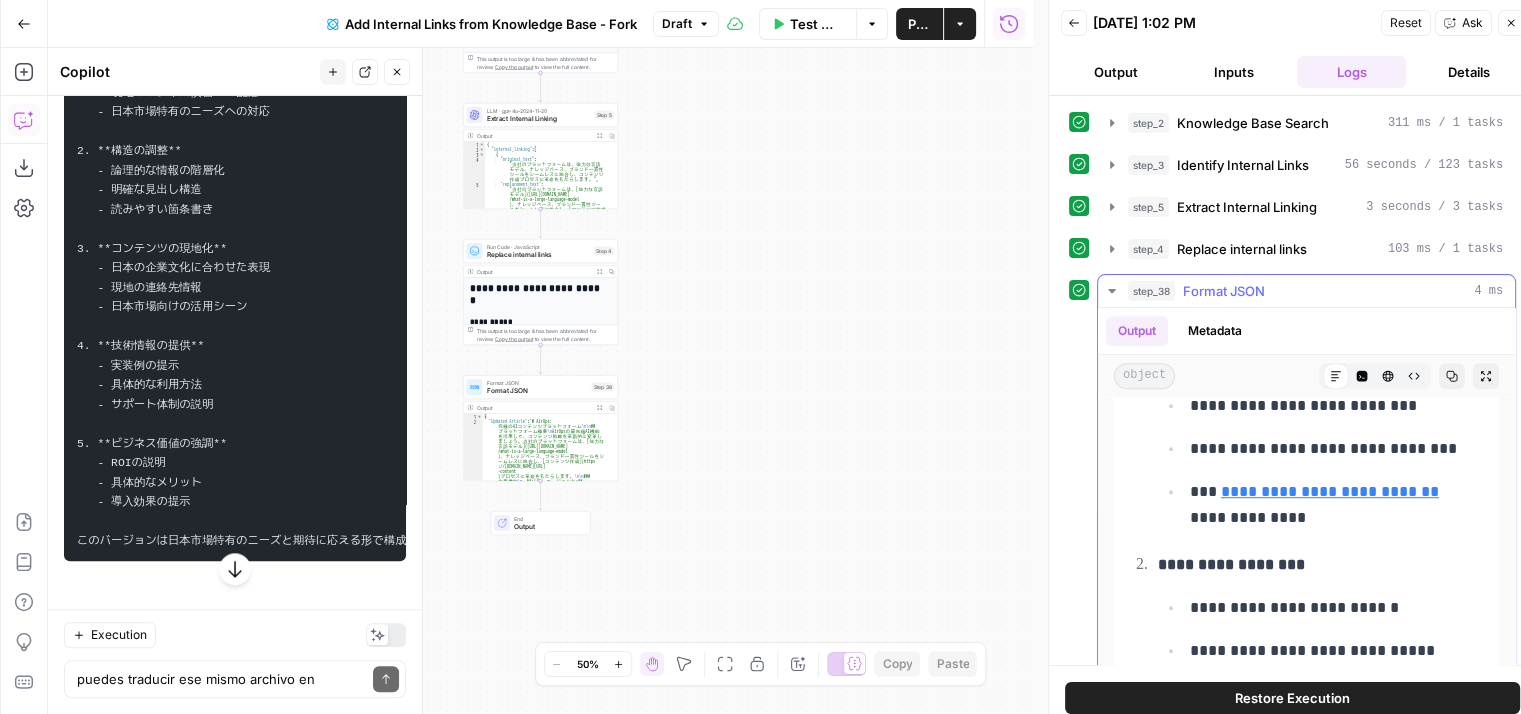 scroll, scrollTop: 1300, scrollLeft: 0, axis: vertical 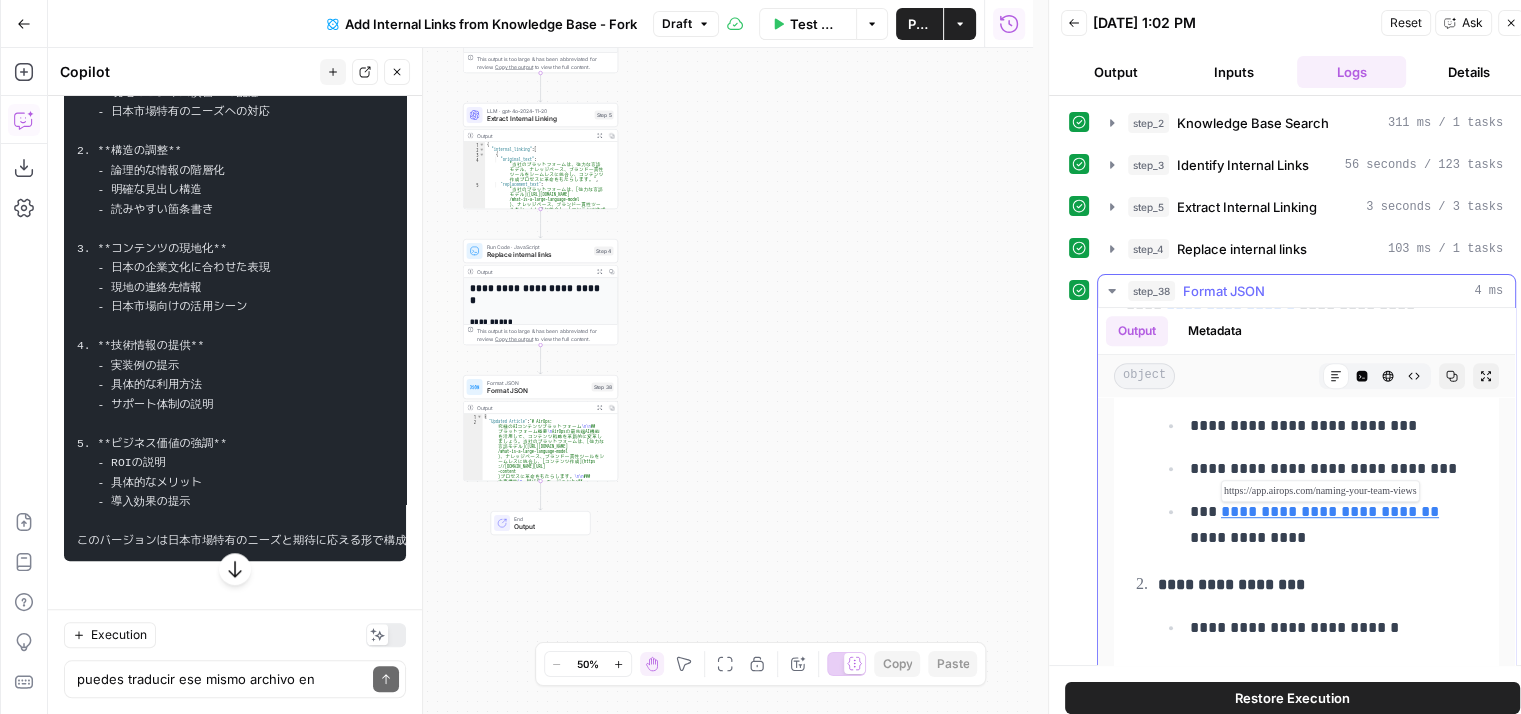 click on "**********" at bounding box center (1330, 511) 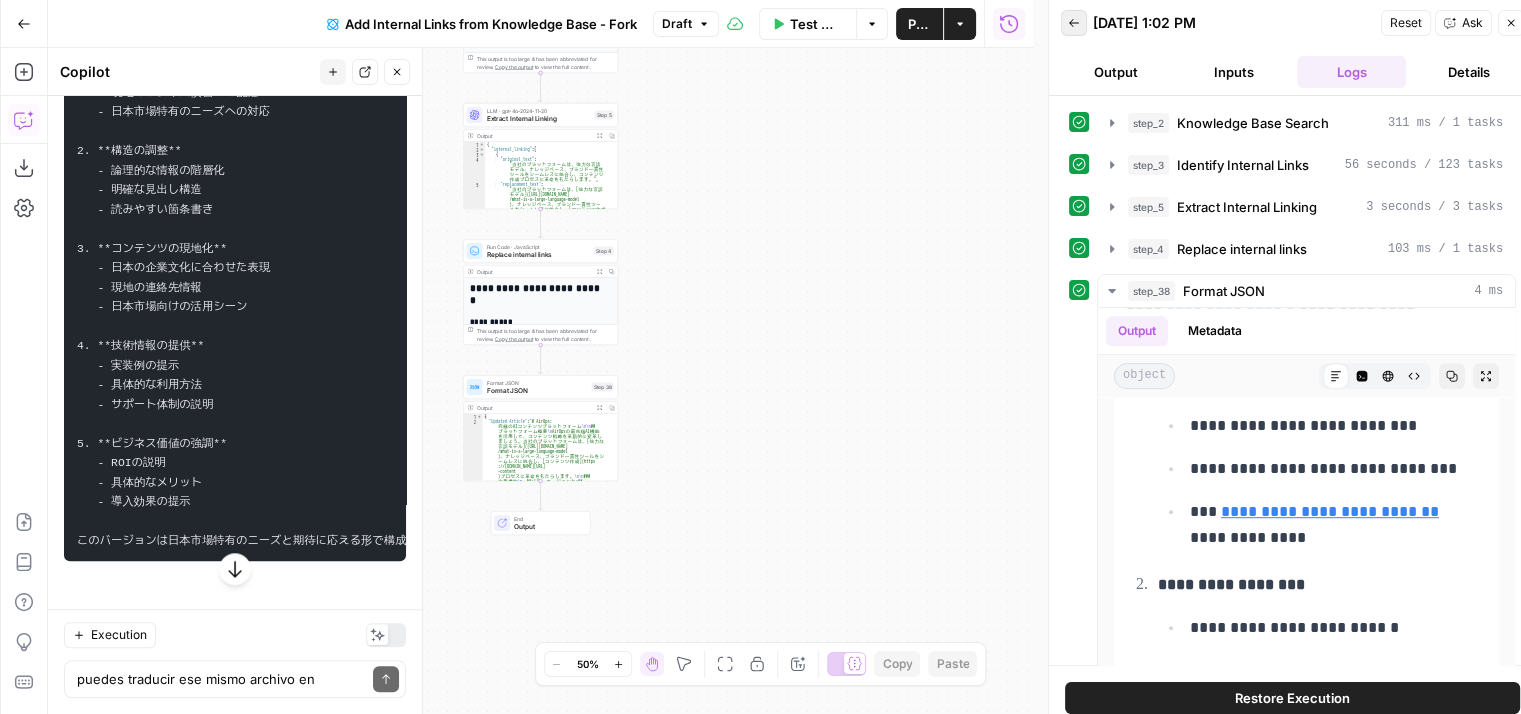 click 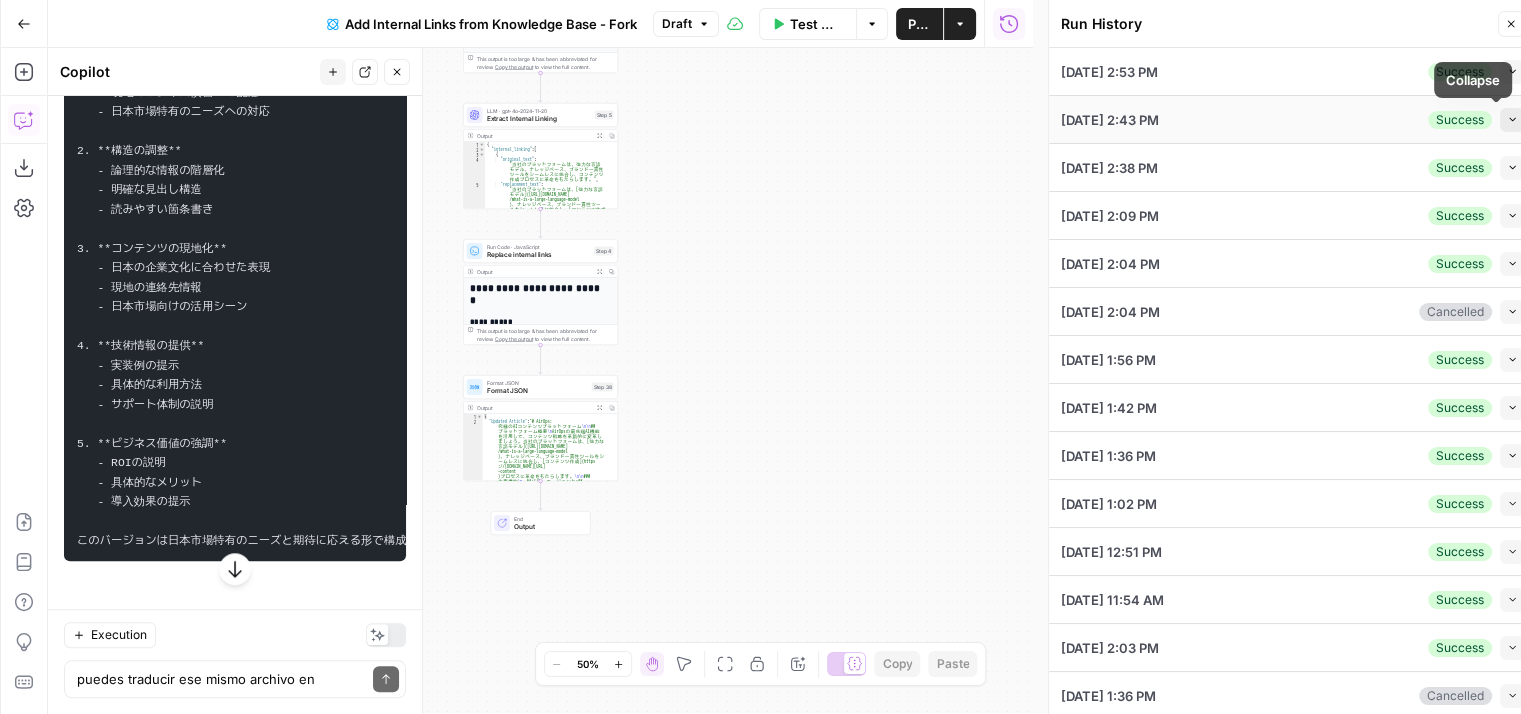 click on "Collapse" at bounding box center (1512, 120) 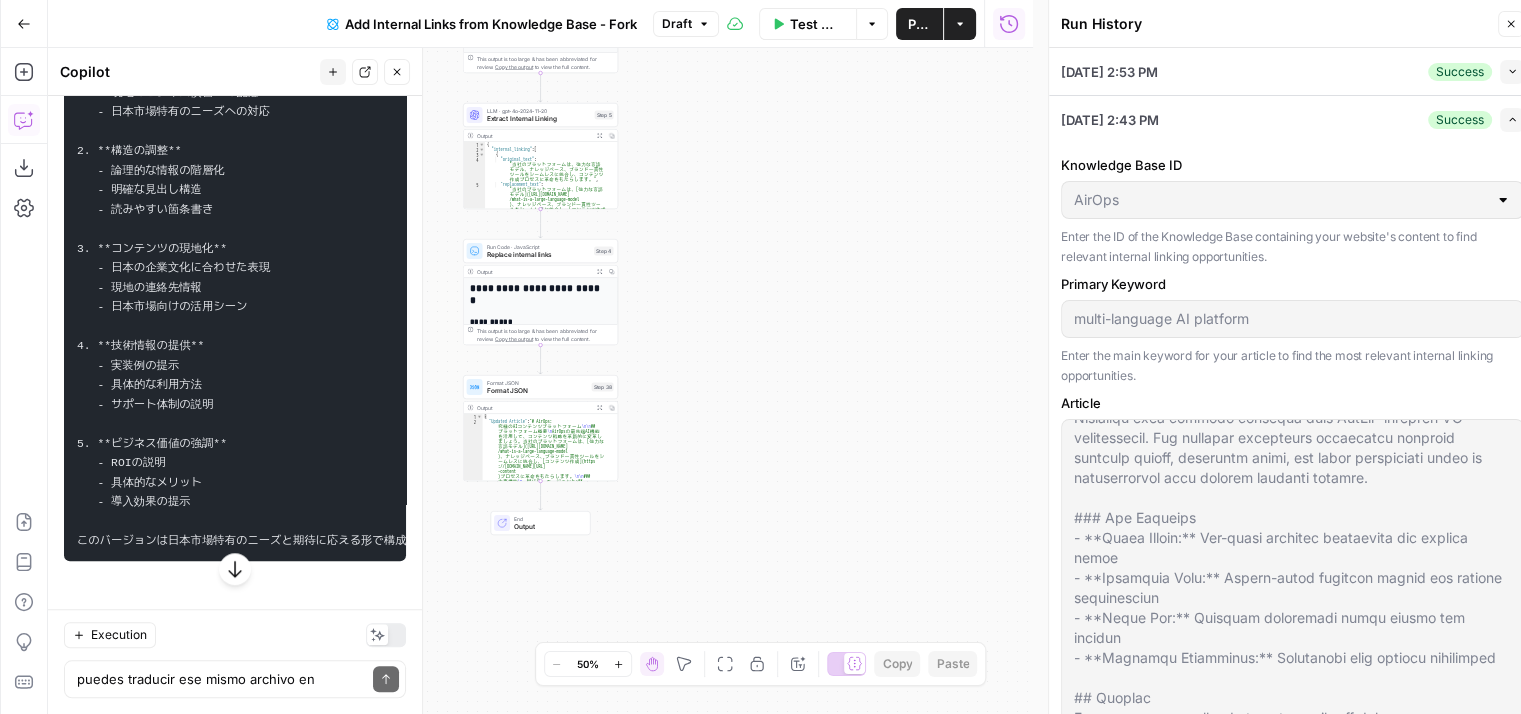 scroll, scrollTop: 0, scrollLeft: 0, axis: both 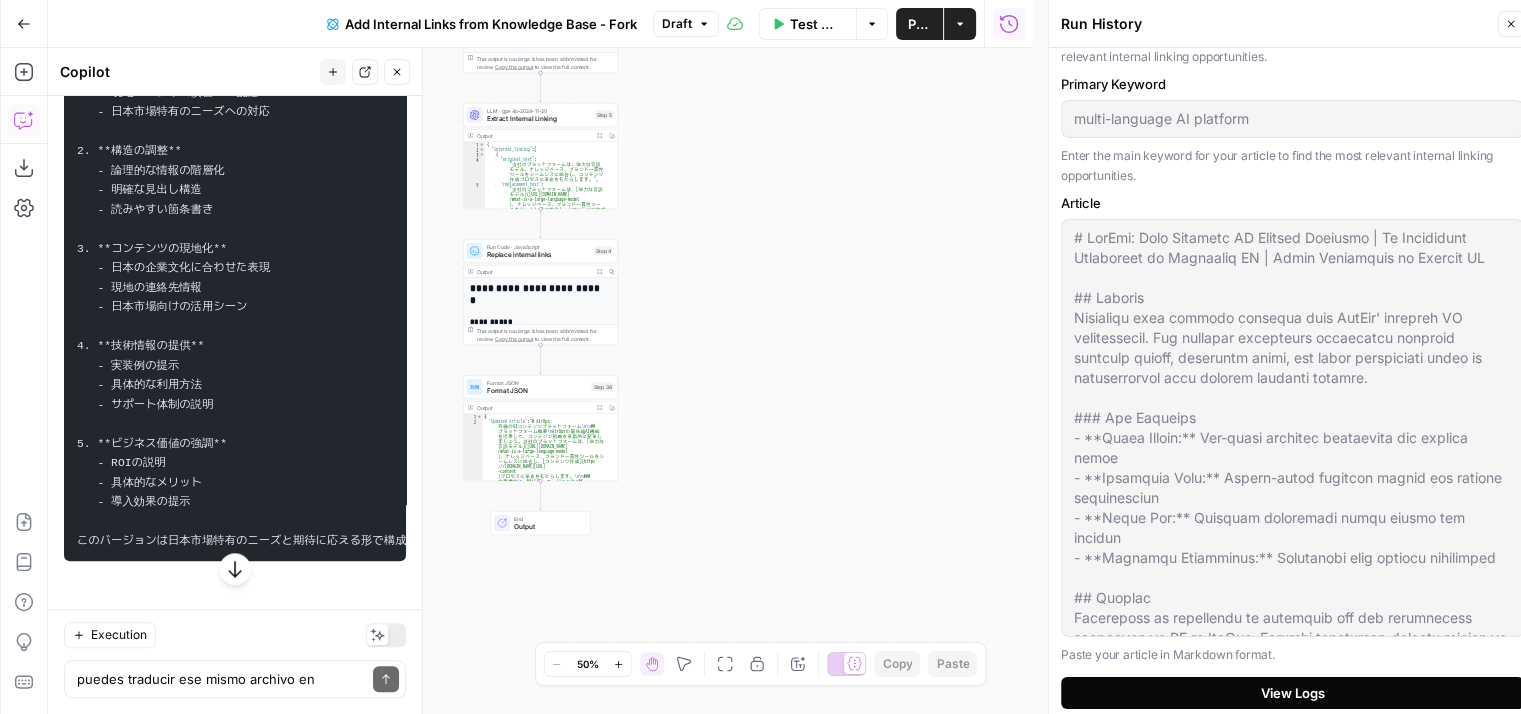 click on "View Logs" at bounding box center [1293, 693] 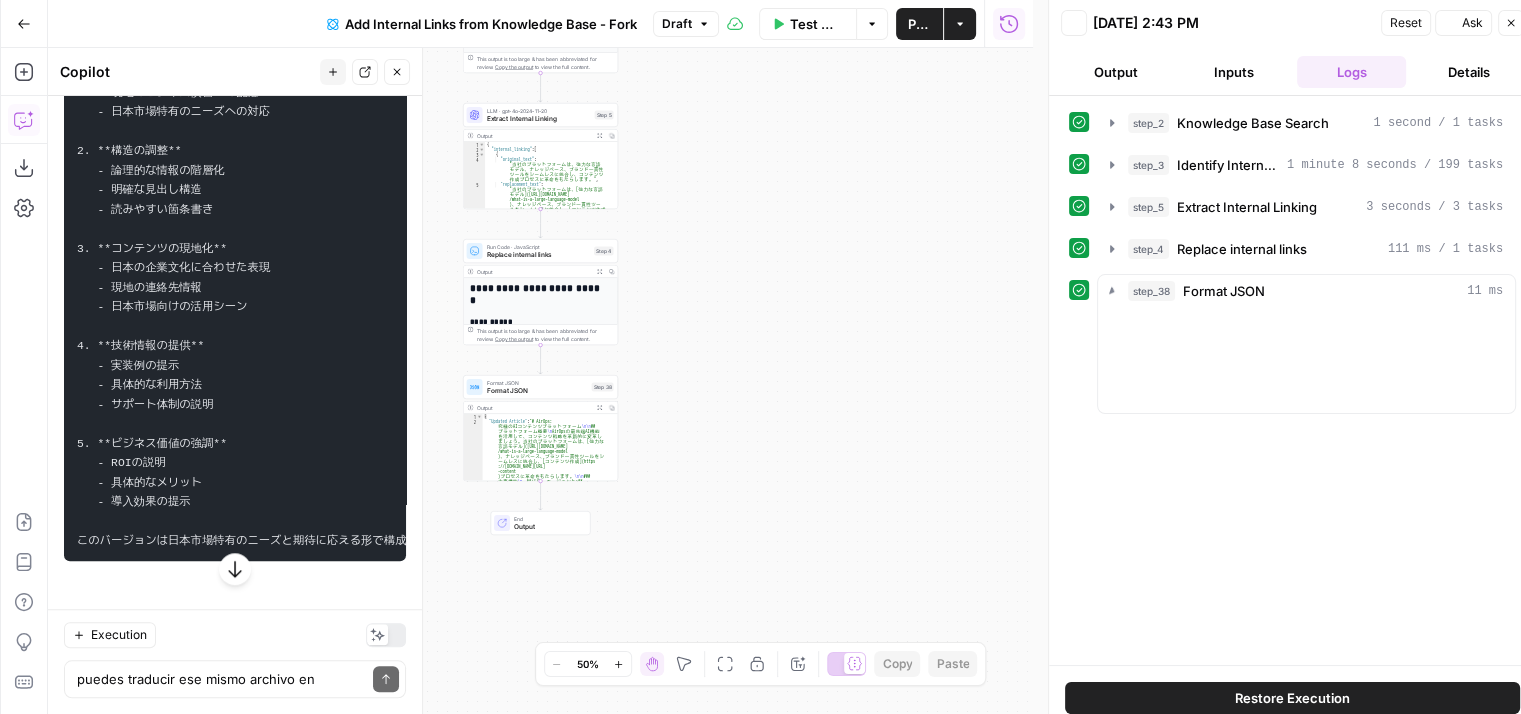 scroll, scrollTop: 0, scrollLeft: 0, axis: both 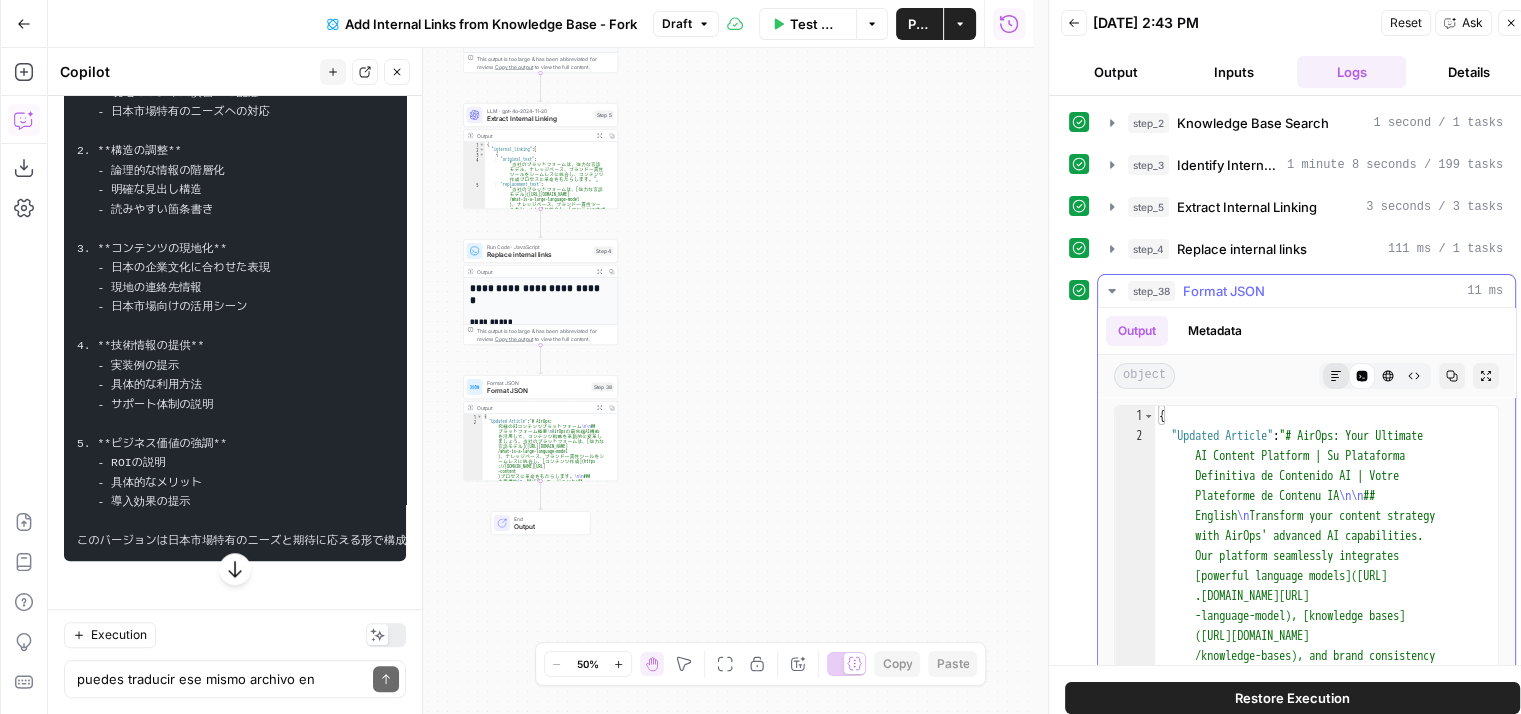 click 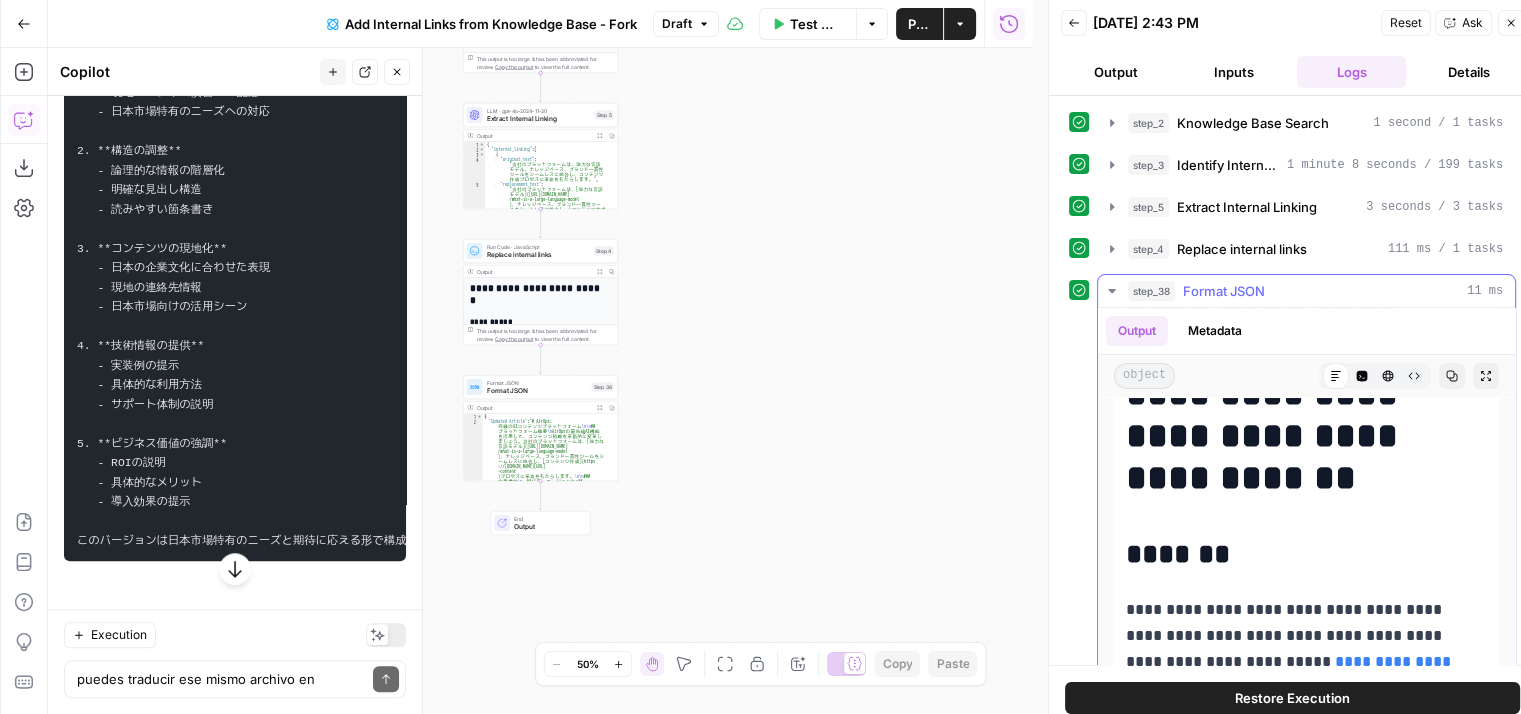 scroll, scrollTop: 300, scrollLeft: 0, axis: vertical 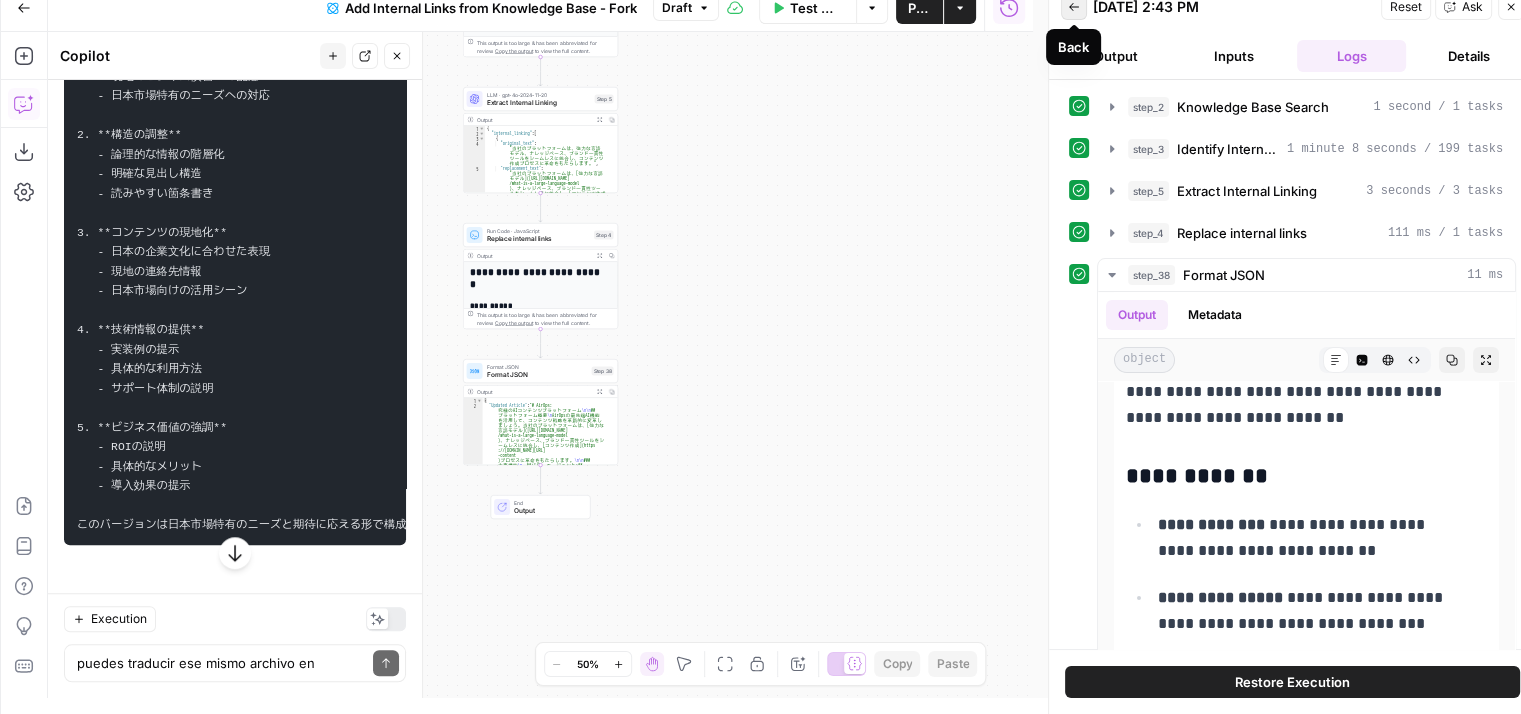 click 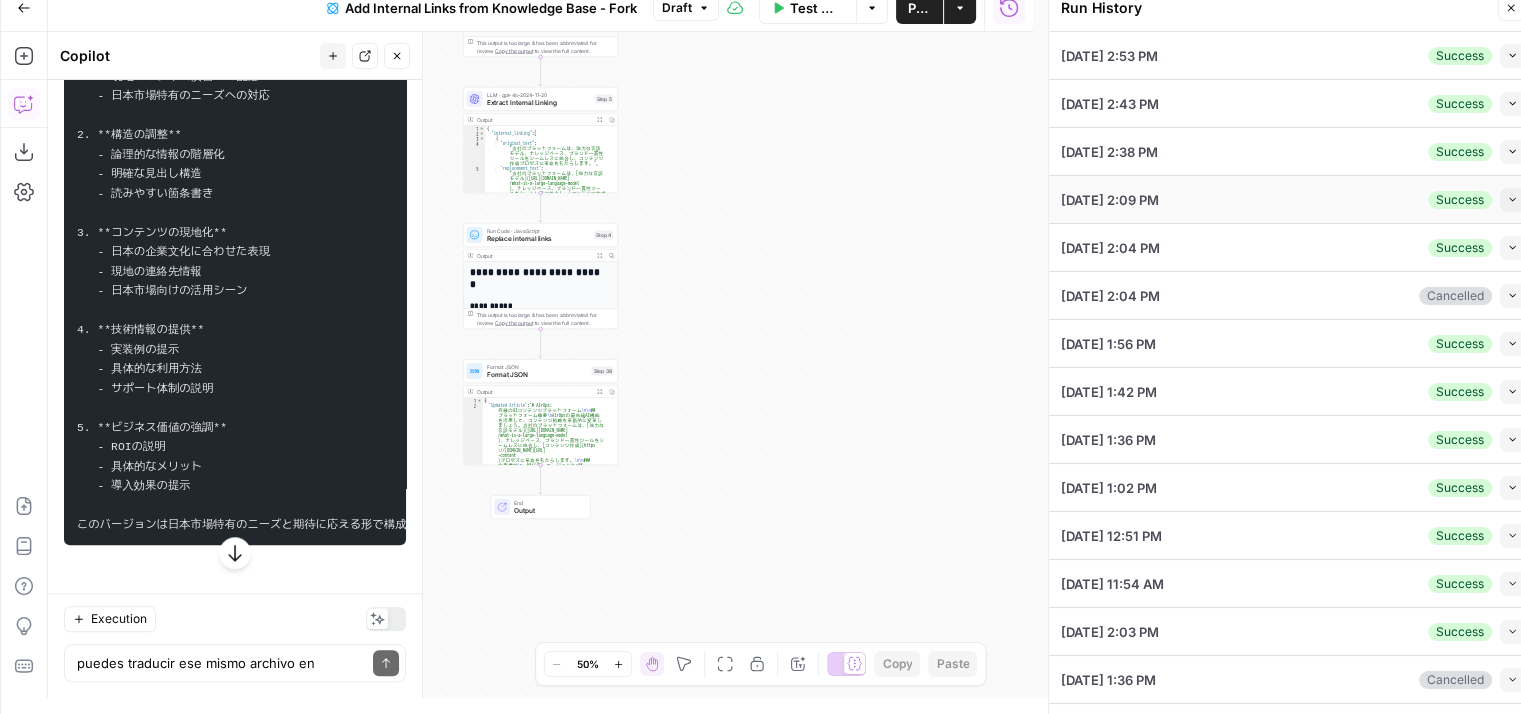 scroll, scrollTop: 0, scrollLeft: 0, axis: both 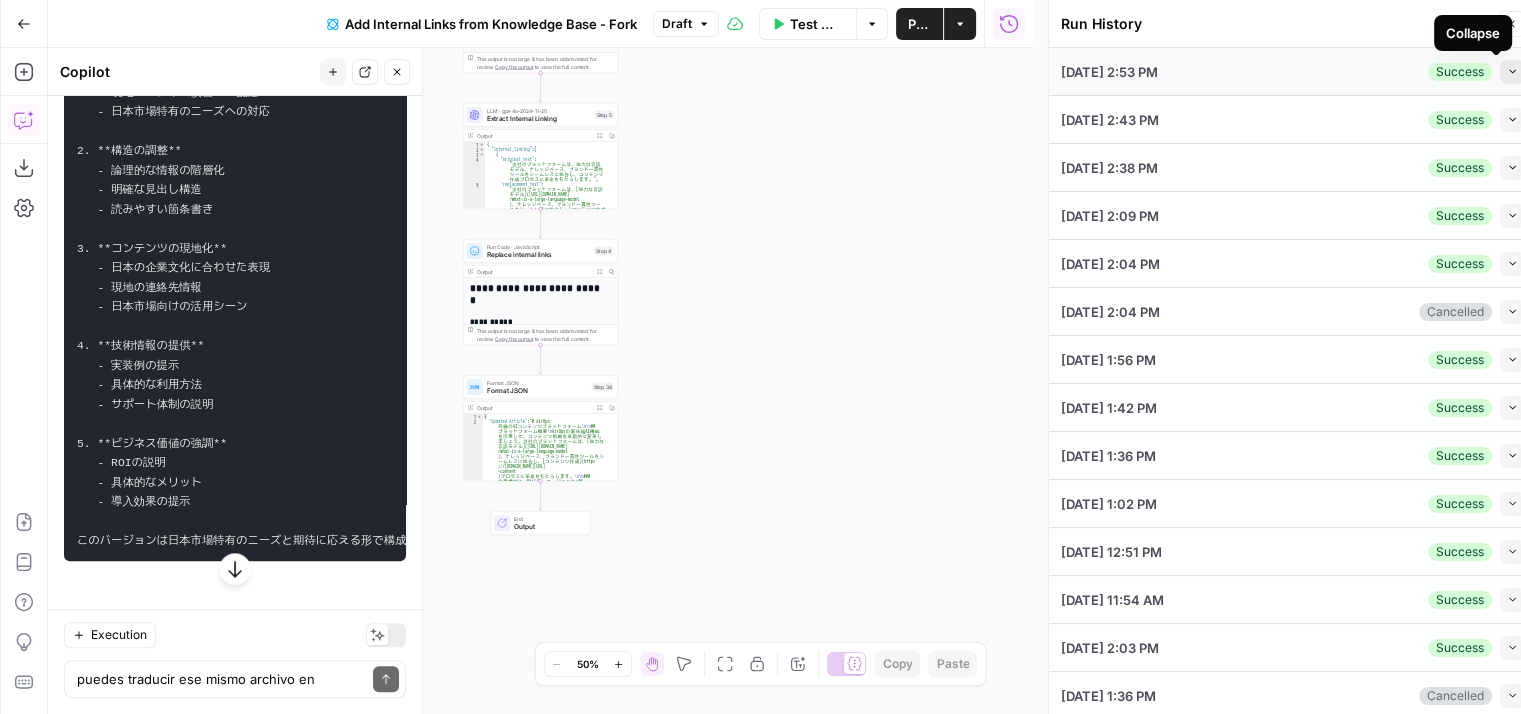 click 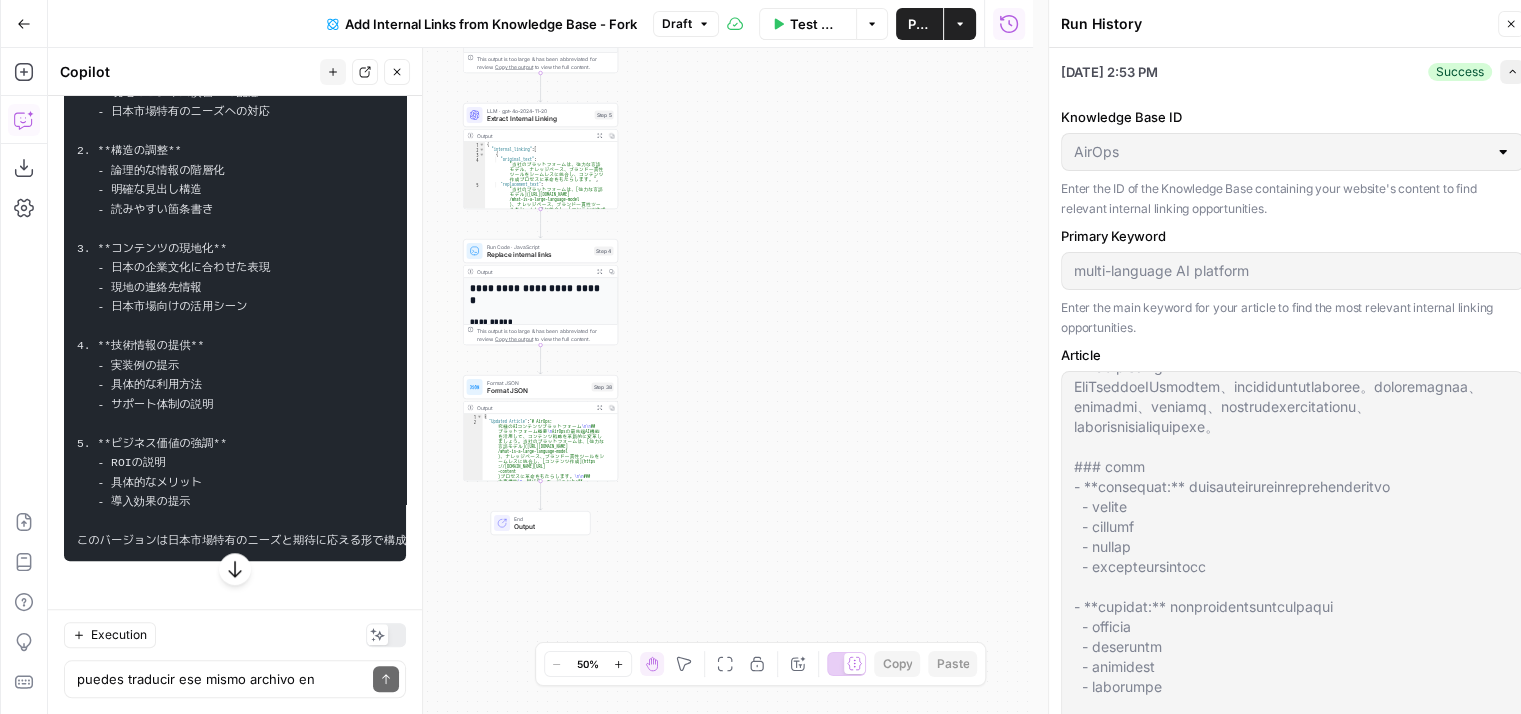 scroll, scrollTop: 100, scrollLeft: 0, axis: vertical 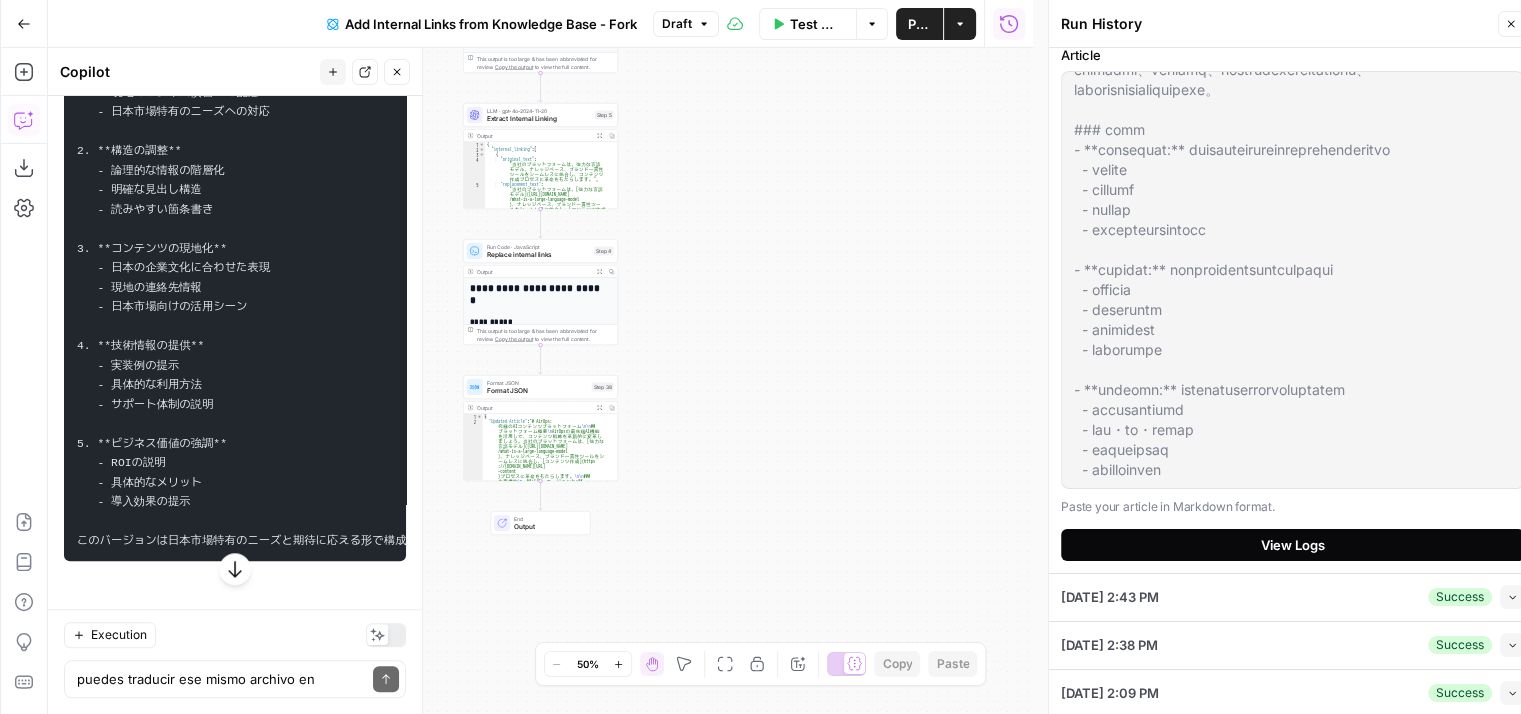 click on "View Logs" at bounding box center (1293, 545) 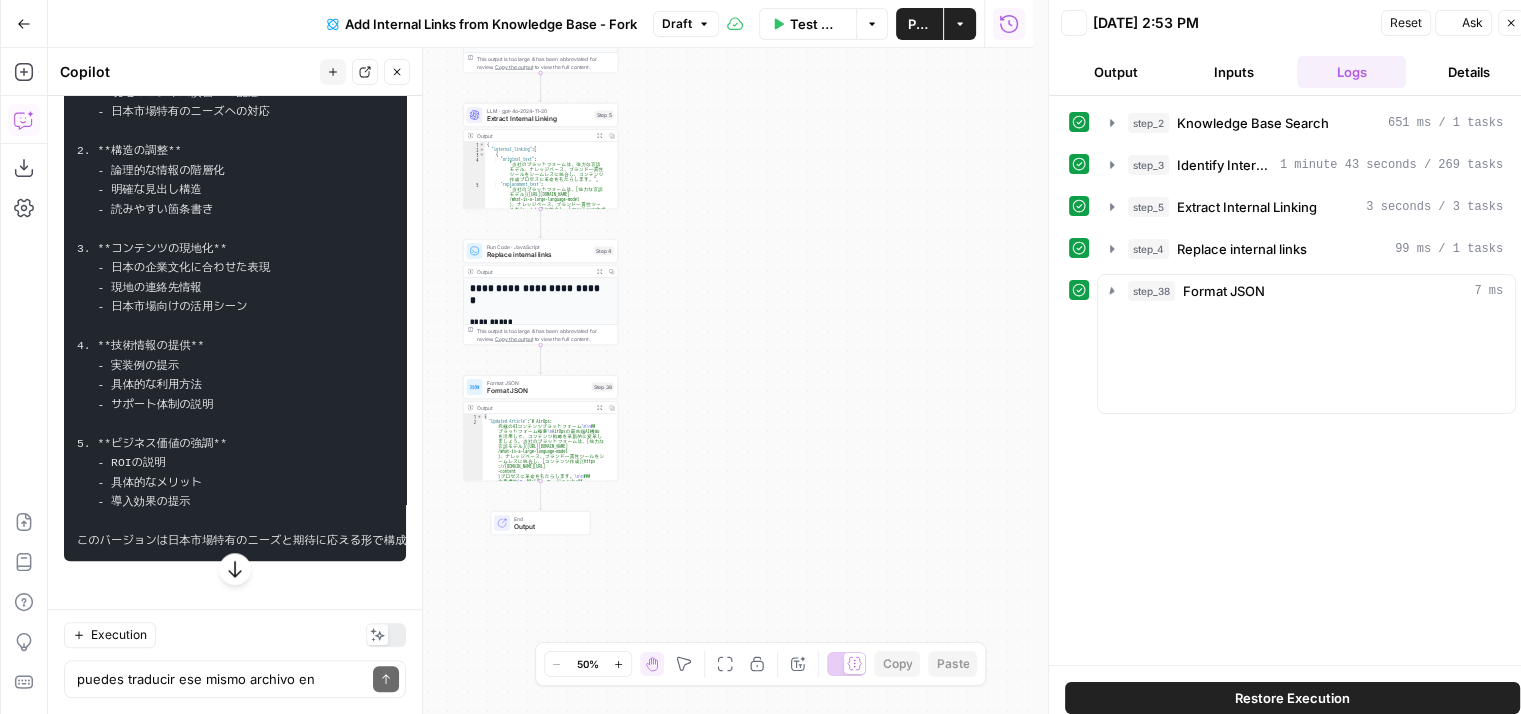 scroll, scrollTop: 0, scrollLeft: 0, axis: both 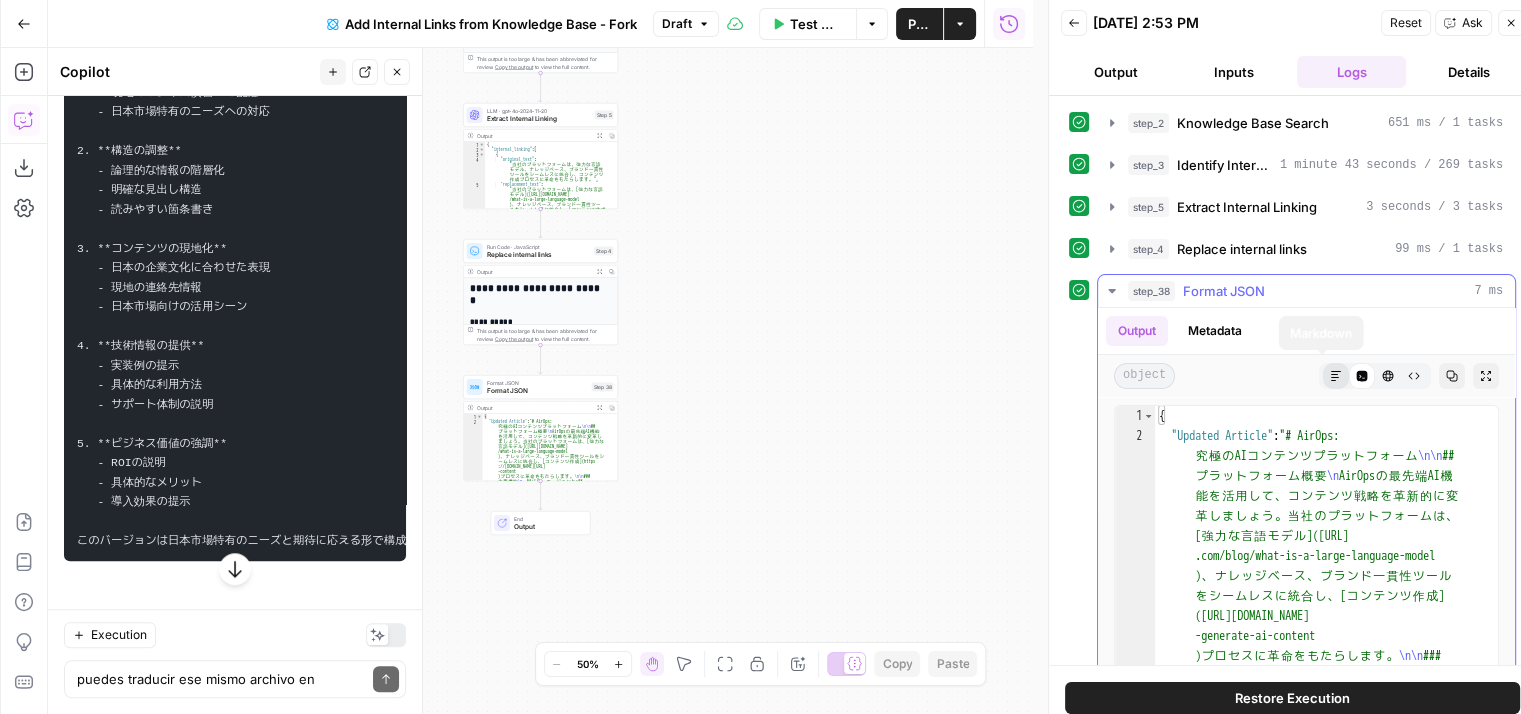 click 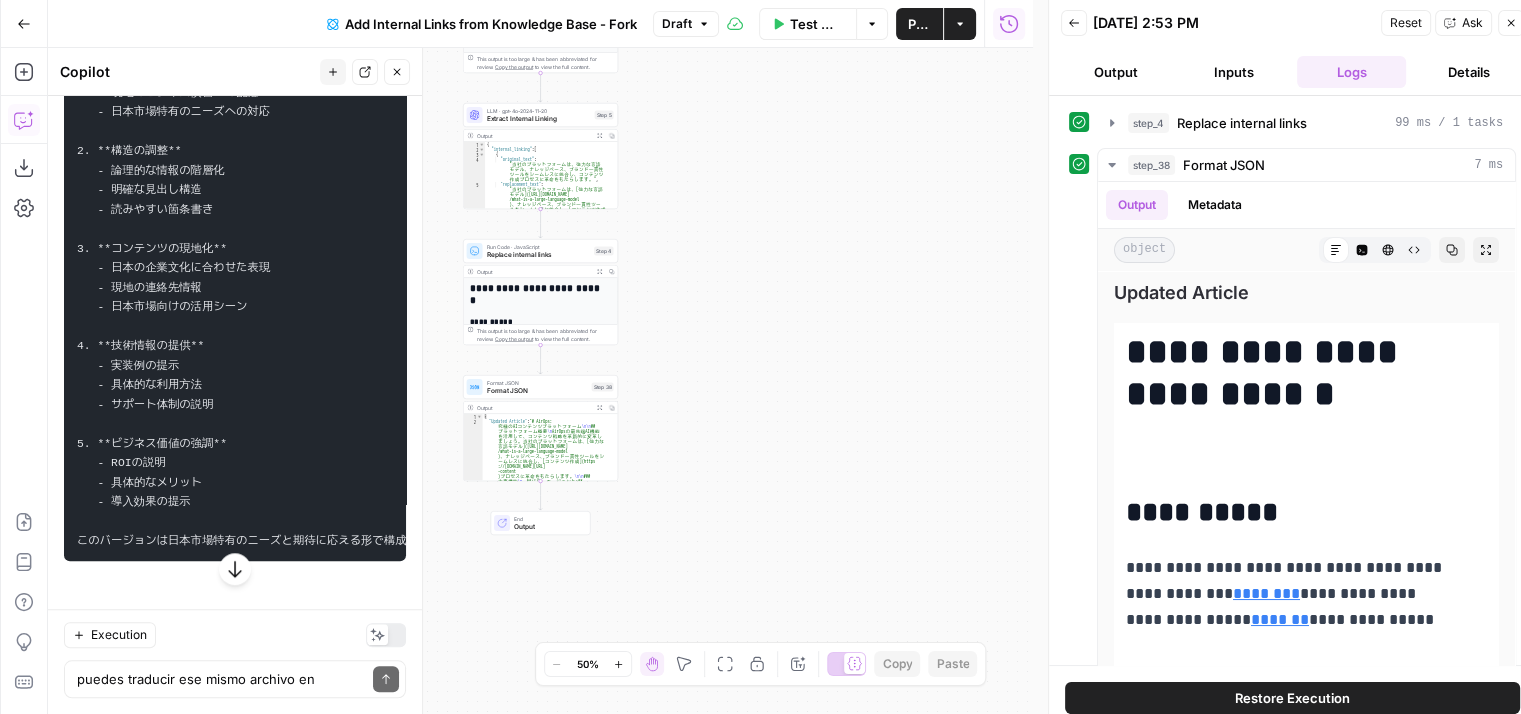 scroll, scrollTop: 150, scrollLeft: 0, axis: vertical 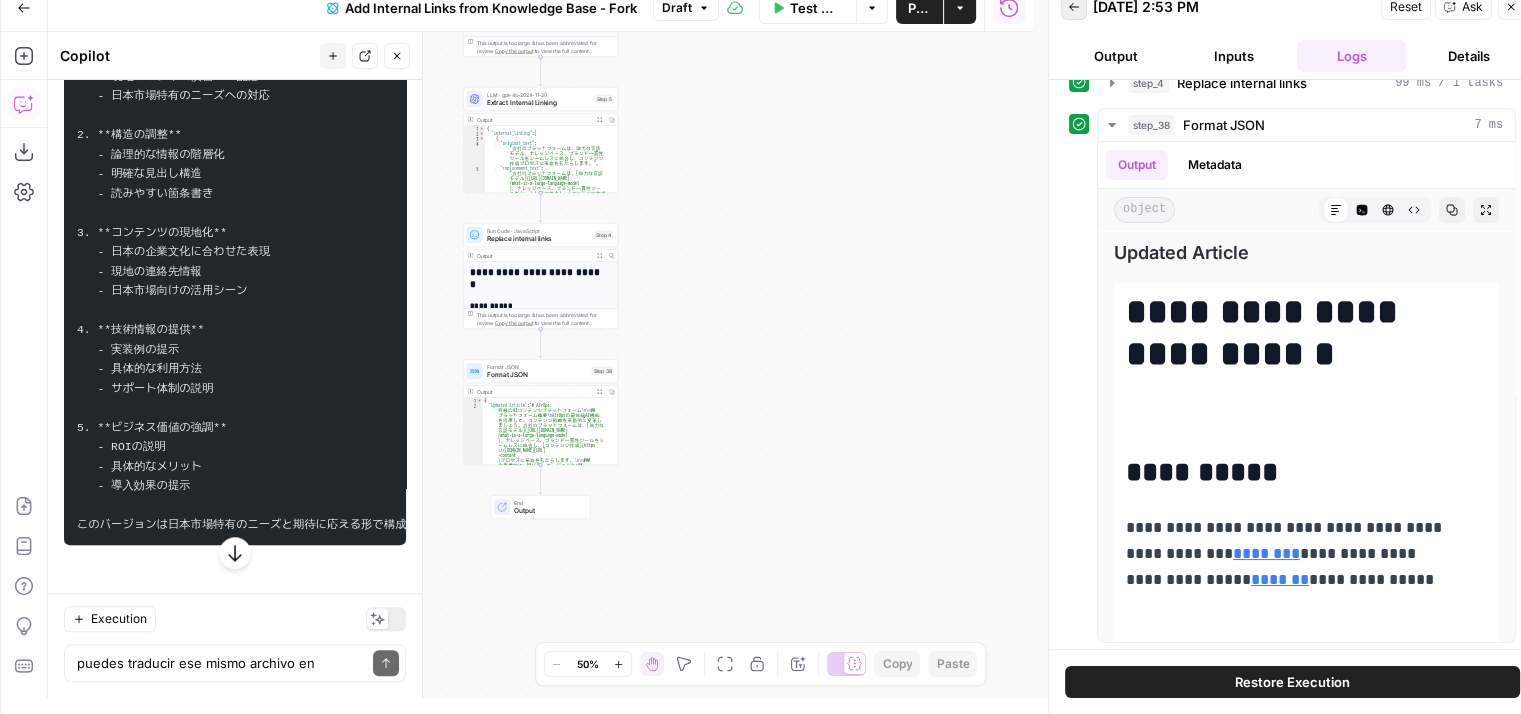 click 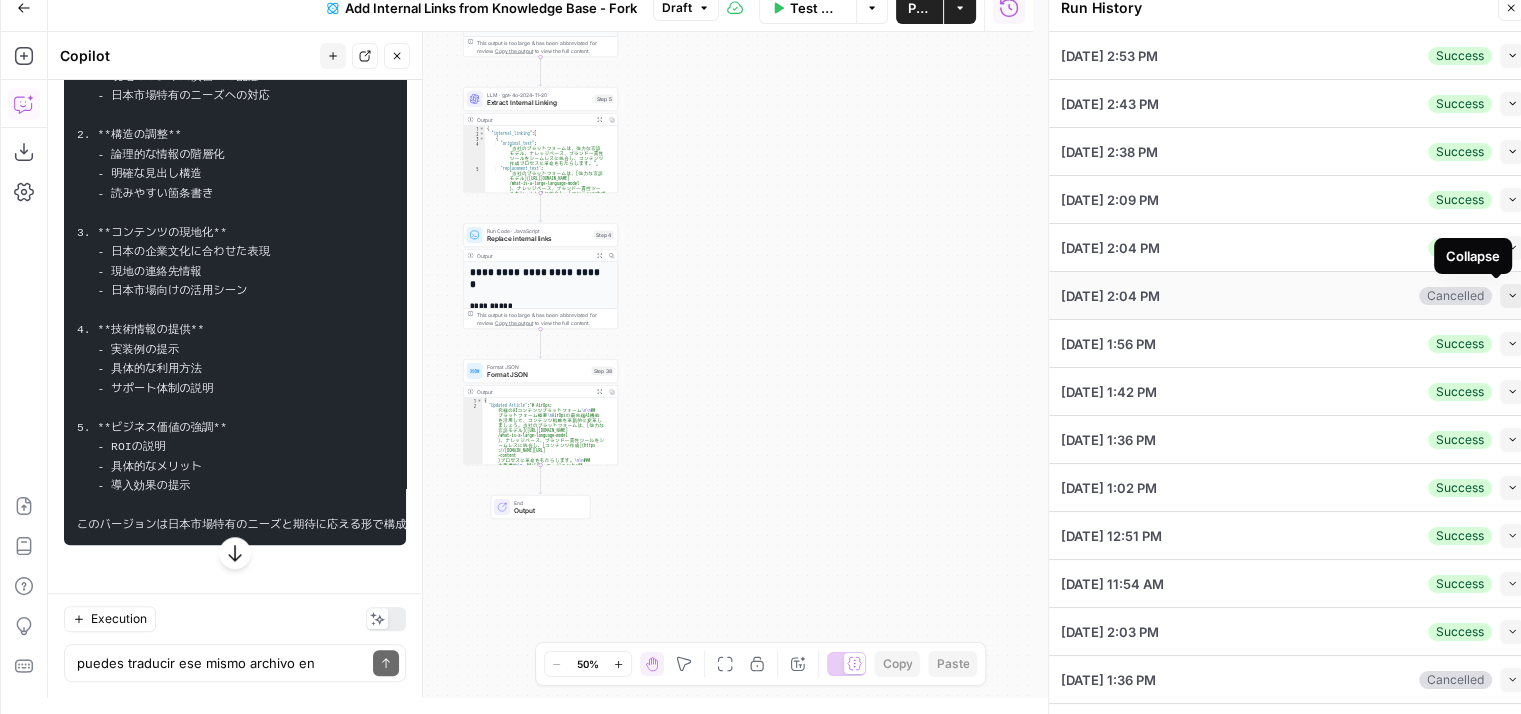 click 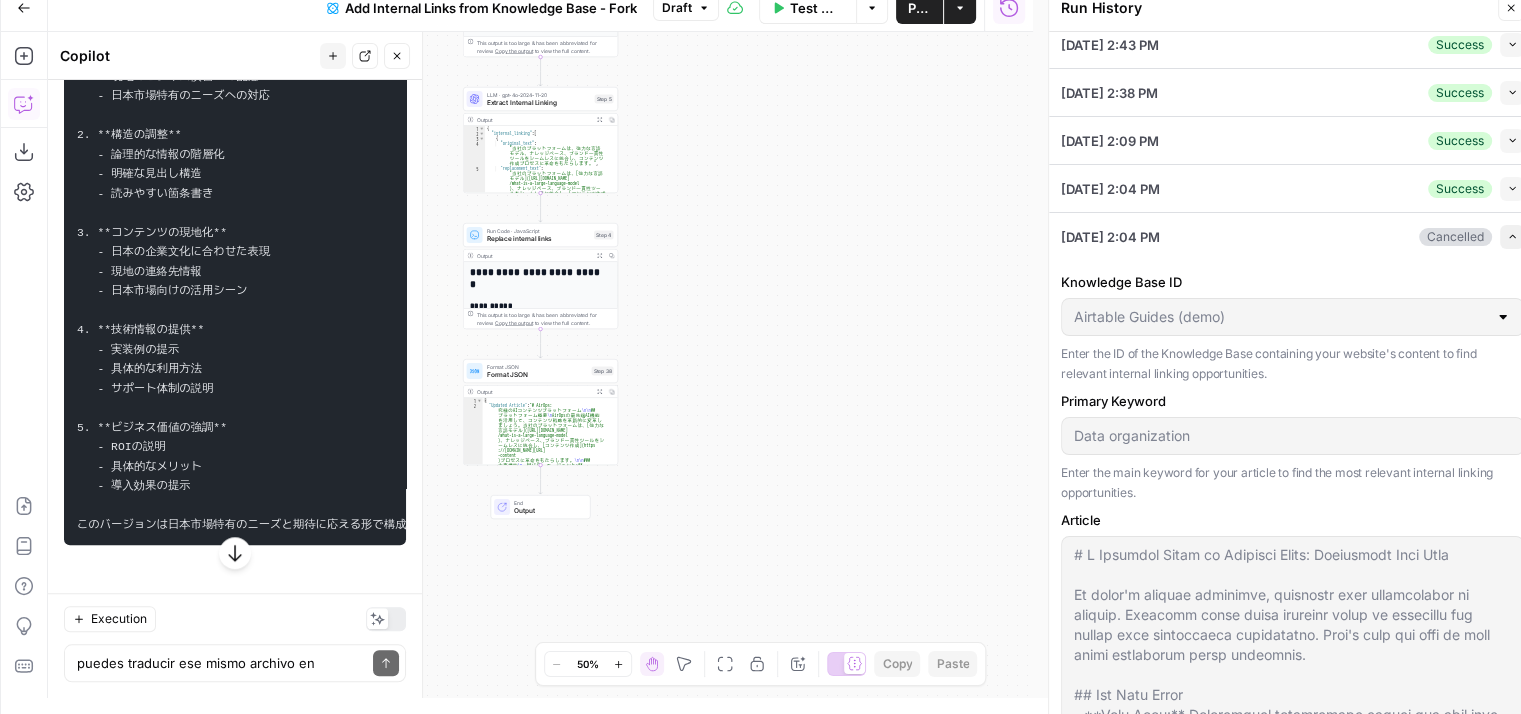 scroll, scrollTop: 0, scrollLeft: 0, axis: both 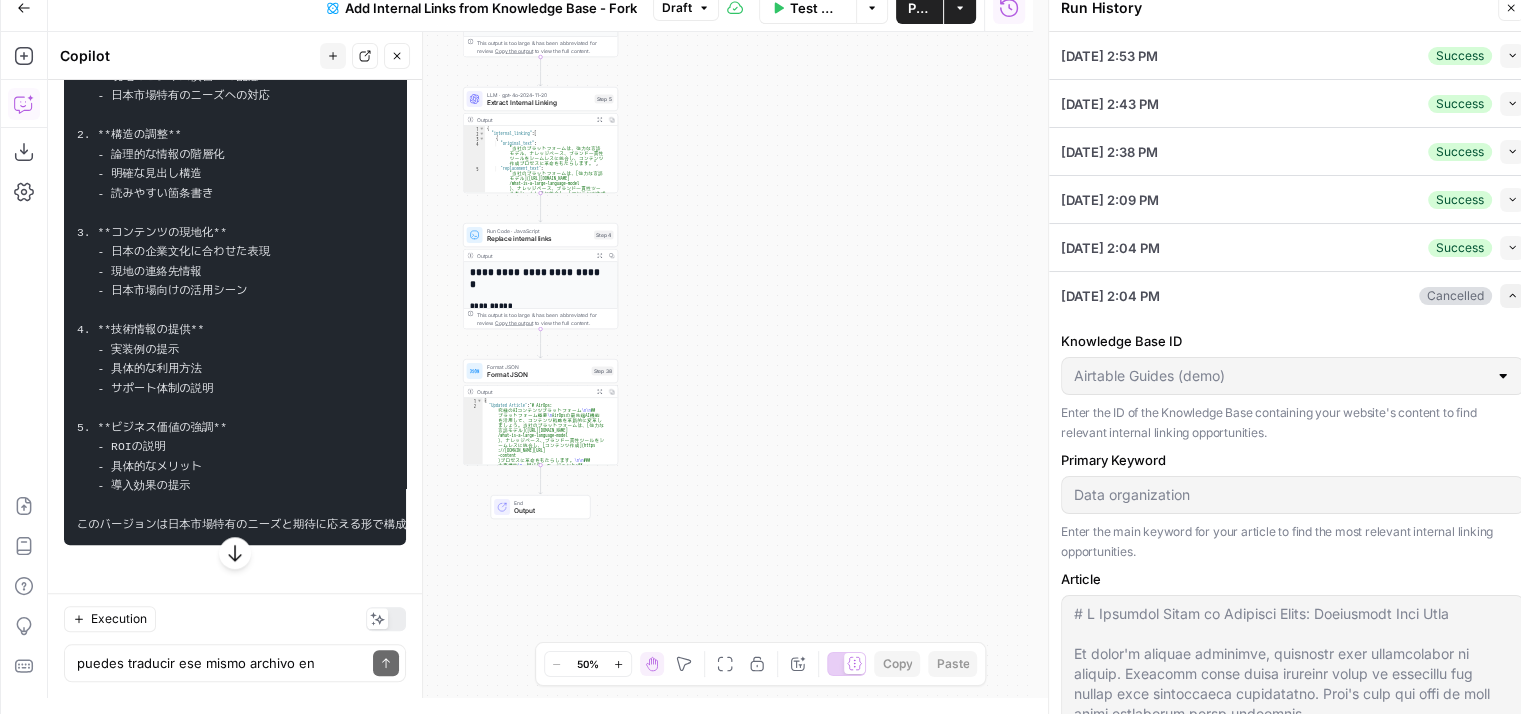 click on "Expand" at bounding box center [1512, 296] 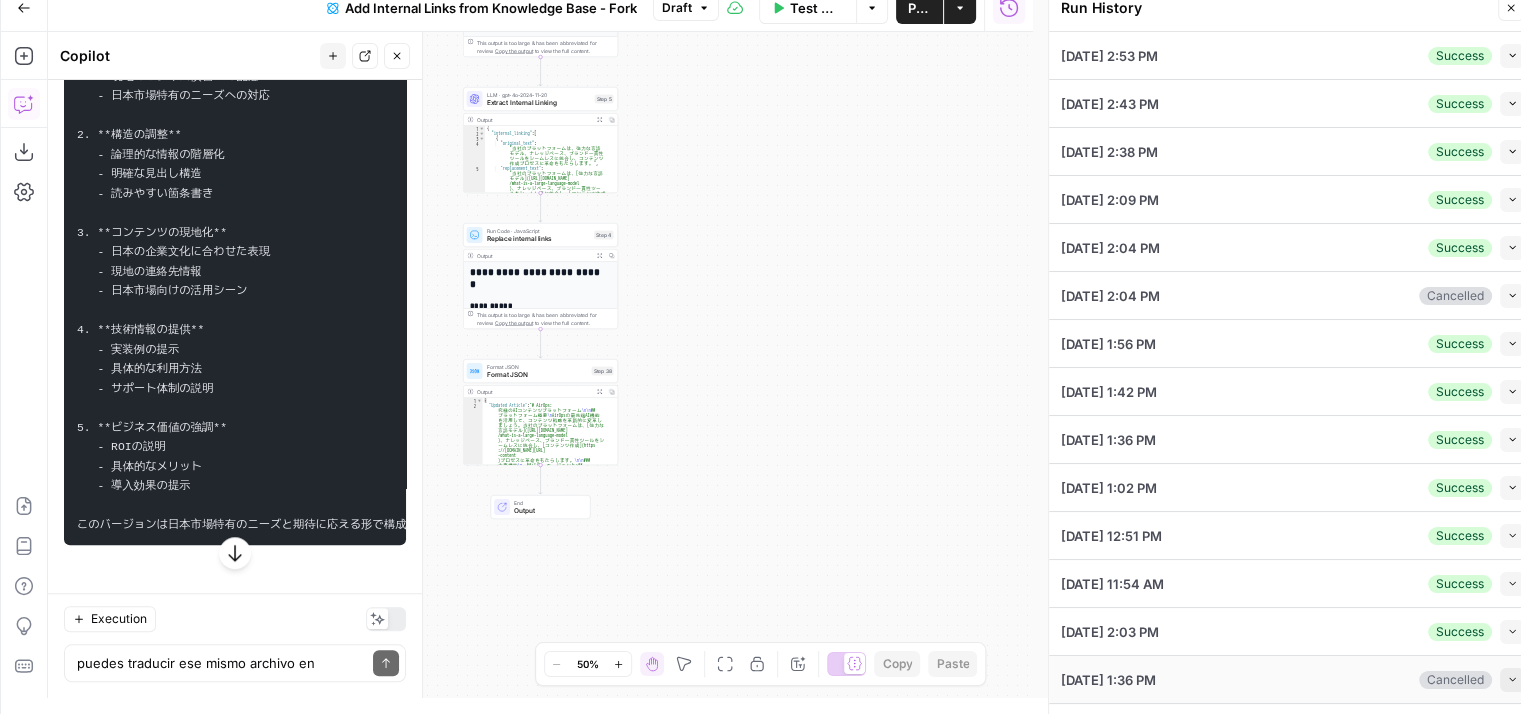 click 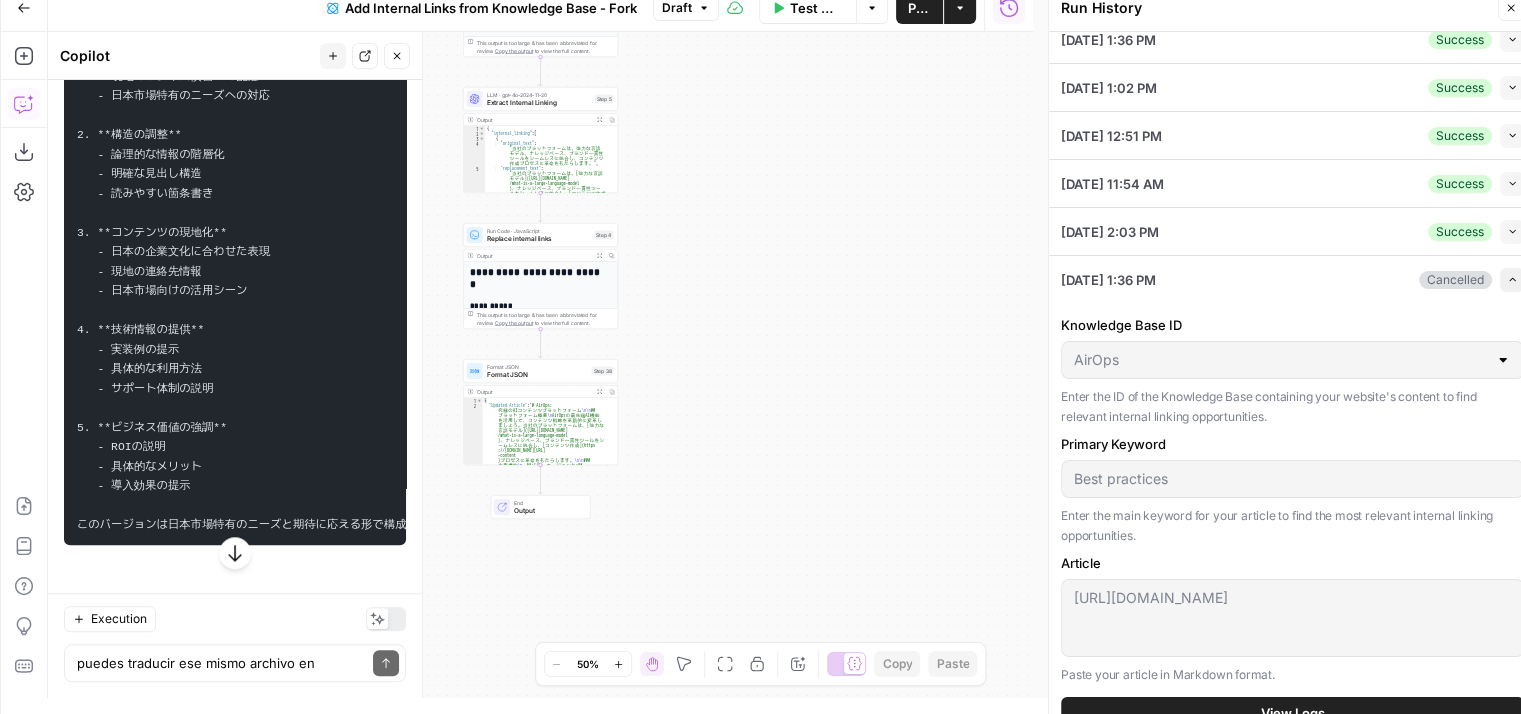 scroll, scrollTop: 423, scrollLeft: 0, axis: vertical 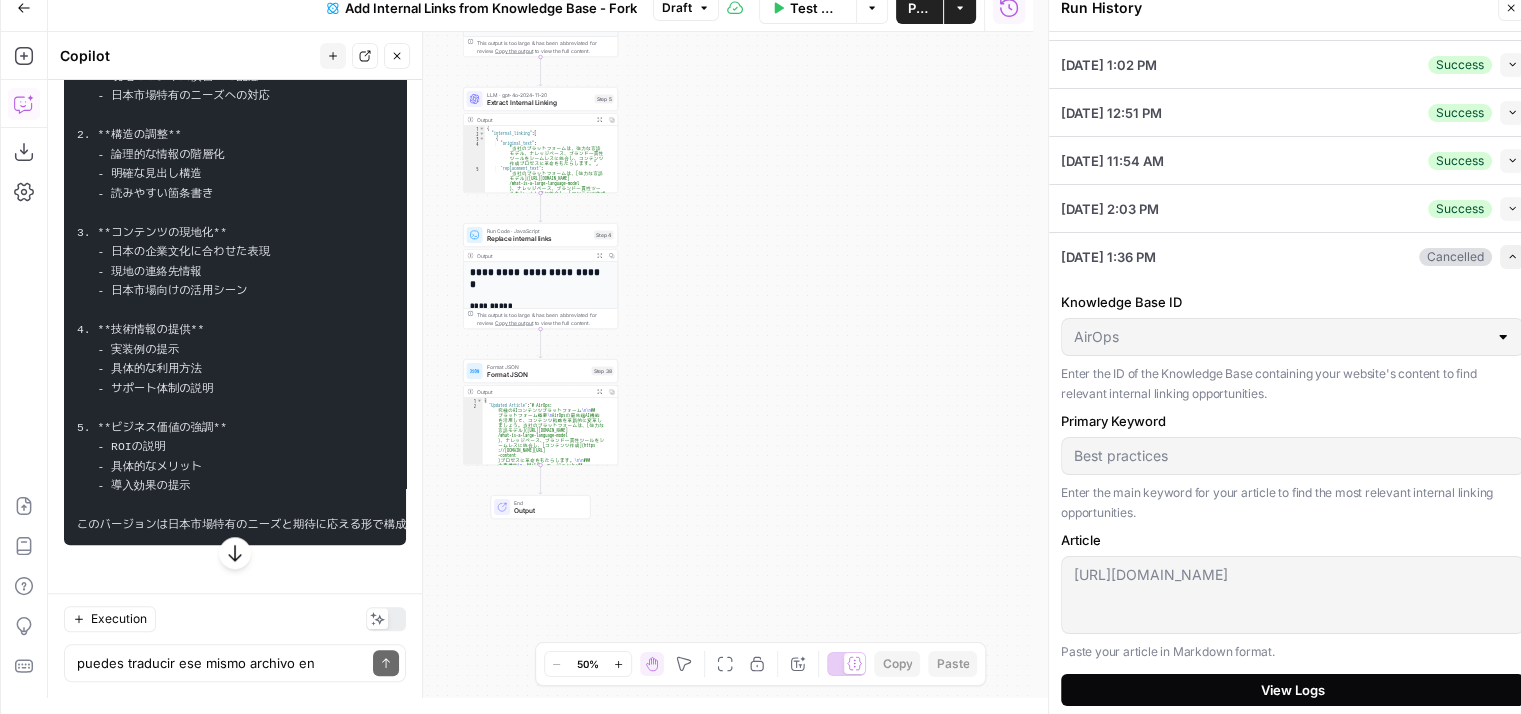 click on "View Logs" at bounding box center (1293, 690) 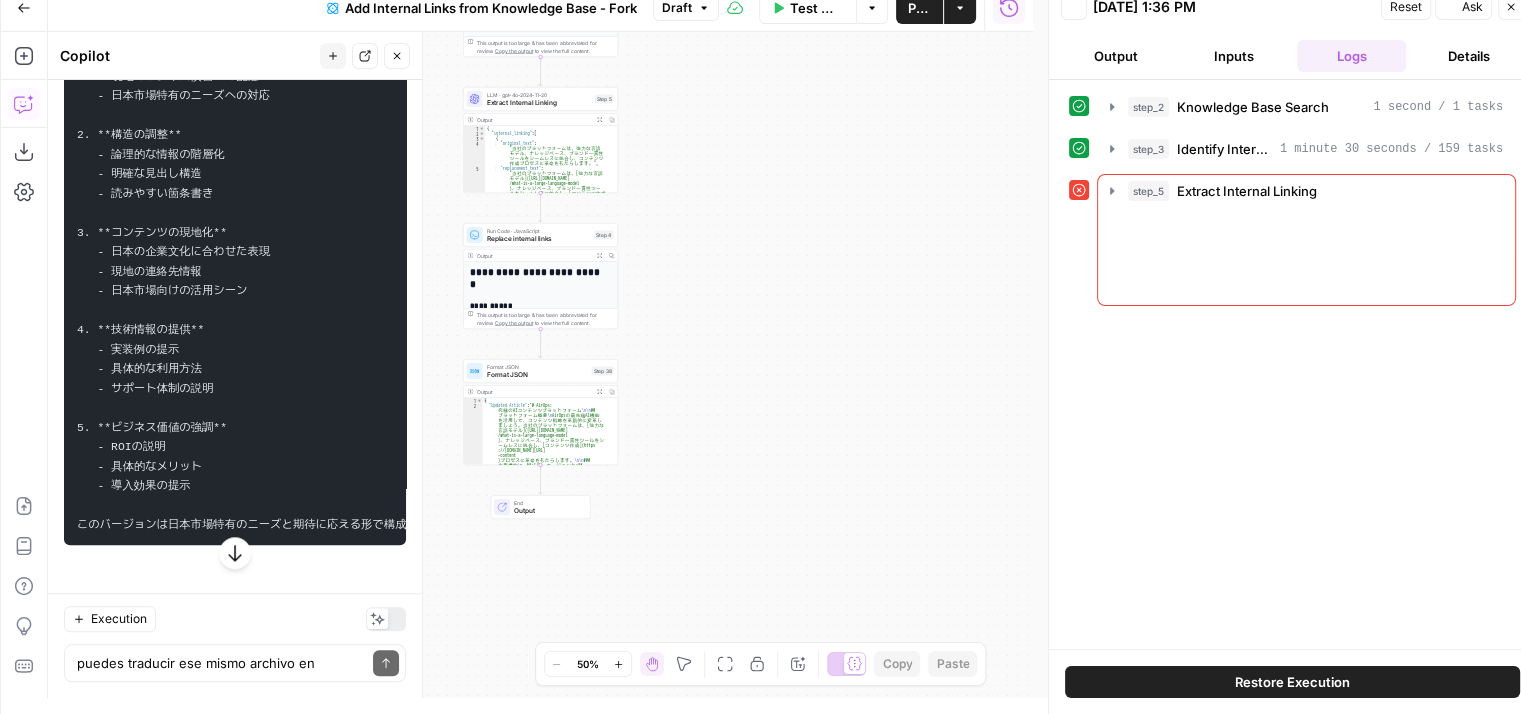 scroll, scrollTop: 0, scrollLeft: 0, axis: both 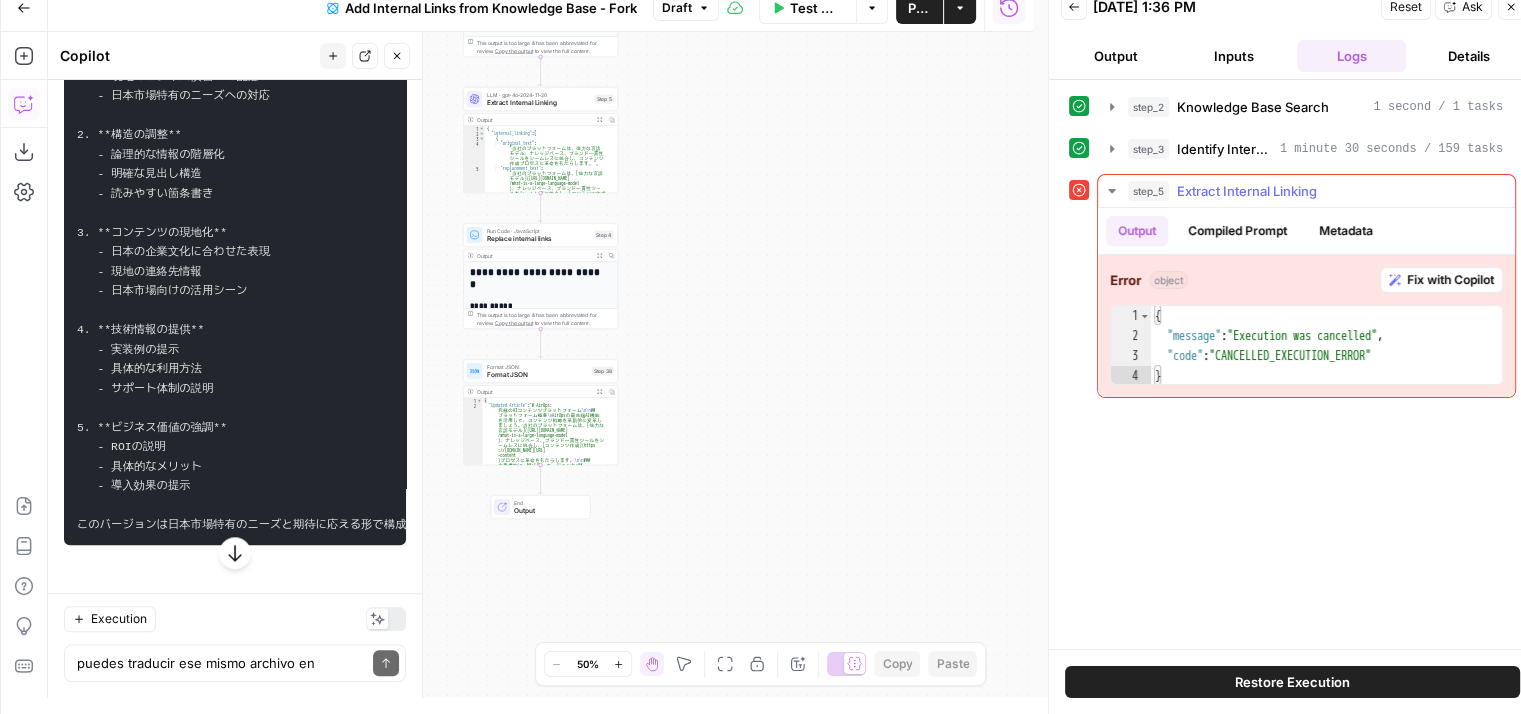 type on "**********" 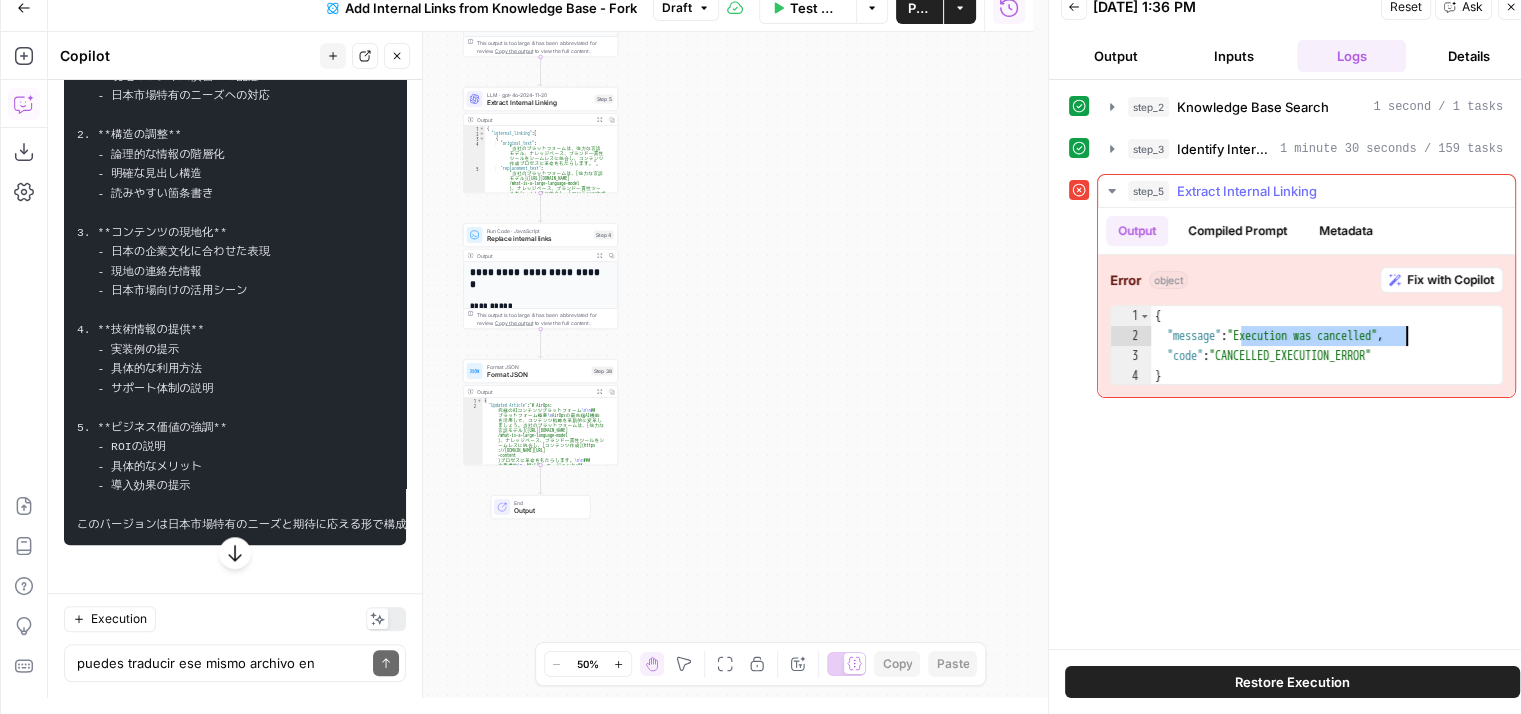 drag, startPoint x: 1242, startPoint y: 329, endPoint x: 1408, endPoint y: 335, distance: 166.1084 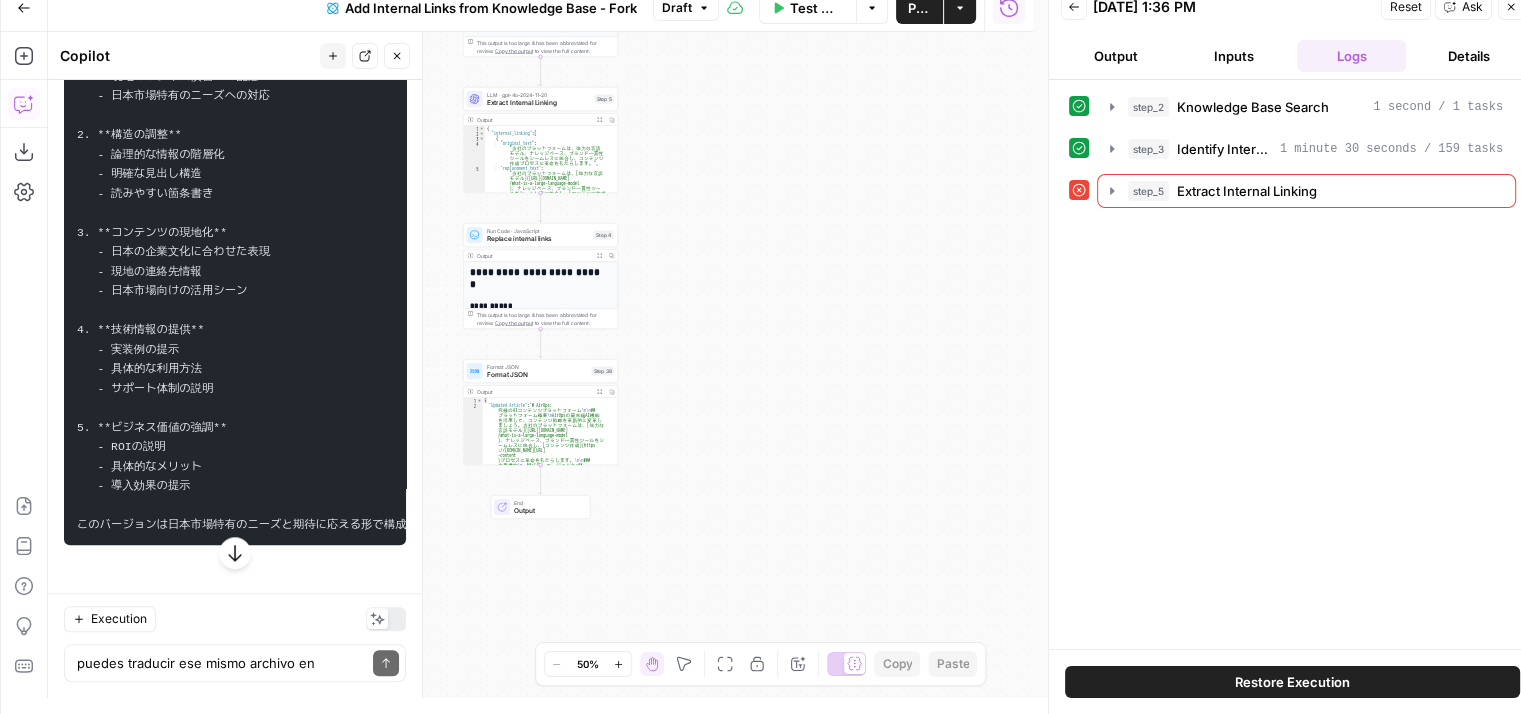 scroll, scrollTop: 34092, scrollLeft: 0, axis: vertical 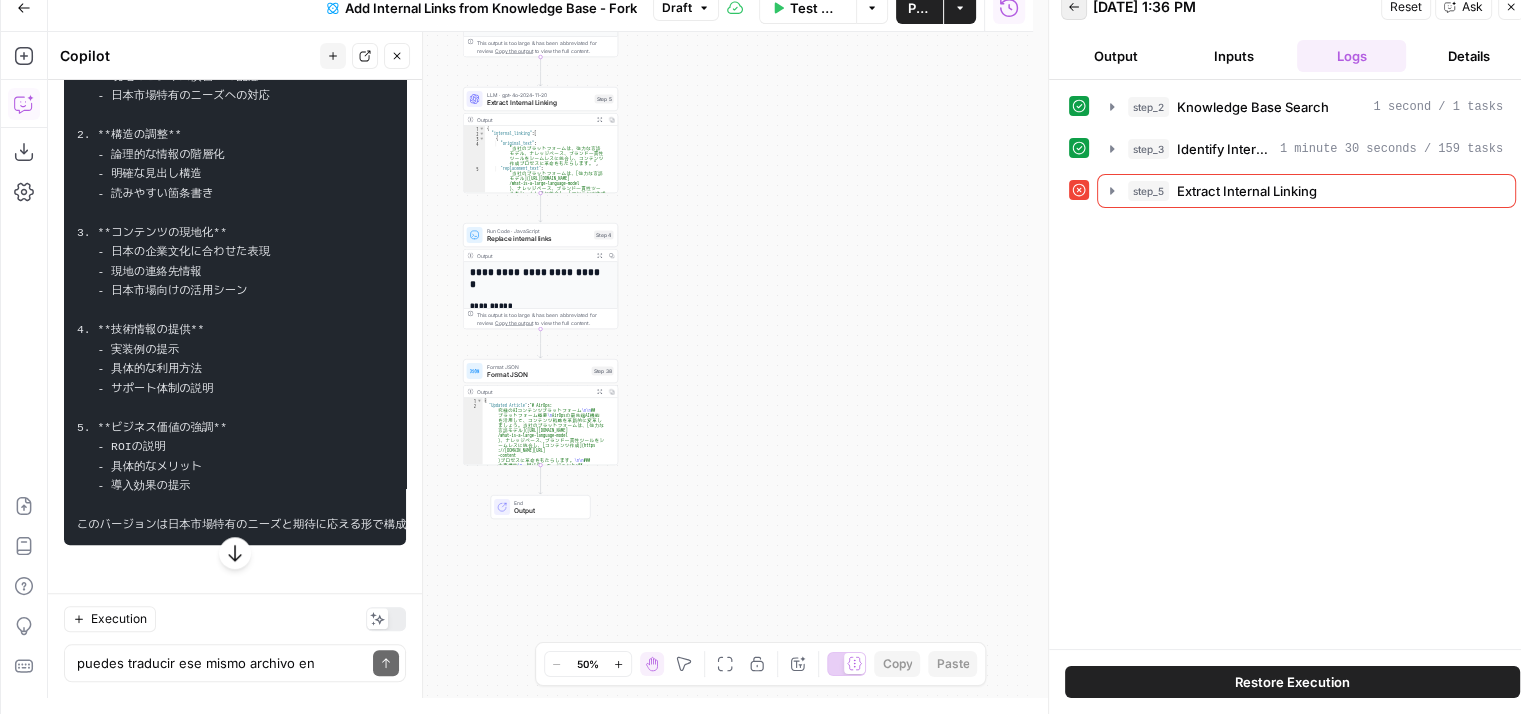 click on "Back" at bounding box center (1074, 7) 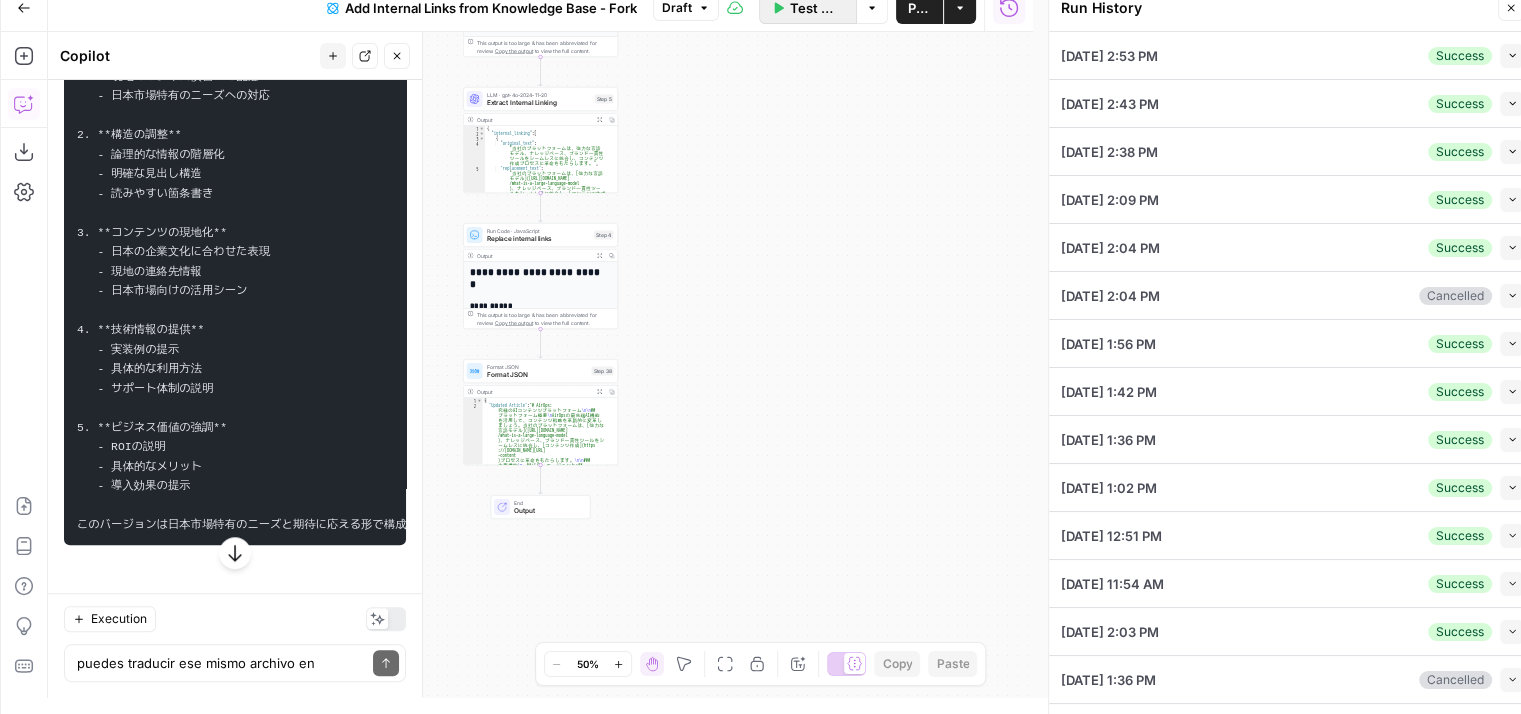 click on "Test Workflow" at bounding box center (808, 8) 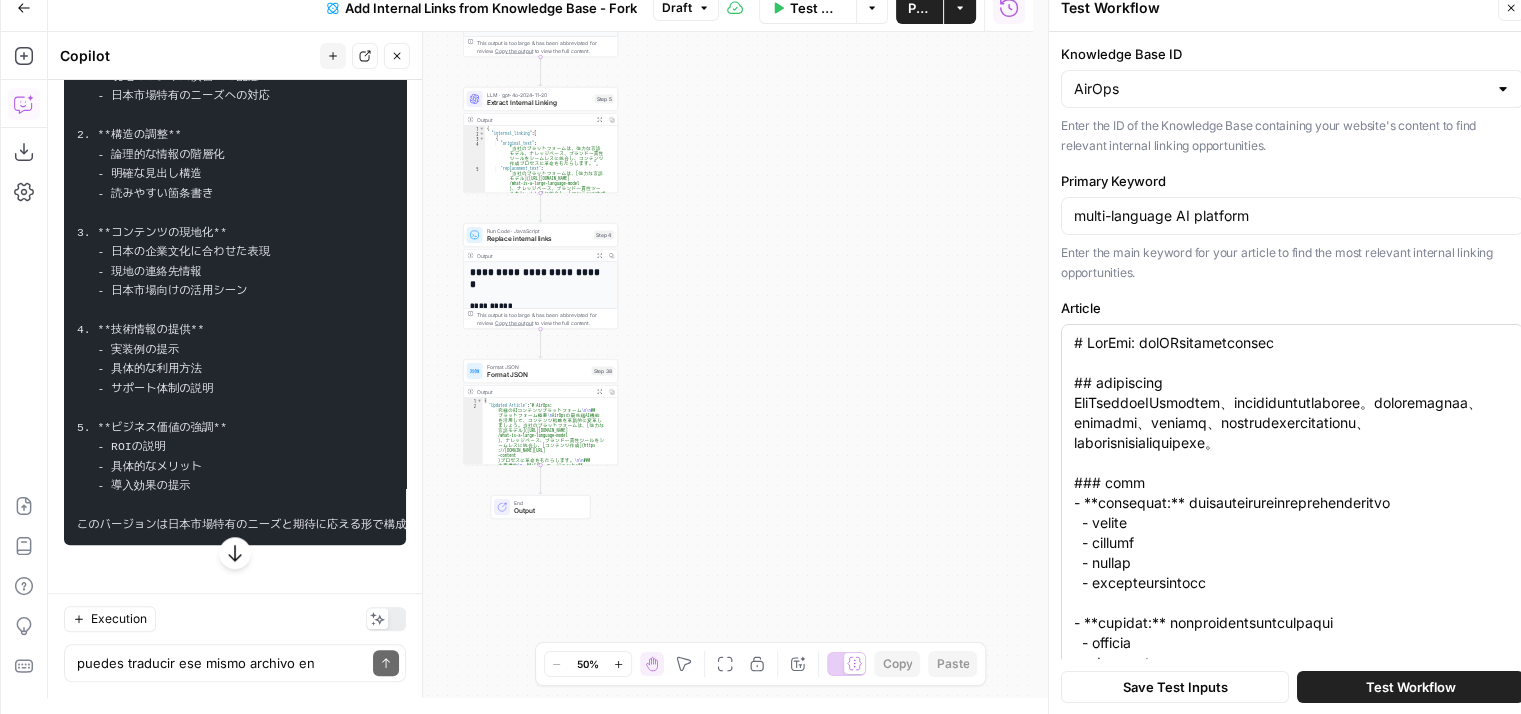 scroll, scrollTop: 0, scrollLeft: 0, axis: both 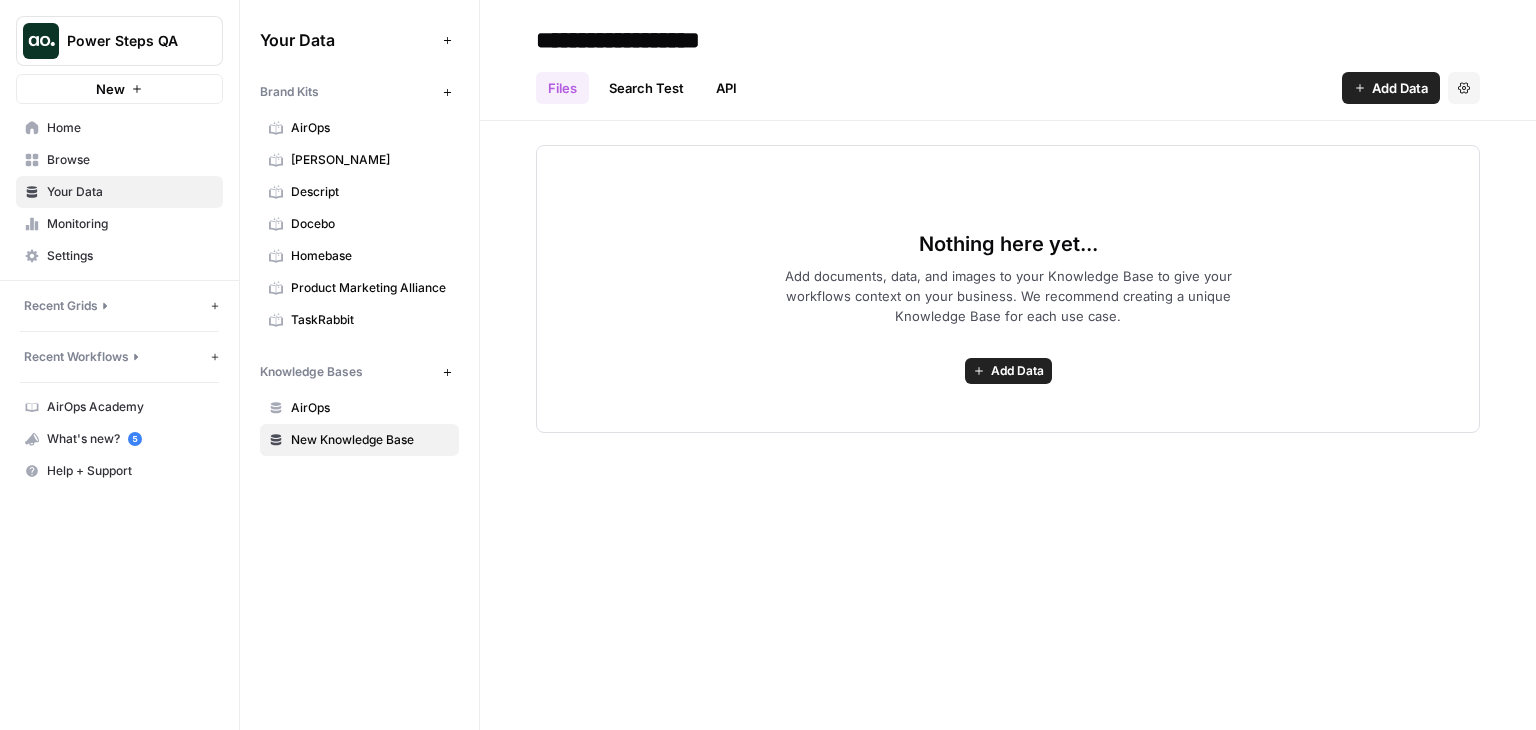 click on "**********" at bounding box center (1008, 40) 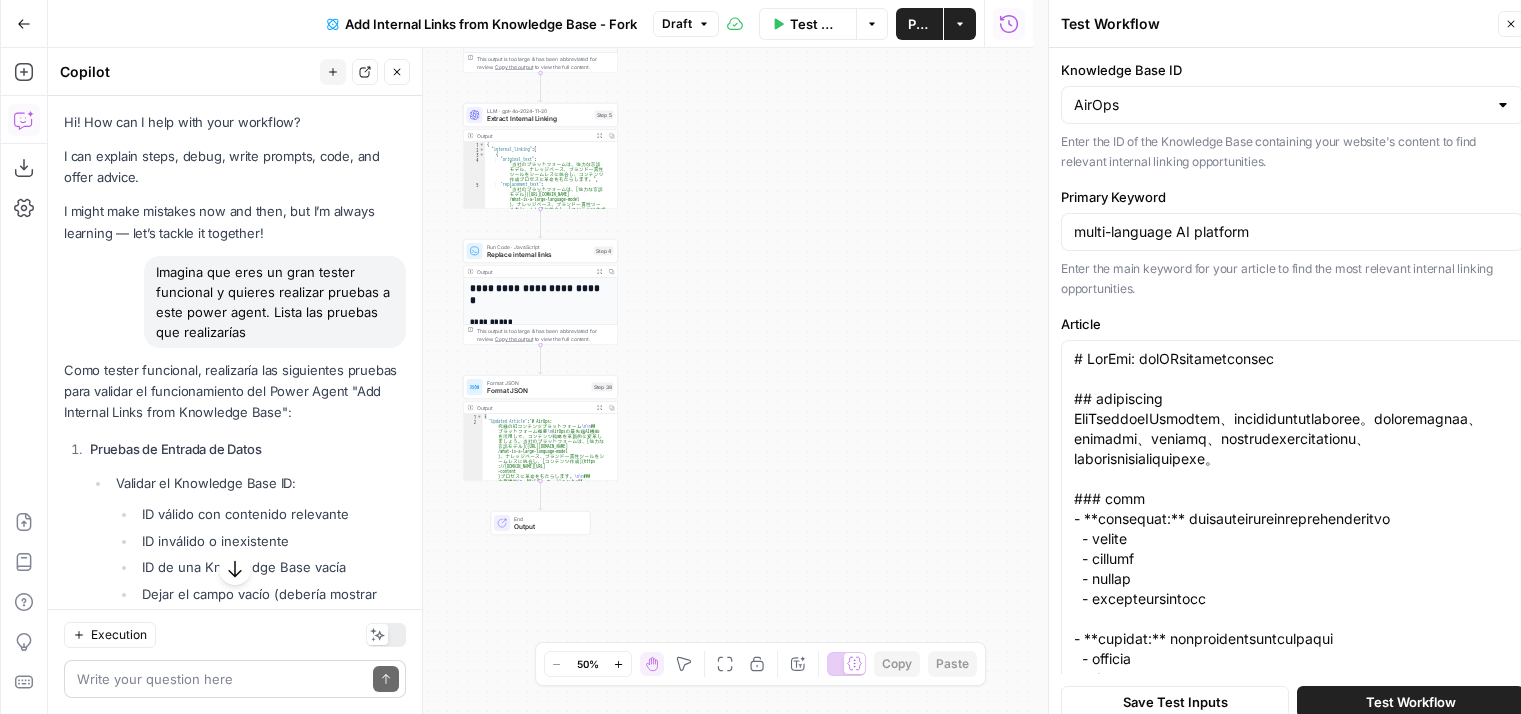 scroll, scrollTop: 0, scrollLeft: 0, axis: both 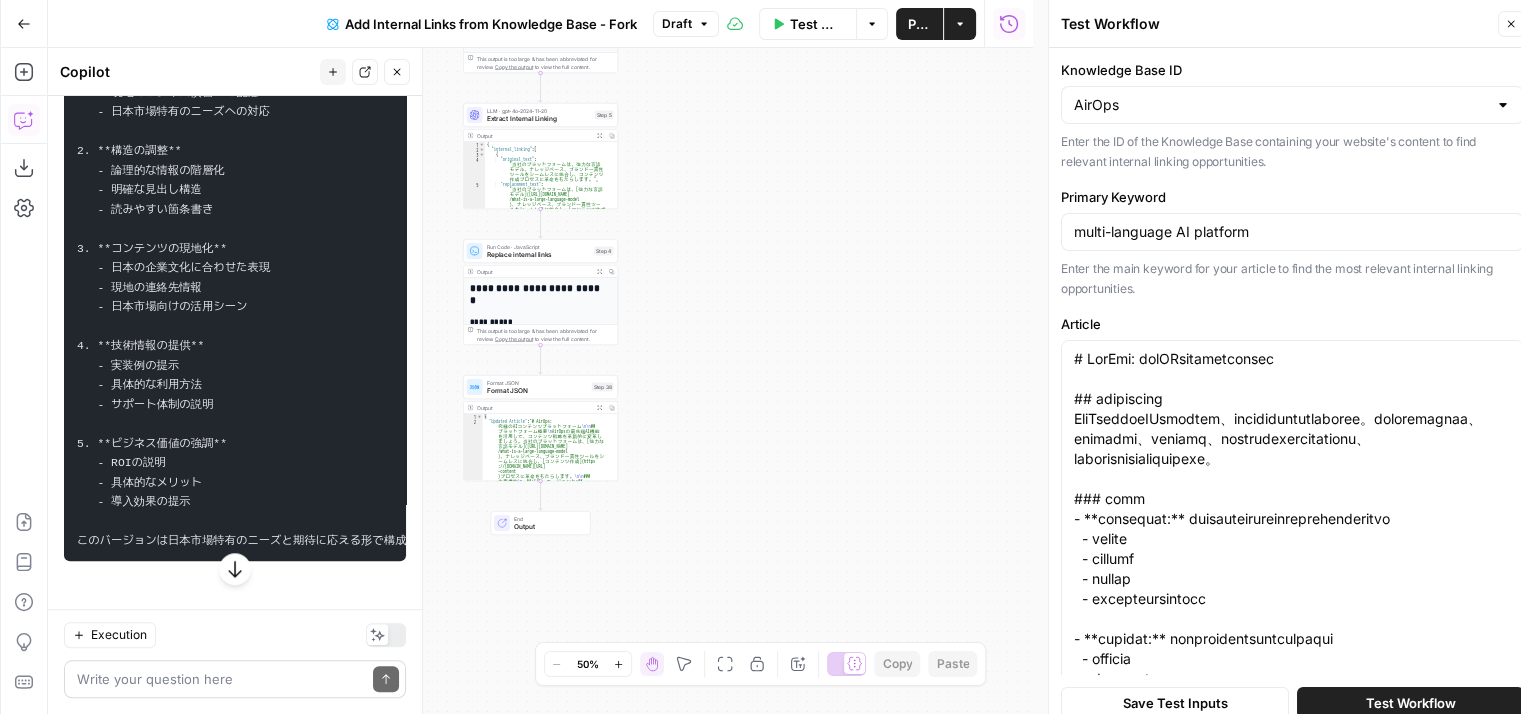 click at bounding box center [221, 679] 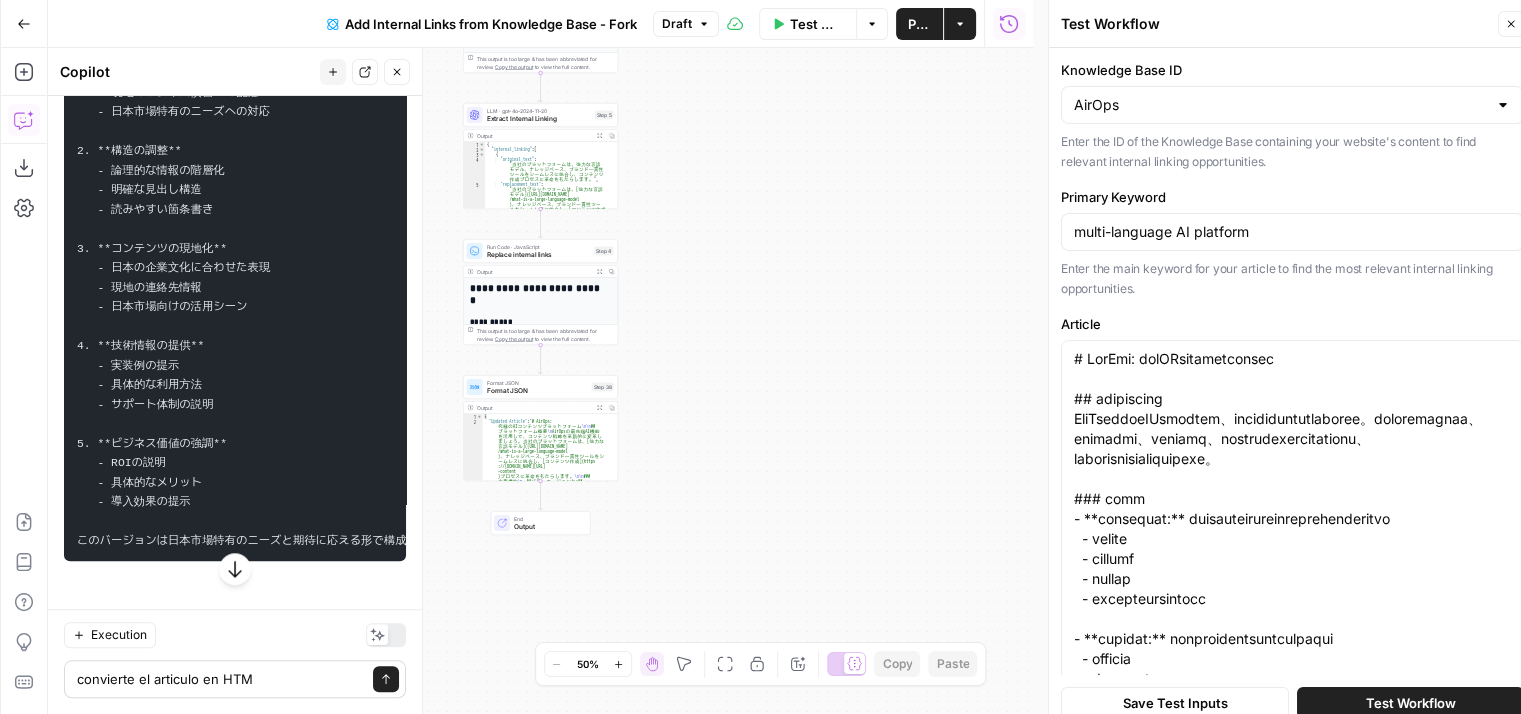 type on "convierte el articulo en HTML" 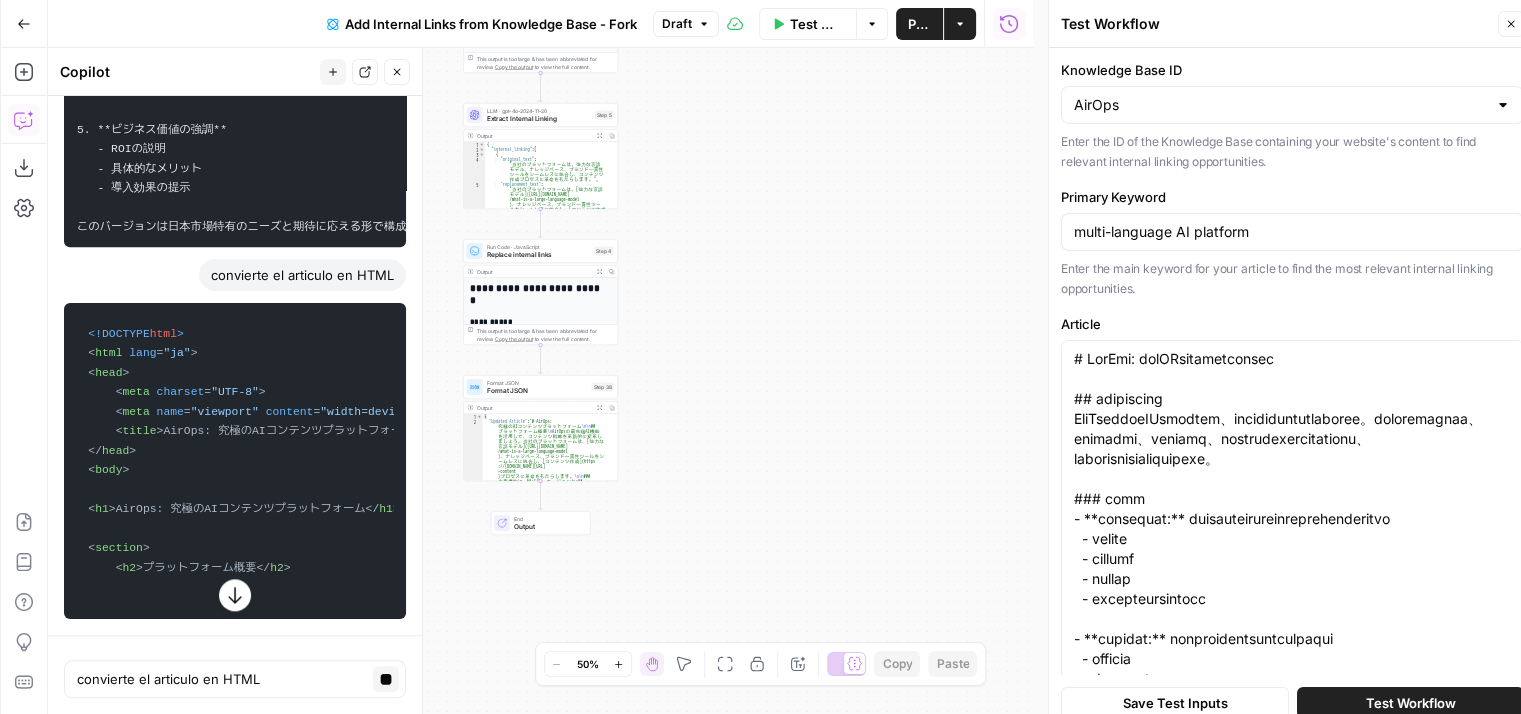 scroll, scrollTop: 40187, scrollLeft: 0, axis: vertical 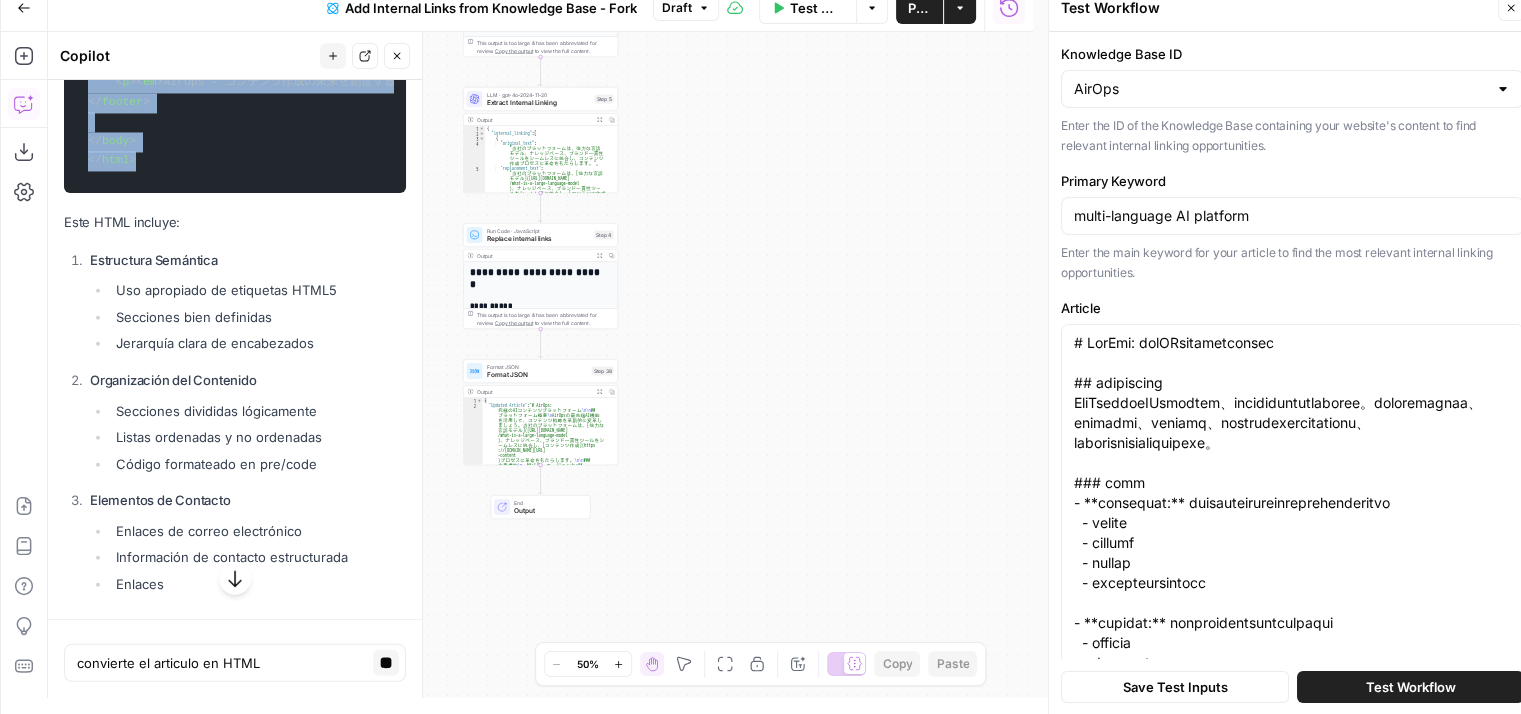drag, startPoint x: 89, startPoint y: 395, endPoint x: 276, endPoint y: 409, distance: 187.52333 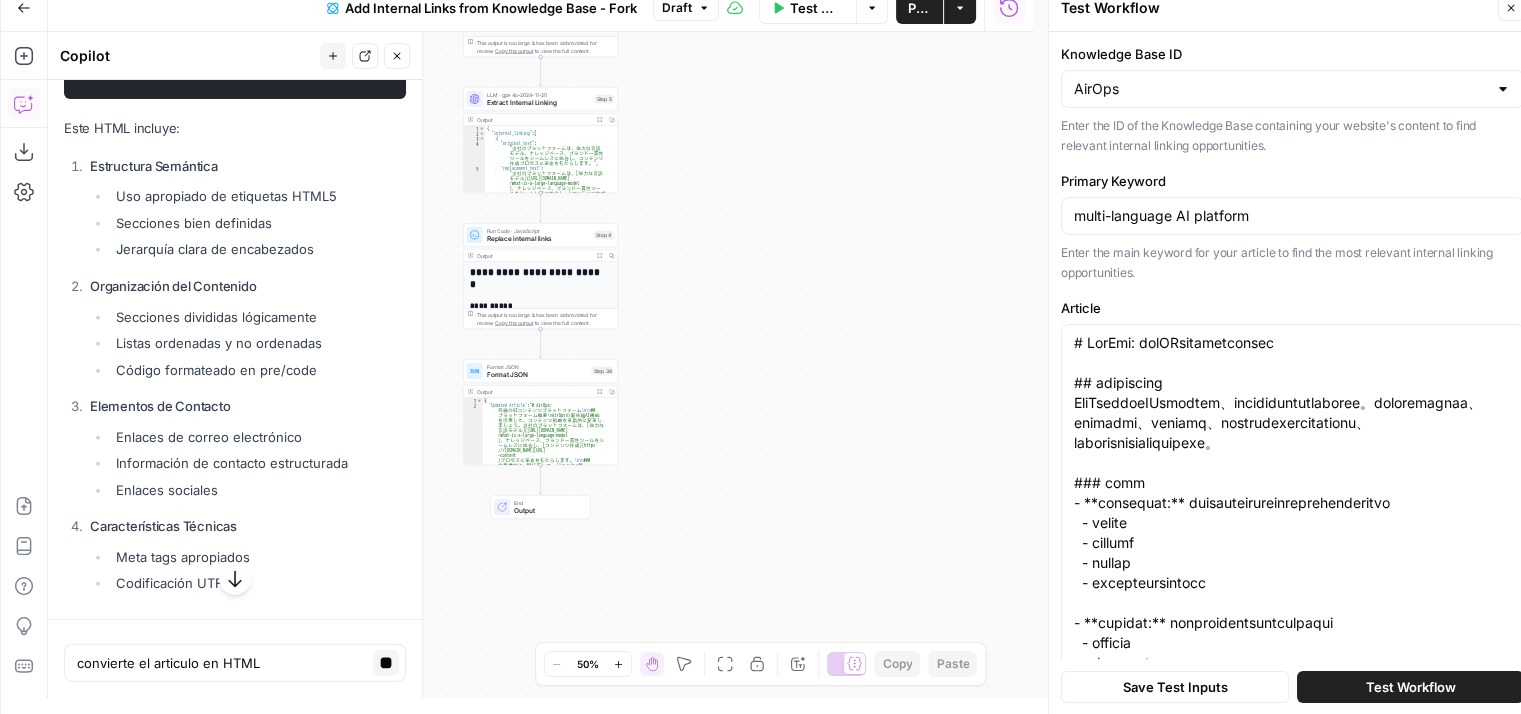 copy on "<!LOREMIP  dolo >
< sita   cons = "ad" >
< elit >
< sedd   eiusmod = "TEM-7" >
< inci   utla = "etdolore"   magnaal = "enima=minimv-quisn, exercit-ullam=0.1" >
< labor > NisIal: exeACommodoconsequ </ duisa >
</ irur >
< inre >
< v5 > VelIte: cilLUmfugiatnullap </ e0 >
< sintocc >
< c8 > nonproiden </ s2 >
< c > QuiOfficiaDEseruntm、animidestlaborumper。undeomnisist、natuserr、volupta、accusantiumdoloremqu、laudantiumtotamremape。 </ e >
< i6 > quae </ a0 >
< ill   inven = "veritat-quasiar" >
< b4 > < vitaed > explicabo: </ nemoen >  ipsamquiavoluptasaspernaturaut </ o7 >
< fu >
< co > magnid </ eo >
< ra > sequine </ ne >
< po > quisqu </ do >
< ad > numquameiusmodit </ in >
</ ma >
< q1 > < etiamm > solutan: </ eligen >  optiocumquenihilimpedit </ q1 >
< pl >
< fa > possimu </ as >
< re > temporibu </ au >
< qu > ..." 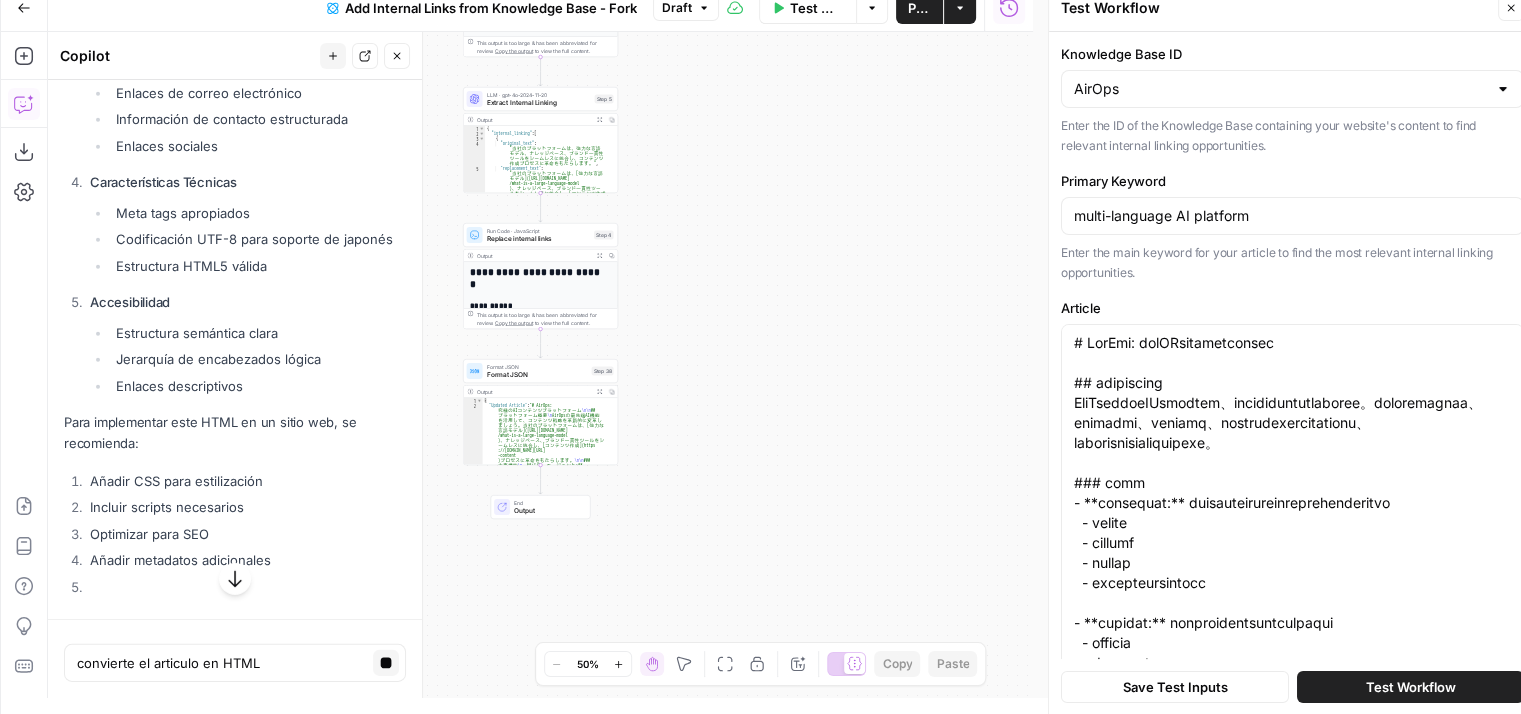 scroll, scrollTop: 0, scrollLeft: 0, axis: both 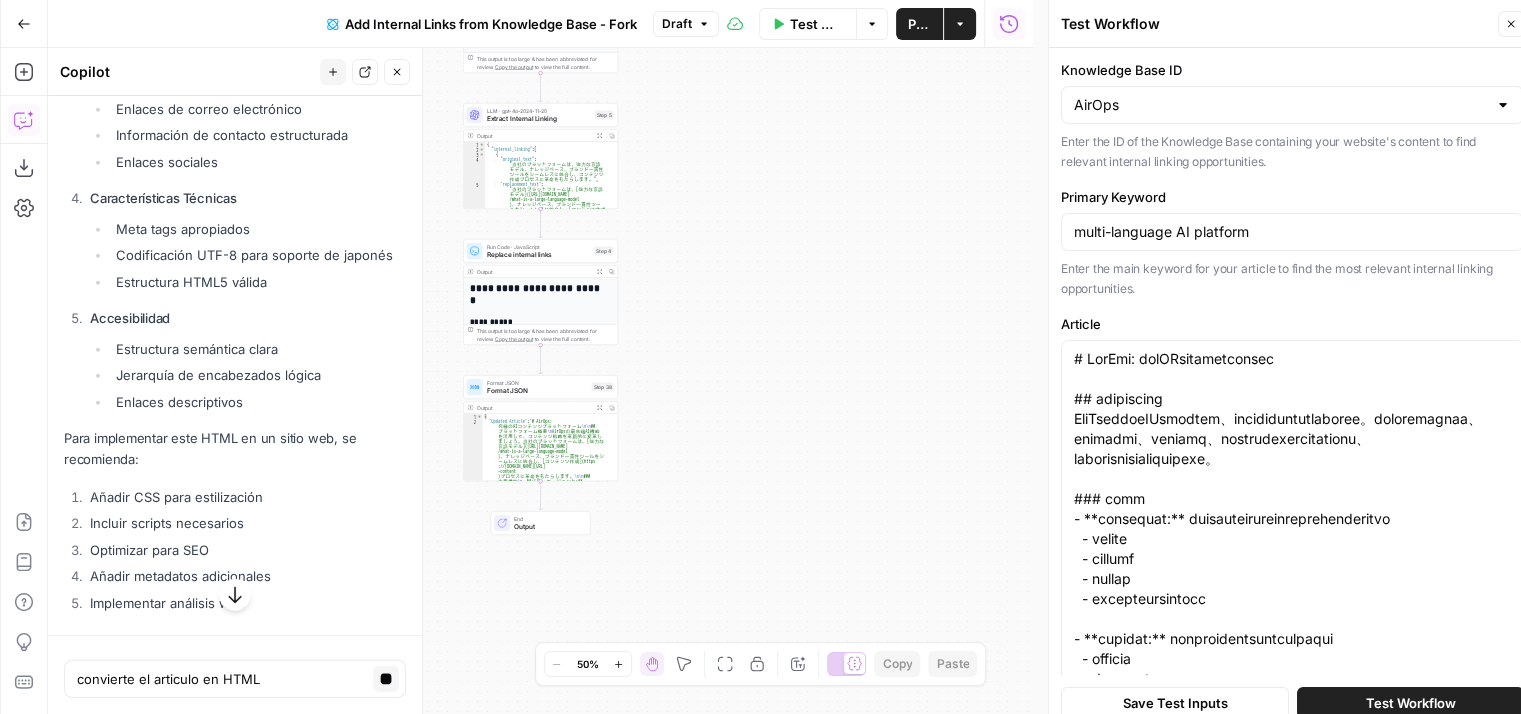 click on "Test Workflow" at bounding box center [817, 24] 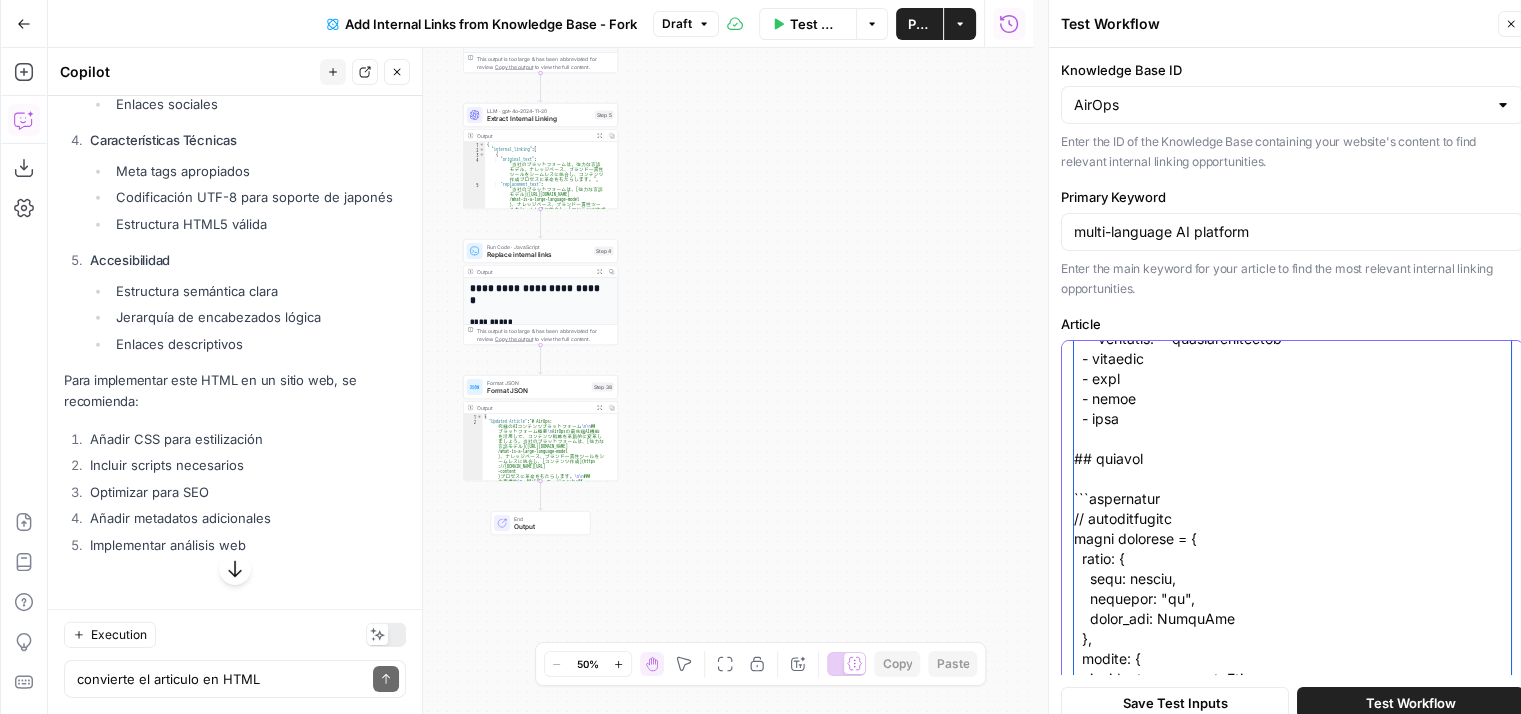 scroll, scrollTop: 619, scrollLeft: 0, axis: vertical 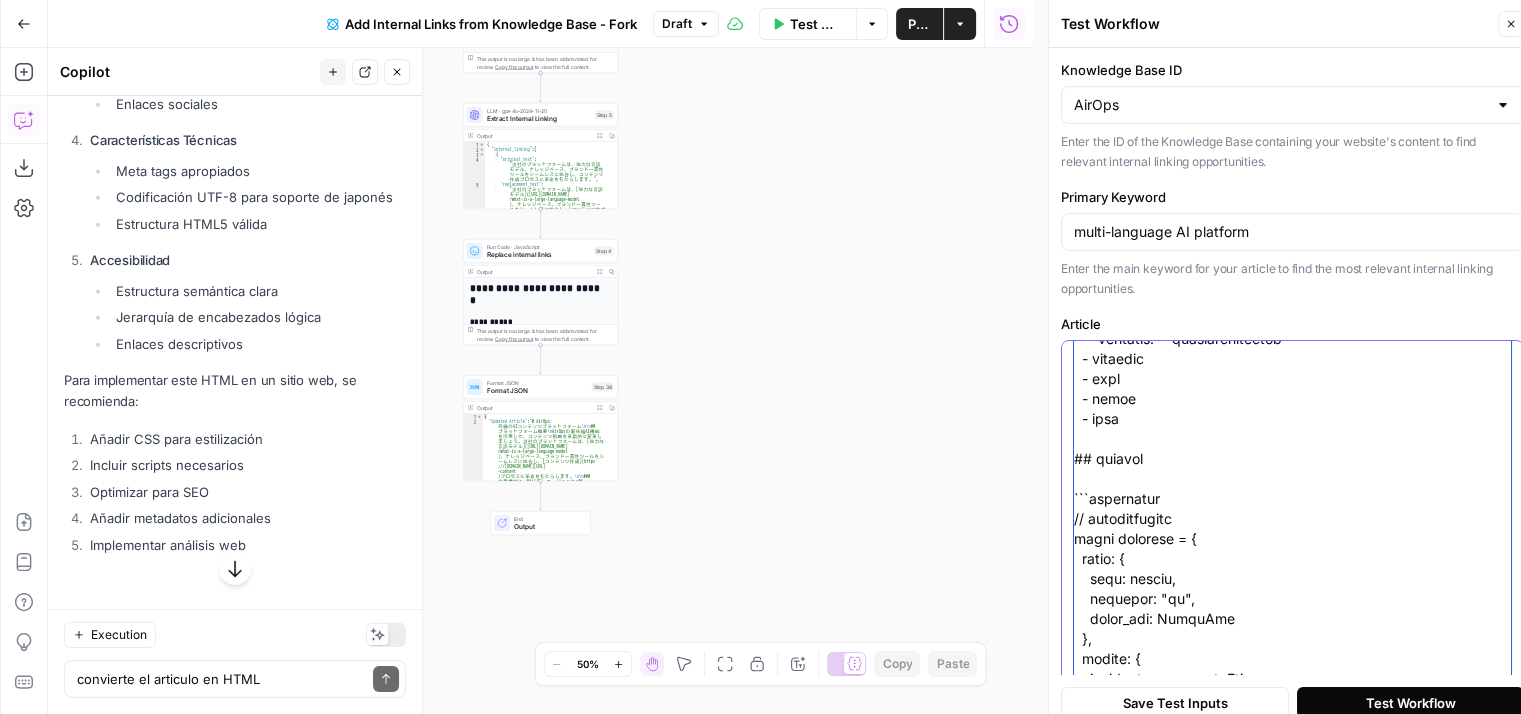 drag, startPoint x: 1075, startPoint y: 358, endPoint x: 1420, endPoint y: 696, distance: 482.9793 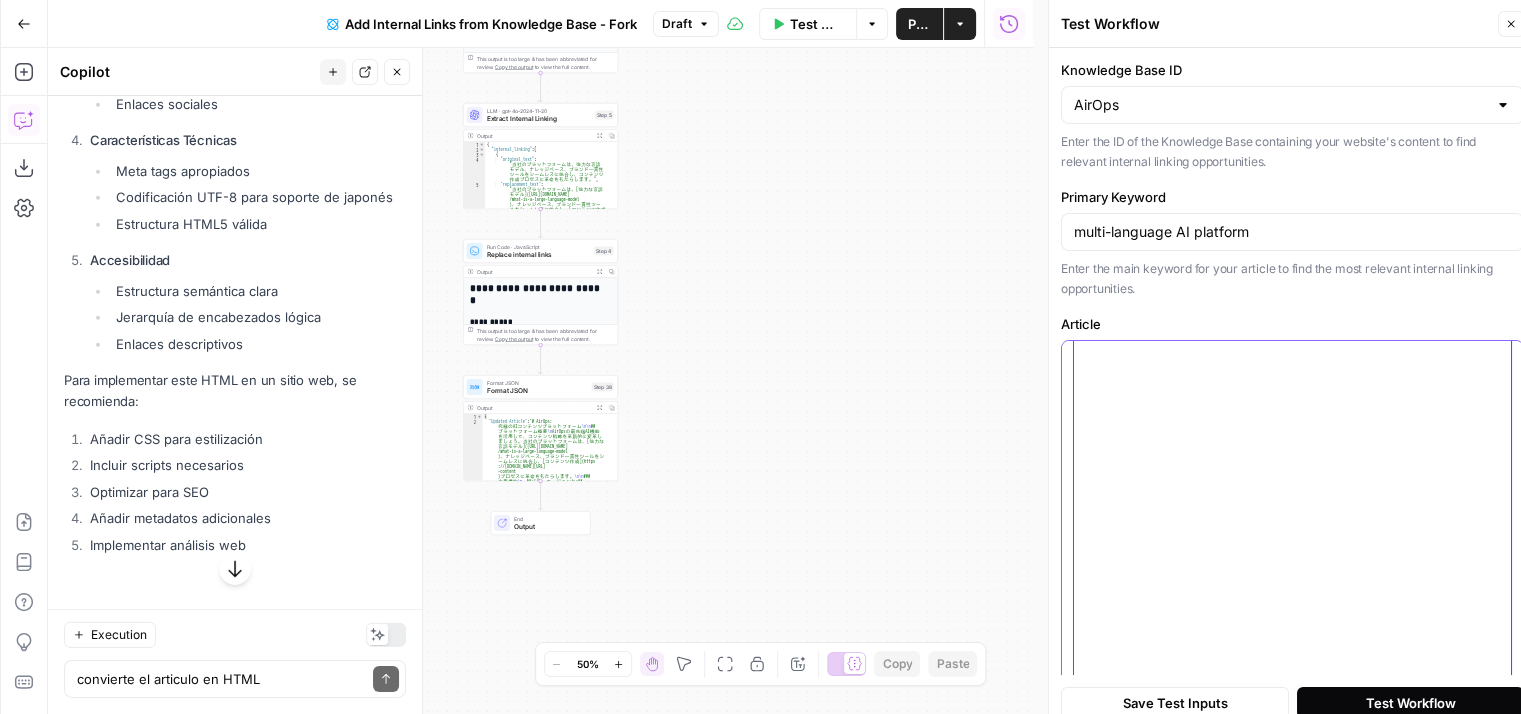scroll, scrollTop: 0, scrollLeft: 0, axis: both 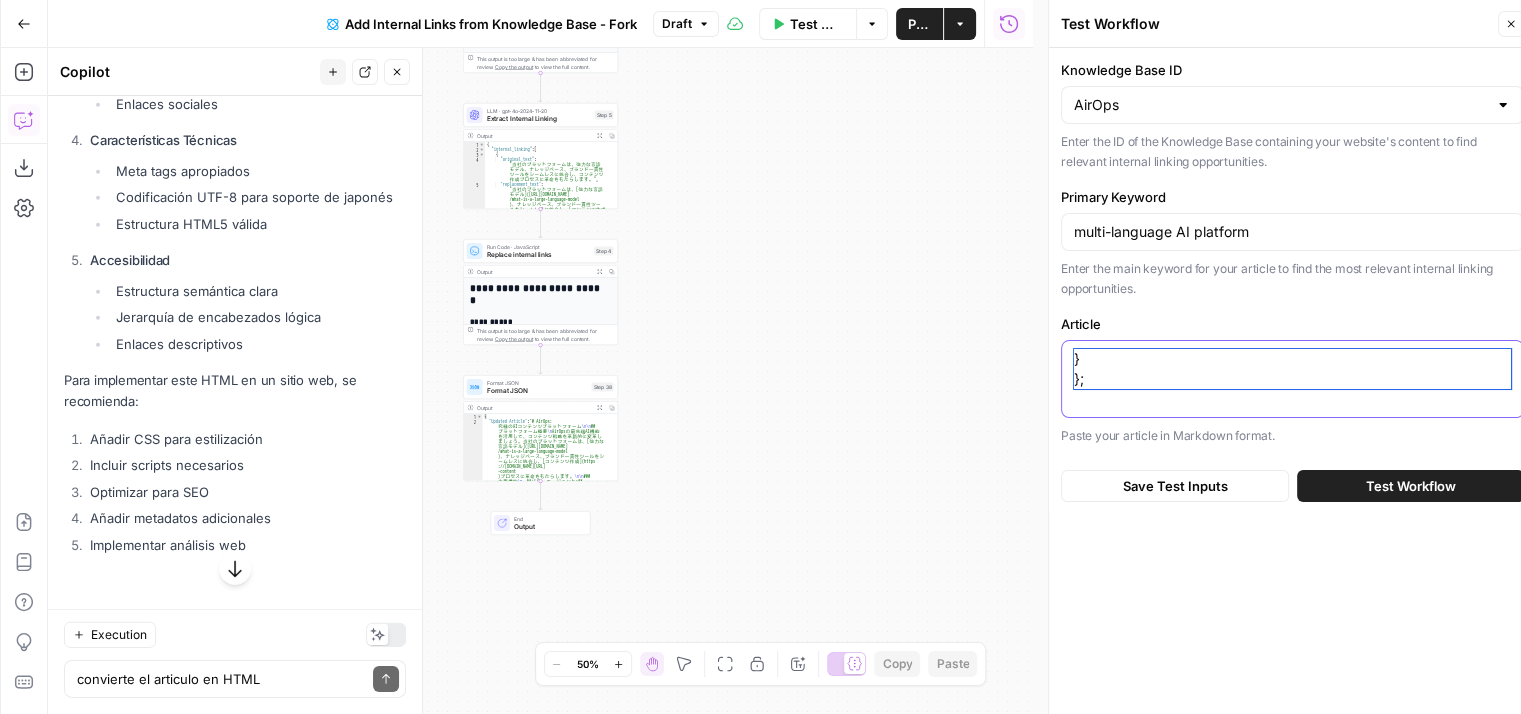 drag, startPoint x: 1109, startPoint y: 396, endPoint x: 1062, endPoint y: 374, distance: 51.894123 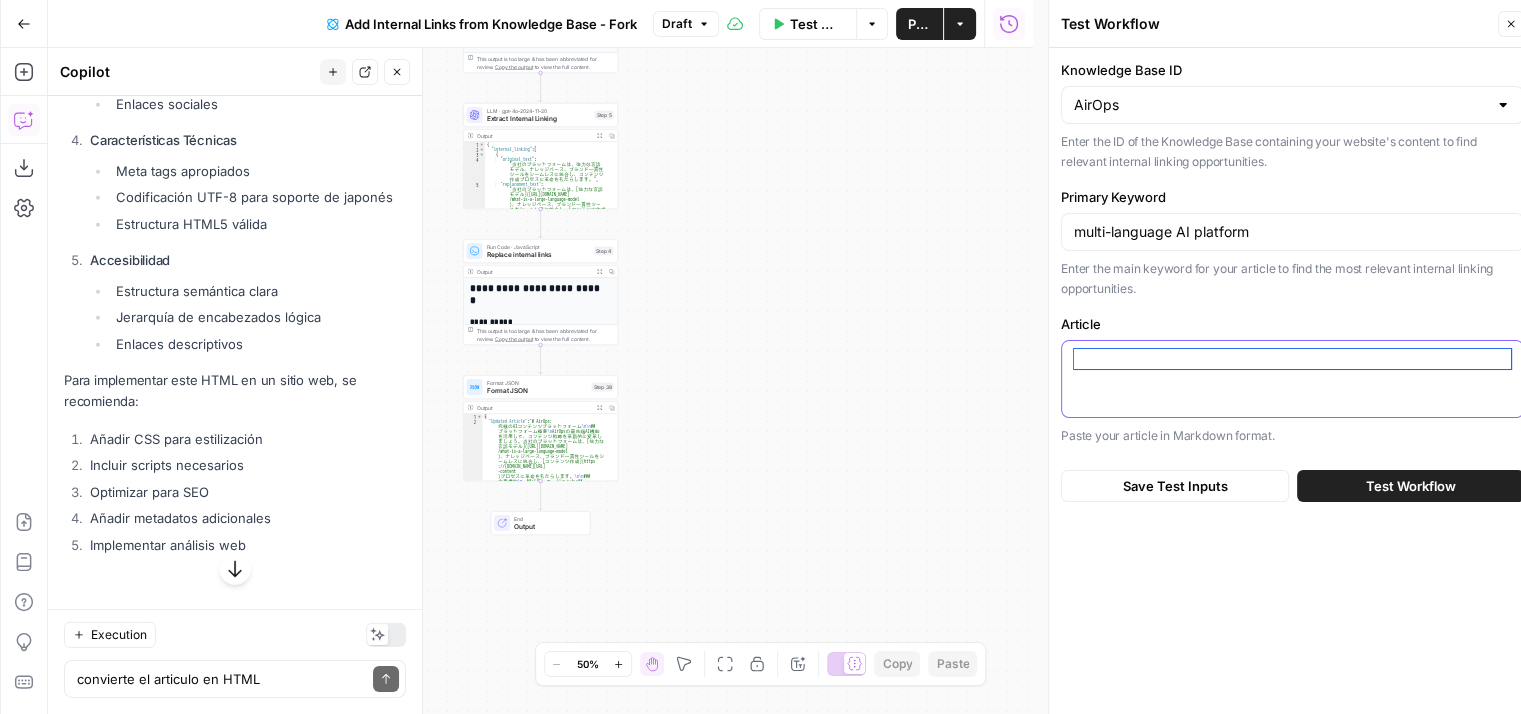 paste on "<!LOREMIP dolo>
<sita cons="ad">
<elit>
<sedd eiusmod="TEM-5">
<inci utla="etdolore" magnaal="enima=minimv-quisn, exercit-ullam=1.5">
<labor>NisIal: exeACommodoconsequ</duisa>
</irur>
<inre>
<v2>VelIte: cilLUmfugiatnullap</e3>
<sintocc>
<c9>nonproiden</s4>
<c>QuiOfficiaDEseruntm、animidestlaborumper。undeomnisist、natuserr、volupta、accusantiumdoloremqu、laudantiumtotamremape。</e>
<i7>quae</a3>
<ill inven="veritat-quasiar">
<b7><vitaed>explicabo:</nemoen> ipsamquiavoluptasaspernaturaut</o4>
<fu>
<co>magnid</eo>
<ra>sequine</ne>
<po>quisqu</do>
<ad>numquameiusmodit</in>
</ma>
<q5><etiamm>solutan:</eligen> optiocumquenihilimpedit</q0>
<pl>
<fa>possimu</as>
<re>temporibu</au>
<qu>officiisd</re>
<ne>saepeeven</vo>
</re>
<r9><itaque>earumhi:</tenetu> sapientedelectusreiciend</v3>
<ma>
<al>perferendisd</as>
..." 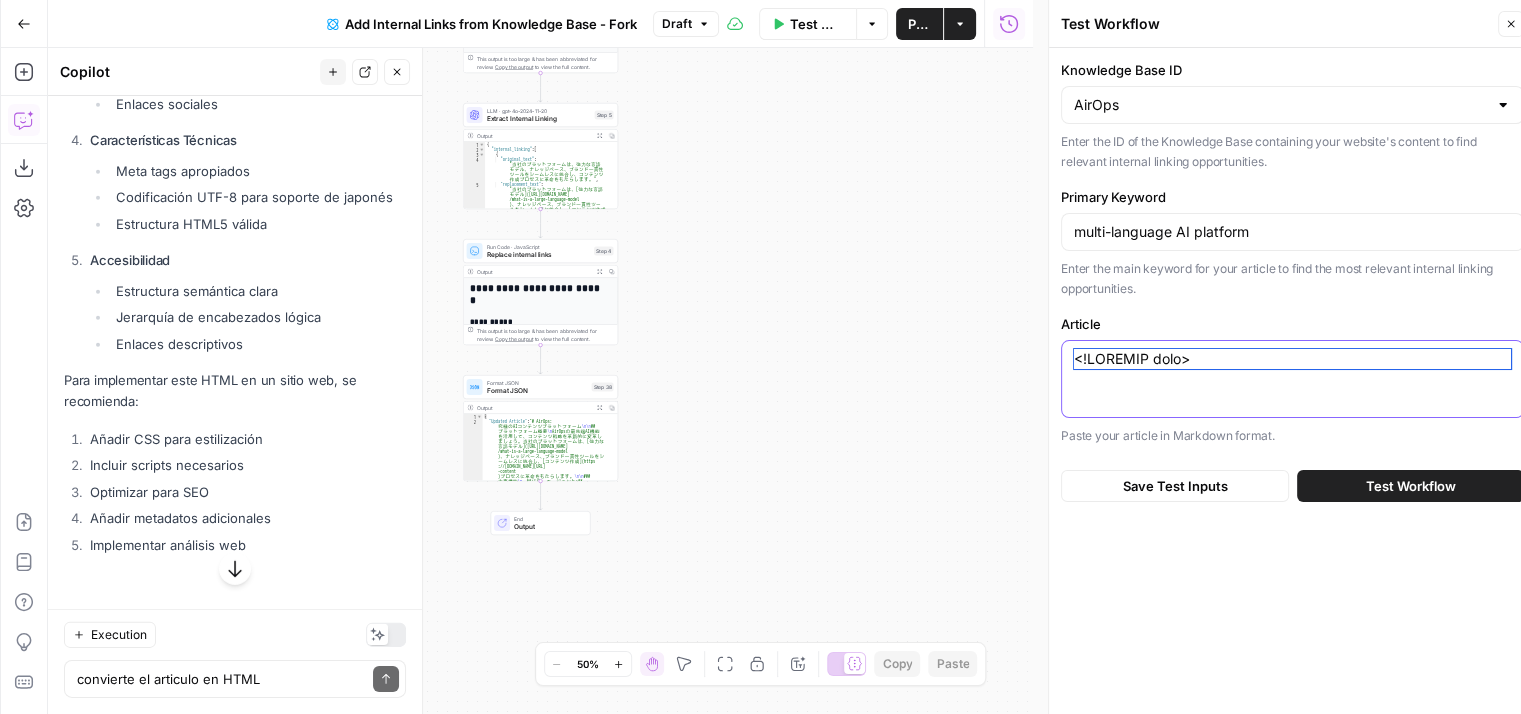 scroll, scrollTop: 3454, scrollLeft: 0, axis: vertical 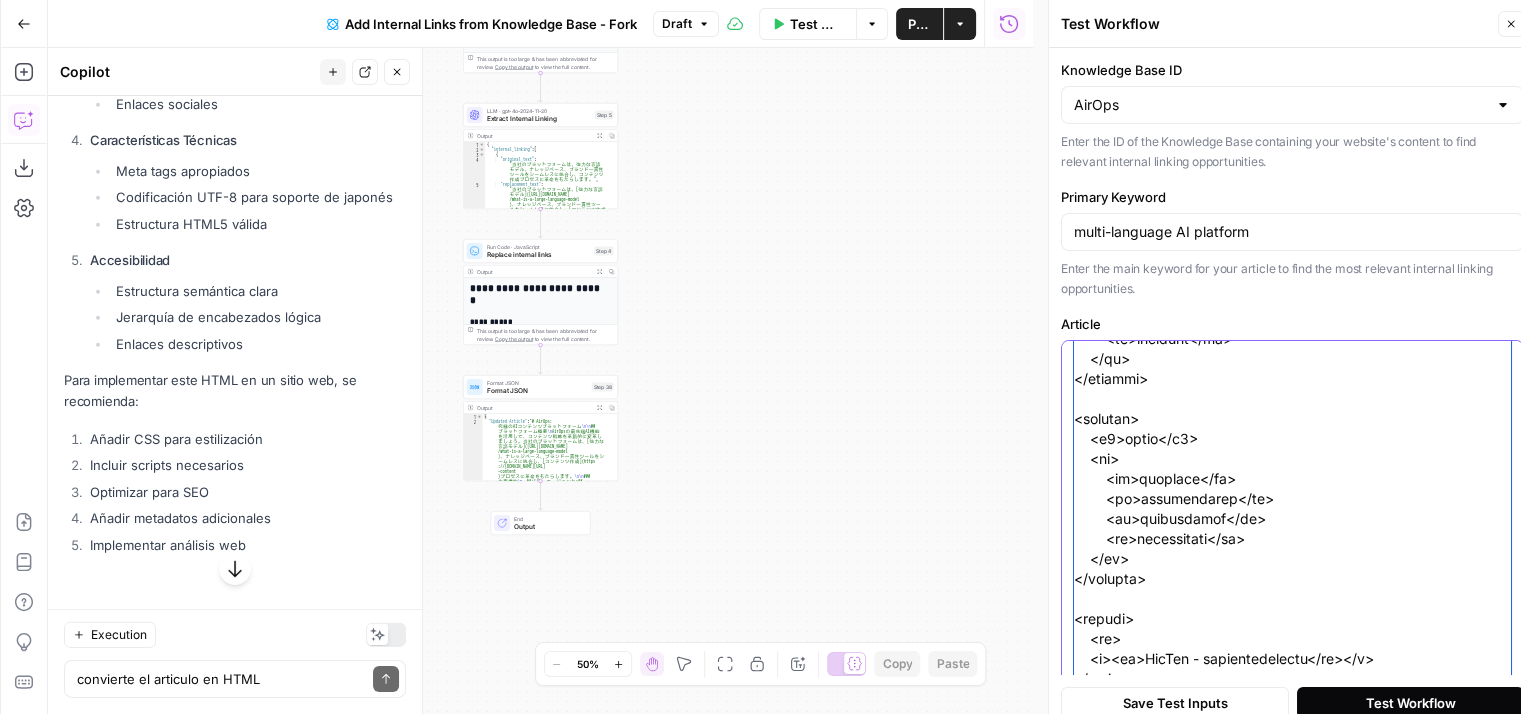 type on "<!LOREMIP dolo>
<sita cons="ad">
<elit>
<sedd eiusmod="TEM-5">
<inci utla="etdolore" magnaal="enima=minimv-quisn, exercit-ullam=1.5">
<labor>NisIal: exeACommodoconsequ</duisa>
</irur>
<inre>
<v2>VelIte: cilLUmfugiatnullap</e3>
<sintocc>
<c9>nonproiden</s4>
<c>QuiOfficiaDEseruntm、animidestlaborumper。undeomnisist、natuserr、volupta、accusantiumdoloremqu、laudantiumtotamremape。</e>
<i7>quae</a3>
<ill inven="veritat-quasiar">
<b7><vitaed>explicabo:</nemoen> ipsamquiavoluptasaspernaturaut</o4>
<fu>
<co>magnid</eo>
<ra>sequine</ne>
<po>quisqu</do>
<ad>numquameiusmodit</in>
</ma>
<q5><etiamm>solutan:</eligen> optiocumquenihilimpedit</q0>
<pl>
<fa>possimu</as>
<re>temporibu</au>
<qu>officiisd</re>
<ne>saepeeven</vo>
</re>
<r9><itaque>earumhi:</tenetu> sapientedelectusreiciend</v3>
<ma>
<al>perferendisd</as>
..." 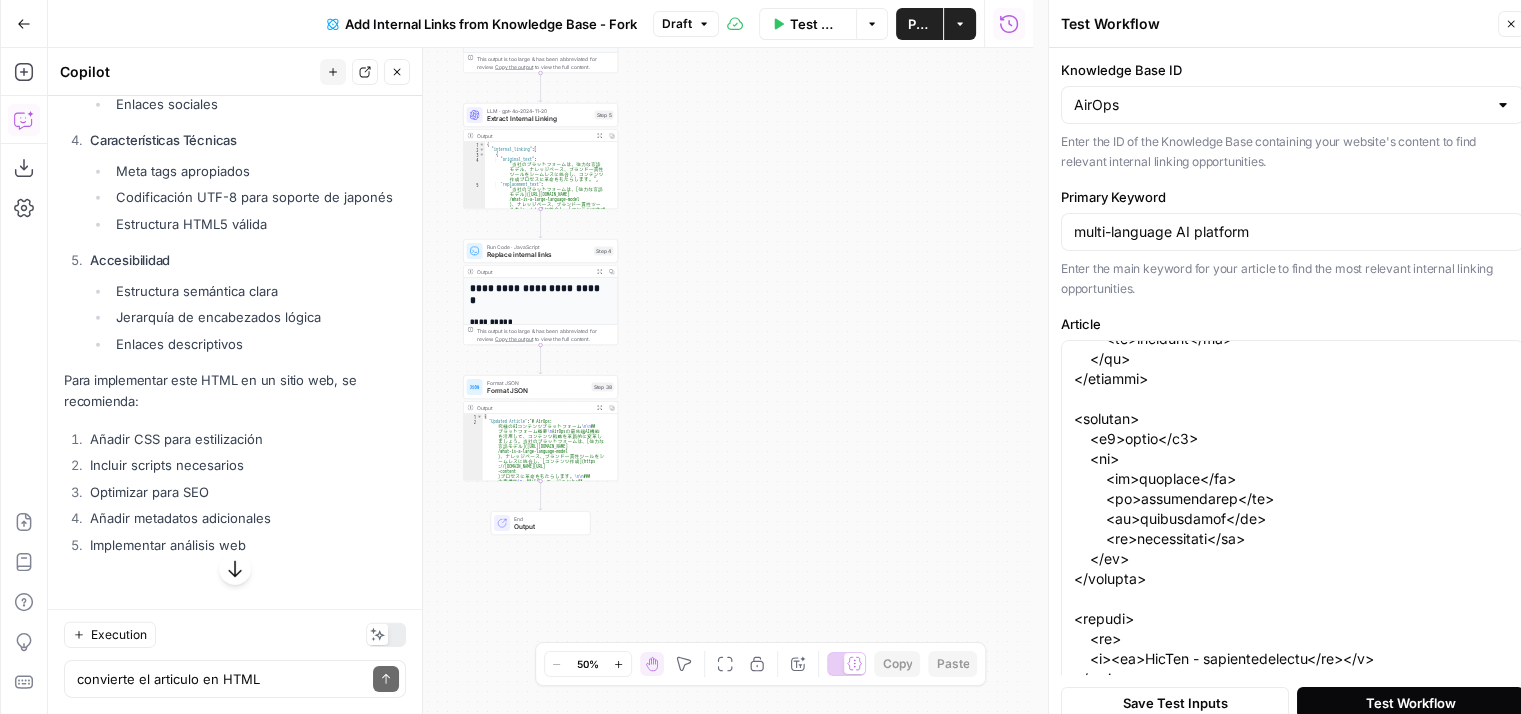 click on "Test Workflow" at bounding box center (1411, 702) 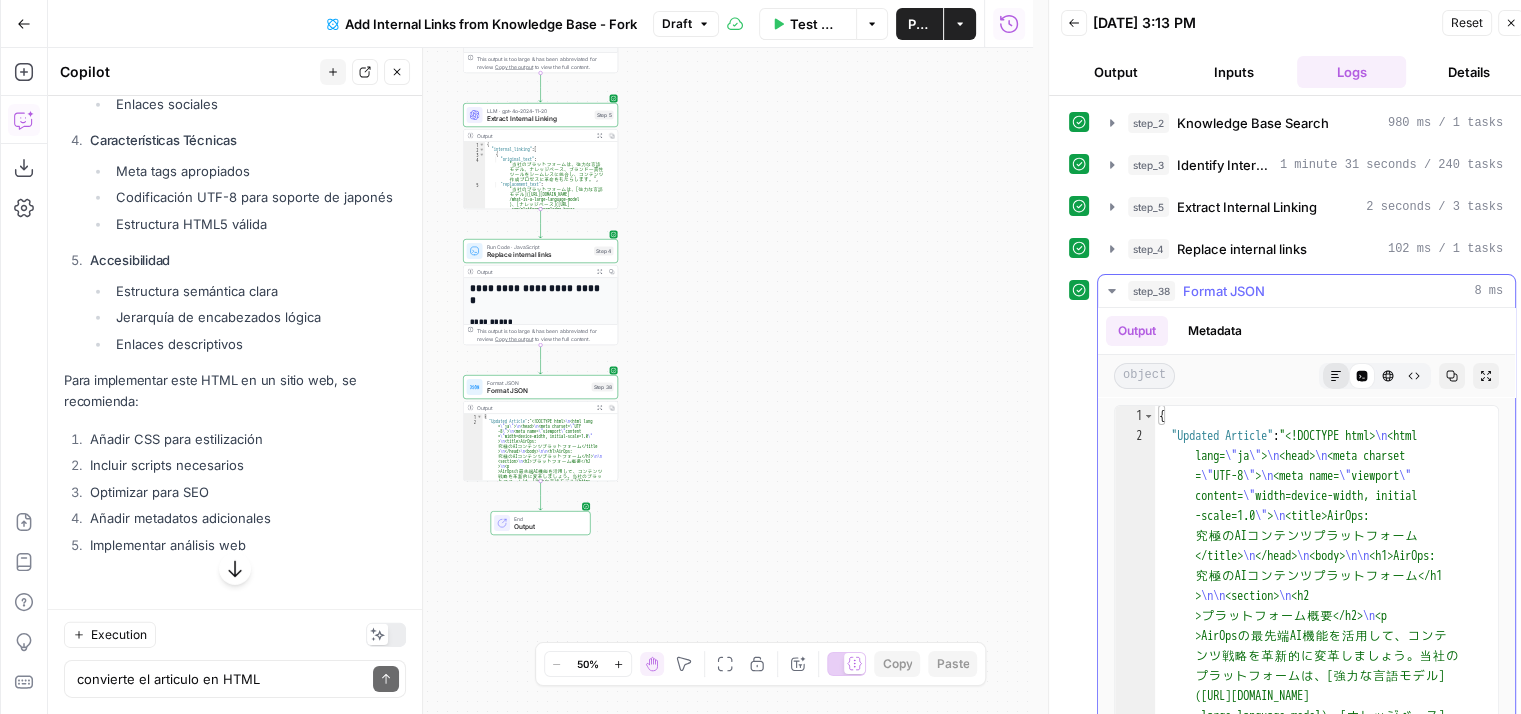 click 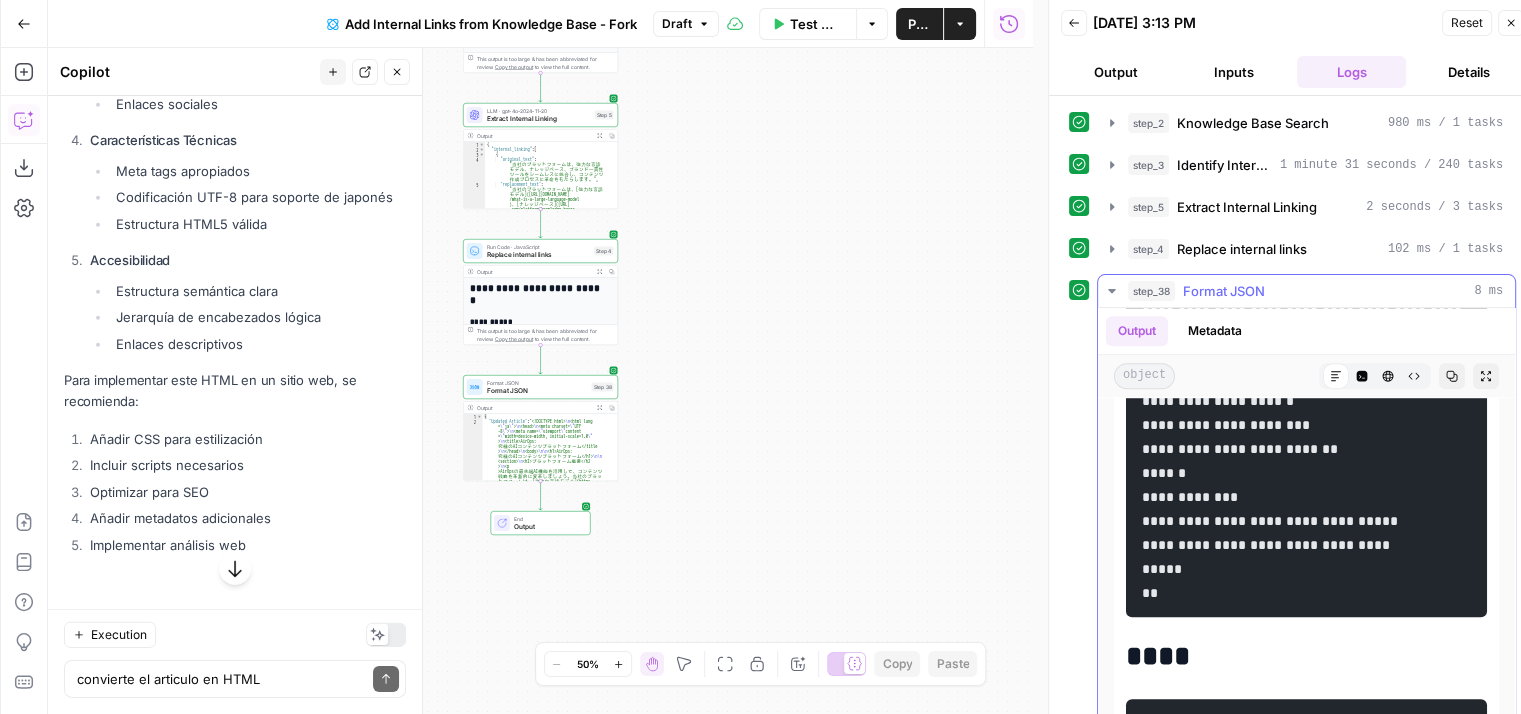scroll, scrollTop: 1800, scrollLeft: 0, axis: vertical 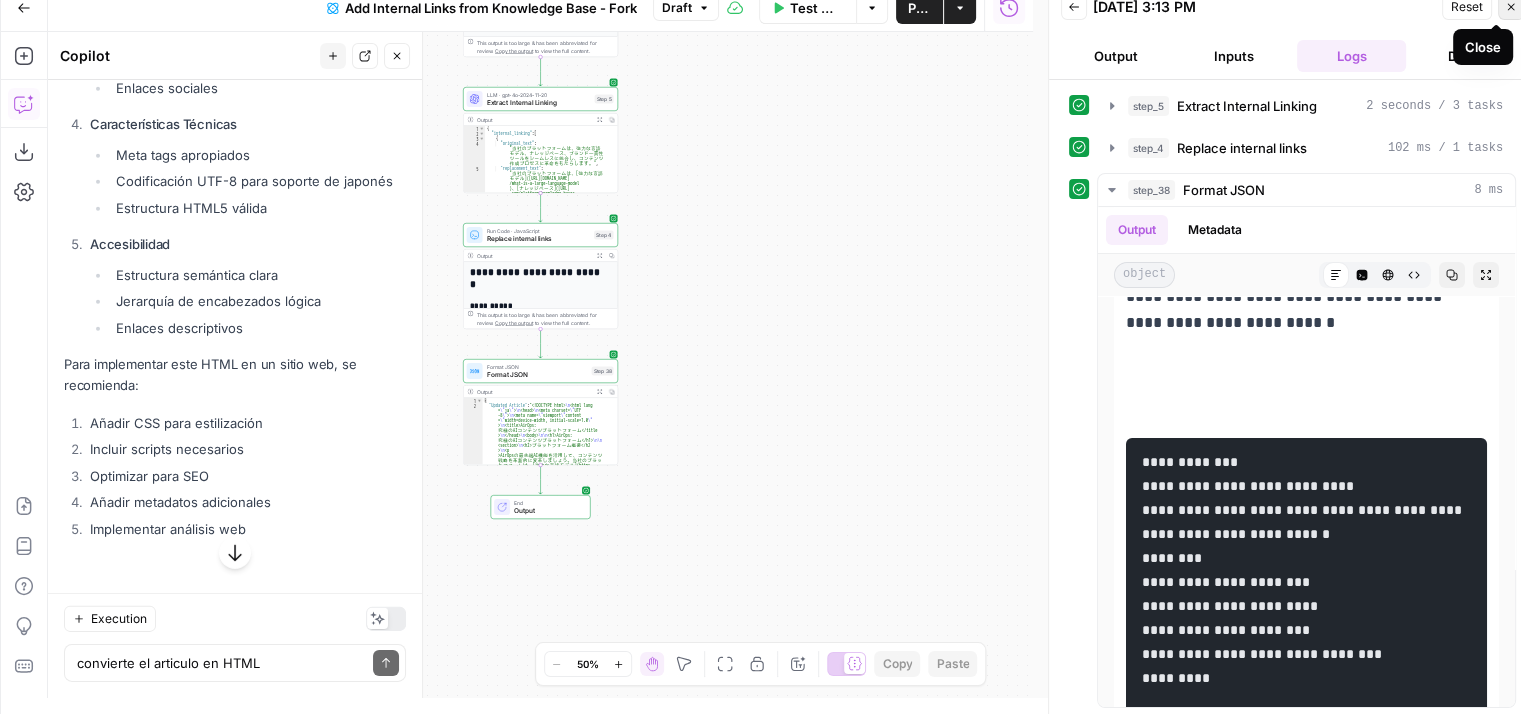 click 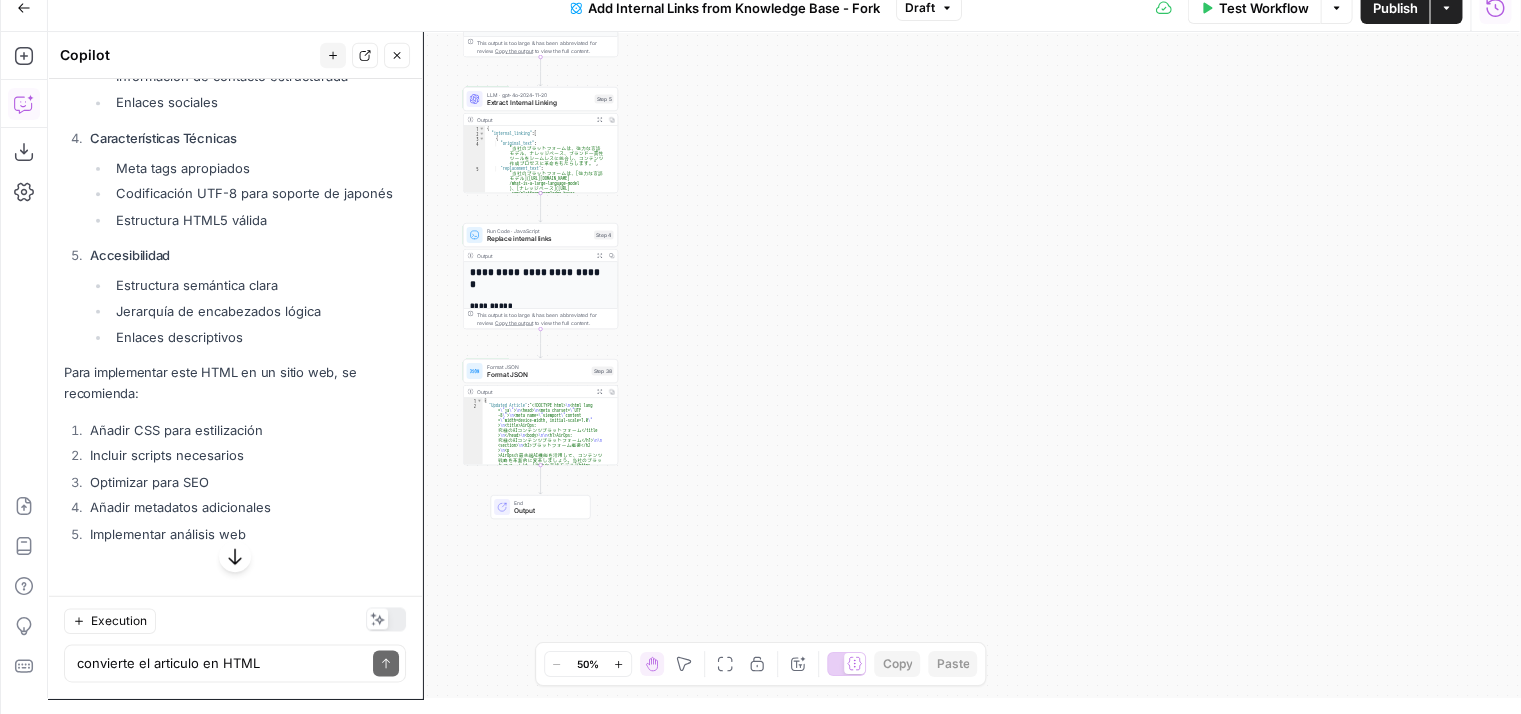 scroll, scrollTop: 0, scrollLeft: 0, axis: both 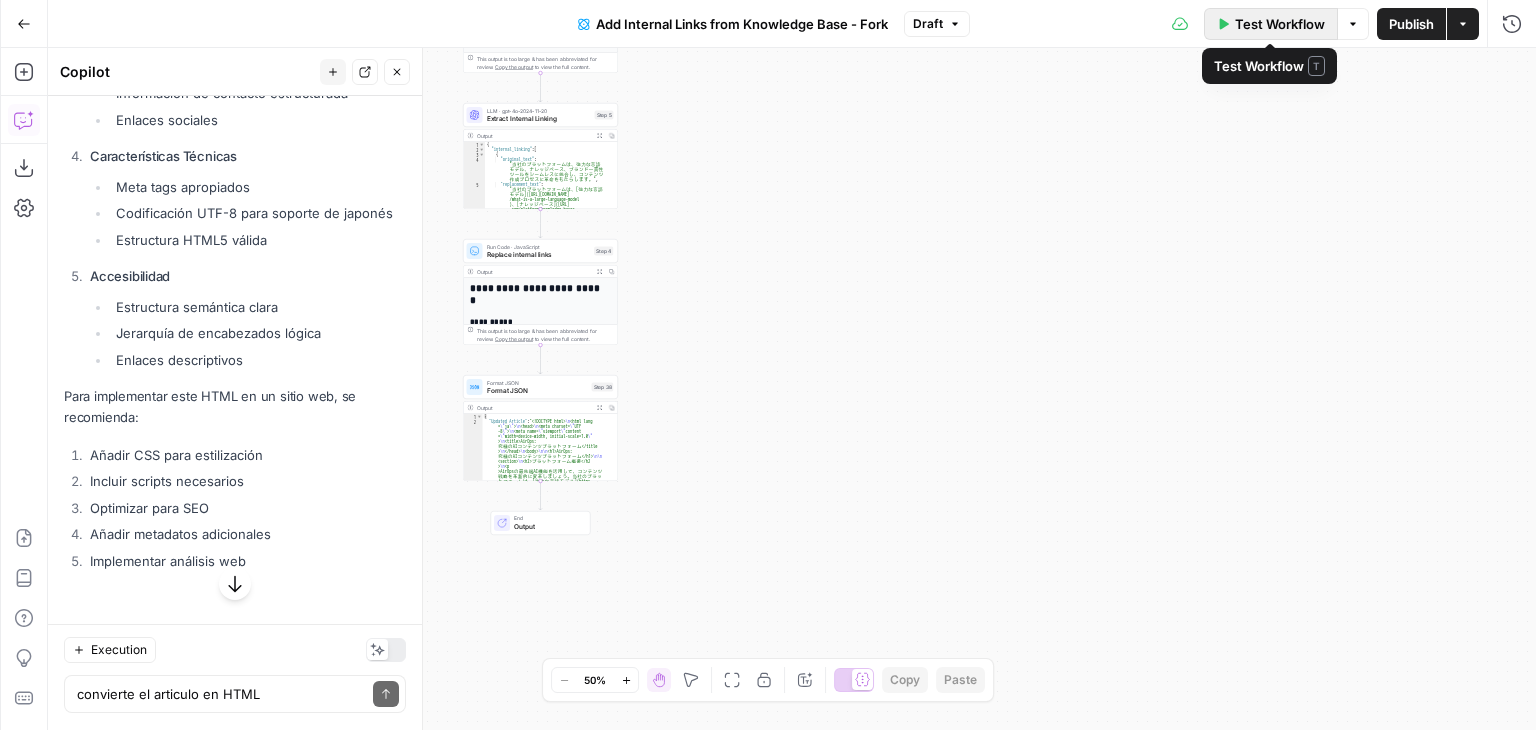 click on "Test Workflow" at bounding box center (1280, 24) 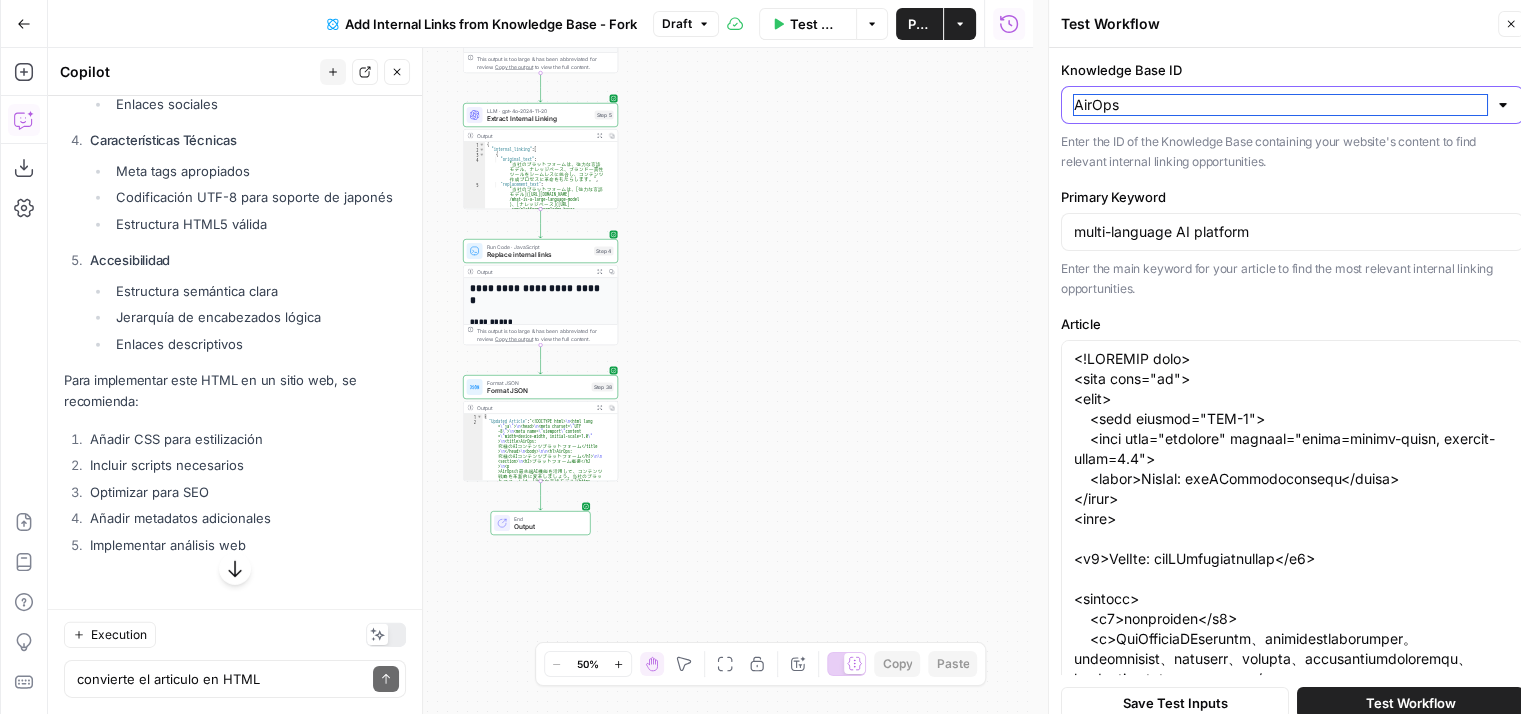 type 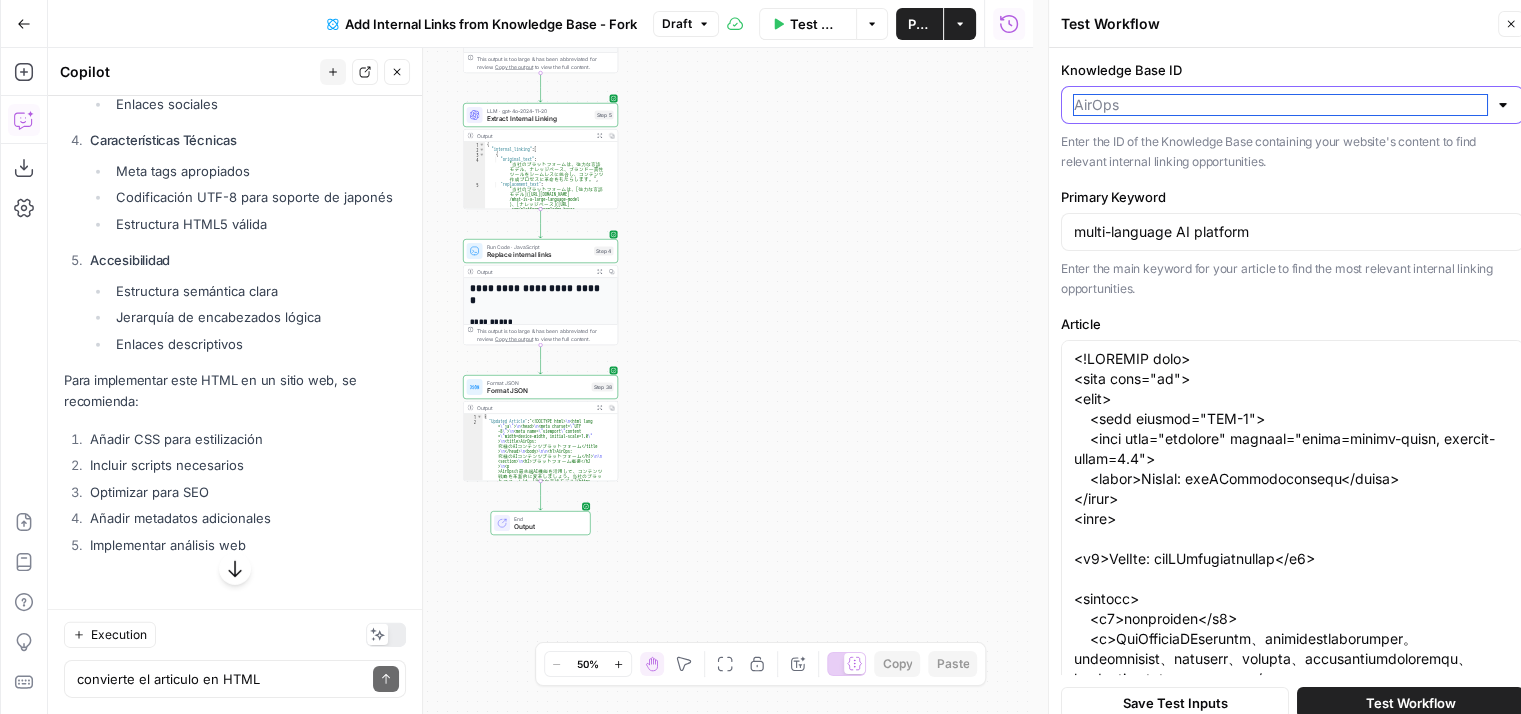 click on "Knowledge Base ID" at bounding box center [1280, 105] 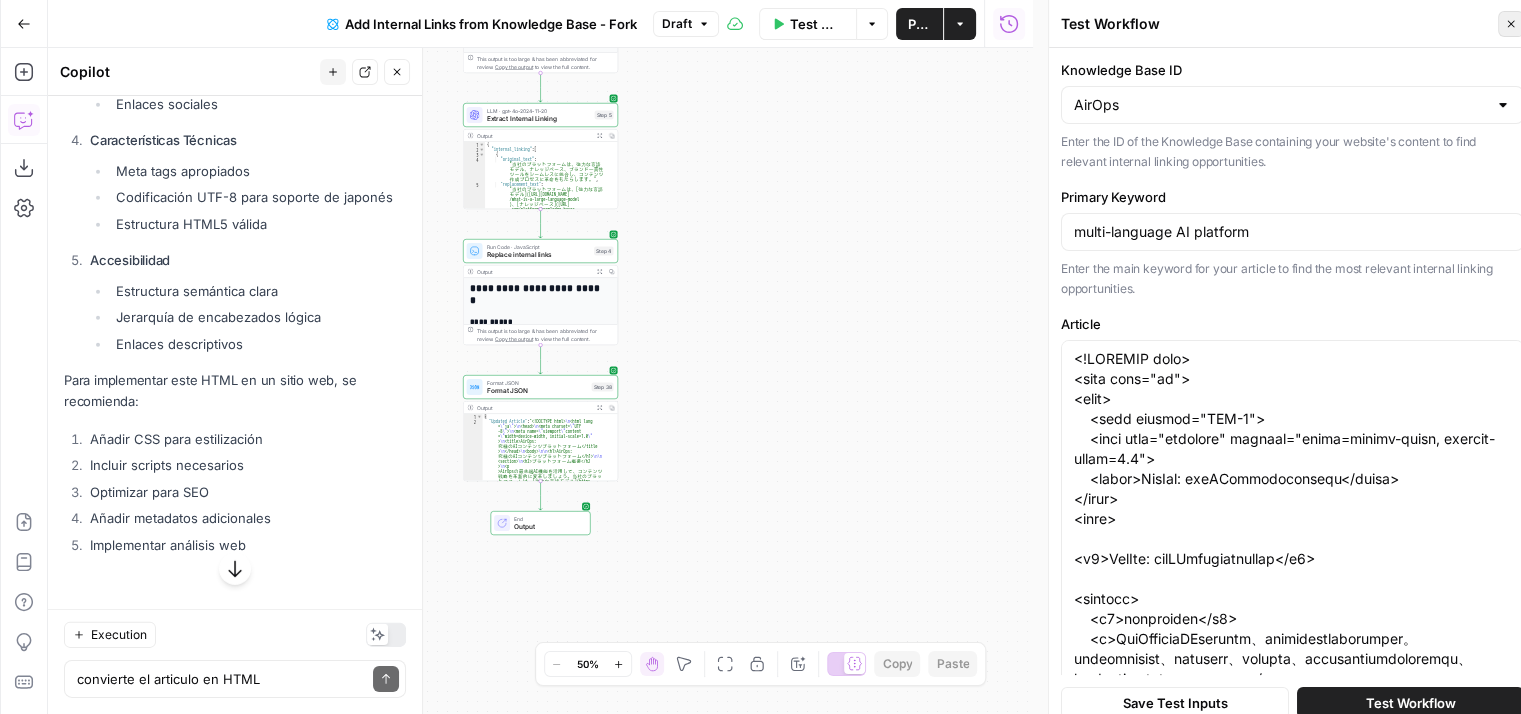 click 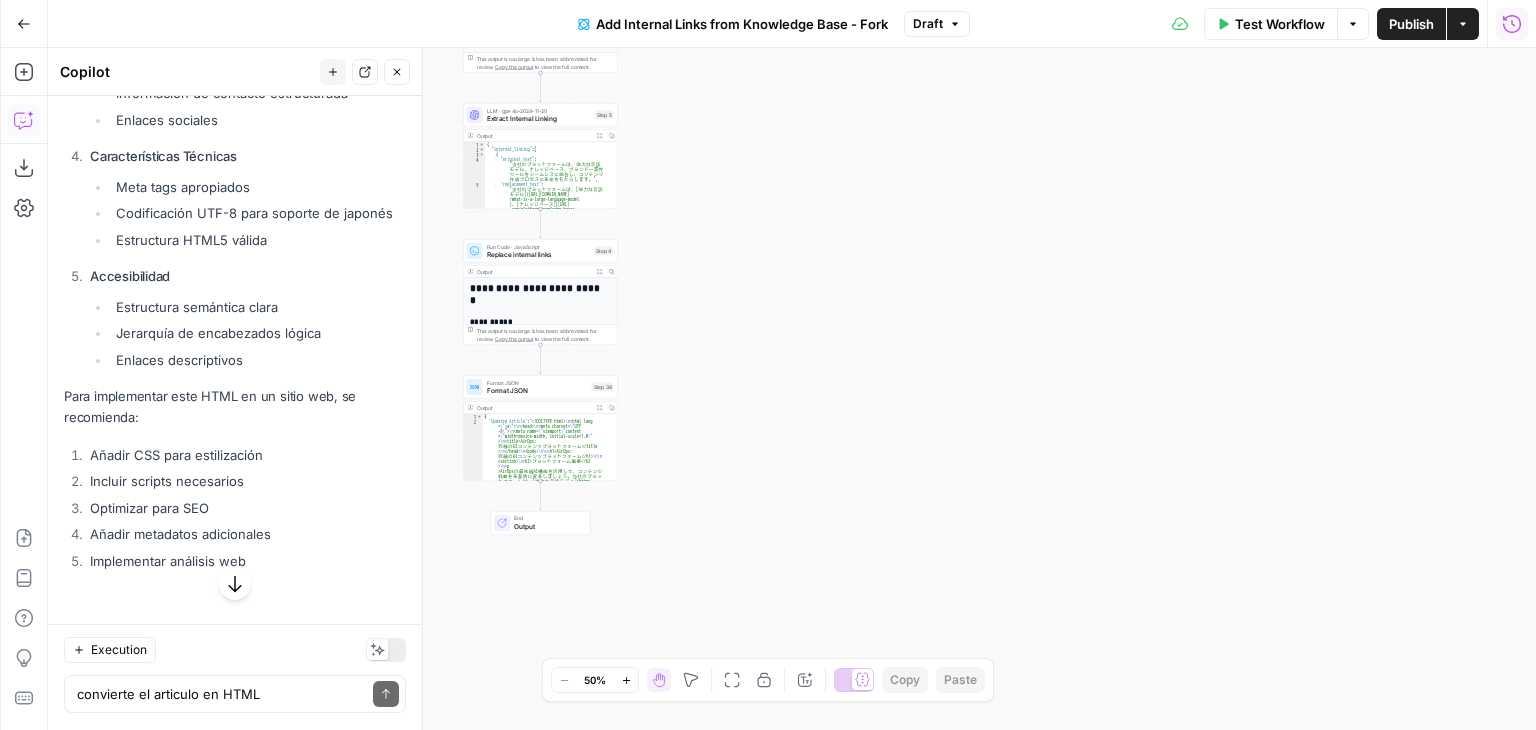 click 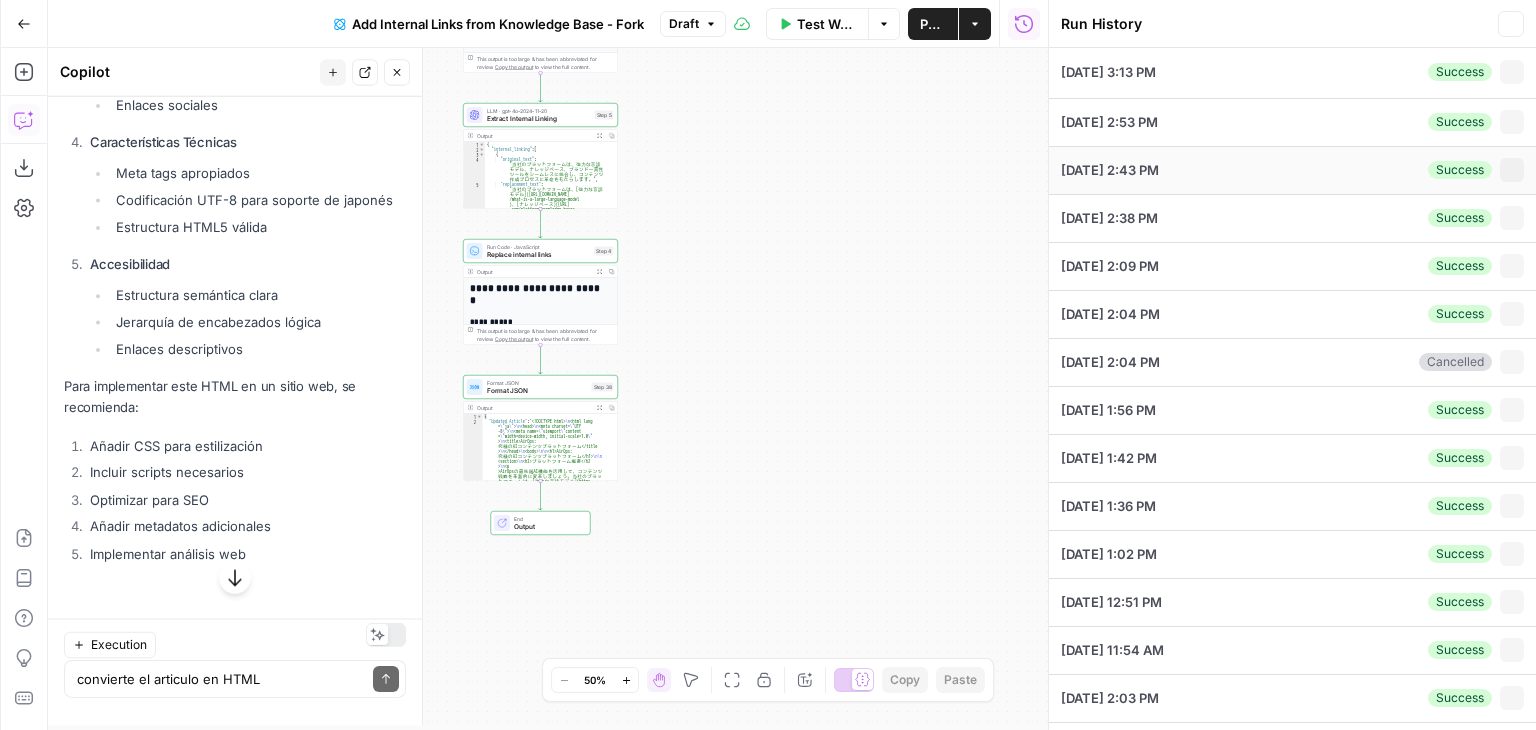 type on "AirOps" 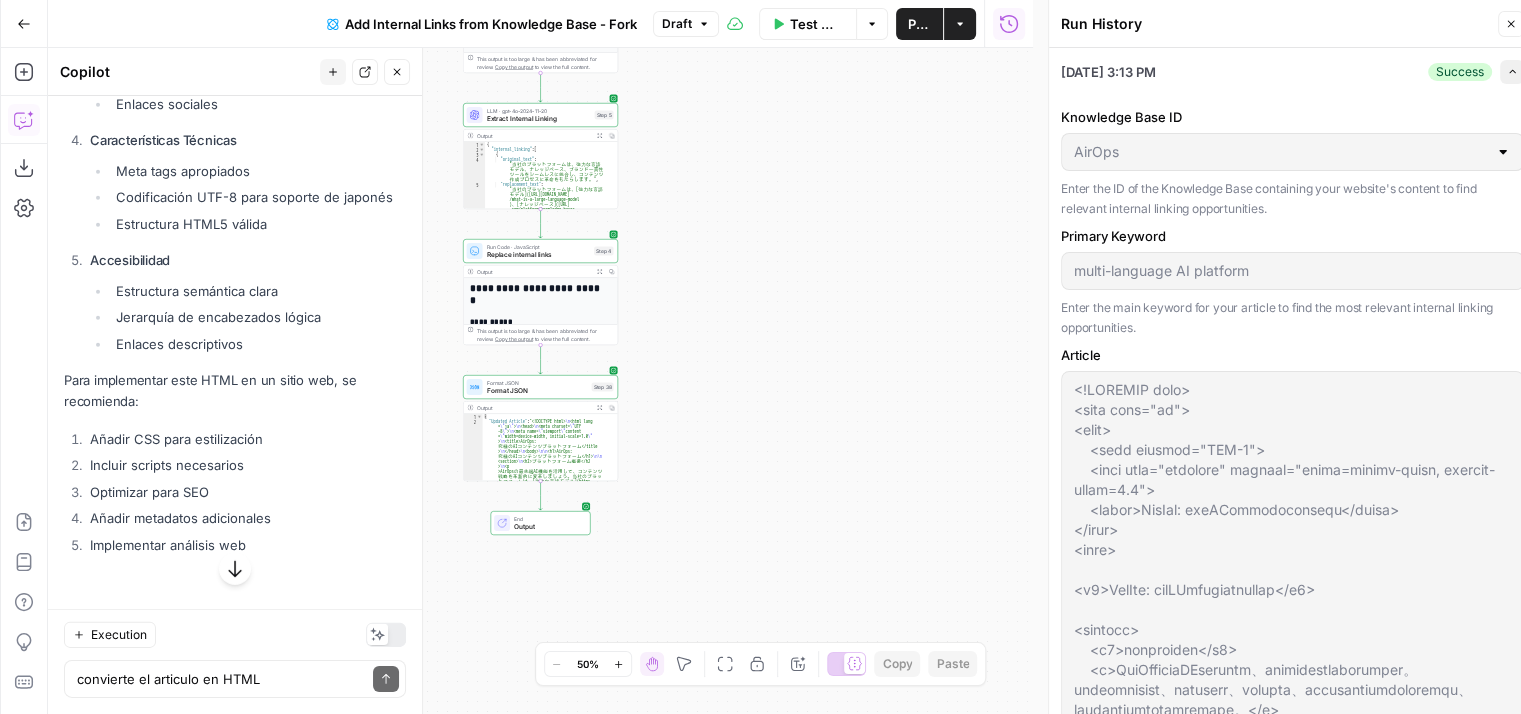 click on "Expand" at bounding box center [1512, 72] 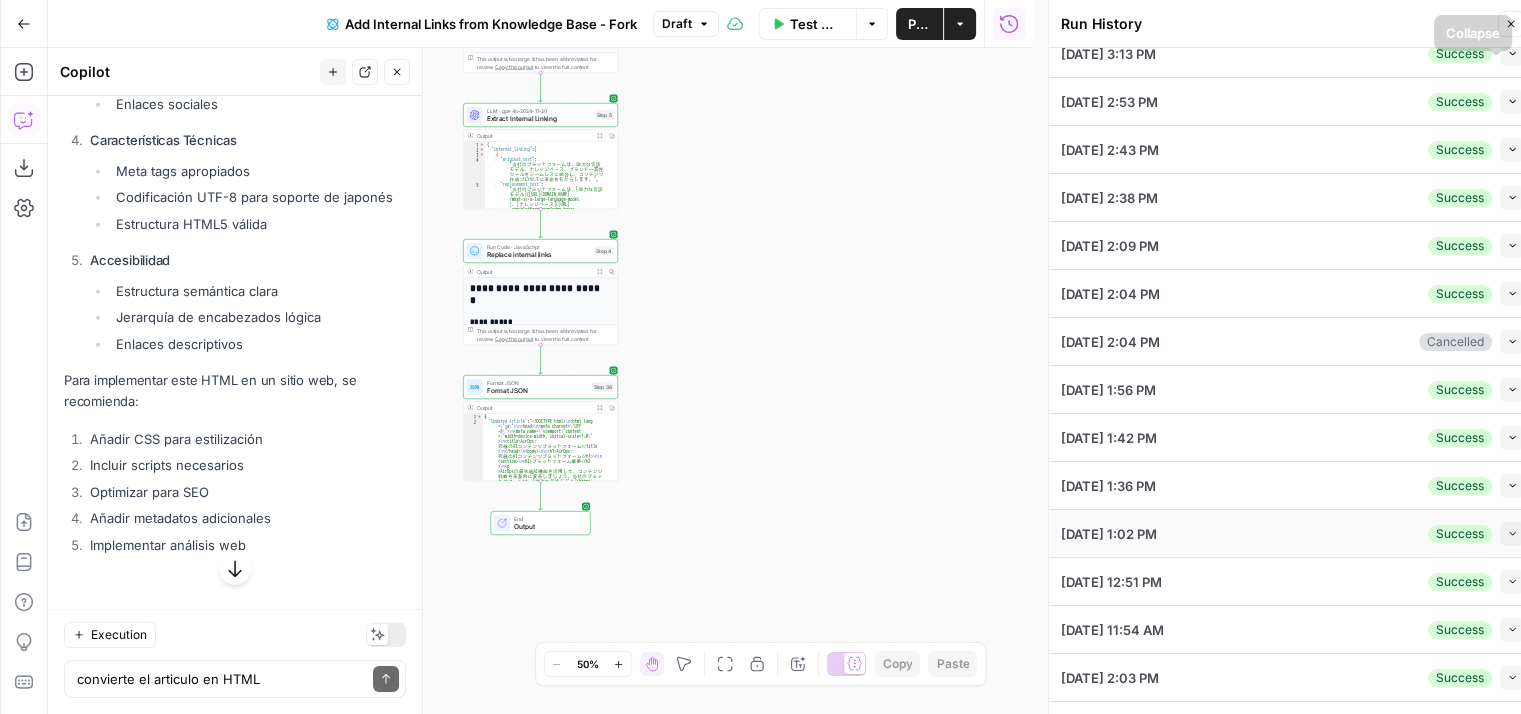 scroll, scrollTop: 34, scrollLeft: 0, axis: vertical 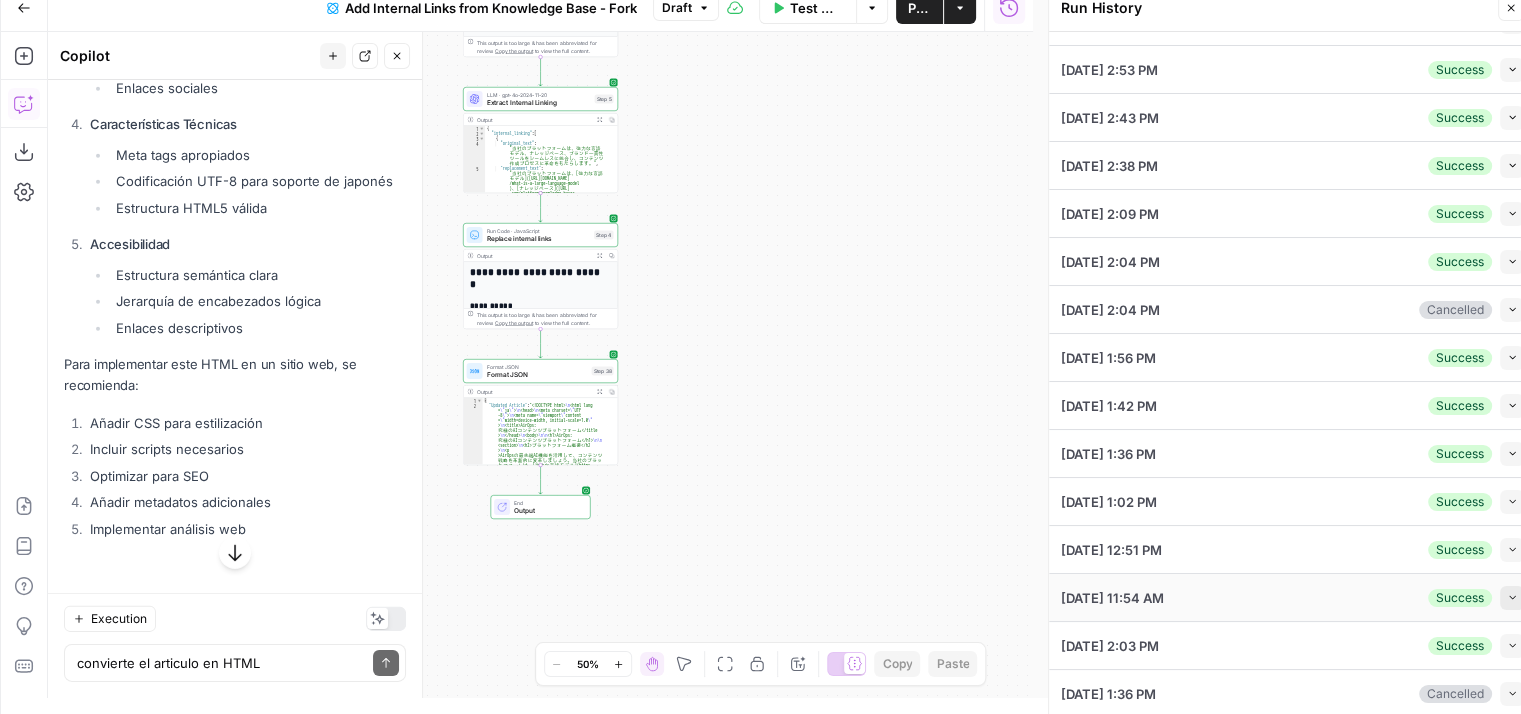 click 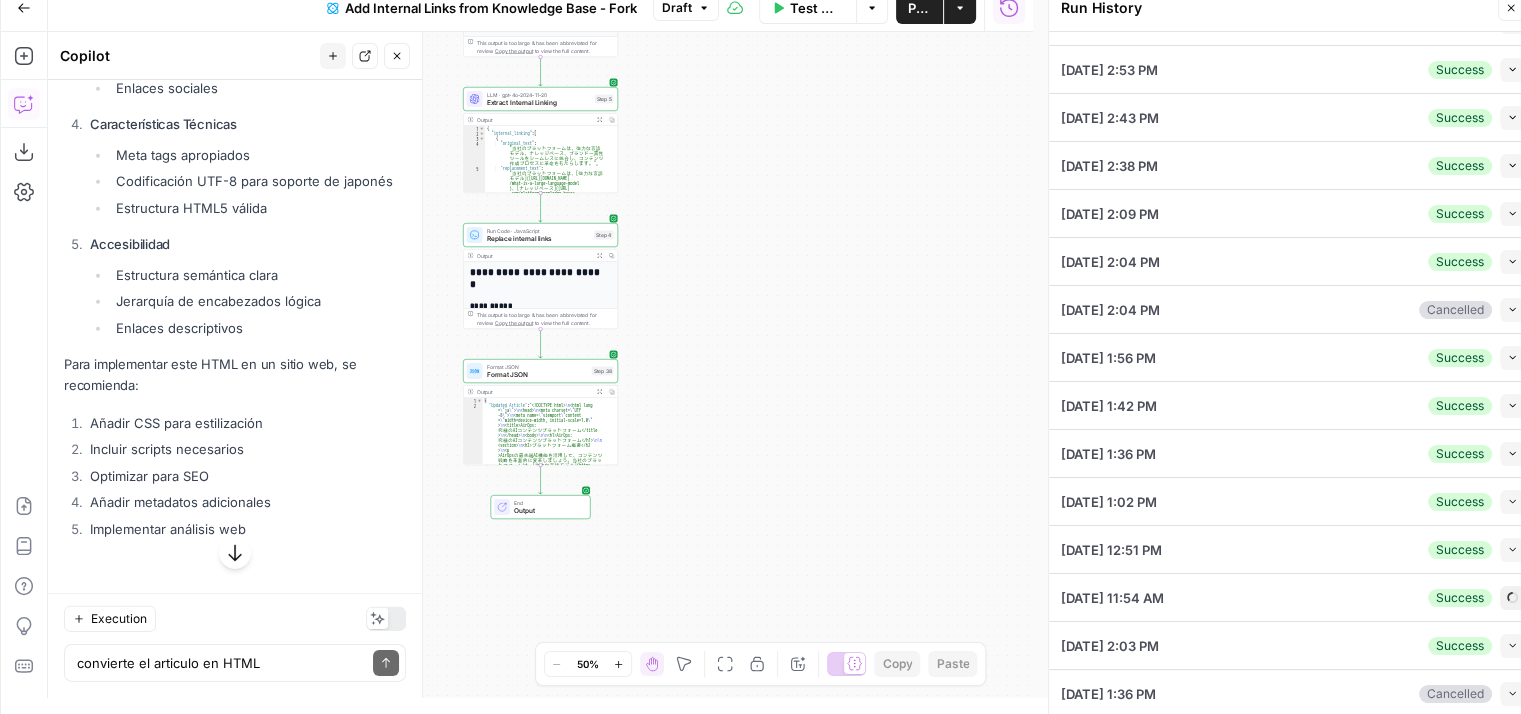 type on "Airtable Guides (demo)" 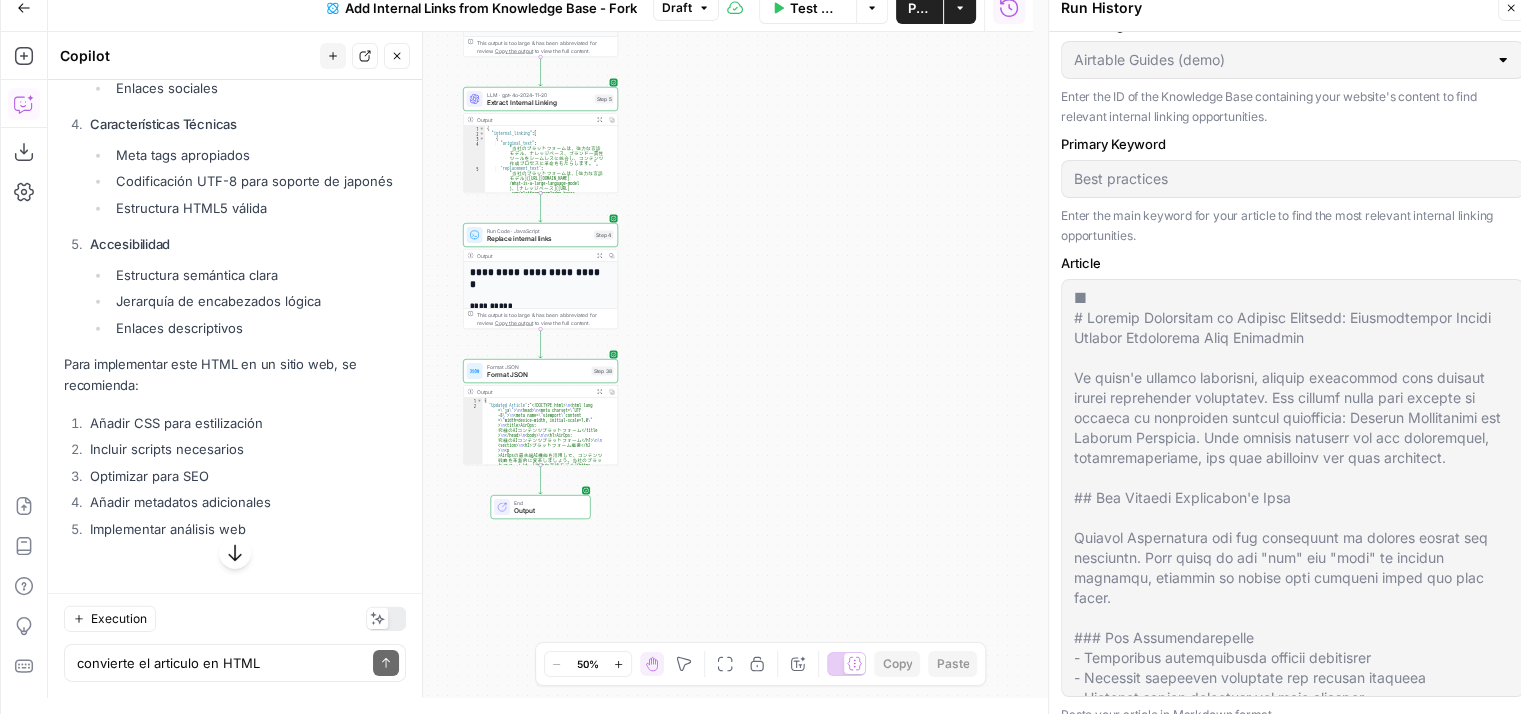 scroll, scrollTop: 811, scrollLeft: 0, axis: vertical 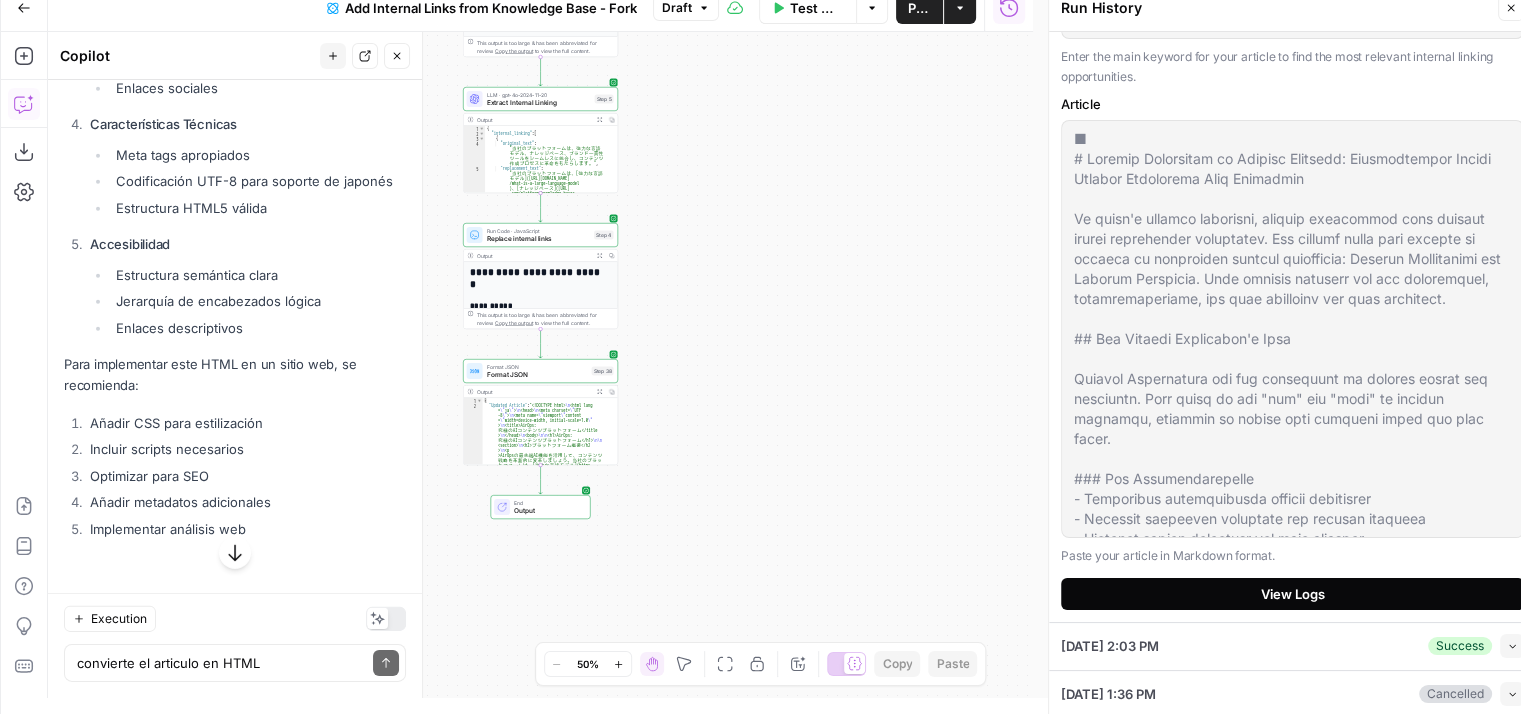 click on "View Logs" at bounding box center (1292, 594) 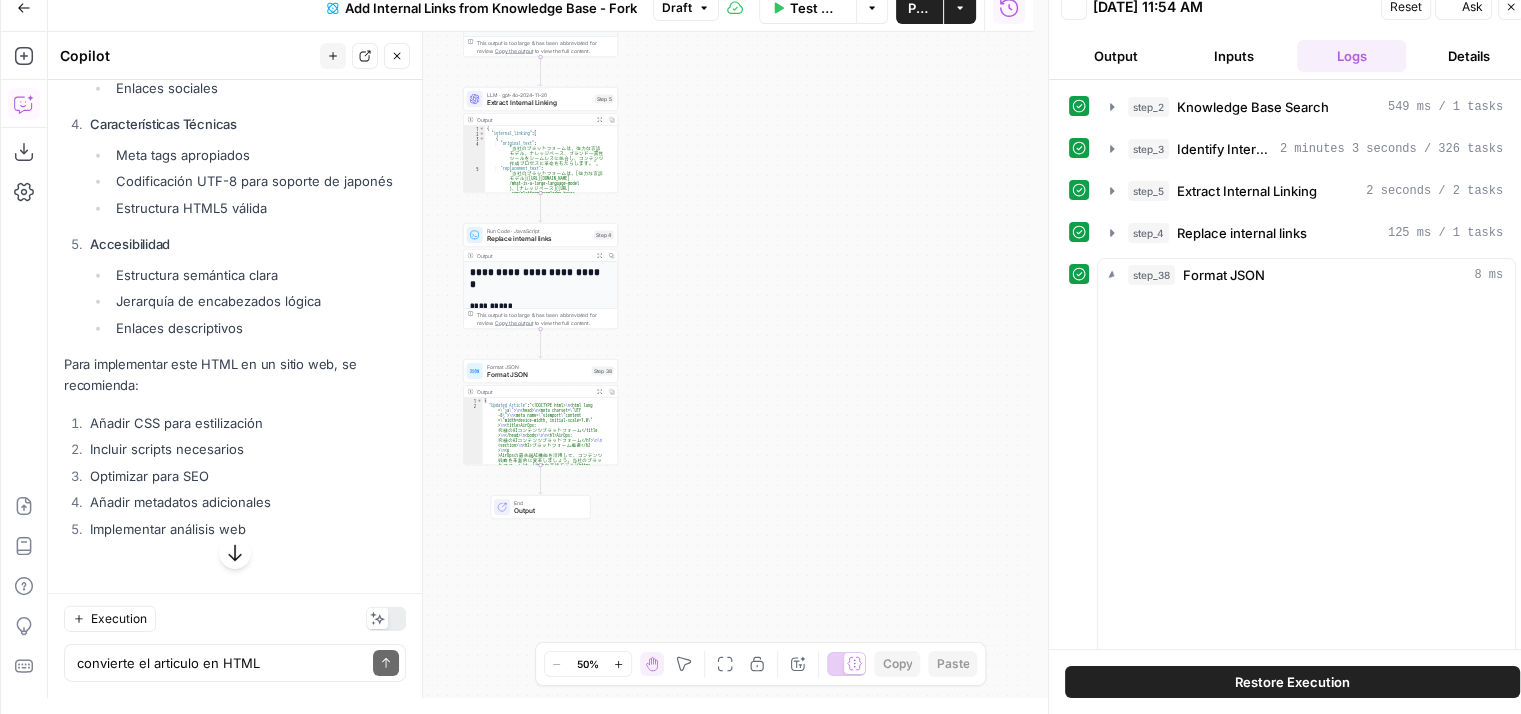 scroll, scrollTop: 0, scrollLeft: 0, axis: both 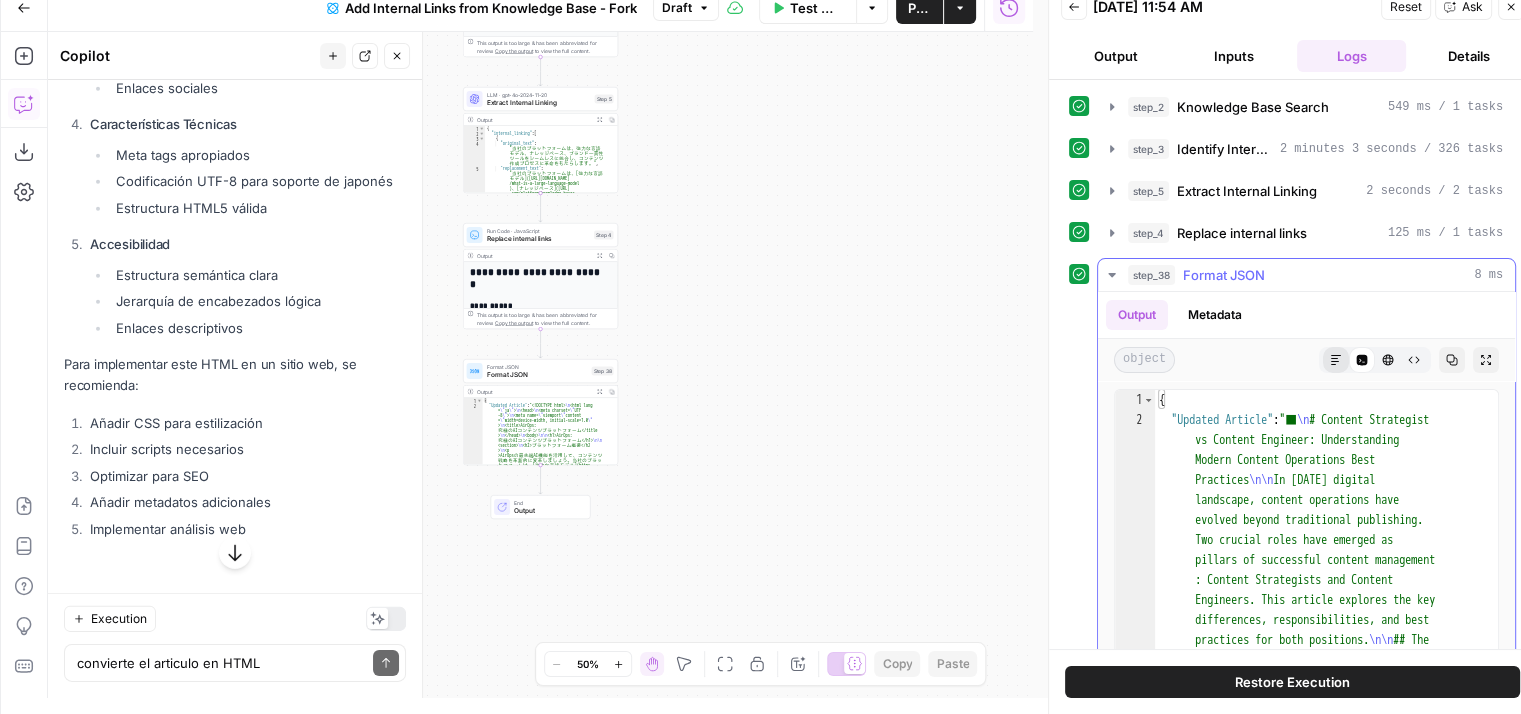 click 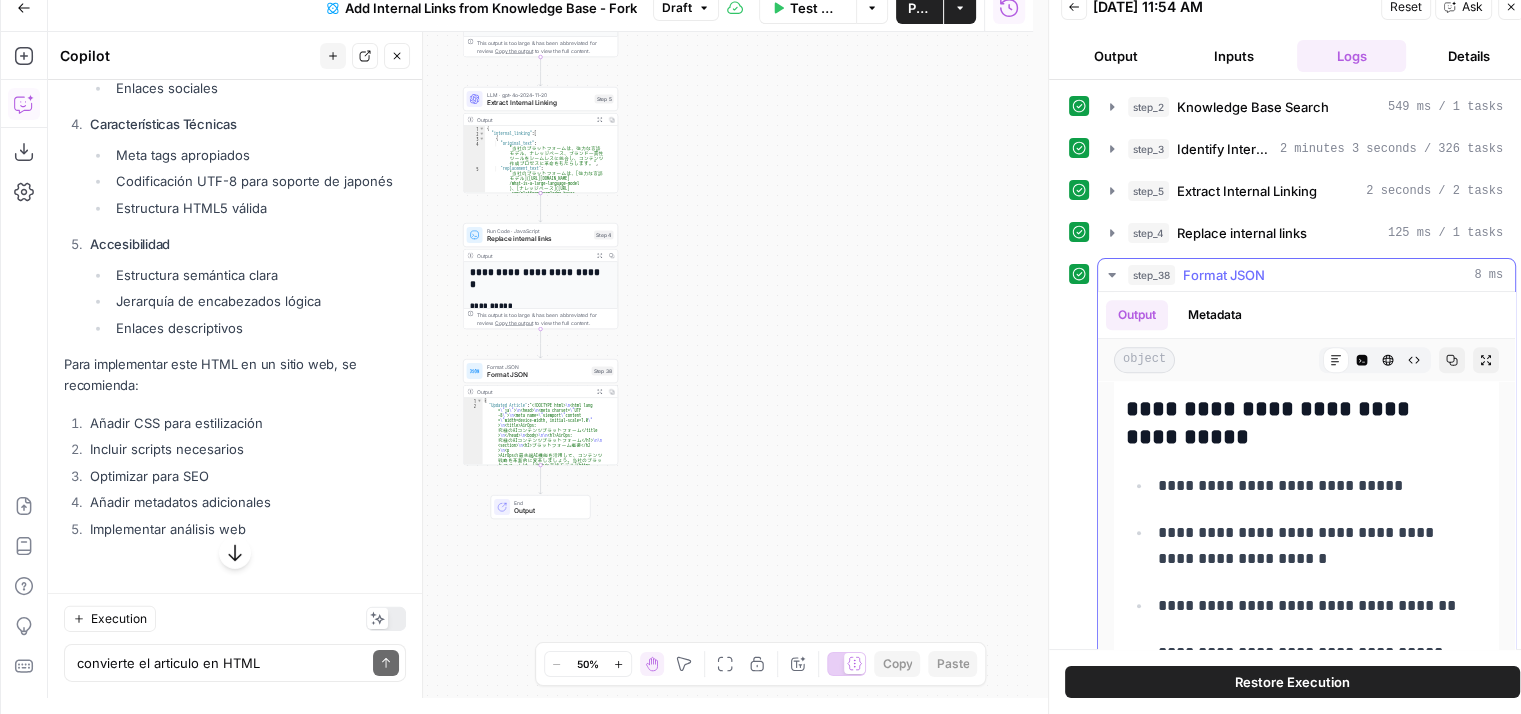 scroll, scrollTop: 1400, scrollLeft: 0, axis: vertical 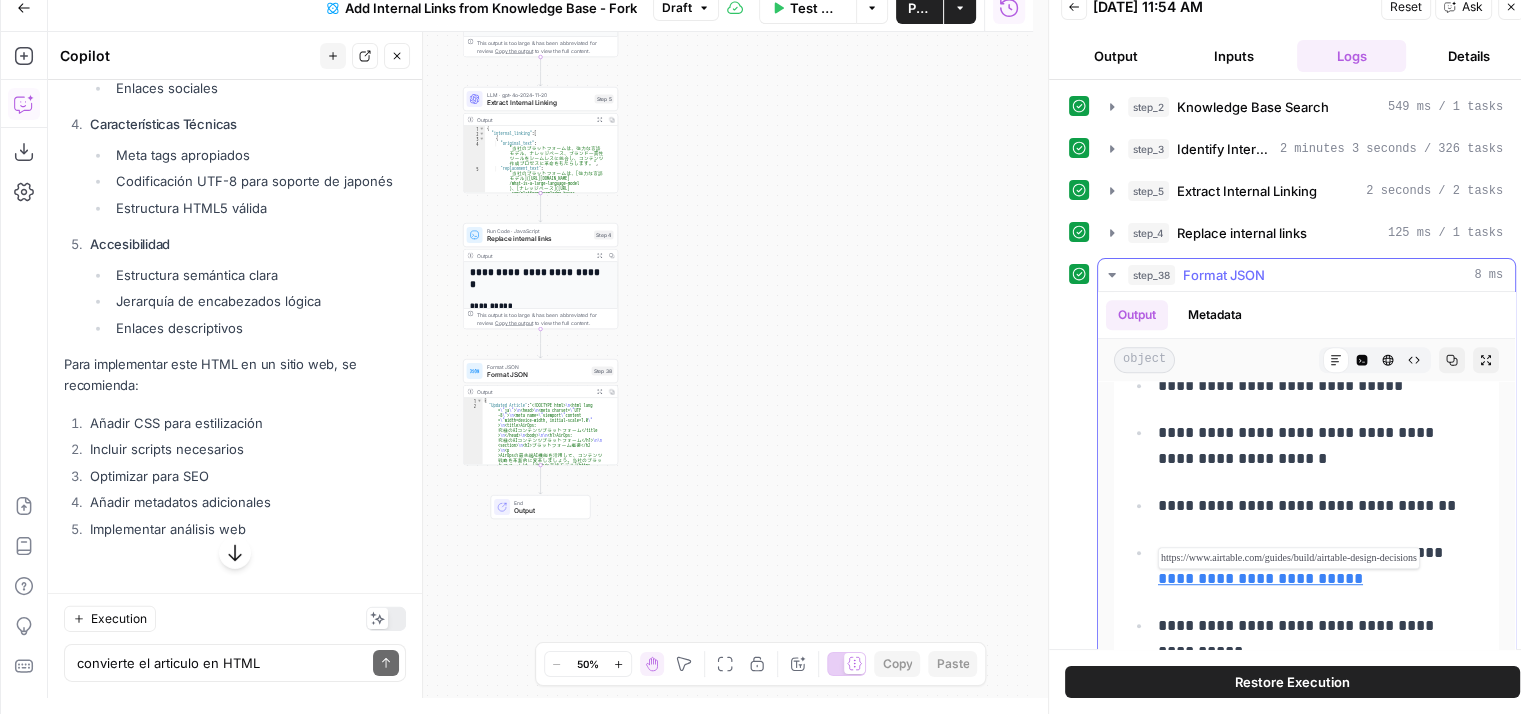 click on "**********" at bounding box center (1260, 578) 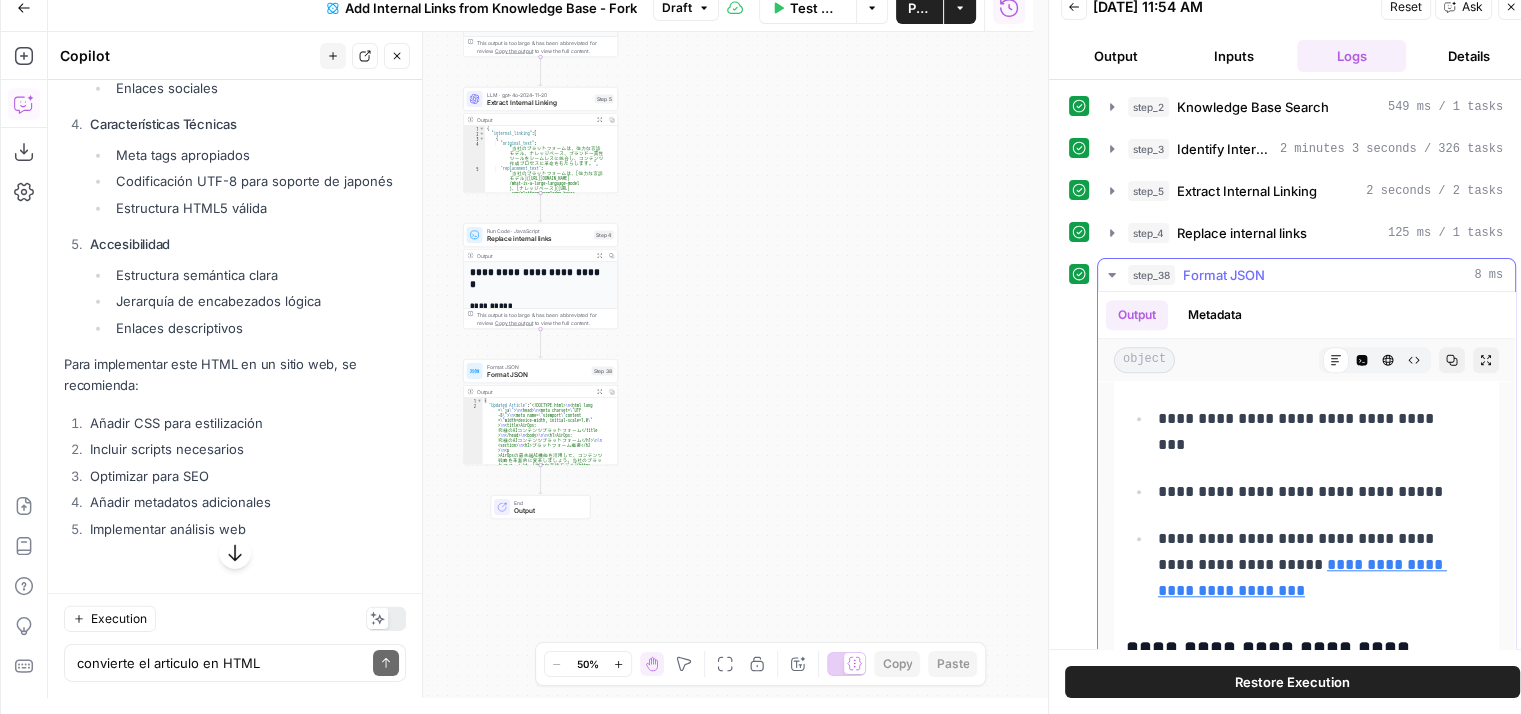 scroll, scrollTop: 2200, scrollLeft: 0, axis: vertical 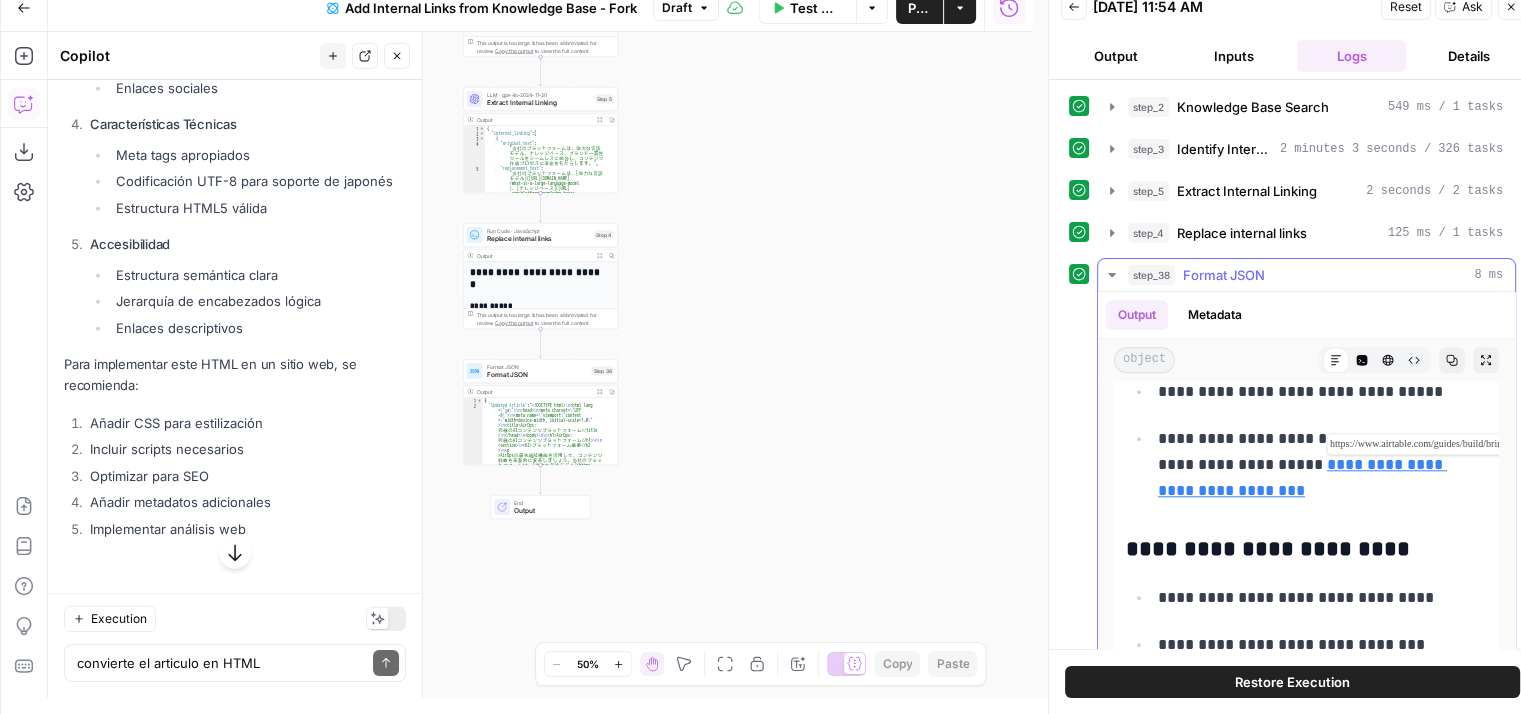 click on "**********" at bounding box center (1302, 477) 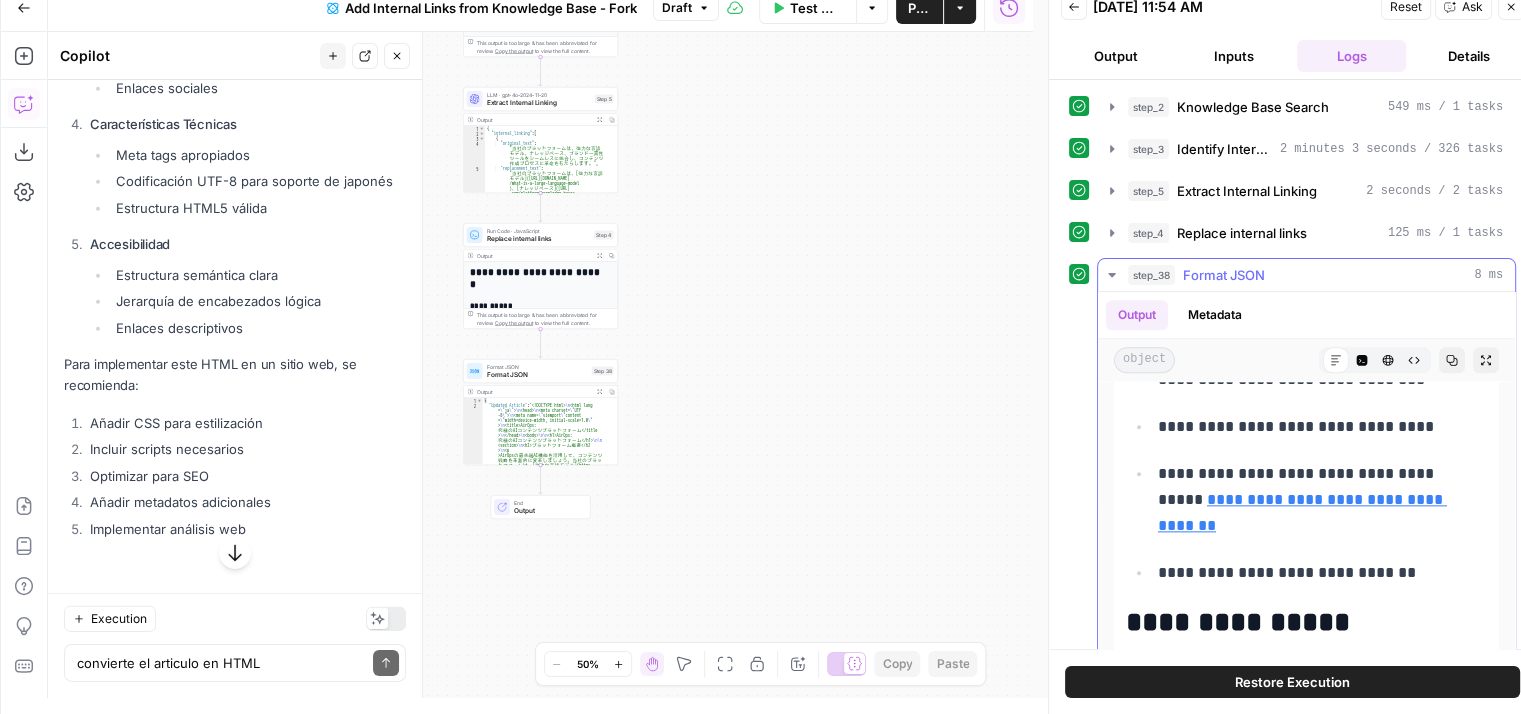 scroll, scrollTop: 2500, scrollLeft: 0, axis: vertical 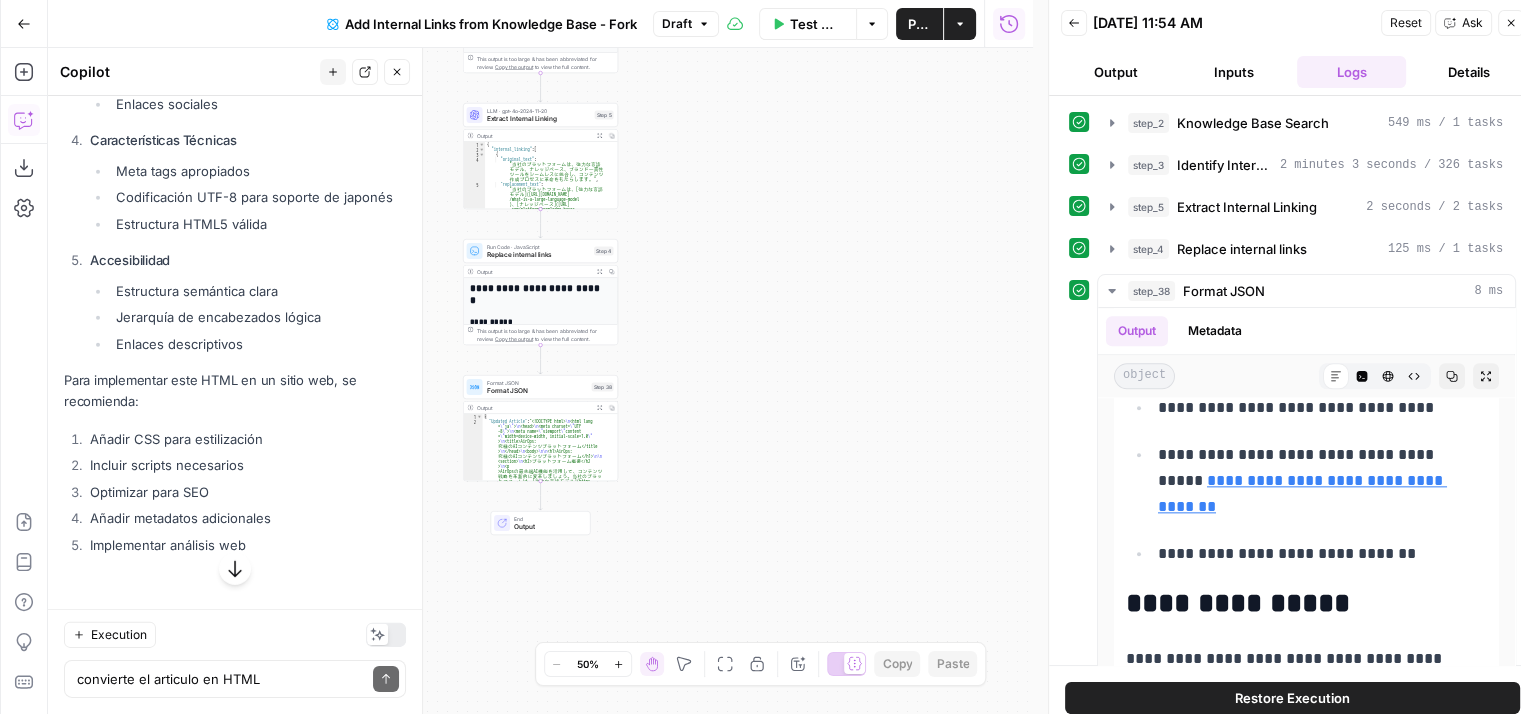 drag, startPoint x: 795, startPoint y: 22, endPoint x: 785, endPoint y: 42, distance: 22.36068 